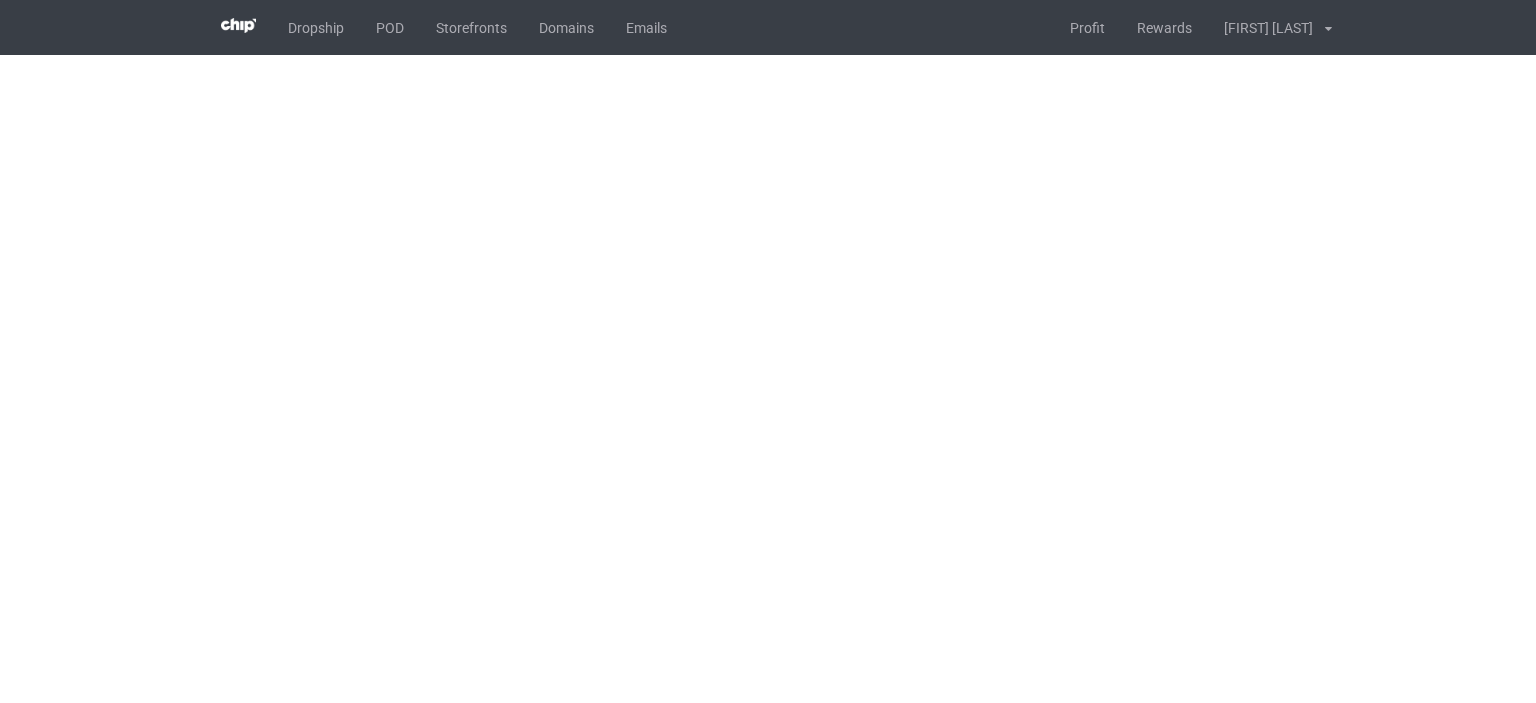 scroll, scrollTop: 0, scrollLeft: 0, axis: both 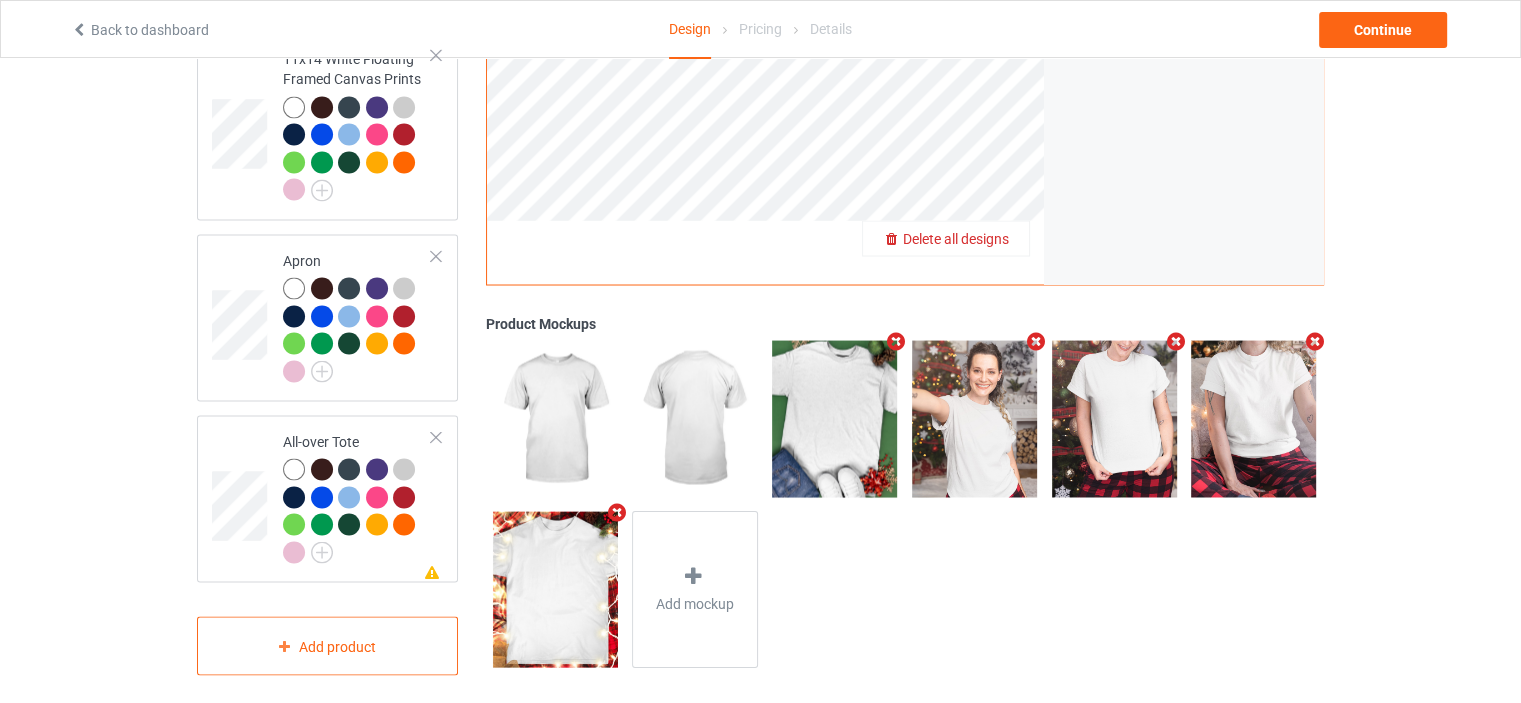 click on "Delete all designs" at bounding box center (956, 239) 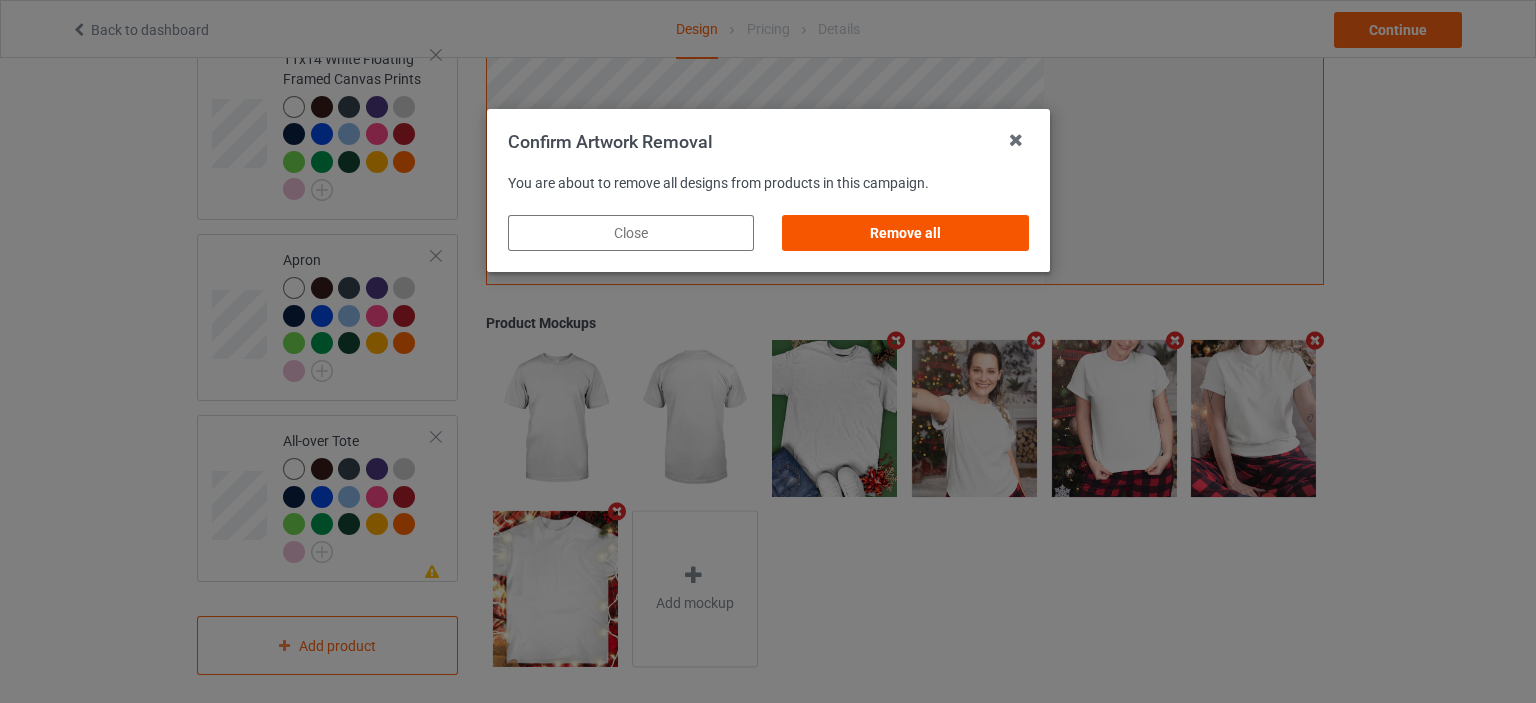 click on "Remove all" at bounding box center [905, 233] 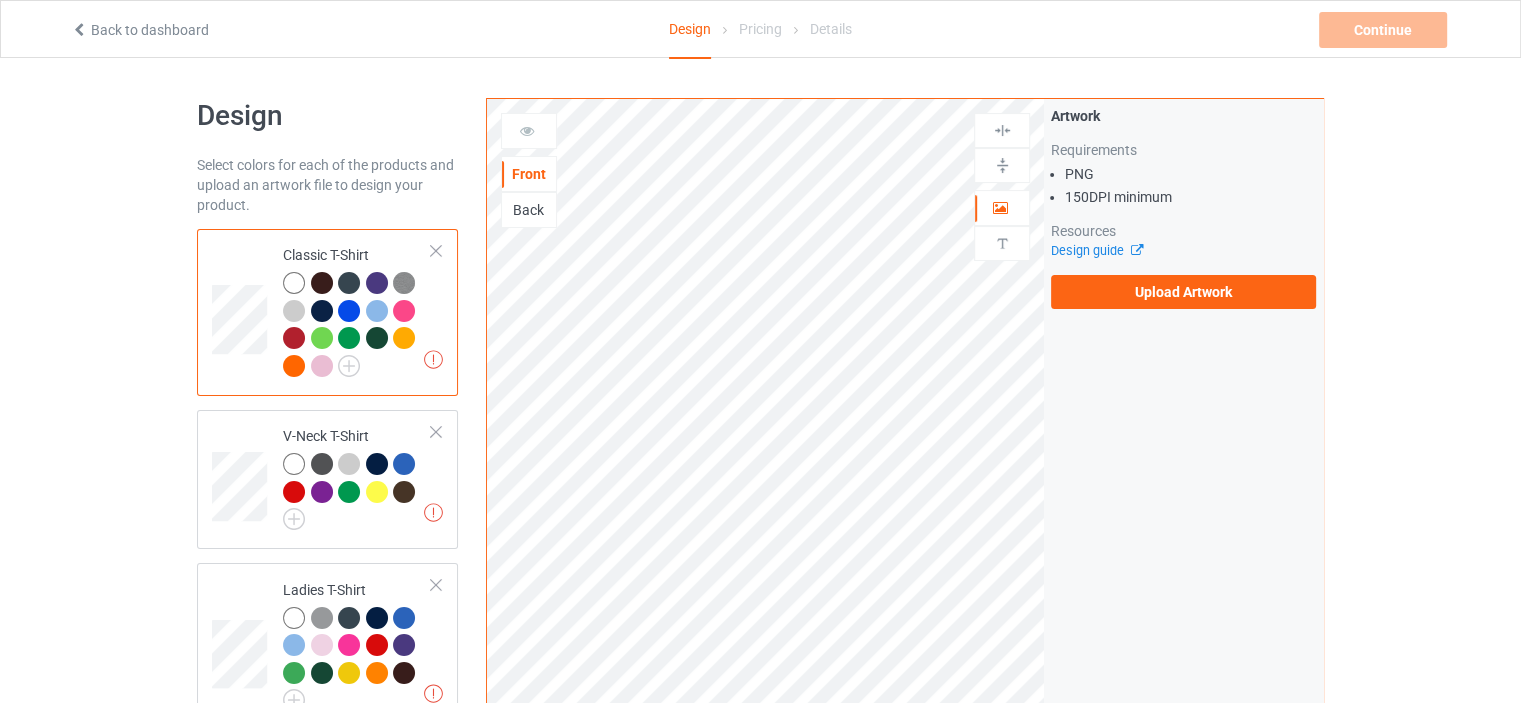 scroll, scrollTop: 0, scrollLeft: 0, axis: both 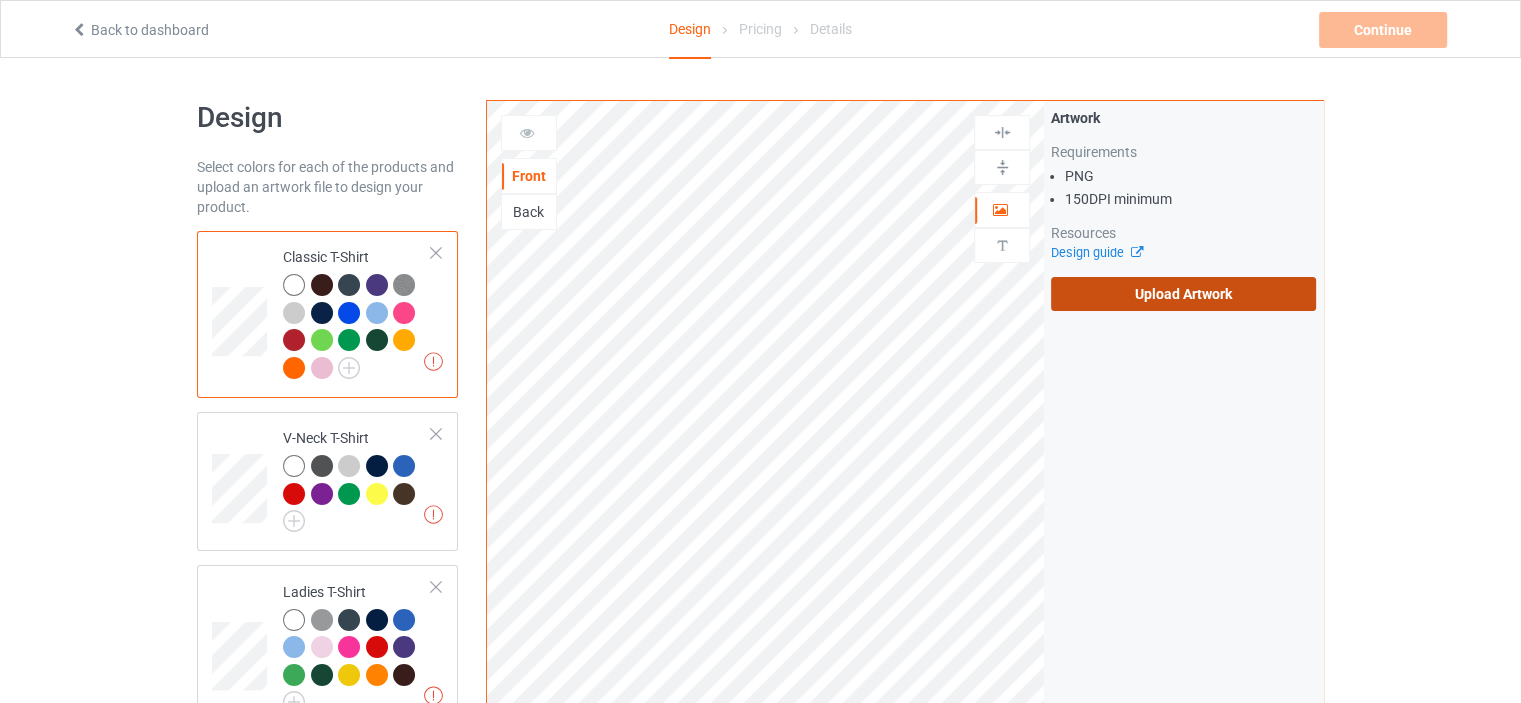 click on "Upload Artwork" at bounding box center (1183, 294) 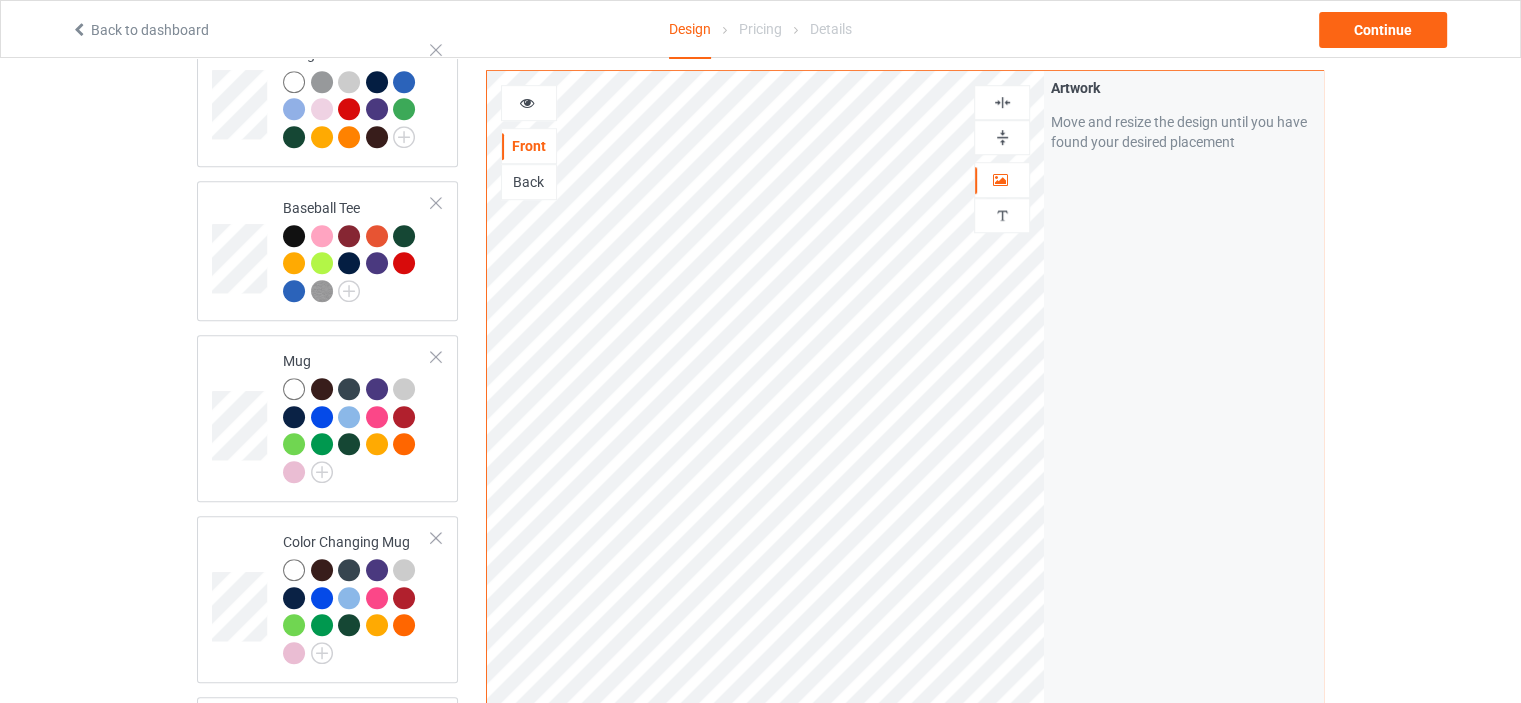scroll, scrollTop: 1300, scrollLeft: 0, axis: vertical 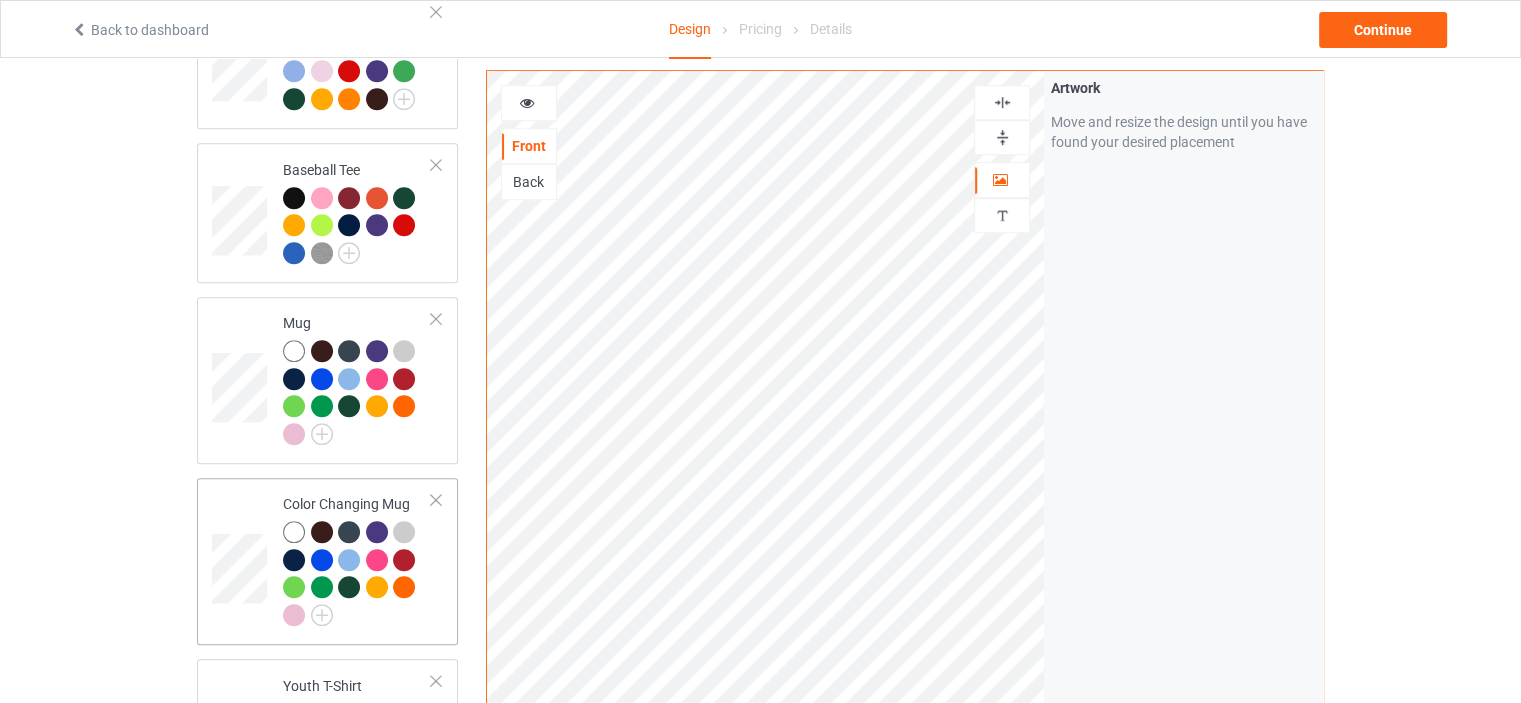 drag, startPoint x: 352, startPoint y: 493, endPoint x: 378, endPoint y: 491, distance: 26.076809 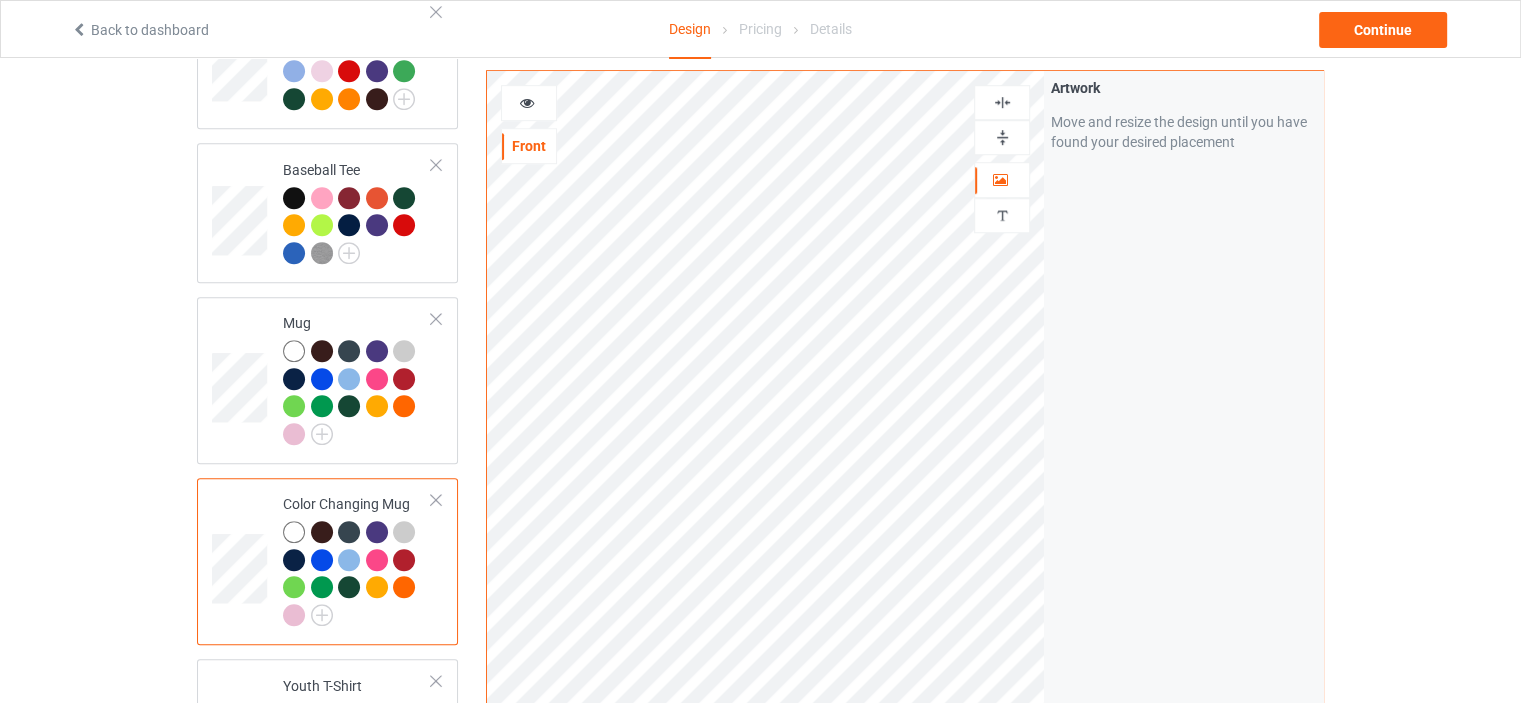 click at bounding box center (1002, 137) 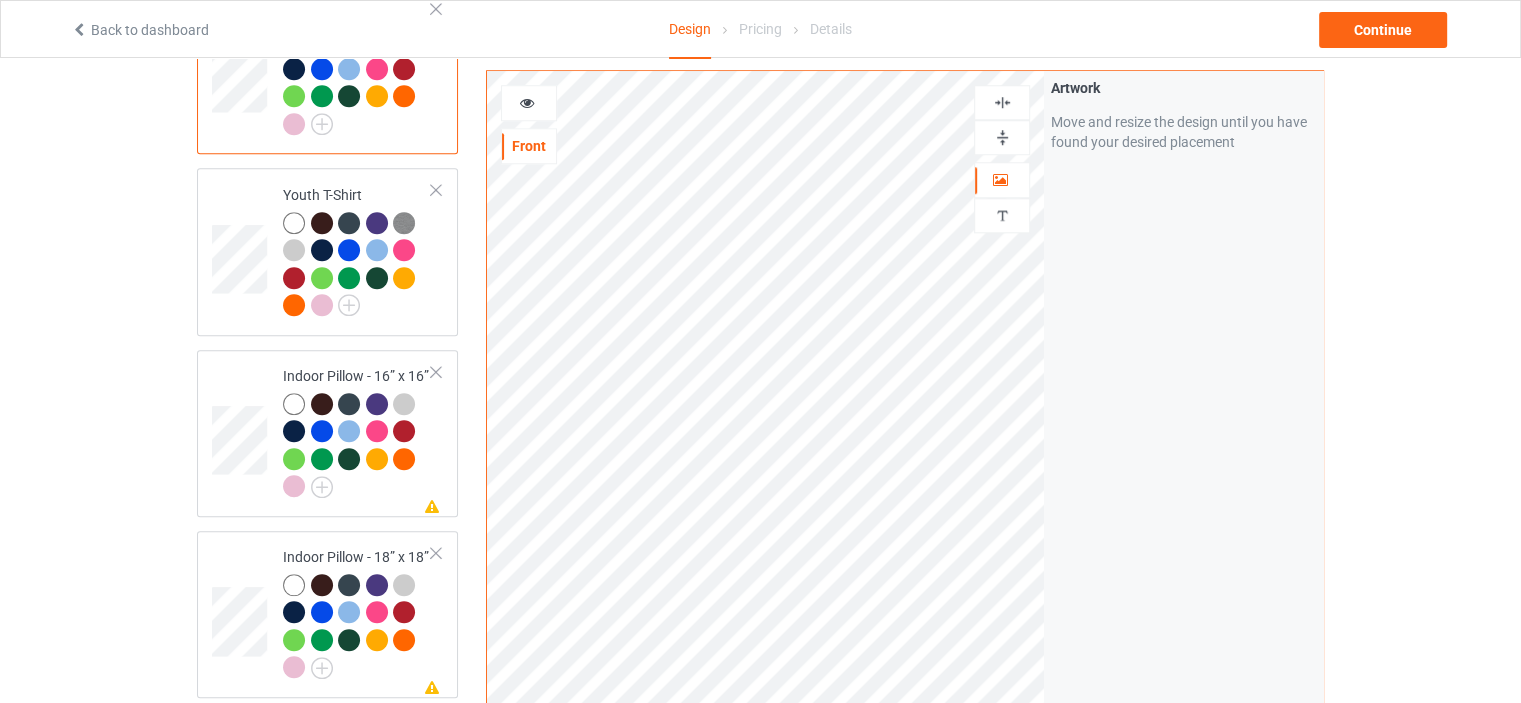 scroll, scrollTop: 1800, scrollLeft: 0, axis: vertical 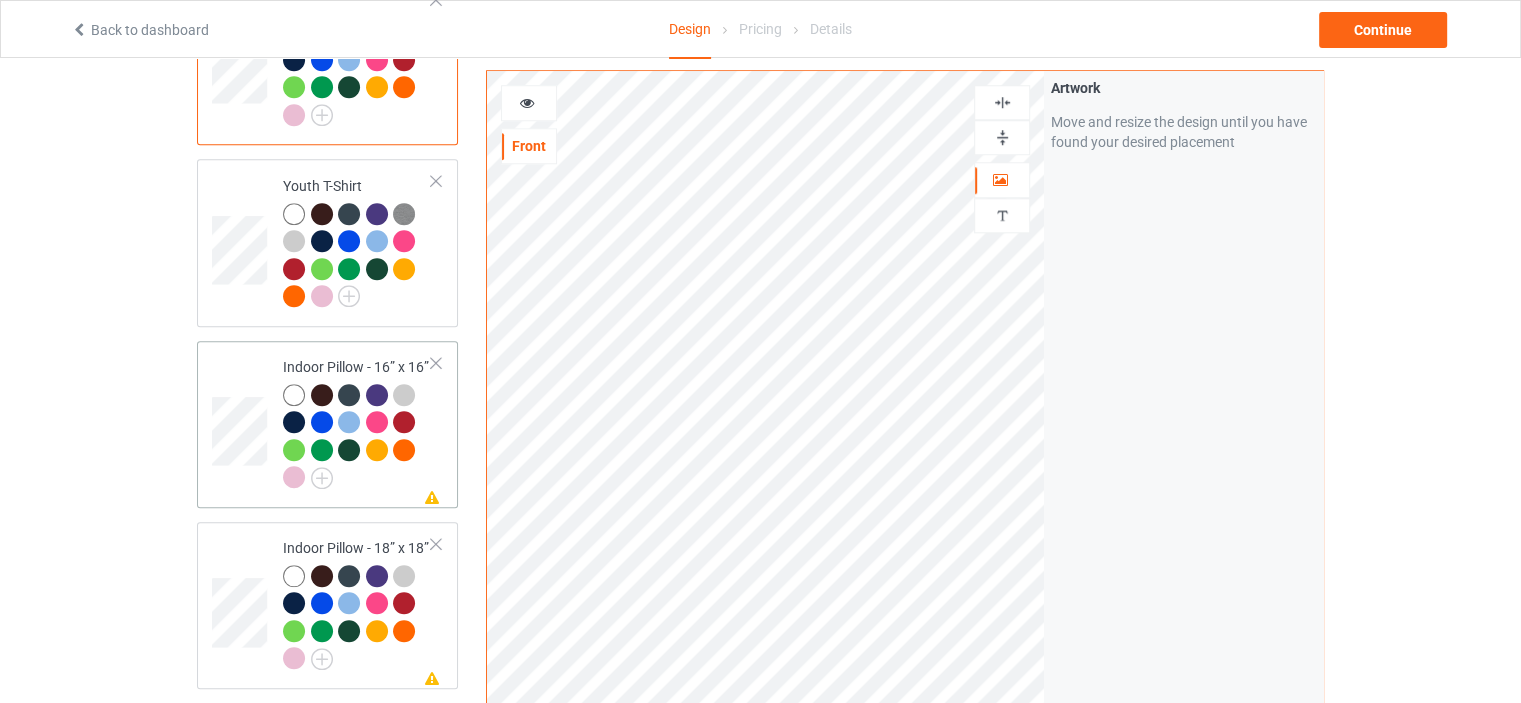 click on "Indoor Pillow - 16” x 16”" at bounding box center [357, 422] 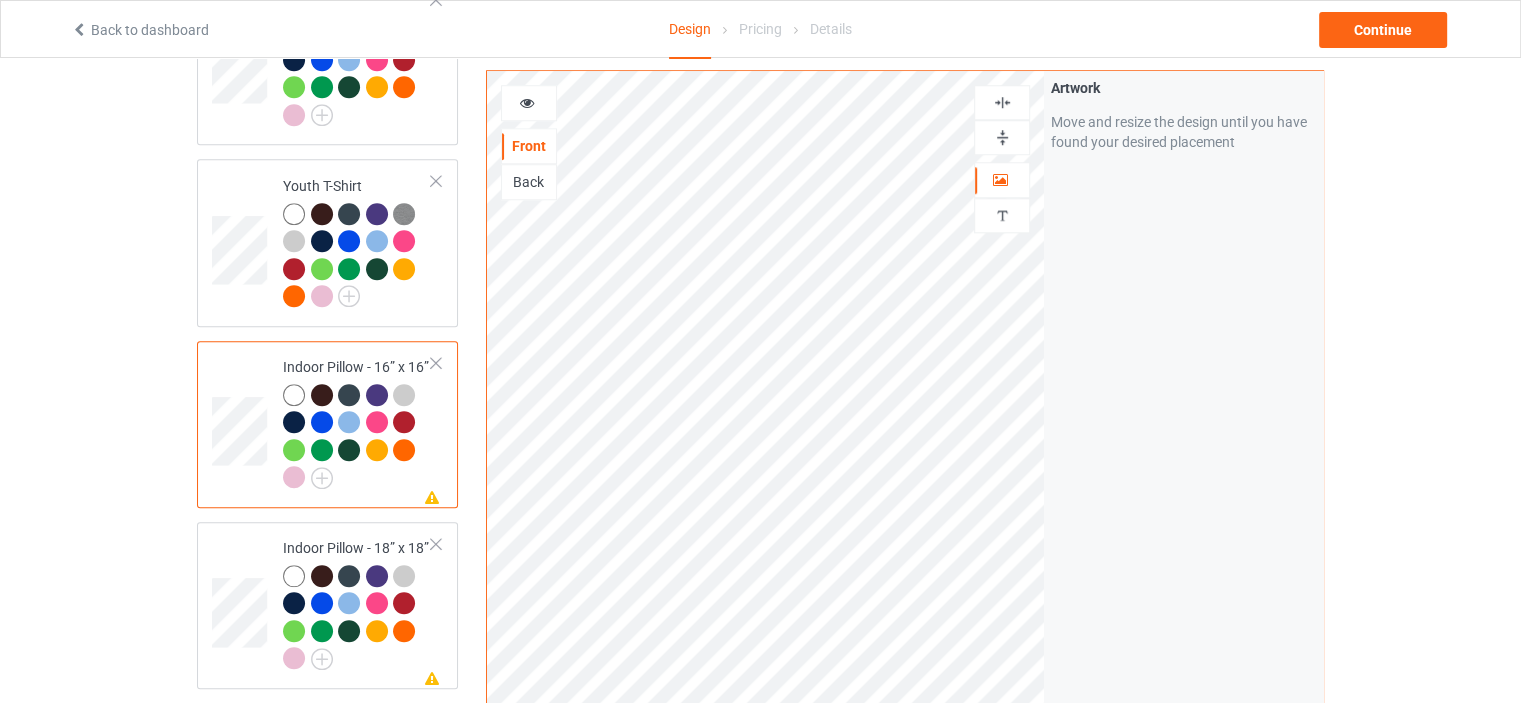click at bounding box center [1002, 137] 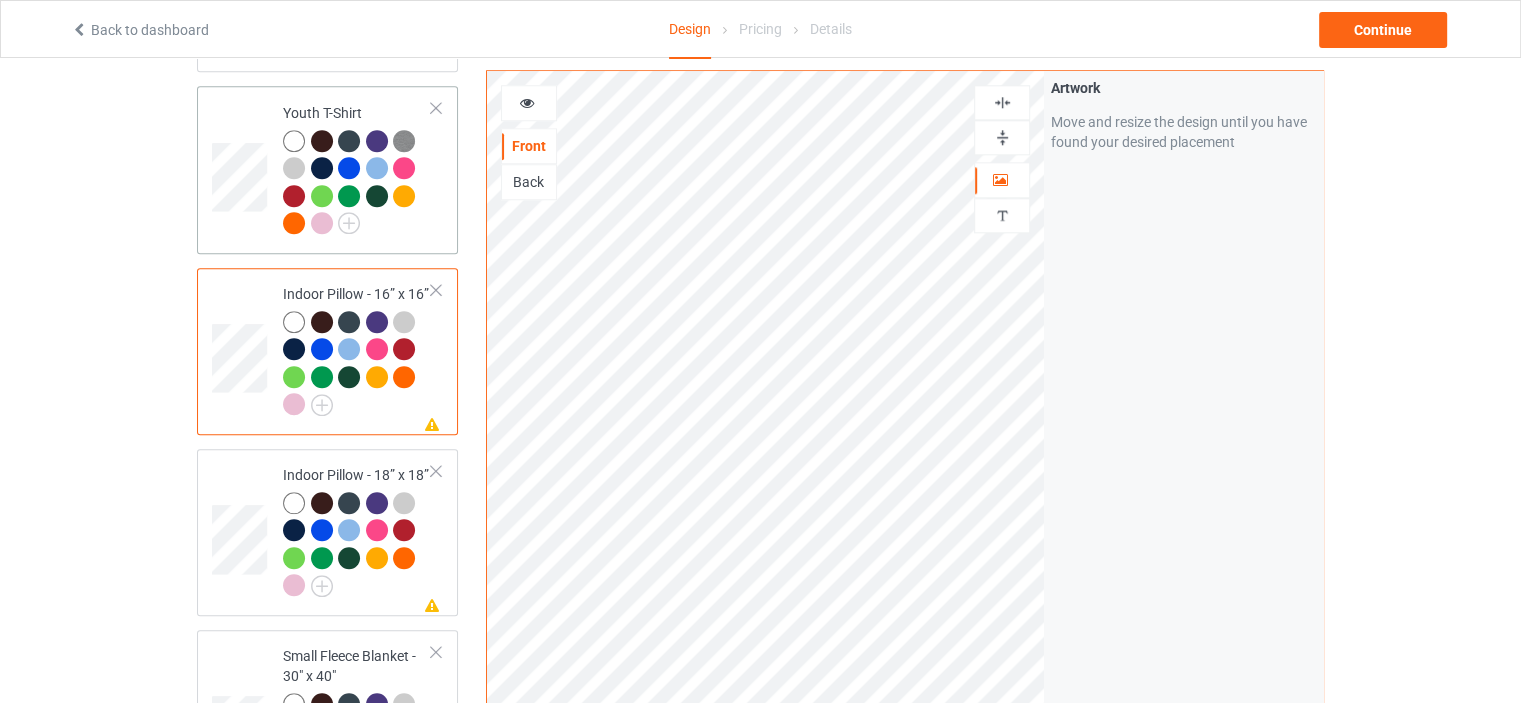 scroll, scrollTop: 2000, scrollLeft: 0, axis: vertical 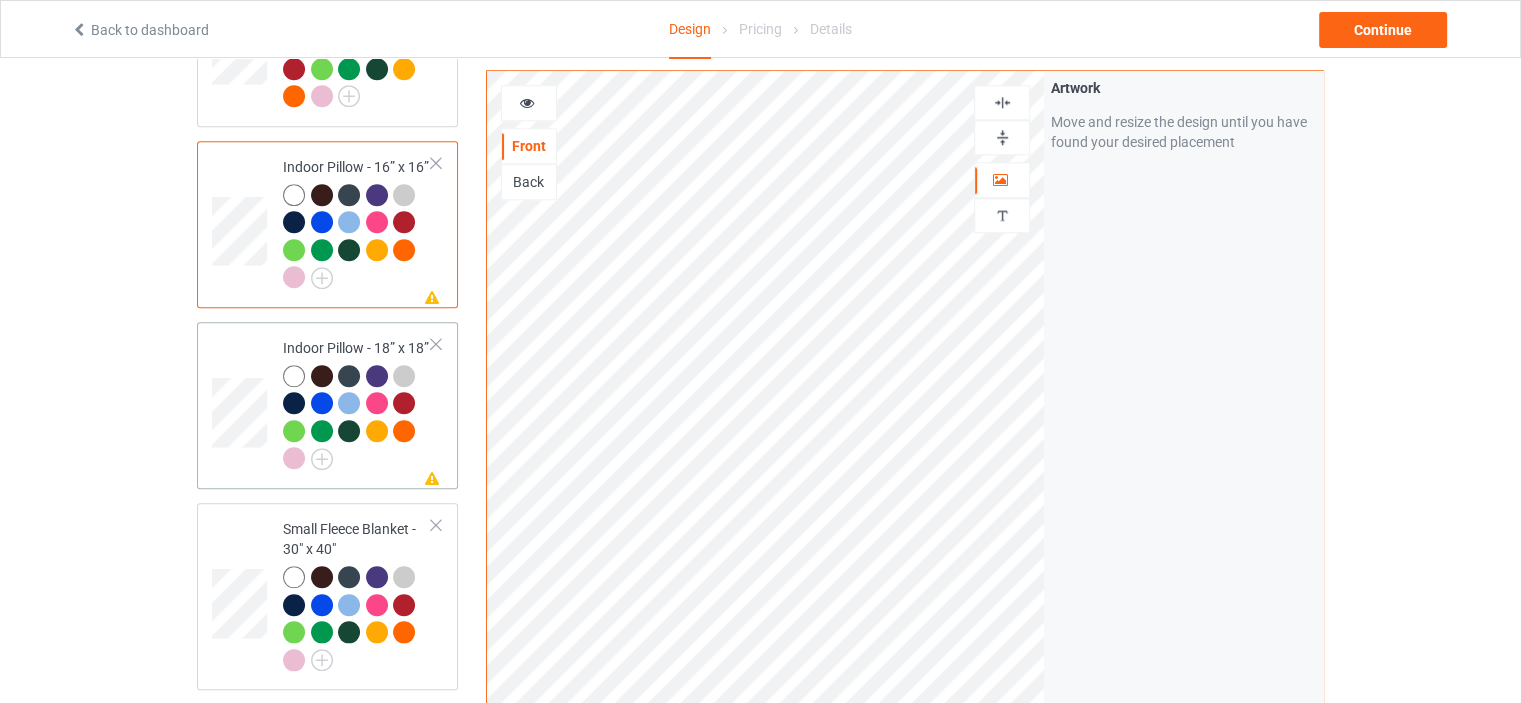 click on "Missing artwork on 1 side(s) Indoor Pillow - 18” x 18”" at bounding box center (357, 405) 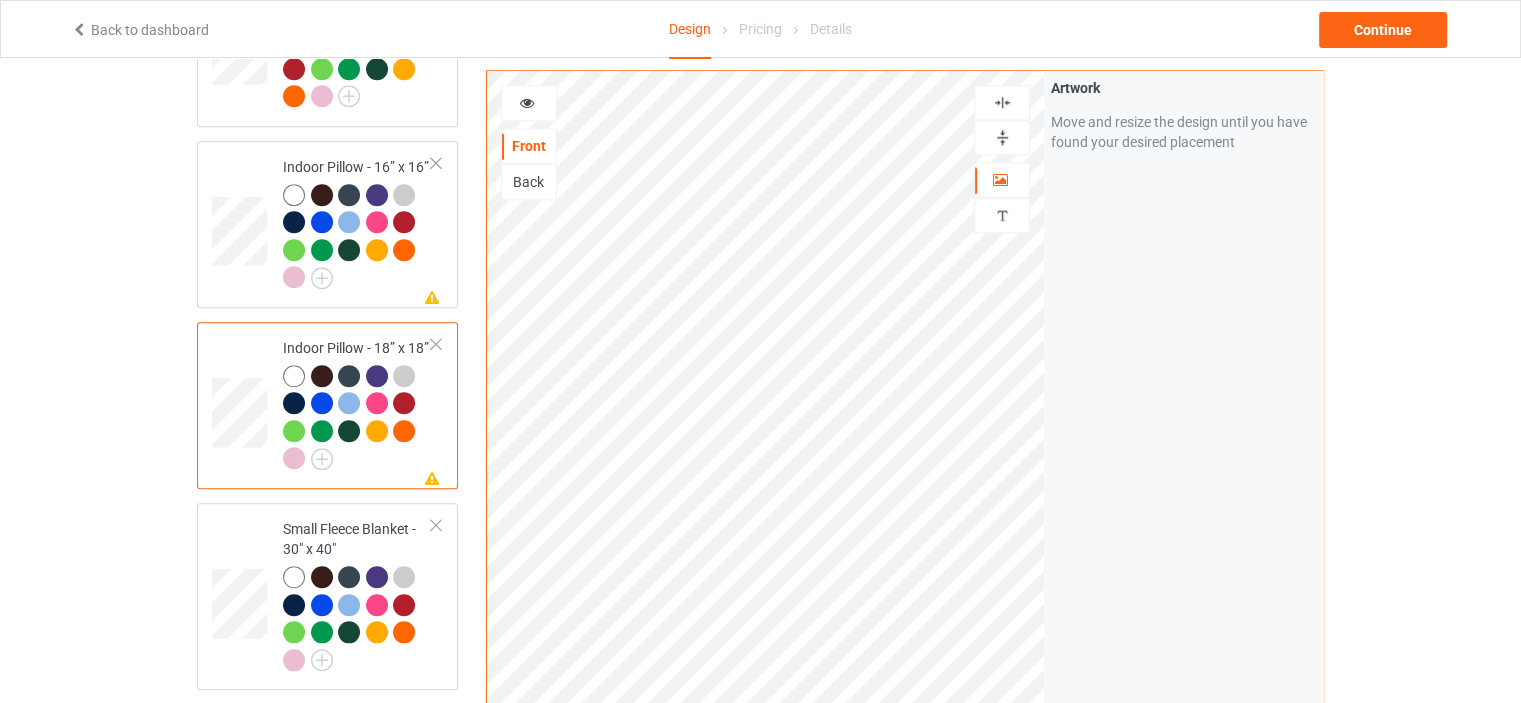 drag, startPoint x: 1010, startPoint y: 134, endPoint x: 1009, endPoint y: 115, distance: 19.026299 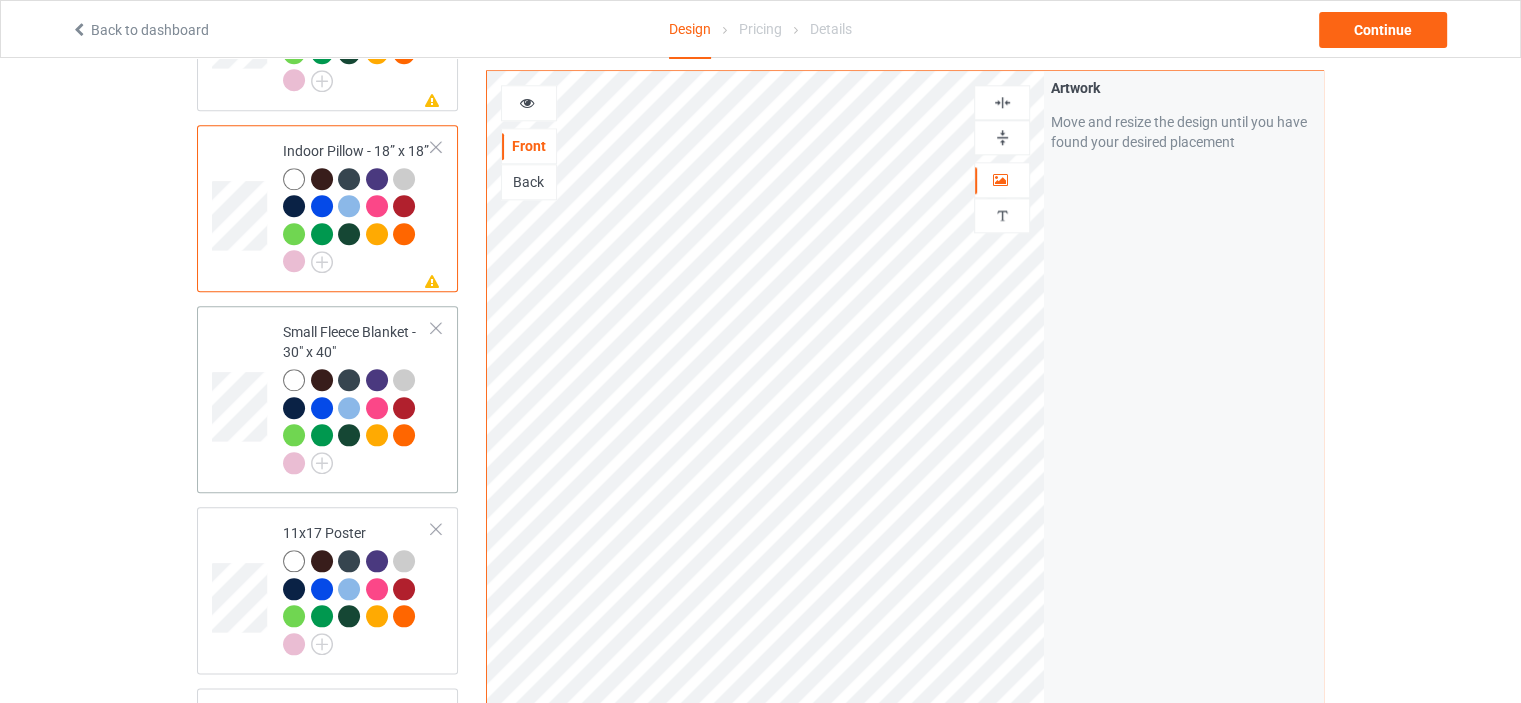 scroll, scrollTop: 2200, scrollLeft: 0, axis: vertical 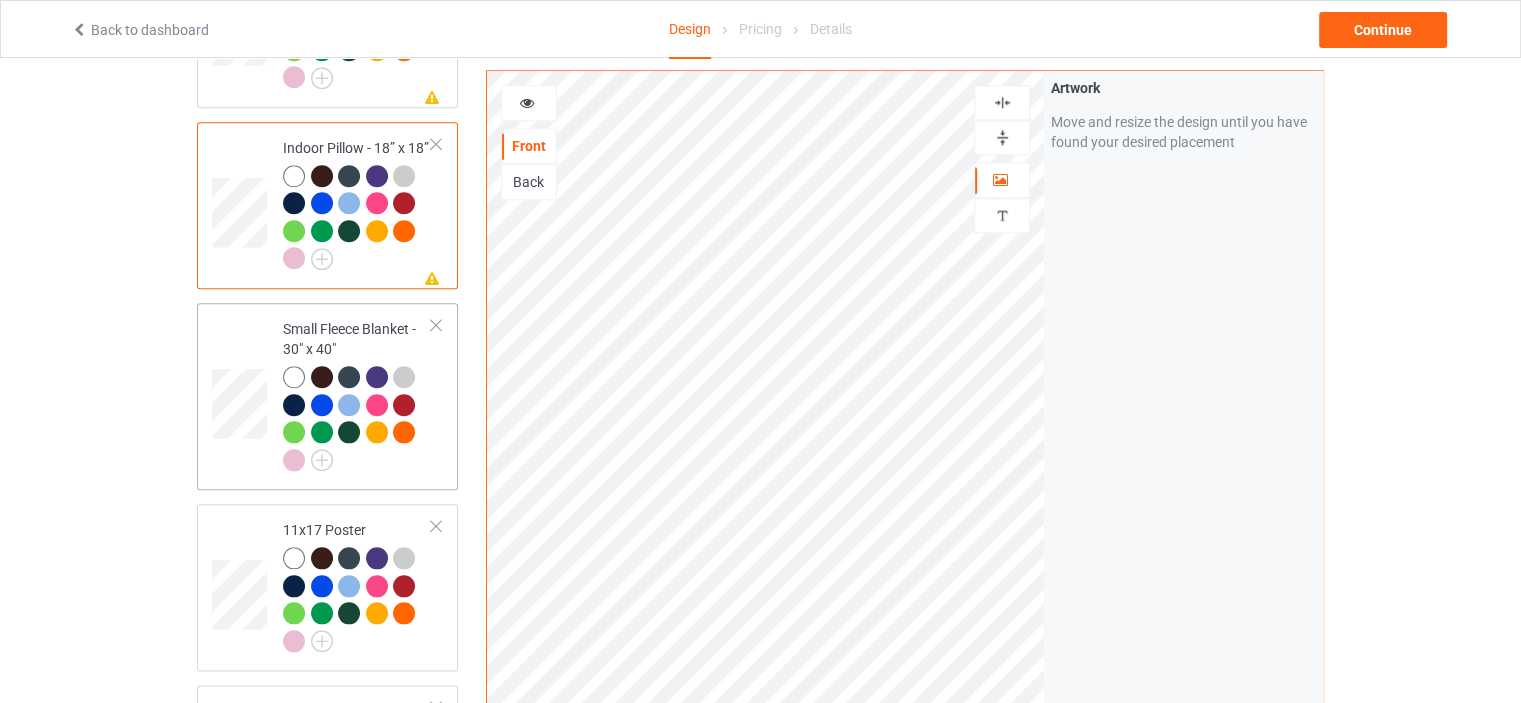 click on "Small Fleece Blanket - 30" x 40"" at bounding box center [357, 394] 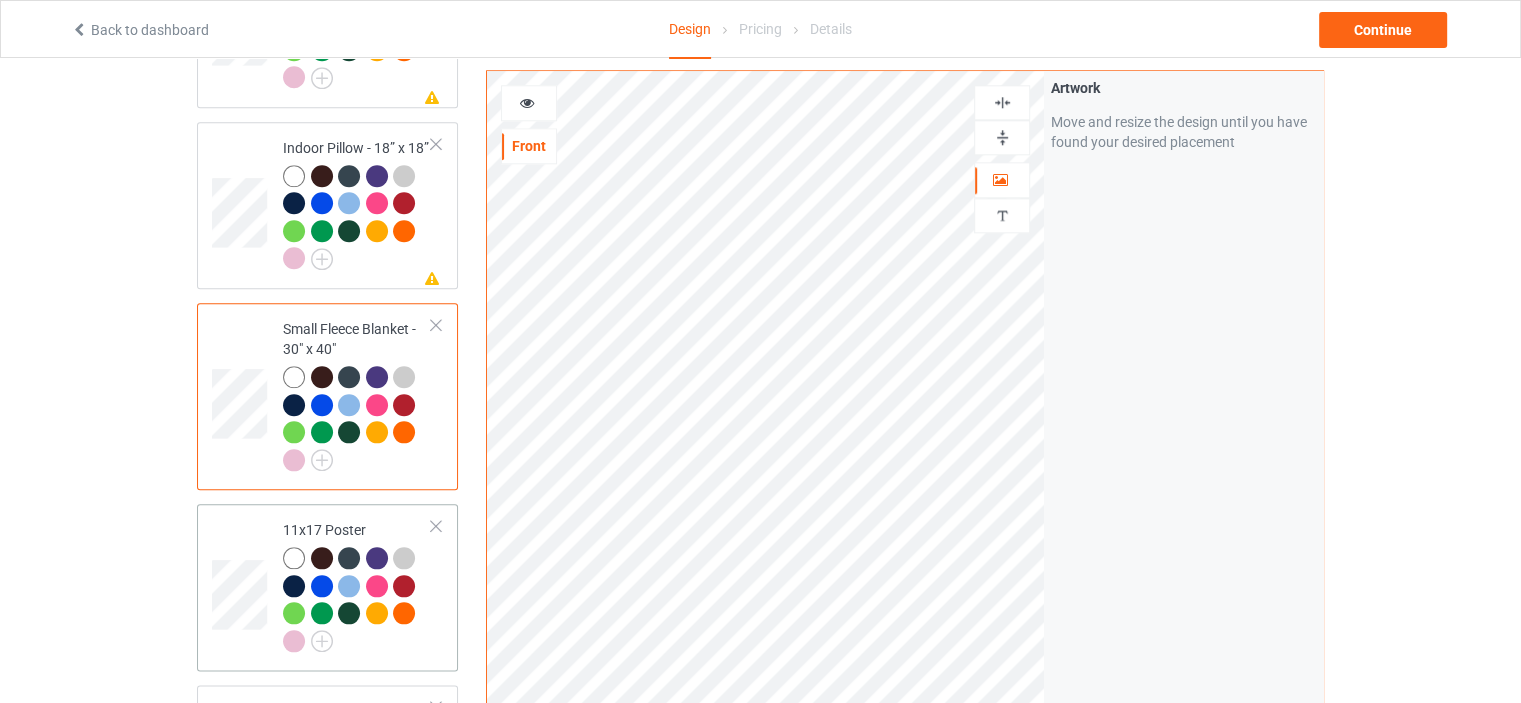 click on "11x17 Poster" at bounding box center (357, 585) 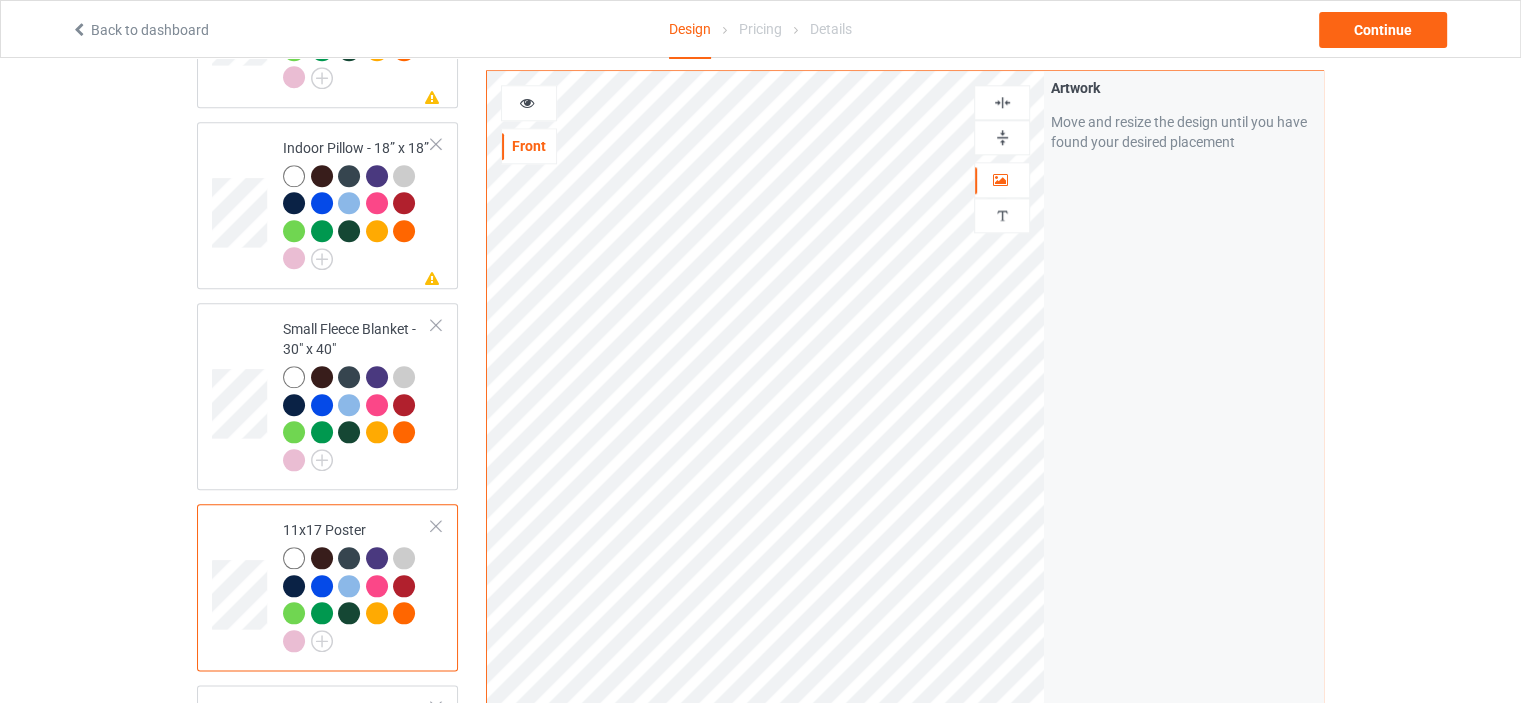 click at bounding box center [1002, 137] 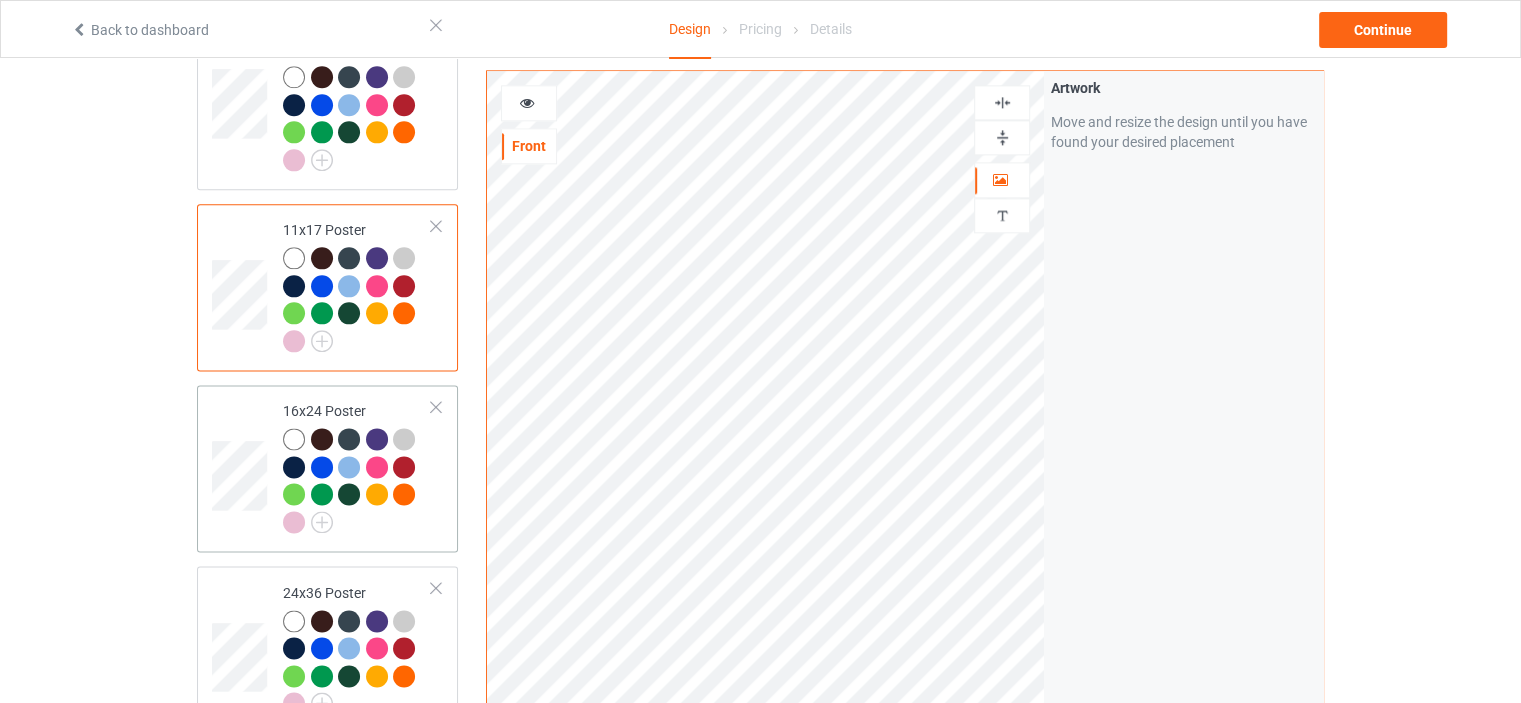 scroll, scrollTop: 2800, scrollLeft: 0, axis: vertical 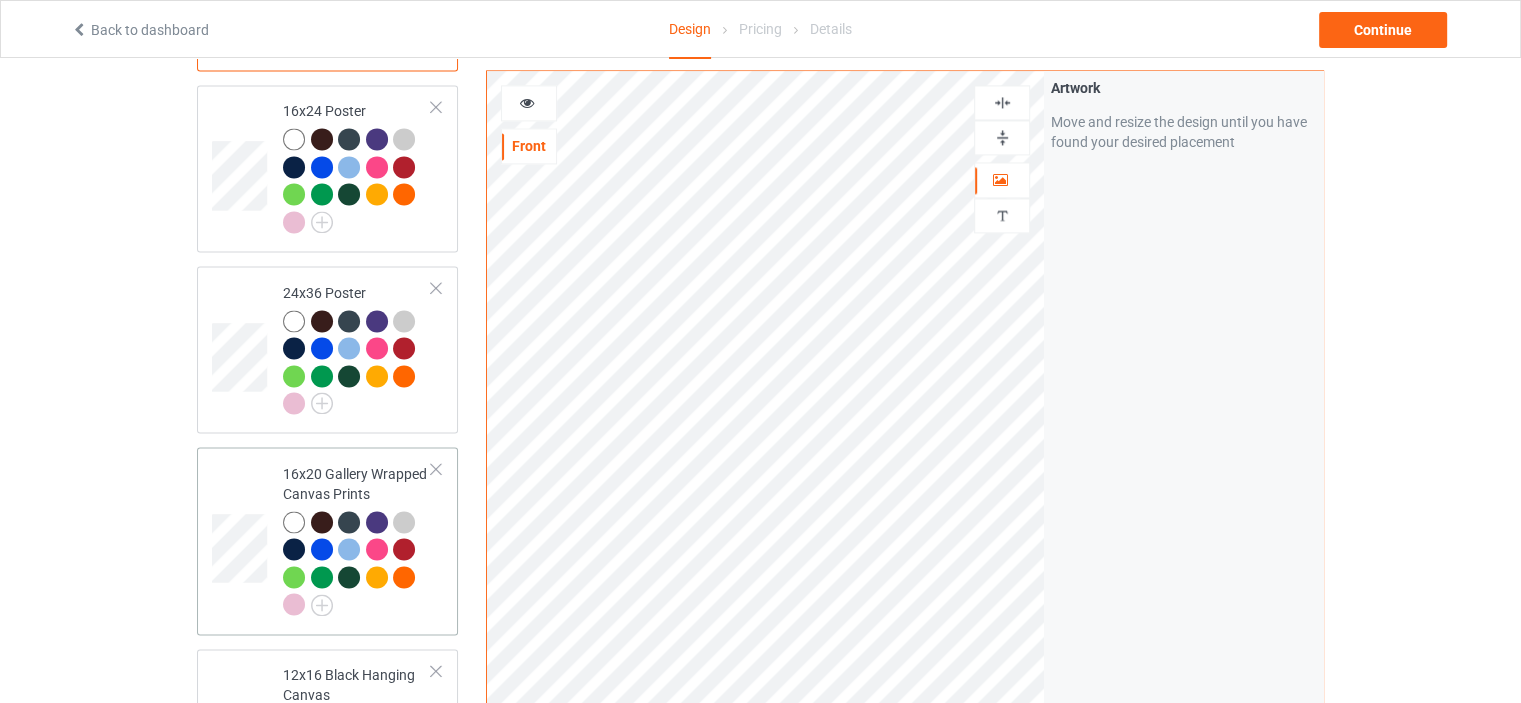 click on "16x20 Gallery Wrapped Canvas Prints" at bounding box center (357, 539) 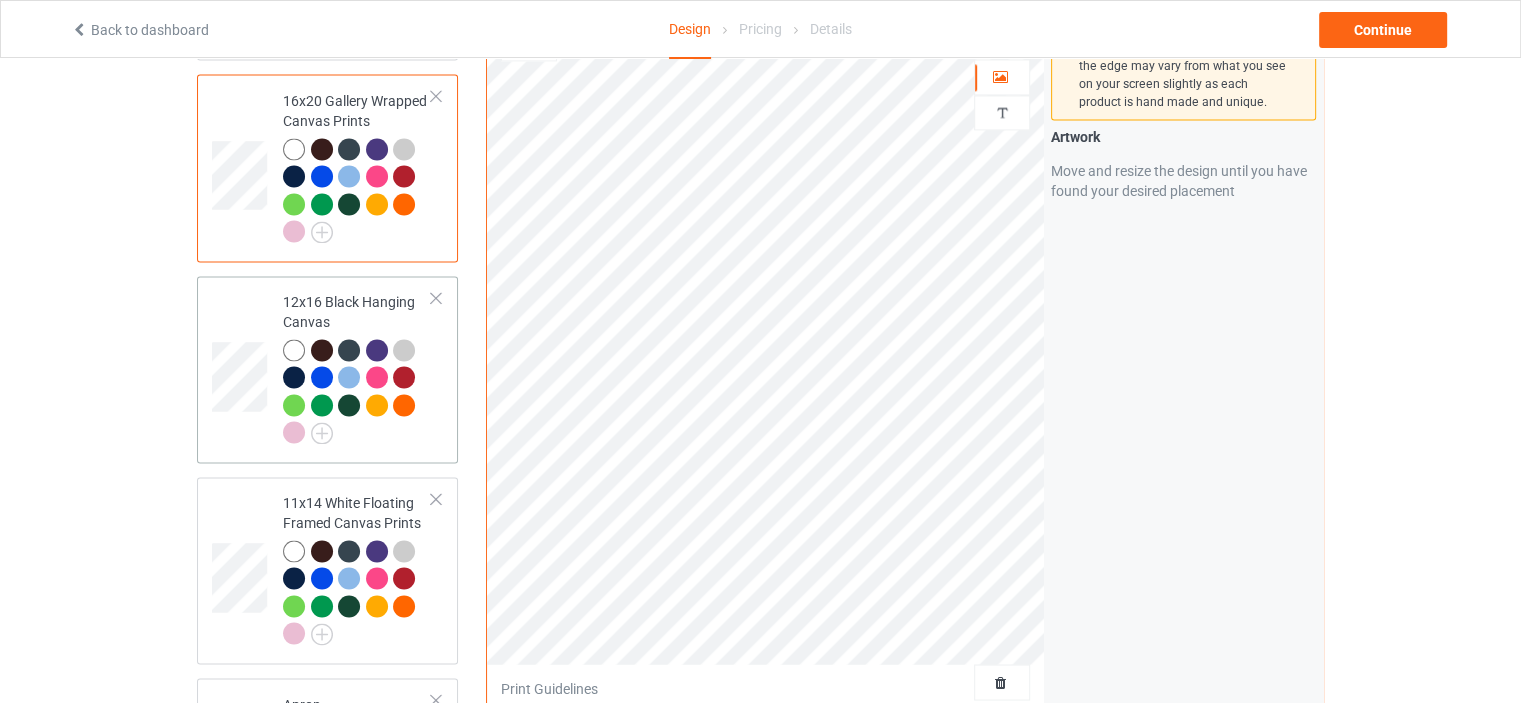 scroll, scrollTop: 3200, scrollLeft: 0, axis: vertical 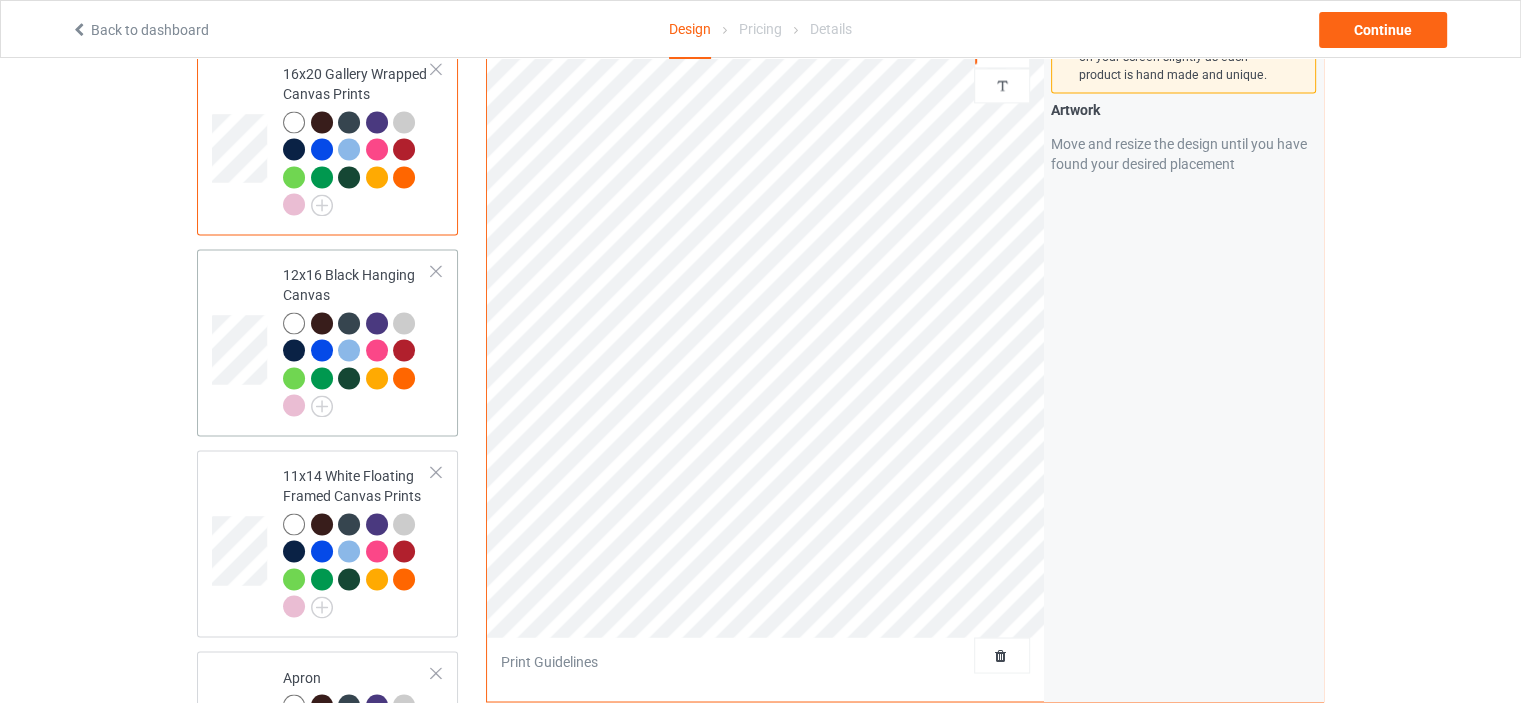 click on "12x16 Black Hanging Canvas" at bounding box center (357, 340) 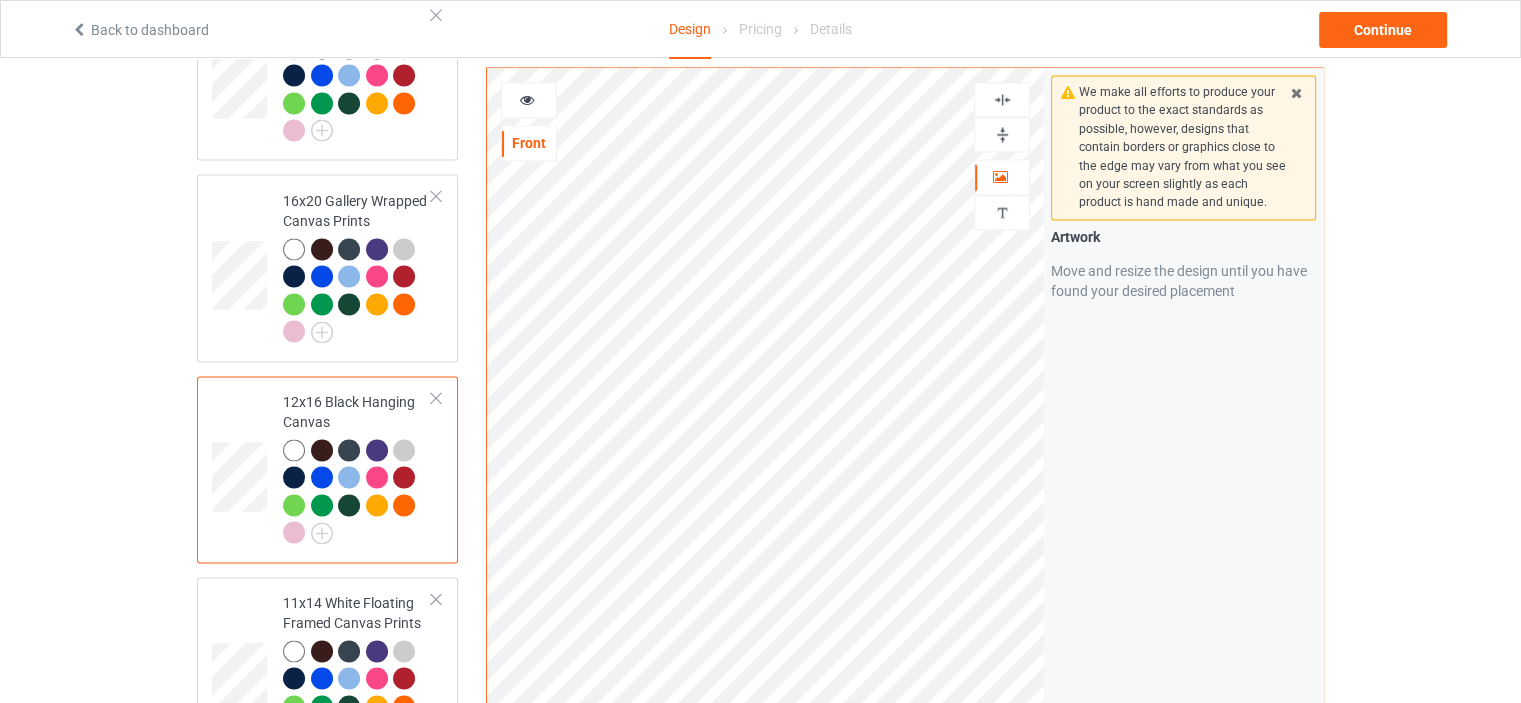 scroll, scrollTop: 3000, scrollLeft: 0, axis: vertical 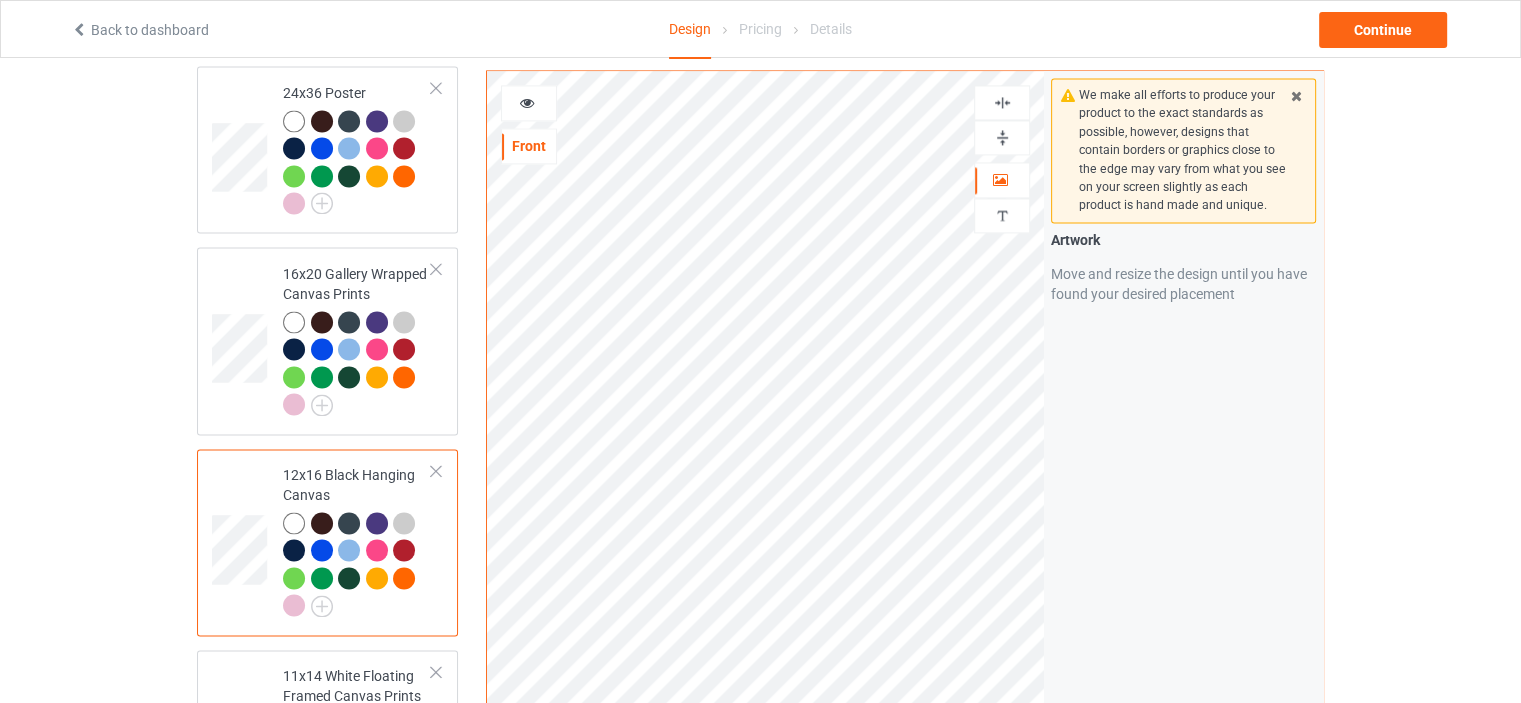 drag, startPoint x: 1005, startPoint y: 133, endPoint x: 1006, endPoint y: 113, distance: 20.024984 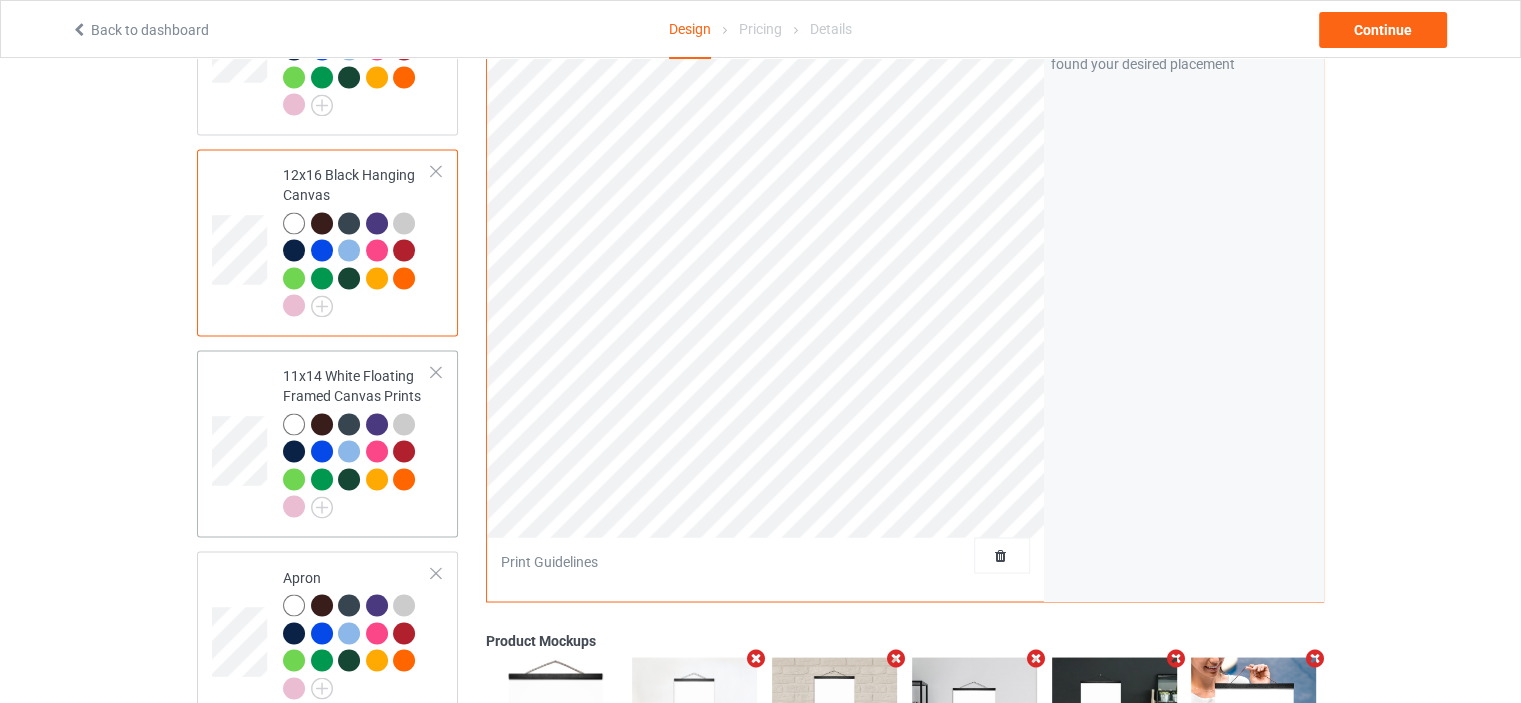 click on "11x14 White Floating Framed Canvas Prints" at bounding box center (357, 441) 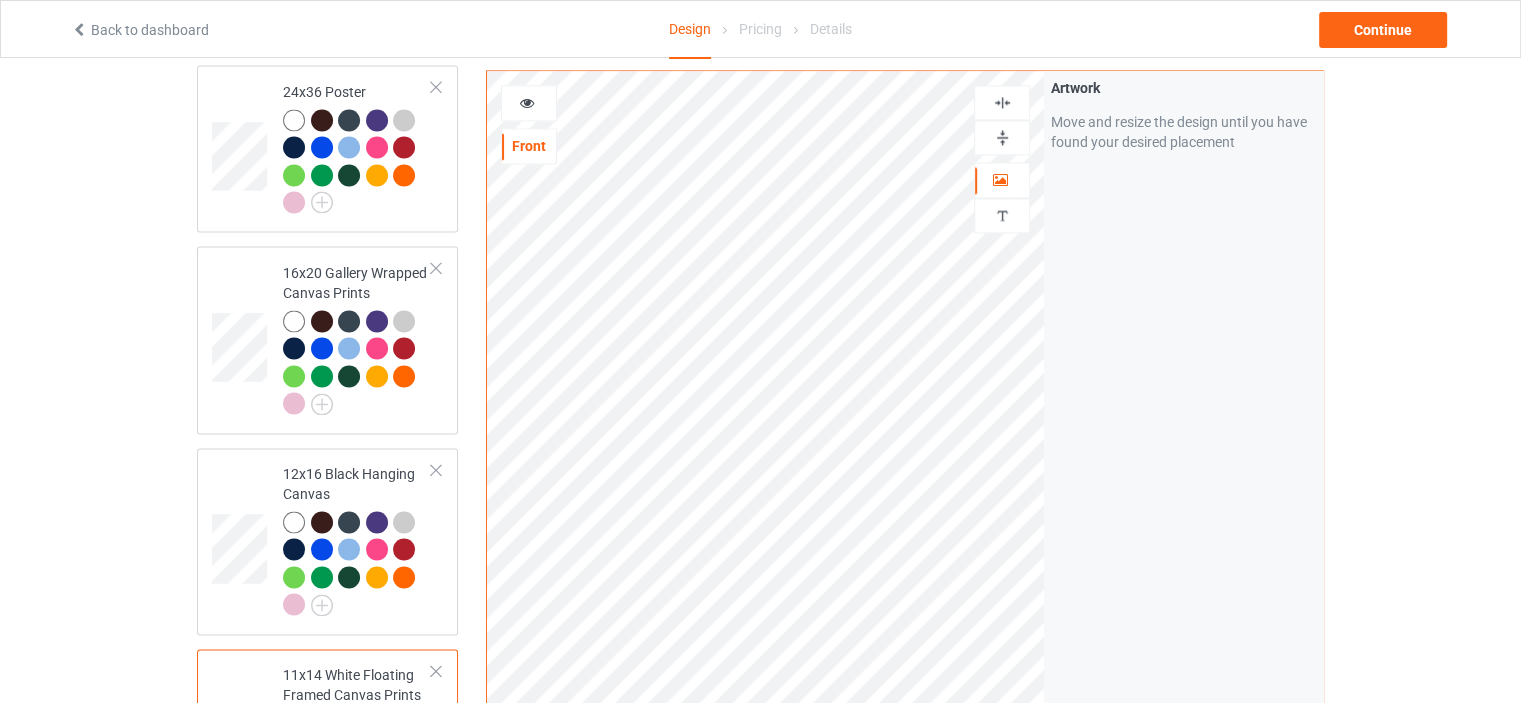 scroll, scrollTop: 3000, scrollLeft: 0, axis: vertical 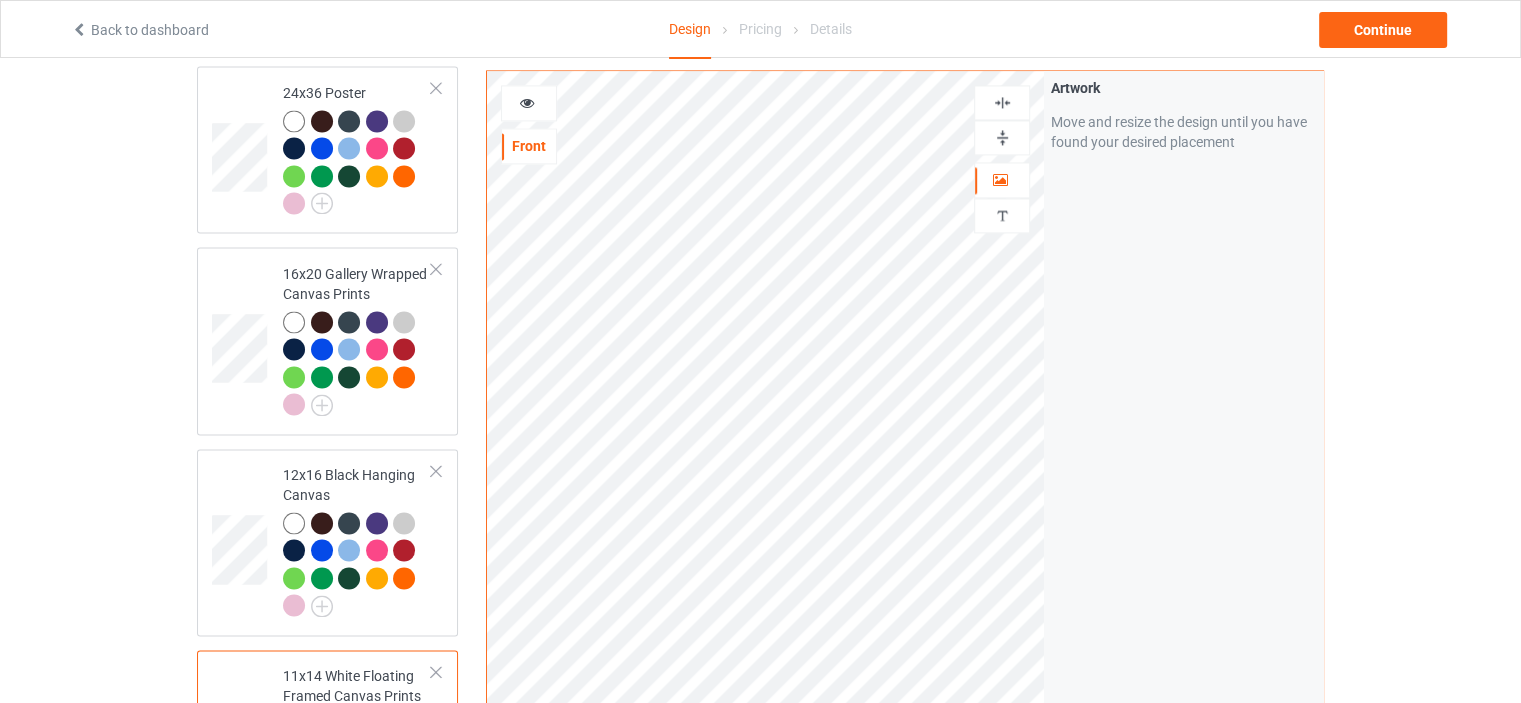 click at bounding box center [1002, 137] 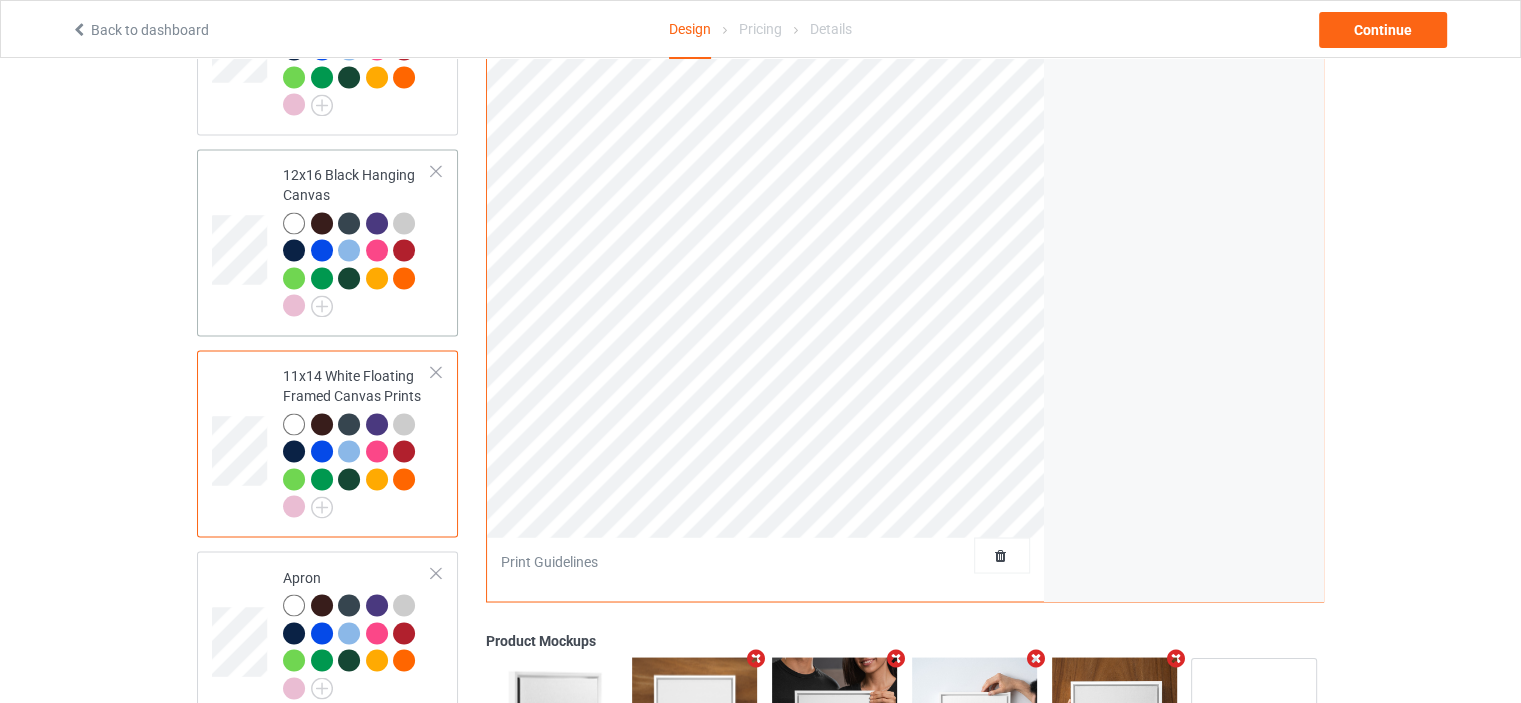 scroll, scrollTop: 3500, scrollLeft: 0, axis: vertical 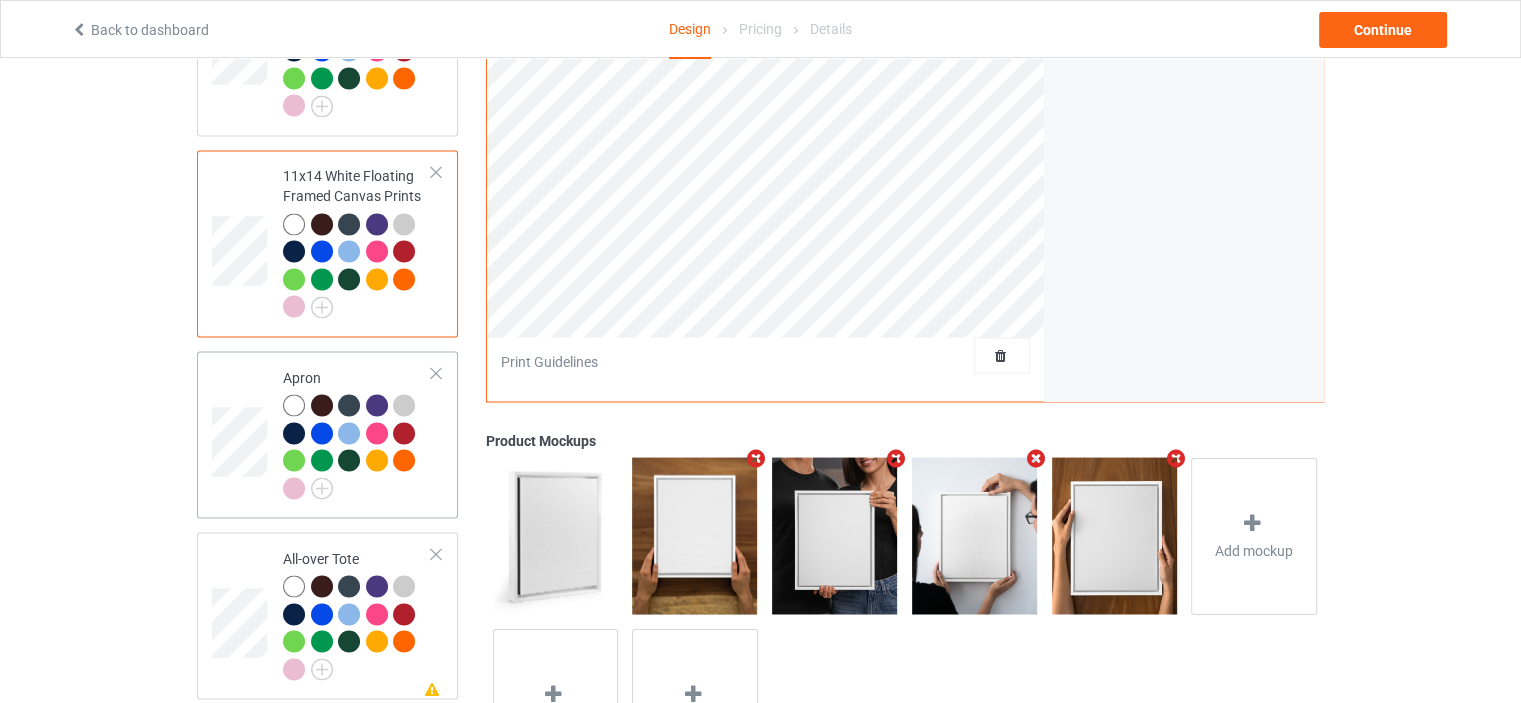 click on "Apron" at bounding box center [357, 432] 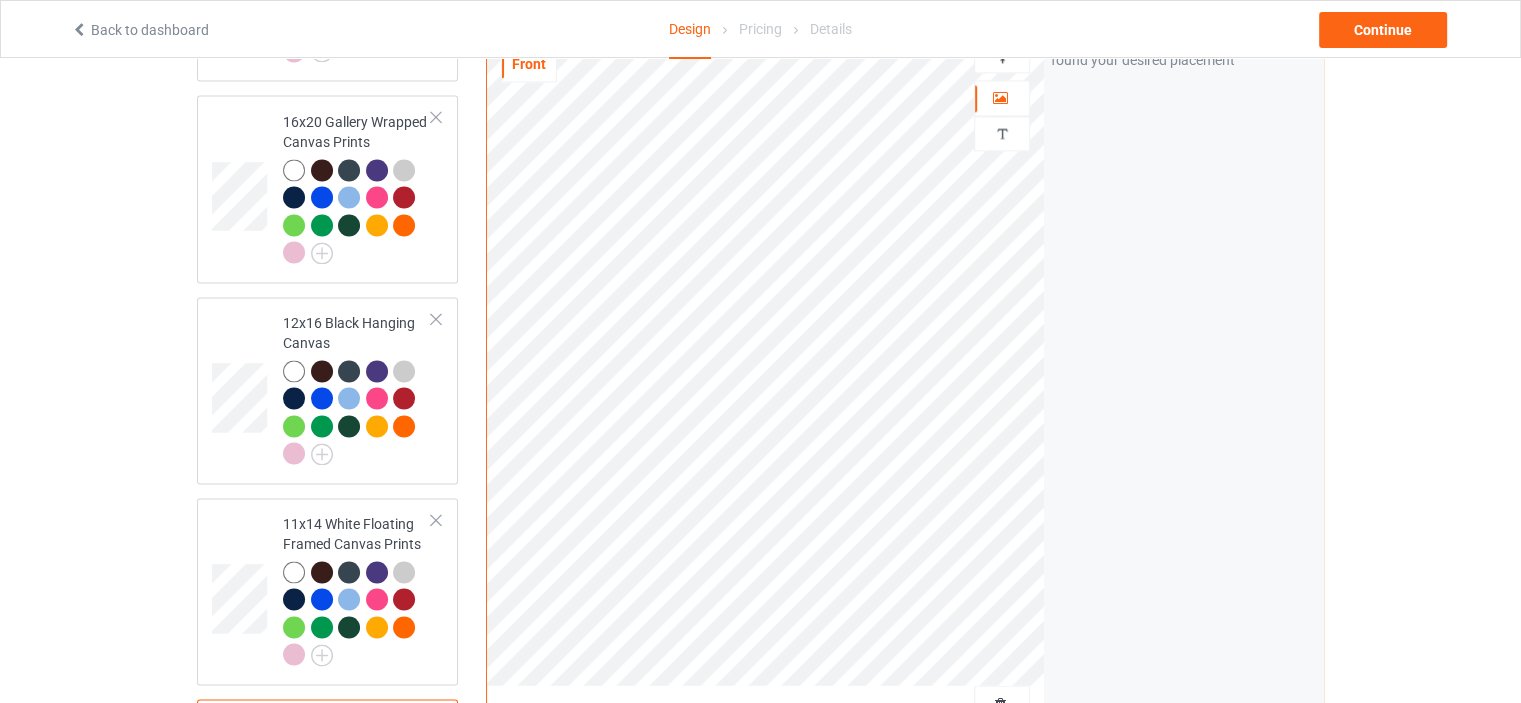 scroll, scrollTop: 3100, scrollLeft: 0, axis: vertical 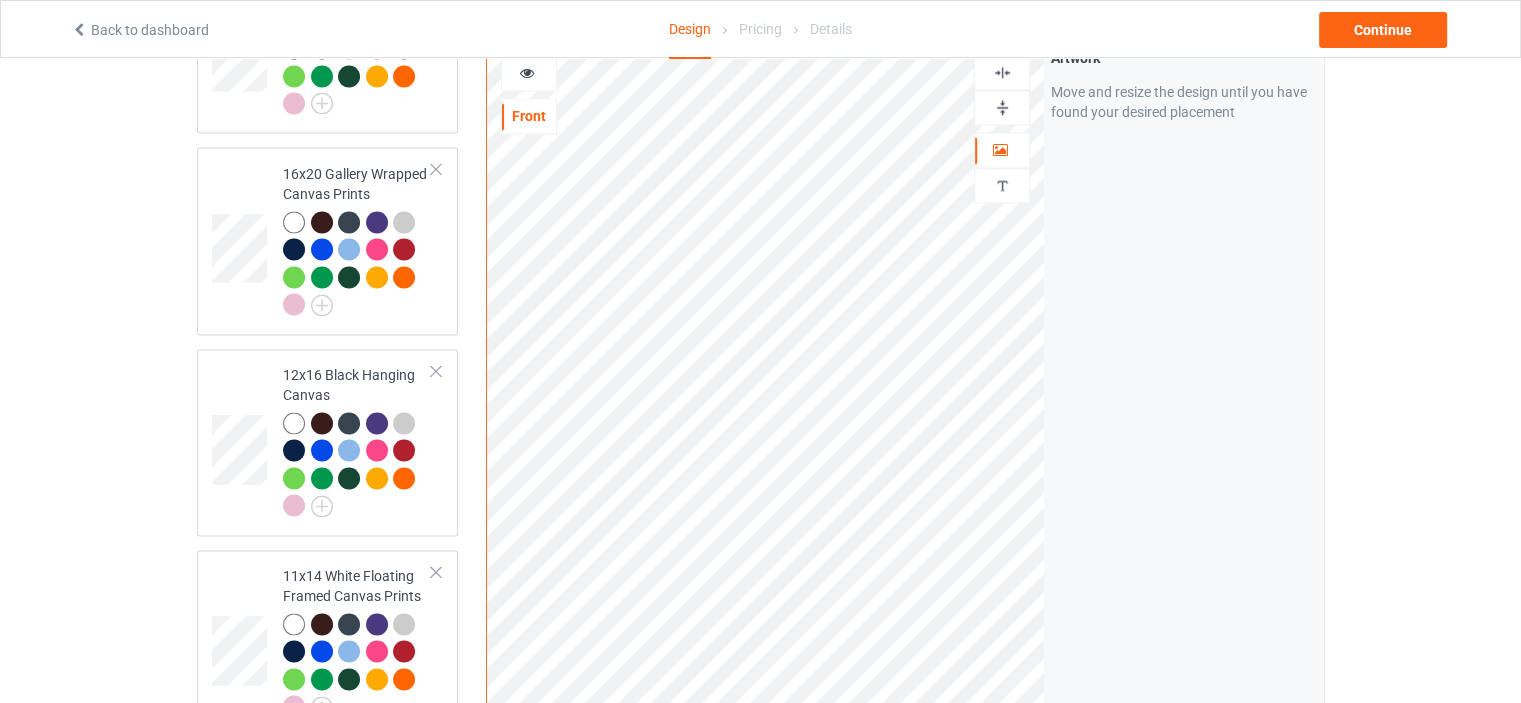 click at bounding box center [1002, 72] 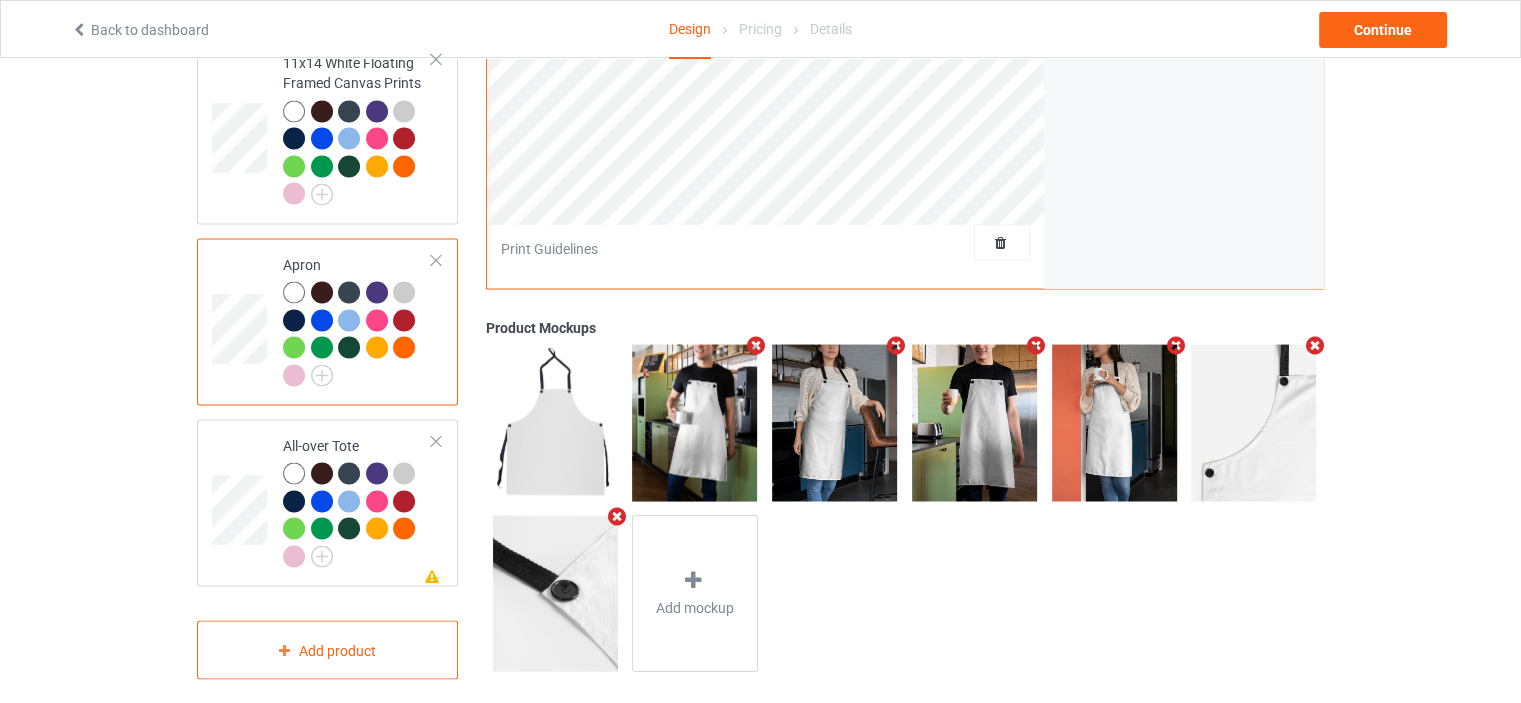scroll, scrollTop: 3617, scrollLeft: 0, axis: vertical 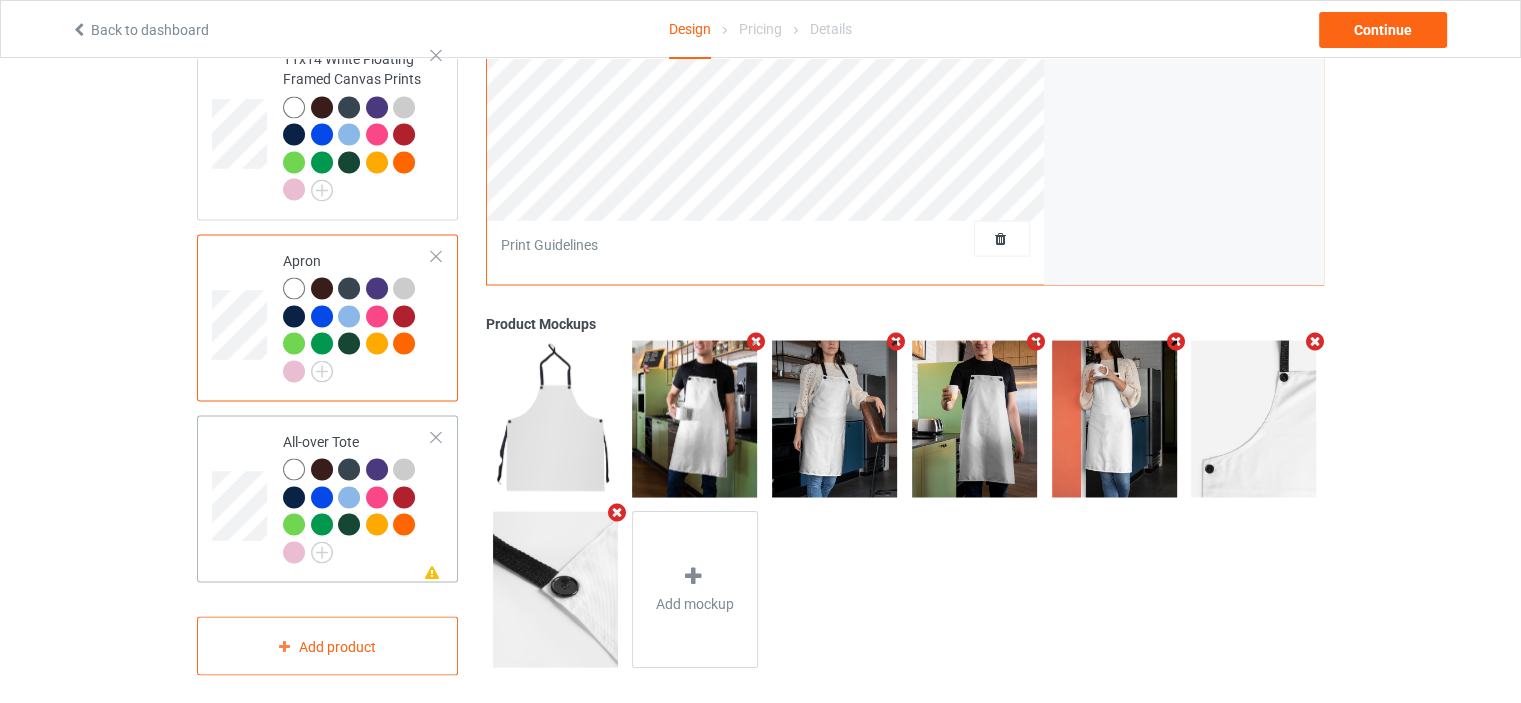 click on "All-over Tote" at bounding box center (357, 496) 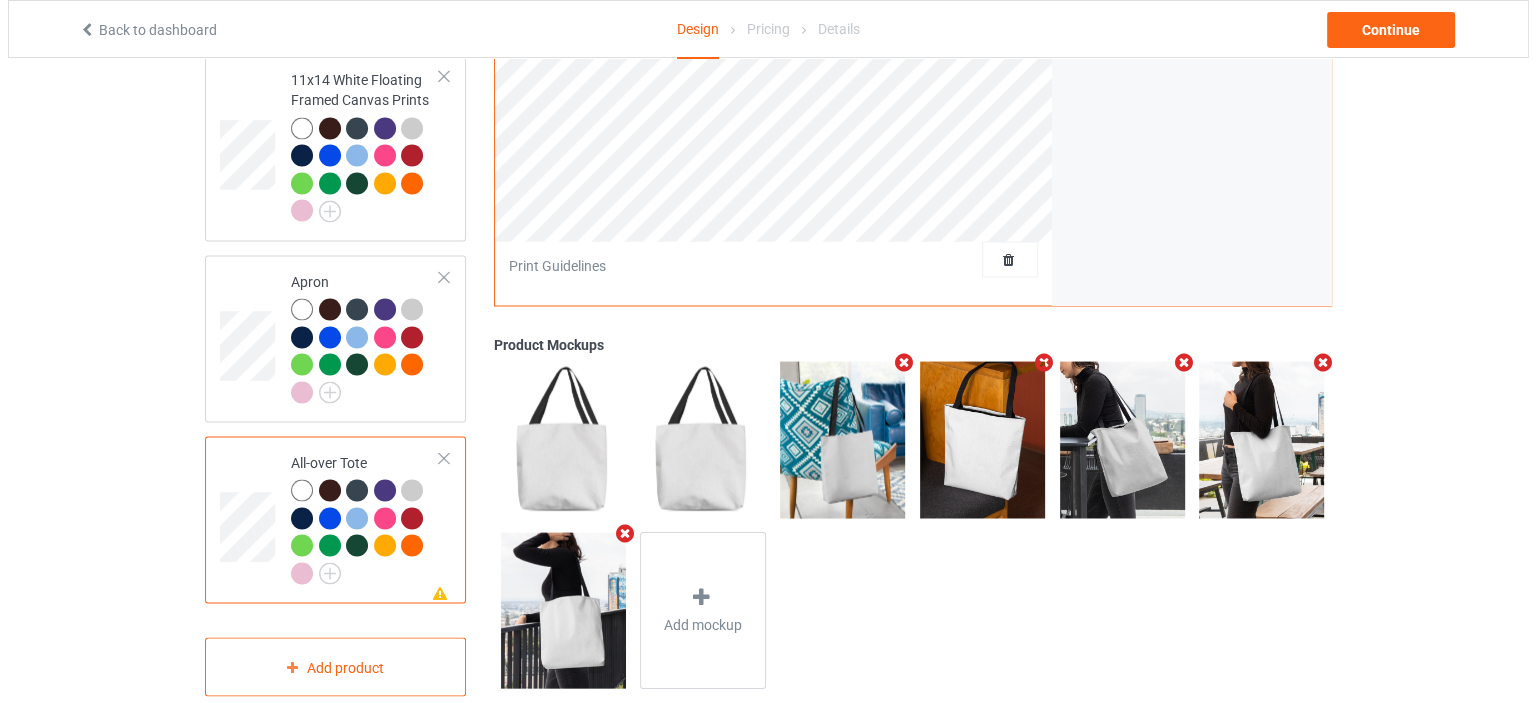 scroll, scrollTop: 3617, scrollLeft: 0, axis: vertical 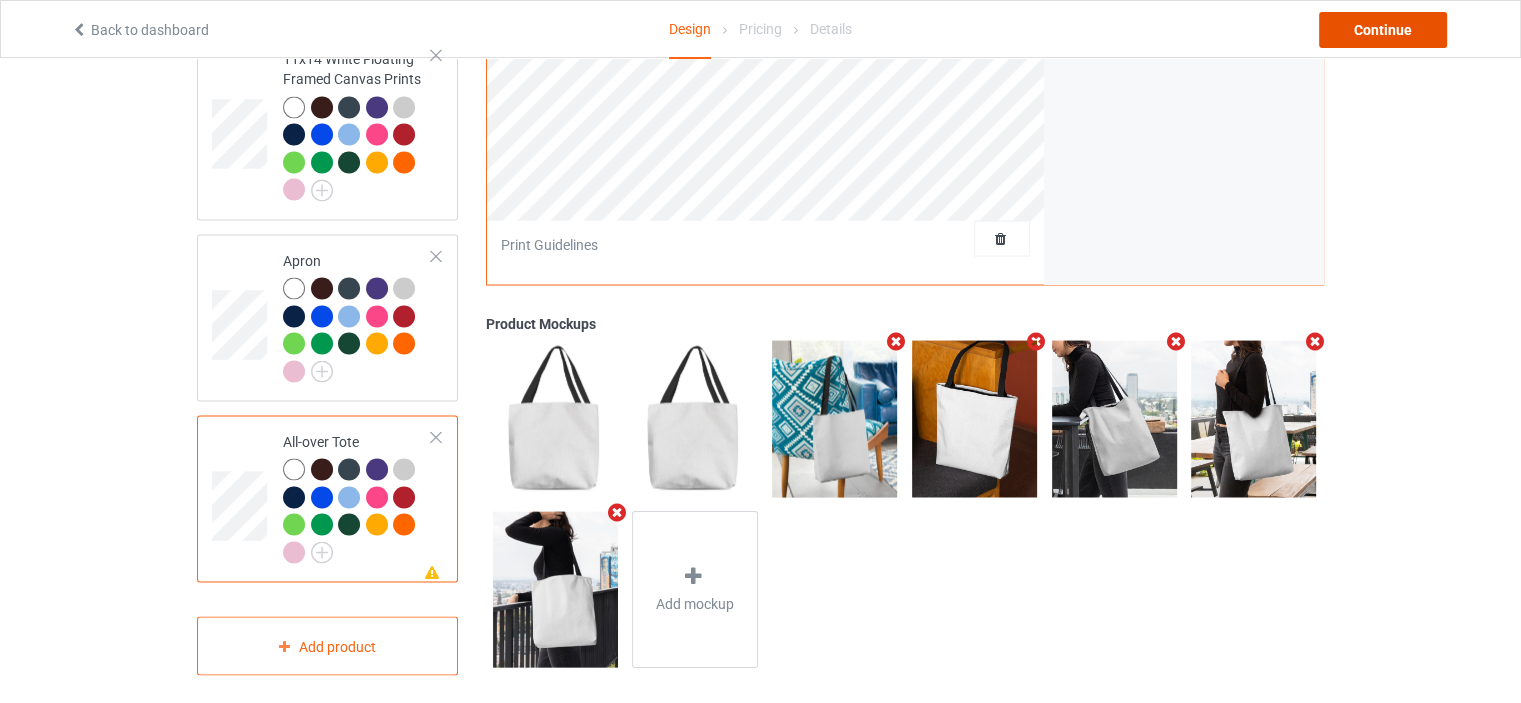 click on "Continue" at bounding box center [1383, 30] 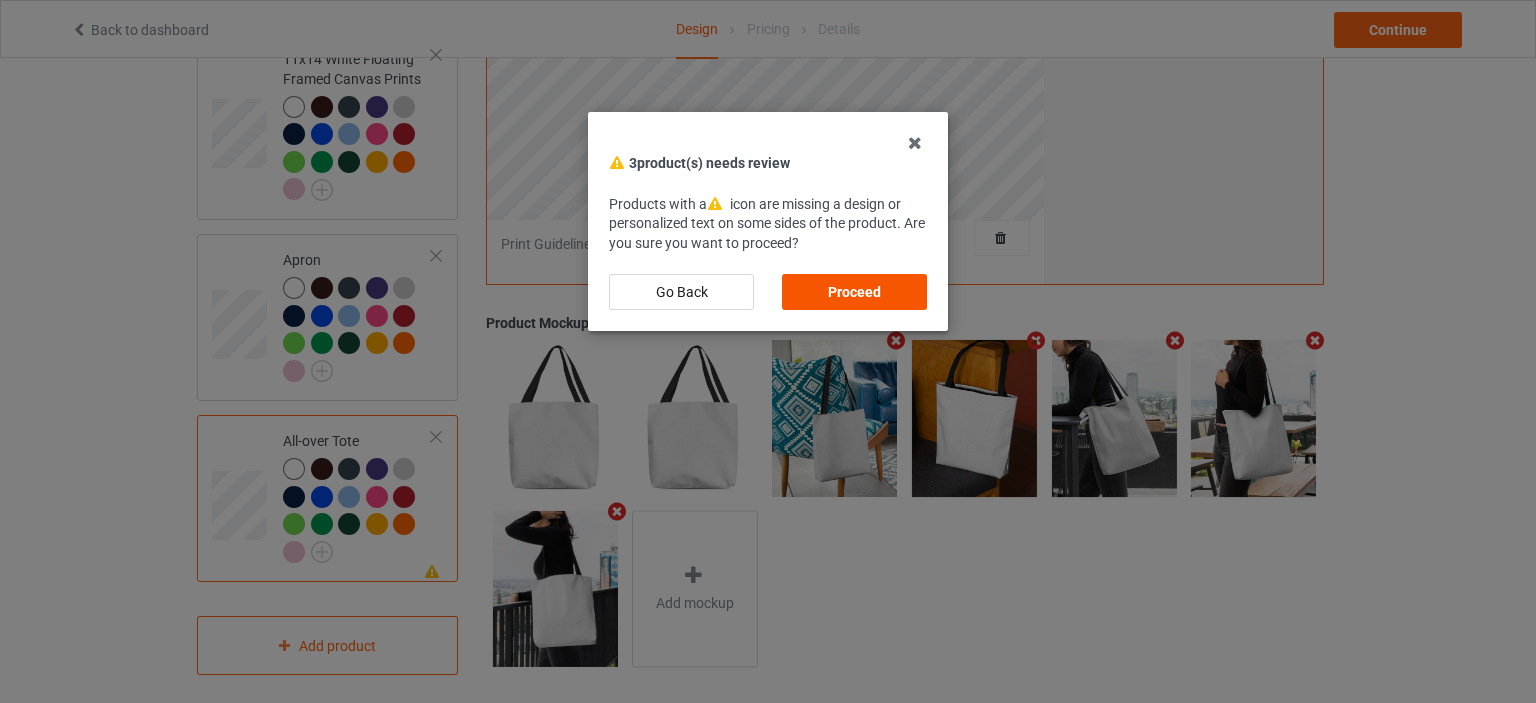 click on "Proceed" at bounding box center [854, 292] 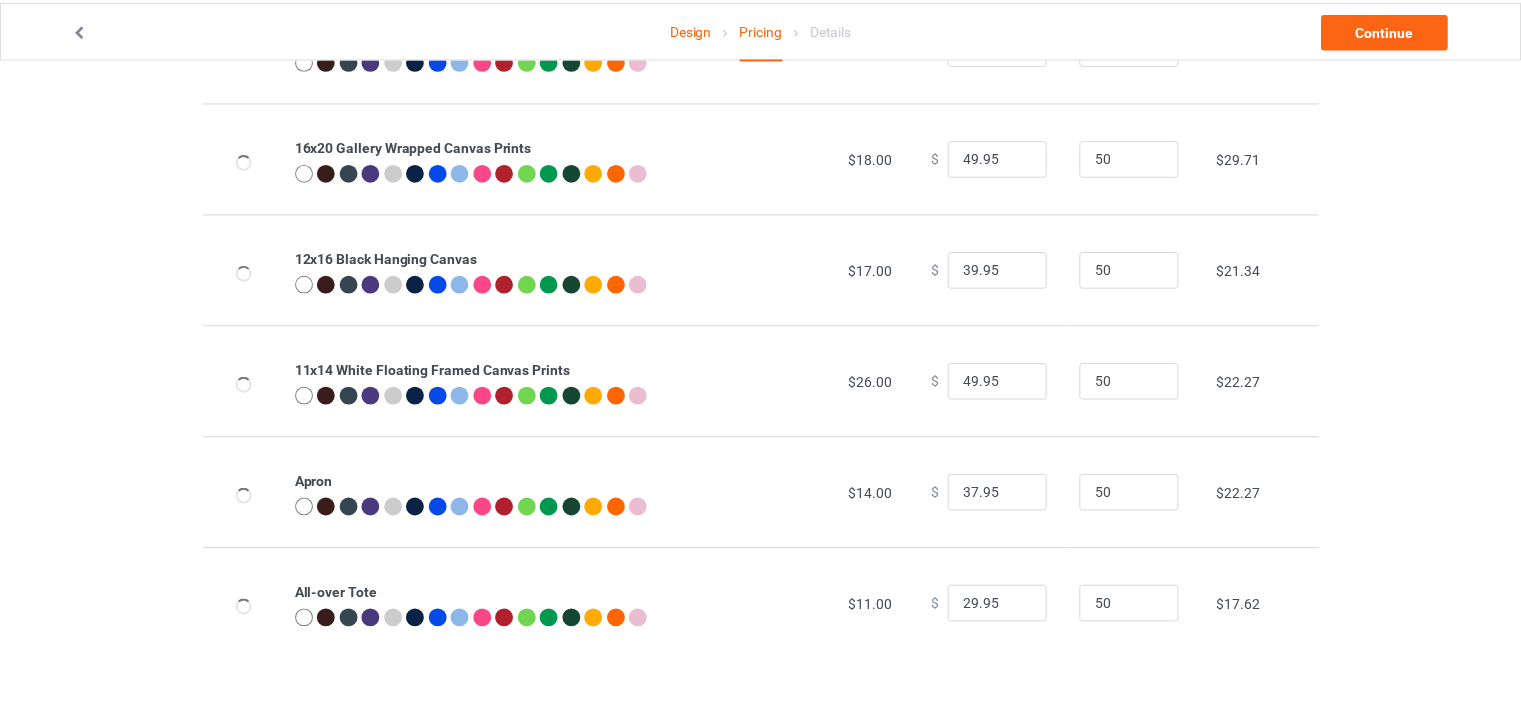scroll, scrollTop: 0, scrollLeft: 0, axis: both 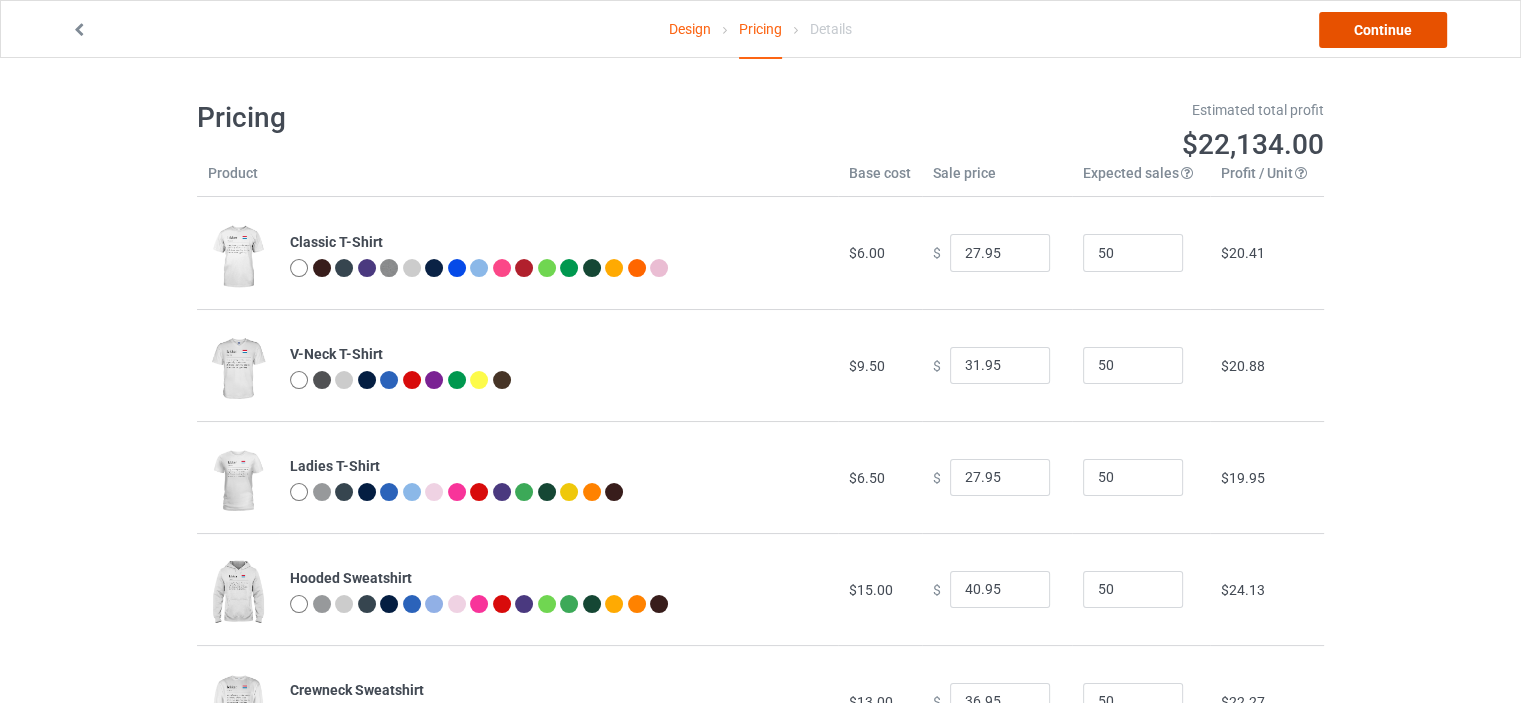 click on "Continue" at bounding box center (1383, 30) 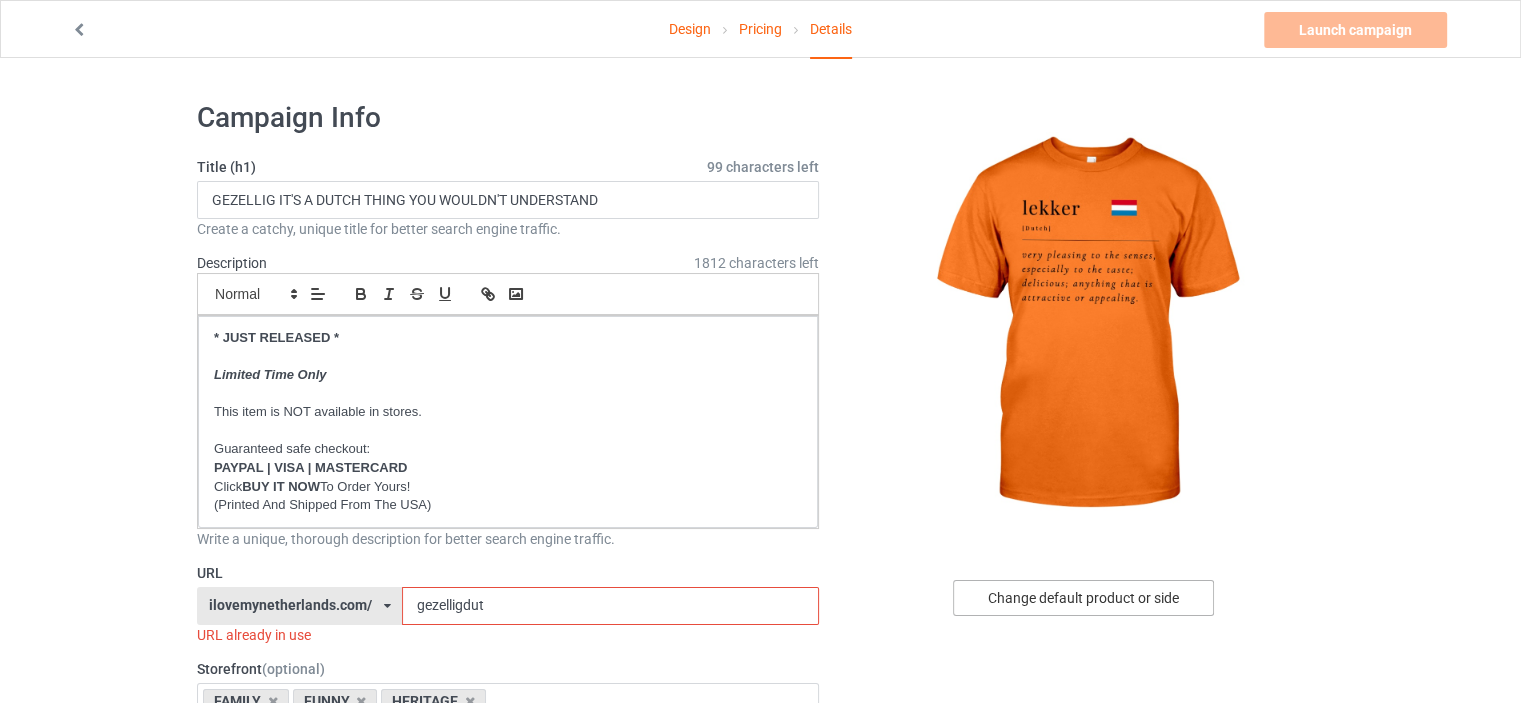 click on "Change default product or side" at bounding box center (1083, 598) 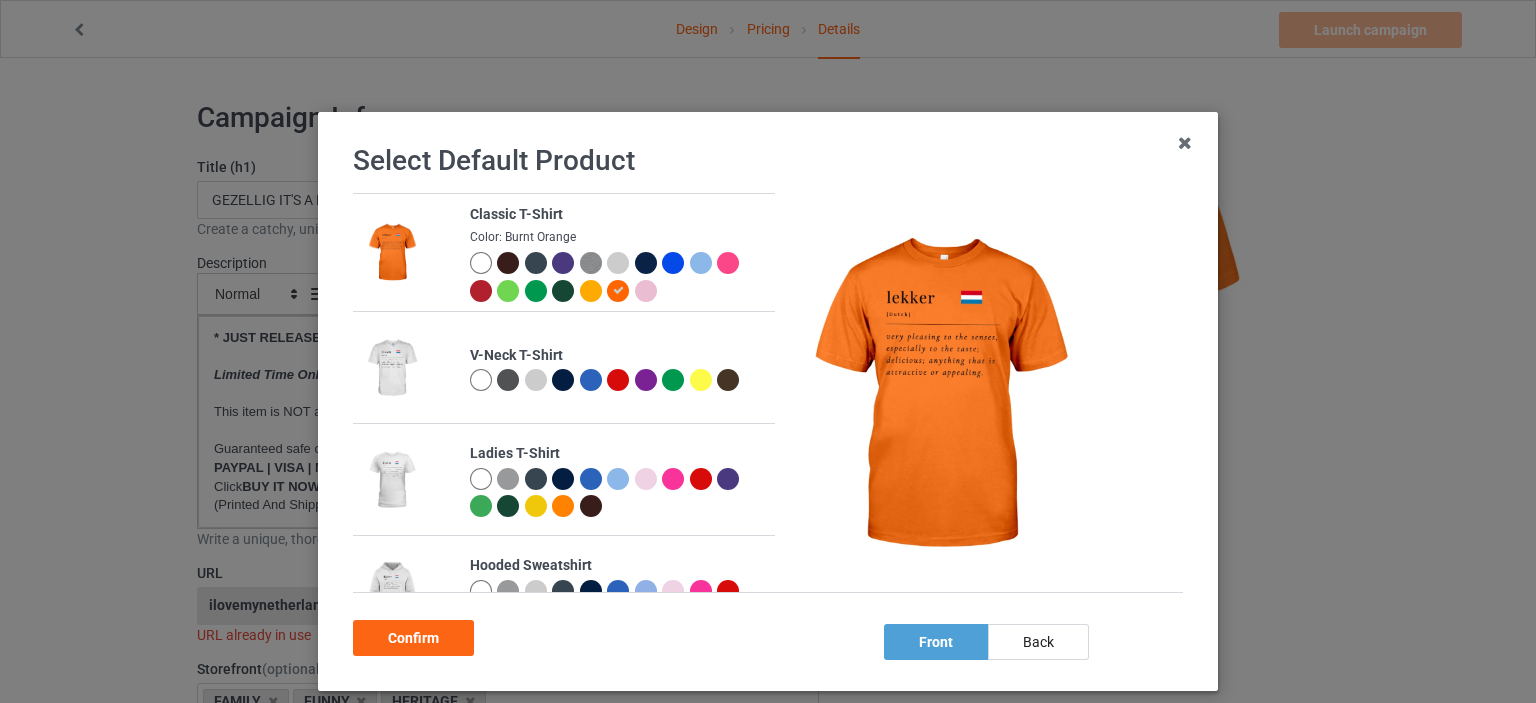 click at bounding box center [481, 263] 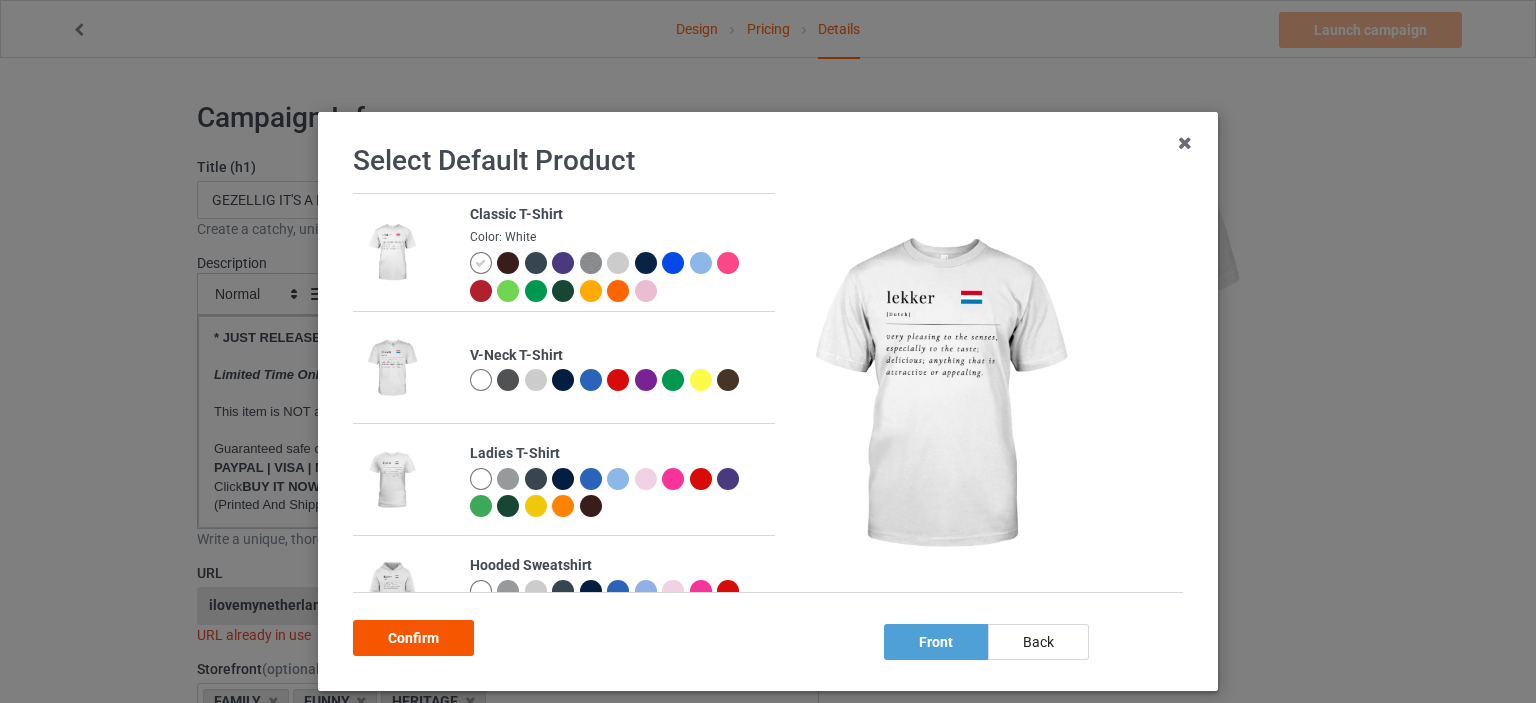click on "Confirm" at bounding box center [413, 638] 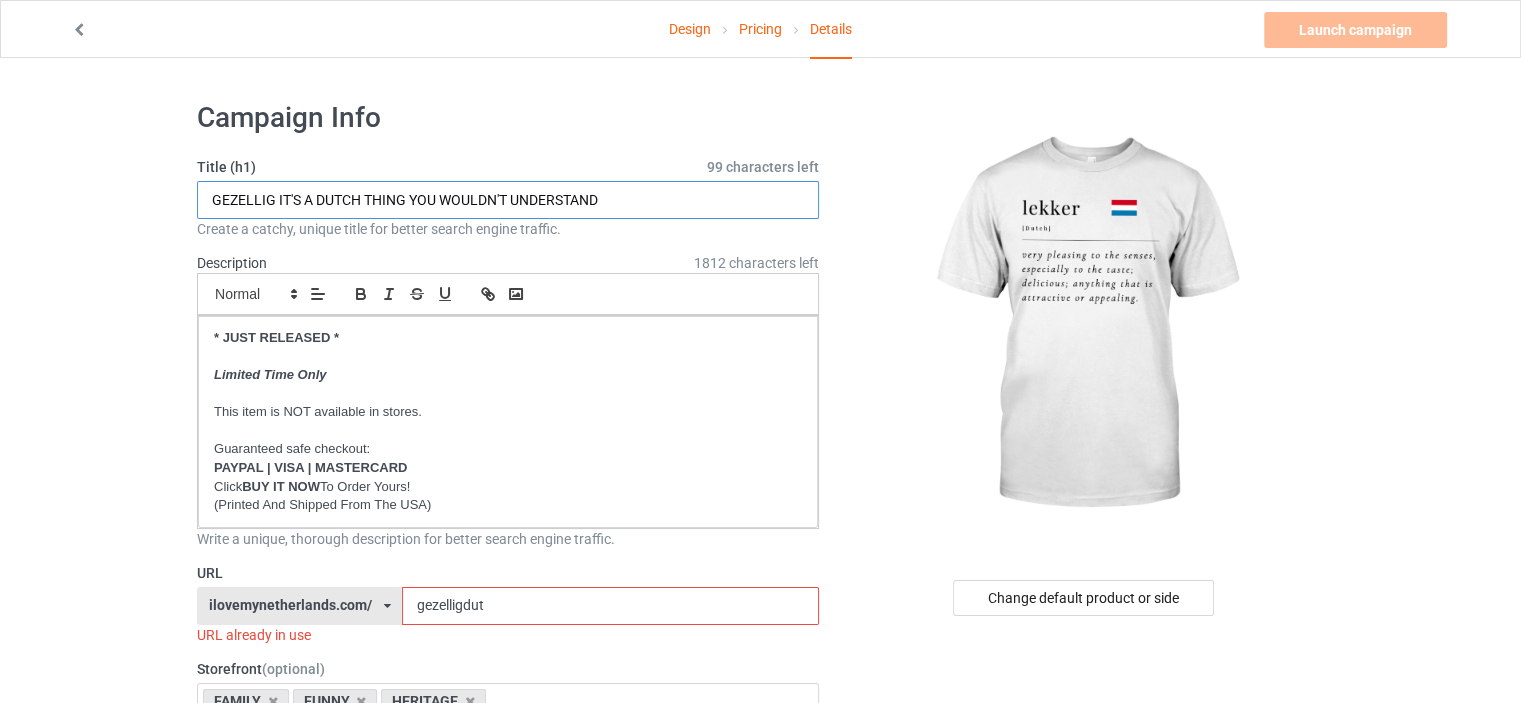 drag, startPoint x: 620, startPoint y: 191, endPoint x: 0, endPoint y: 187, distance: 620.0129 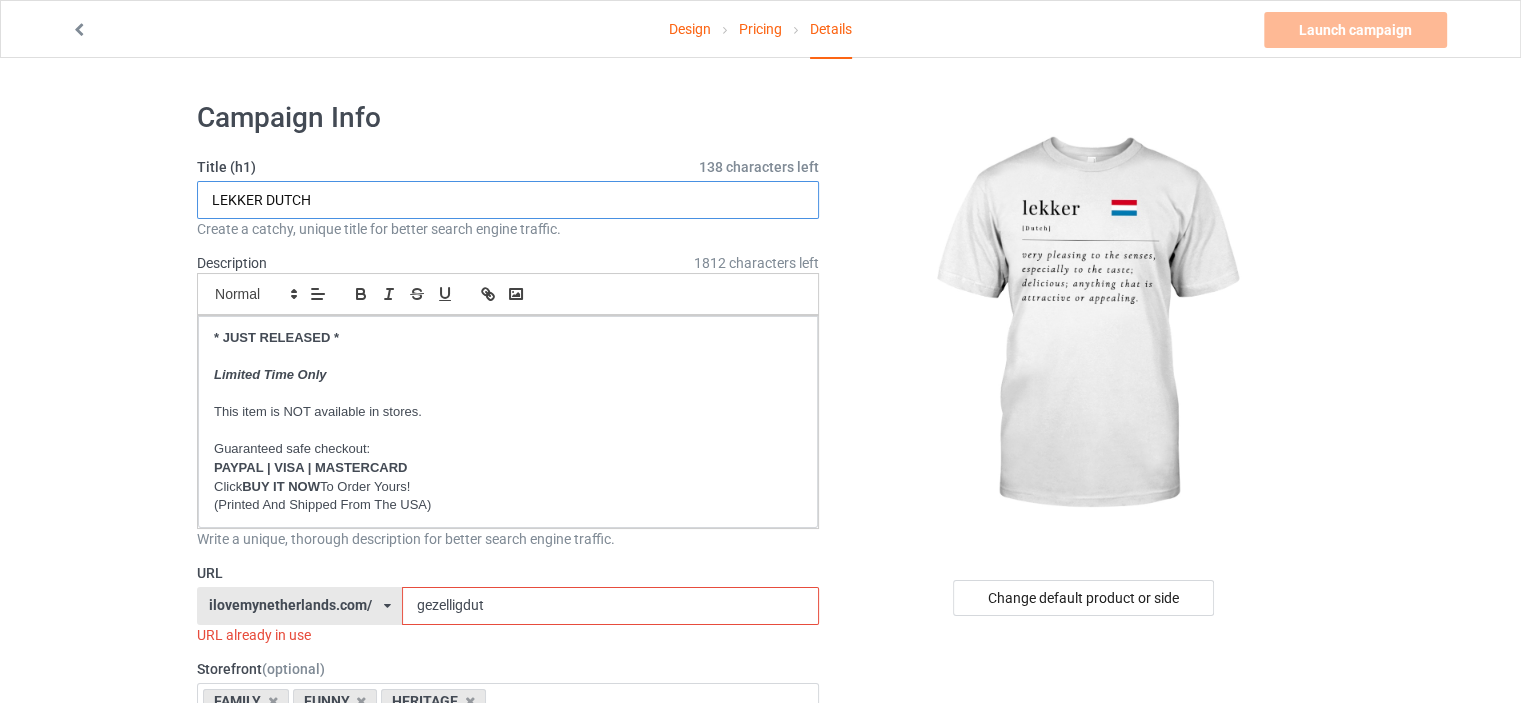 type on "LEKKER DUTCH" 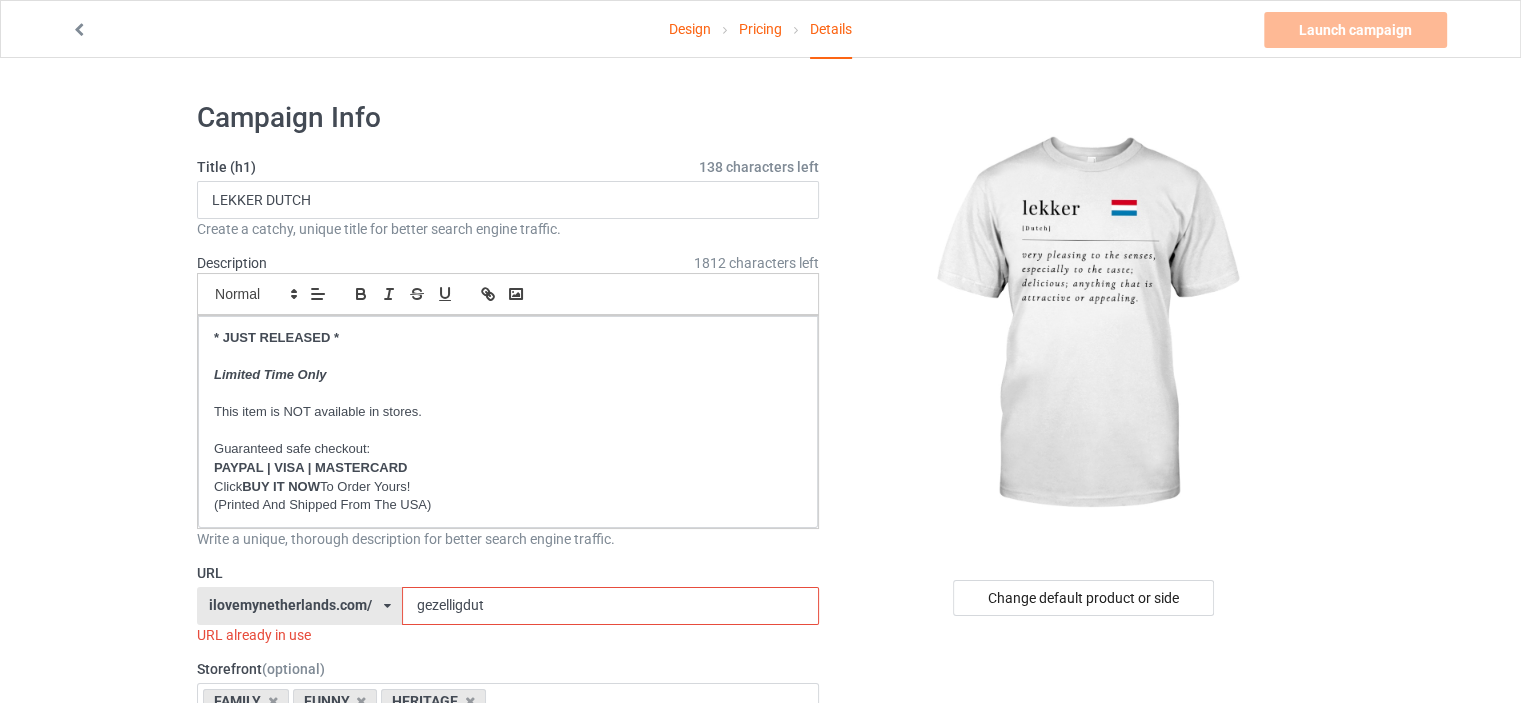click on "Design Pricing Details Launch campaign Invalid campaign URL Campaign Info Title (h1) 138   characters left LEKKER DUTCH Create a catchy, unique title for better search engine traffic. Description 1812   characters left       Small Normal Large Big Huge                                                                                     * JUST RELEASED * Limited Time Only This item is NOT available in stores. Guaranteed safe checkout: PAYPAL | VISA | MASTERCARD Click  BUY IT NOW  To Order Yours! (Printed And Shipped From The USA) Write a unique, thorough description for better search engine traffic. URL ilovemynetherlands.com/ britishlook.net/ danishlegends.com/ familyworldgifts.com/ finnishlegends.com/ funnyteeworld.com/ ilovemyaustralia.com/ ilovemycanada.net/ ilovemydenmark.com/ ilovemyfinland.com/ ilovemyfrance.com/ ilovemygermany.com/ ilovemygnomes.com/ ilovemyireland.com/ ilovemyitaly.com/ ilovemynetherlands.com/ ilovemynorway.com/ ilovemypoland.com/ ilovemyredhair.net/ ilovemyscotland.com/ gezelligdut" at bounding box center [760, 1168] 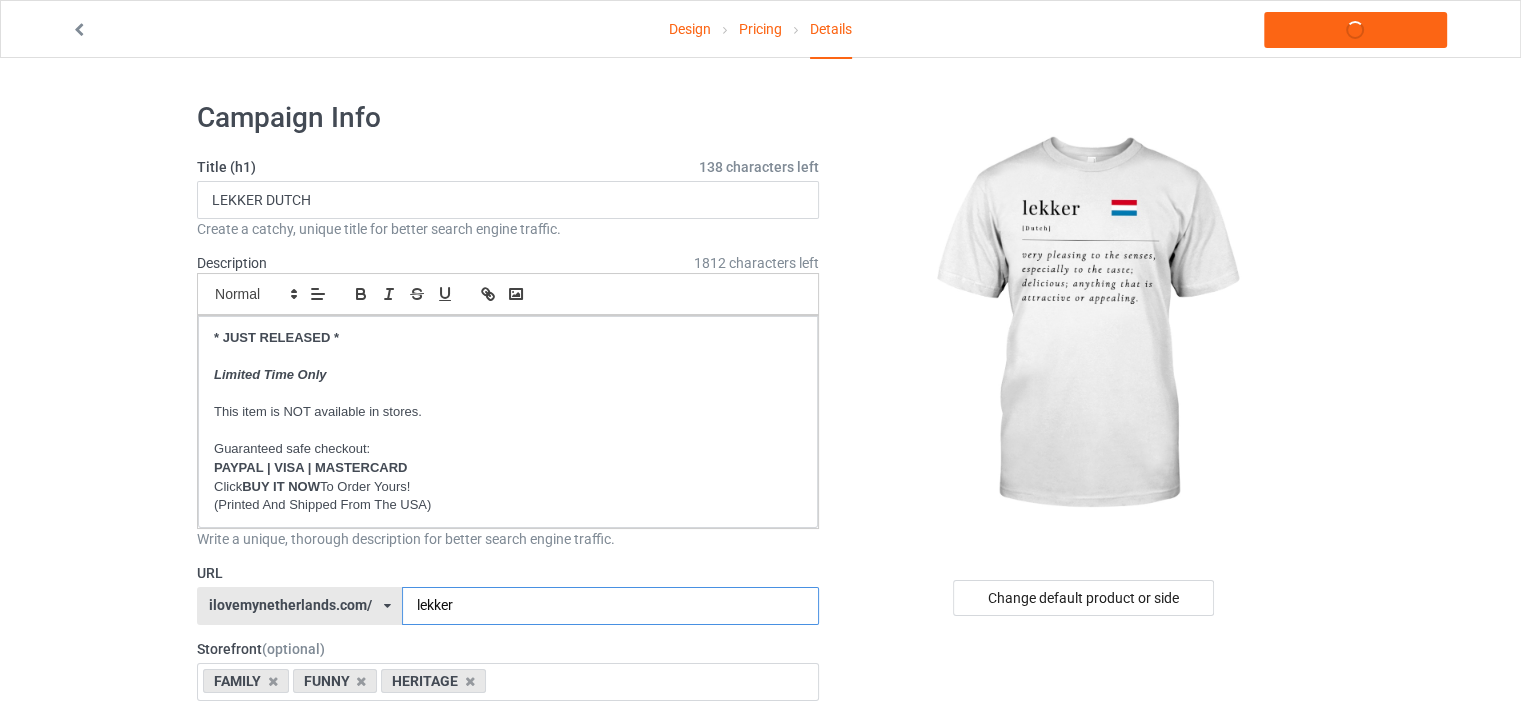 type on "lekker" 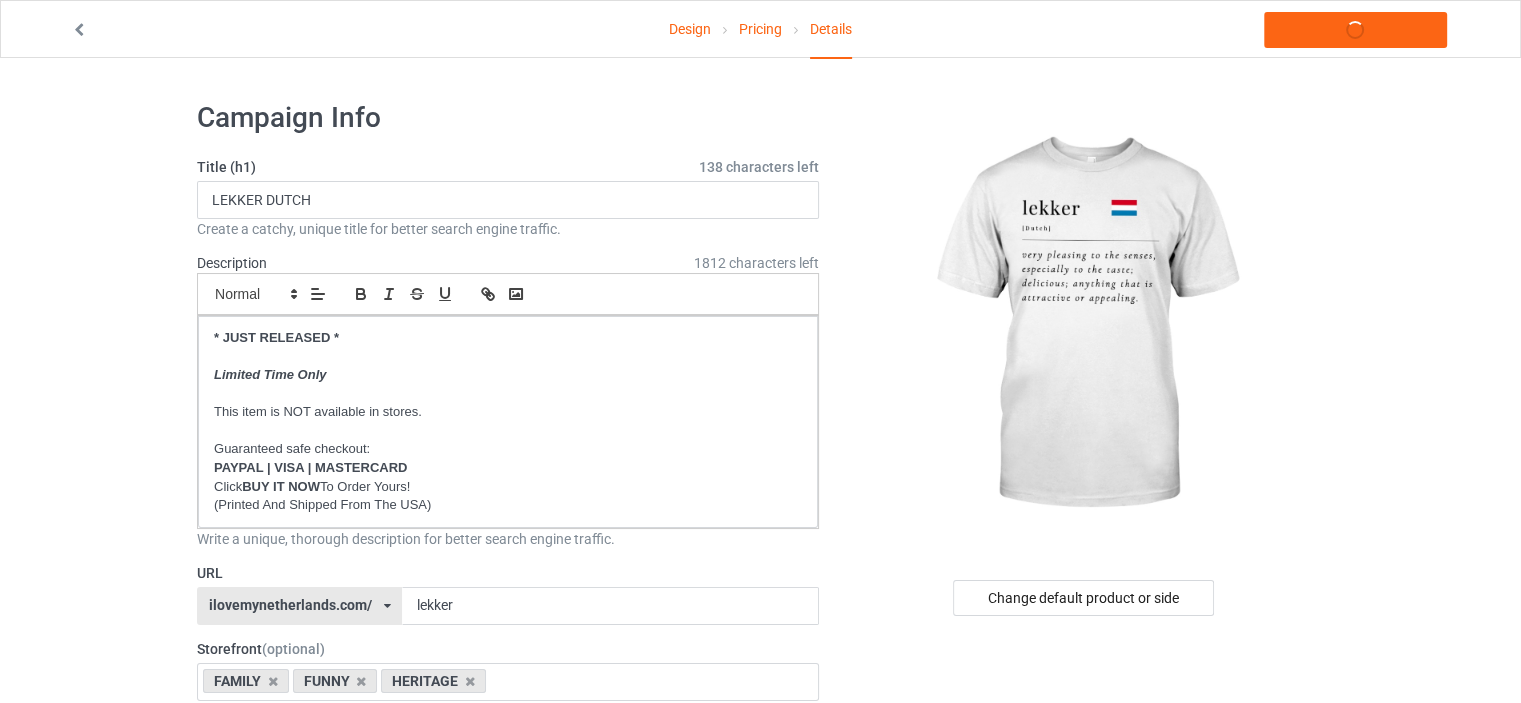click on "Design Pricing Details Launch campaign Campaign Info Title (h1) 138   characters left LEKKER DUTCH Create a catchy, unique title for better search engine traffic. Description 1812   characters left       Small Normal Large Big Huge                                                                                     * JUST RELEASED * Limited Time Only This item is NOT available in stores. Guaranteed safe checkout: PAYPAL | VISA | MASTERCARD Click  BUY IT NOW  To Order Yours! (Printed And Shipped From The USA) Write a unique, thorough description for better search engine traffic. URL ilovemynetherlands.com/ britishlook.net/ danishlegends.com/ familyworldgifts.com/ finnishlegends.com/ funnyteeworld.com/ ilovemyaustralia.com/ ilovemycanada.net/ ilovemydenmark.com/ ilovemyfinland.com/ ilovemyfrance.com/ ilovemygermany.com/ ilovemygnomes.com/ ilovemyireland.com/ ilovemyitaly.com/ ilovemynetherlands.com/ ilovemynorway.com/ ilovemypoland.com/ ilovemyredhair.net/ ilovemyscotland.com/ ilovemysweden.com/ teechip.com/" at bounding box center [760, 1158] 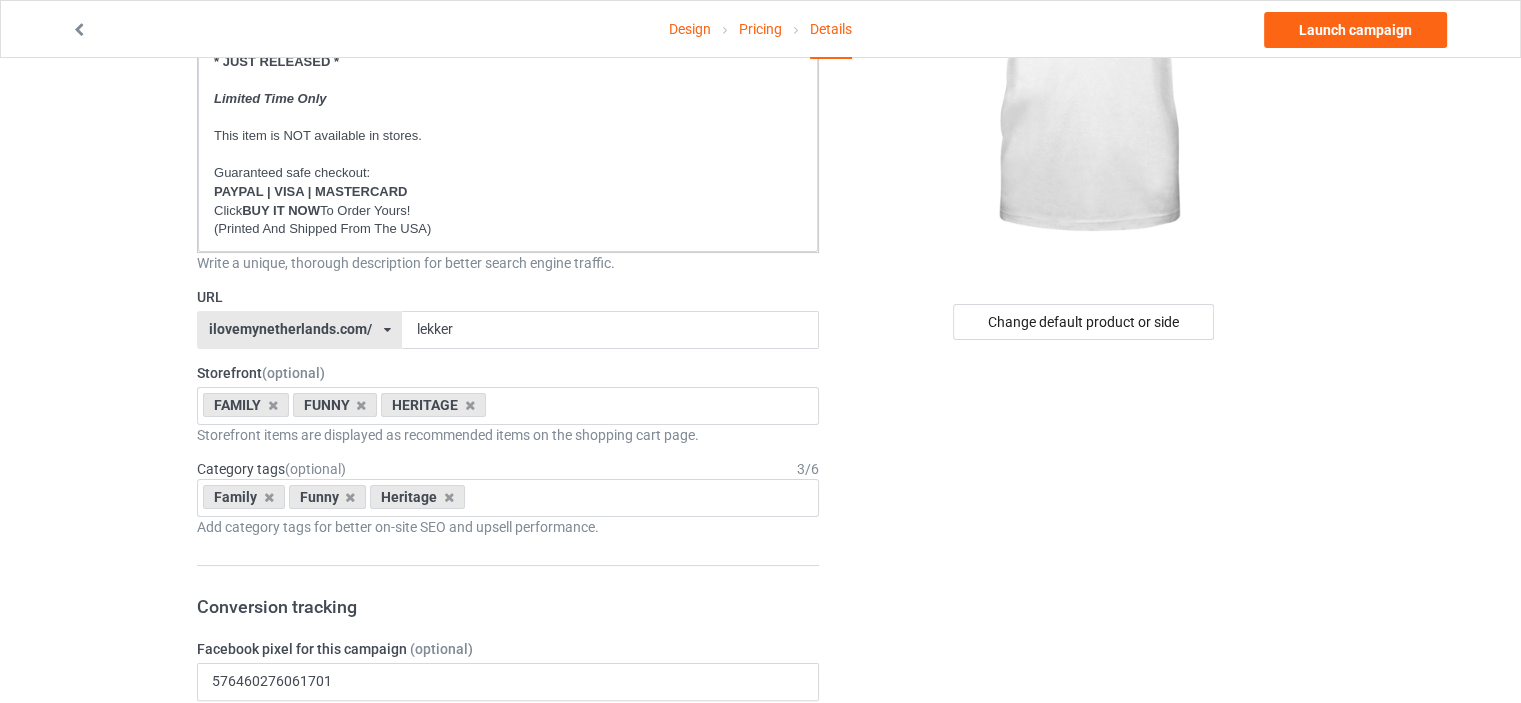 scroll, scrollTop: 300, scrollLeft: 0, axis: vertical 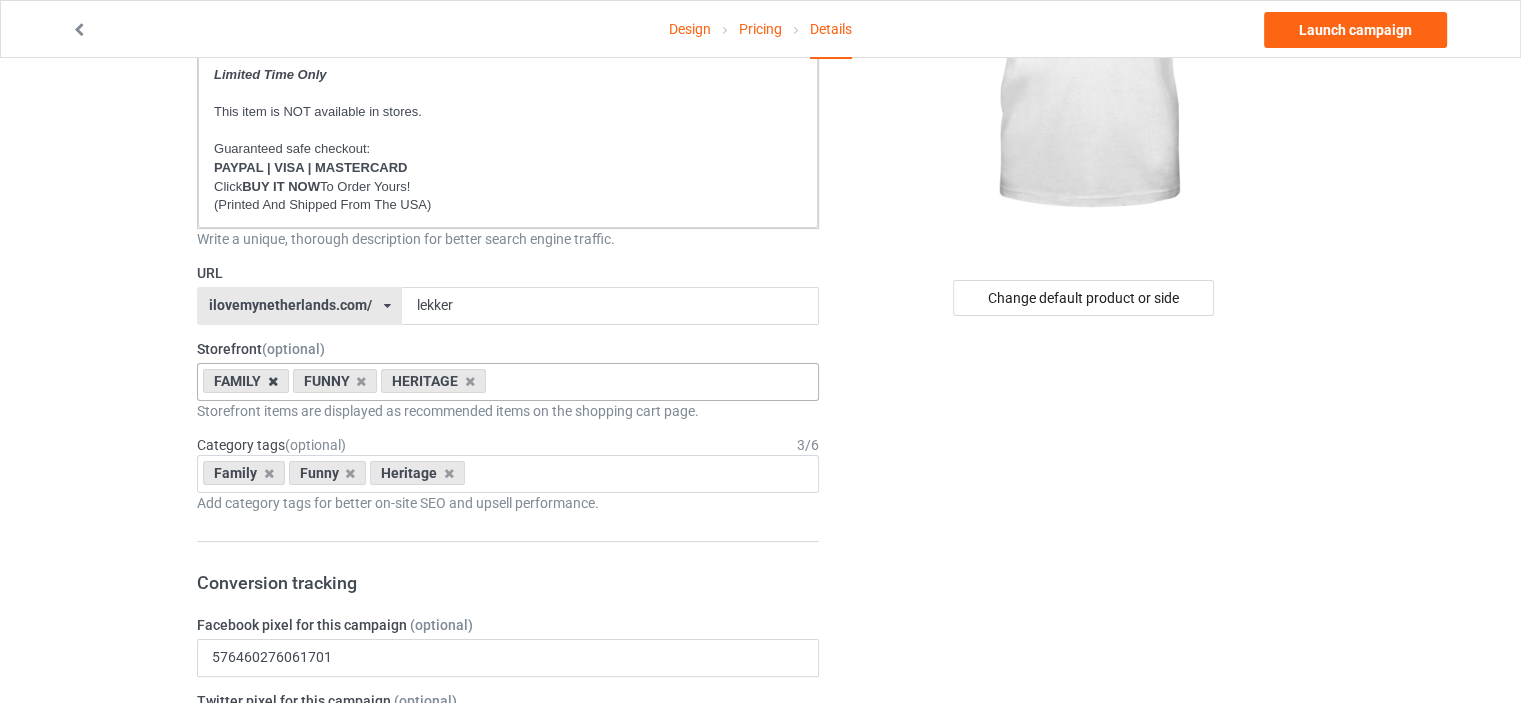 click at bounding box center (273, 381) 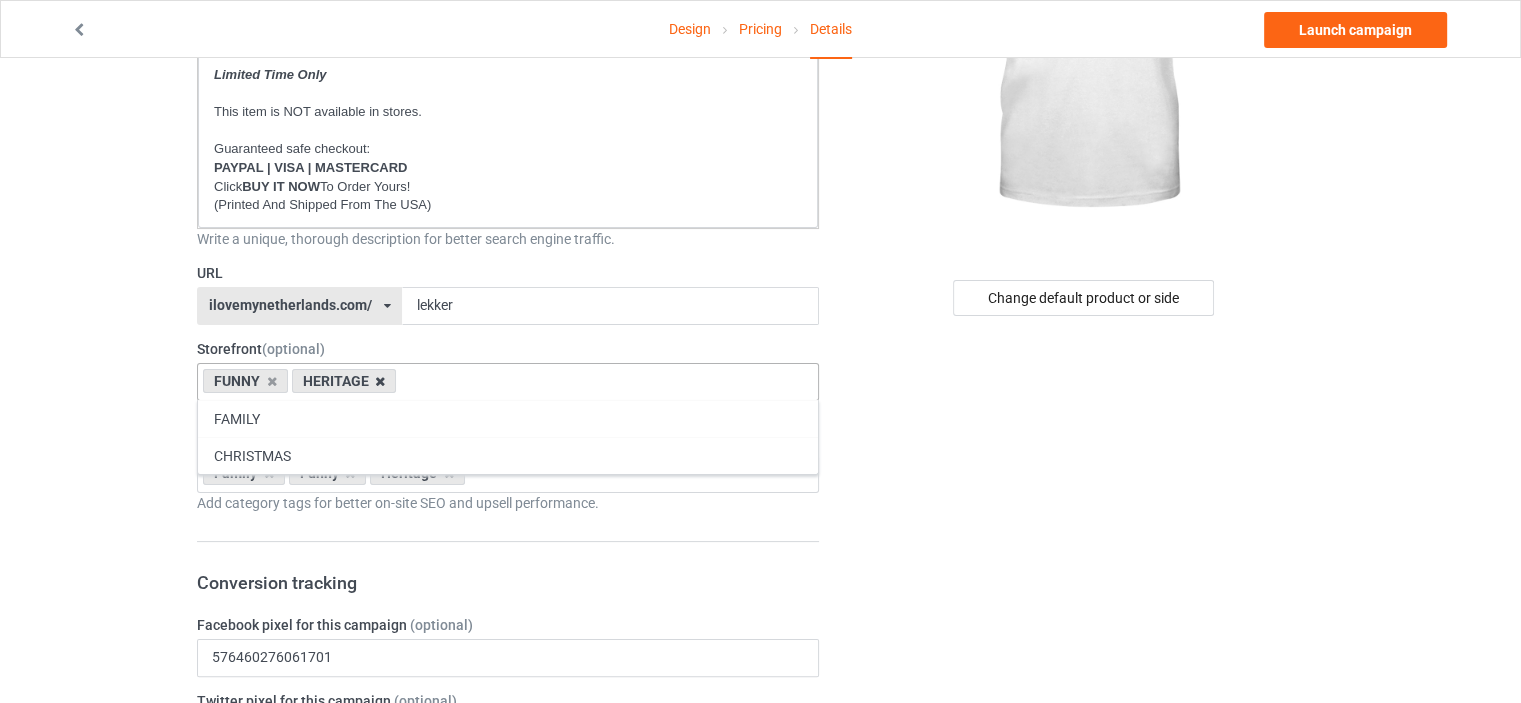 click at bounding box center (380, 381) 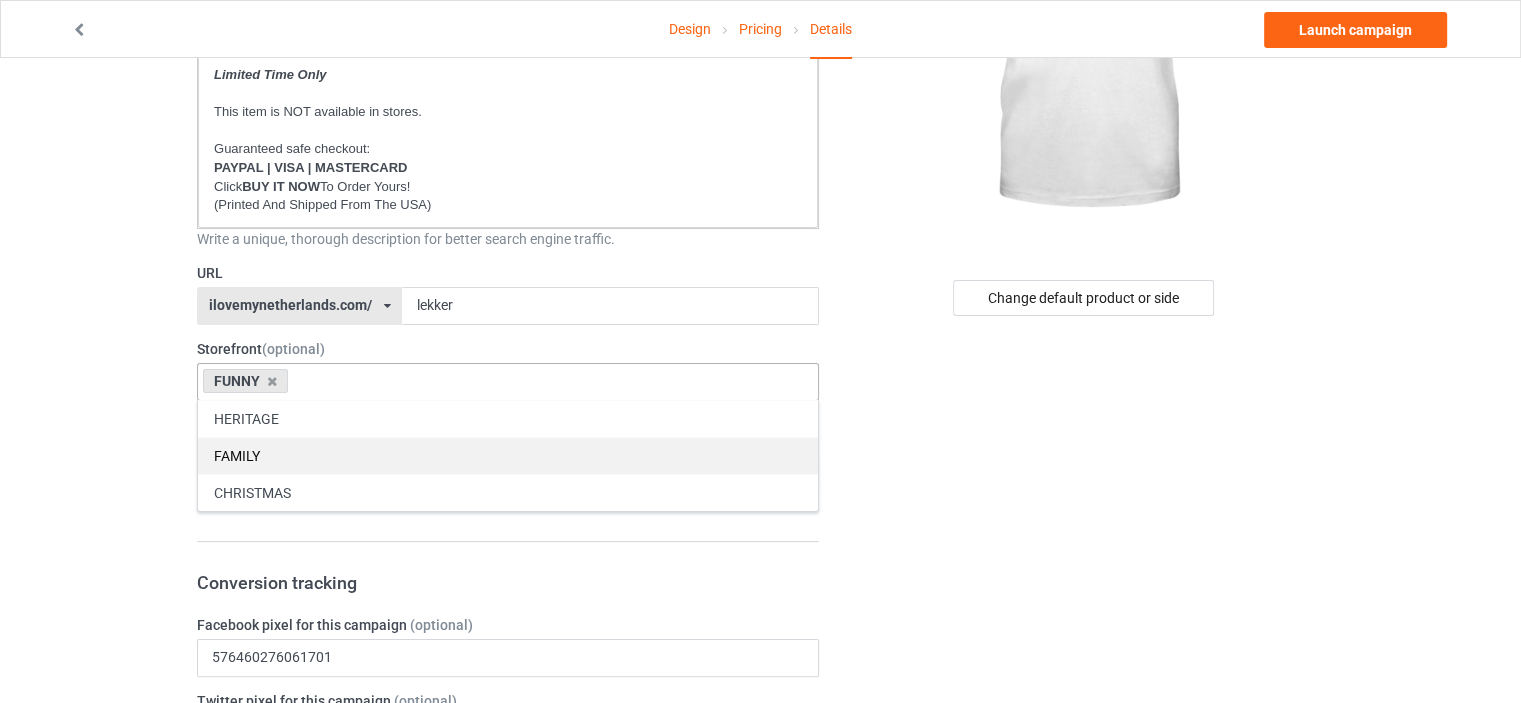 click on "FAMILY" at bounding box center (508, 455) 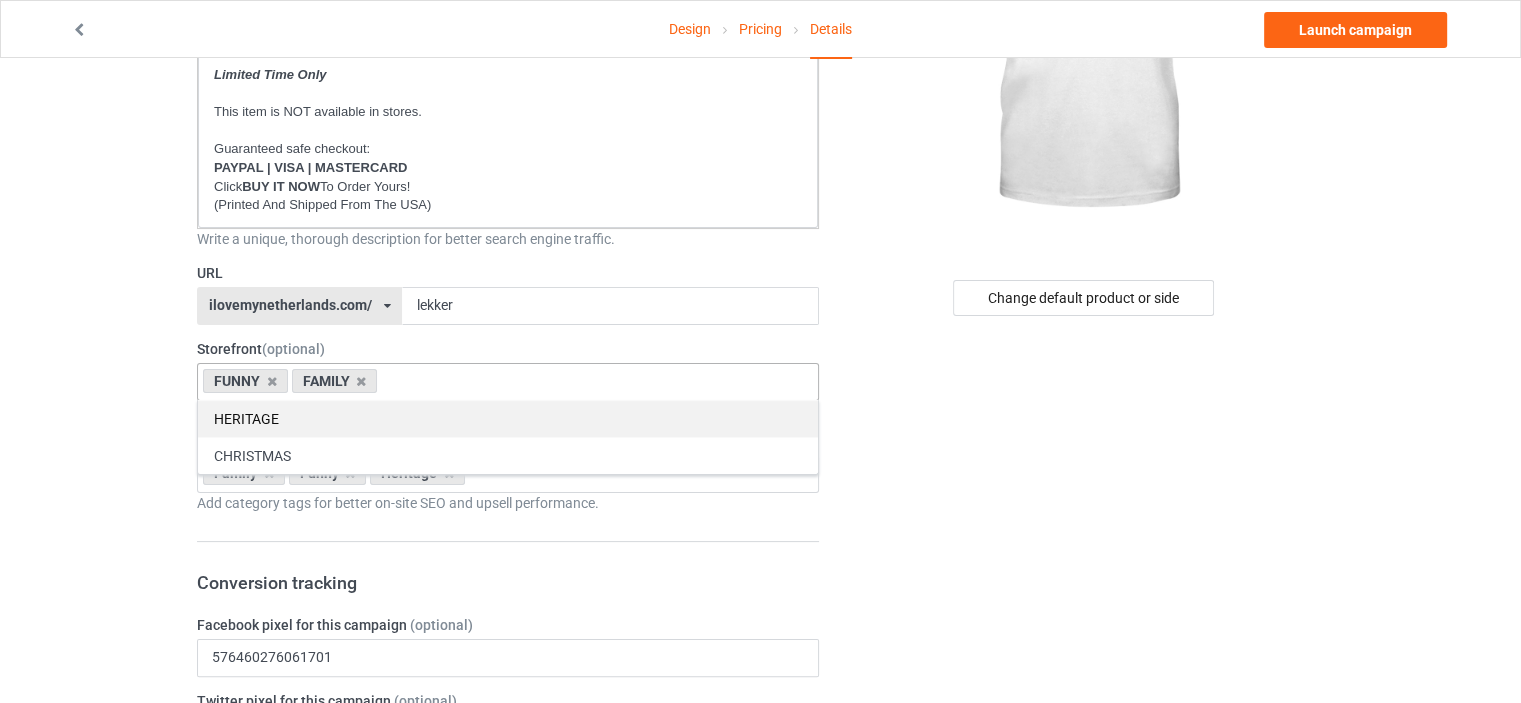 click on "HERITAGE" at bounding box center (508, 418) 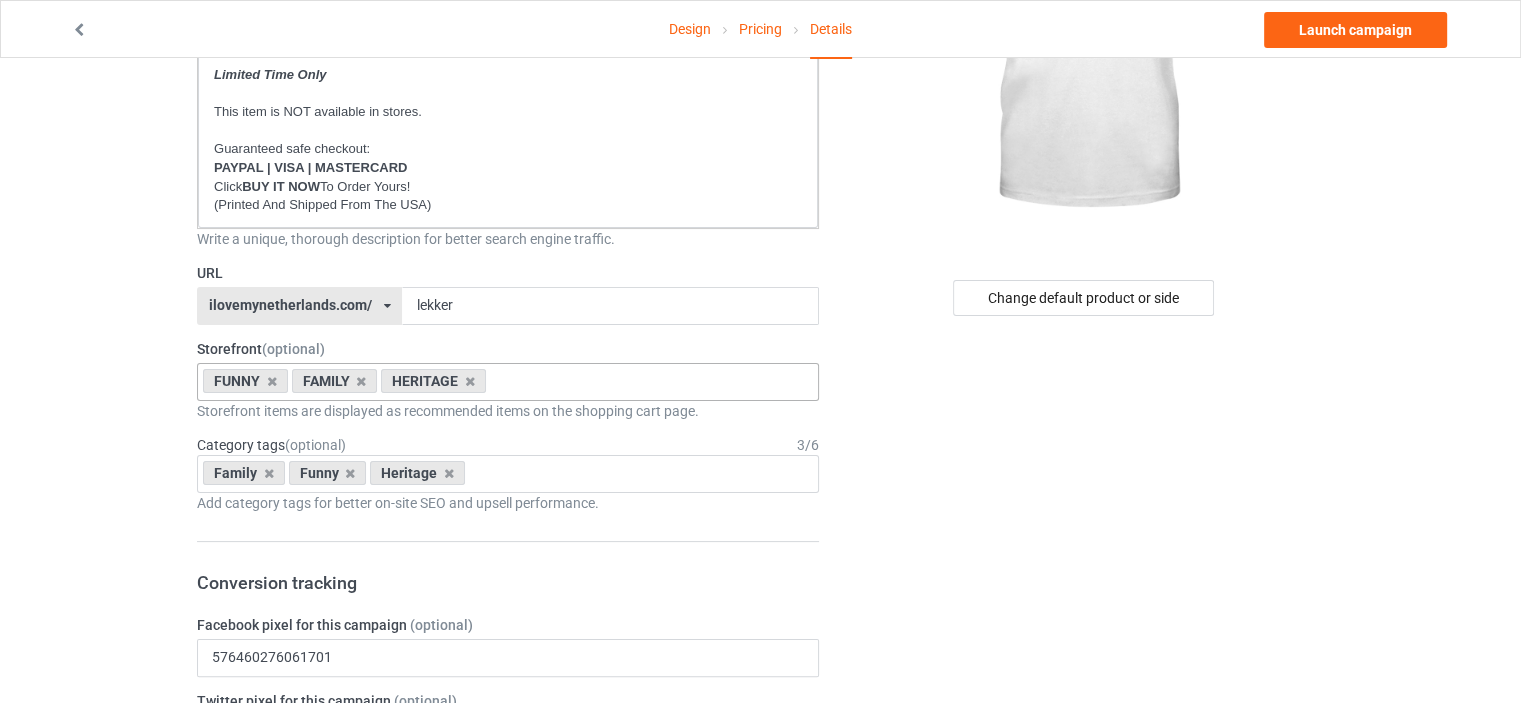 click on "Design Pricing Details Launch campaign Campaign Info Title (h1) 138   characters left LEKKER DUTCH Create a catchy, unique title for better search engine traffic. Description 1812   characters left       Small Normal Large Big Huge                                                                                     * JUST RELEASED * Limited Time Only This item is NOT available in stores. Guaranteed safe checkout: PAYPAL | VISA | MASTERCARD Click  BUY IT NOW  To Order Yours! (Printed And Shipped From The USA) Write a unique, thorough description for better search engine traffic. URL ilovemynetherlands.com/ britishlook.net/ danishlegends.com/ familyworldgifts.com/ finnishlegends.com/ funnyteeworld.com/ ilovemyaustralia.com/ ilovemycanada.net/ ilovemydenmark.com/ ilovemyfinland.com/ ilovemyfrance.com/ ilovemygermany.com/ ilovemygnomes.com/ ilovemyireland.com/ ilovemyitaly.com/ ilovemynetherlands.com/ ilovemynorway.com/ ilovemypoland.com/ ilovemyredhair.net/ ilovemyscotland.com/ ilovemysweden.com/ teechip.com/" at bounding box center [760, 858] 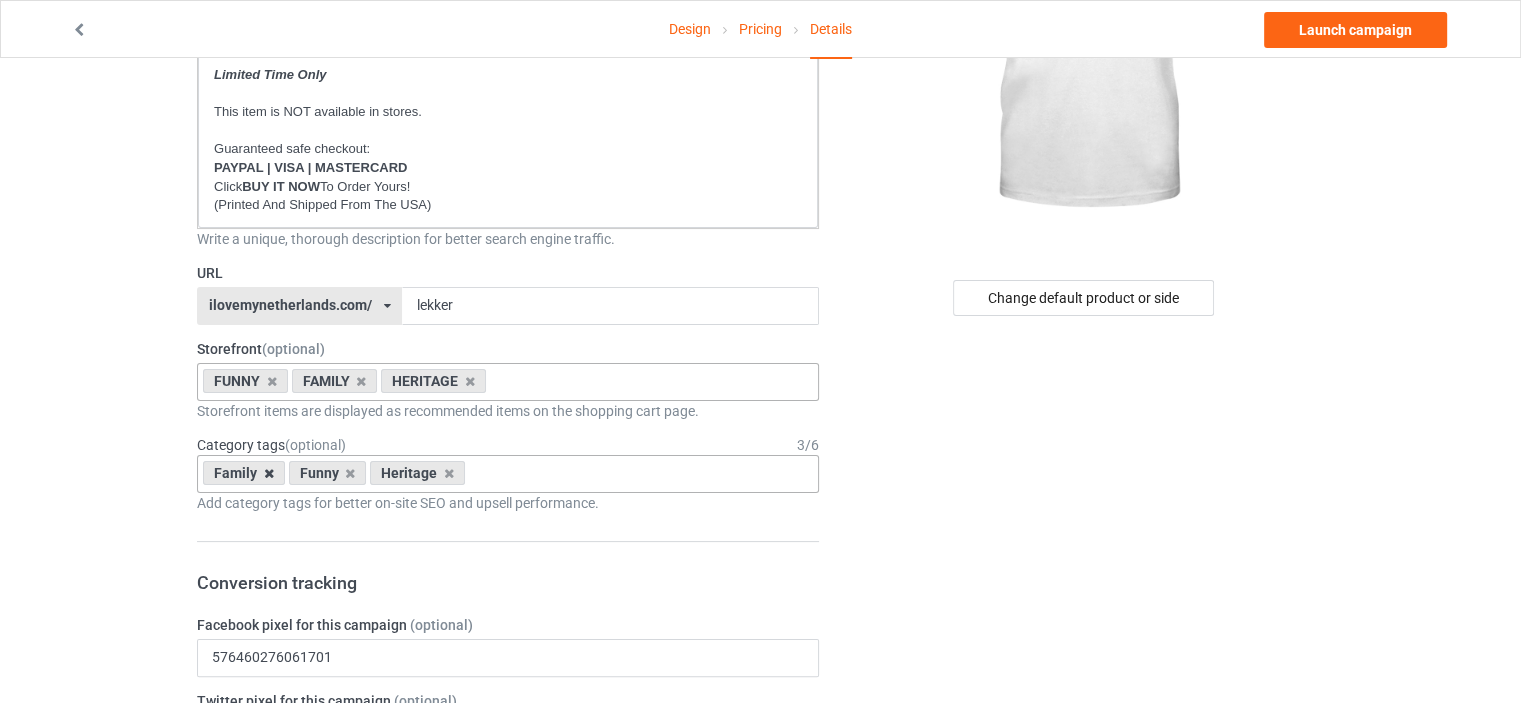 click at bounding box center [269, 473] 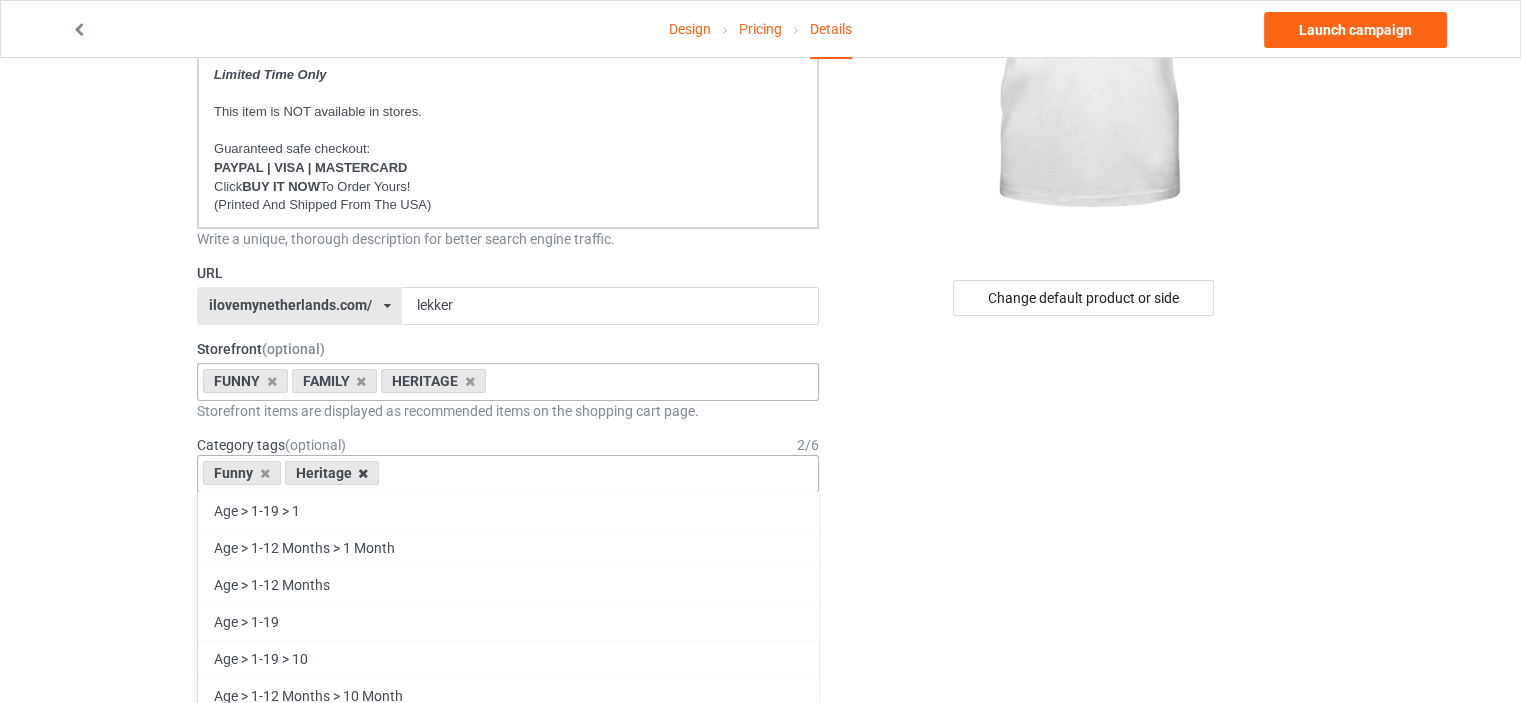 click at bounding box center (363, 473) 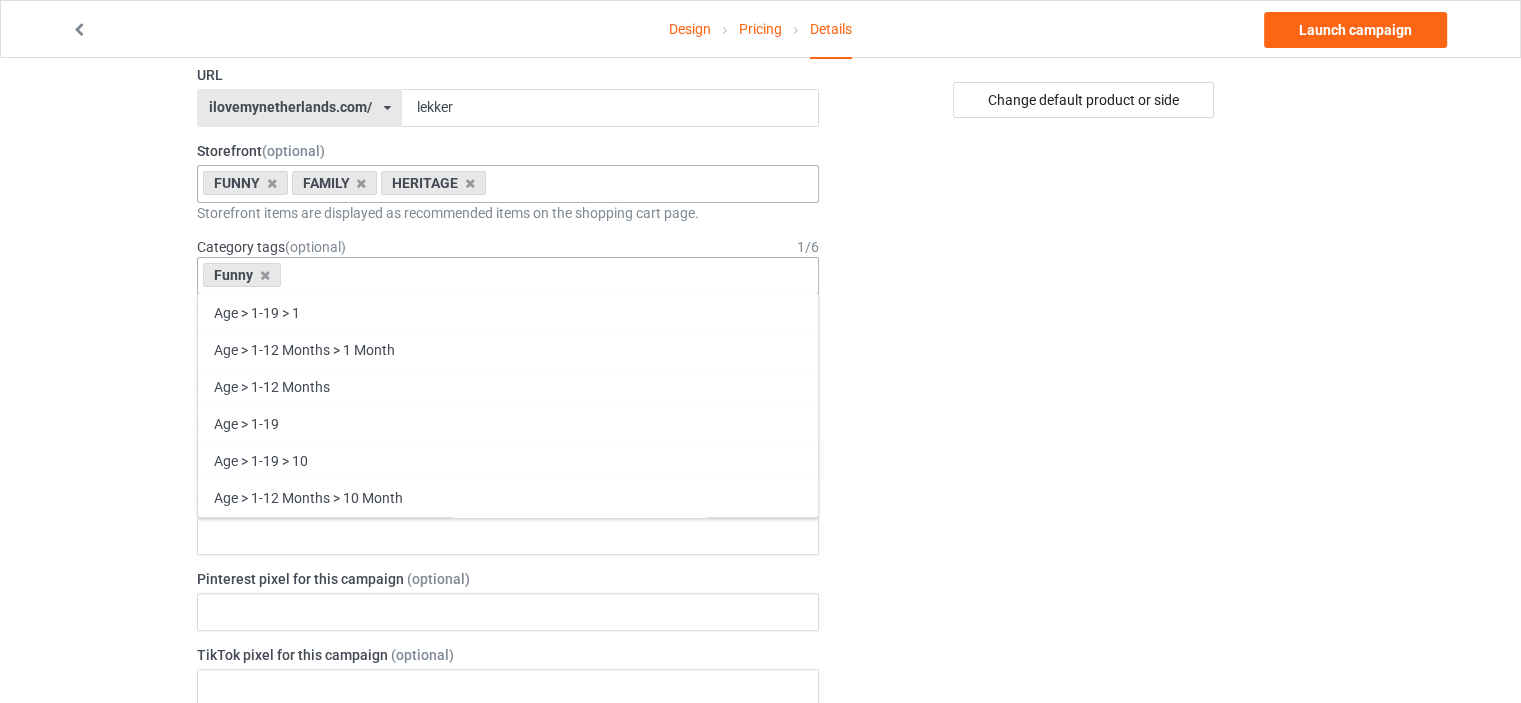 scroll, scrollTop: 500, scrollLeft: 0, axis: vertical 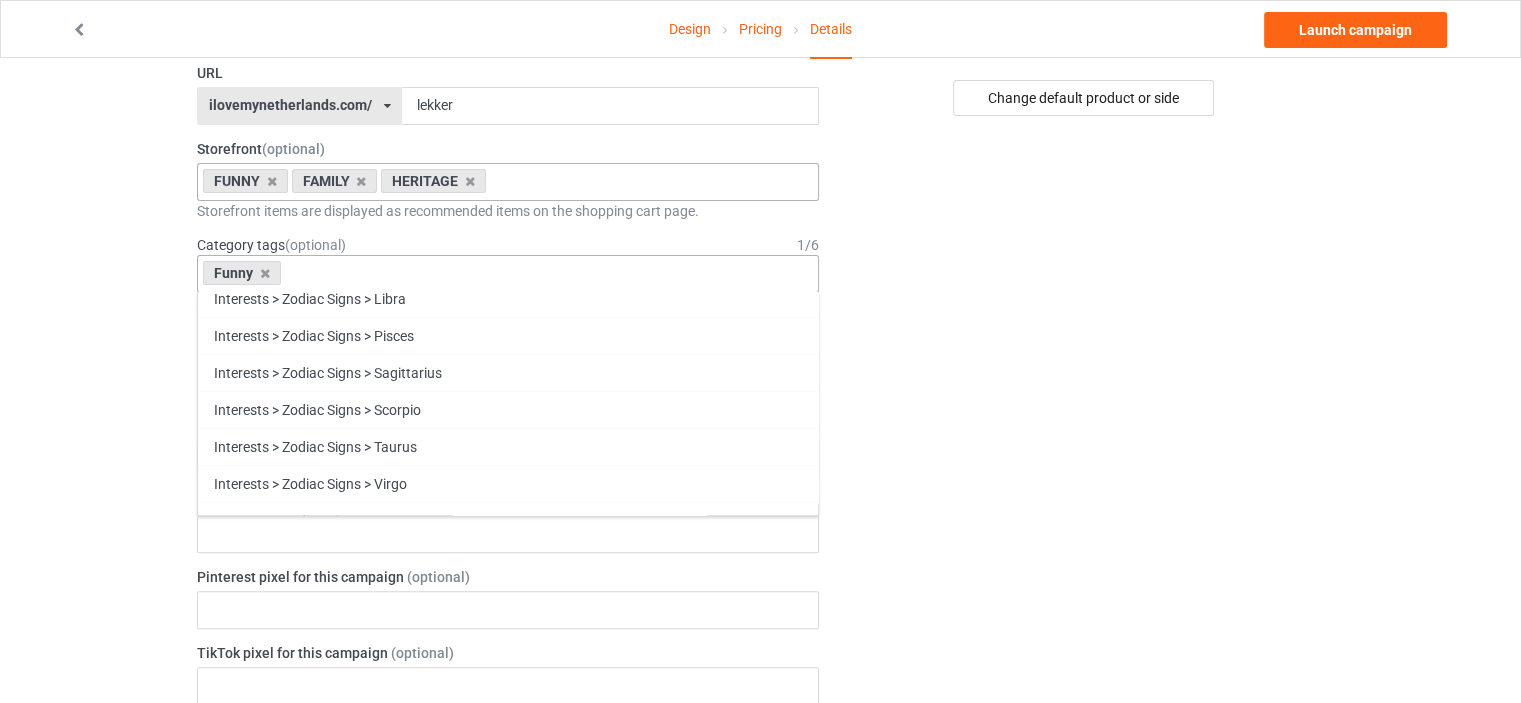 click on "Family" at bounding box center [508, 890] 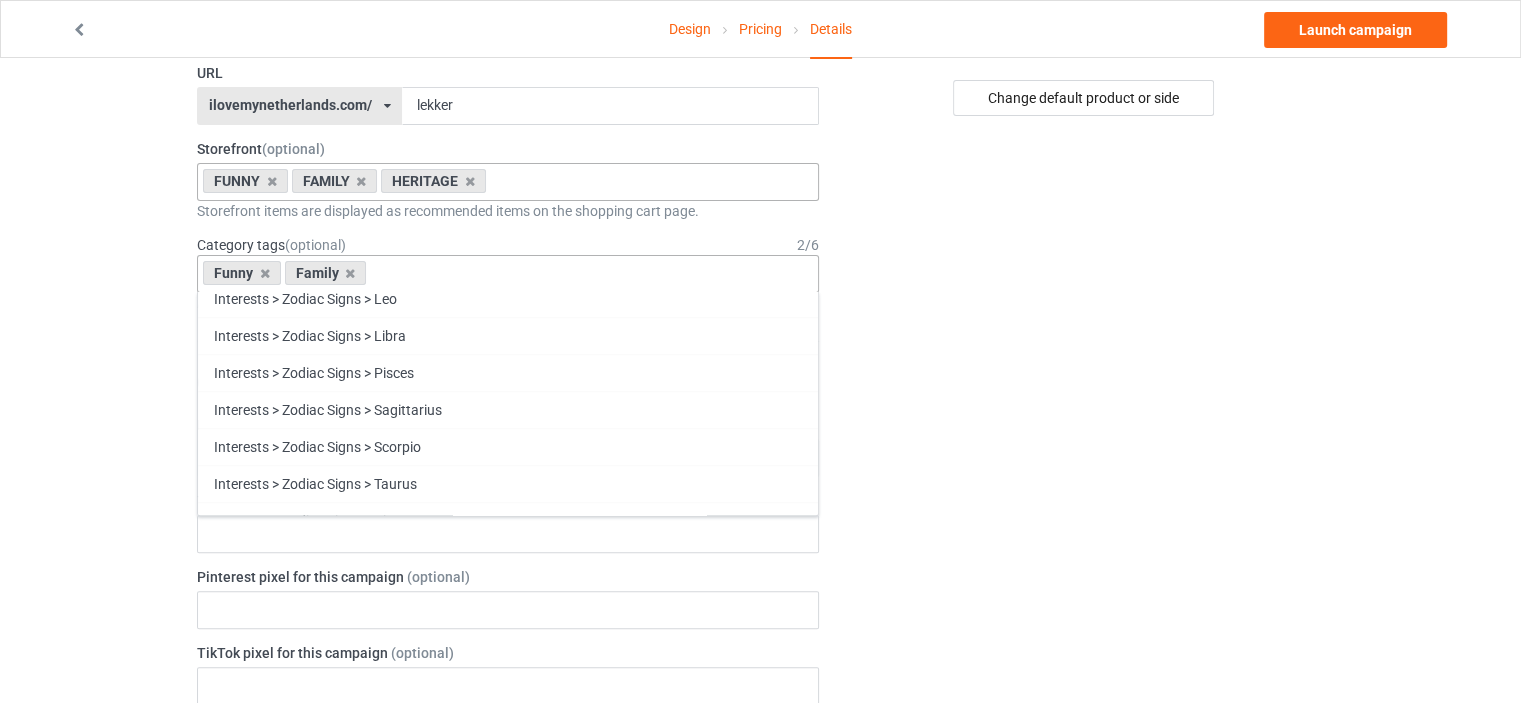 click on "Heritage" at bounding box center [508, 927] 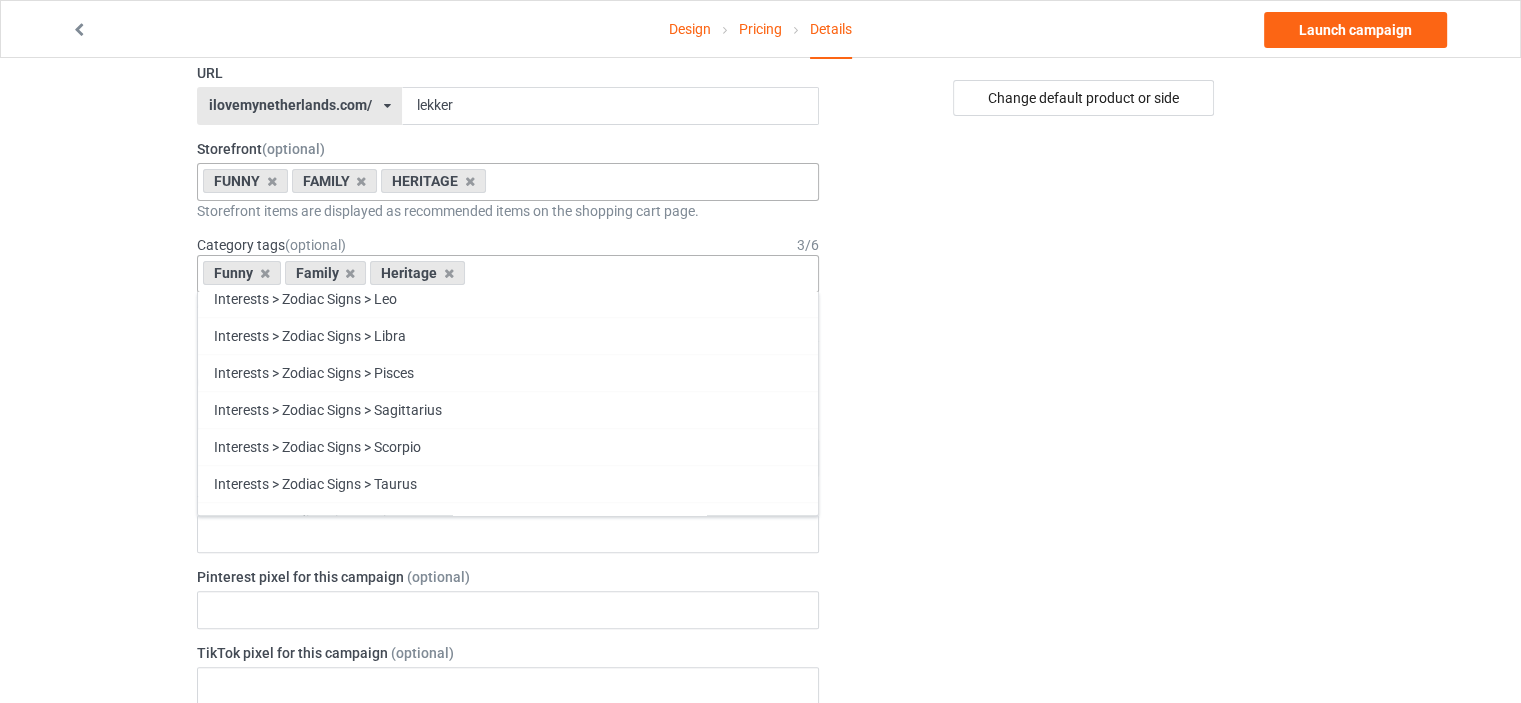 scroll, scrollTop: 85556, scrollLeft: 0, axis: vertical 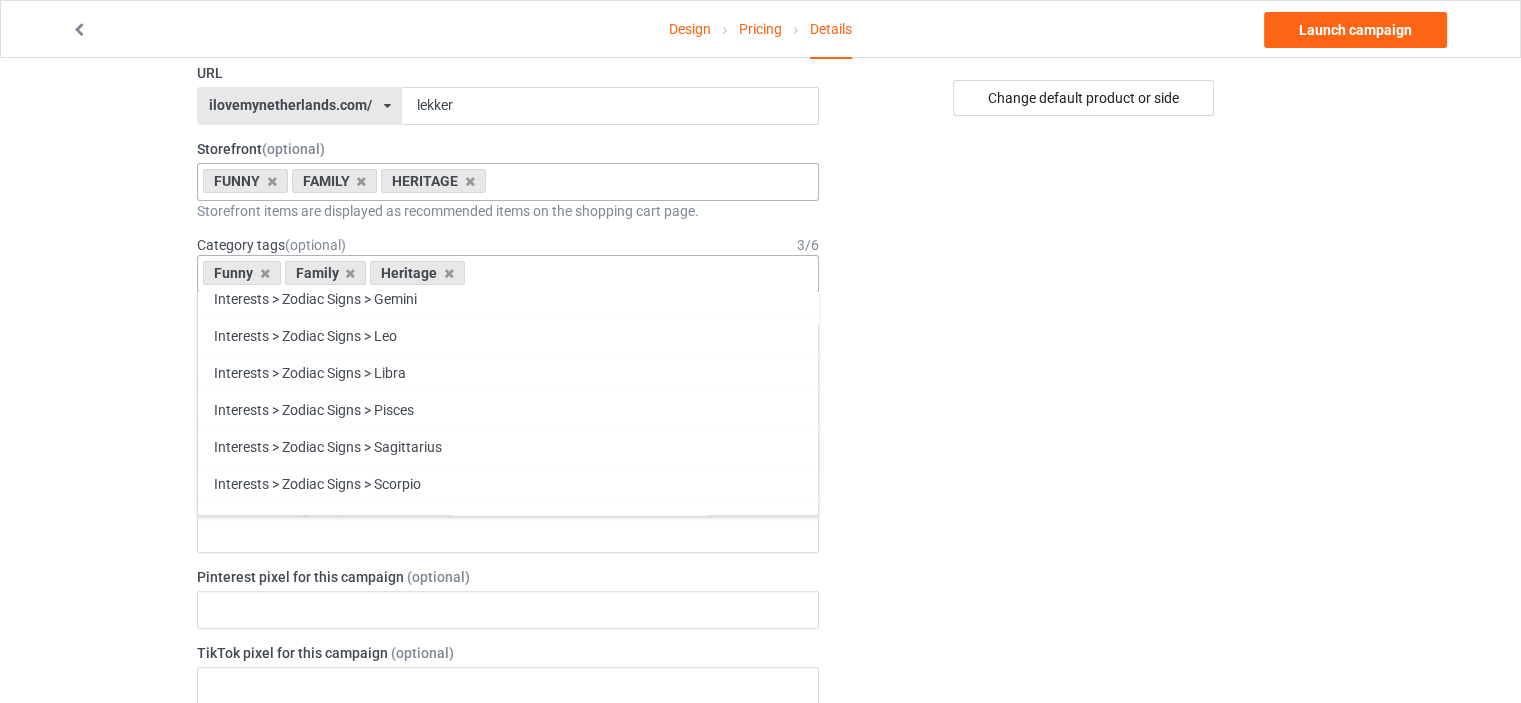 click on "Change default product or side" at bounding box center [1085, 658] 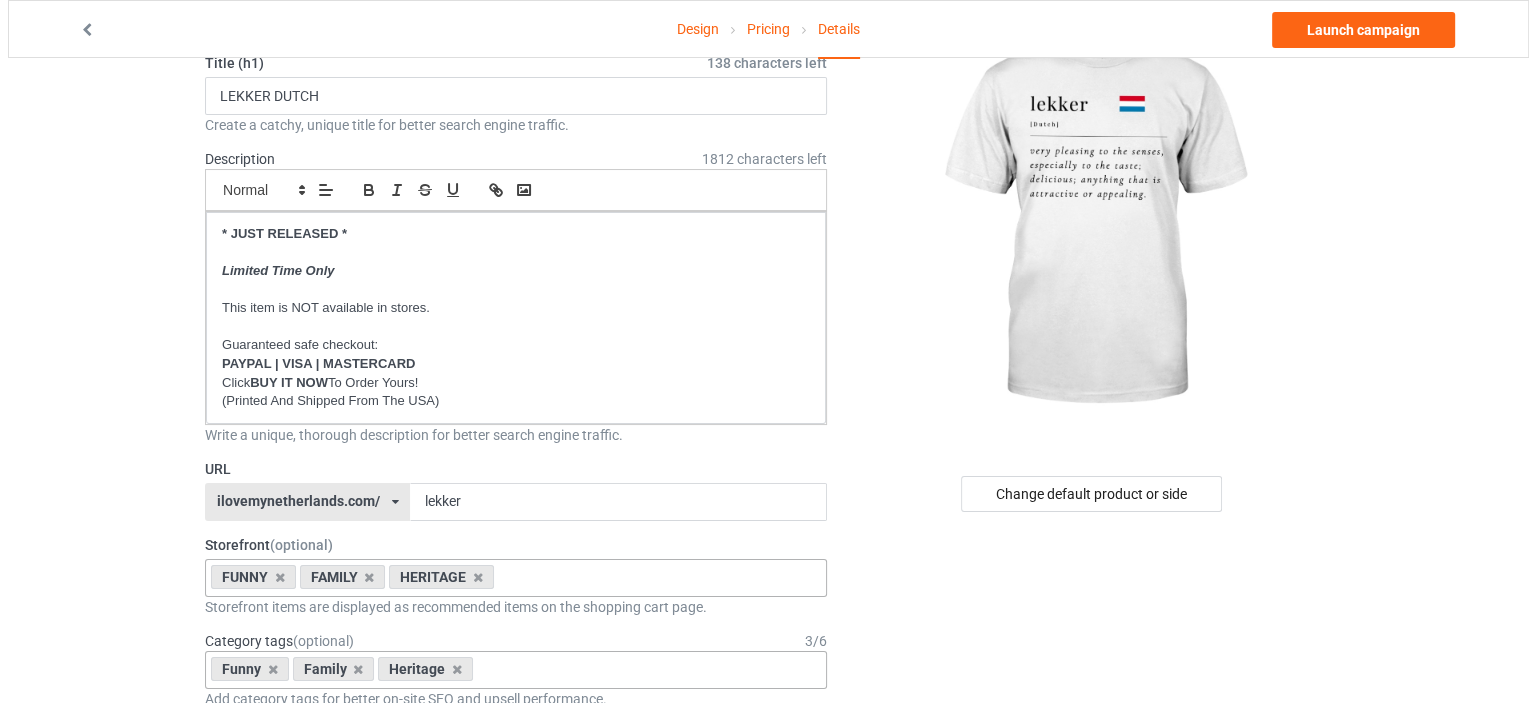 scroll, scrollTop: 0, scrollLeft: 0, axis: both 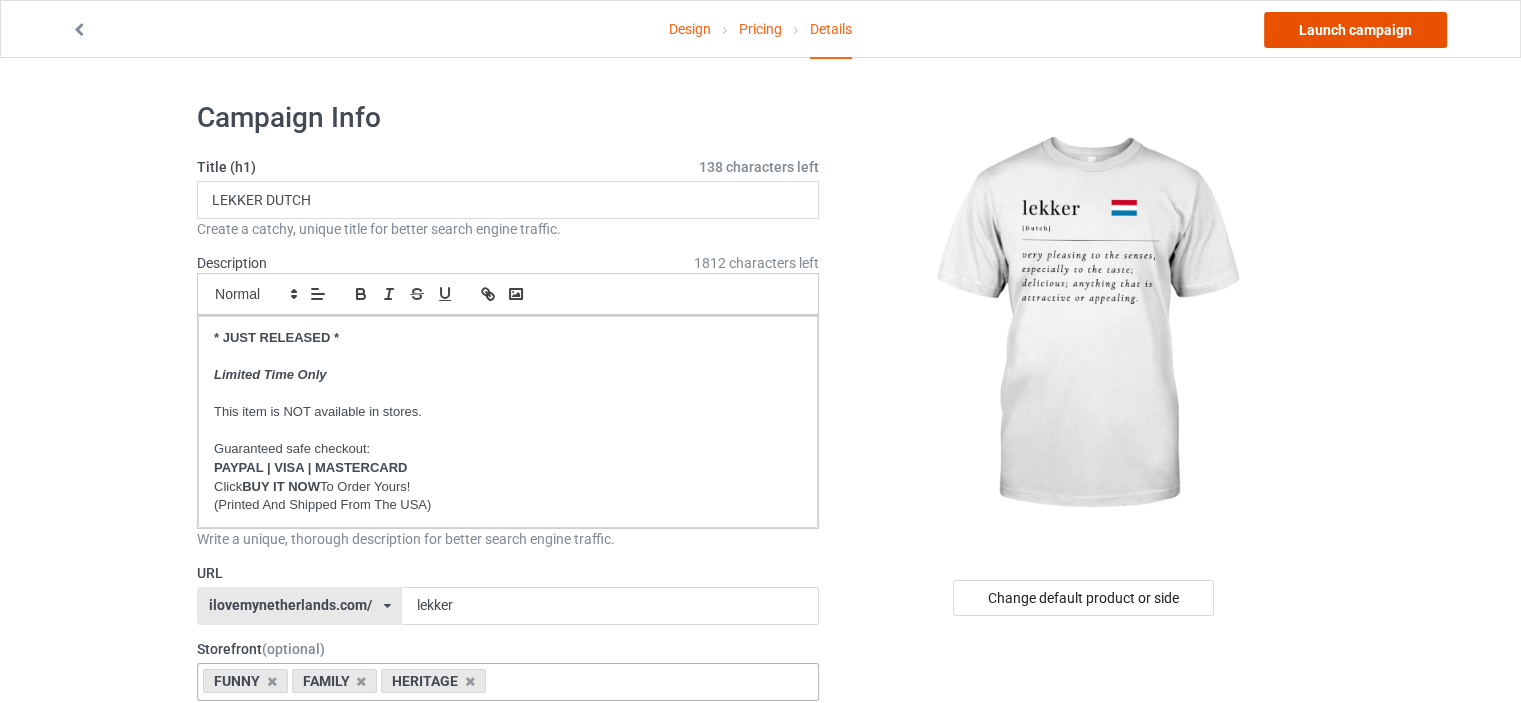 click on "Launch campaign" at bounding box center (1355, 30) 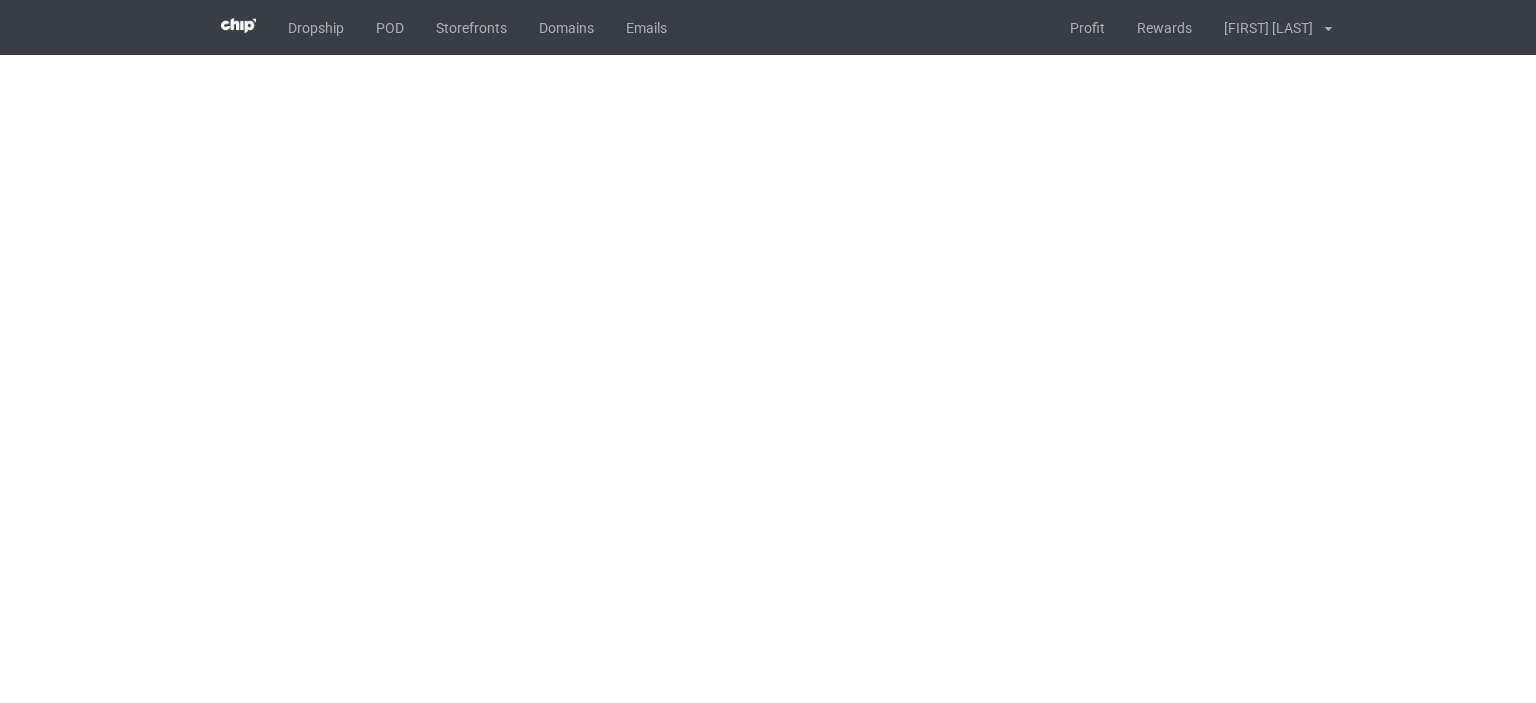 scroll, scrollTop: 0, scrollLeft: 0, axis: both 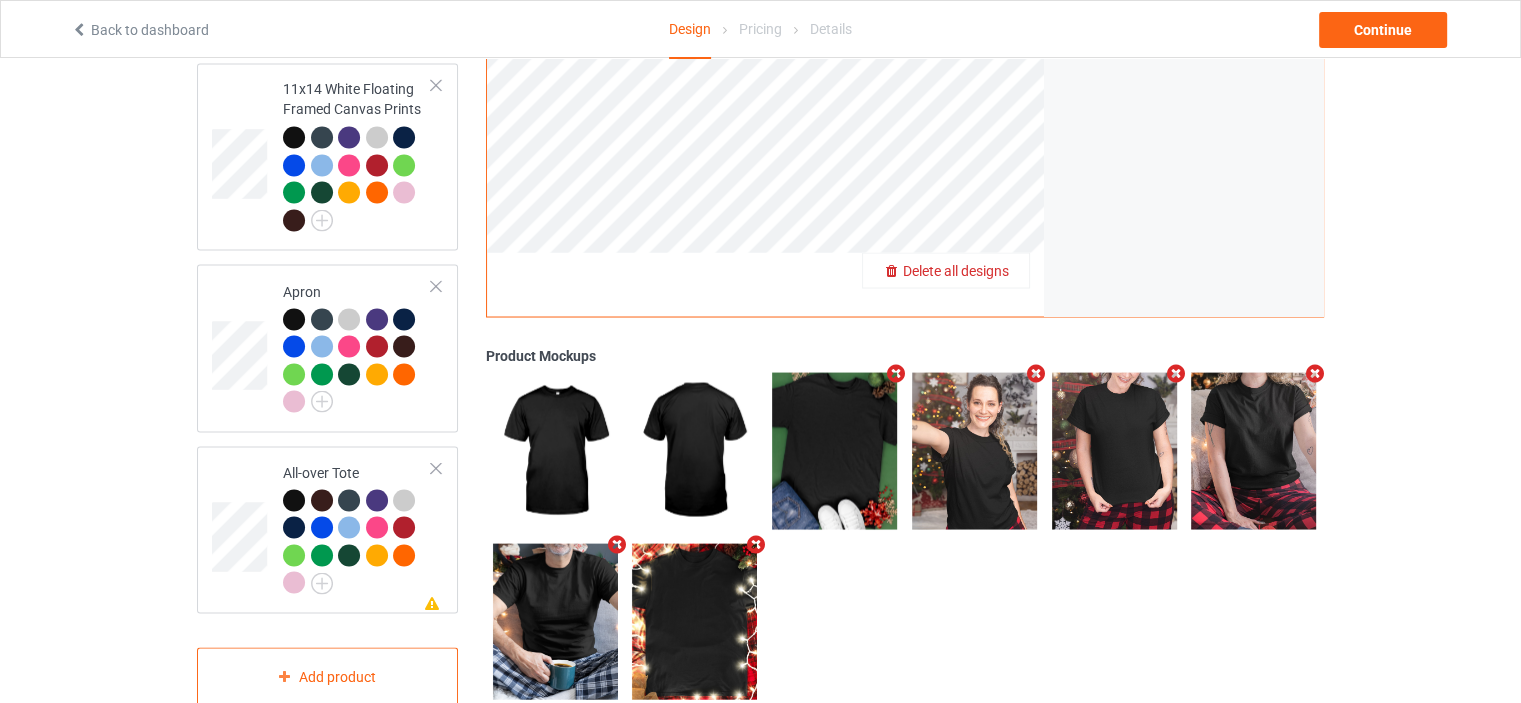 click on "Delete all designs" at bounding box center [956, 270] 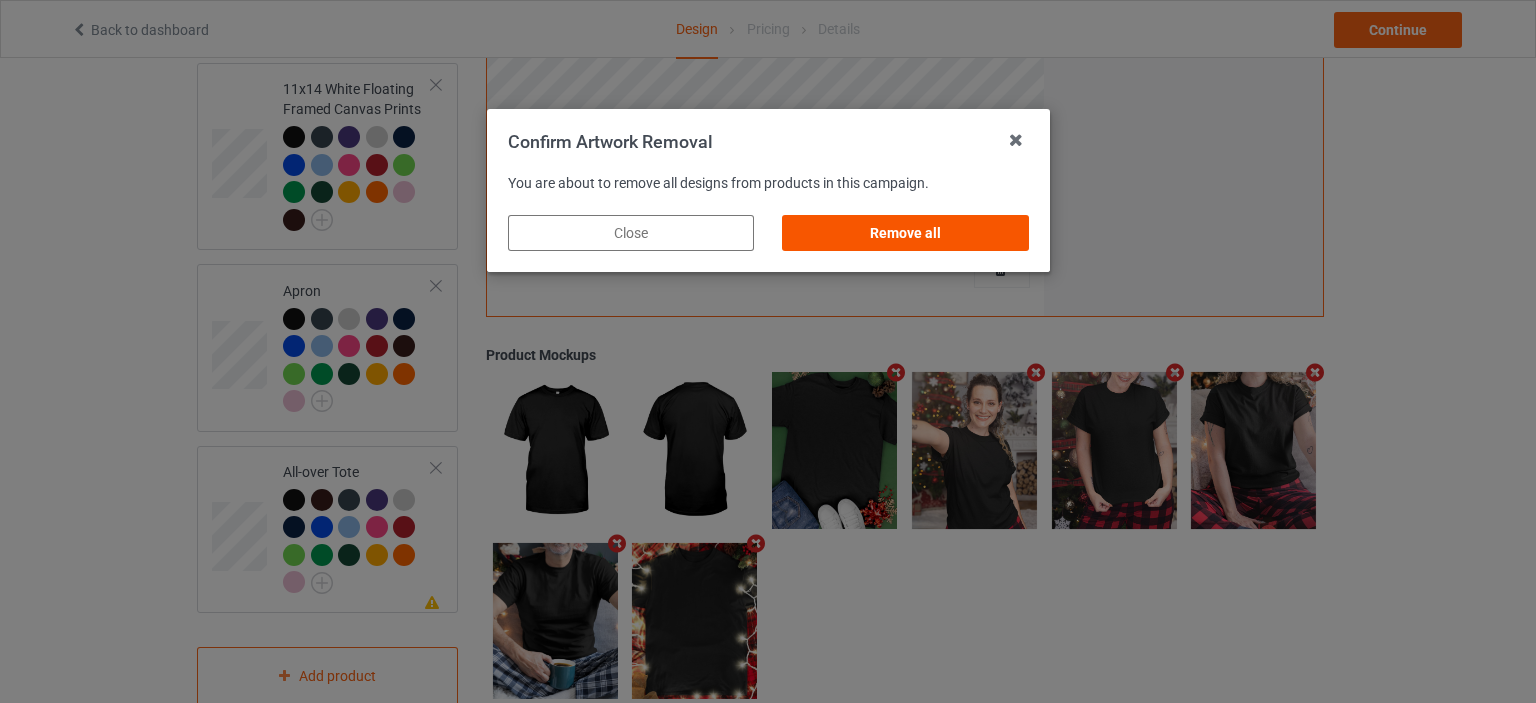 click on "Remove all" at bounding box center (905, 233) 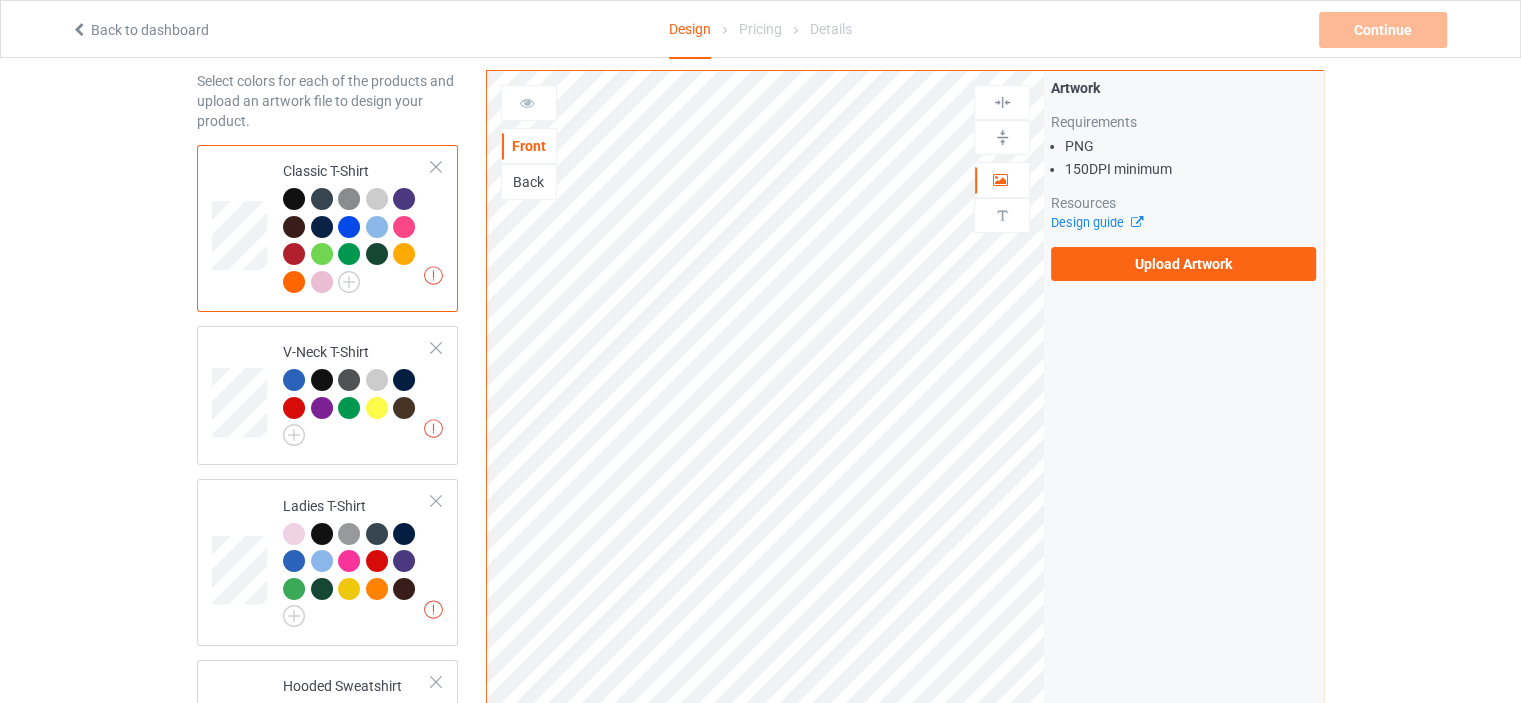 scroll, scrollTop: 0, scrollLeft: 0, axis: both 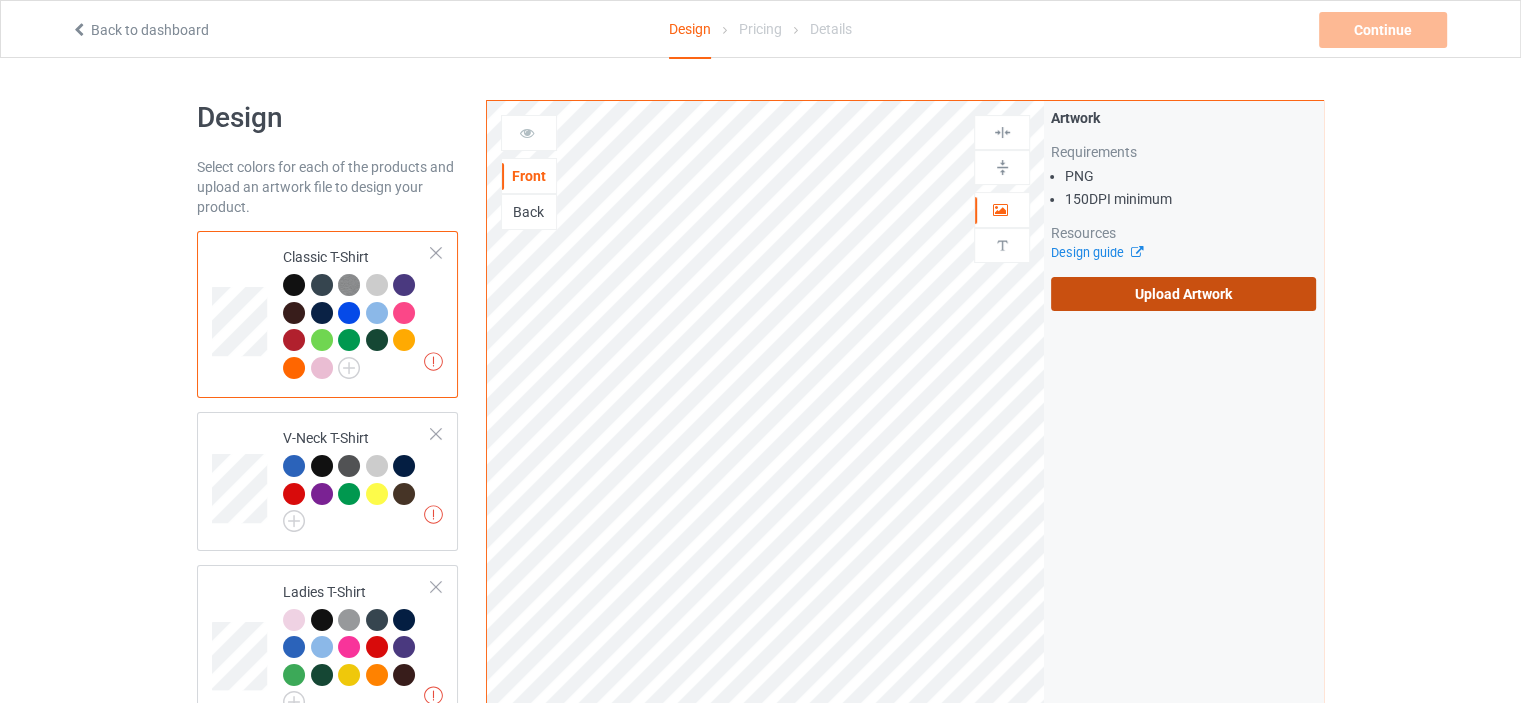 click on "Upload Artwork" at bounding box center [1183, 294] 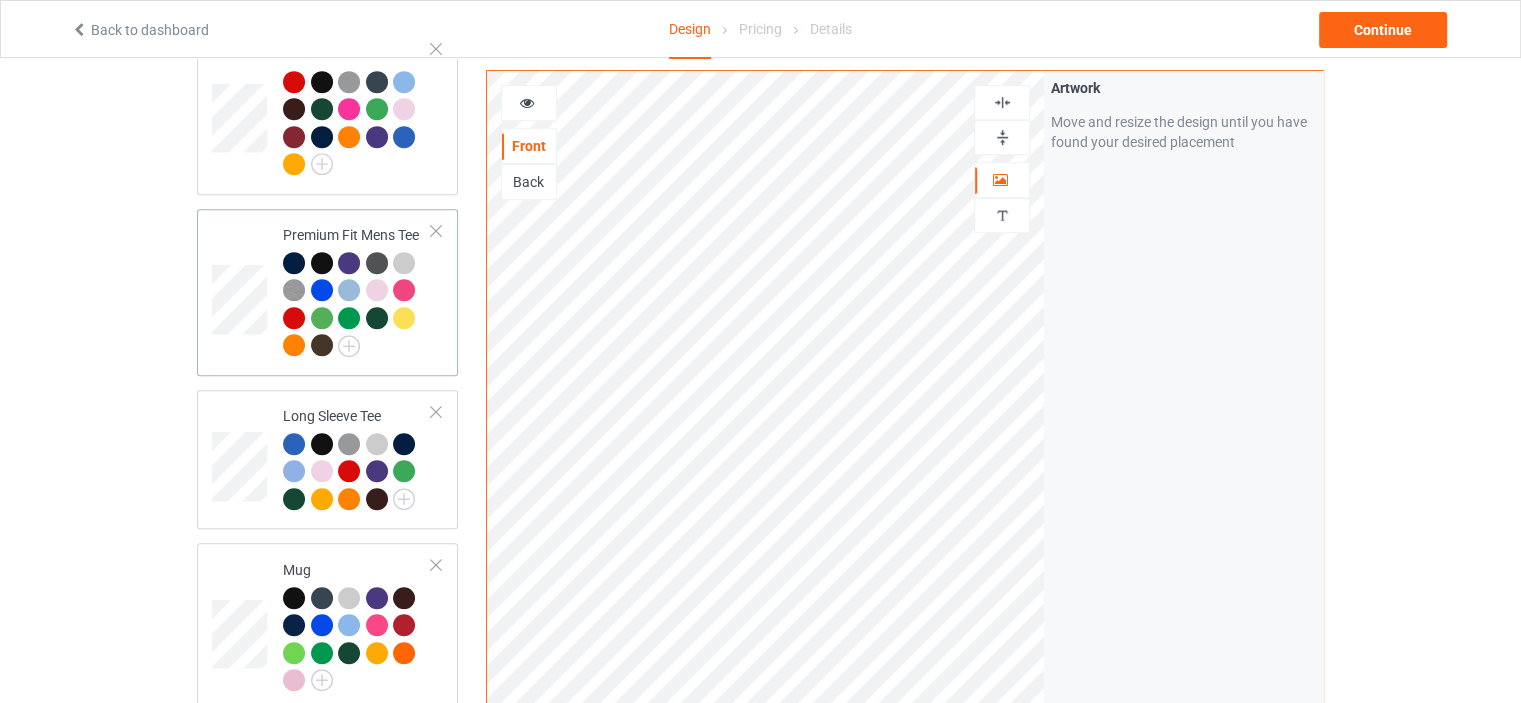 scroll, scrollTop: 1200, scrollLeft: 0, axis: vertical 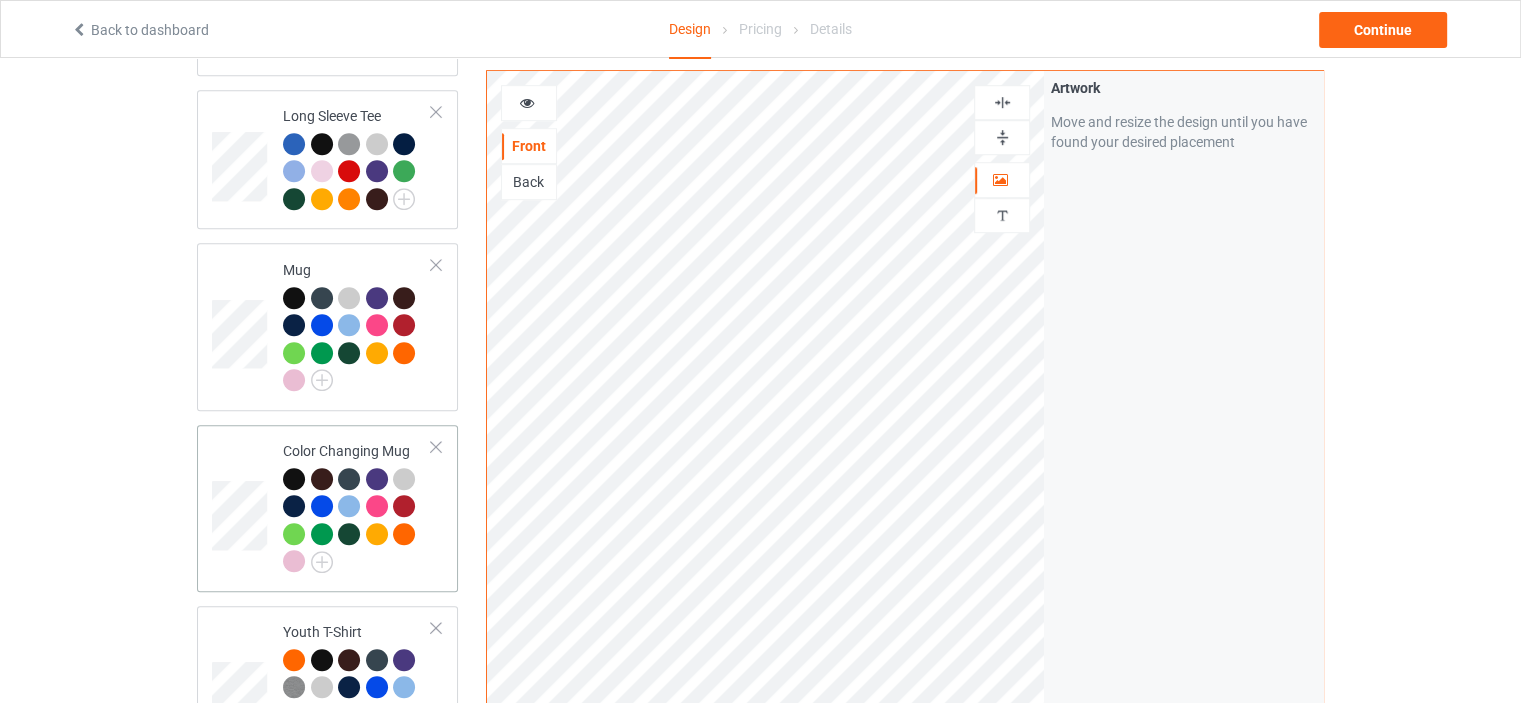 click on "Color Changing Mug" at bounding box center (357, 506) 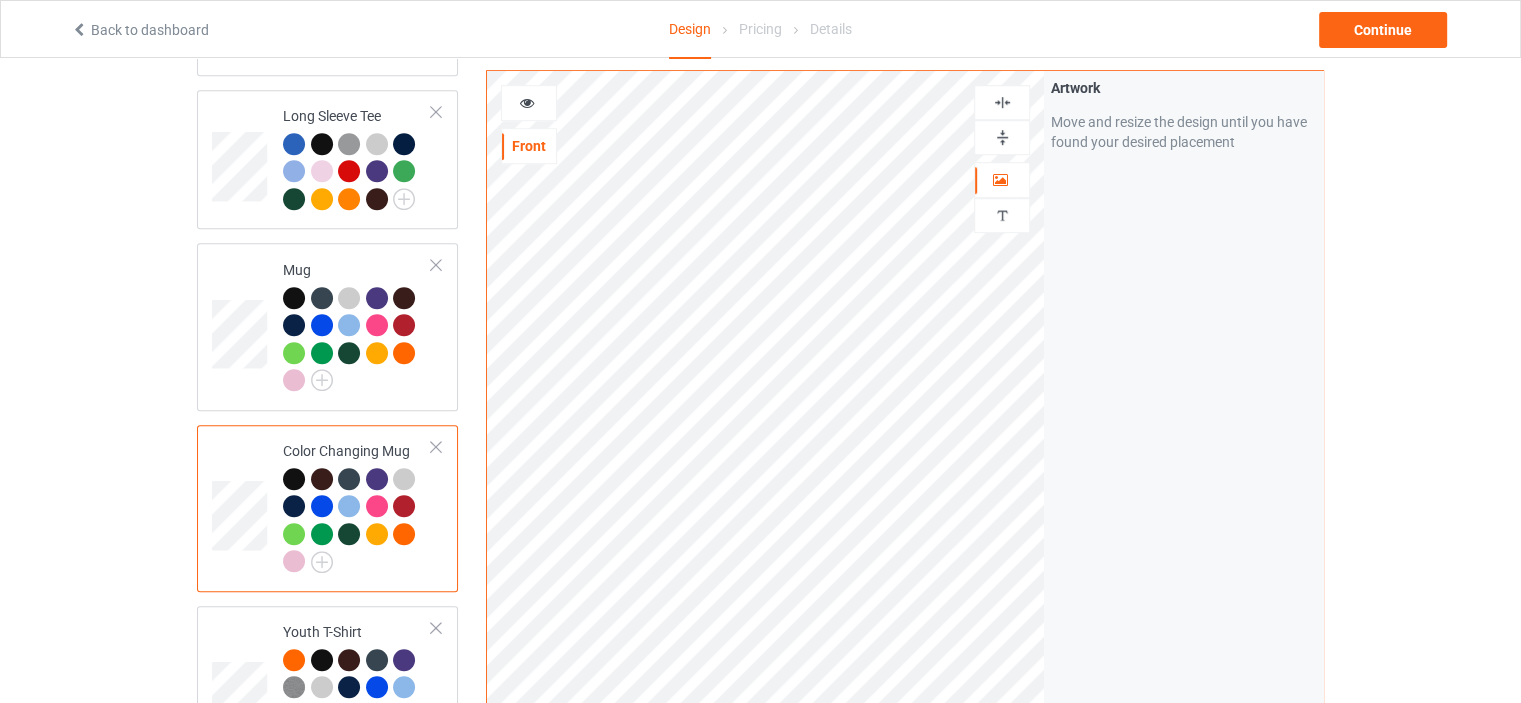click at bounding box center [1002, 137] 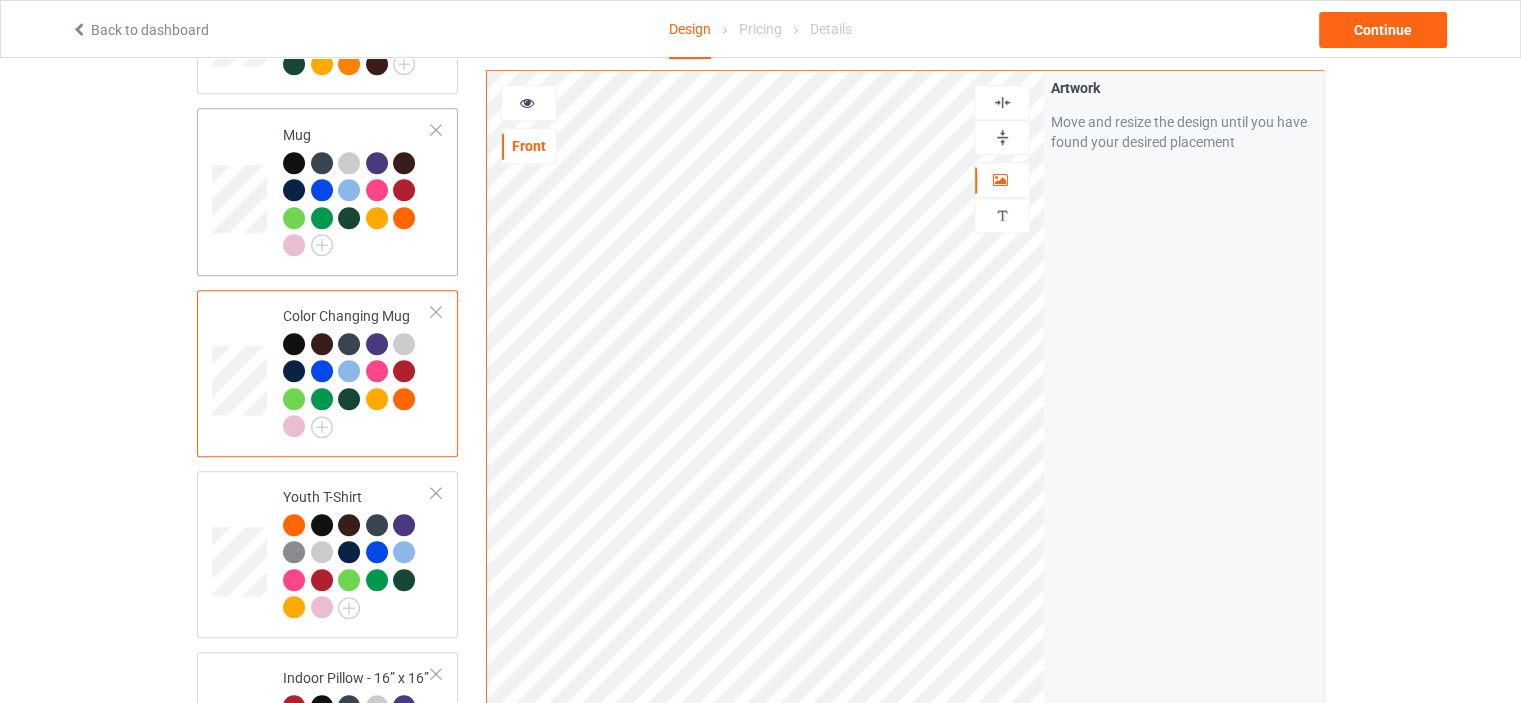 scroll, scrollTop: 1500, scrollLeft: 0, axis: vertical 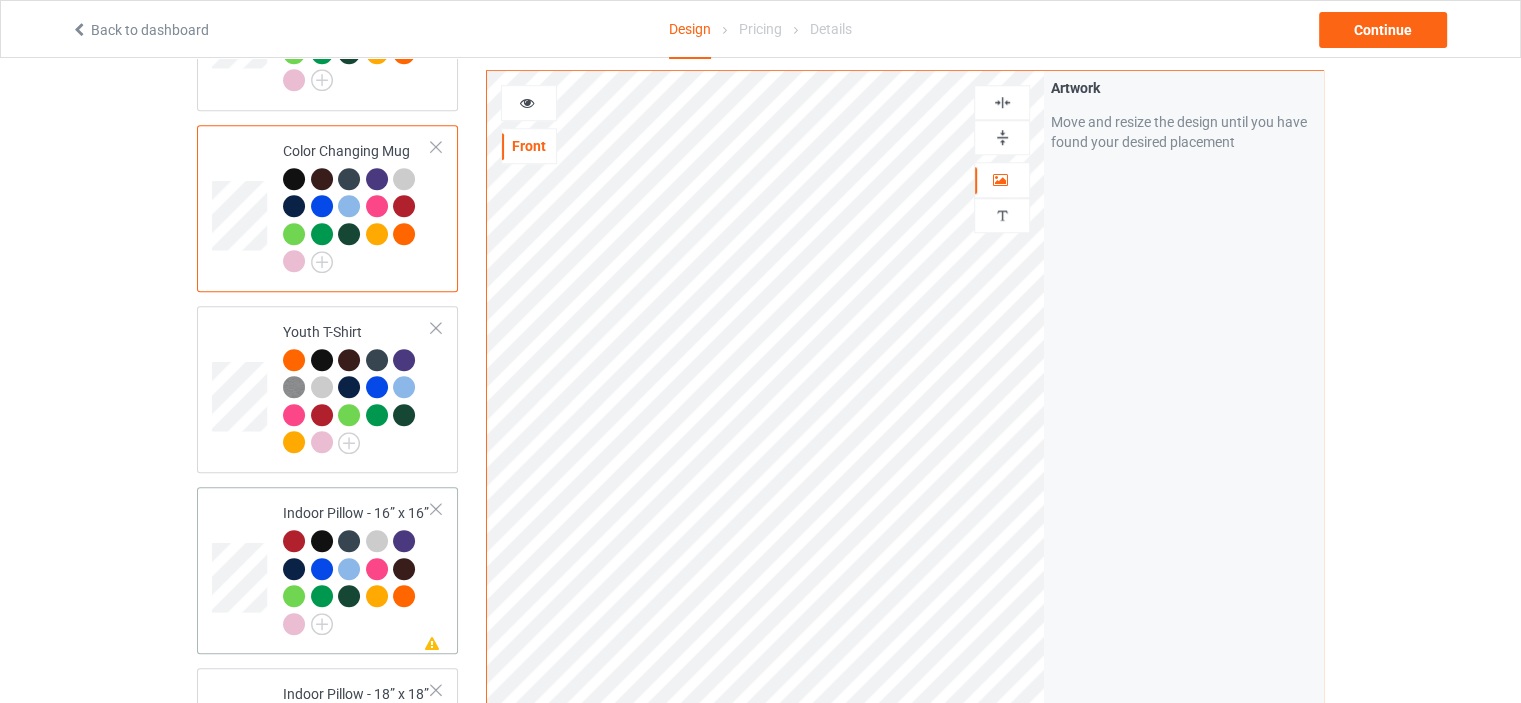 click on "Missing artwork on 1 side(s) Indoor Pillow - 16” x 16”" at bounding box center (357, 570) 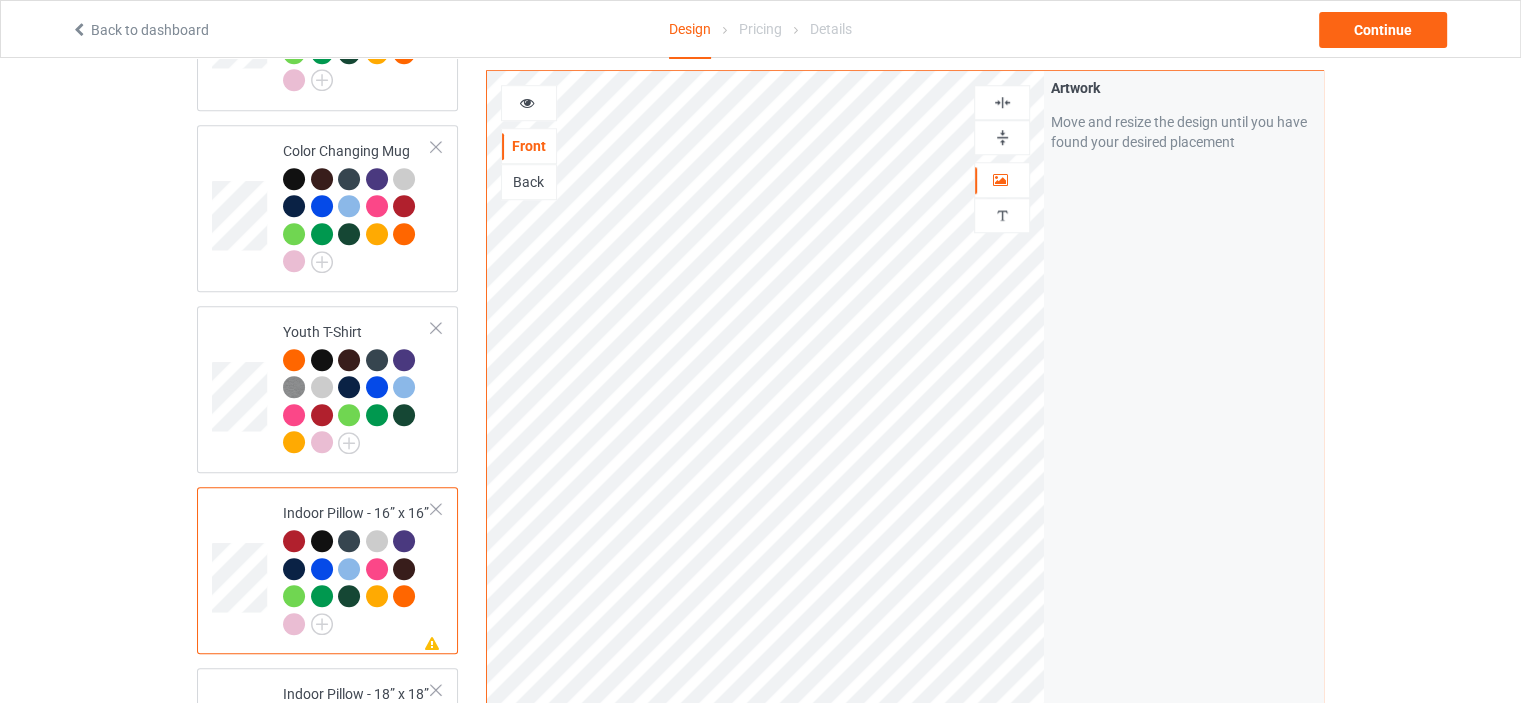 drag, startPoint x: 1008, startPoint y: 141, endPoint x: 1011, endPoint y: 115, distance: 26.172504 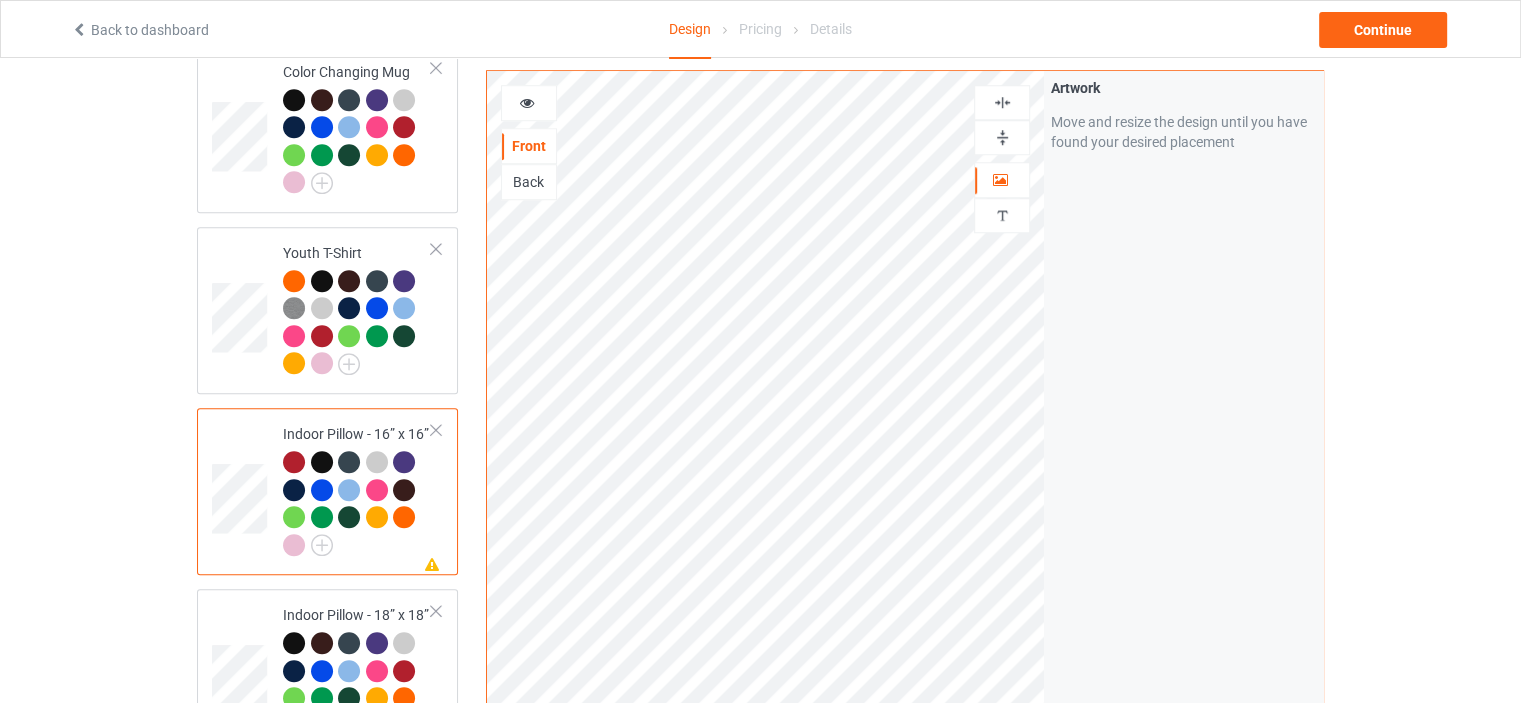 scroll, scrollTop: 1700, scrollLeft: 0, axis: vertical 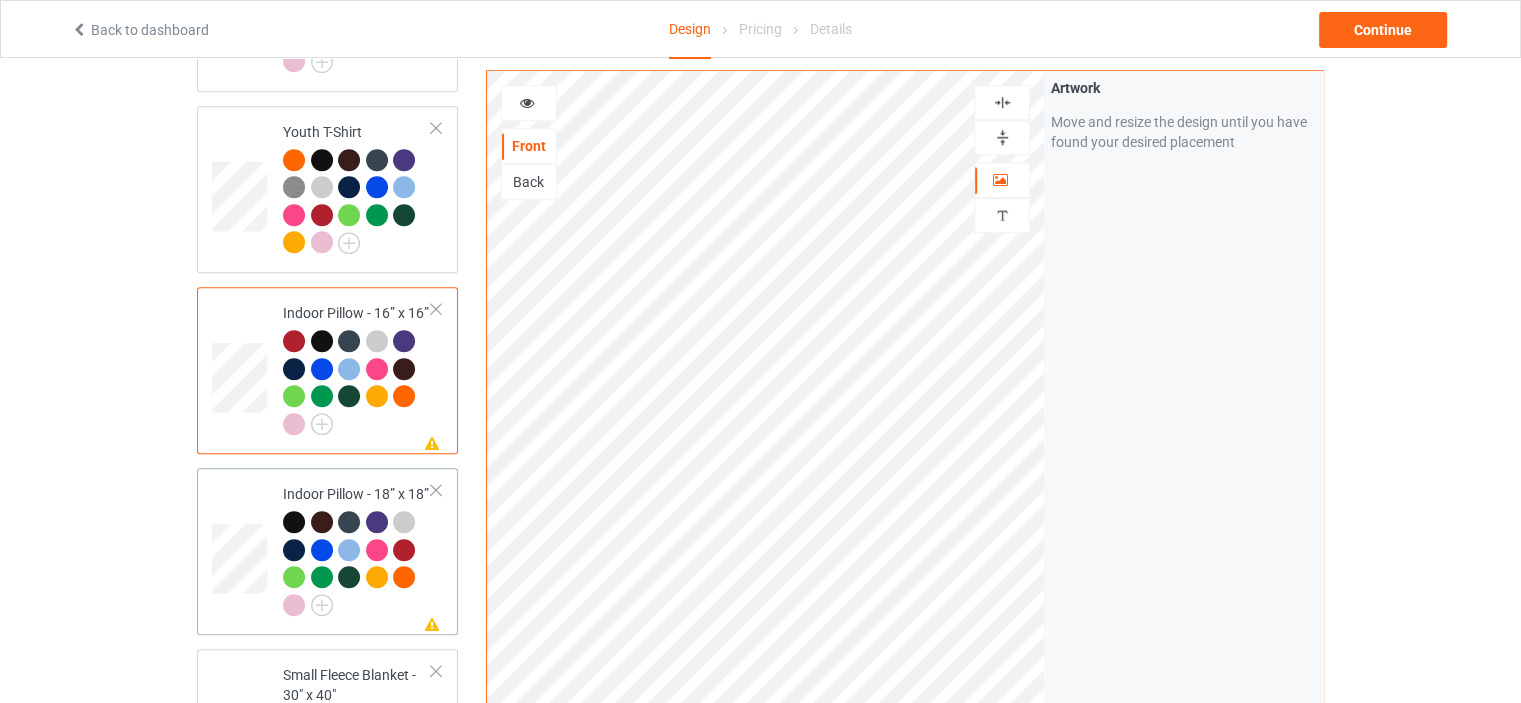 click on "Indoor Pillow - 18” x 18”" at bounding box center [357, 549] 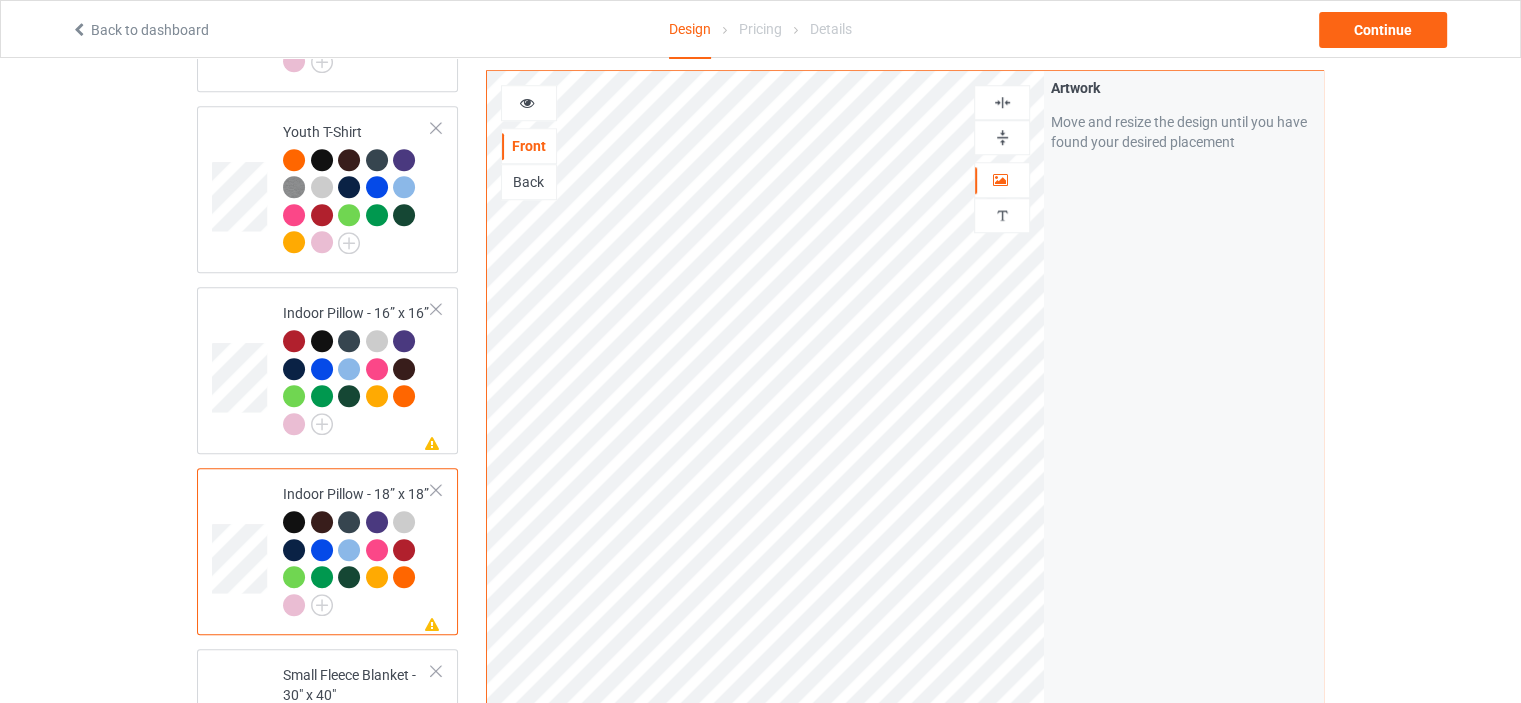drag, startPoint x: 1010, startPoint y: 136, endPoint x: 1008, endPoint y: 102, distance: 34.058773 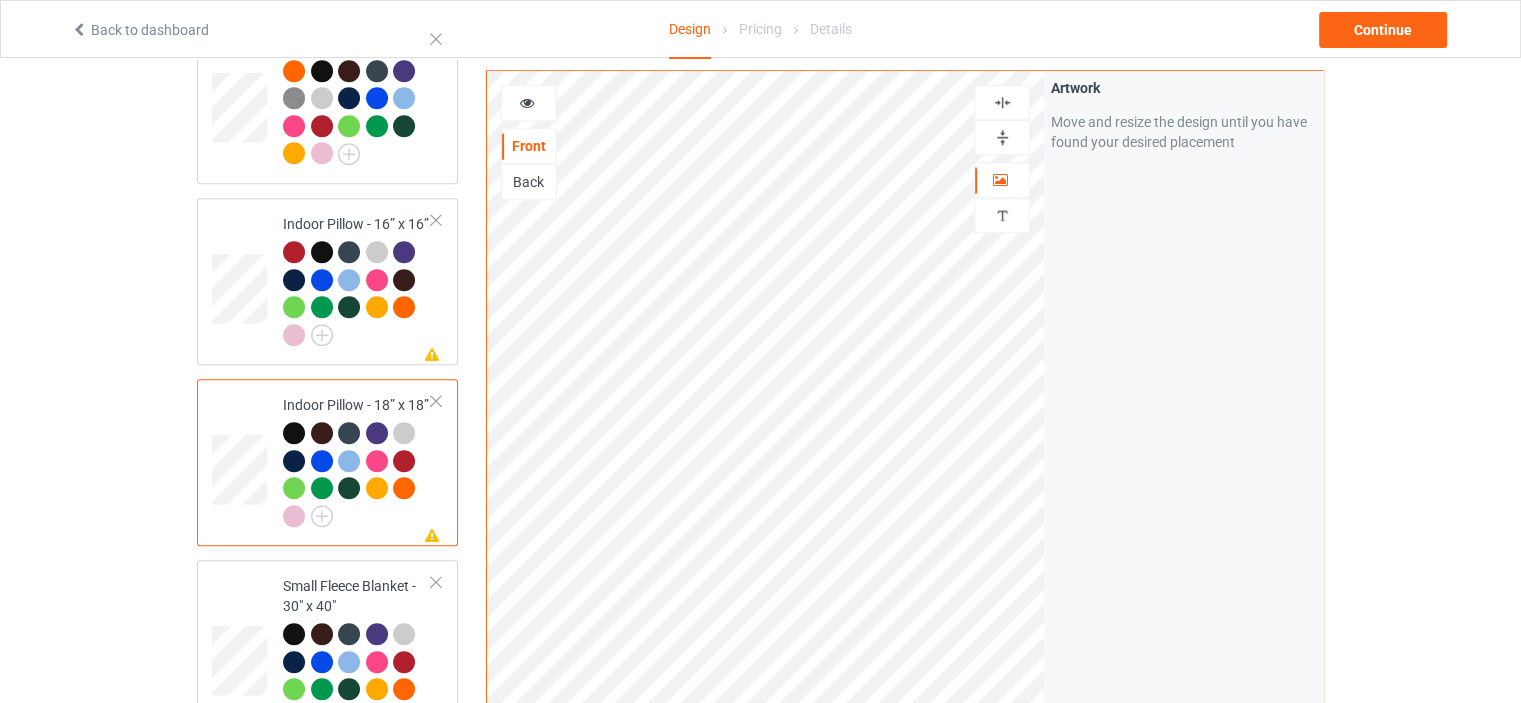 scroll, scrollTop: 1900, scrollLeft: 0, axis: vertical 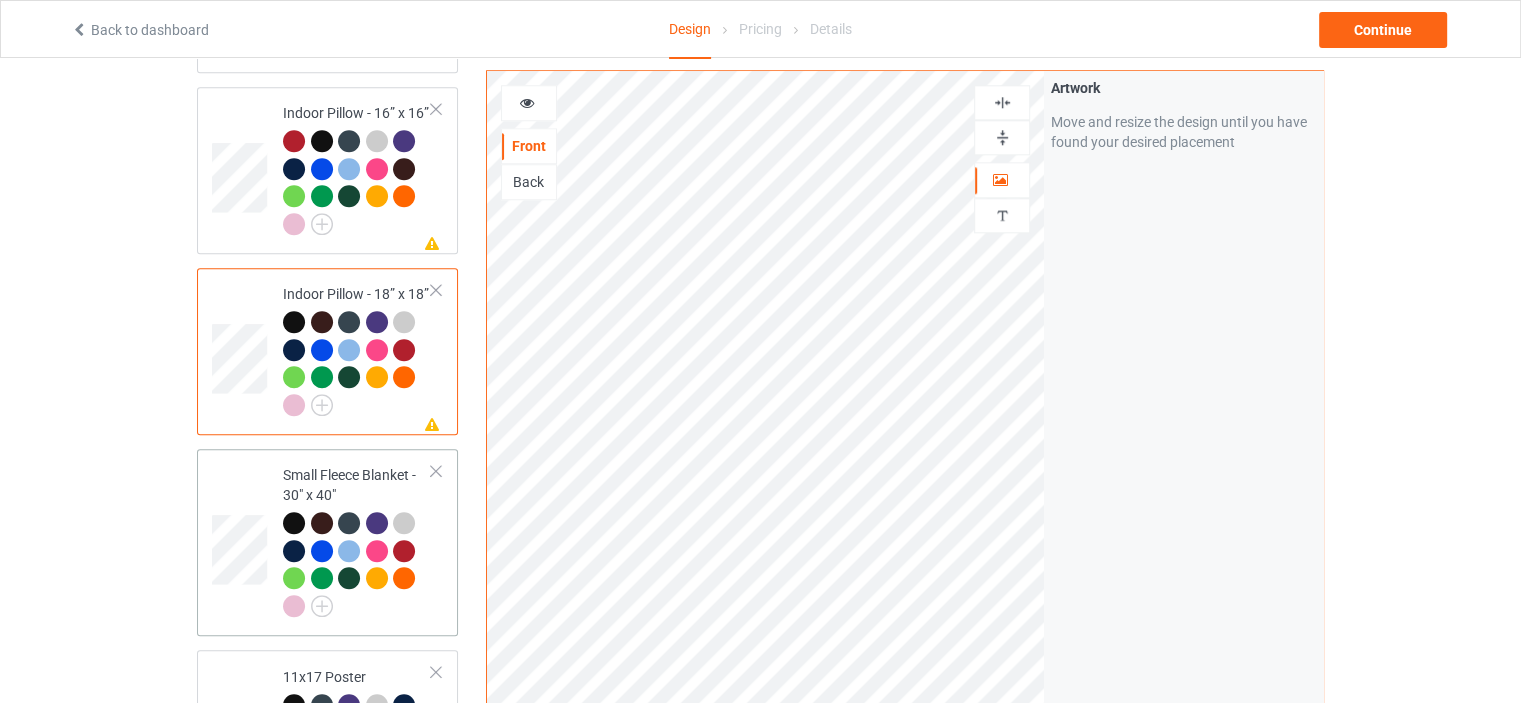 click on "Small Fleece Blanket - 30" x 40"" at bounding box center (357, 540) 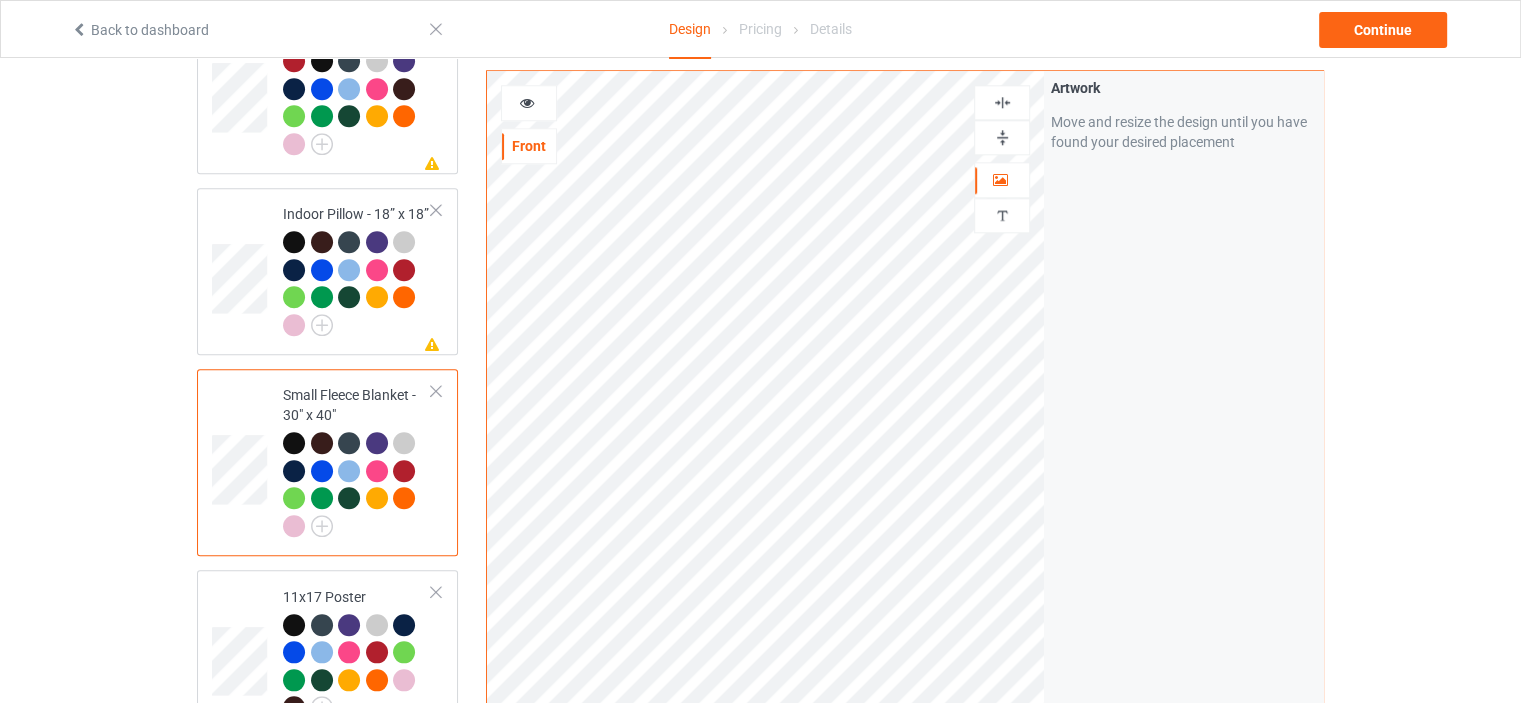 scroll, scrollTop: 2100, scrollLeft: 0, axis: vertical 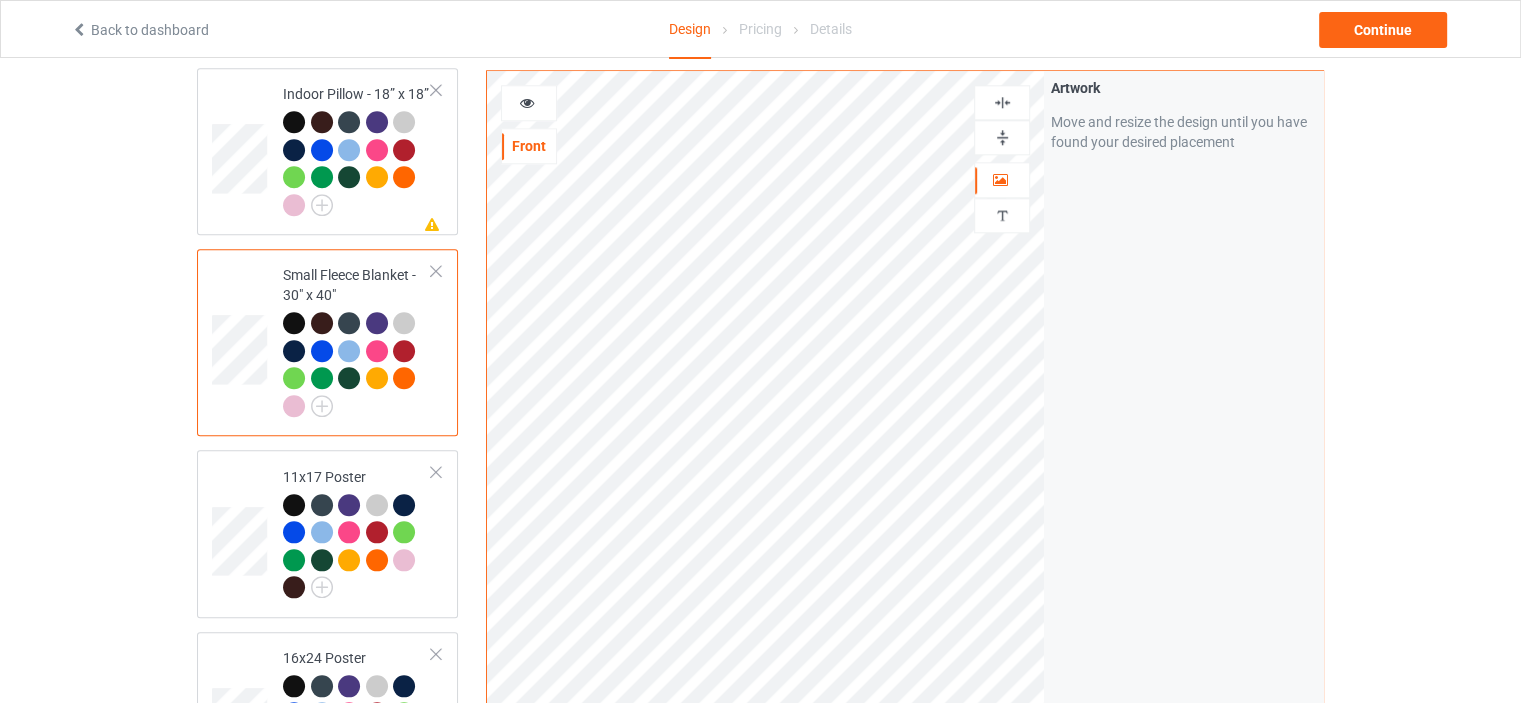 click at bounding box center [1002, 137] 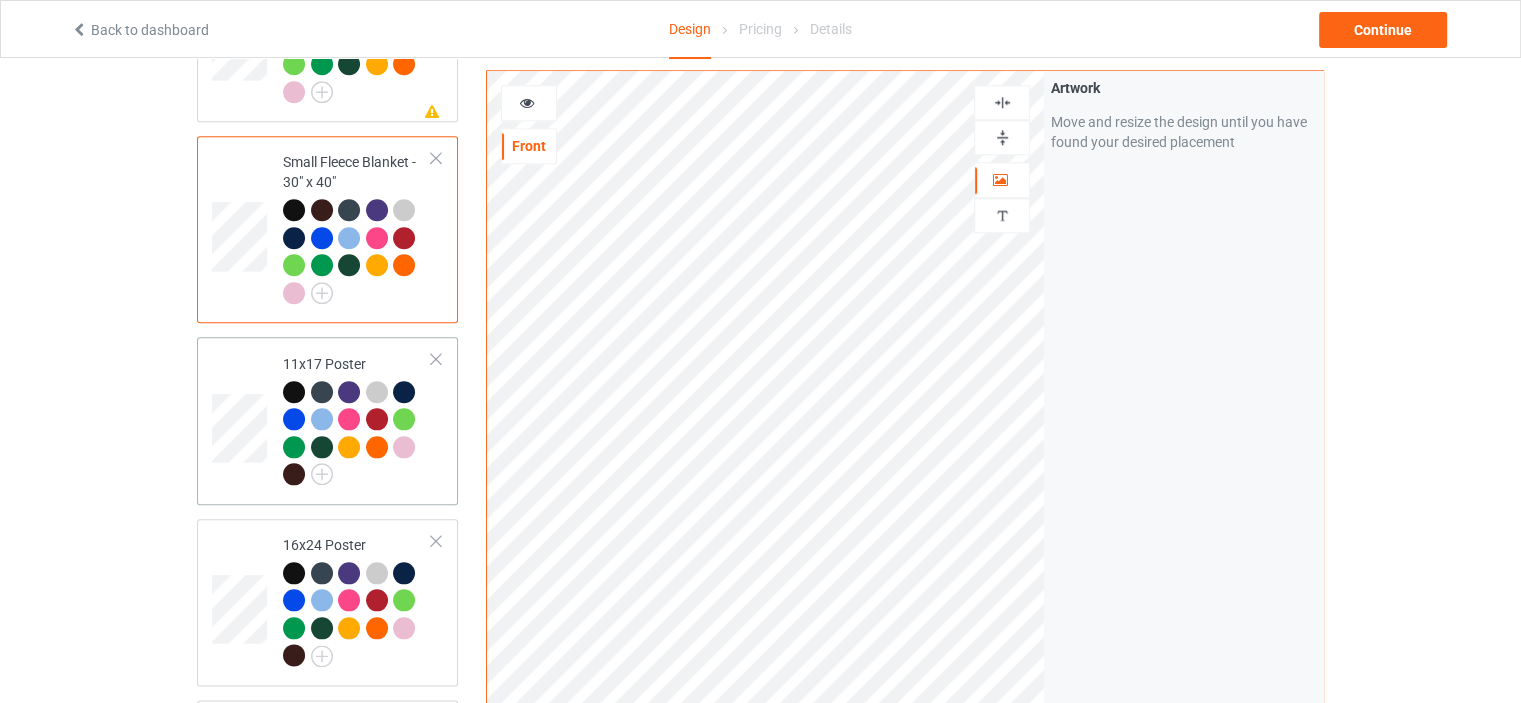 scroll, scrollTop: 2300, scrollLeft: 0, axis: vertical 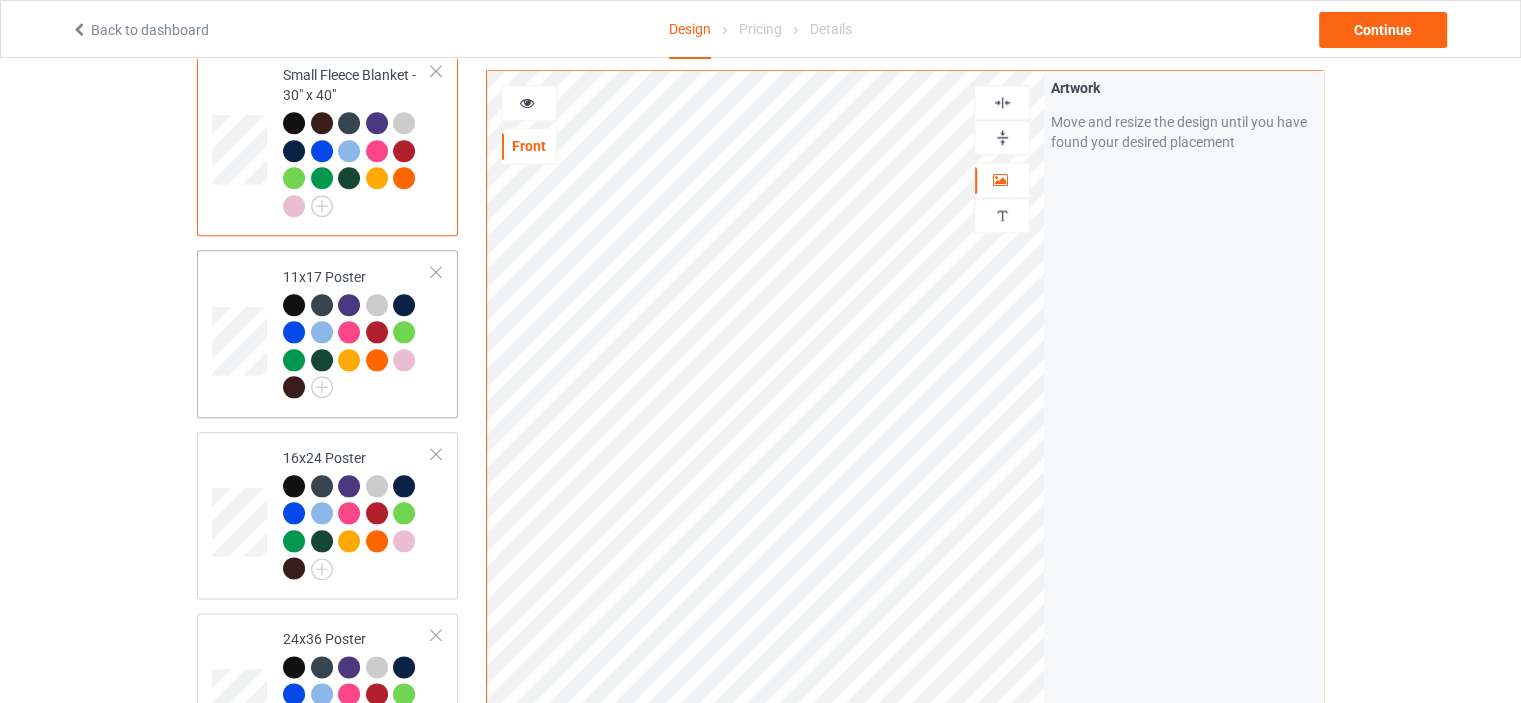 click on "11x17 Poster" at bounding box center (357, 332) 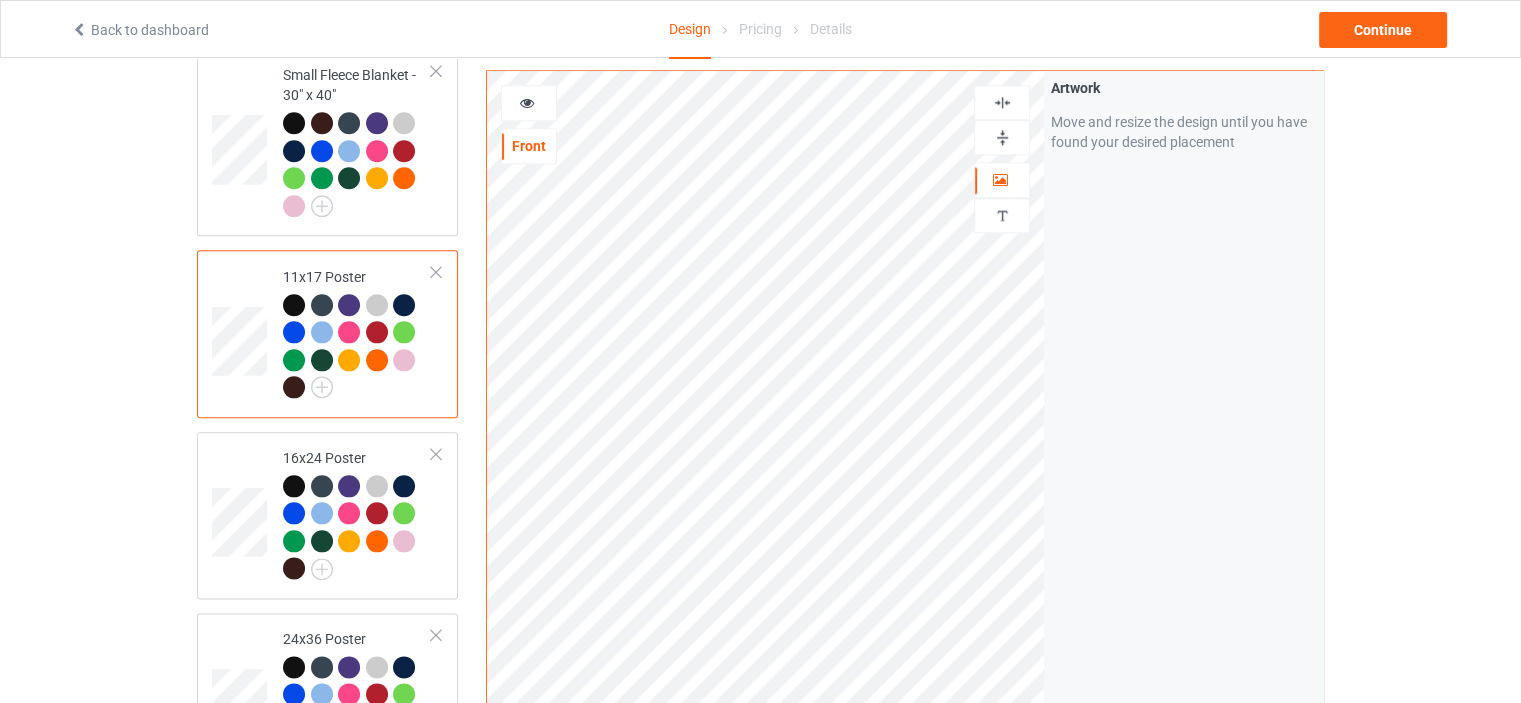 click at bounding box center [1002, 137] 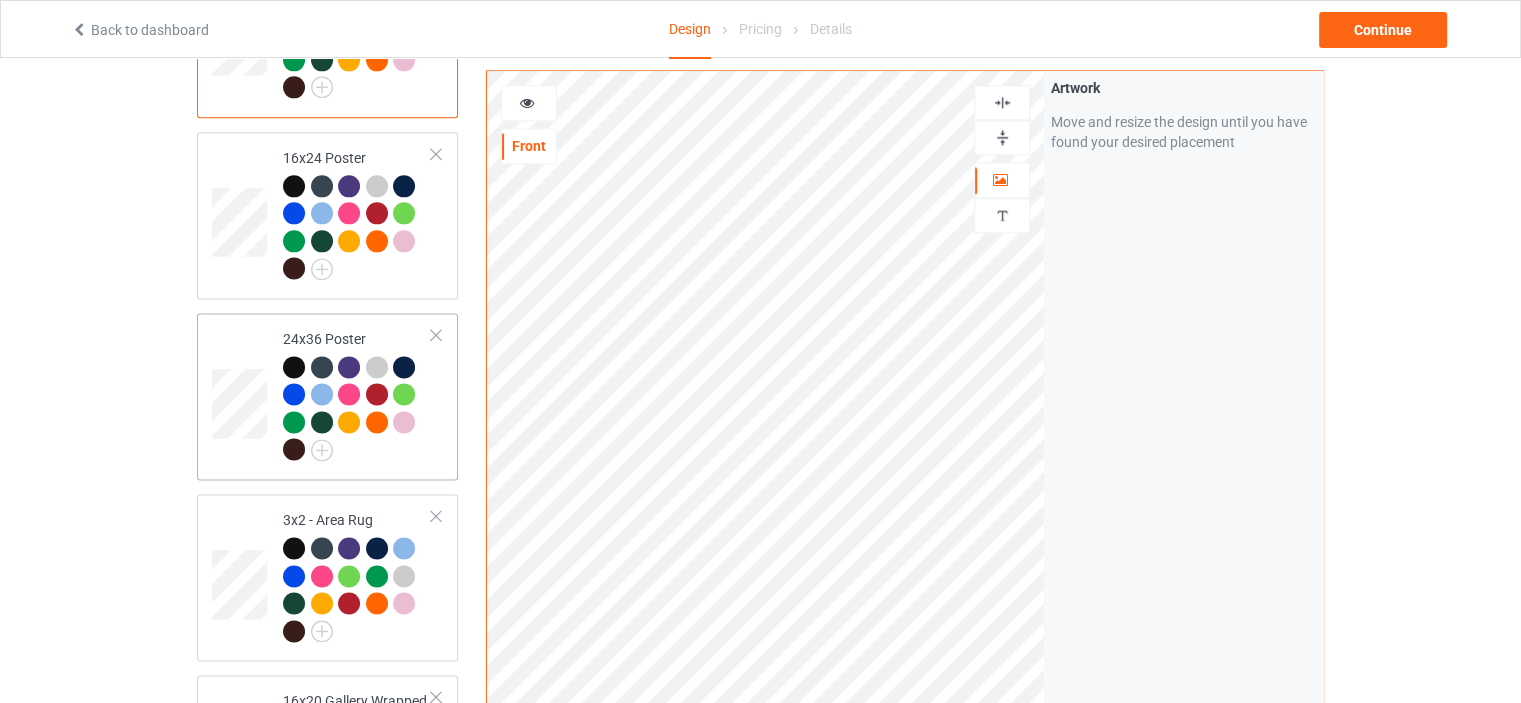 scroll, scrollTop: 2700, scrollLeft: 0, axis: vertical 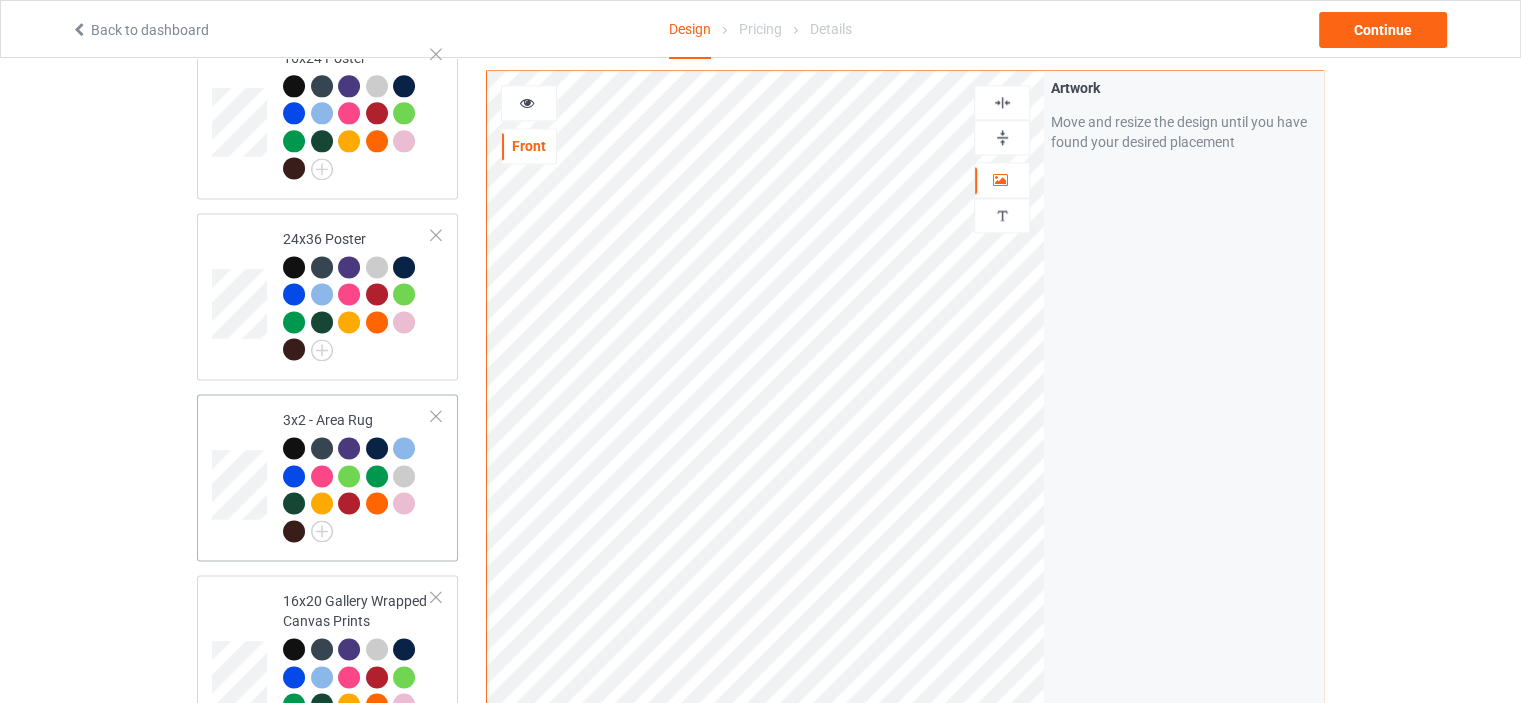 click on "3x2 - Area Rug" at bounding box center [357, 475] 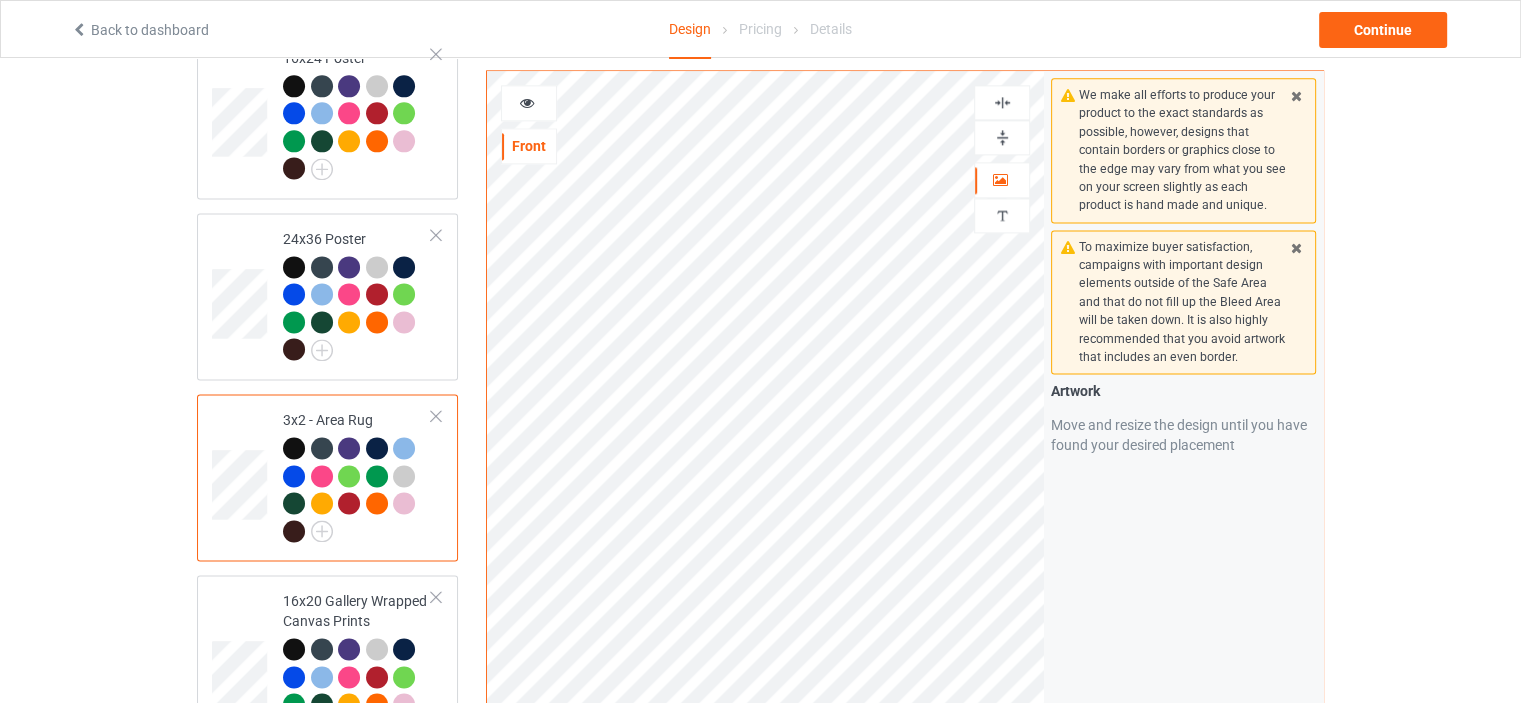 click at bounding box center [1002, 137] 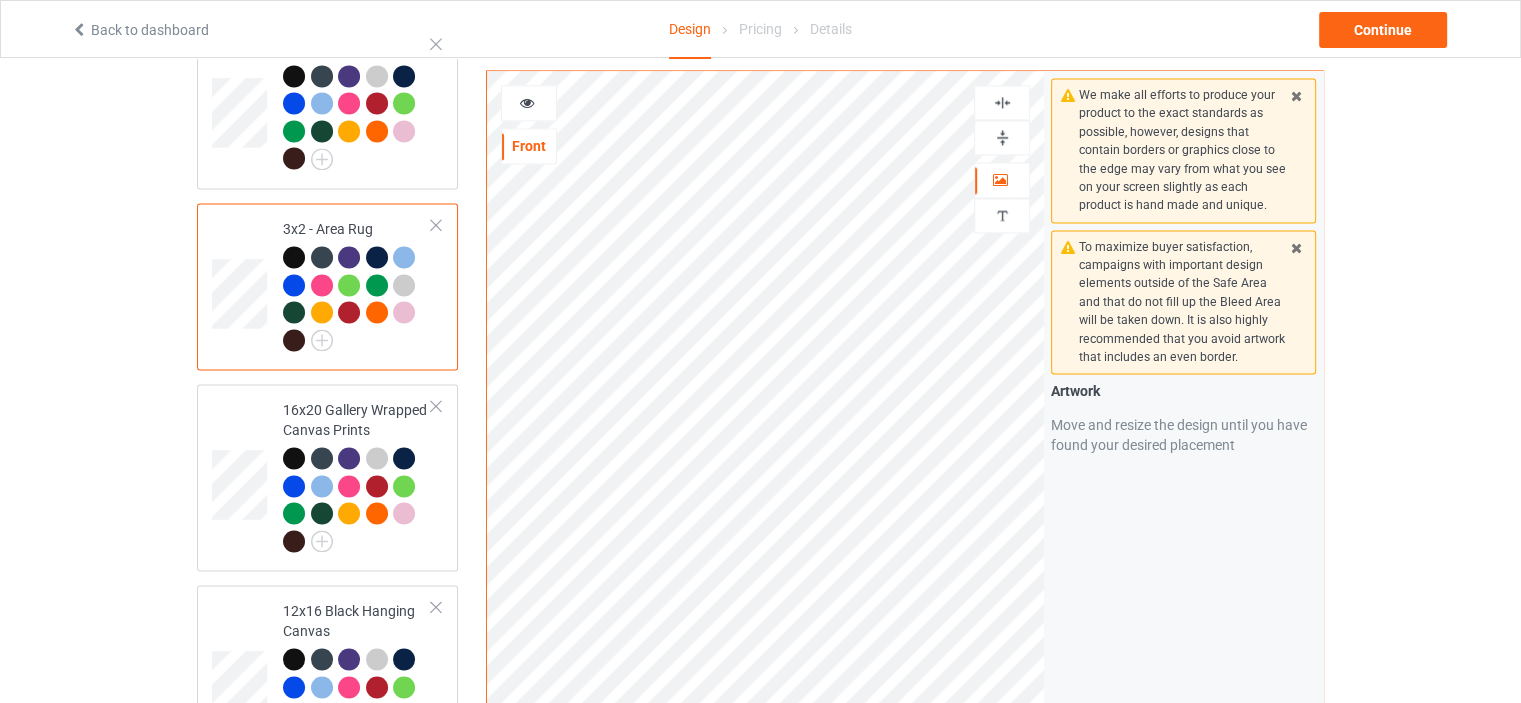 scroll, scrollTop: 2900, scrollLeft: 0, axis: vertical 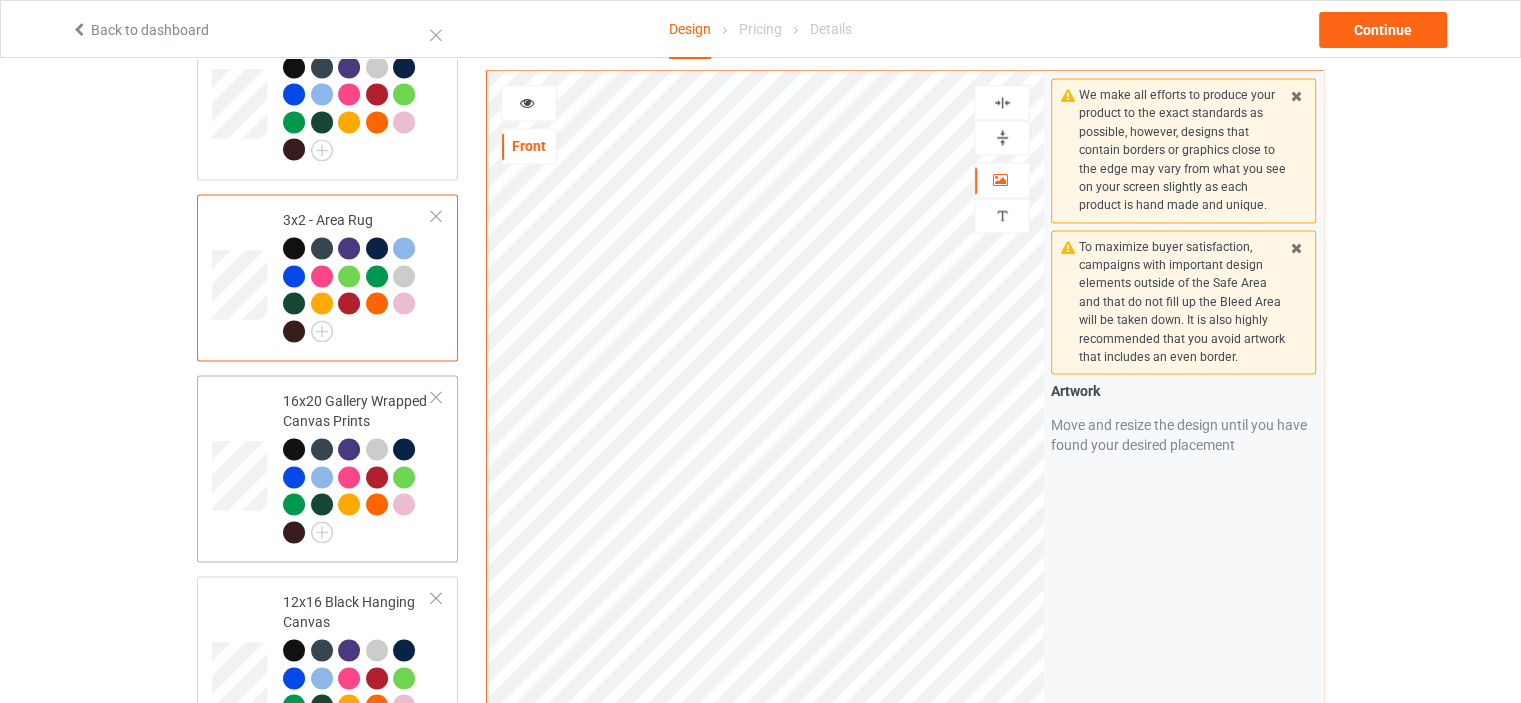 click on "16x20 Gallery Wrapped Canvas Prints" at bounding box center [357, 466] 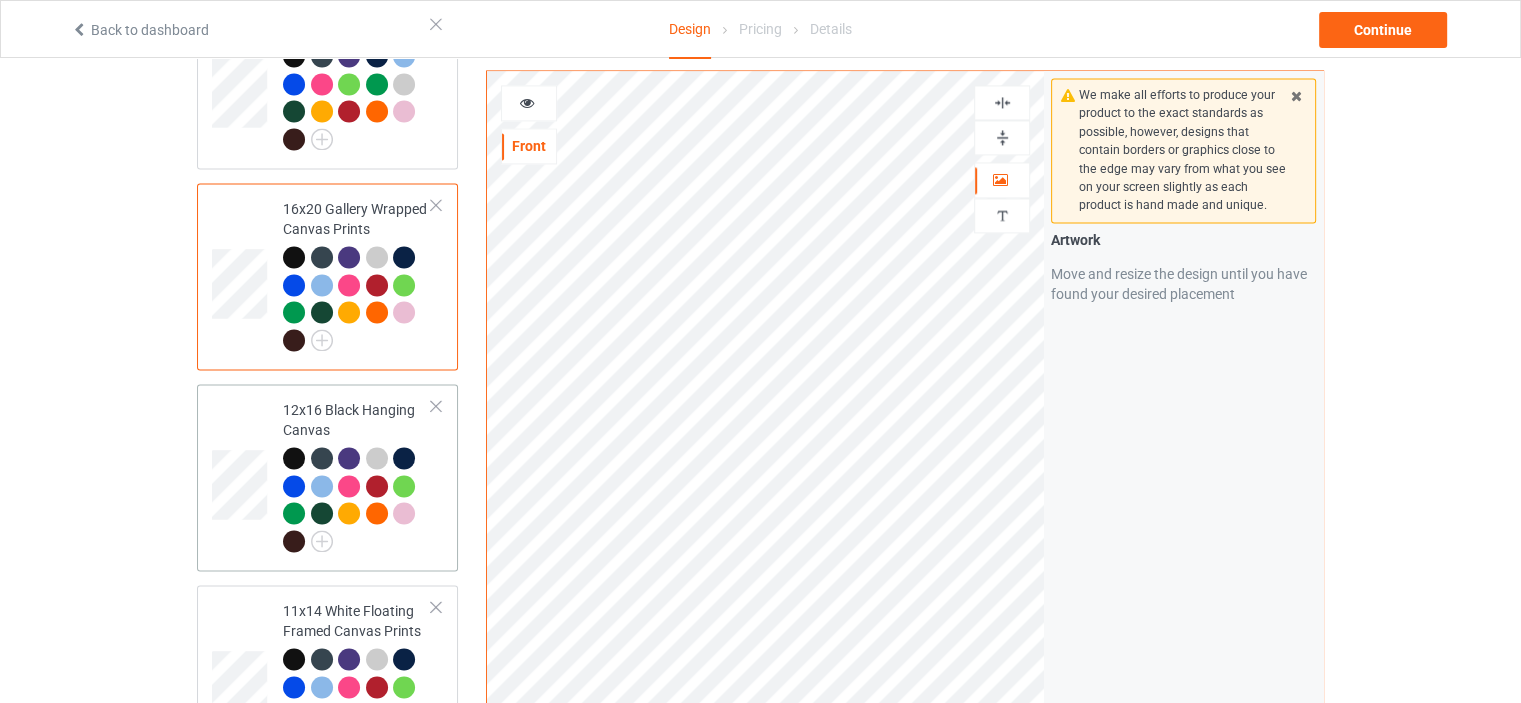 scroll, scrollTop: 3100, scrollLeft: 0, axis: vertical 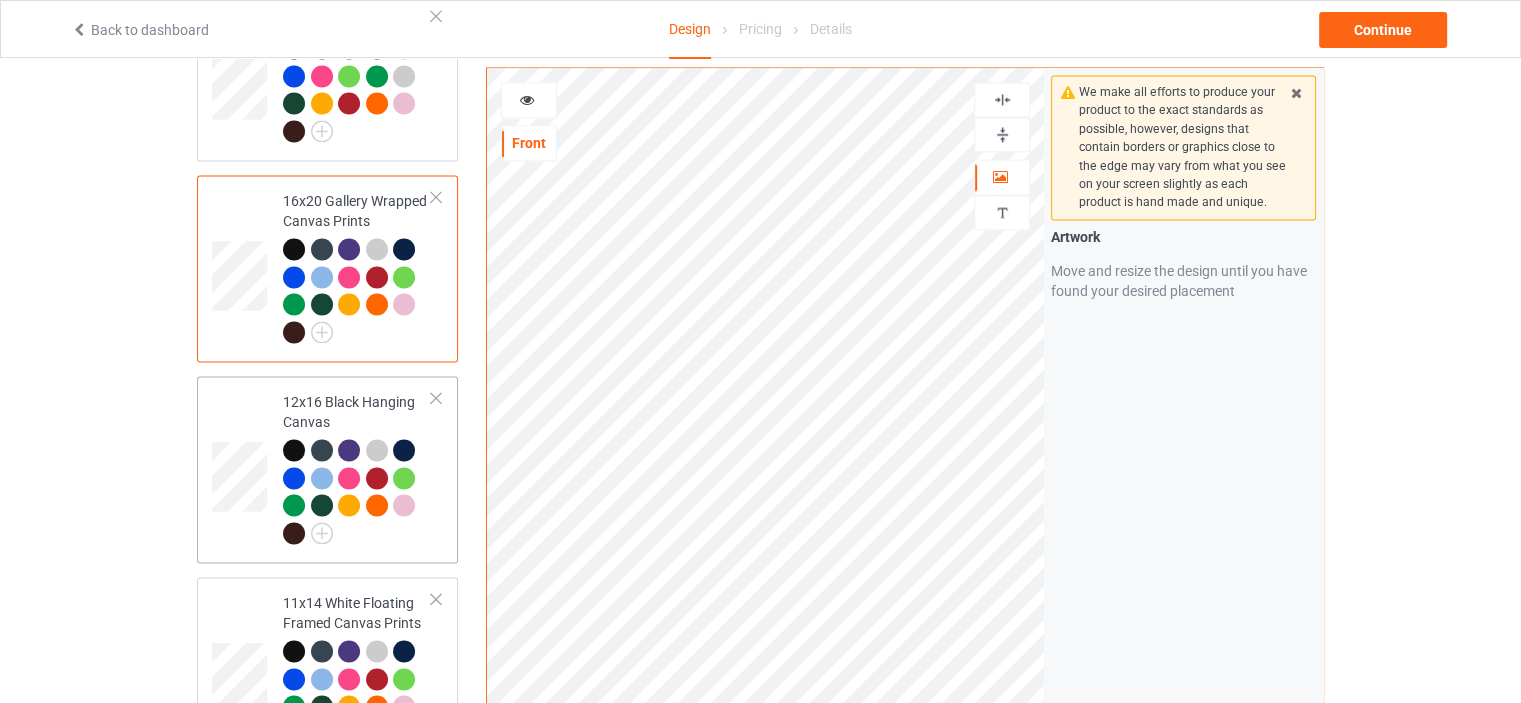click on "12x16 Black Hanging Canvas" at bounding box center (357, 467) 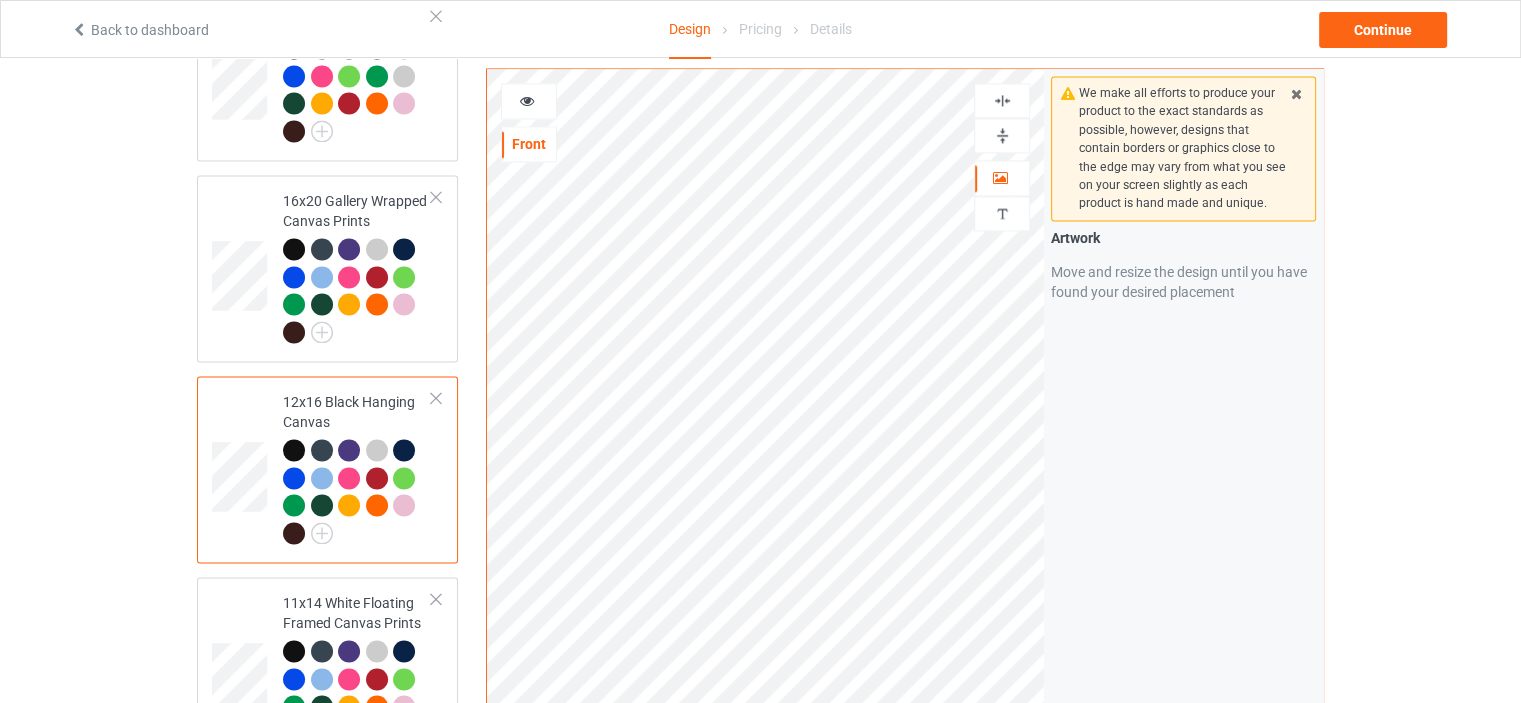 click at bounding box center [1002, 135] 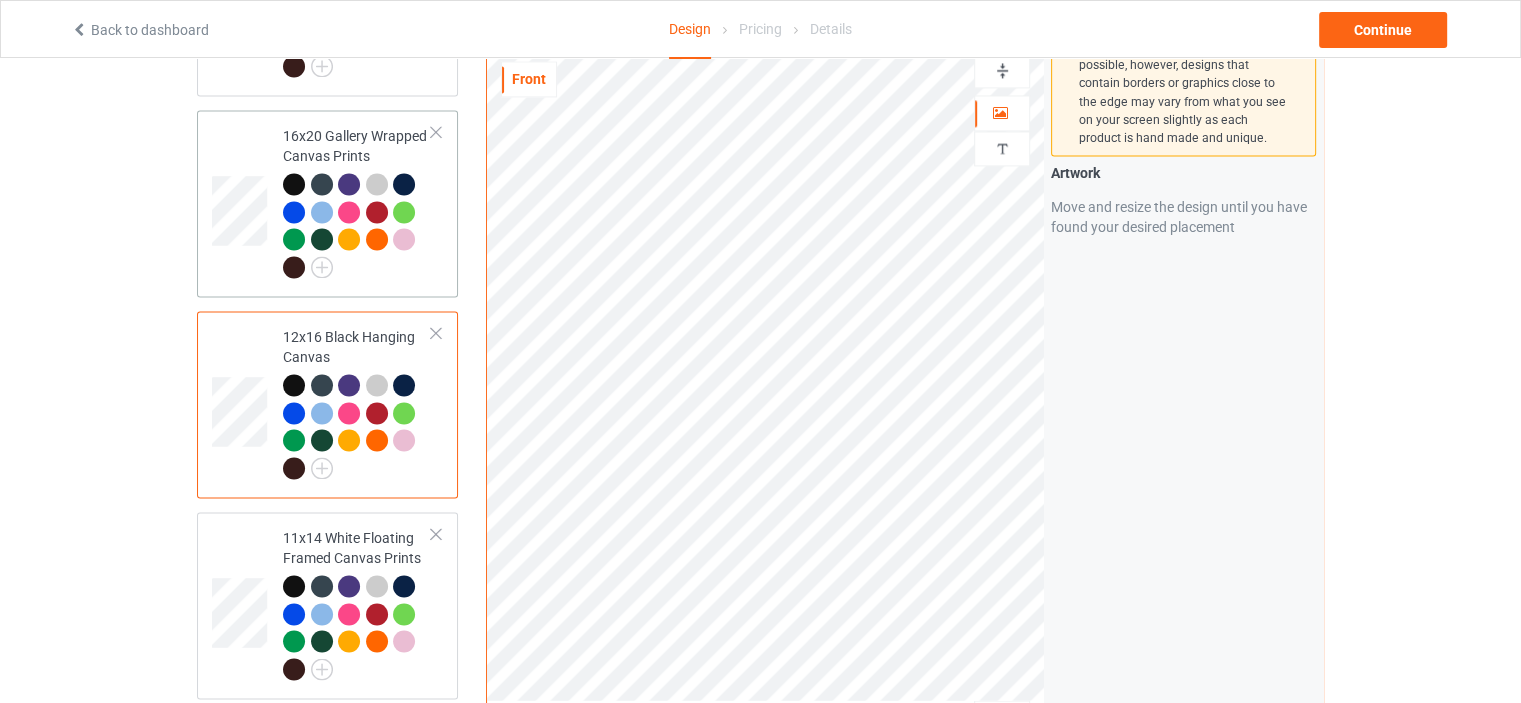 scroll, scrollTop: 3200, scrollLeft: 0, axis: vertical 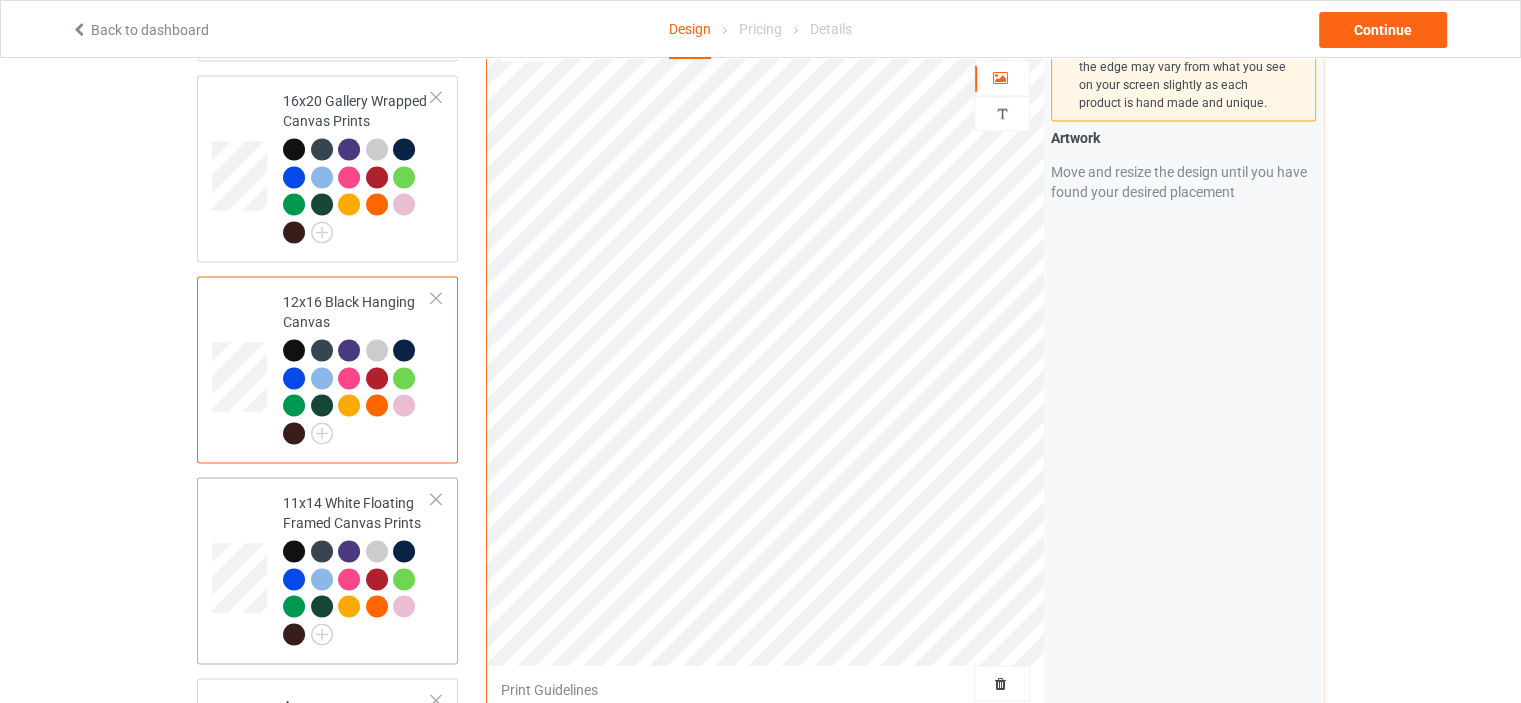 click on "11x14 White Floating Framed Canvas Prints" at bounding box center (357, 570) 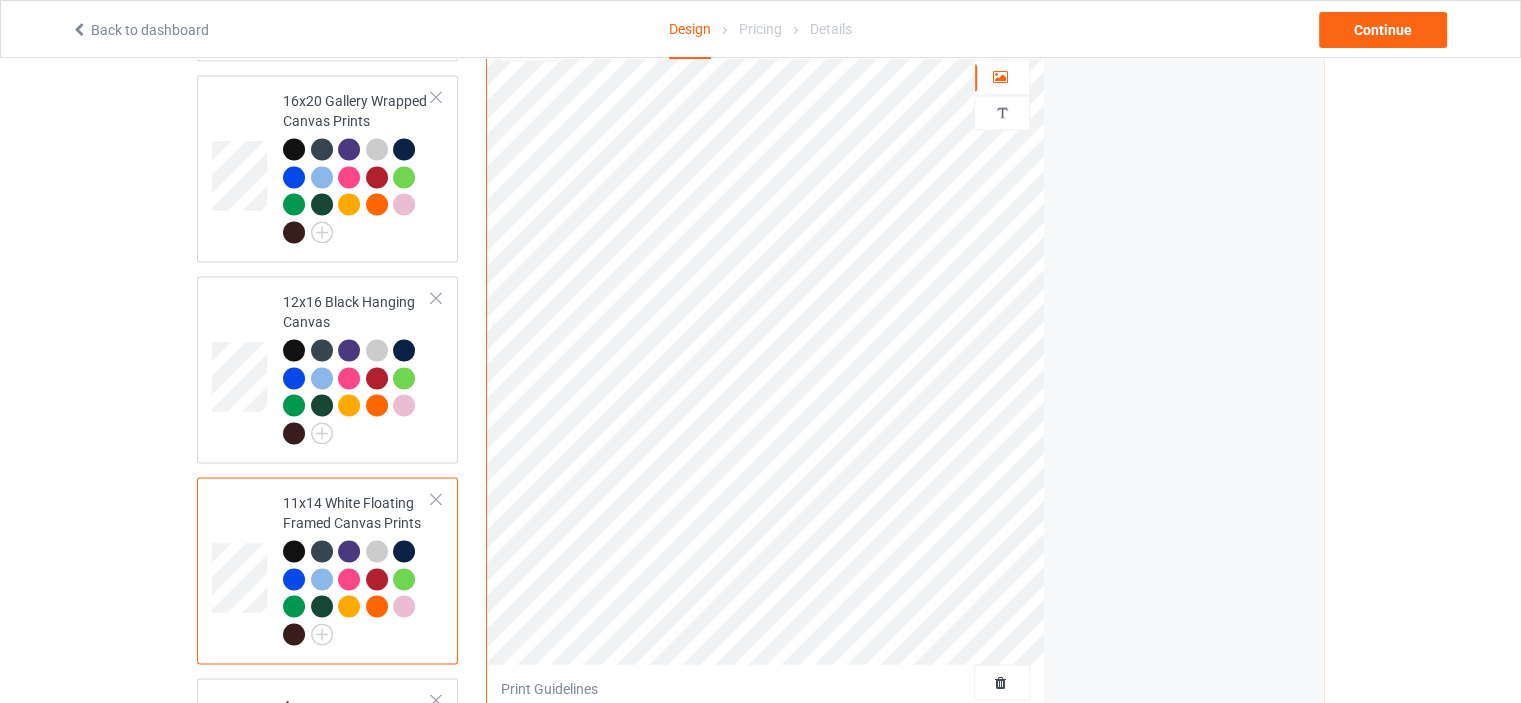 scroll, scrollTop: 3100, scrollLeft: 0, axis: vertical 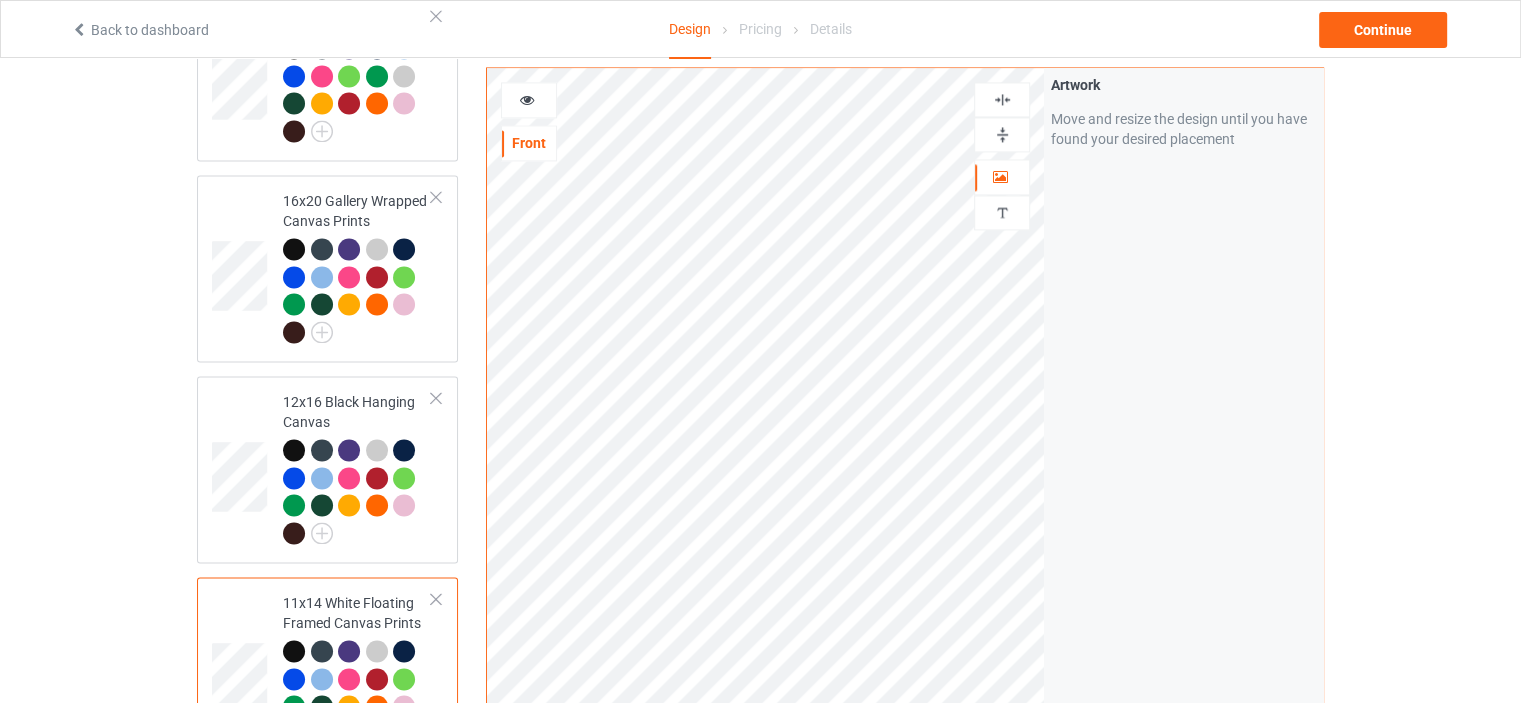 click at bounding box center (1002, 134) 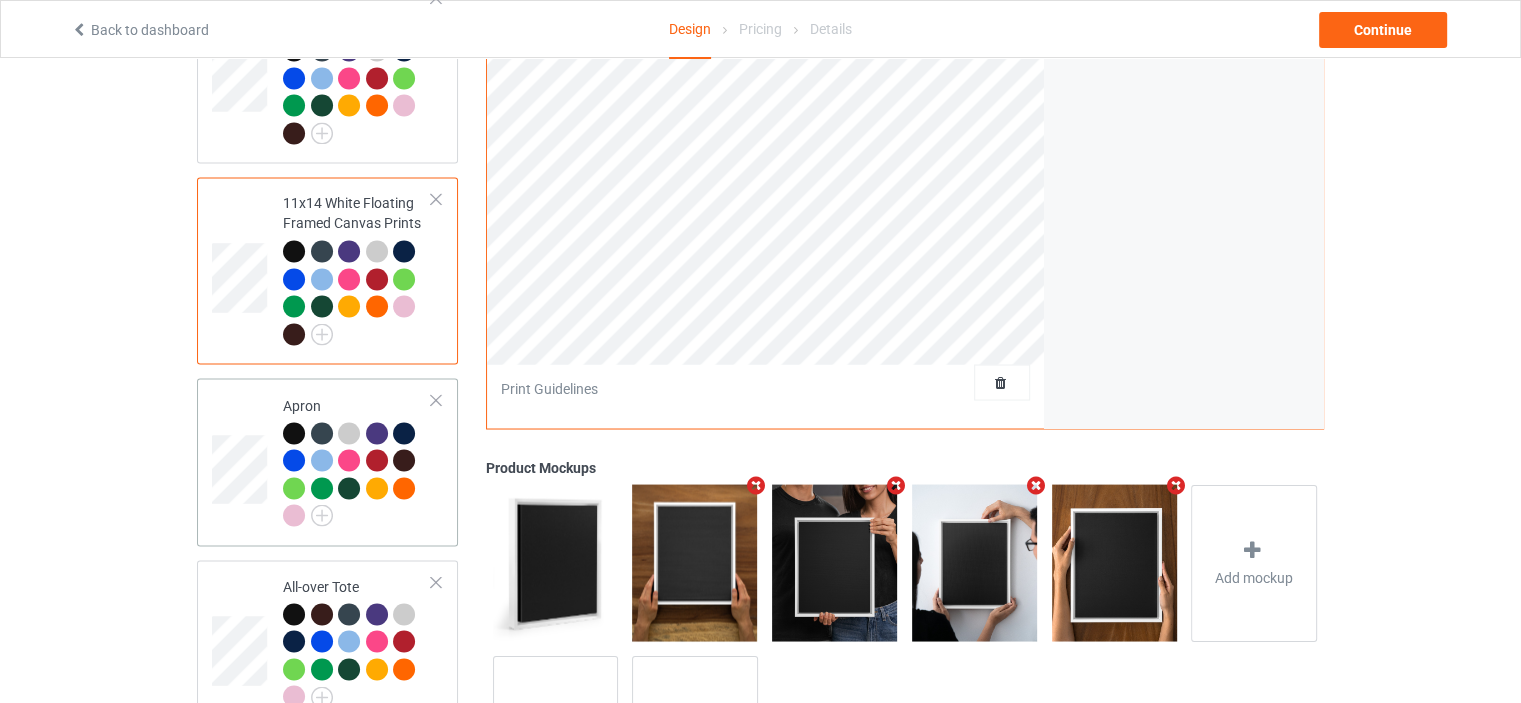 click on "Apron" at bounding box center (327, 461) 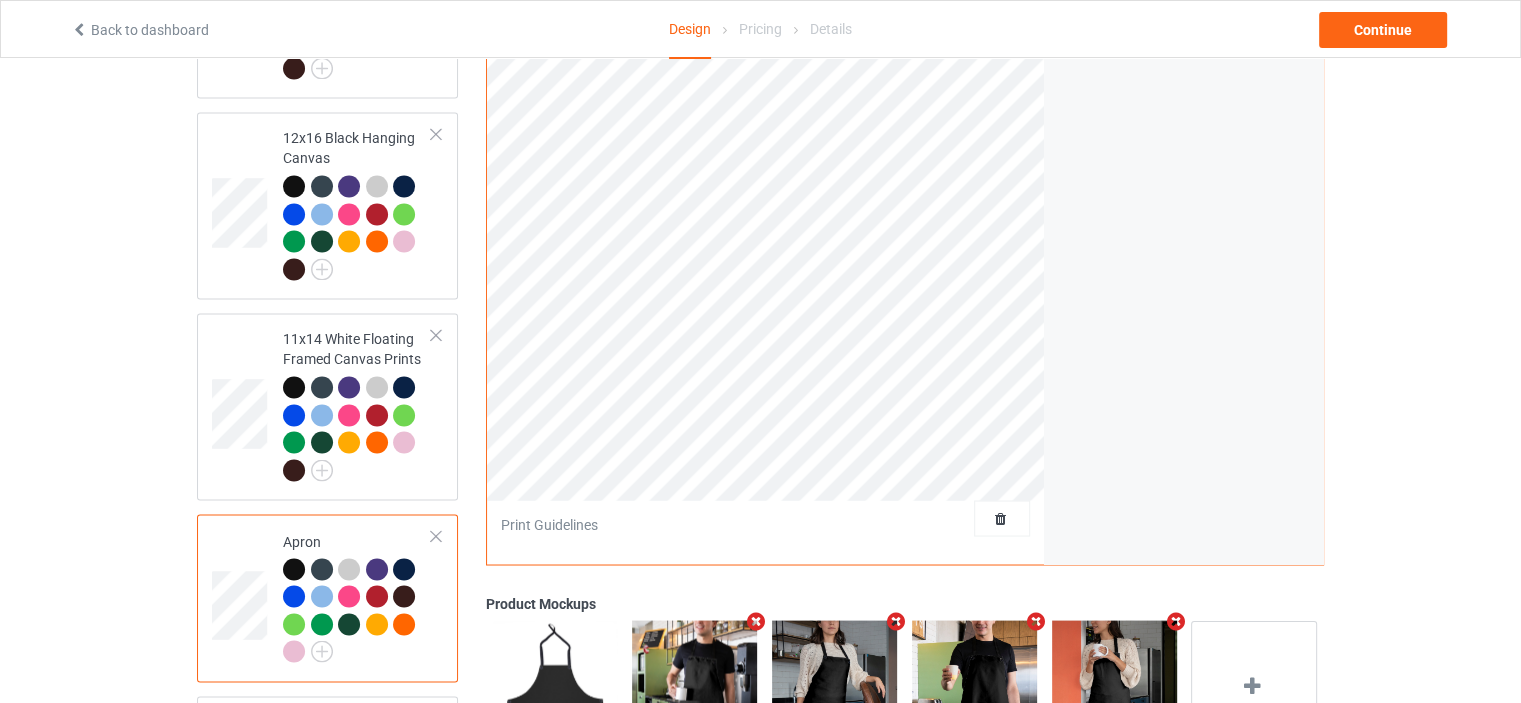 scroll, scrollTop: 3000, scrollLeft: 0, axis: vertical 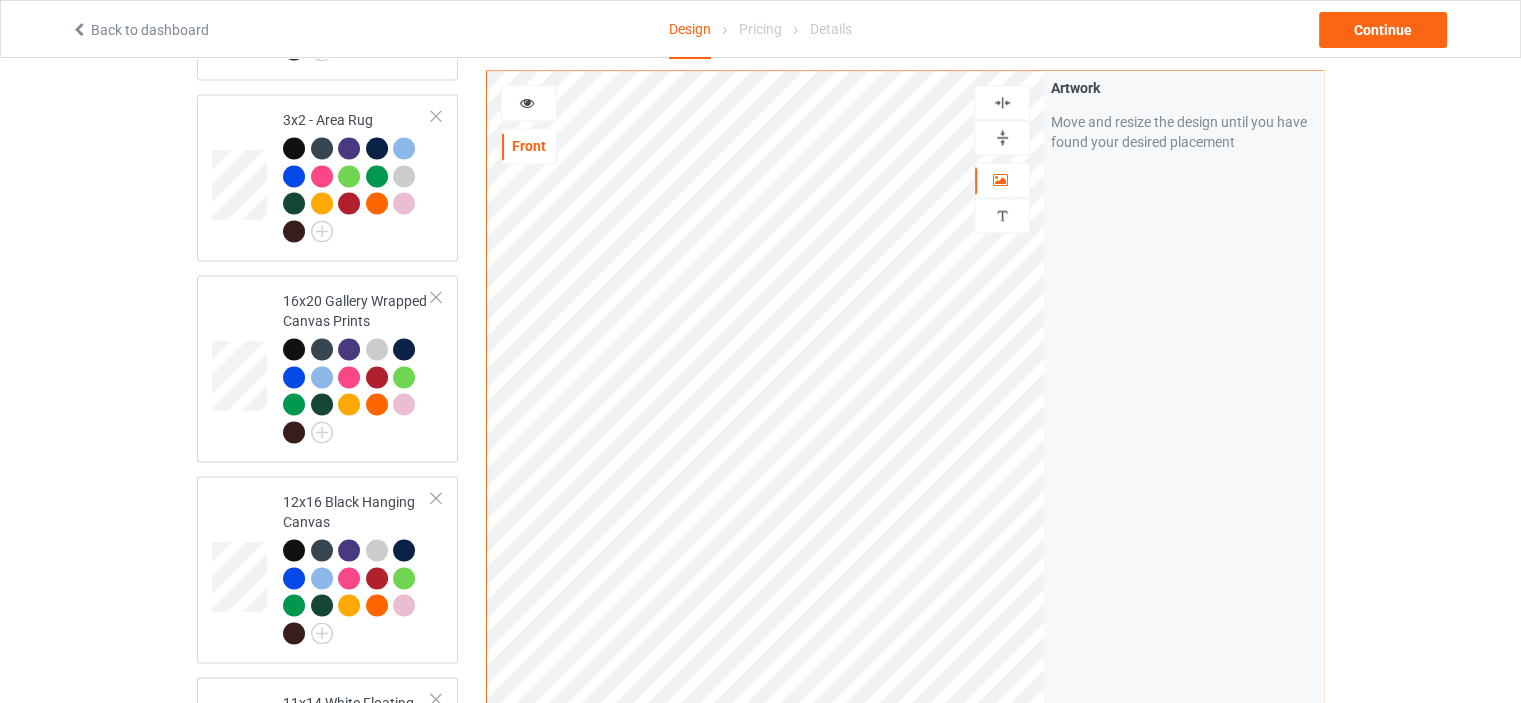 click at bounding box center (1002, 102) 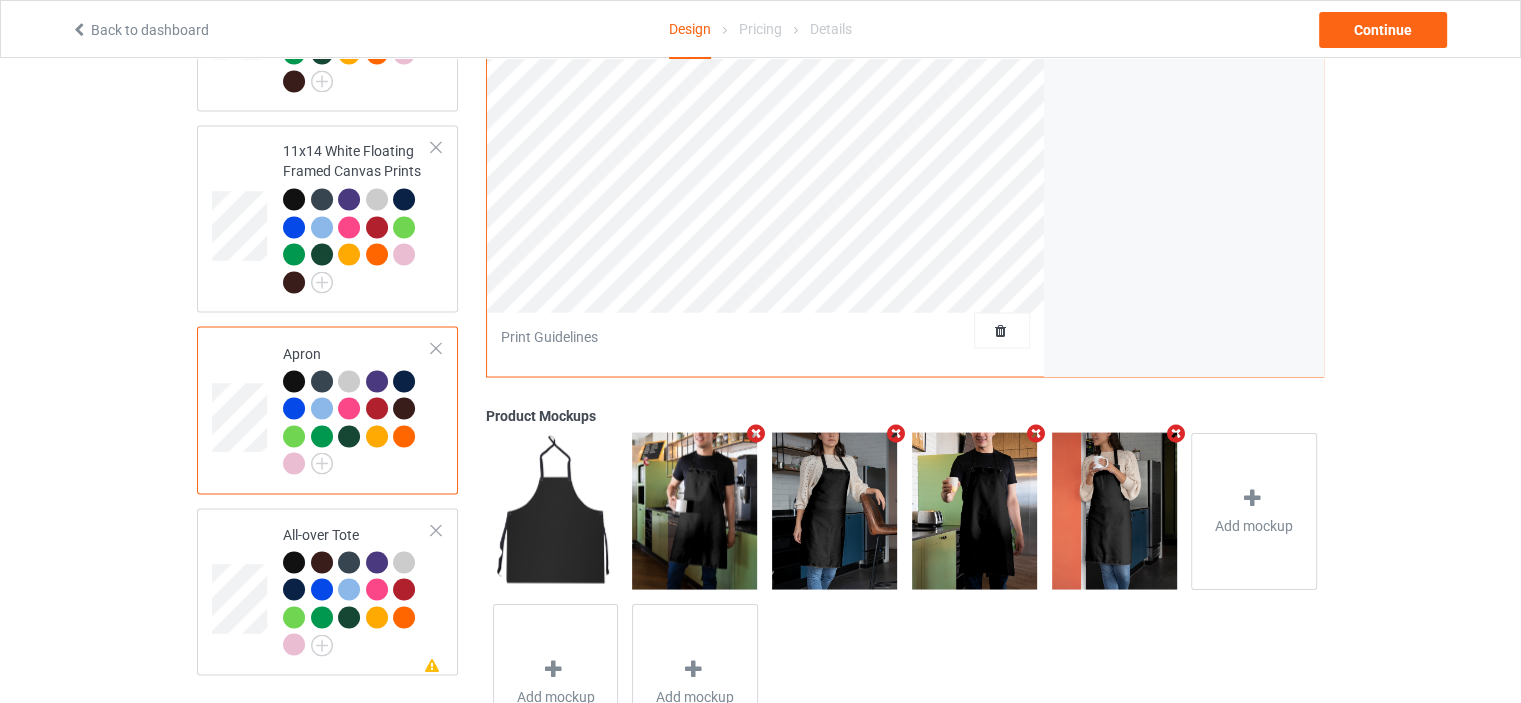scroll, scrollTop: 3644, scrollLeft: 0, axis: vertical 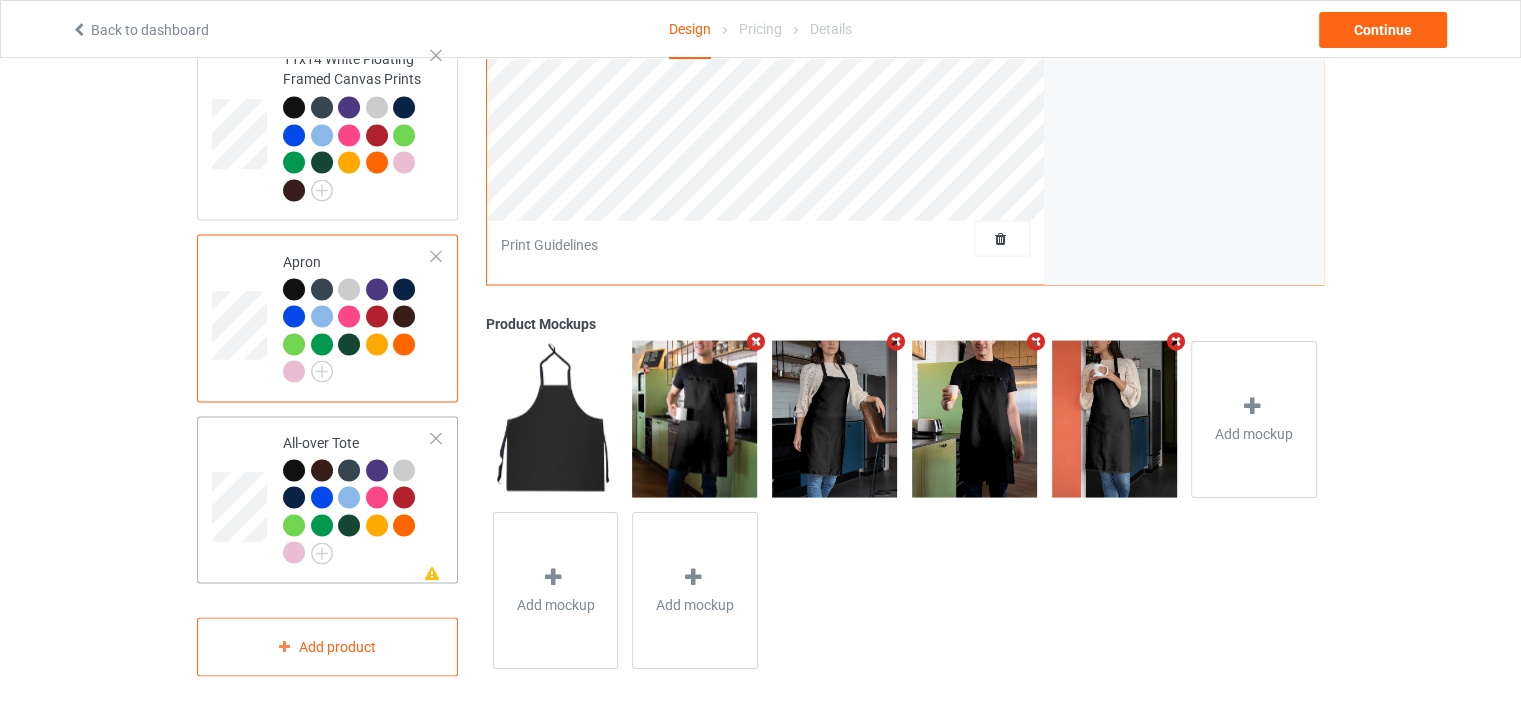 click on "Missing artwork on 1 side(s) All-over Tote" at bounding box center [357, 499] 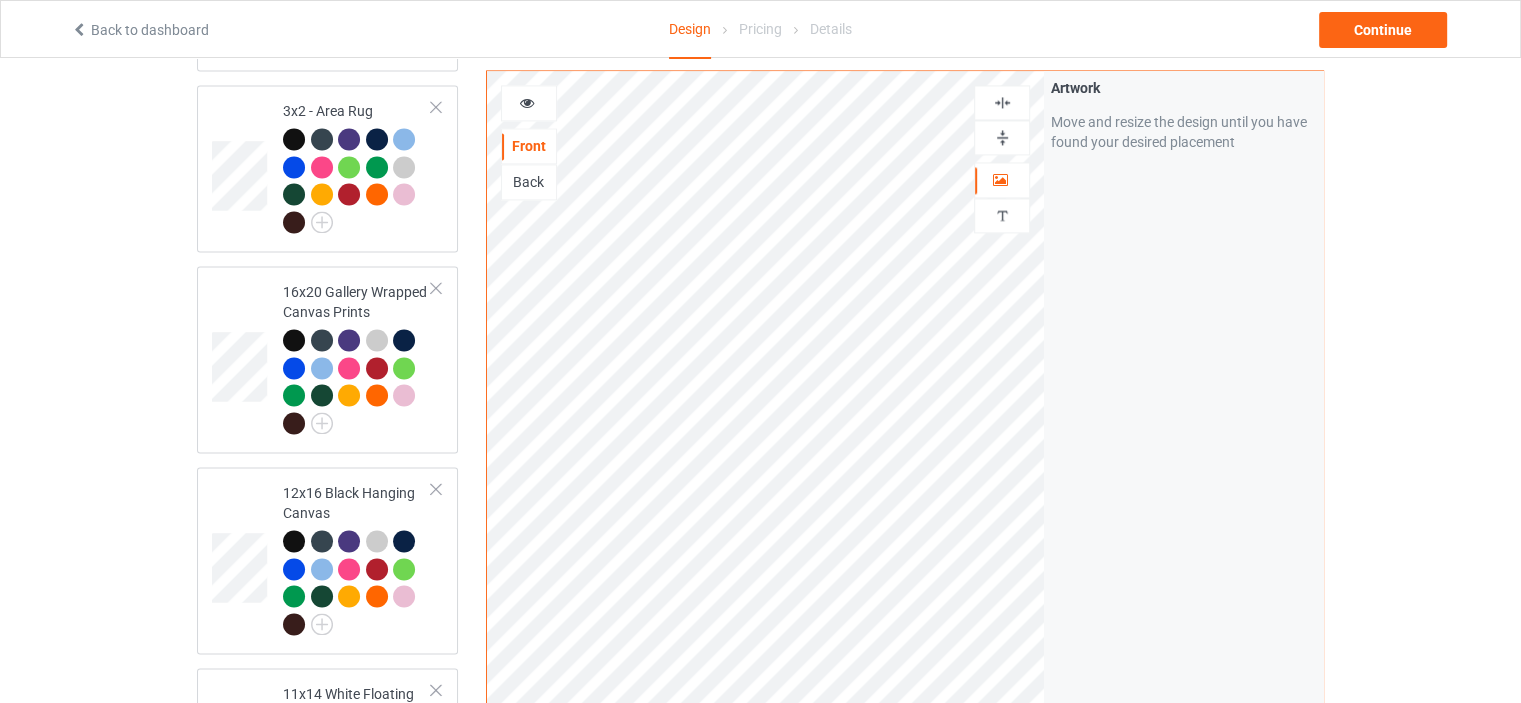 scroll, scrollTop: 2944, scrollLeft: 0, axis: vertical 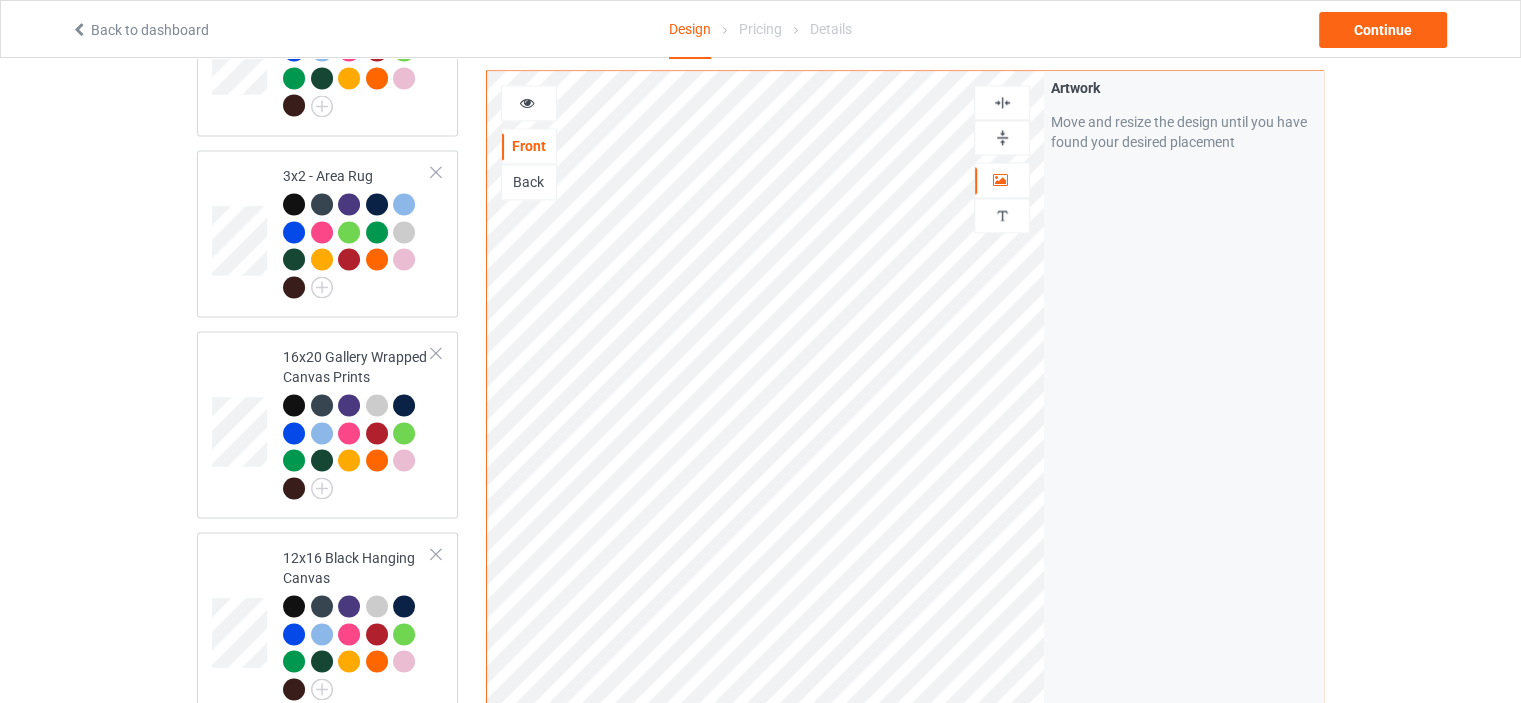 click at bounding box center [1002, 102] 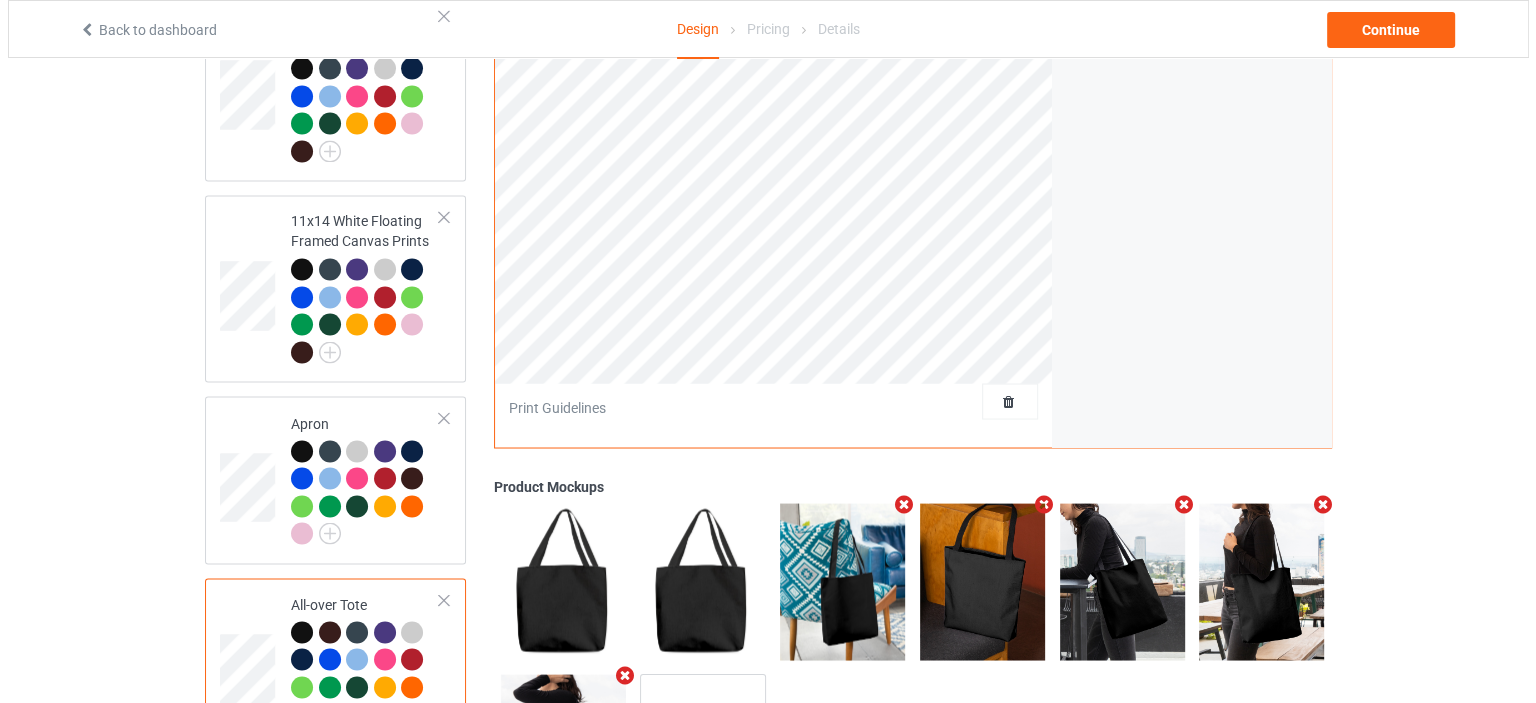 scroll, scrollTop: 3644, scrollLeft: 0, axis: vertical 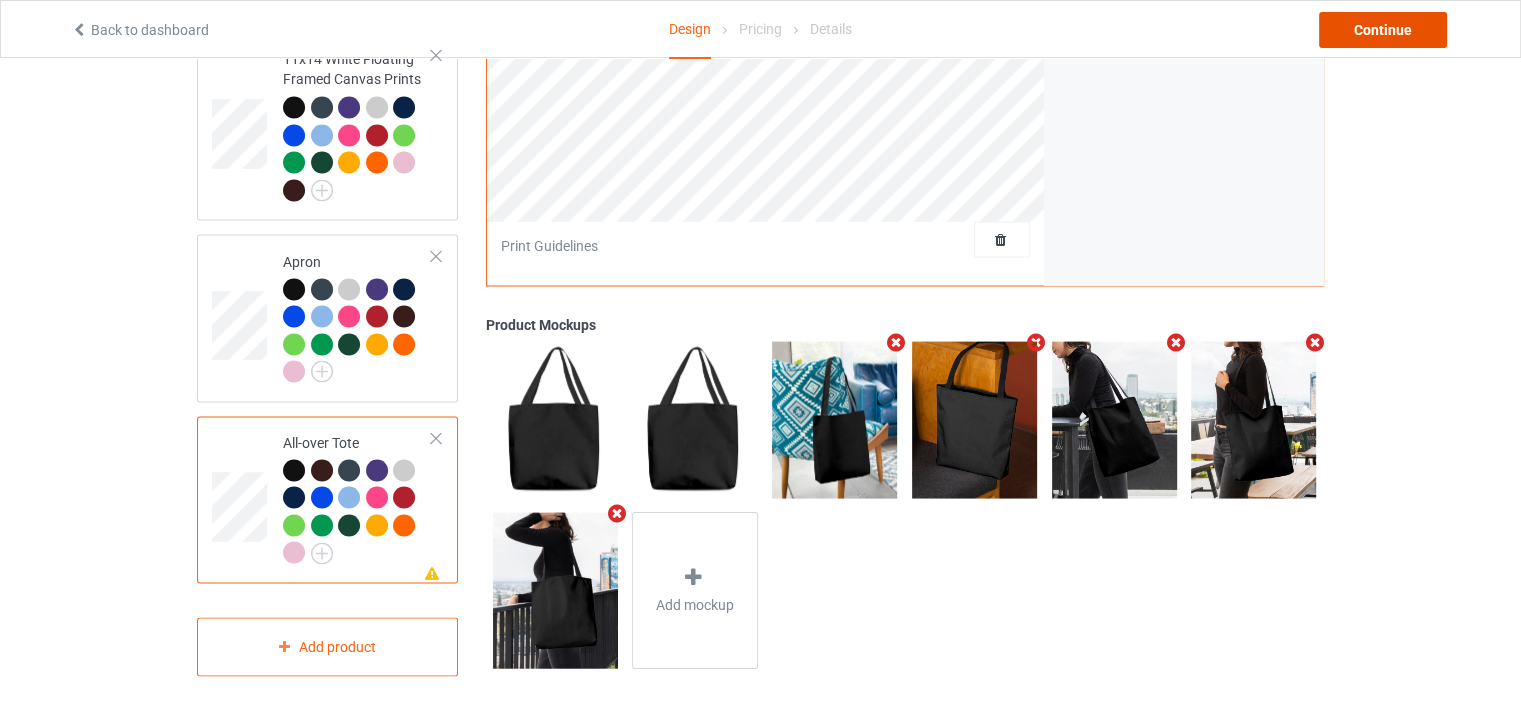 click on "Continue" at bounding box center [1383, 30] 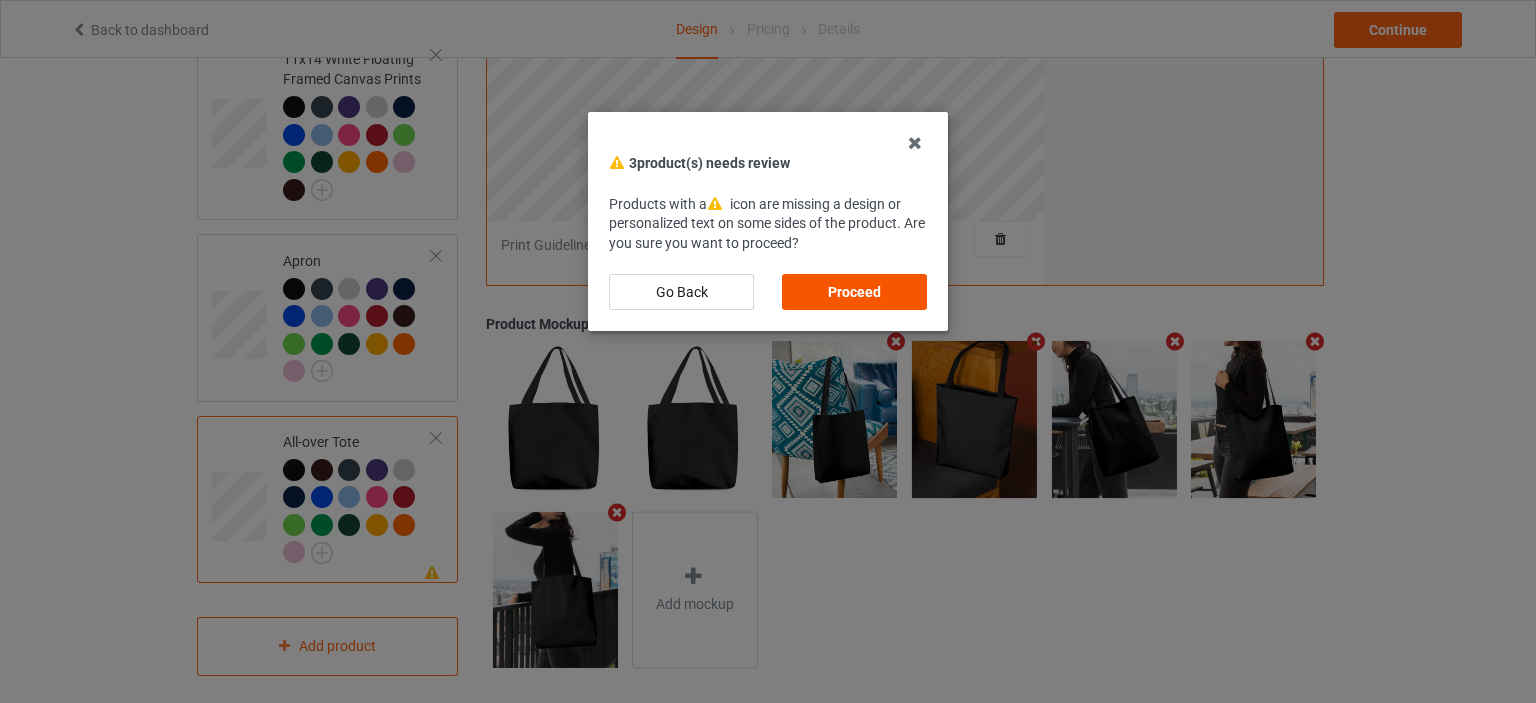 click on "Proceed" at bounding box center (854, 292) 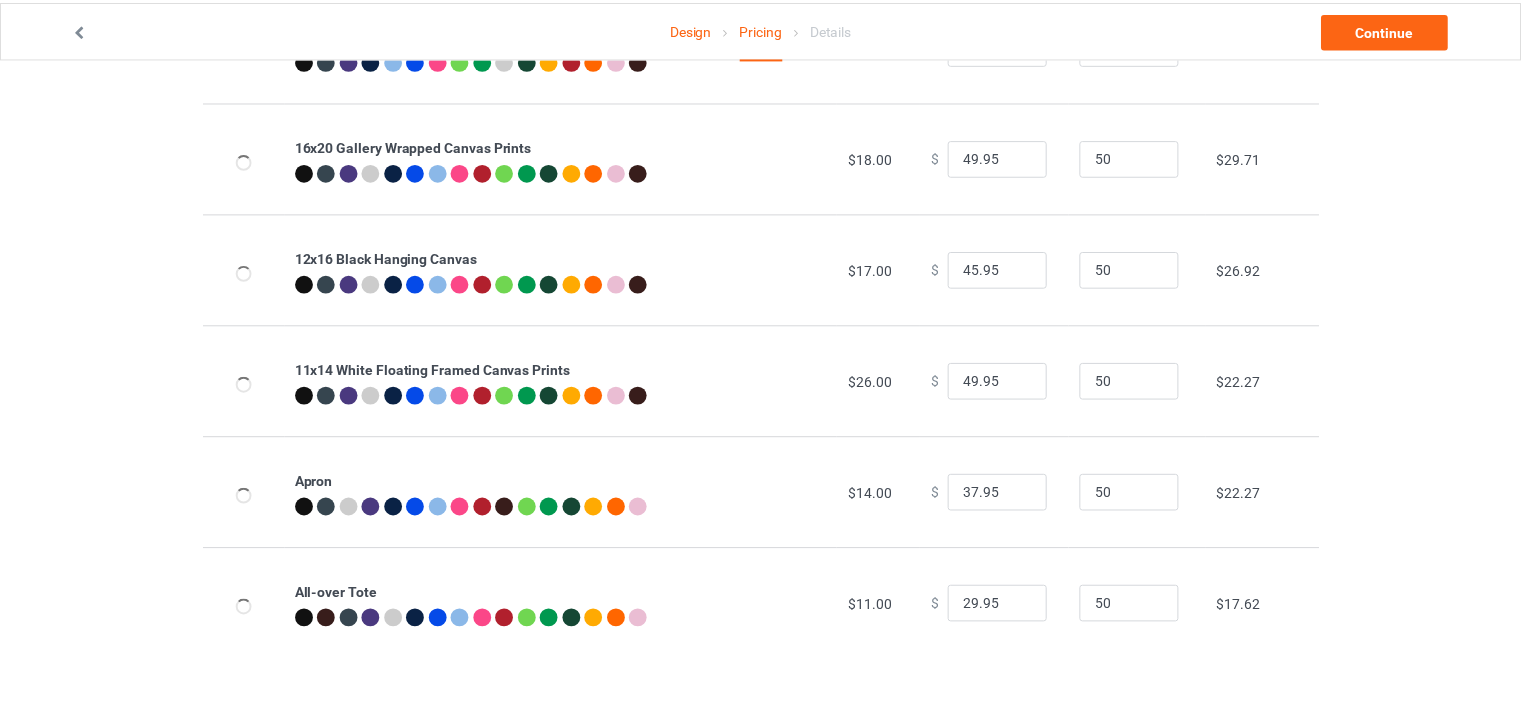 scroll, scrollTop: 0, scrollLeft: 0, axis: both 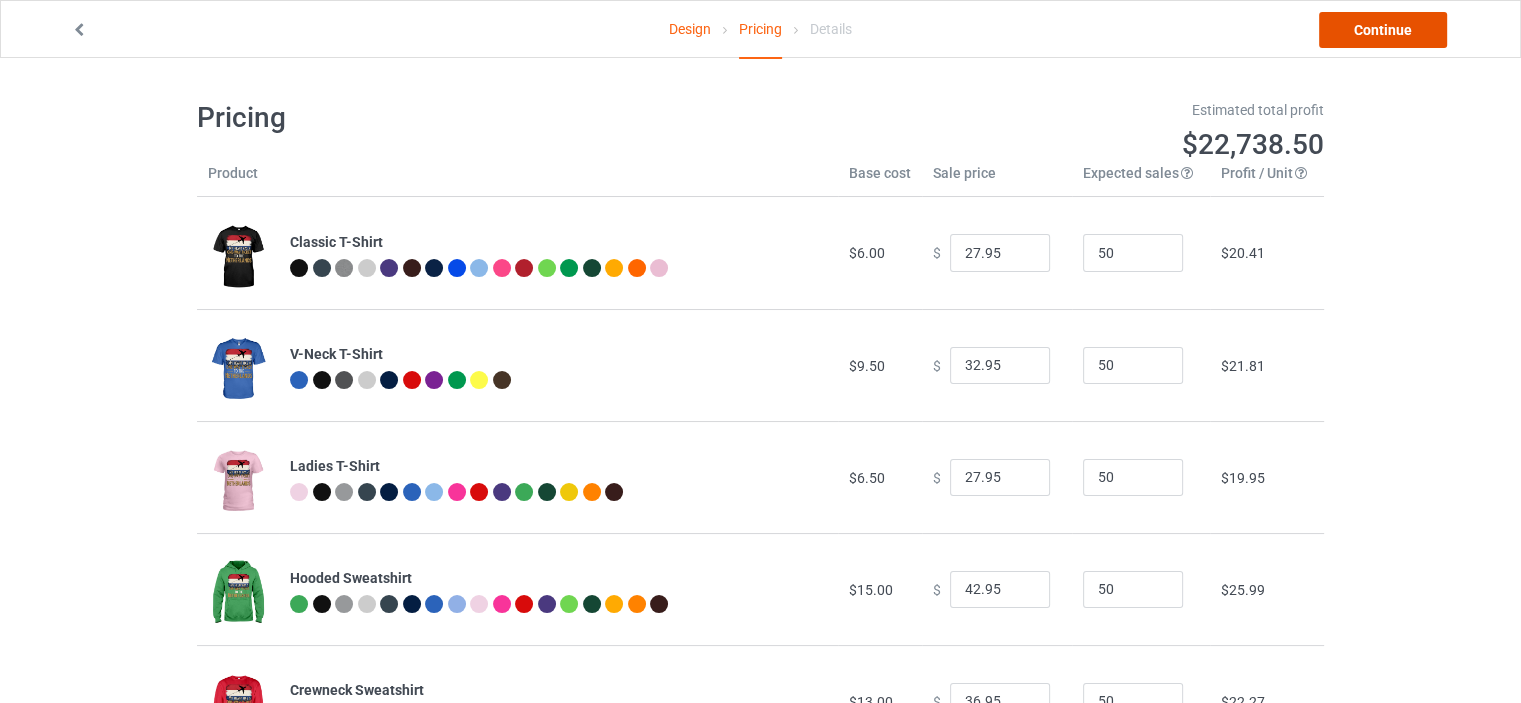 click on "Continue" at bounding box center (1383, 30) 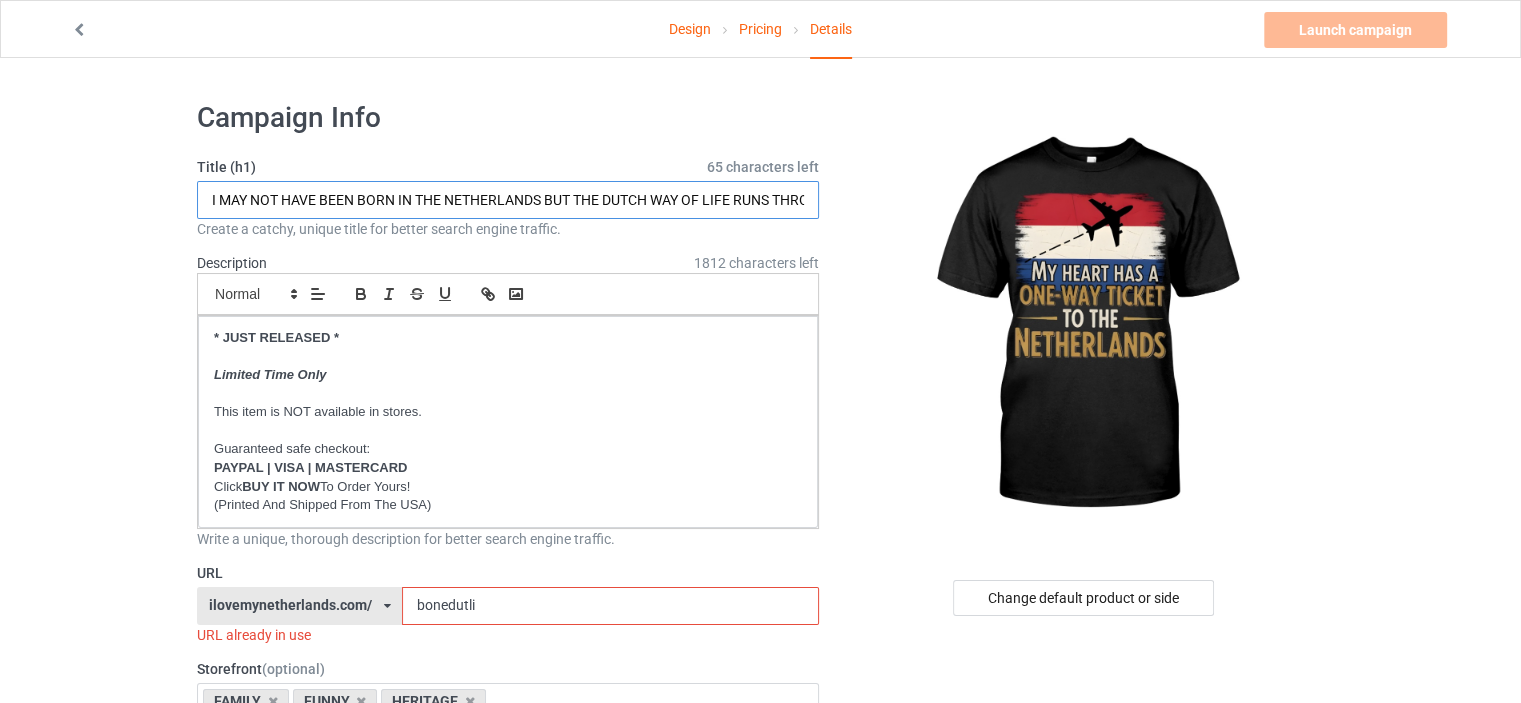 click on "I MAY NOT HAVE BEEN BORN IN THE NETHERLANDS BUT THE DUTCH WAY OF LIFE RUNS THROUGH ME" at bounding box center [508, 200] 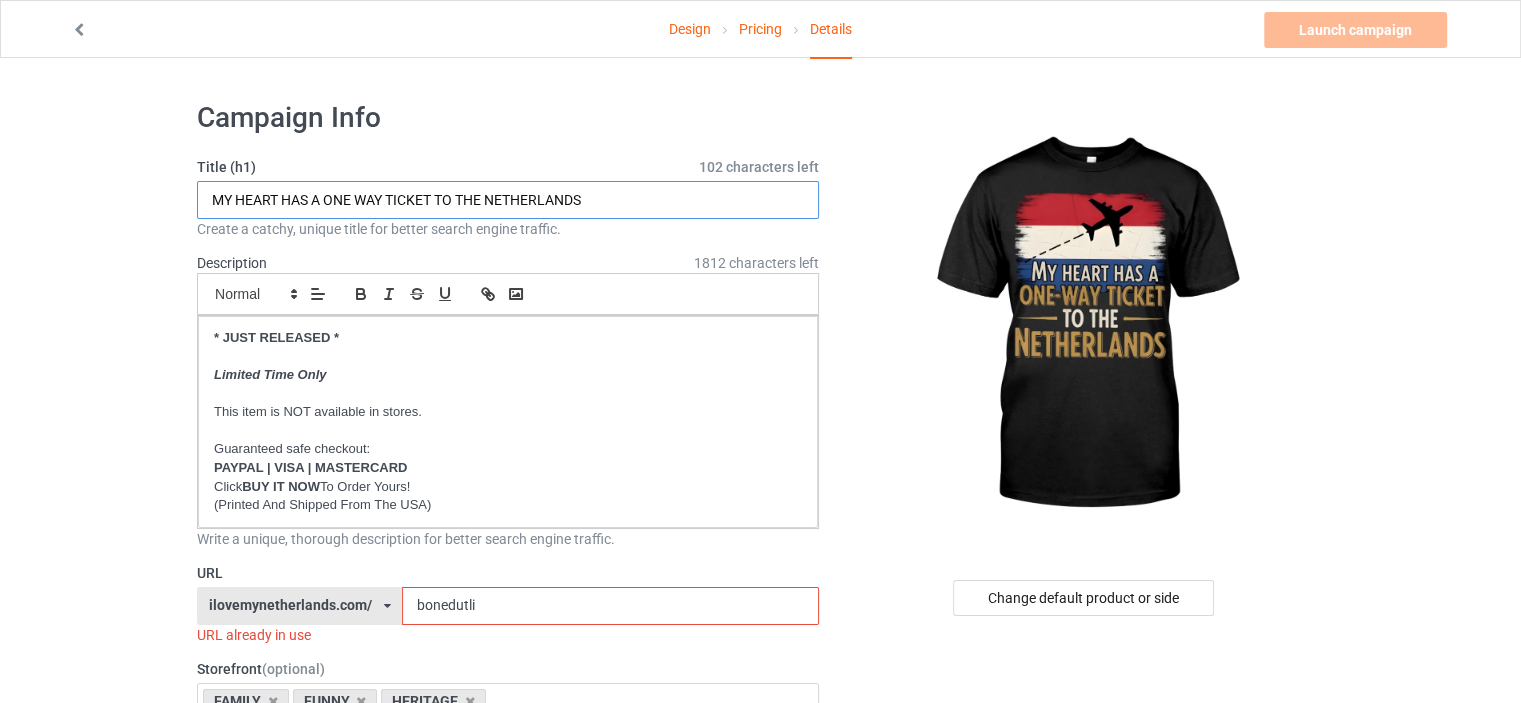 type on "MY HEART HAS A ONE WAY TICKET TO THE NETHERLANDS" 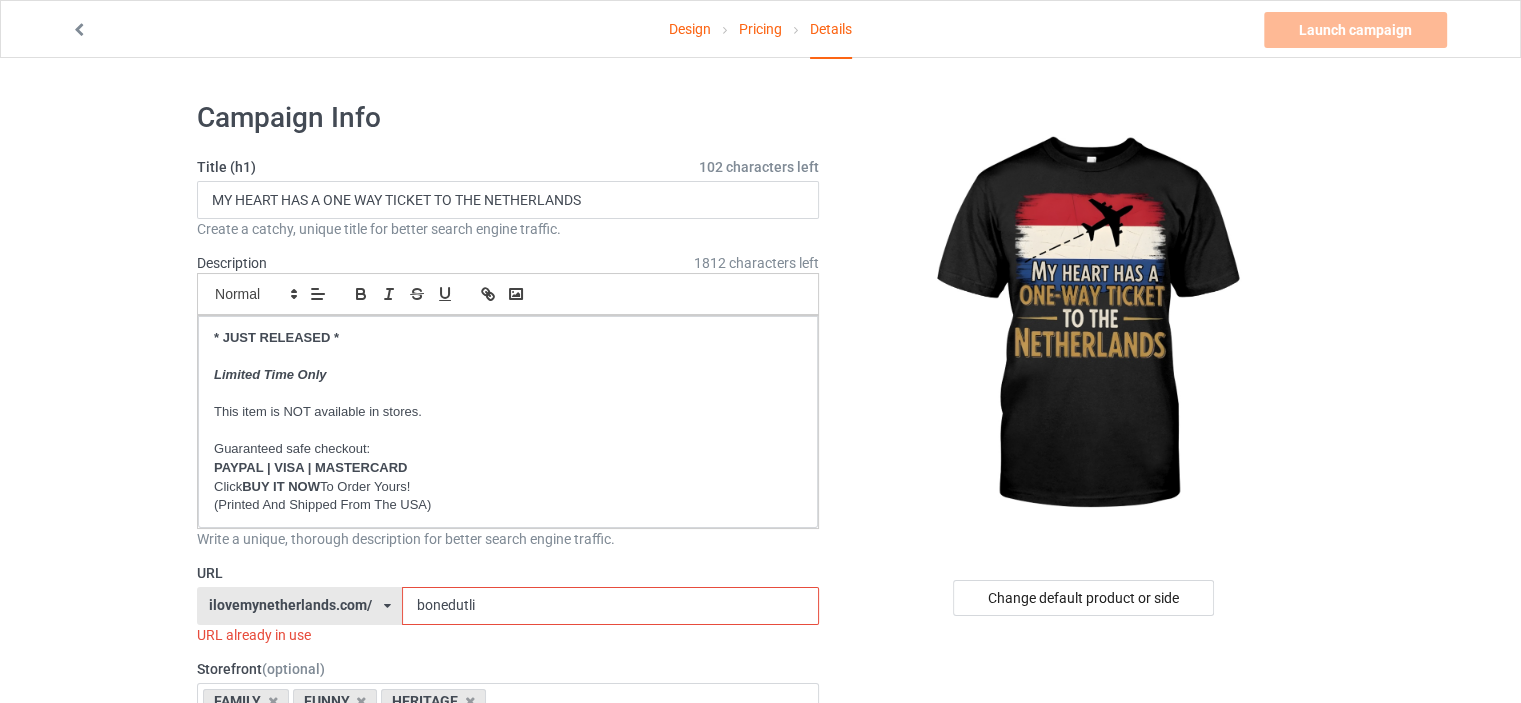click on "Design Pricing Details Launch campaign Invalid campaign URL Campaign Info Title (h1) 102   characters left MY HEART HAS A ONE WAY TICKET TO THE NETHERLANDS Create a catchy, unique title for better search engine traffic. Description 1812   characters left       Small Normal Large Big Huge                                                                                     * JUST RELEASED * Limited Time Only This item is NOT available in stores. Guaranteed safe checkout: PAYPAL | VISA | MASTERCARD Click  BUY IT NOW  To Order Yours! (Printed And Shipped From The USA) Write a unique, thorough description for better search engine traffic. URL ilovemynetherlands.com/ britishlook.net/ danishlegends.com/ familyworldgifts.com/ finnishlegends.com/ funnyteeworld.com/ ilovemyaustralia.com/ ilovemycanada.net/ ilovemydenmark.com/ ilovemyfinland.com/ ilovemyfrance.com/ ilovemygermany.com/ ilovemygnomes.com/ ilovemyireland.com/ ilovemyitaly.com/ ilovemynetherlands.com/ ilovemynorway.com/ ilovemypoland.com/ vikingproud.com/" at bounding box center [760, 1168] 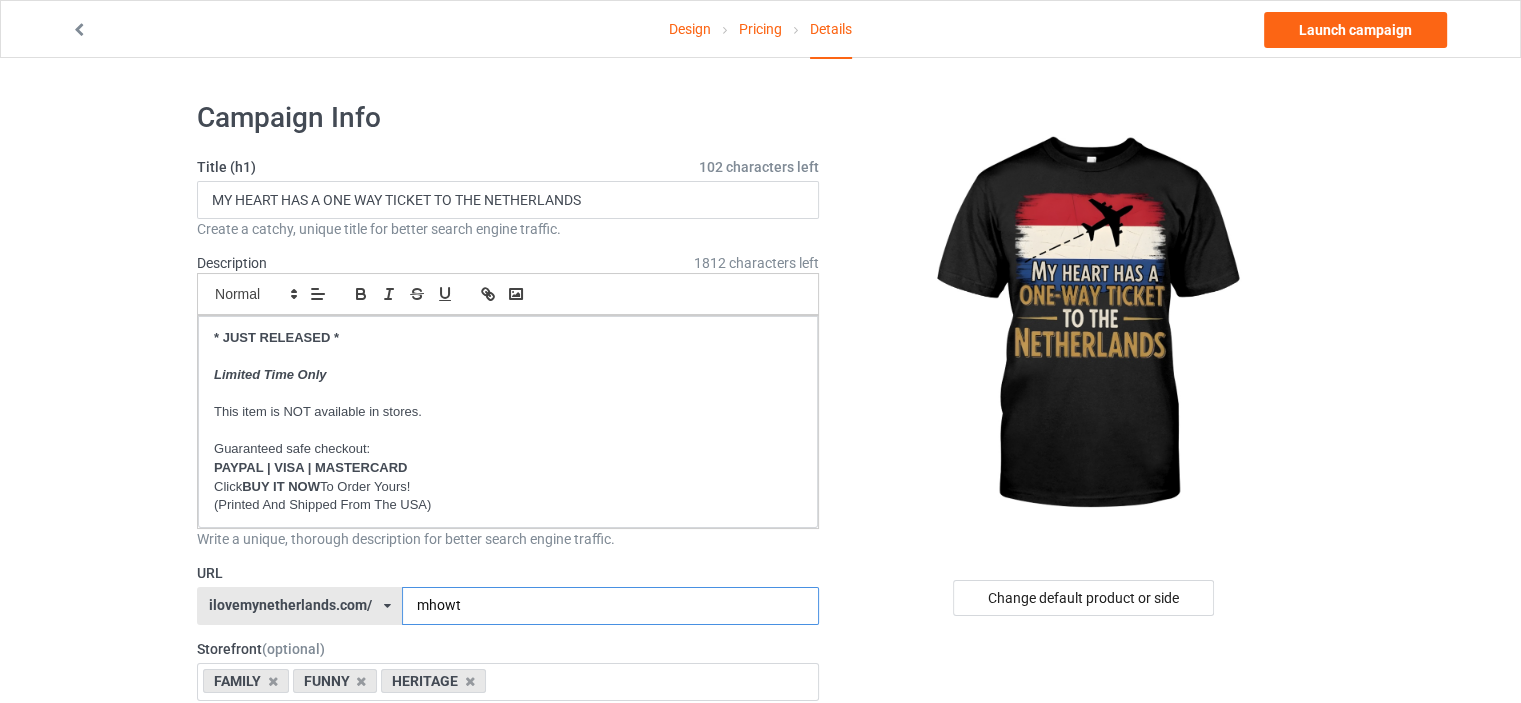 type on "mhowt" 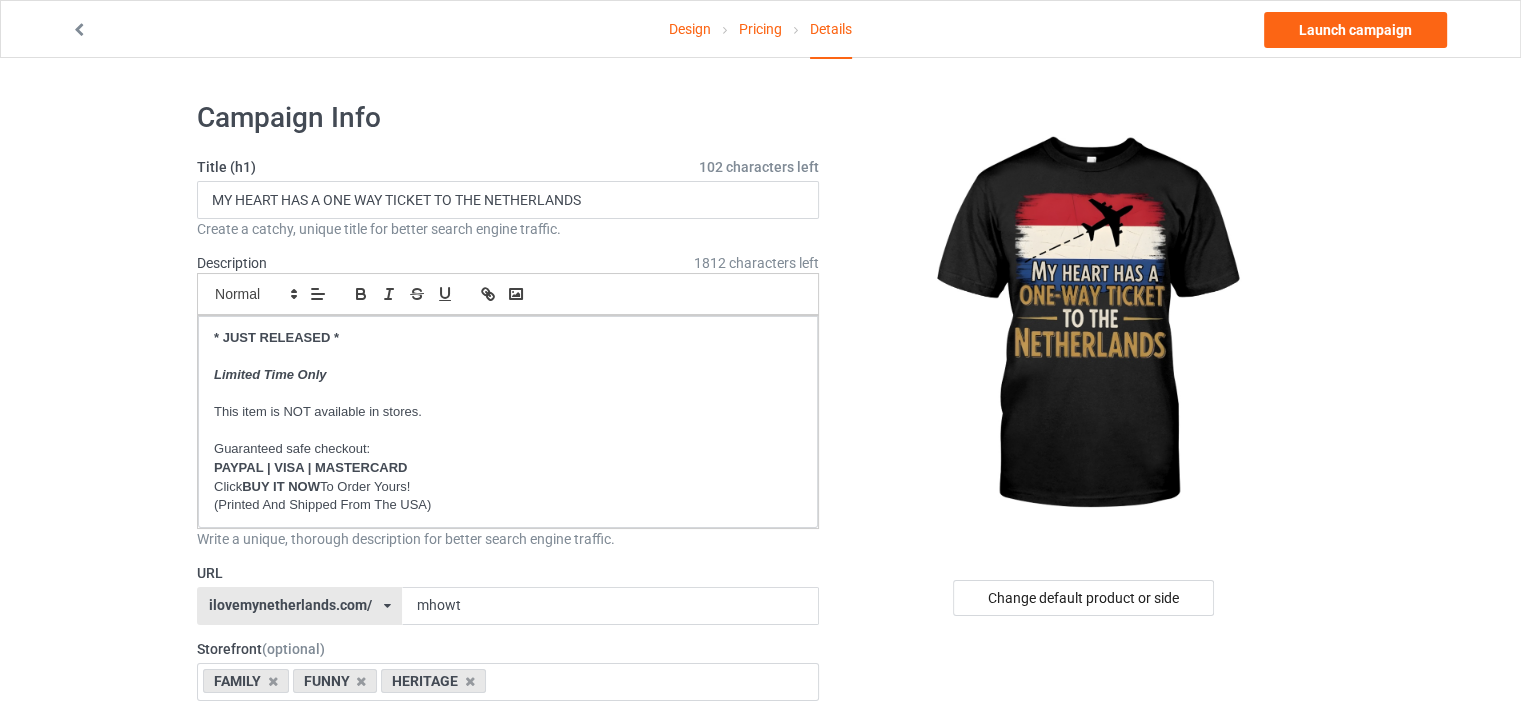 click on "Design Pricing Details Launch campaign Campaign Info Title (h1) 102   characters left MY HEART HAS A ONE WAY TICKET TO THE NETHERLANDS Create a catchy, unique title for better search engine traffic. Description 1812   characters left       Small Normal Large Big Huge                                                                                     * JUST RELEASED * Limited Time Only This item is NOT available in stores. Guaranteed safe checkout: PAYPAL | VISA | MASTERCARD Click  BUY IT NOW  To Order Yours! (Printed And Shipped From The USA) Write a unique, thorough description for better search engine traffic. URL ilovemynetherlands.com/ britishlook.net/ danishlegends.com/ familyworldgifts.com/ finnishlegends.com/ funnyteeworld.com/ ilovemyaustralia.com/ ilovemycanada.net/ ilovemydenmark.com/ ilovemyfinland.com/ ilovemyfrance.com/ ilovemygermany.com/ ilovemygnomes.com/ ilovemyireland.com/ ilovemyitaly.com/ ilovemynetherlands.com/ ilovemynorway.com/ ilovemypoland.com/ ilovemyredhair.net/ vikingproud.com/" at bounding box center [760, 1158] 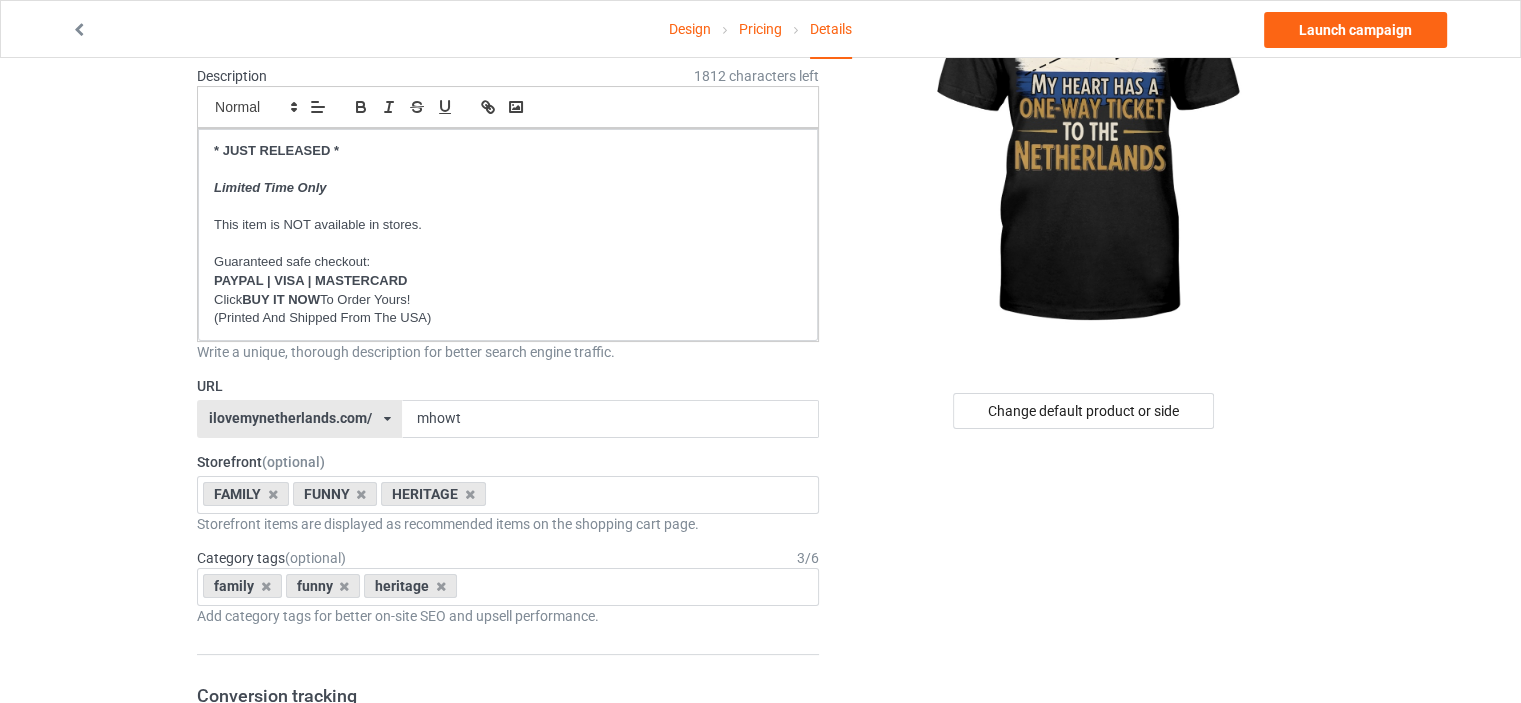 scroll, scrollTop: 200, scrollLeft: 0, axis: vertical 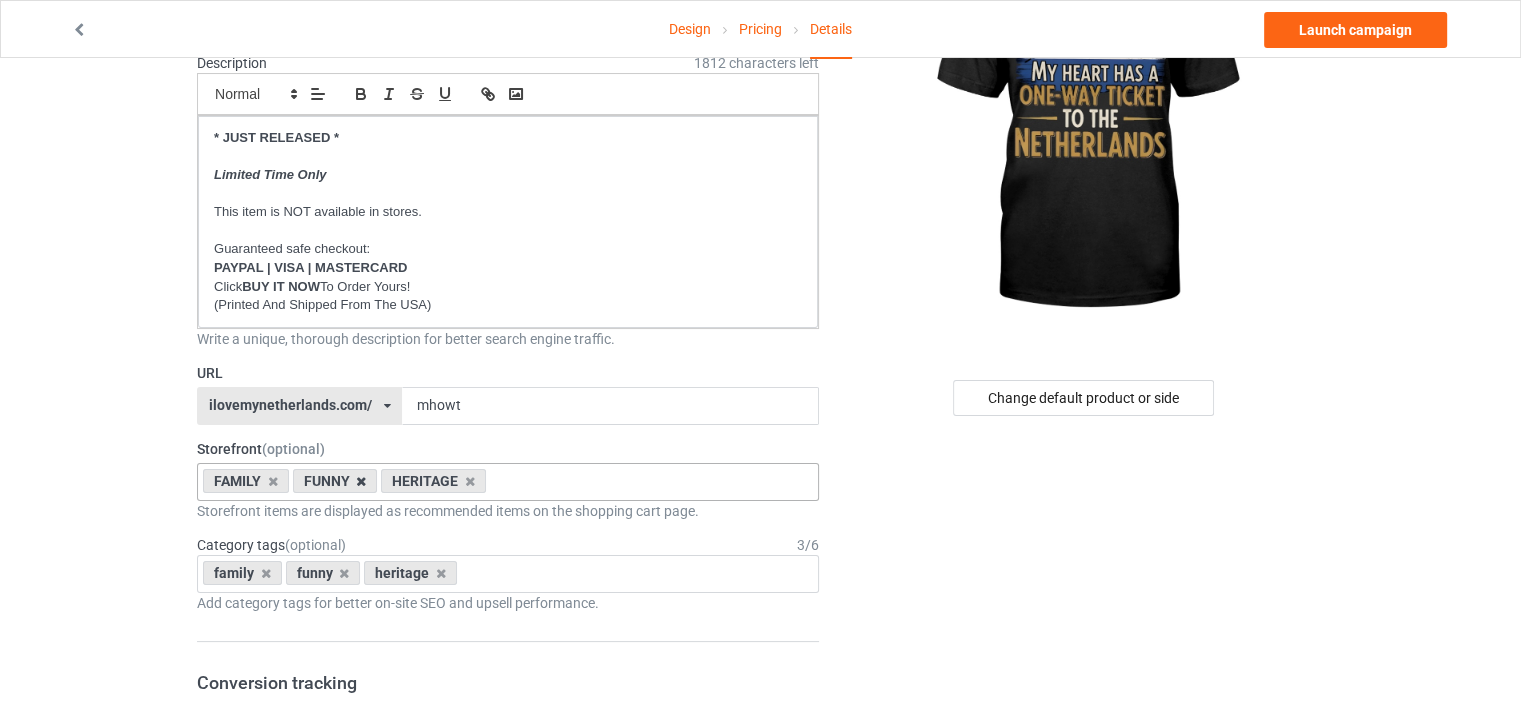 click at bounding box center [361, 481] 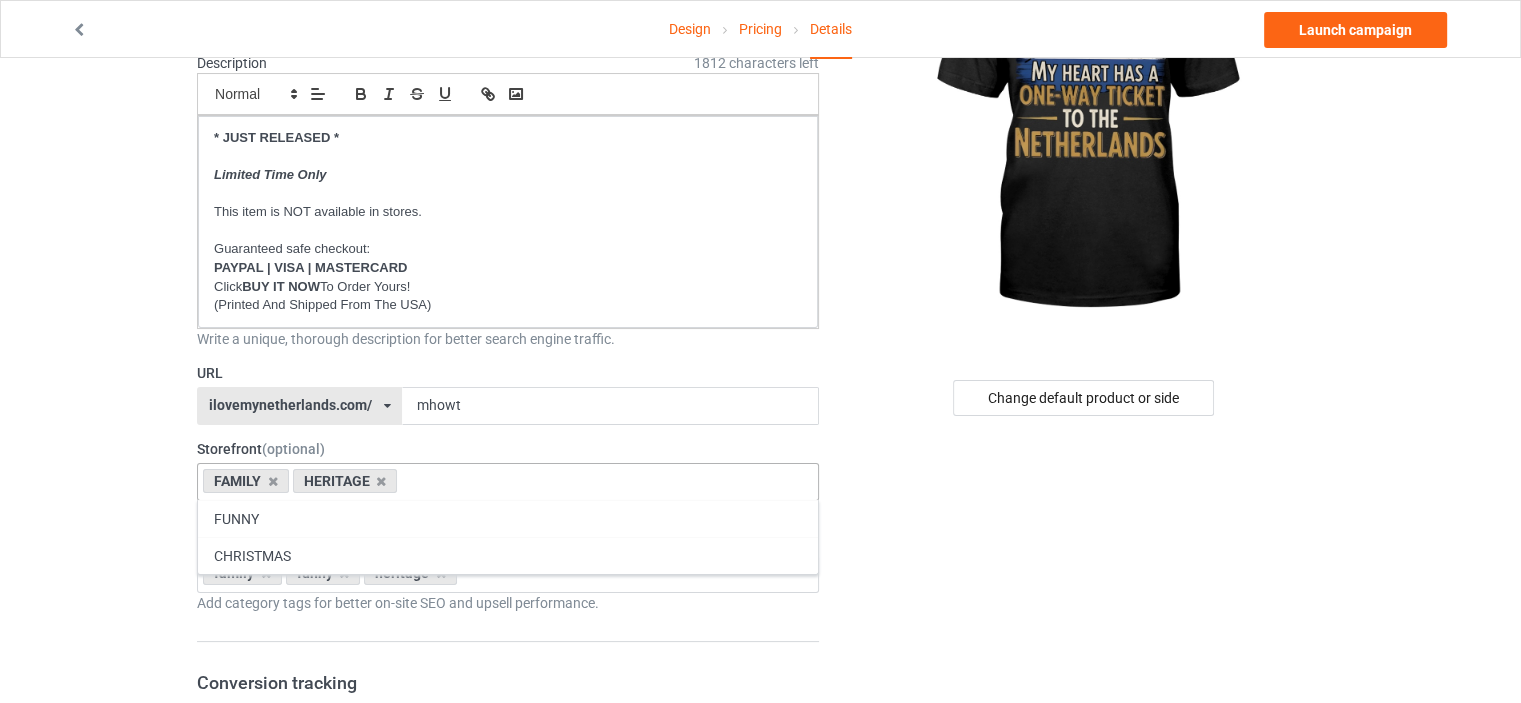 click on "Design Pricing Details Launch campaign Campaign Info Title (h1) 102   characters left MY HEART HAS A ONE WAY TICKET TO THE NETHERLANDS Create a catchy, unique title for better search engine traffic. Description 1812   characters left       Small Normal Large Big Huge                                                                                     * JUST RELEASED * Limited Time Only This item is NOT available in stores. Guaranteed safe checkout: PAYPAL | VISA | MASTERCARD Click  BUY IT NOW  To Order Yours! (Printed And Shipped From The USA) Write a unique, thorough description for better search engine traffic. URL ilovemynetherlands.com/ britishlook.net/ danishlegends.com/ familyworldgifts.com/ finnishlegends.com/ funnyteeworld.com/ ilovemyaustralia.com/ ilovemycanada.net/ ilovemydenmark.com/ ilovemyfinland.com/ ilovemyfrance.com/ ilovemygermany.com/ ilovemygnomes.com/ ilovemyireland.com/ ilovemyitaly.com/ ilovemynetherlands.com/ ilovemynorway.com/ ilovemypoland.com/ ilovemyredhair.net/ vikingproud.com/" at bounding box center [760, 958] 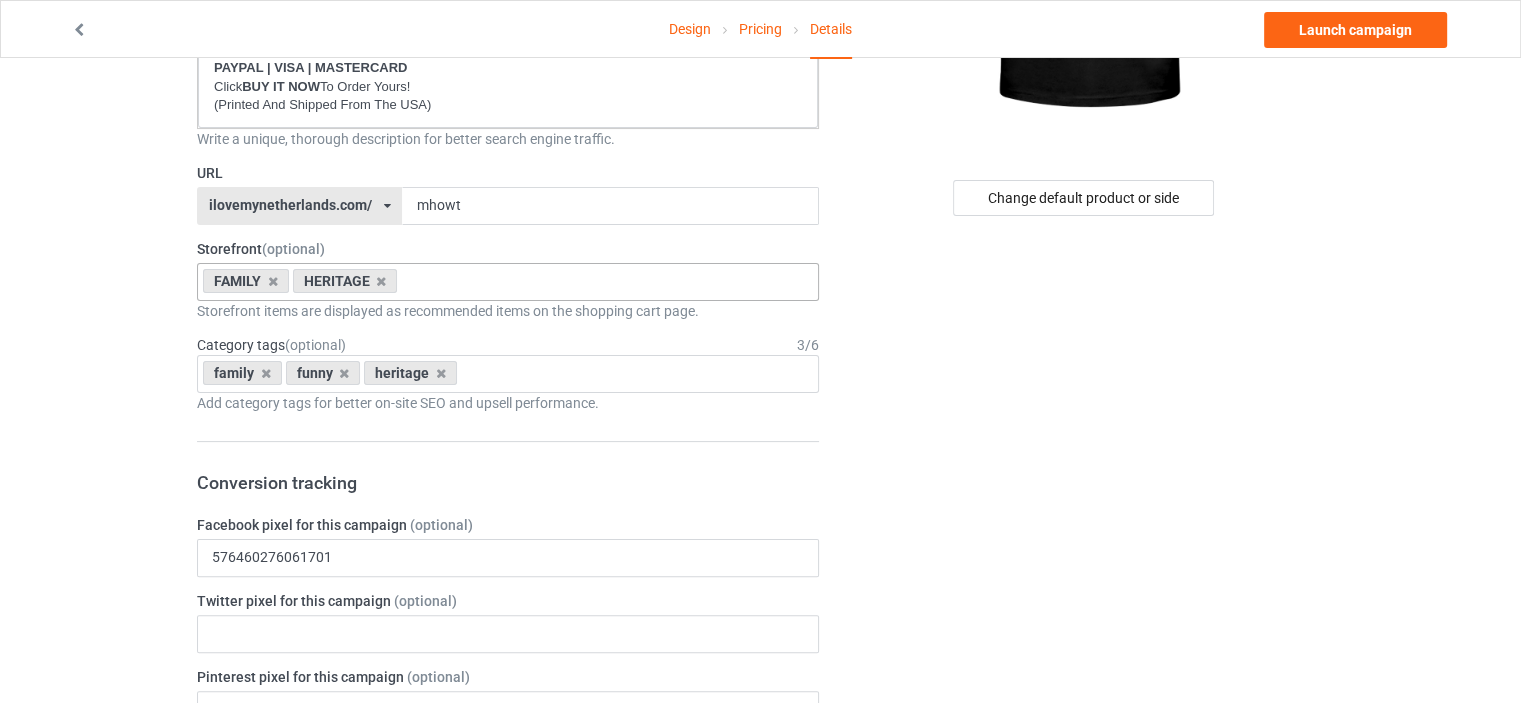 scroll, scrollTop: 300, scrollLeft: 0, axis: vertical 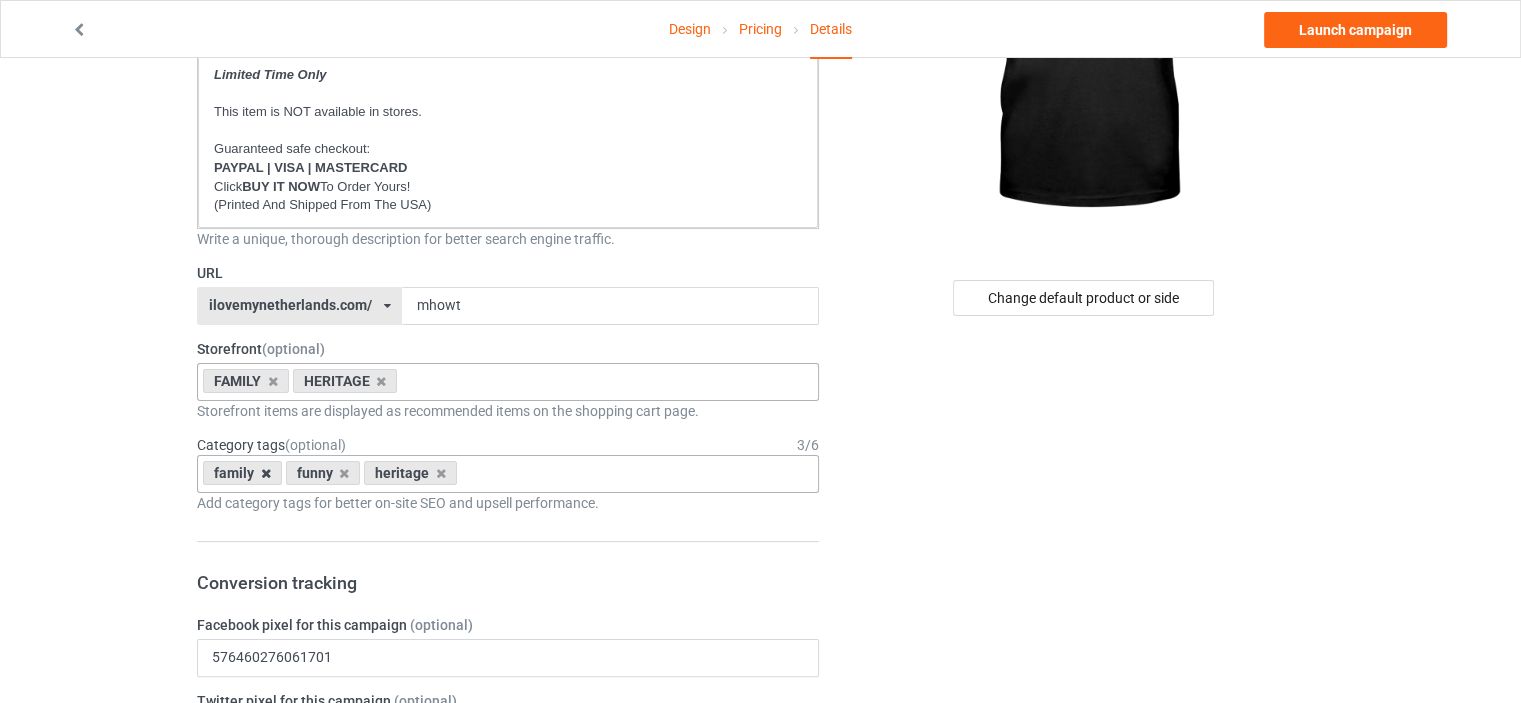 click at bounding box center [266, 473] 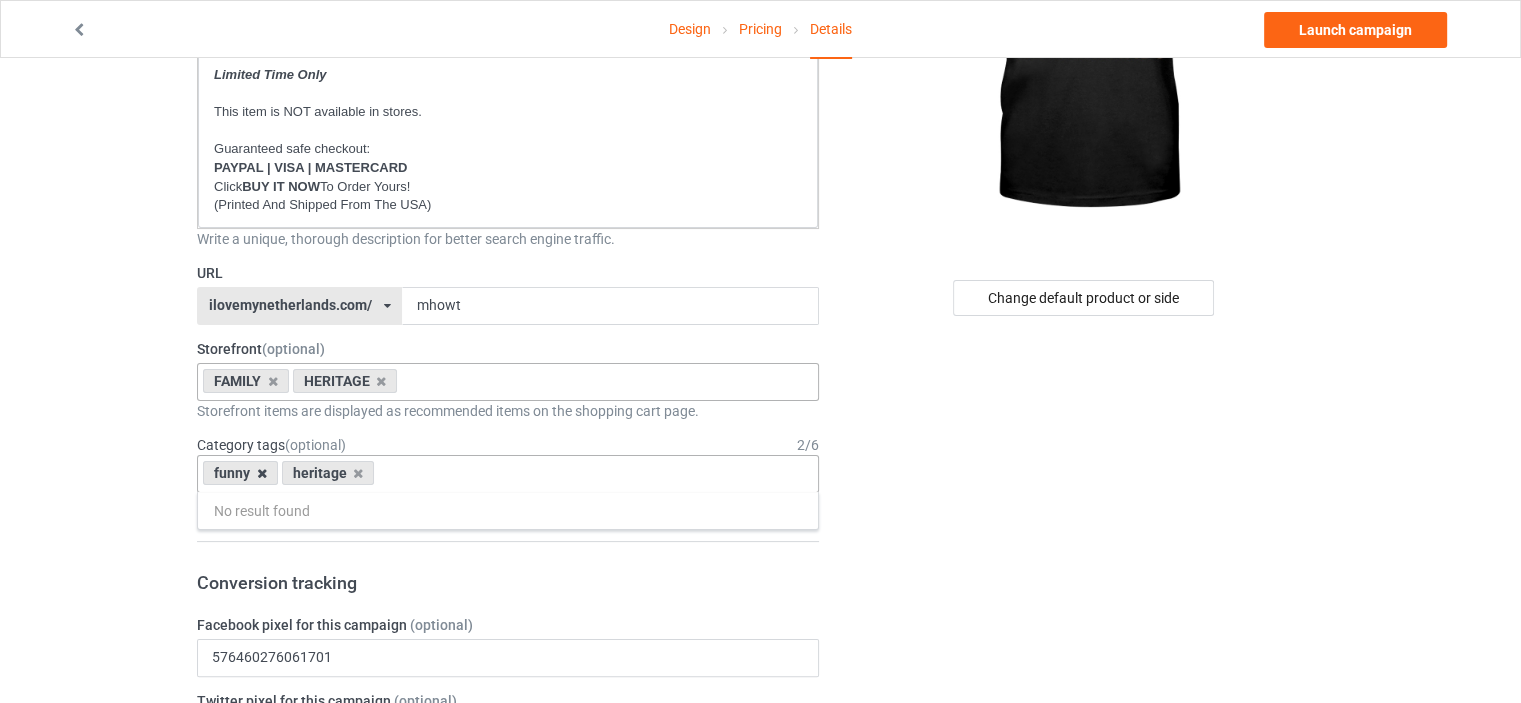 click at bounding box center [262, 473] 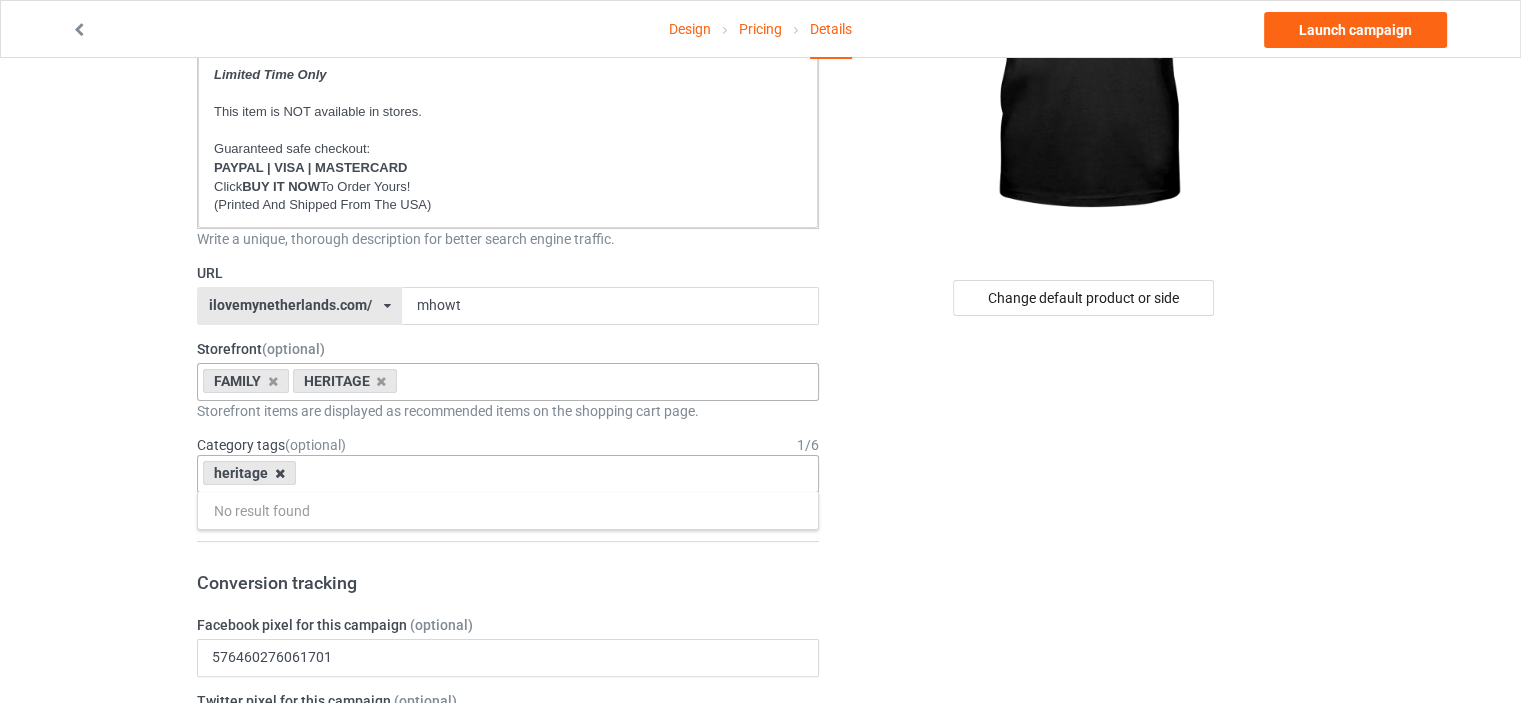 click at bounding box center (280, 473) 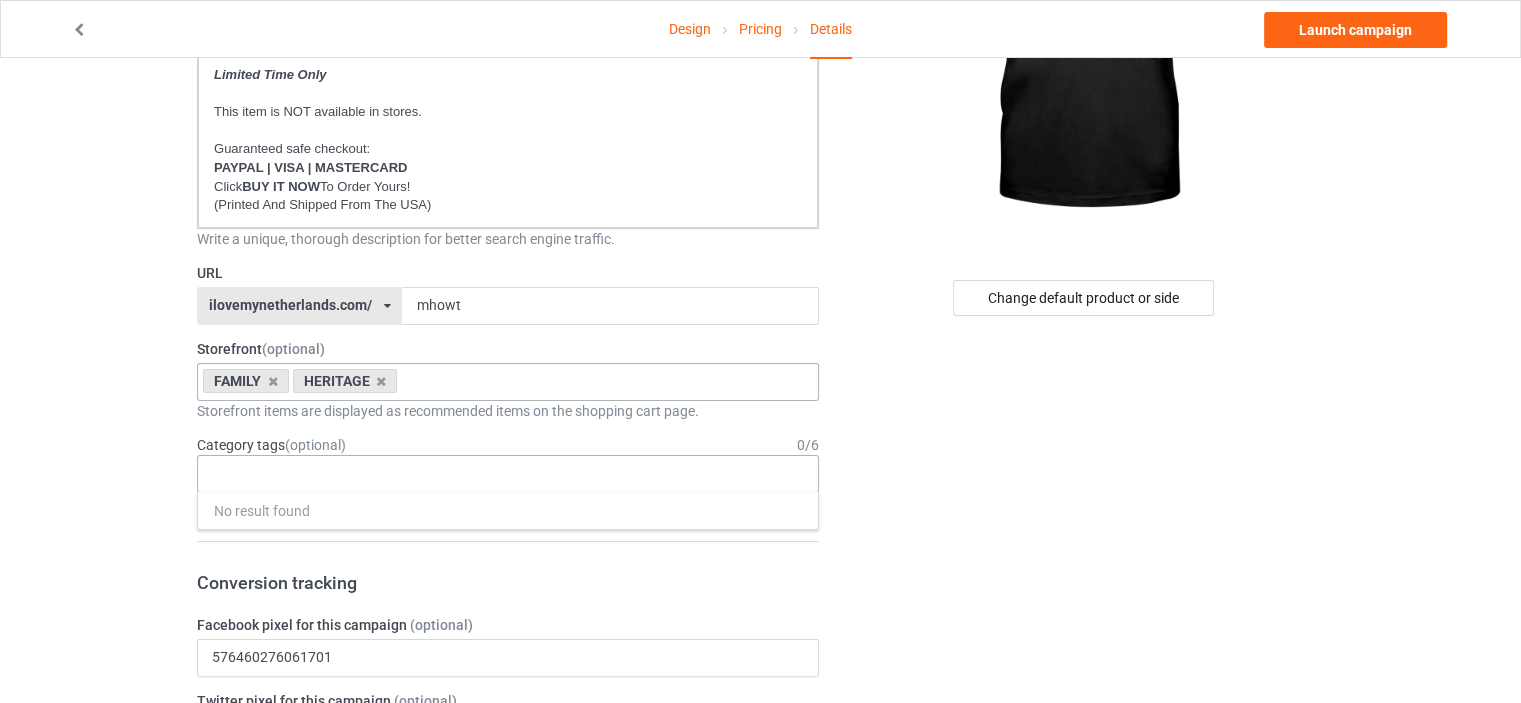click on "Design Pricing Details Launch campaign Campaign Info Title (h1) 102   characters left MY HEART HAS A ONE WAY TICKET TO THE NETHERLANDS Create a catchy, unique title for better search engine traffic. Description 1812   characters left       Small Normal Large Big Huge                                                                                     * JUST RELEASED * Limited Time Only This item is NOT available in stores. Guaranteed safe checkout: PAYPAL | VISA | MASTERCARD Click  BUY IT NOW  To Order Yours! (Printed And Shipped From The USA) Write a unique, thorough description for better search engine traffic. URL ilovemynetherlands.com/ britishlook.net/ danishlegends.com/ familyworldgifts.com/ finnishlegends.com/ funnyteeworld.com/ ilovemyaustralia.com/ ilovemycanada.net/ ilovemydenmark.com/ ilovemyfinland.com/ ilovemyfrance.com/ ilovemygermany.com/ ilovemygnomes.com/ ilovemyireland.com/ ilovemyitaly.com/ ilovemynetherlands.com/ ilovemynorway.com/ ilovemypoland.com/ ilovemyredhair.net/ vikingproud.com/" at bounding box center [760, 858] 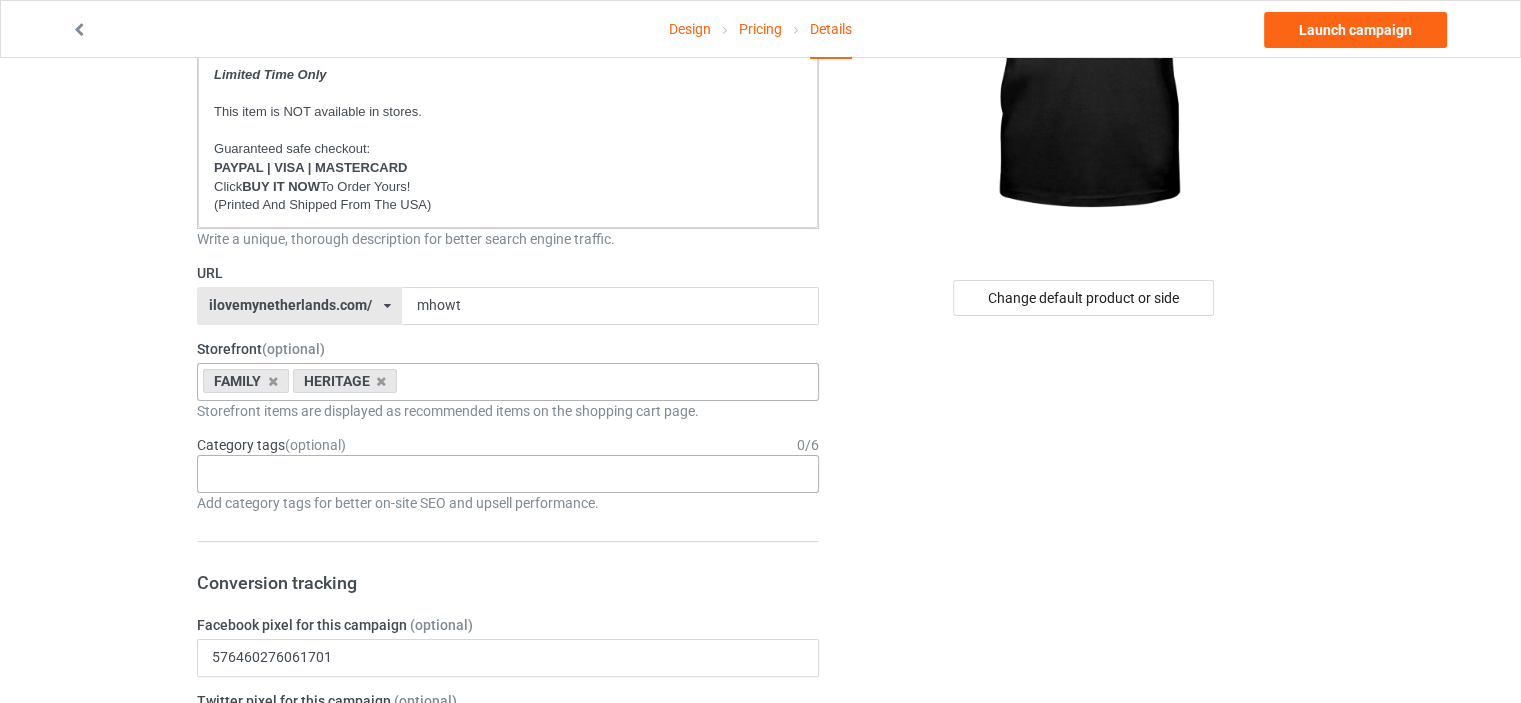 click on "Pricing" at bounding box center (760, 29) 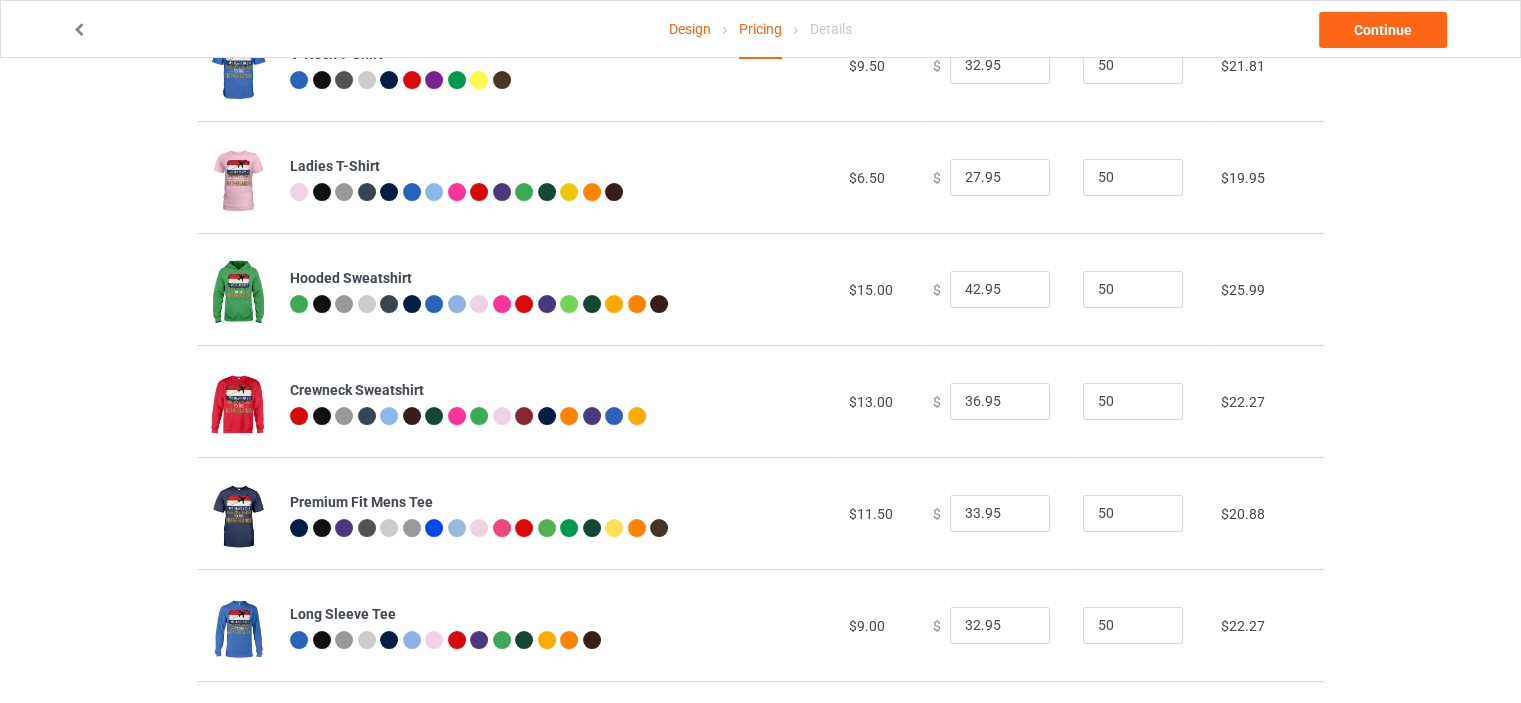scroll, scrollTop: 0, scrollLeft: 0, axis: both 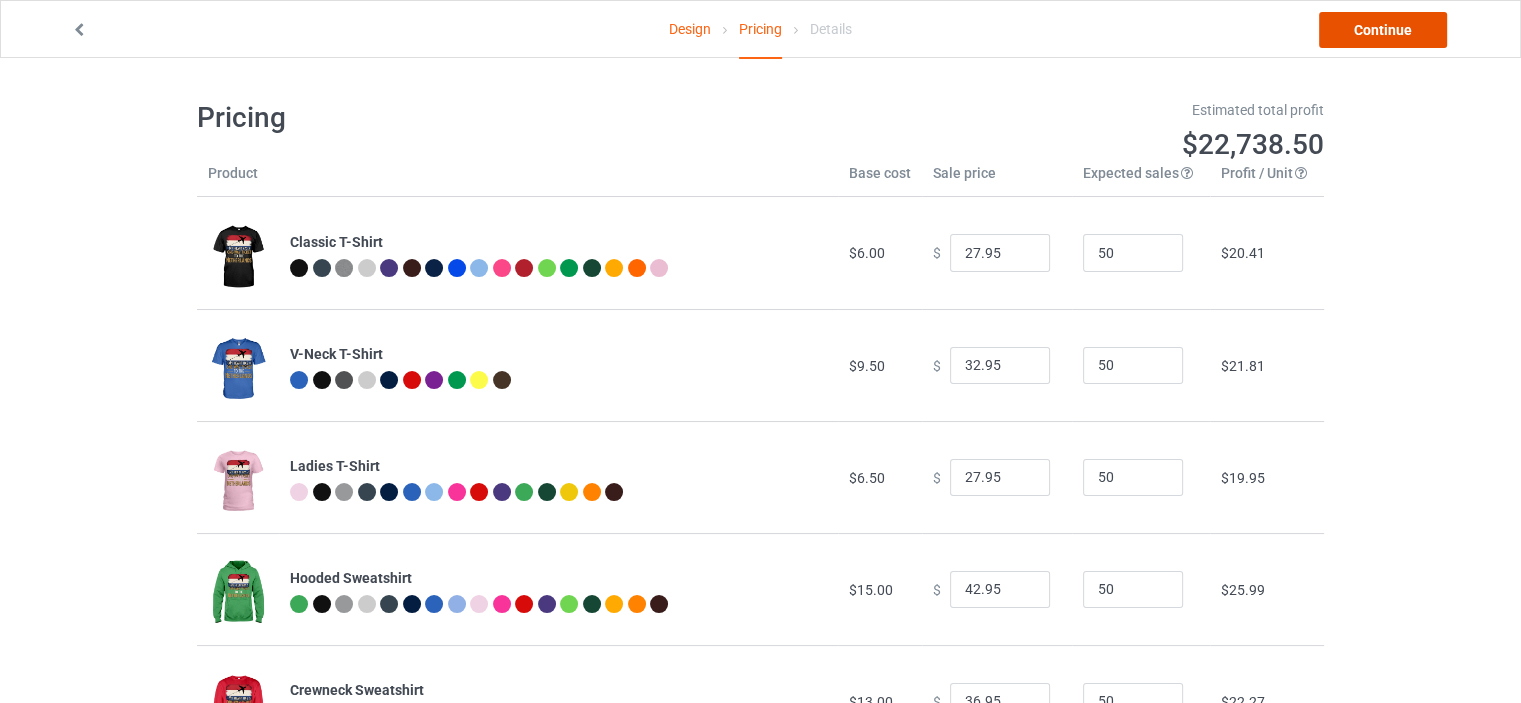 click on "Continue" at bounding box center [1383, 30] 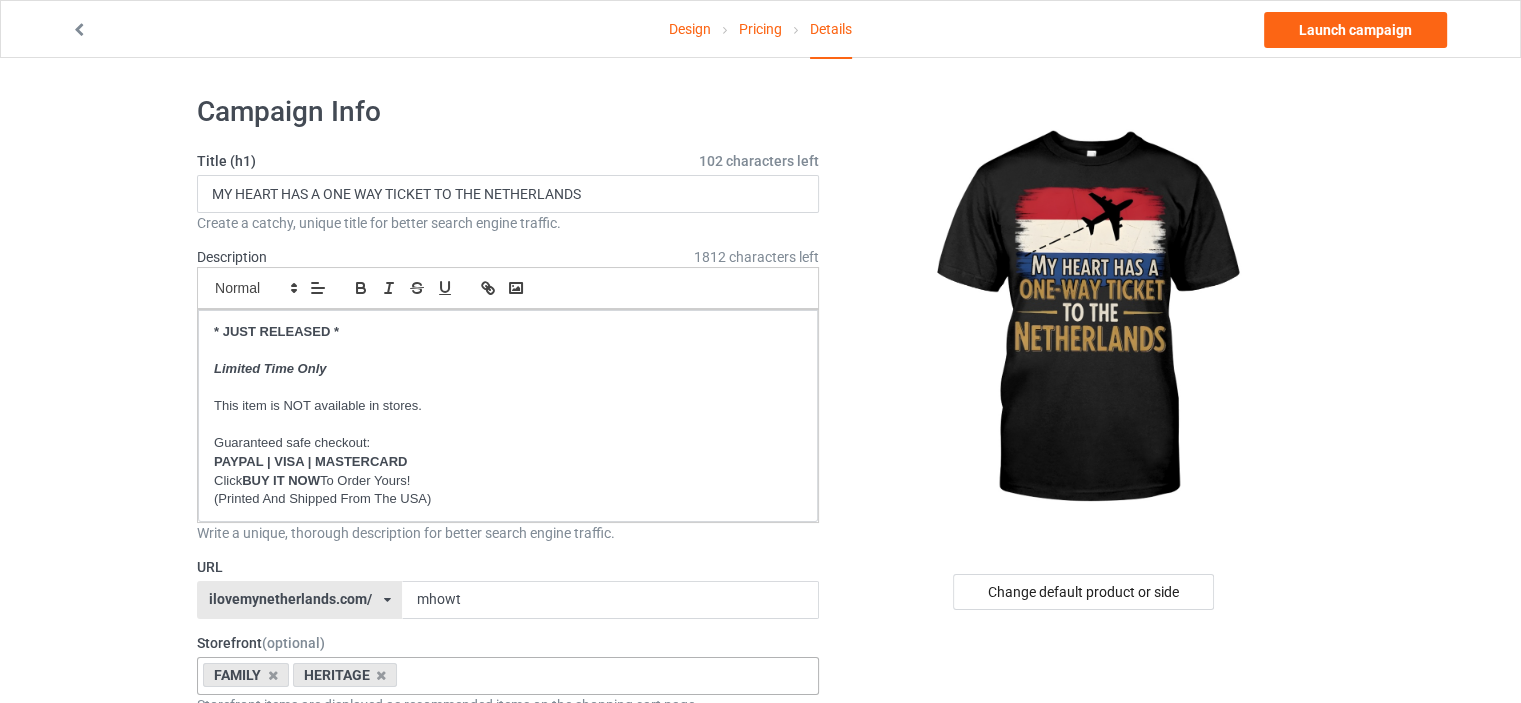 scroll, scrollTop: 300, scrollLeft: 0, axis: vertical 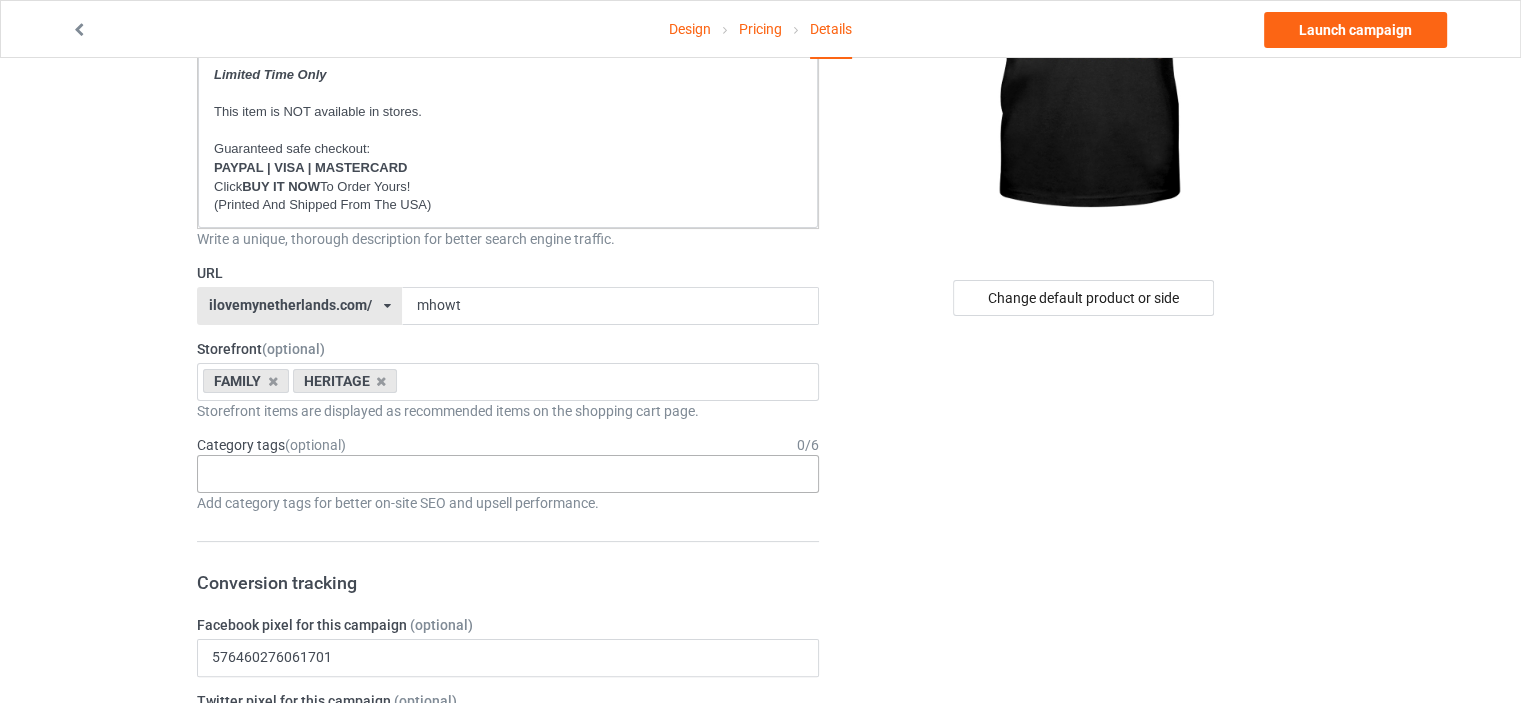 click on "Age > 1-19 > 1 Age > 1-12 Months > 1 Month Age > 1-12 Months Age > 1-19 Age > 1-19 > 10 Age > 1-12 Months > 10 Month Age > 80-100 > 100 Sports > Running > 10K Run Age > 1-19 > 11 Age > 1-12 Months > 11 Month Age > 1-19 > 12 Age > 1-12 Months > 12 Month Age > 1-19 > 13 Age > 1-19 > 14 Age > 1-19 > 15 Sports > Running > 15K Run Age > 1-19 > 16 Age > 1-19 > 17 Age > 1-19 > 18 Age > 1-19 > 19 Age > Decades > 1920s Age > Decades > 1930s Age > Decades > 1940s Age > Decades > 1950s Age > Decades > 1960s Age > Decades > 1970s Age > Decades > 1980s Age > Decades > 1990s Age > 1-19 > 2 Age > 1-12 Months > 2 Month Age > 20-39 > 20 Age > 20-39 Age > Decades > 2000s Age > Decades > 2010s Age > 20-39 > 21 Age > 20-39 > 22 Age > 20-39 > 23 Age > 20-39 > 24 Age > 20-39 > 25 Age > 20-39 > 26 Age > 20-39 > 27 Age > 20-39 > 28 Age > 20-39 > 29 Age > 1-19 > 3 Age > 1-12 Months > 3 Month Sports > Basketball > 3-Pointer Age > 20-39 > 30 Age > 20-39 > 31 Age > 20-39 > 32 Age > 20-39 > 33 Age > 20-39 > 34 Age > 20-39 > 35 Age Jobs 1" at bounding box center [508, 474] 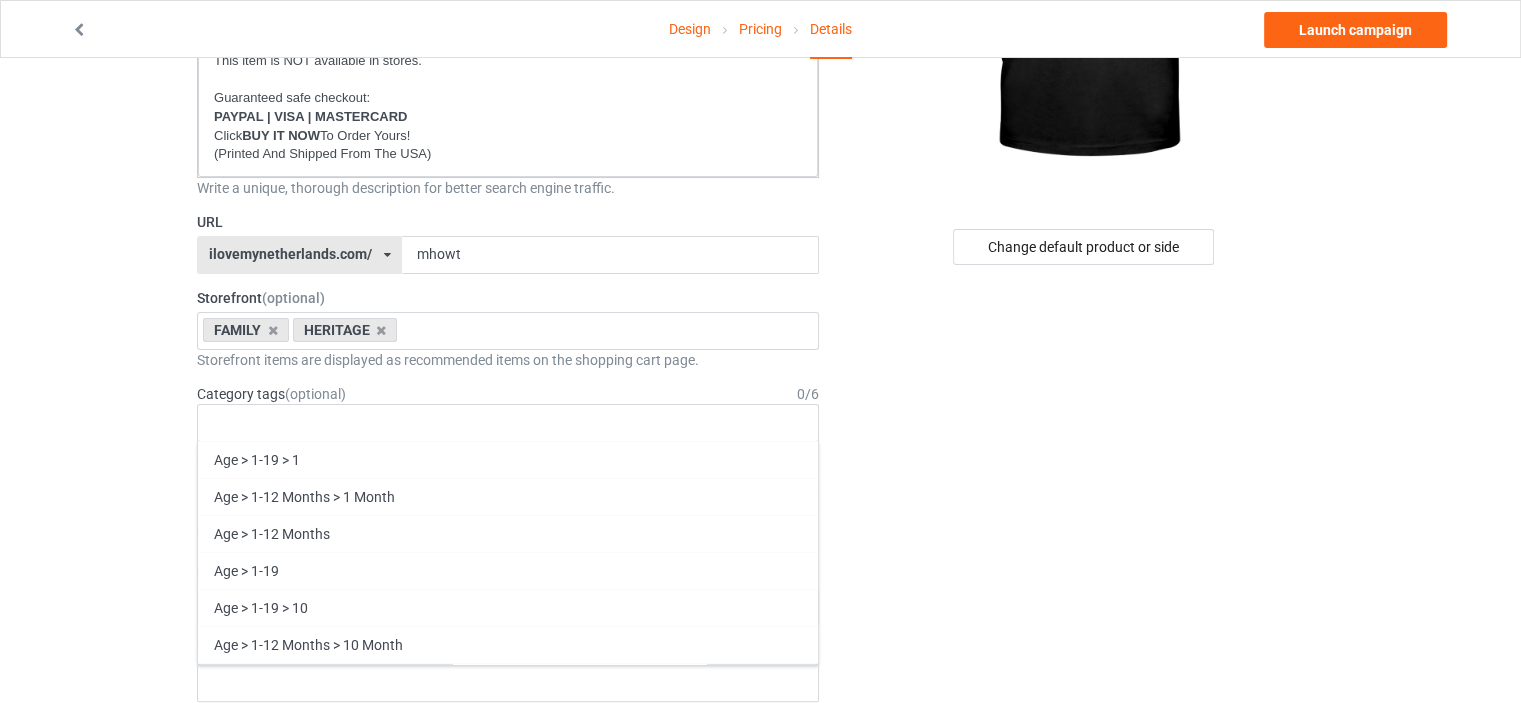 scroll, scrollTop: 400, scrollLeft: 0, axis: vertical 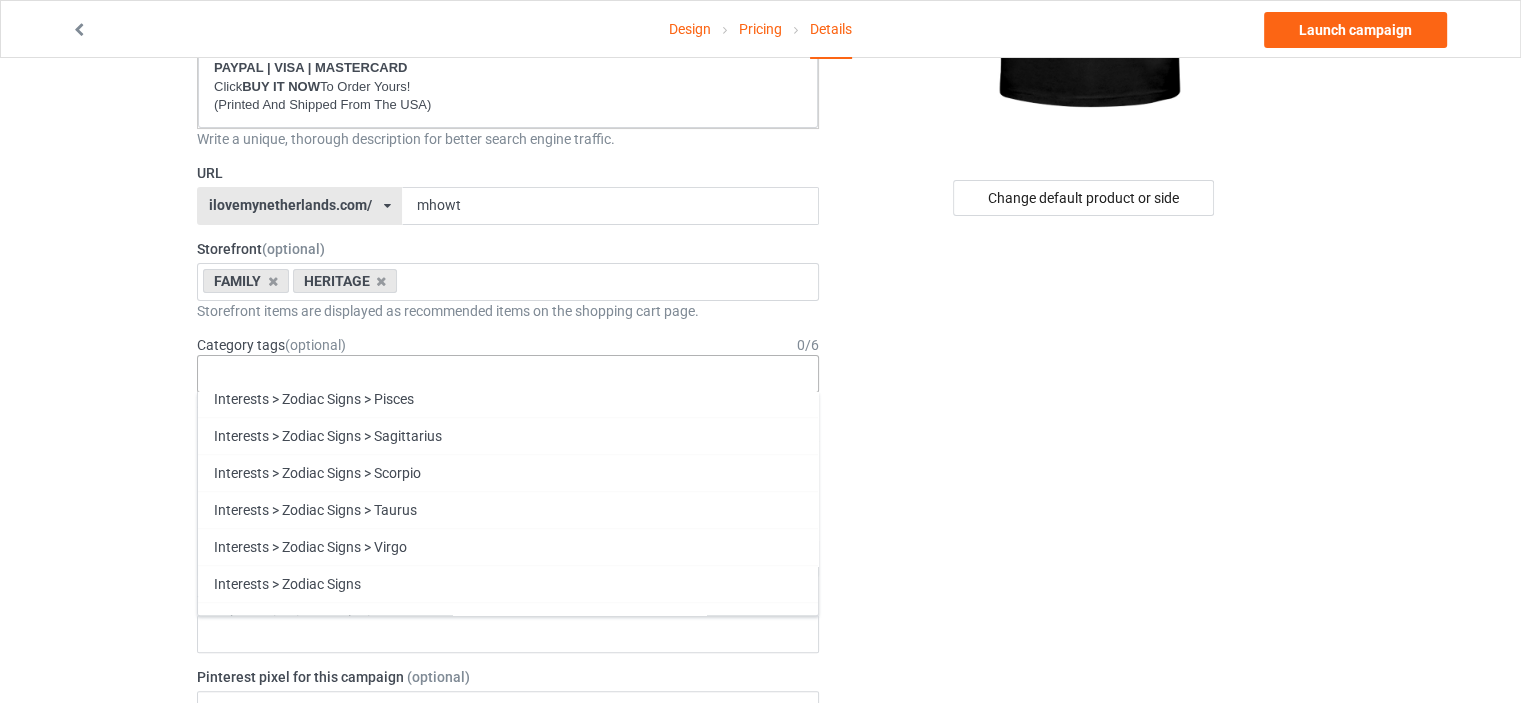 click on "Family" at bounding box center [508, 953] 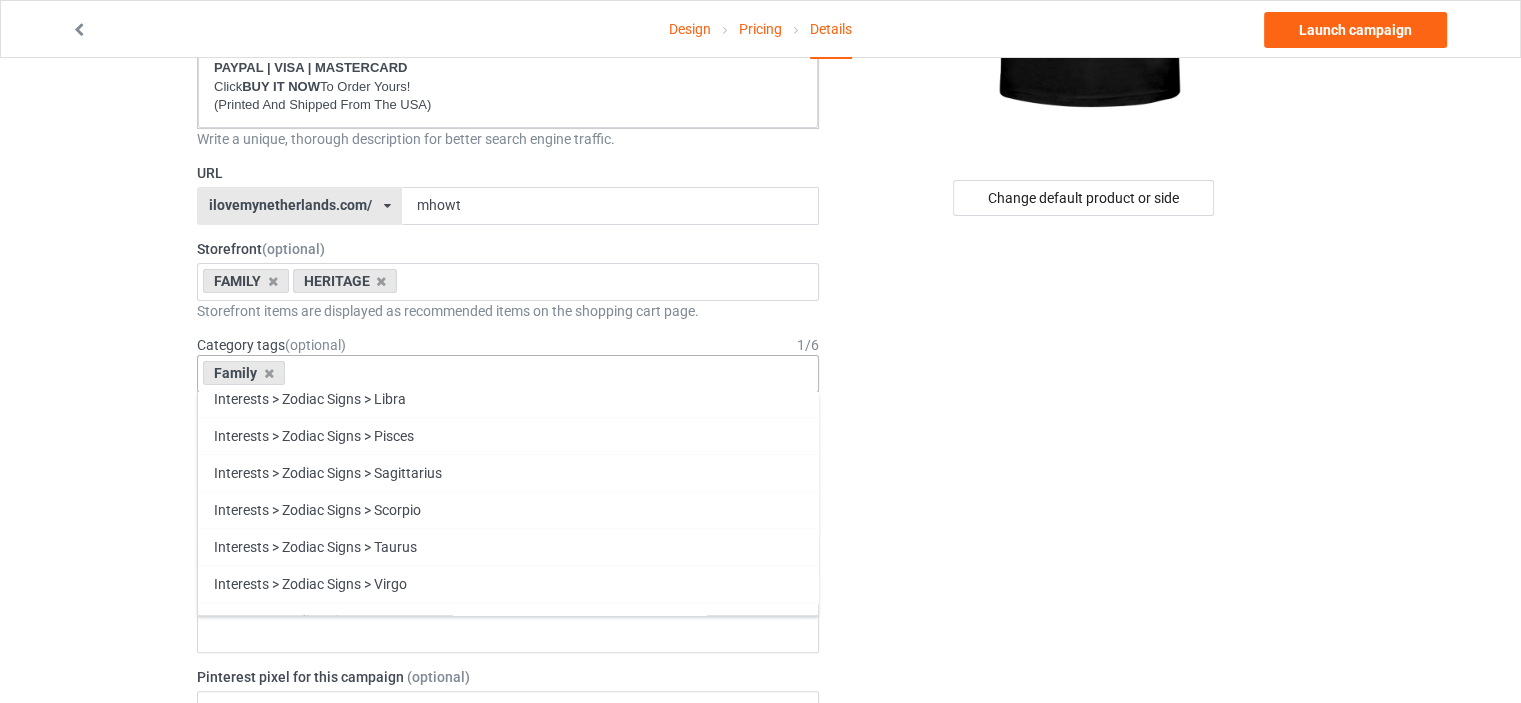 click on "Heritage" at bounding box center (508, 1027) 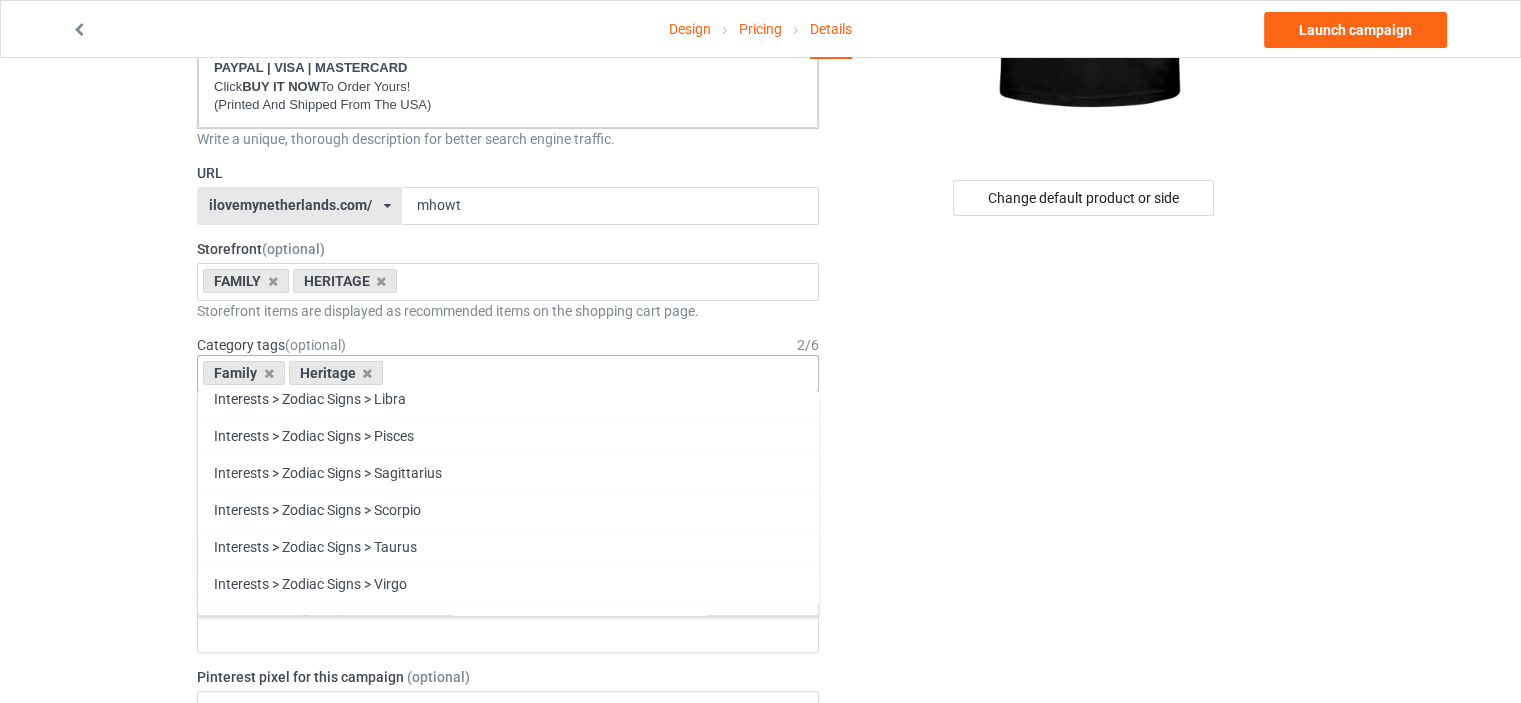 scroll, scrollTop: 85593, scrollLeft: 0, axis: vertical 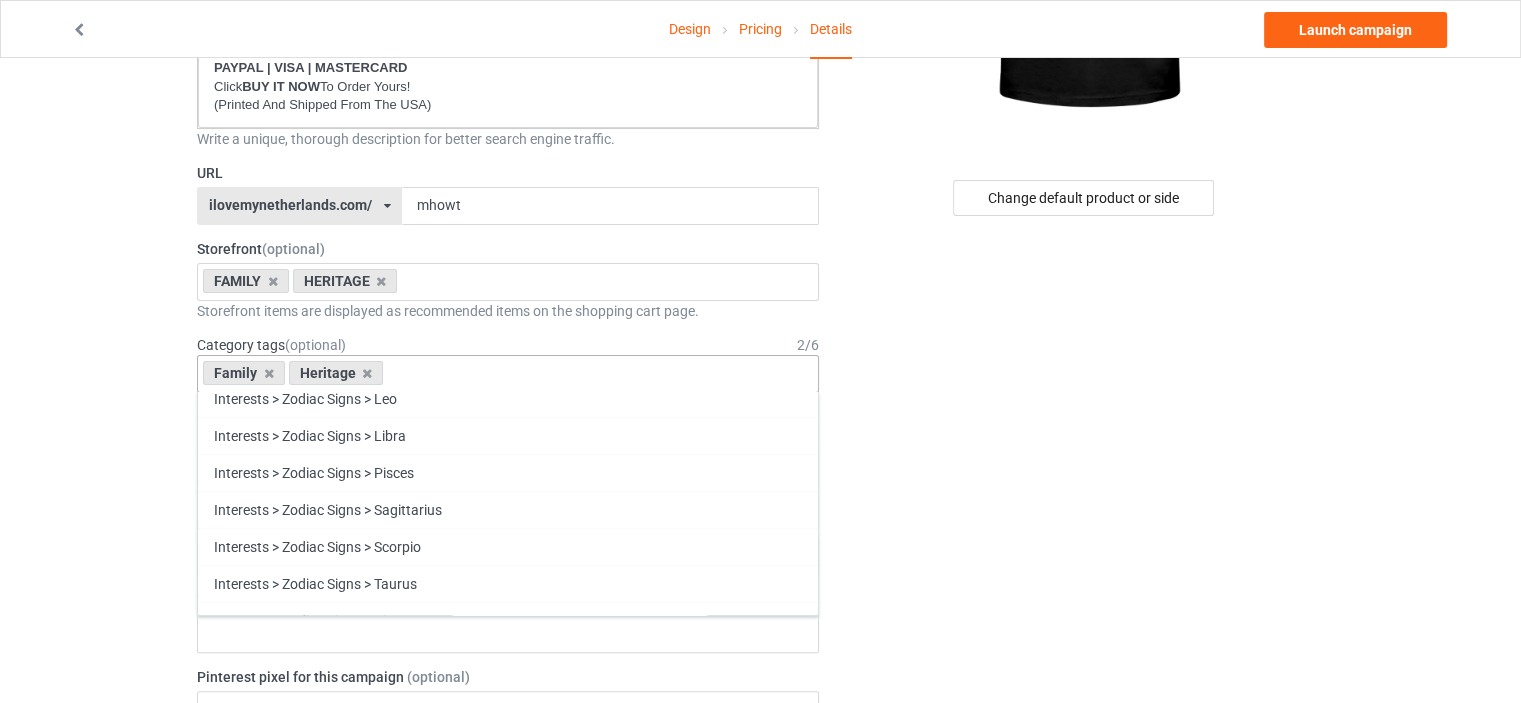 click on "Change default product or side" at bounding box center (1085, 758) 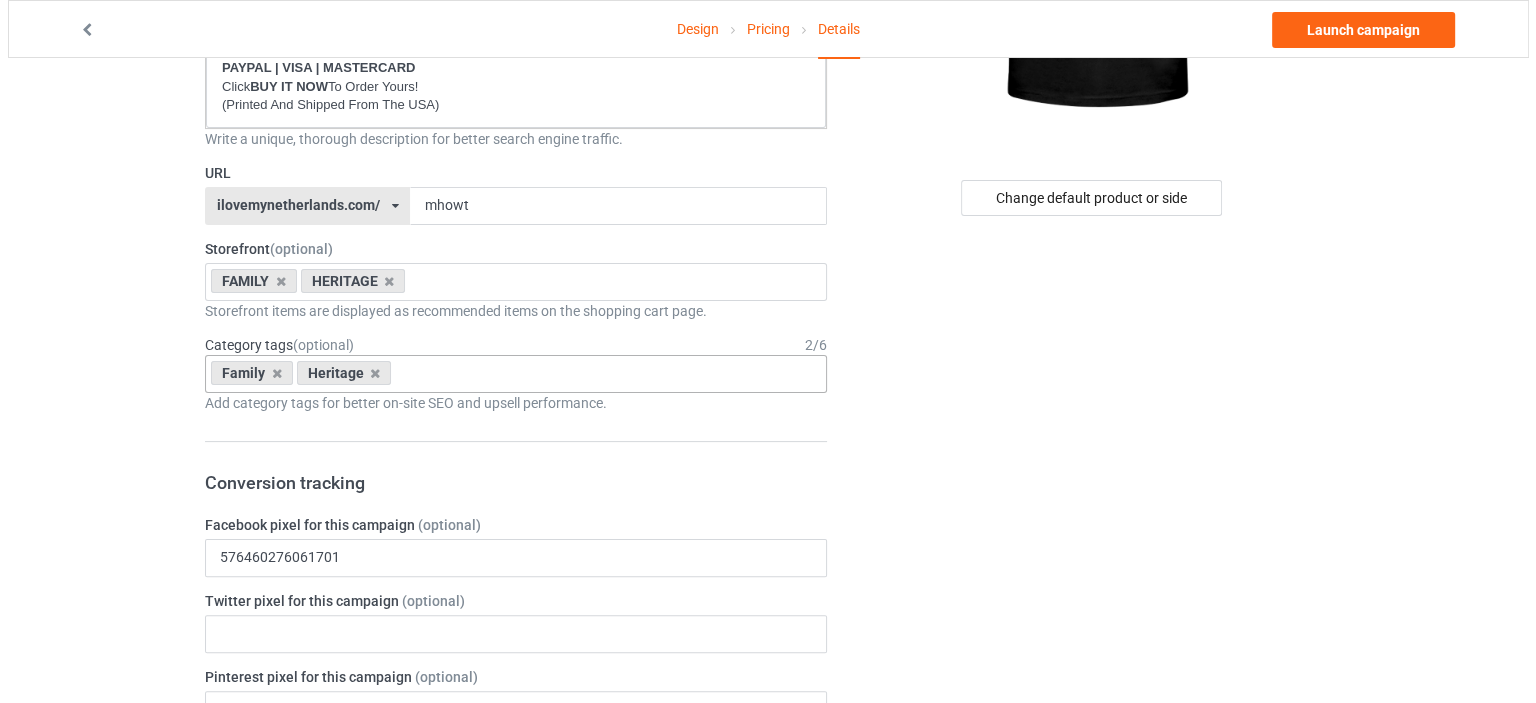 scroll, scrollTop: 0, scrollLeft: 0, axis: both 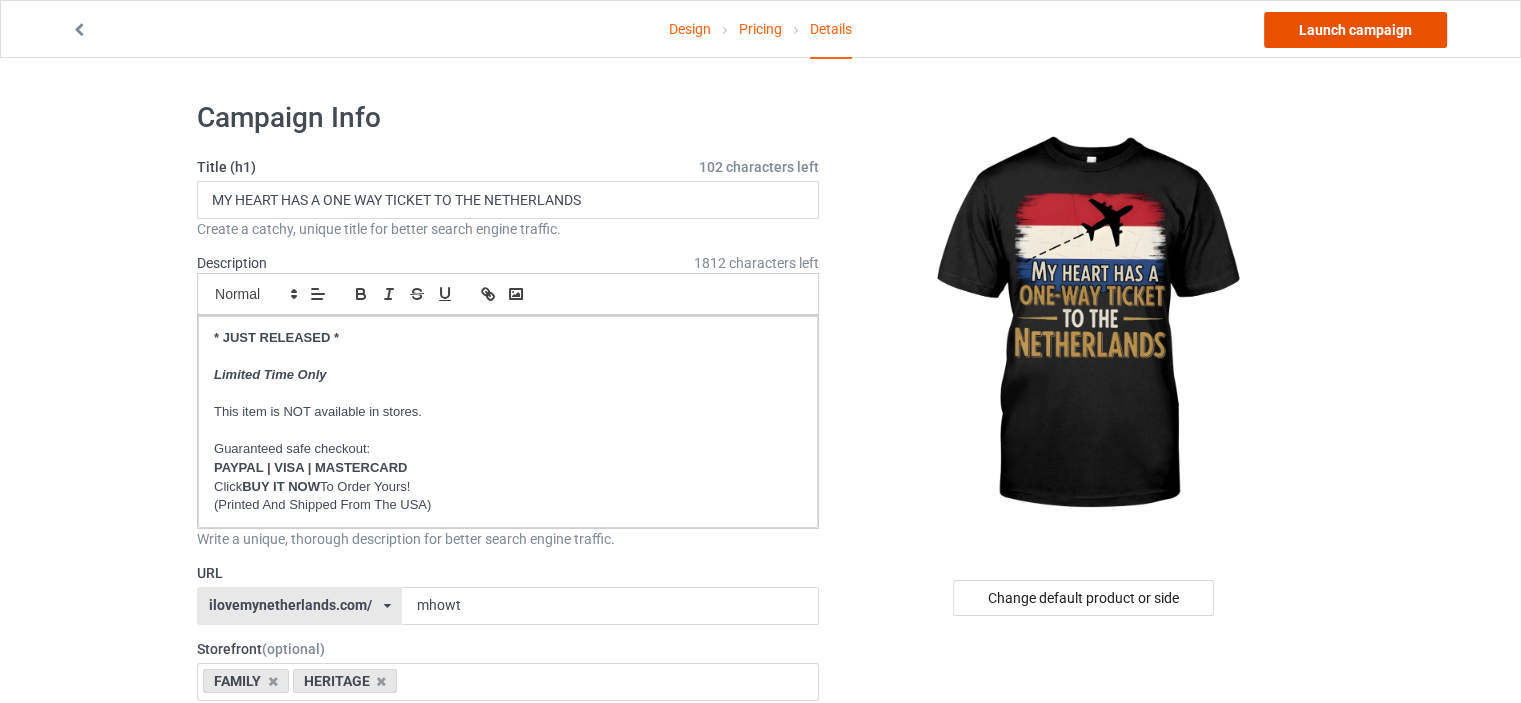 click on "Launch campaign" at bounding box center [1355, 30] 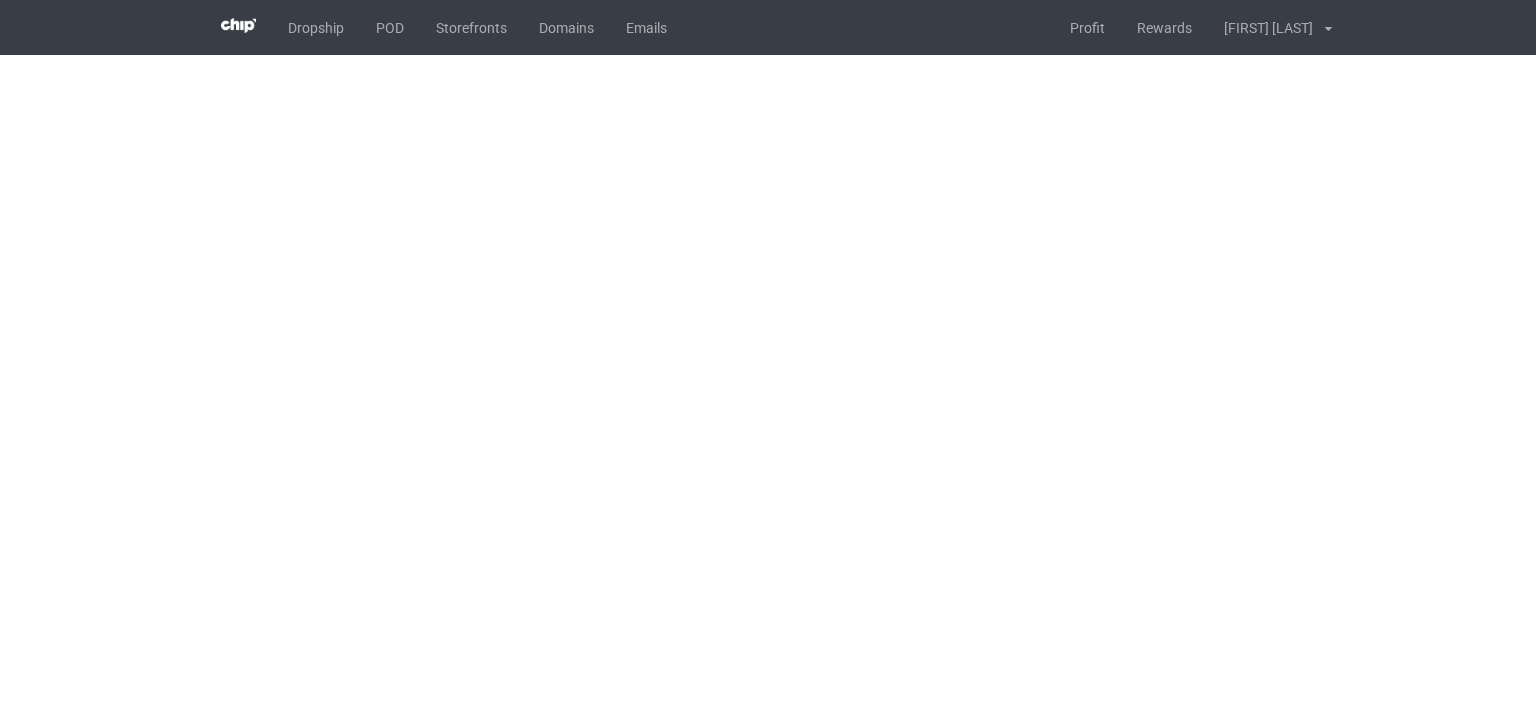 scroll, scrollTop: 0, scrollLeft: 0, axis: both 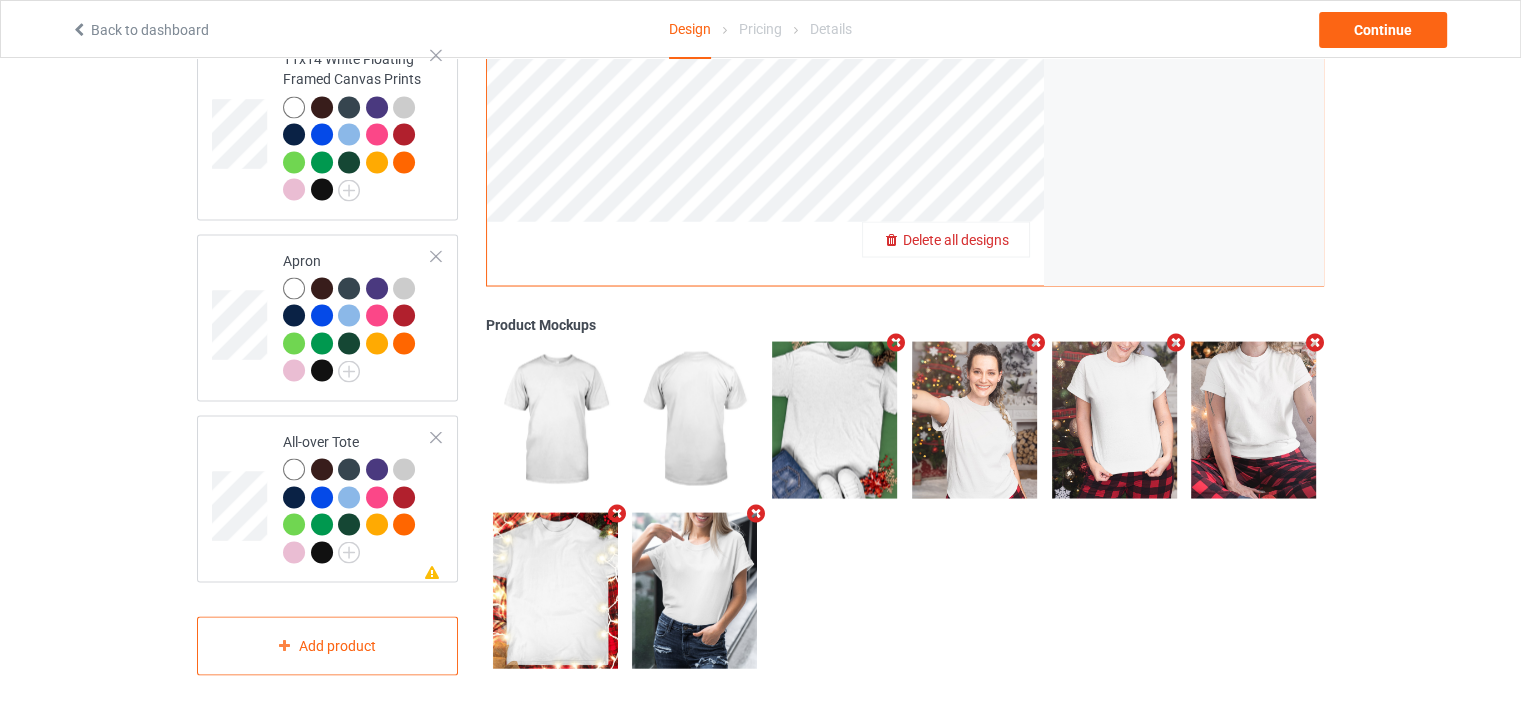 click on "Delete all designs" at bounding box center [956, 239] 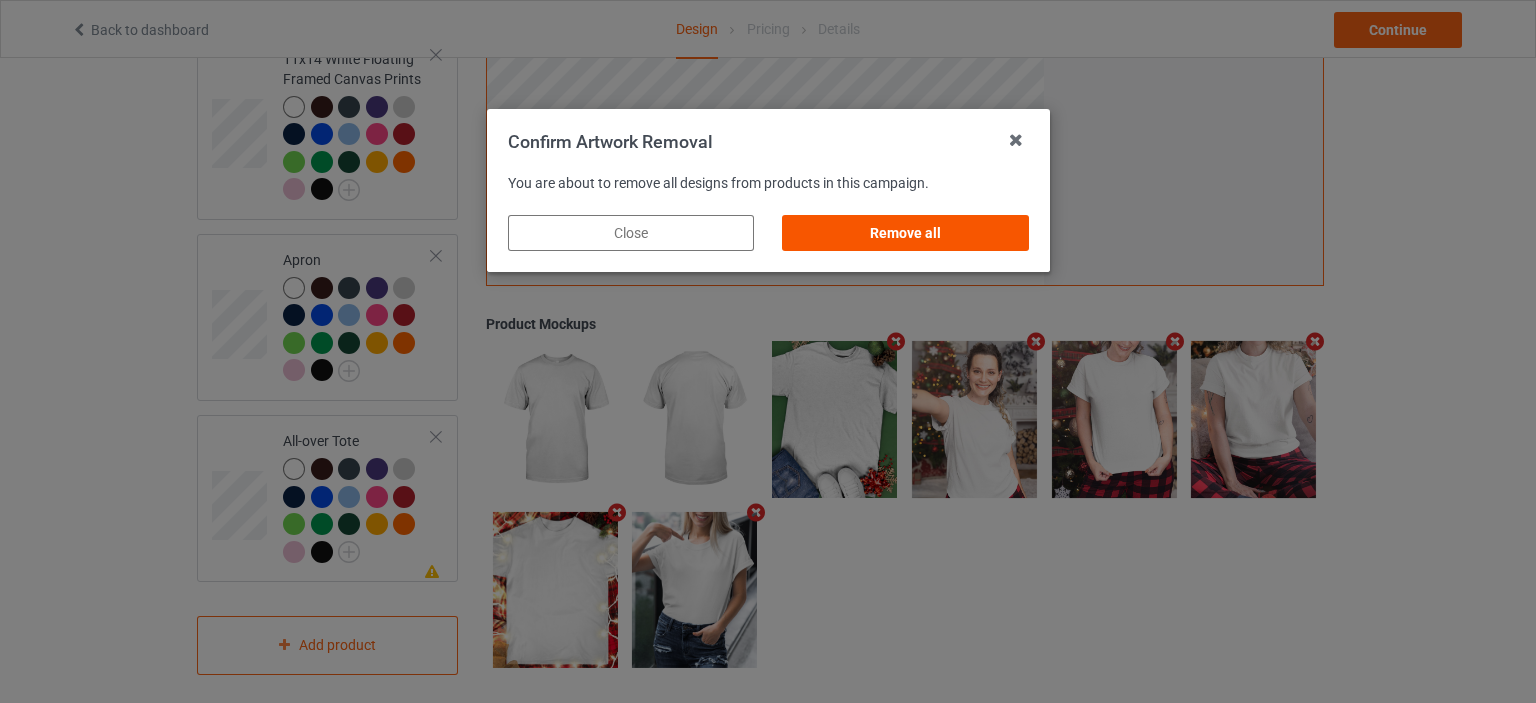 click on "Remove all" at bounding box center [905, 233] 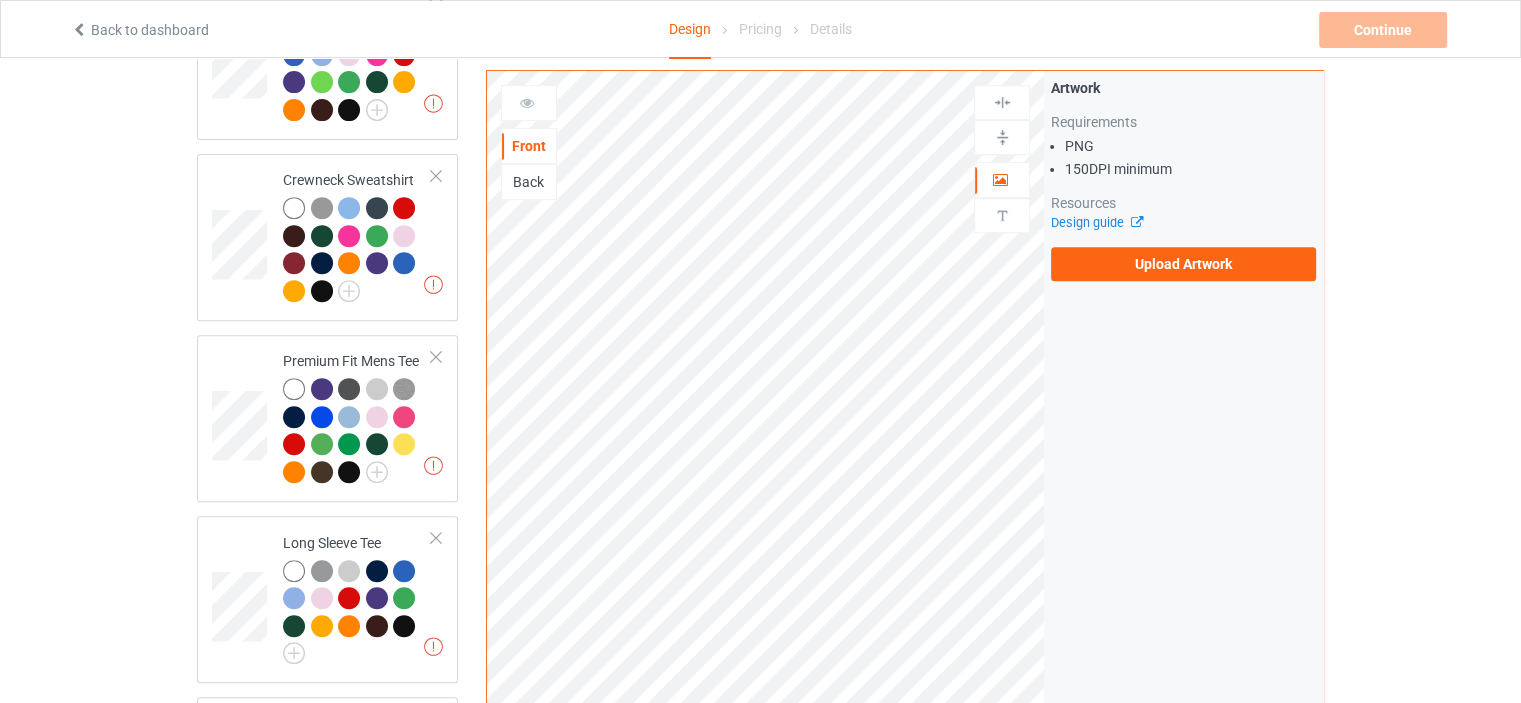 scroll, scrollTop: 0, scrollLeft: 0, axis: both 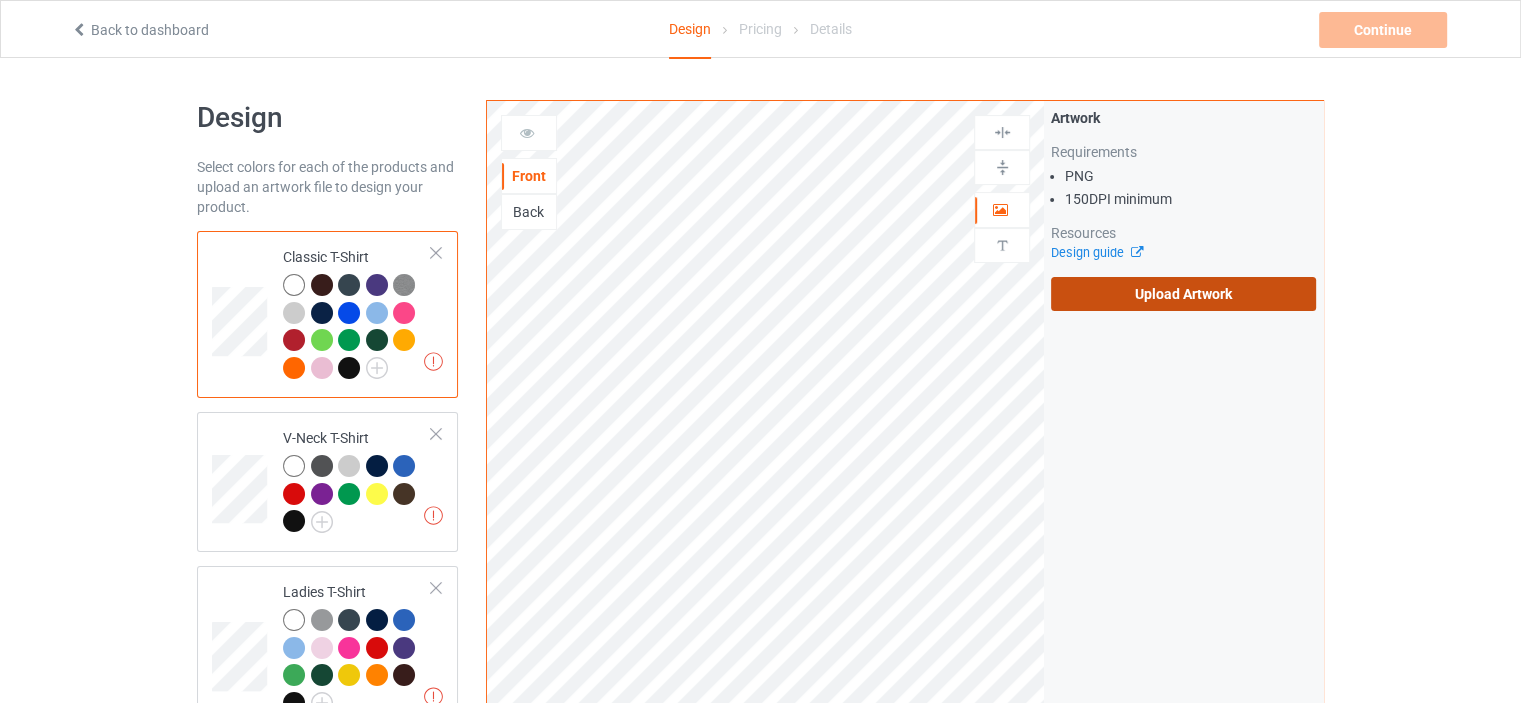 click on "Upload Artwork" at bounding box center [1183, 294] 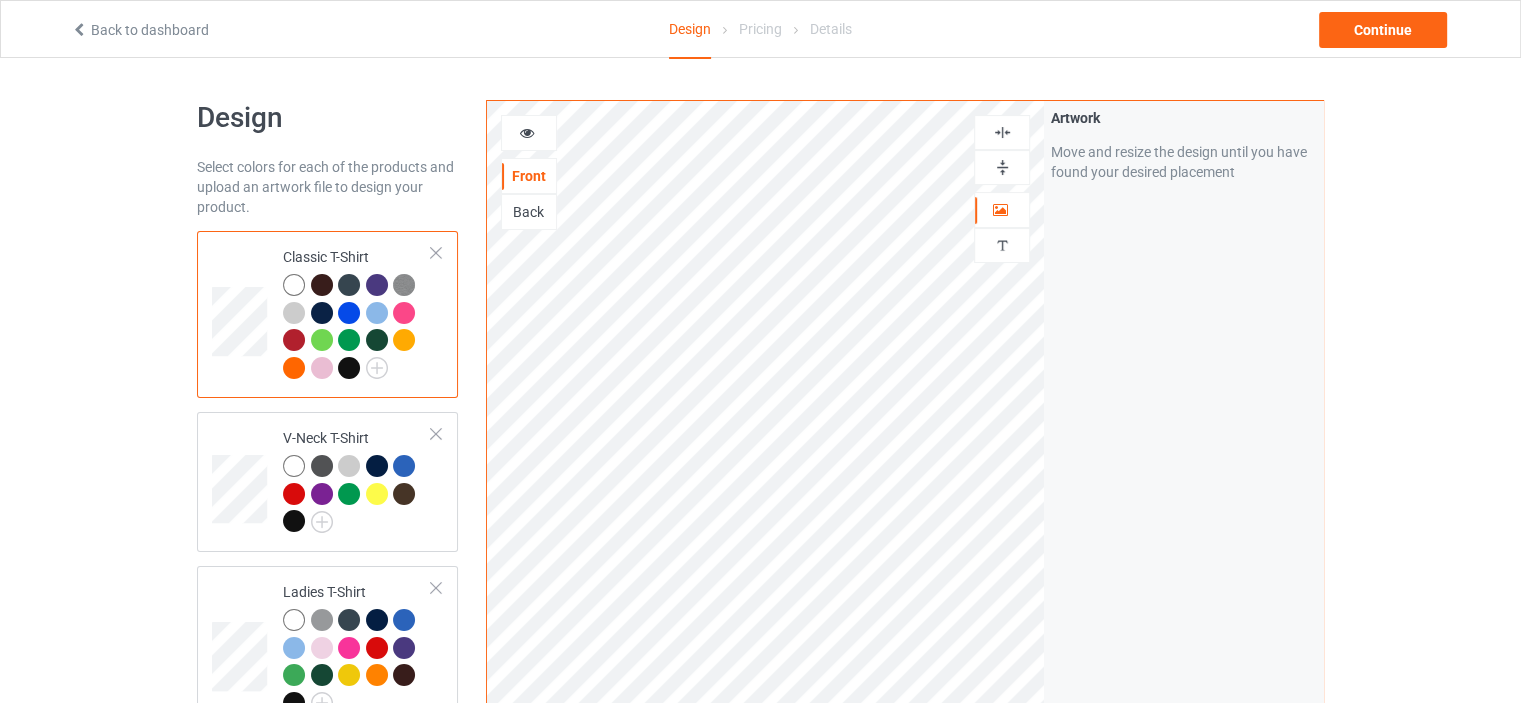 click on "Design Select colors for each of the products and upload an artwork file to design your product. Classic T-Shirt V-Neck T-Shirt Ladies T-Shirt Hooded Sweatshirt Crewneck Sweatshirt Premium Fit Mens Tee Long Sleeve Tee Baseball Tee Mug Color Changing Mug Youth T-Shirt Missing artwork on 1 side(s) Indoor Pillow - 16” x 16” Missing artwork on 1 side(s) Indoor Pillow - 18” x 18” Small Fleece Blanket - 30" x 40" 11x17 Poster 16x24 Poster 24x36 Poster 16x20 Gallery Wrapped Canvas Prints 12x16 Black Hanging Canvas 11x14 White Floating Framed Canvas Prints Apron Missing artwork on 1 side(s) All-over Tote Add product Front Back Artwork Personalized text Delete all designs Artwork Move and resize the design until you have found your desired placement Product Mockups" at bounding box center [760, 2210] 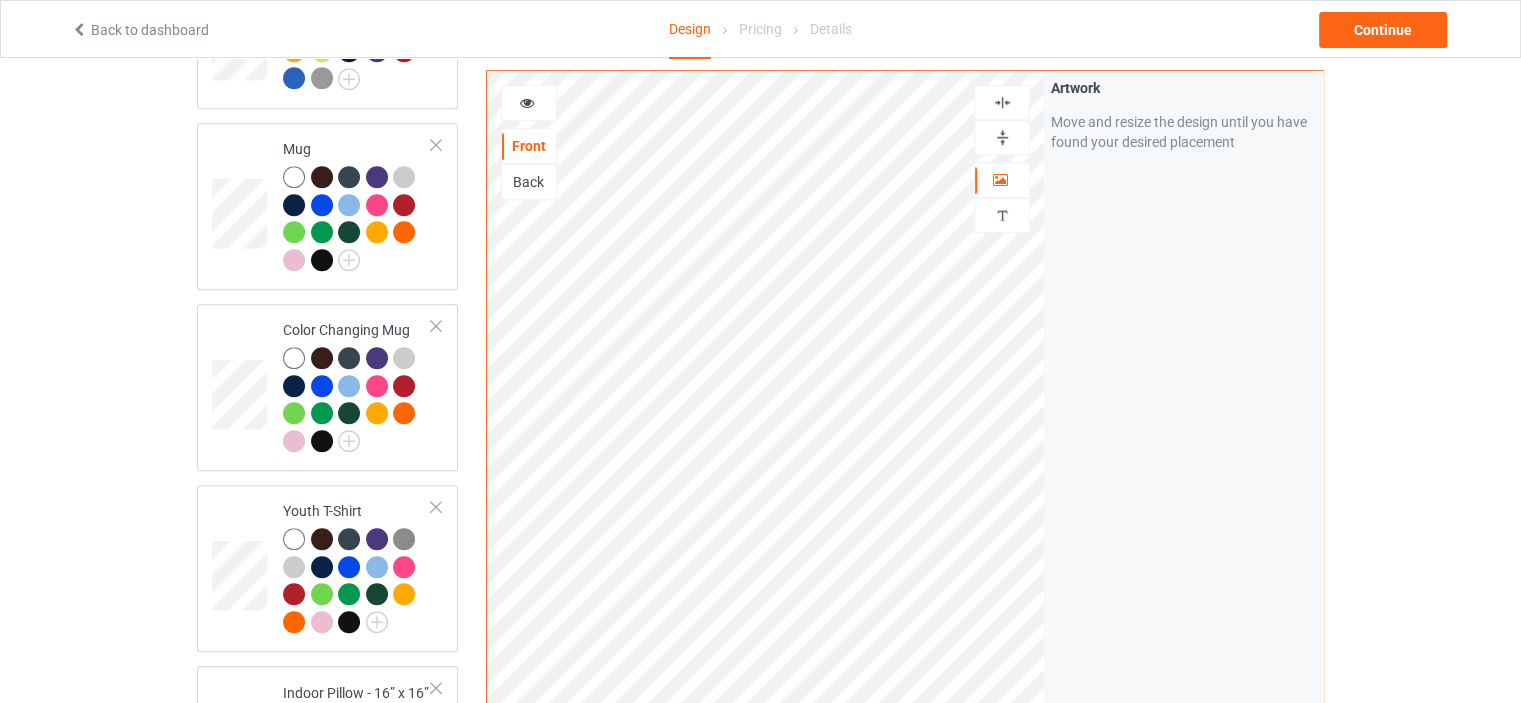 scroll, scrollTop: 1600, scrollLeft: 0, axis: vertical 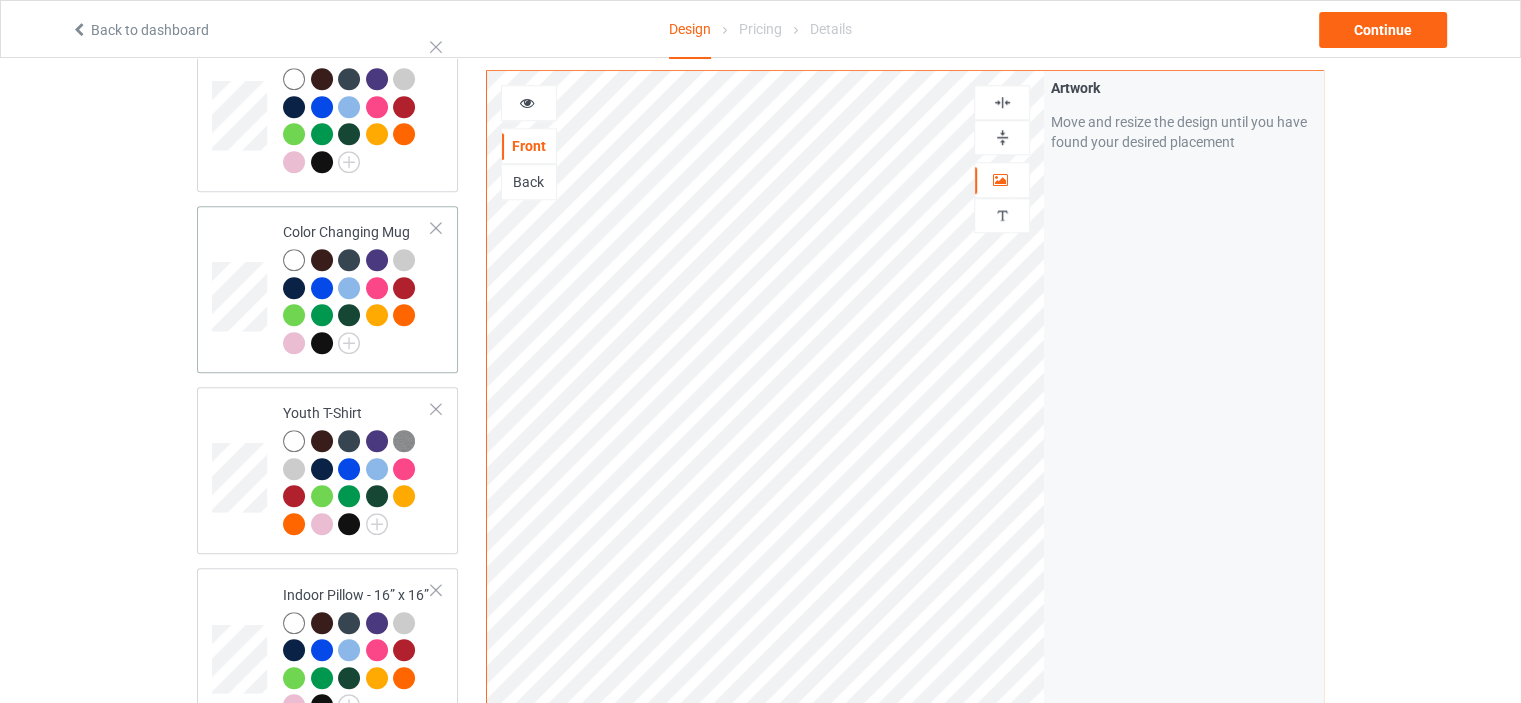 click on "Color Changing Mug" at bounding box center [357, 287] 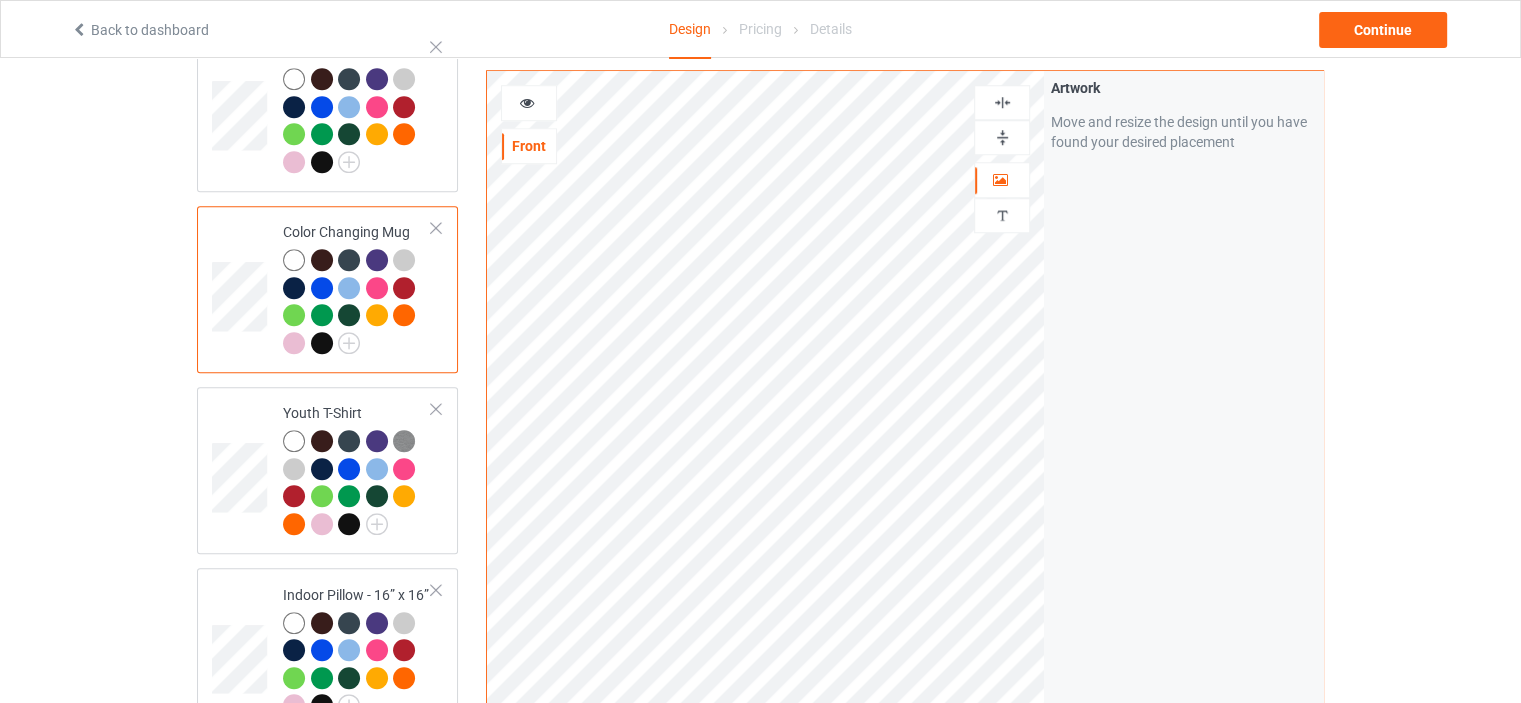 click at bounding box center [1002, 137] 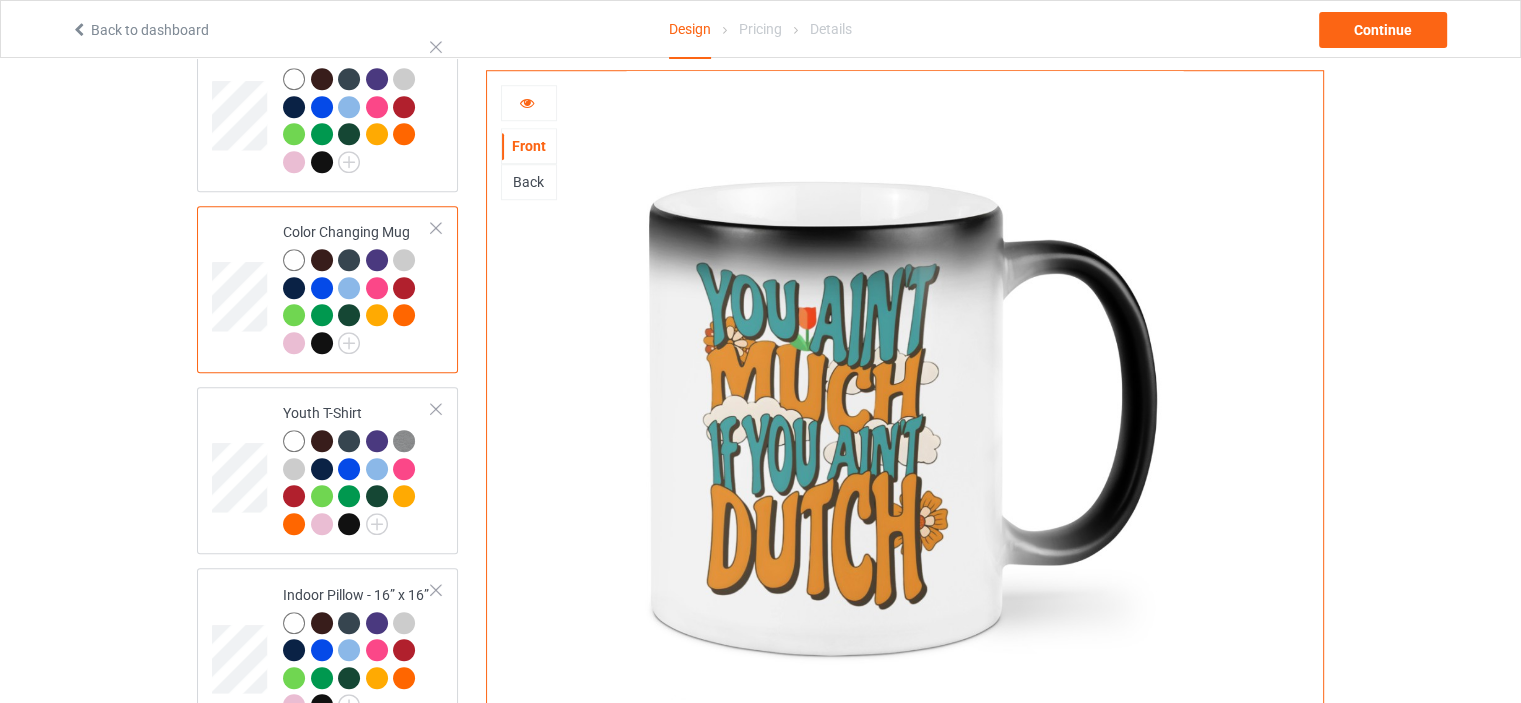 click at bounding box center (529, 103) 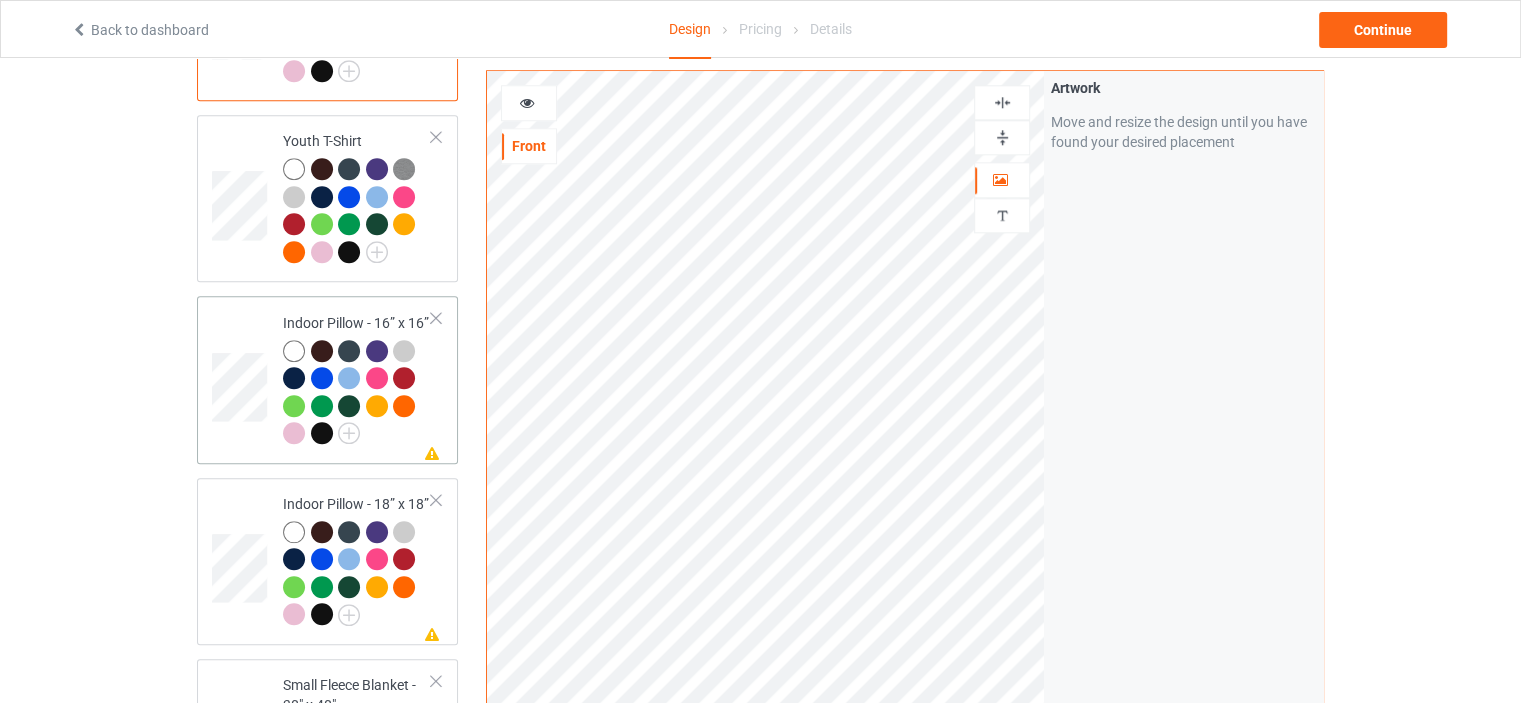 scroll, scrollTop: 1900, scrollLeft: 0, axis: vertical 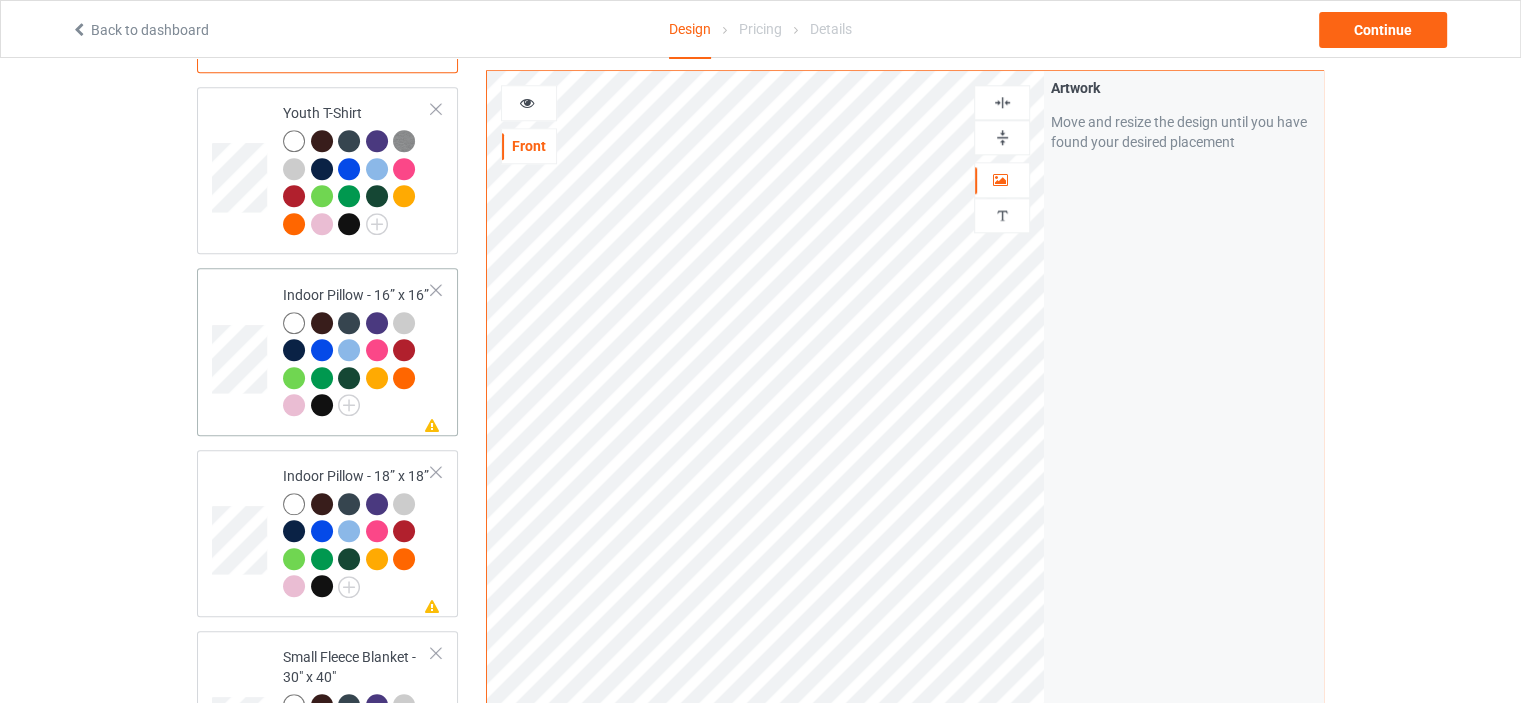 click on "Indoor Pillow - 16” x 16”" at bounding box center (357, 350) 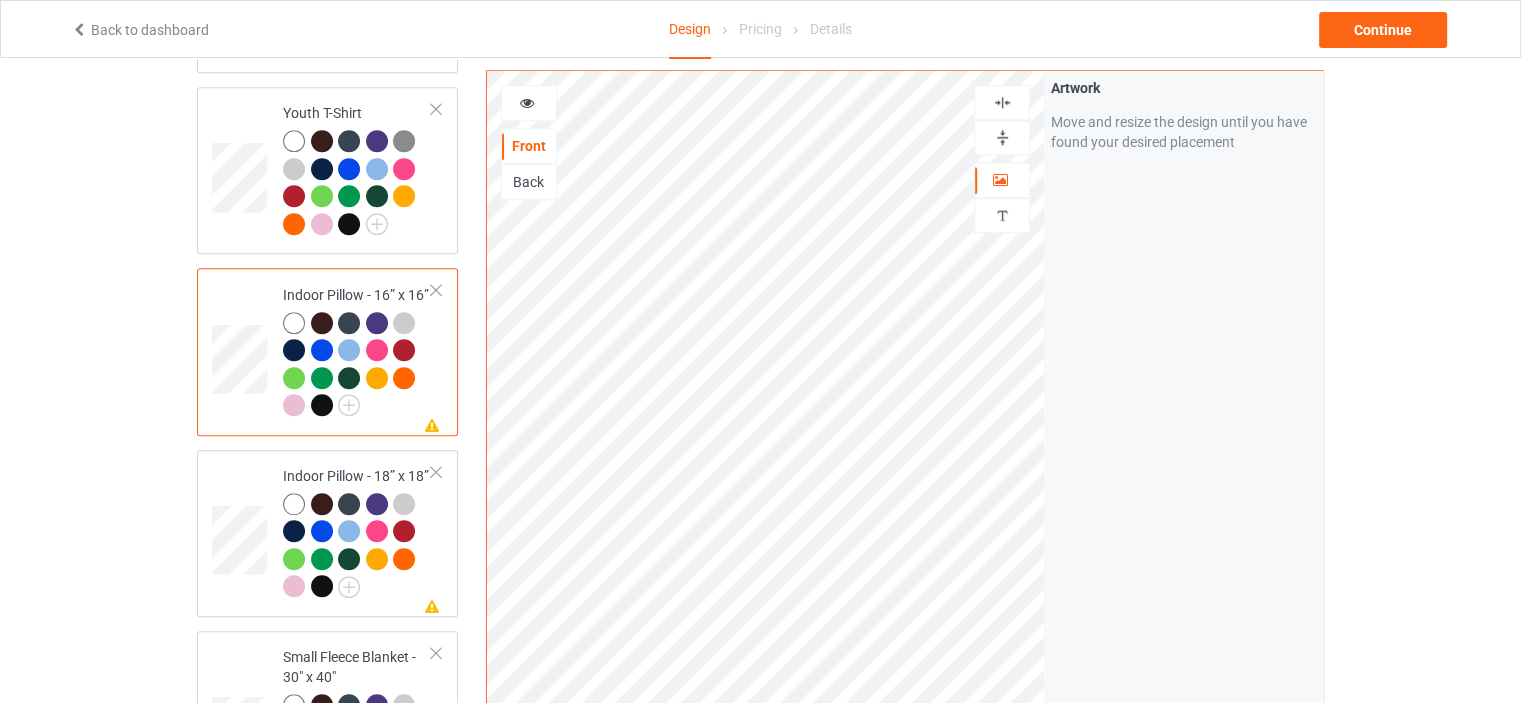 click at bounding box center (1002, 137) 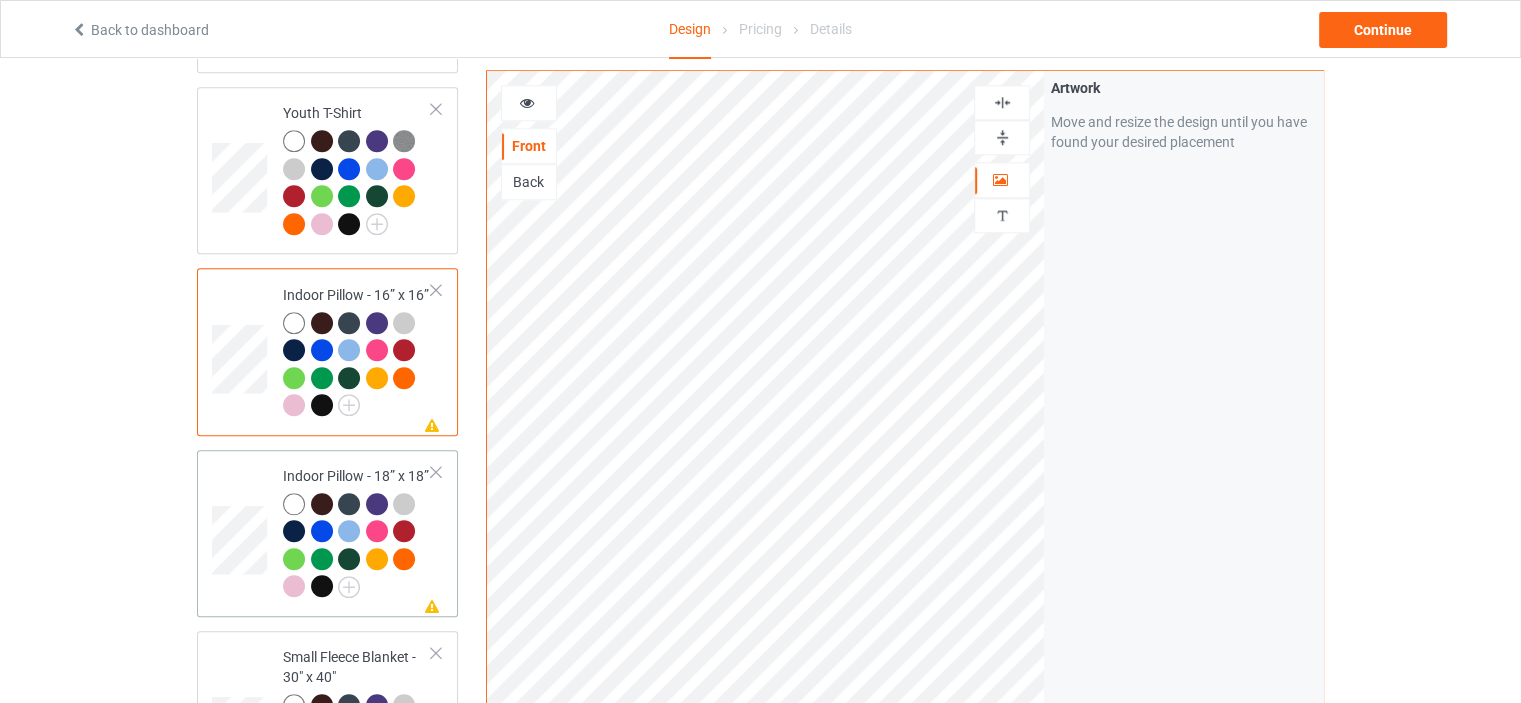 click on "Indoor Pillow - 18” x 18”" at bounding box center (357, 531) 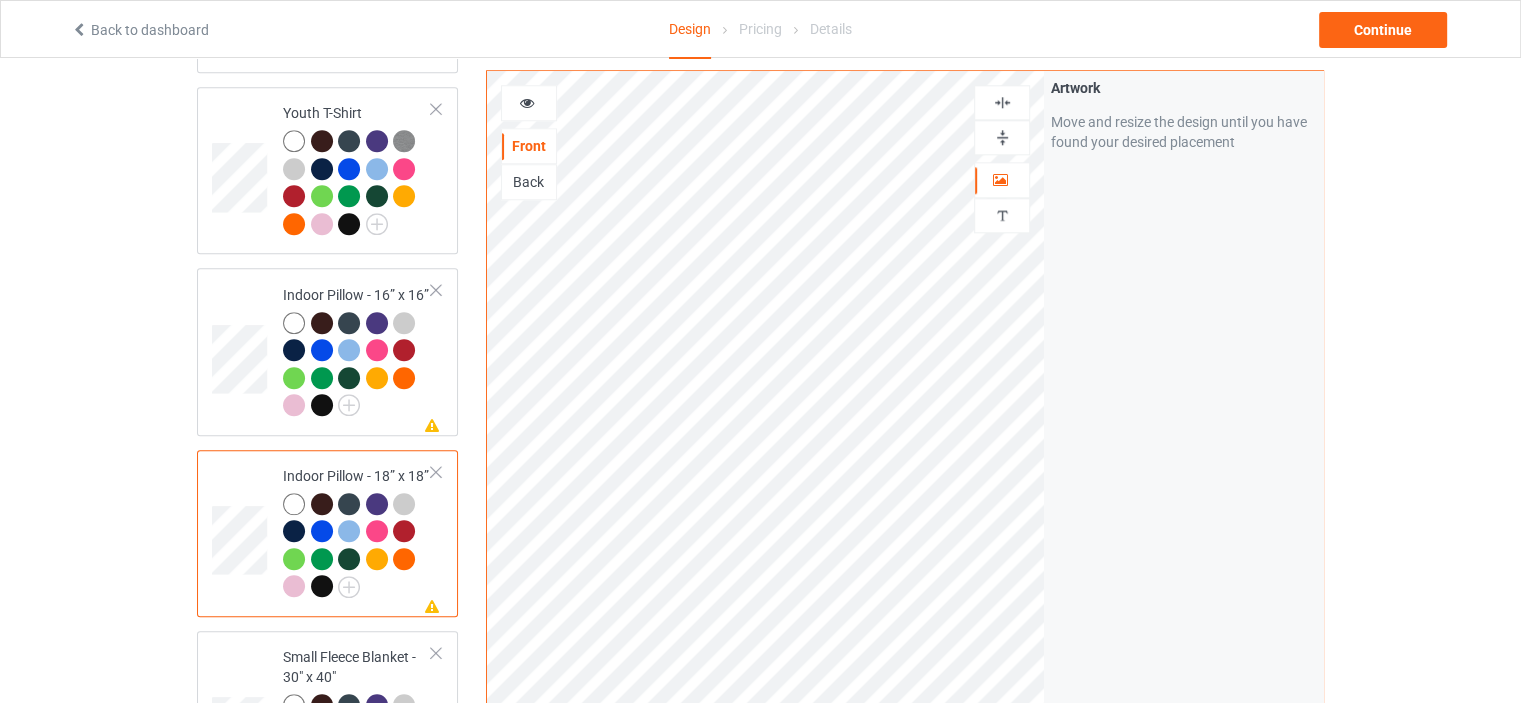 click at bounding box center [1002, 137] 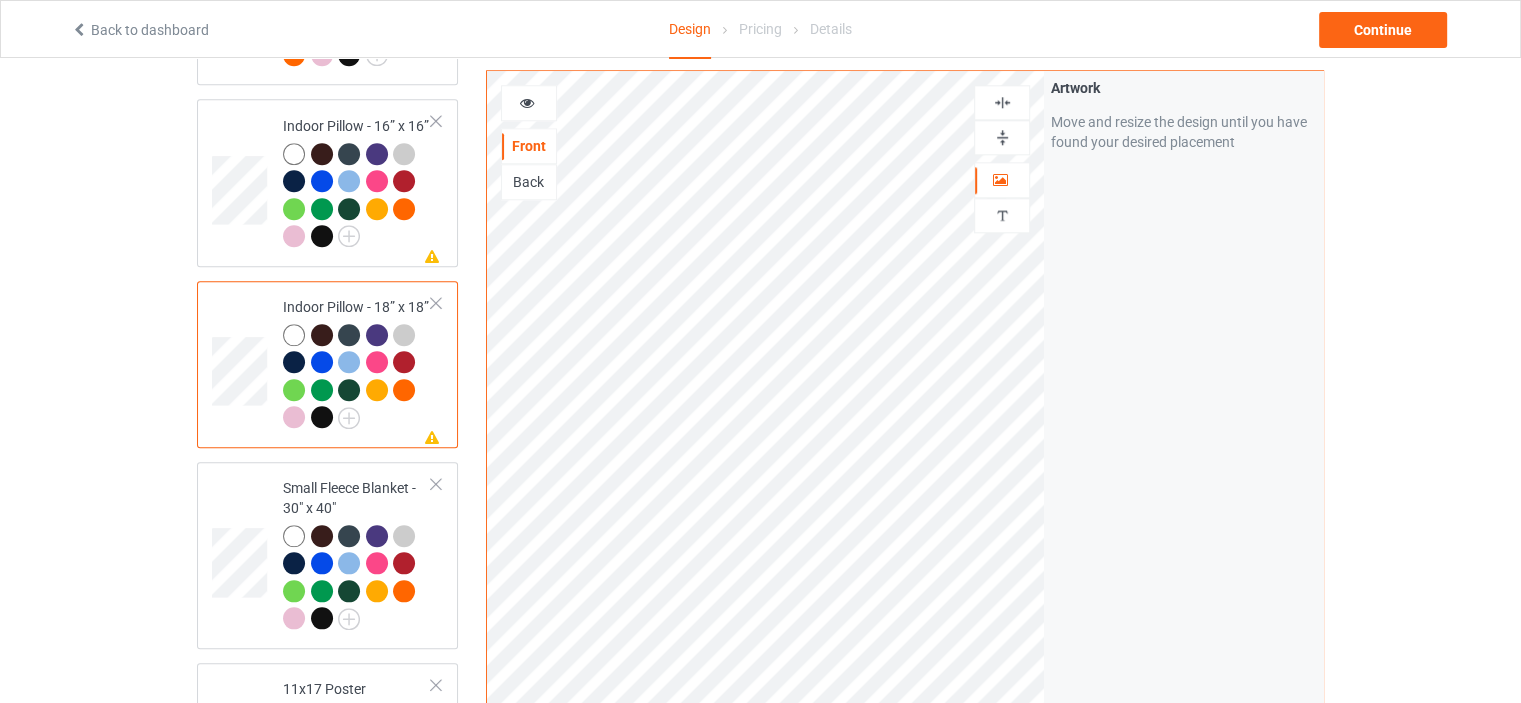 scroll, scrollTop: 2100, scrollLeft: 0, axis: vertical 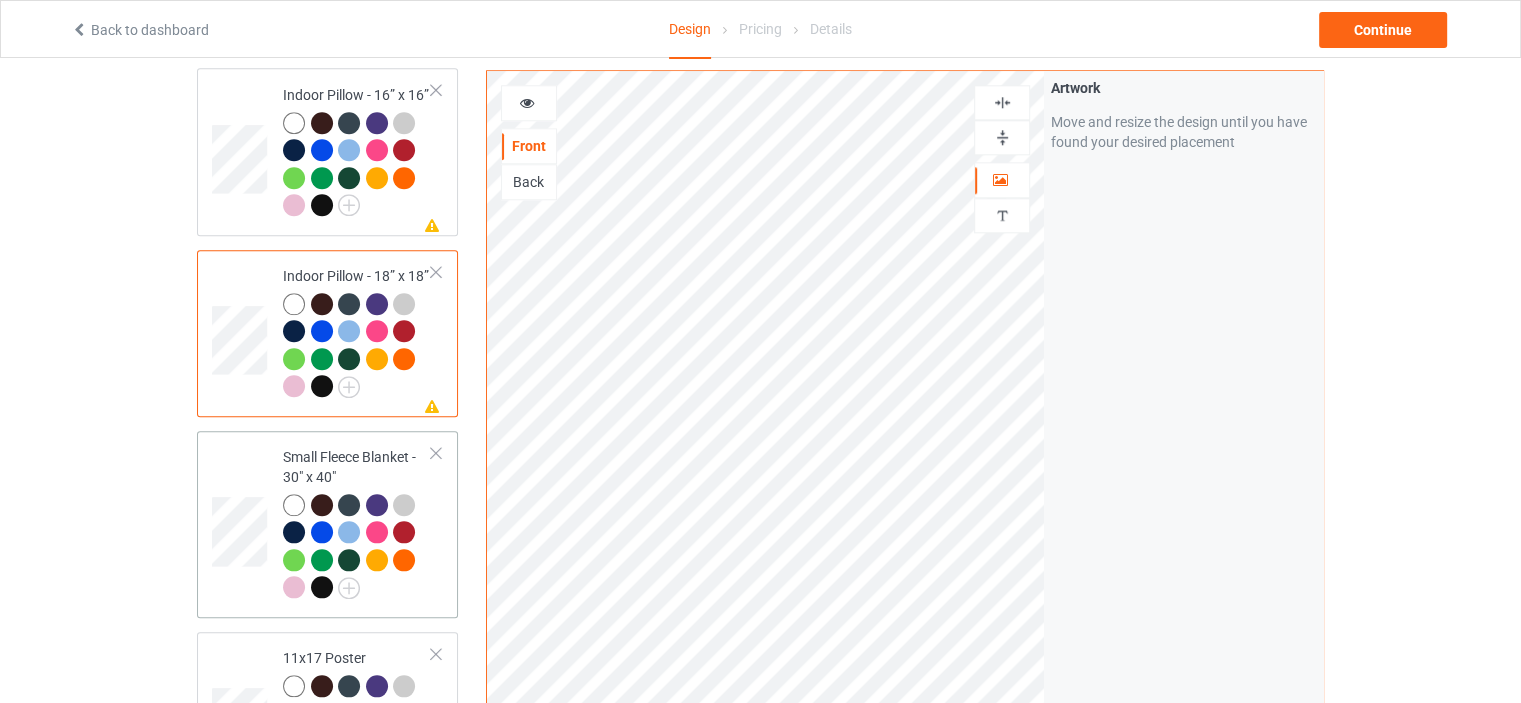 click on "Small Fleece Blanket - 30" x 40"" at bounding box center (357, 522) 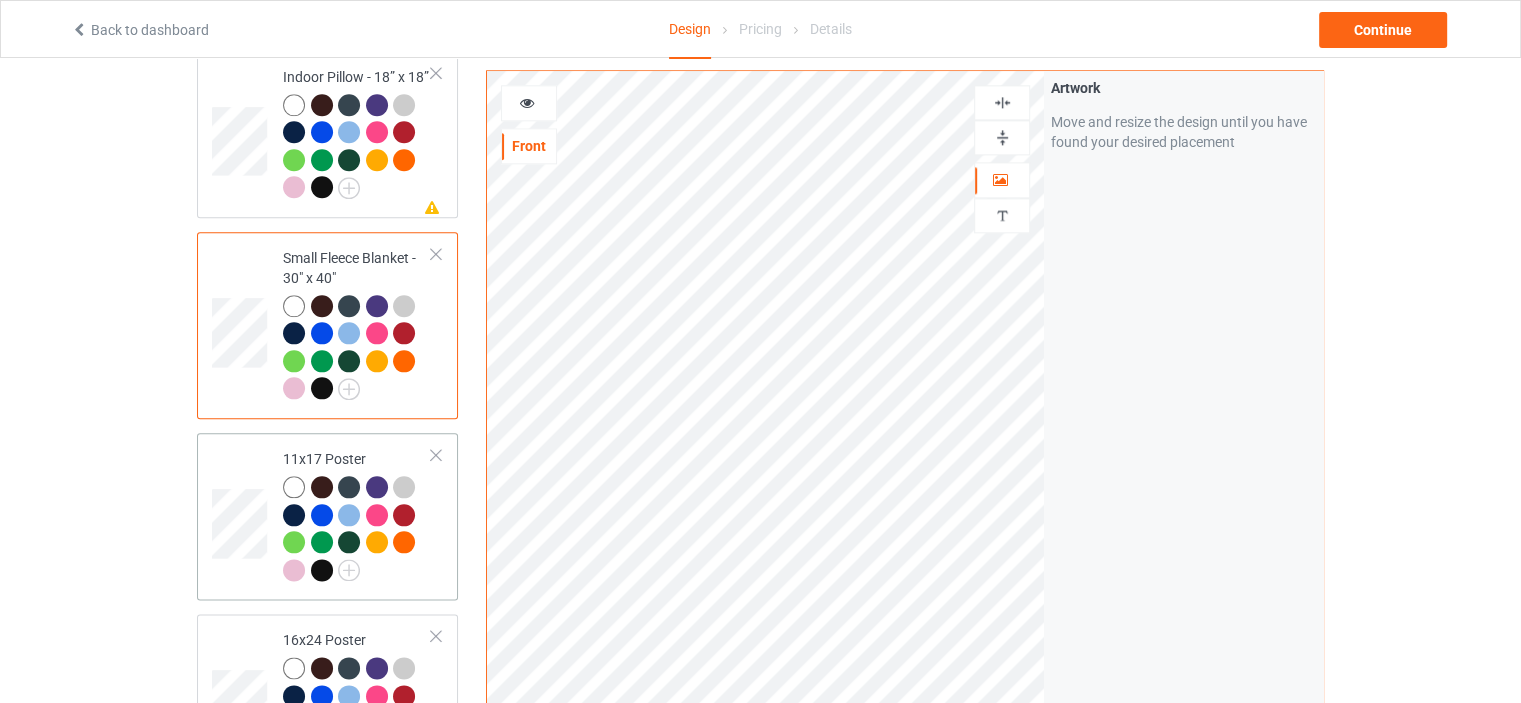scroll, scrollTop: 2300, scrollLeft: 0, axis: vertical 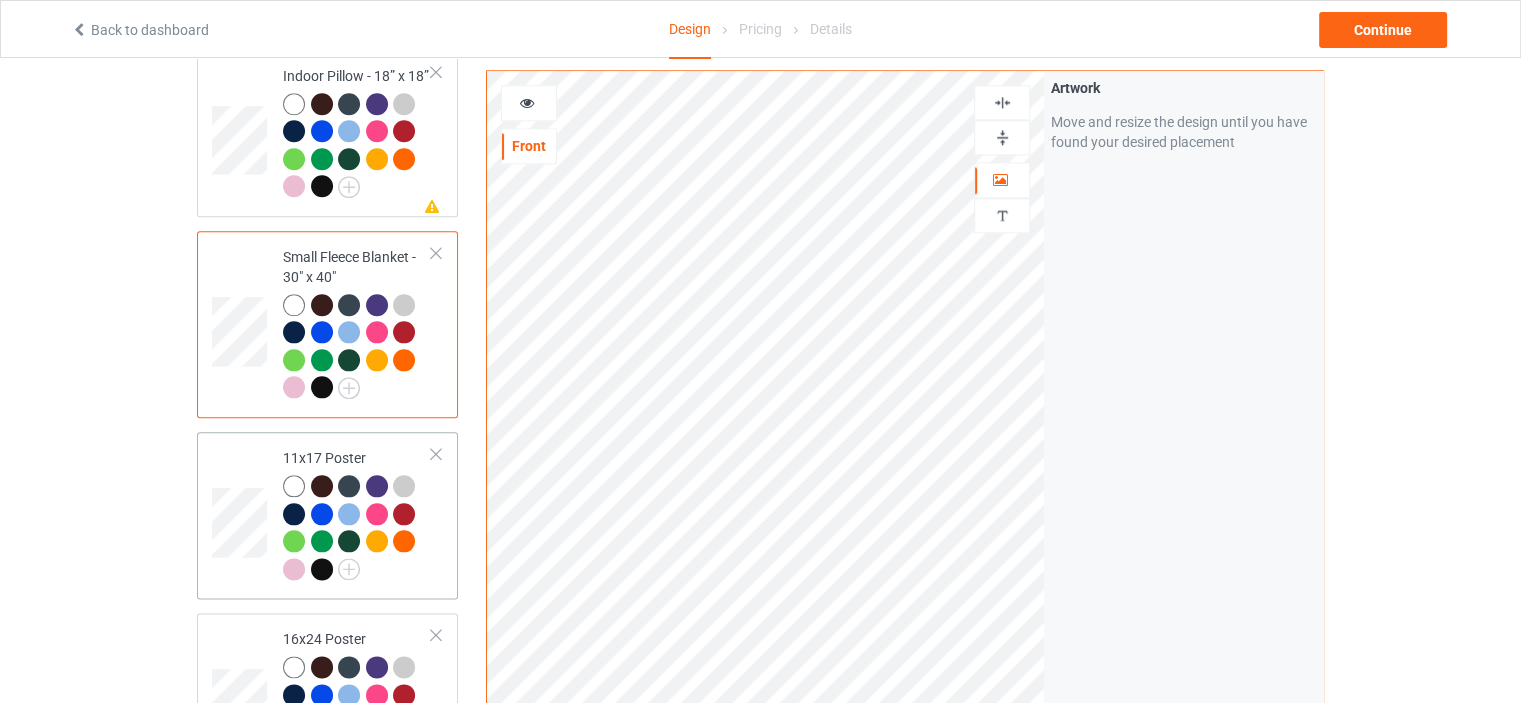 click on "11x17 Poster" at bounding box center [357, 515] 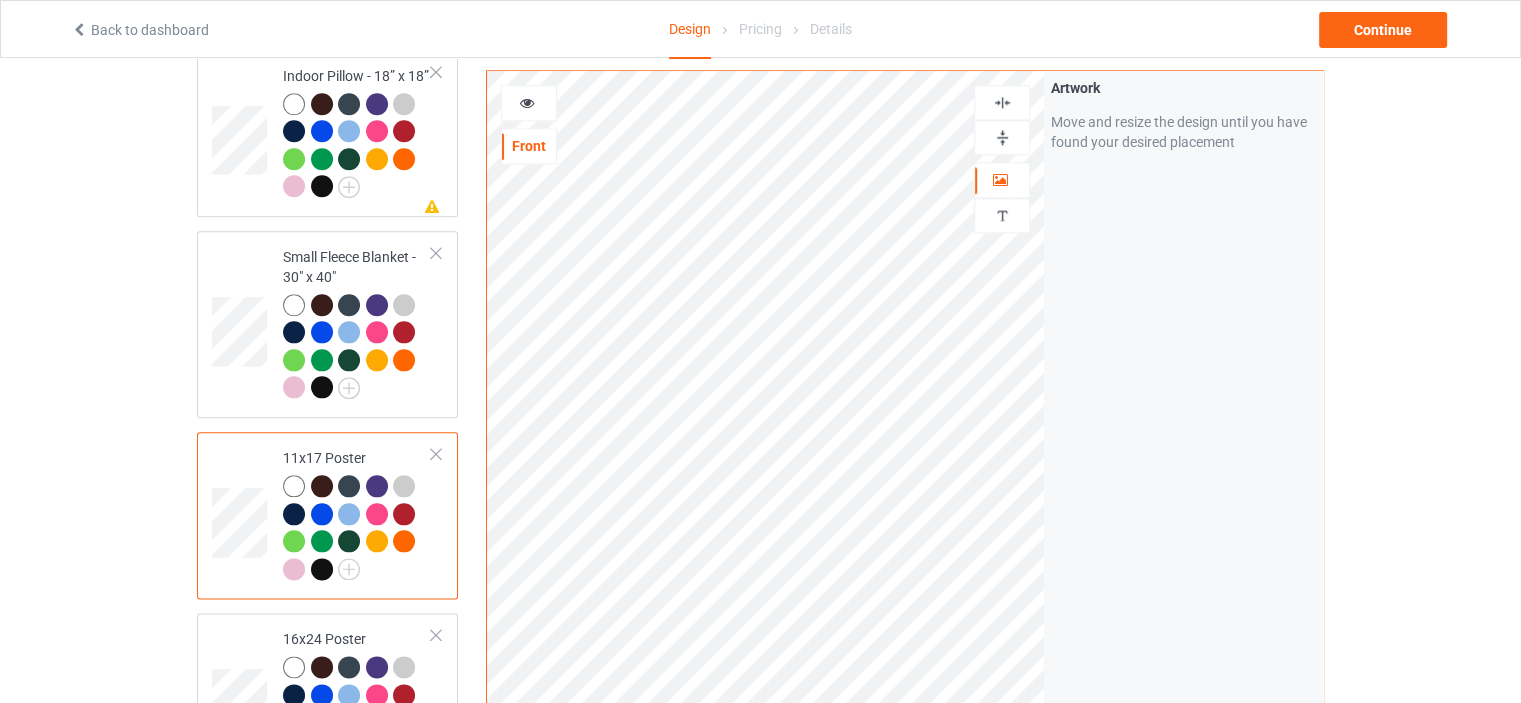 click at bounding box center (1002, 137) 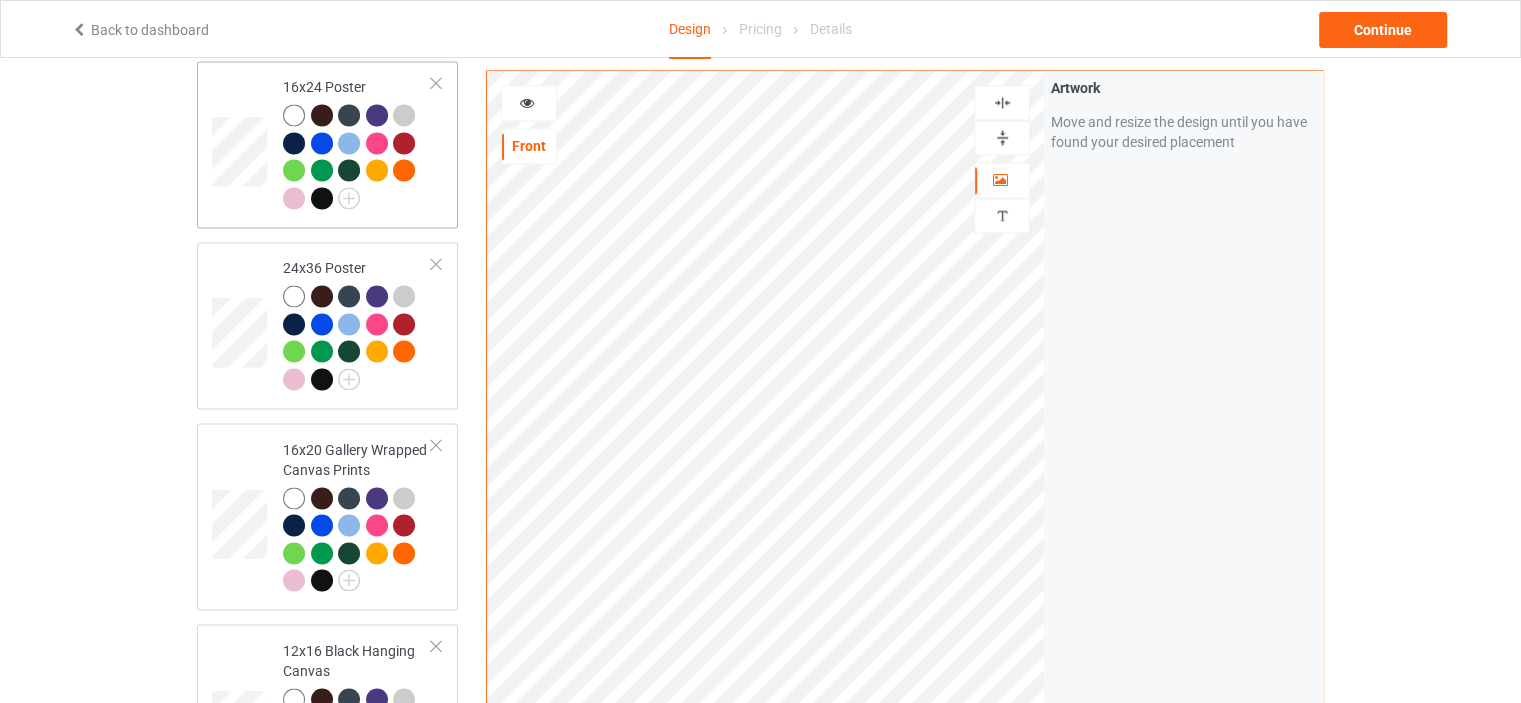 scroll, scrollTop: 2900, scrollLeft: 0, axis: vertical 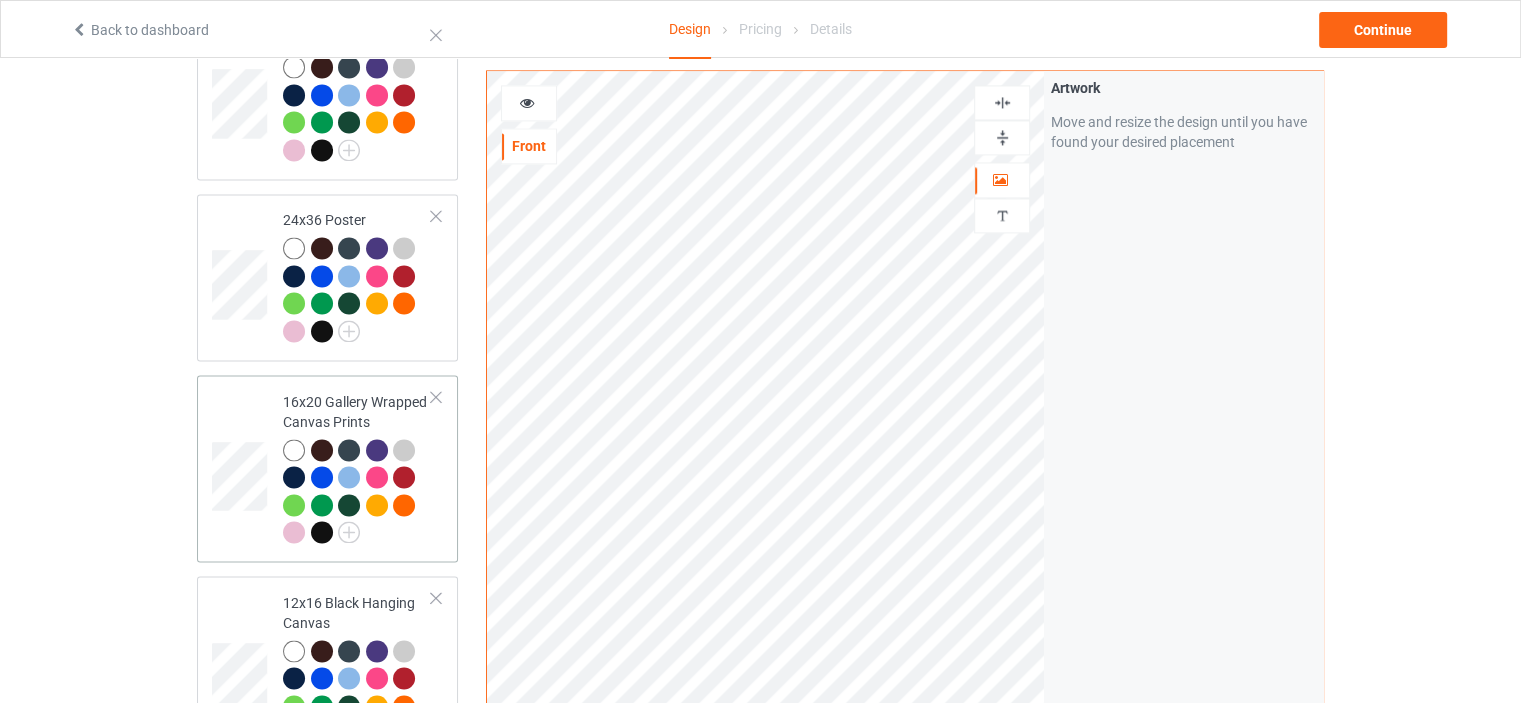click on "16x20 Gallery Wrapped Canvas Prints" at bounding box center (357, 467) 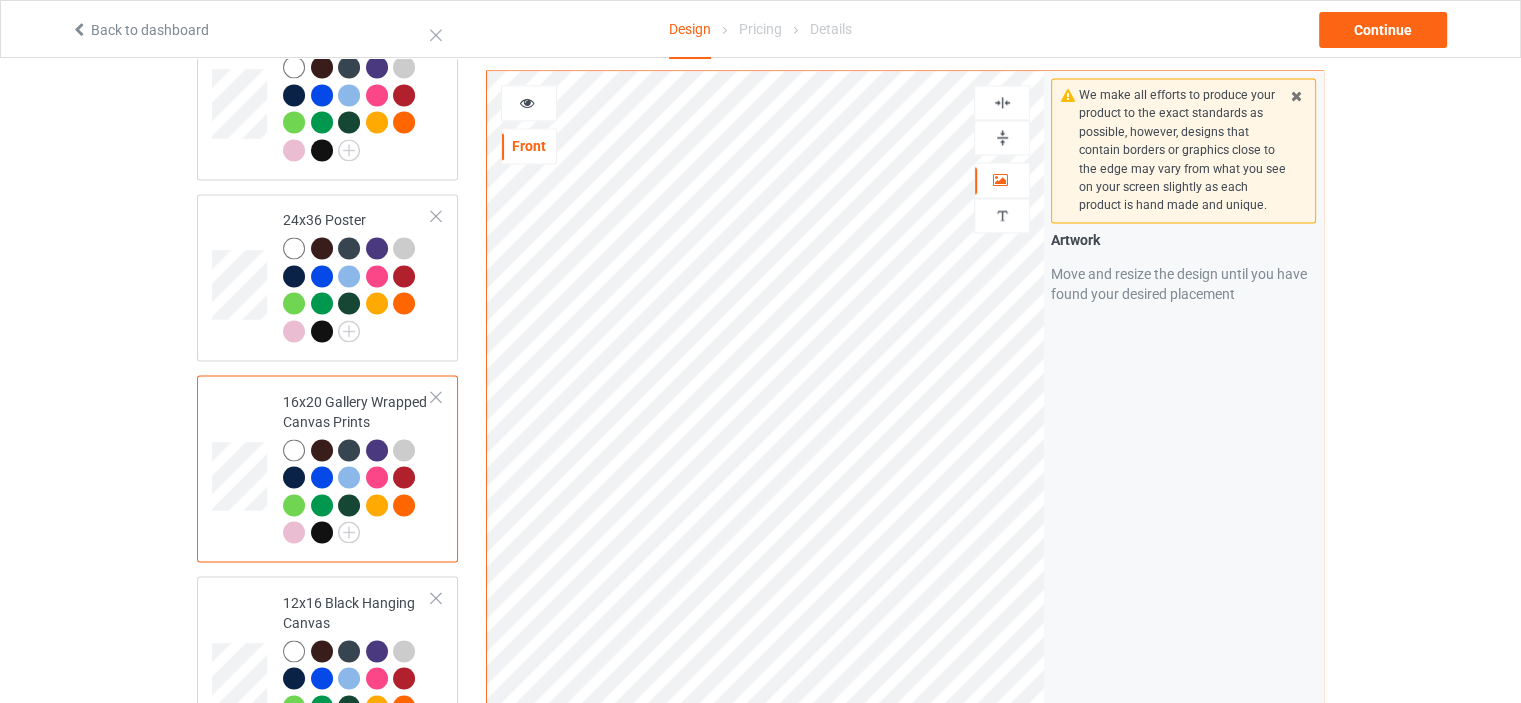 click at bounding box center [1002, 137] 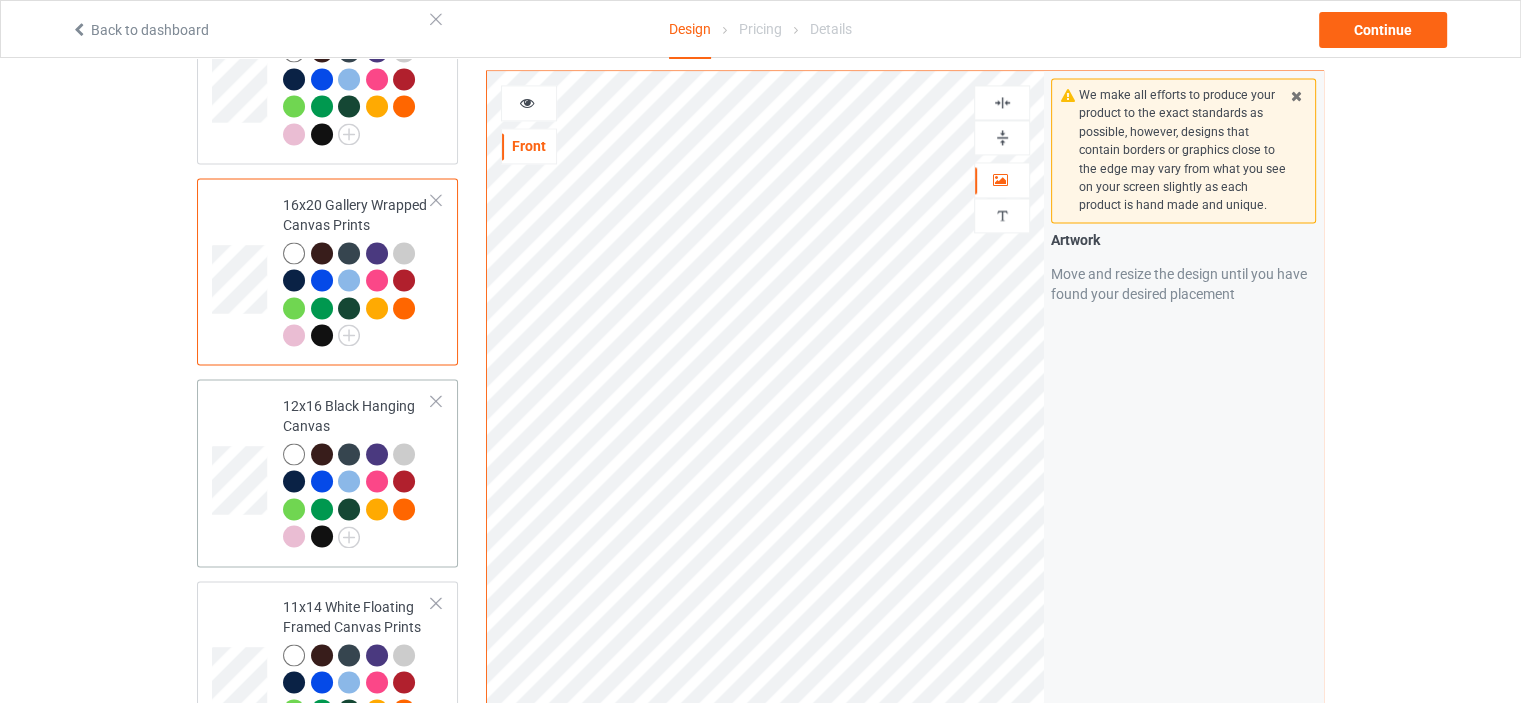 scroll, scrollTop: 3100, scrollLeft: 0, axis: vertical 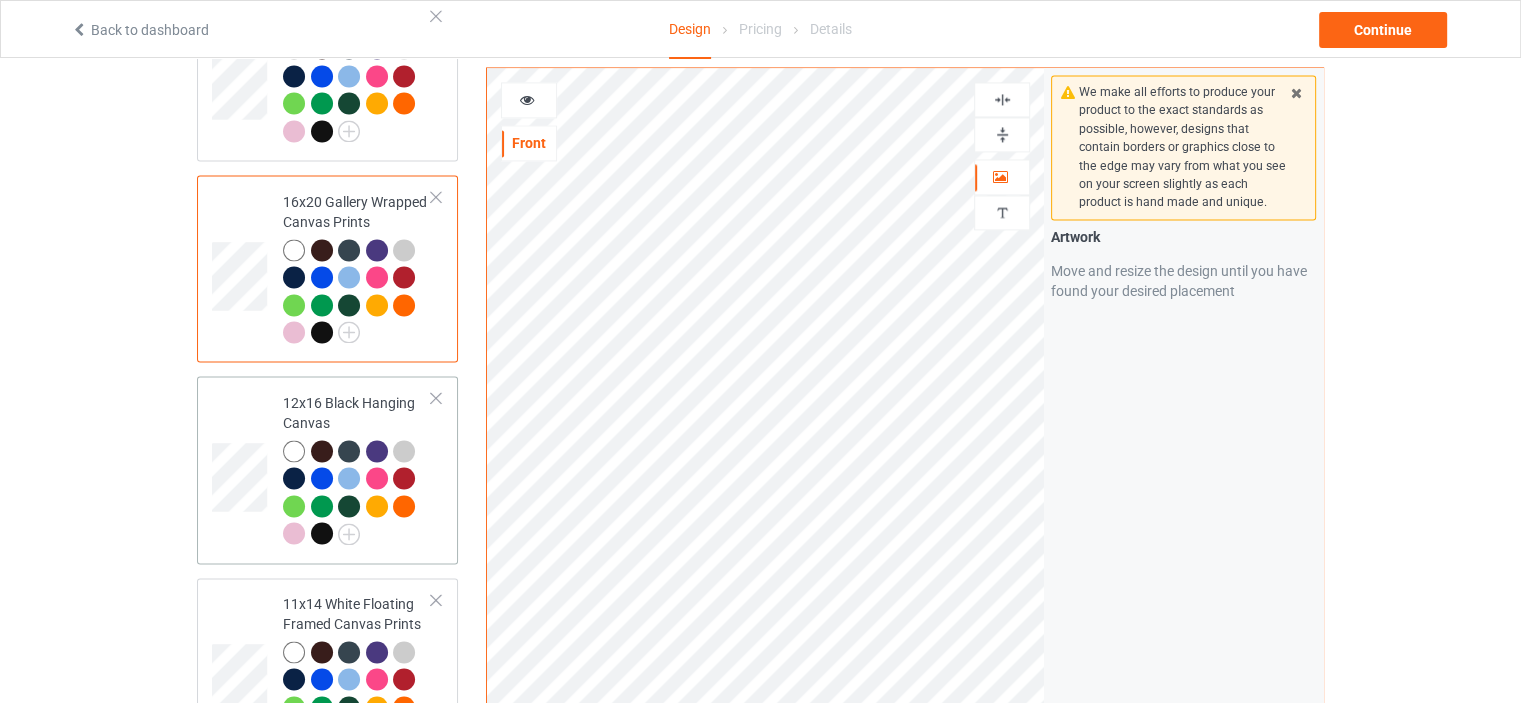 click on "12x16 Black Hanging Canvas" at bounding box center [357, 468] 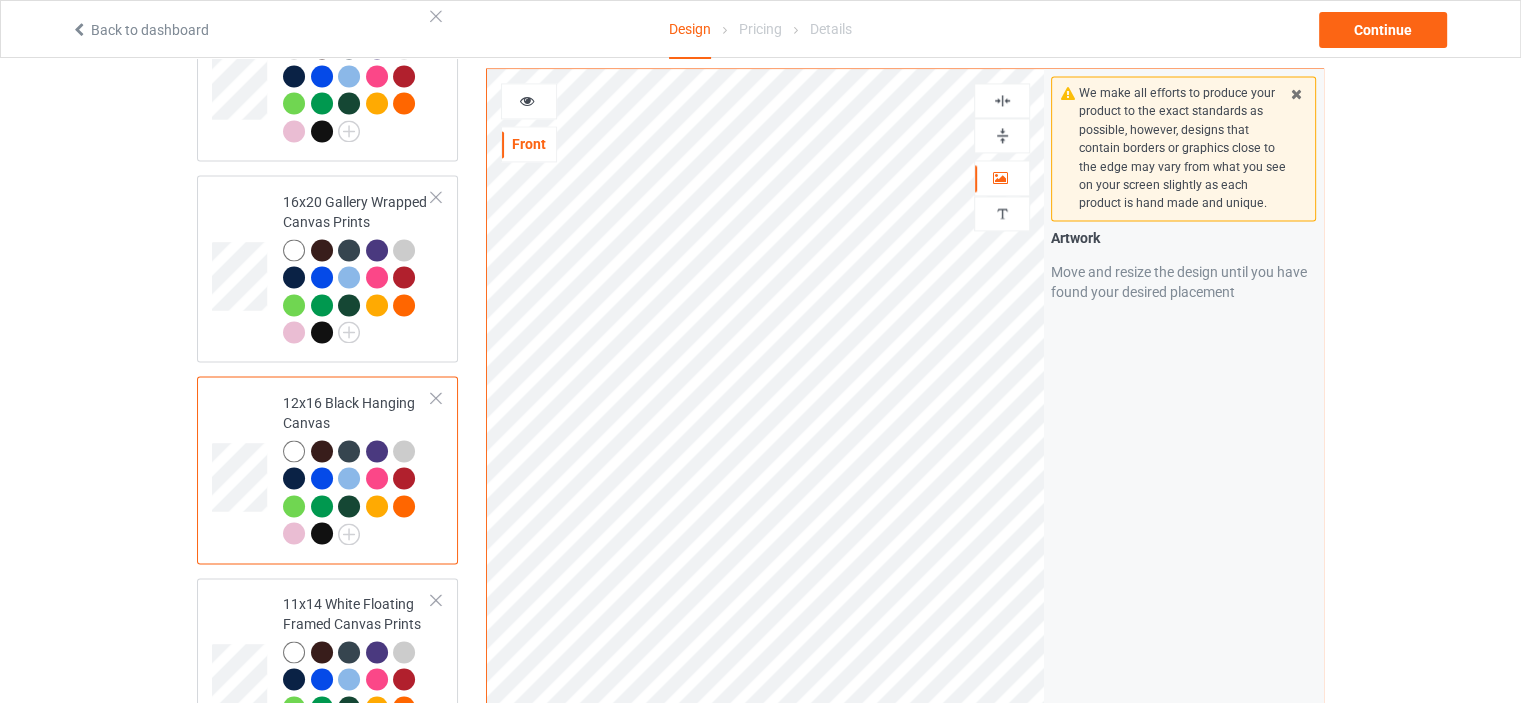 drag, startPoint x: 1003, startPoint y: 124, endPoint x: 1003, endPoint y: 107, distance: 17 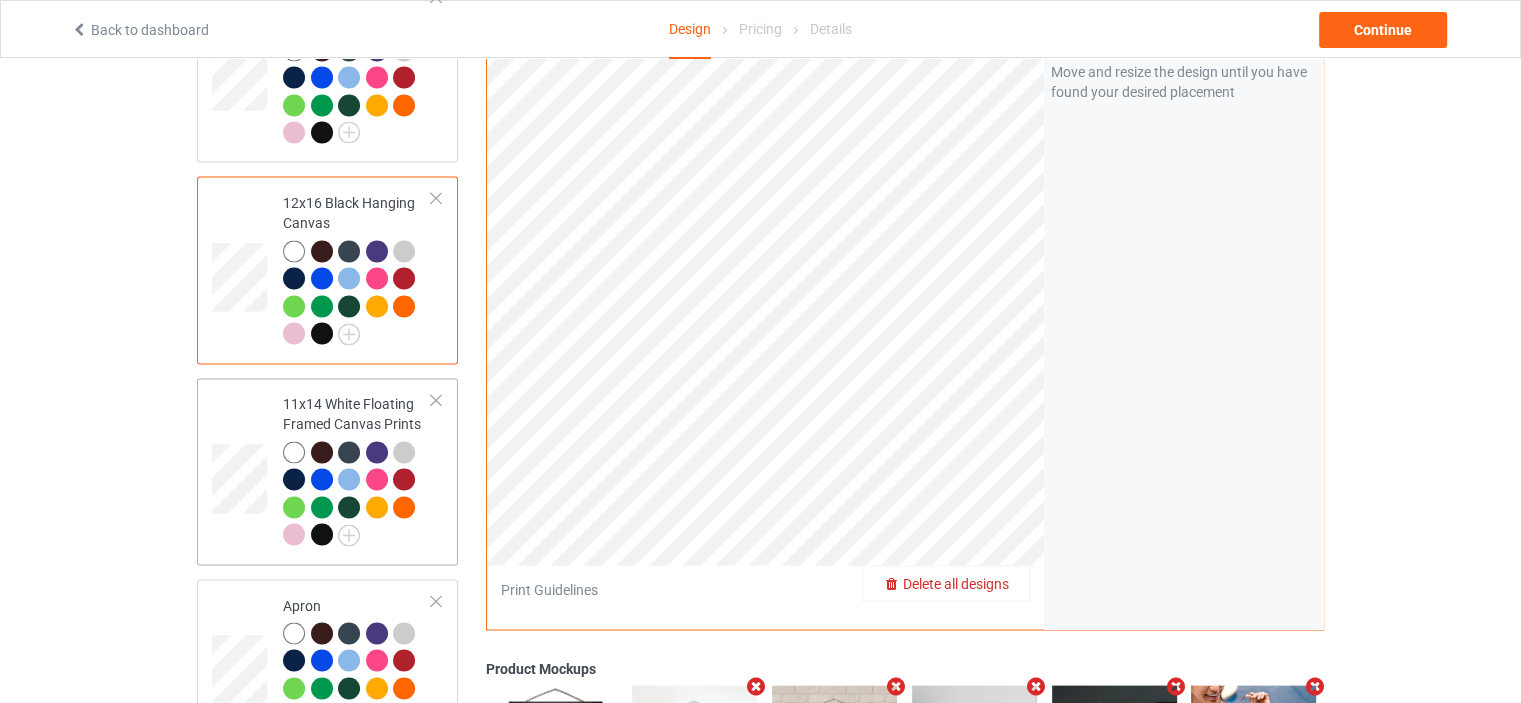 click on "11x14 White Floating Framed Canvas Prints" at bounding box center [357, 469] 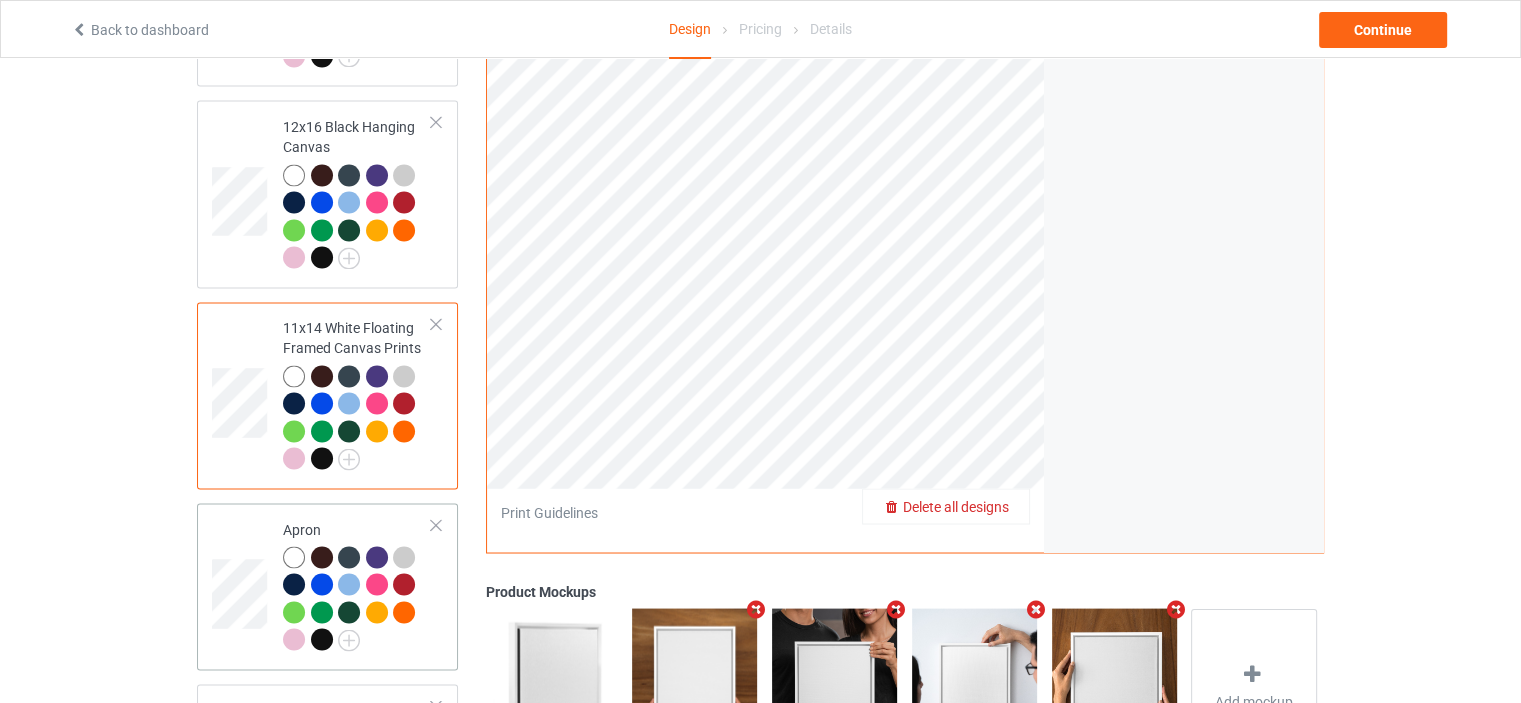 scroll, scrollTop: 3500, scrollLeft: 0, axis: vertical 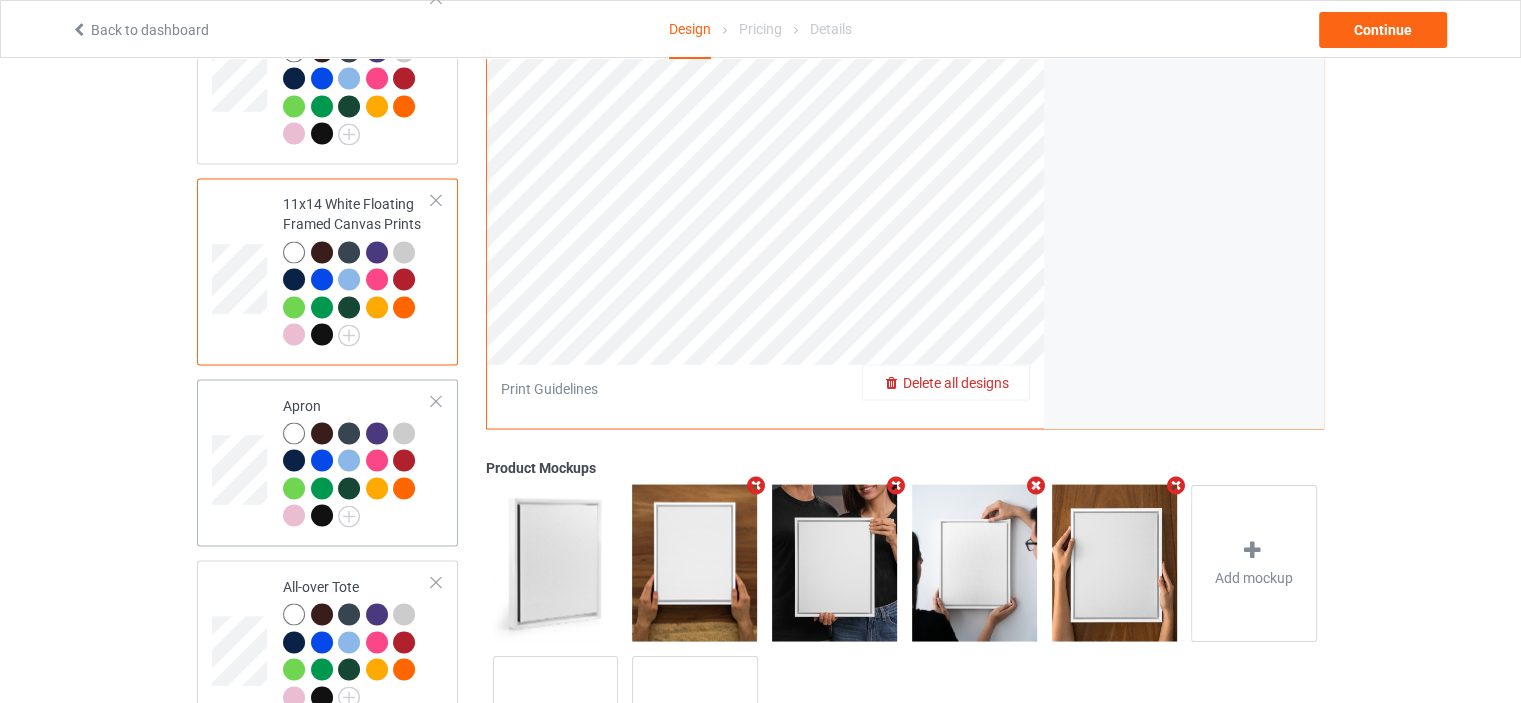 click on "Apron" at bounding box center (357, 460) 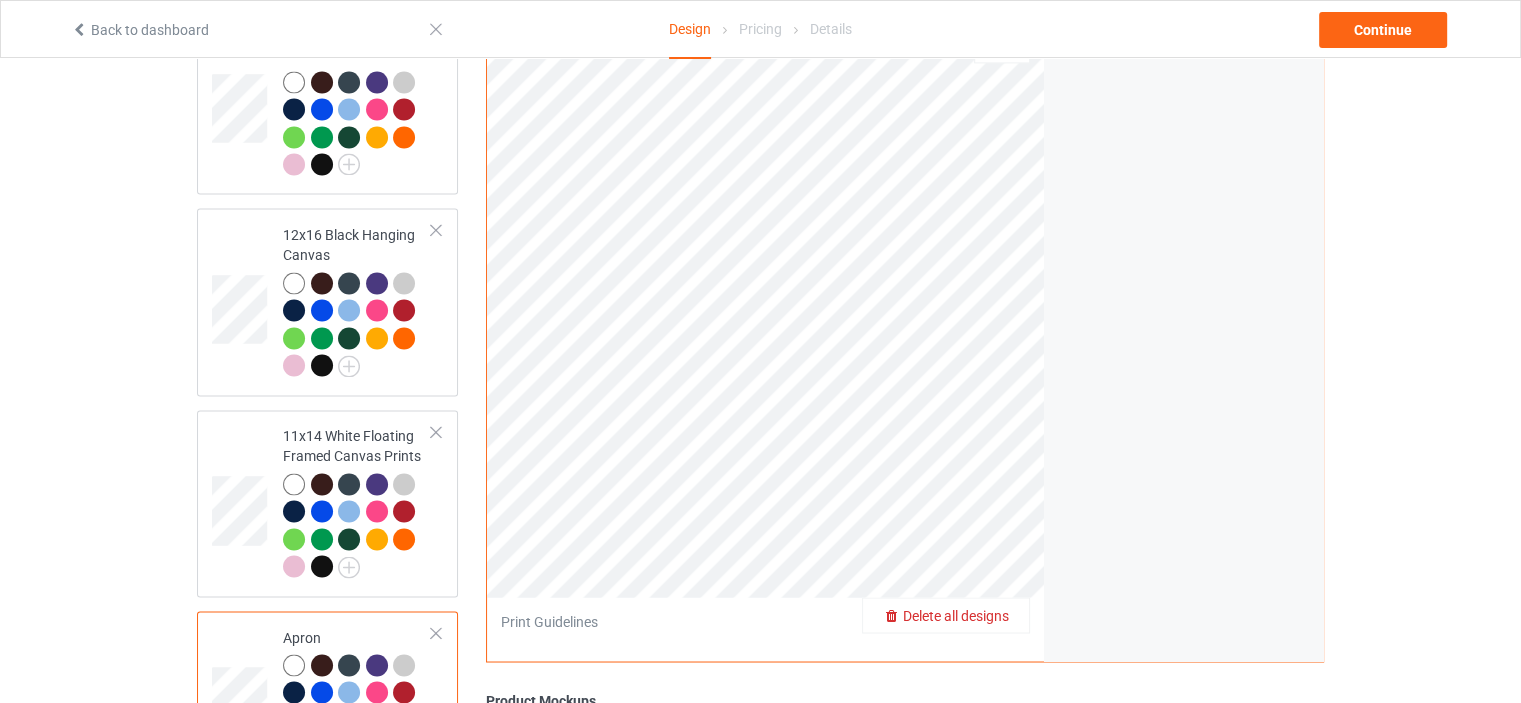 scroll, scrollTop: 3100, scrollLeft: 0, axis: vertical 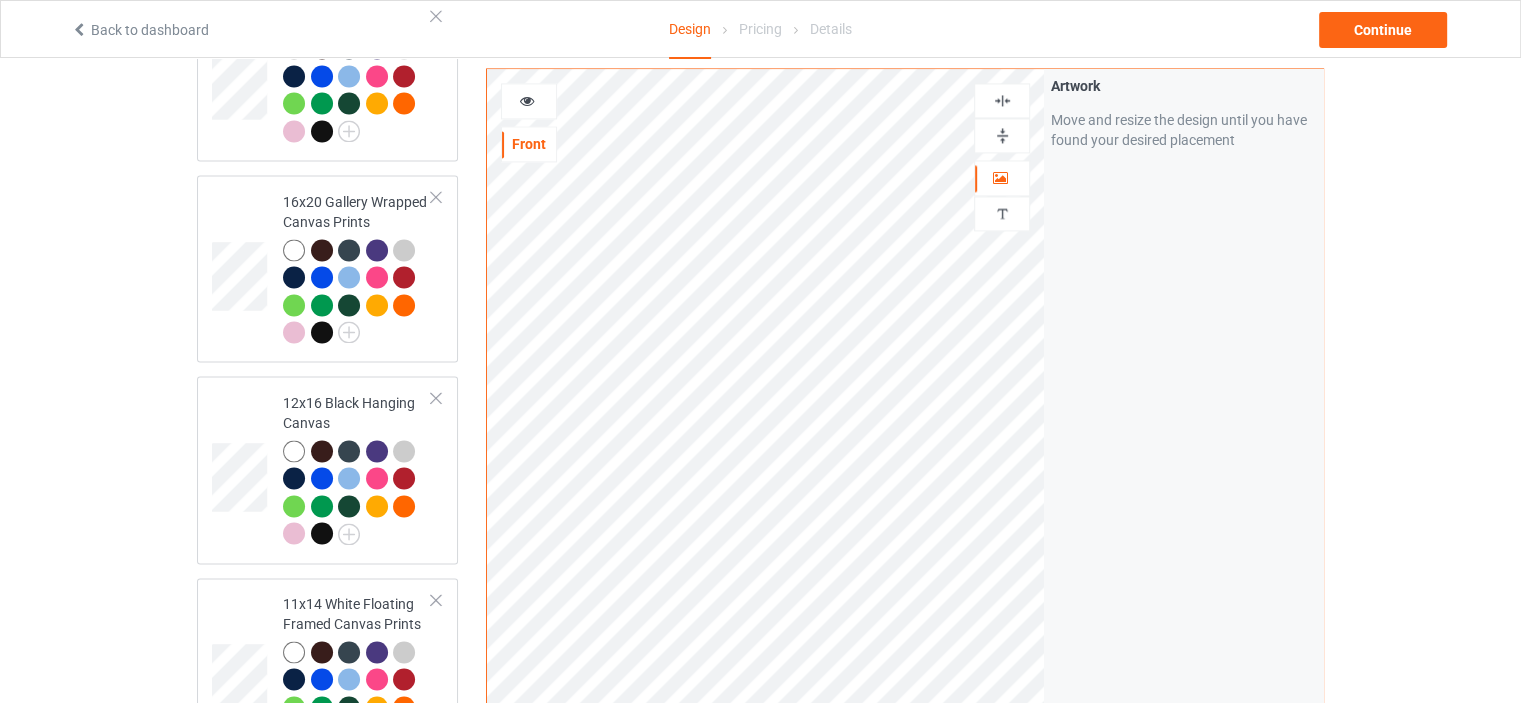 click at bounding box center (1002, 100) 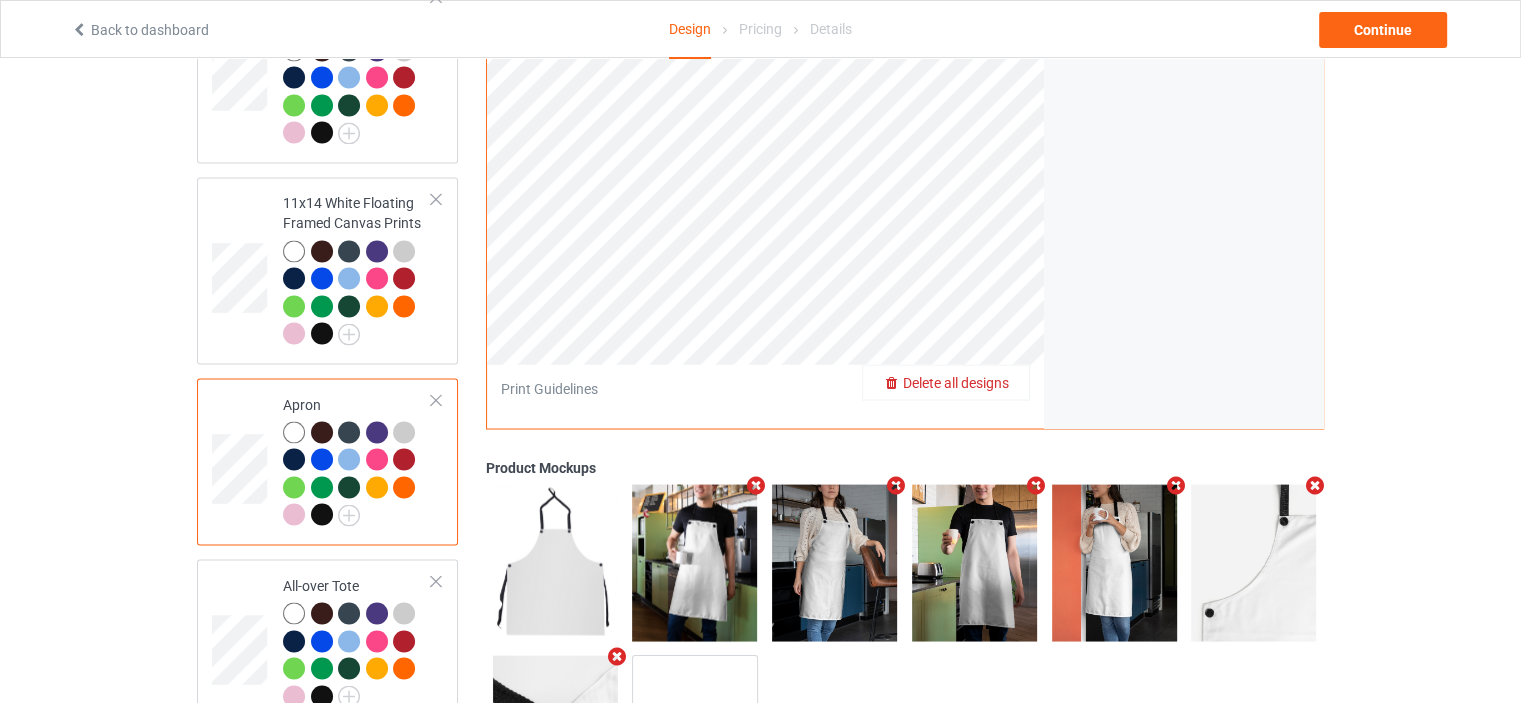 scroll, scrollTop: 3645, scrollLeft: 0, axis: vertical 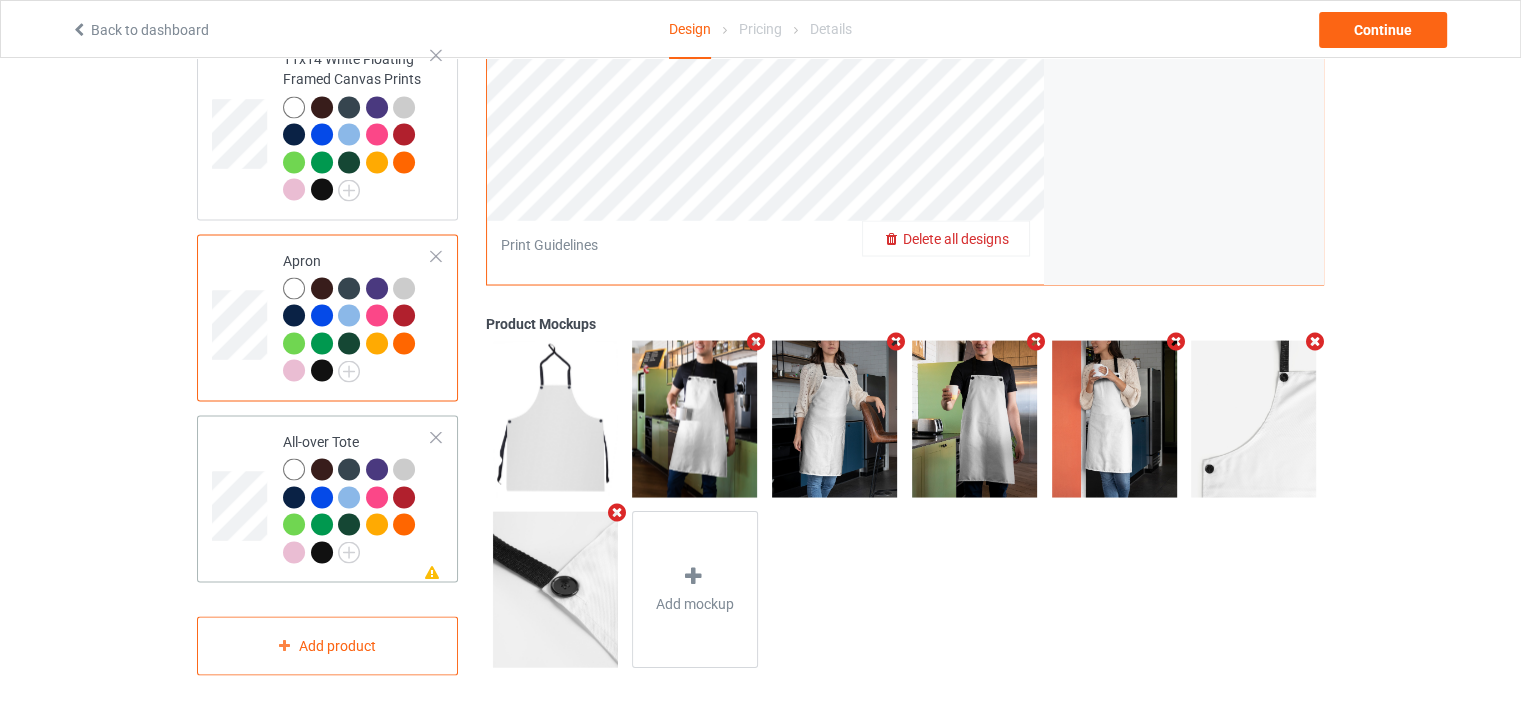 click on "Missing artwork on 1 side(s) All-over Tote" at bounding box center (357, 498) 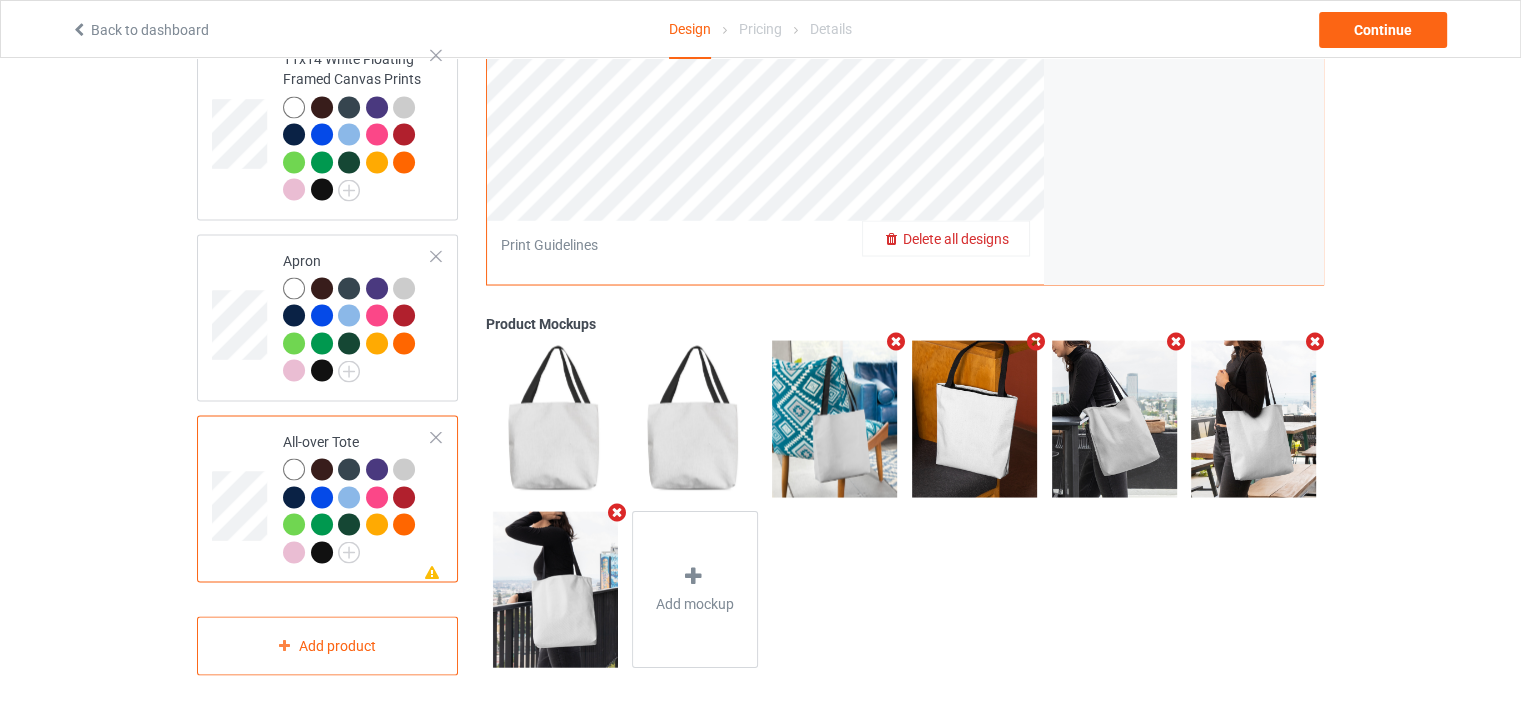 scroll, scrollTop: 3045, scrollLeft: 0, axis: vertical 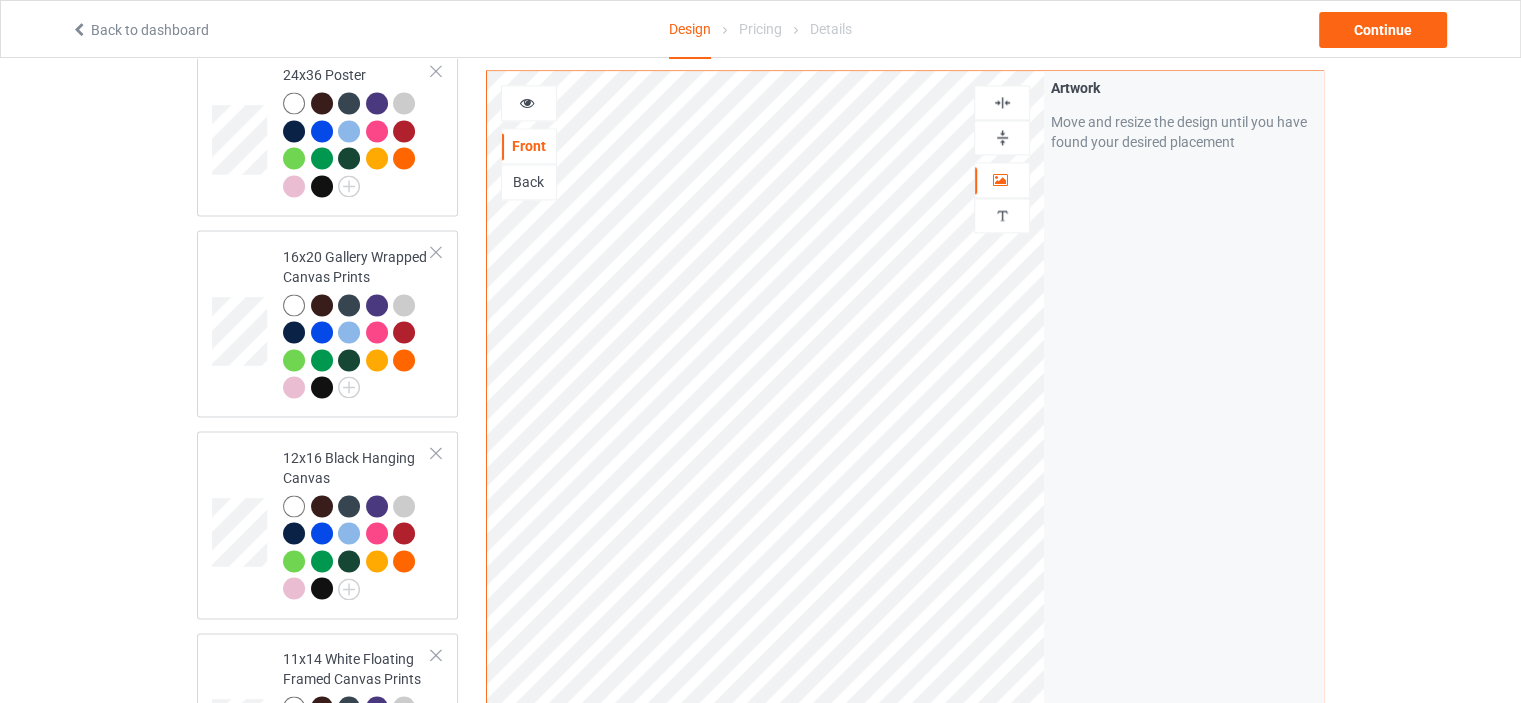 click at bounding box center (1002, 102) 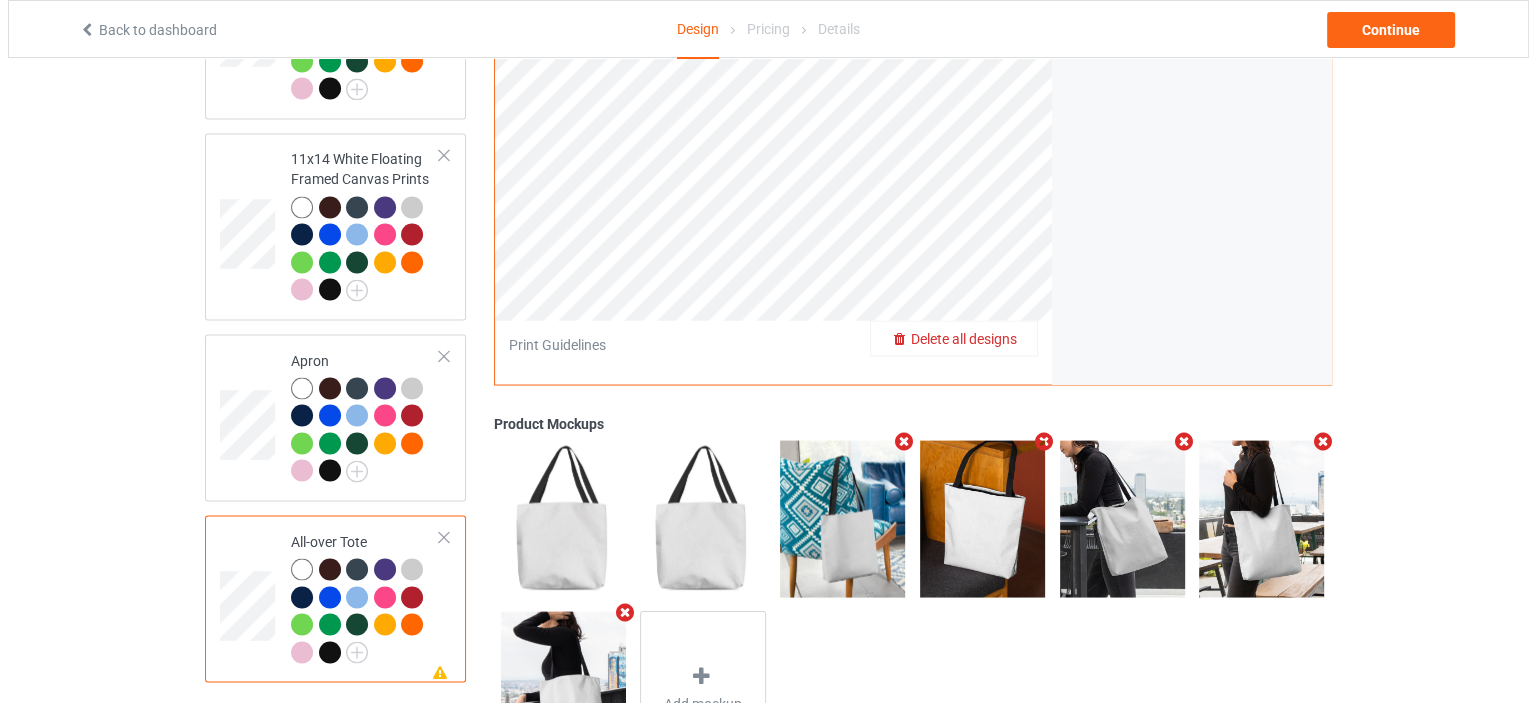 scroll, scrollTop: 3645, scrollLeft: 0, axis: vertical 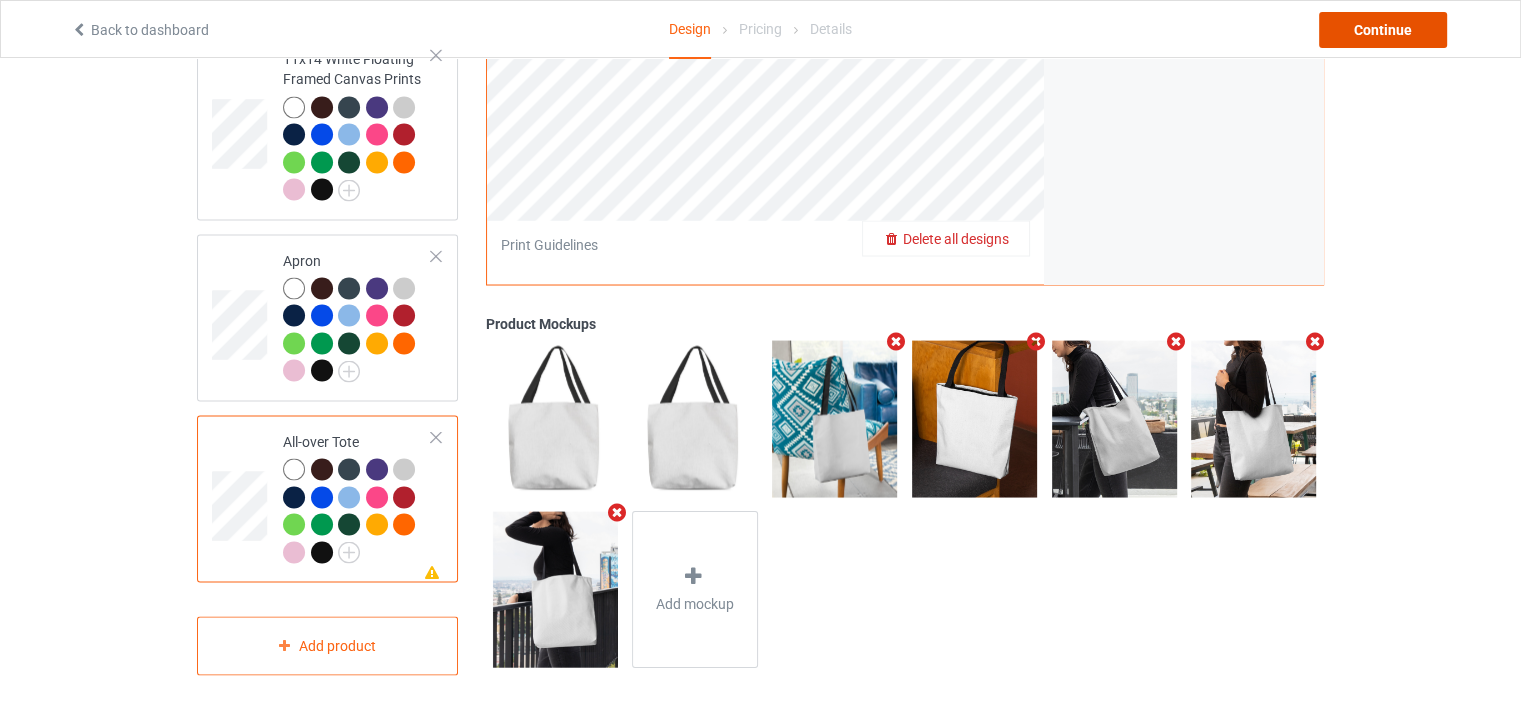 click on "Continue" at bounding box center (1383, 30) 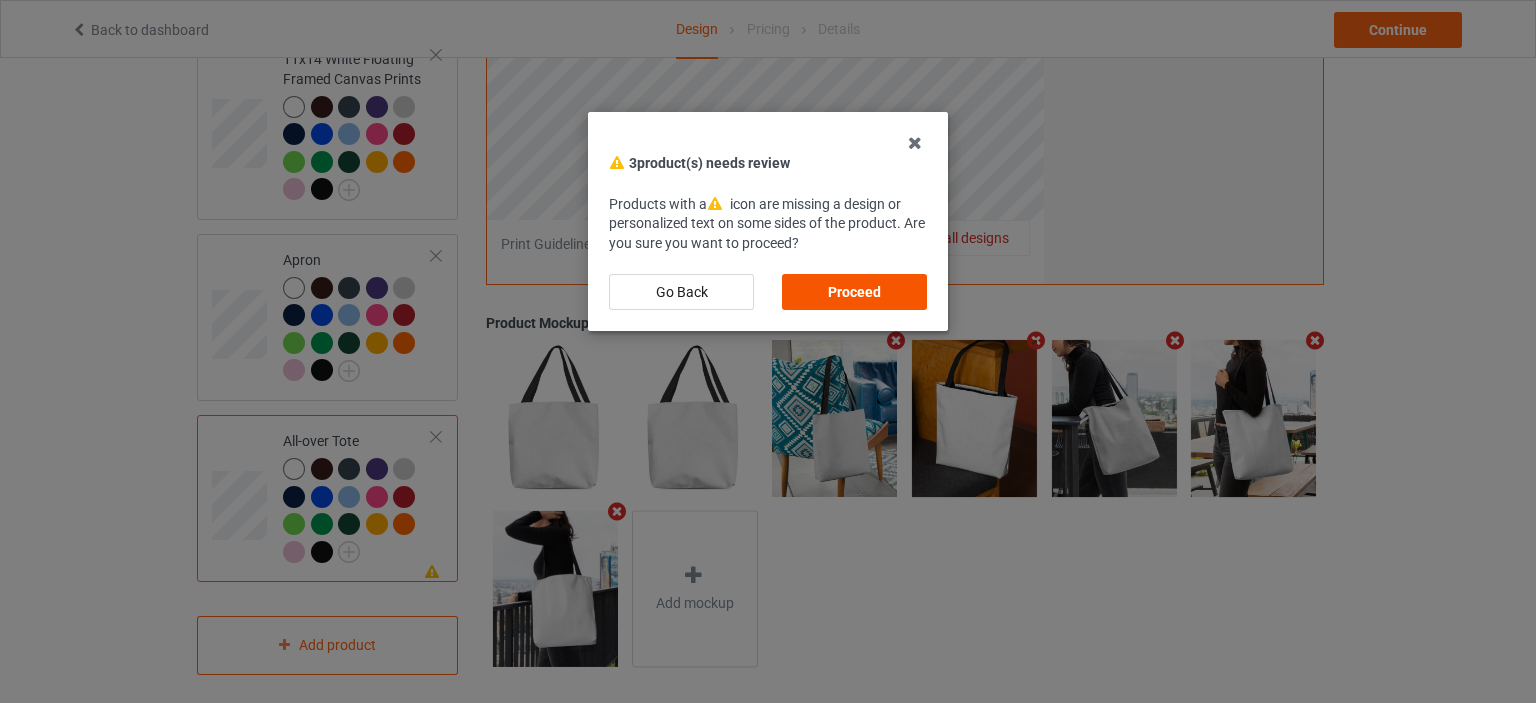 click on "Proceed" at bounding box center [854, 292] 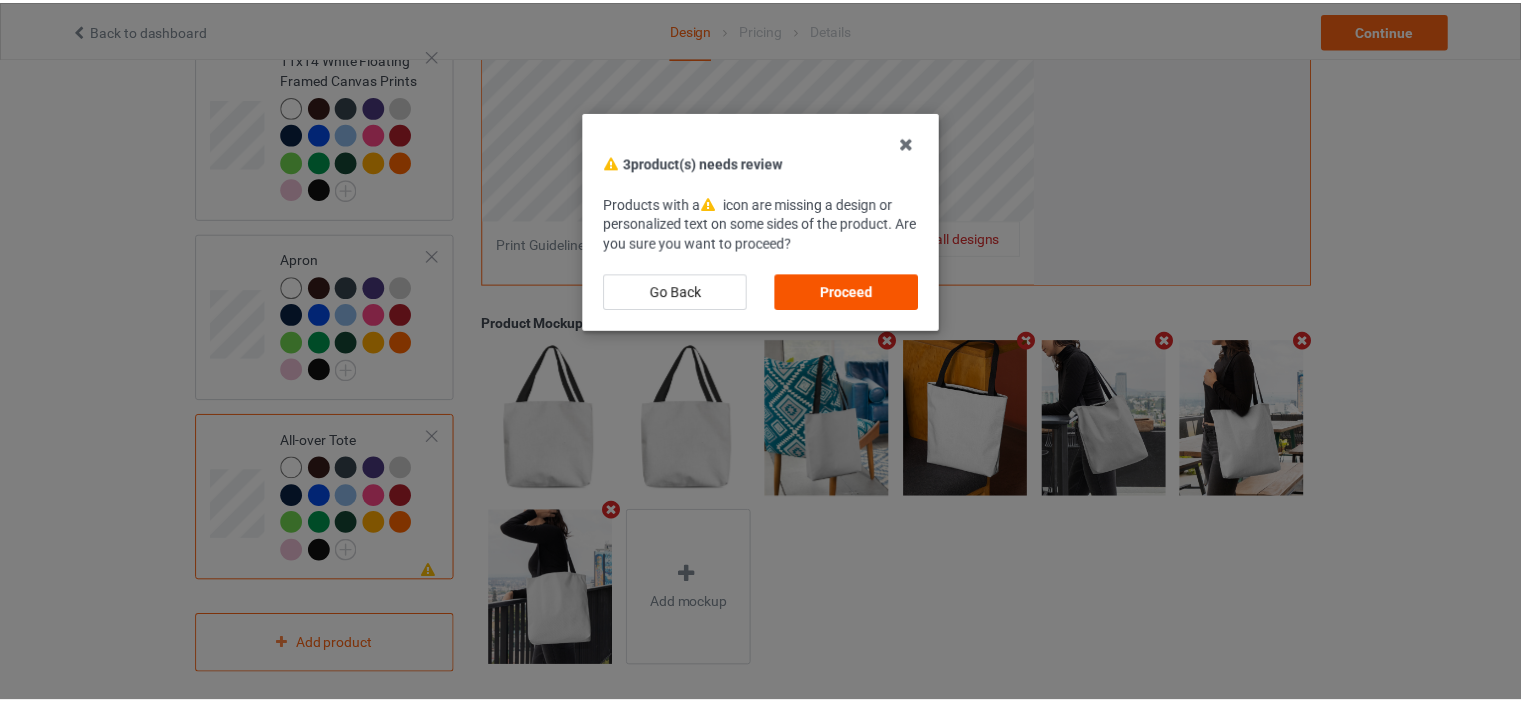 scroll, scrollTop: 0, scrollLeft: 0, axis: both 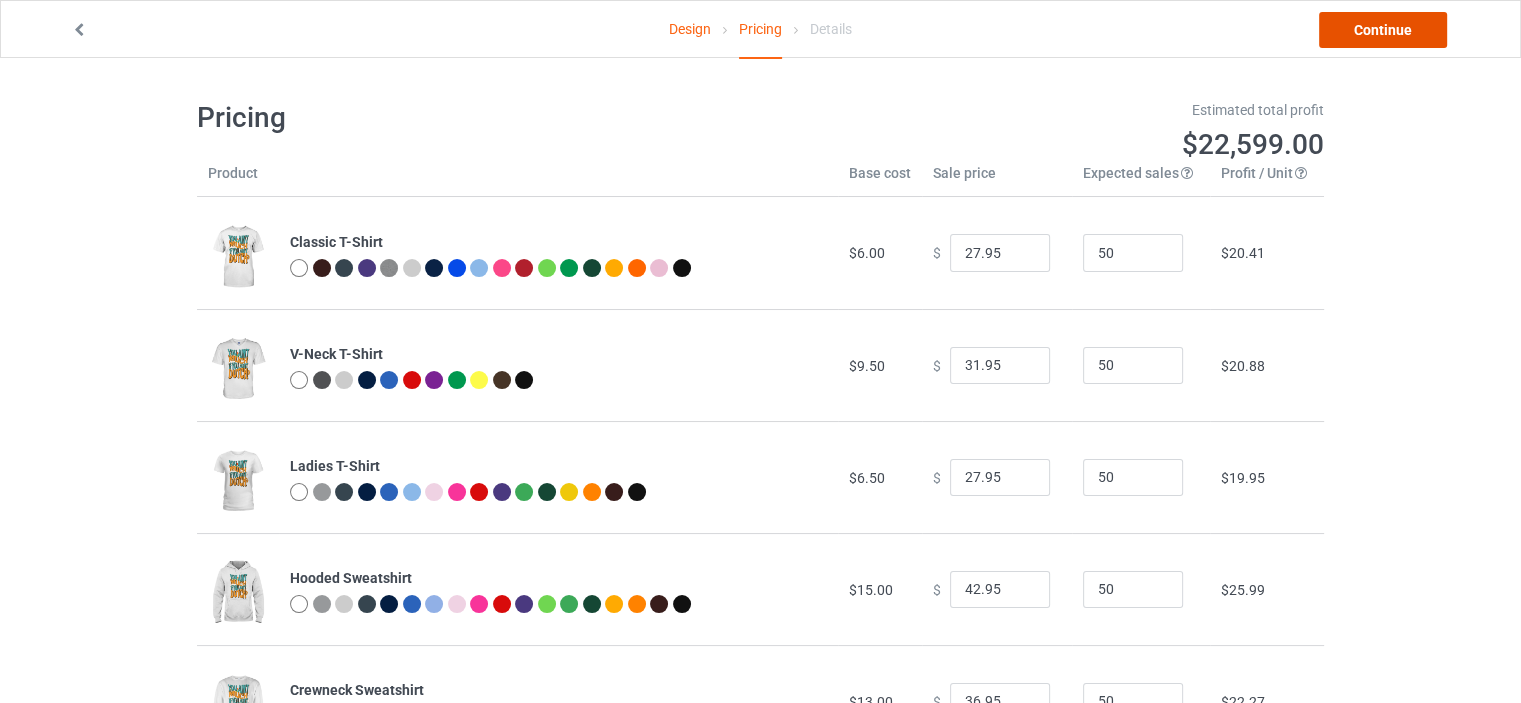 click on "Continue" at bounding box center [1383, 30] 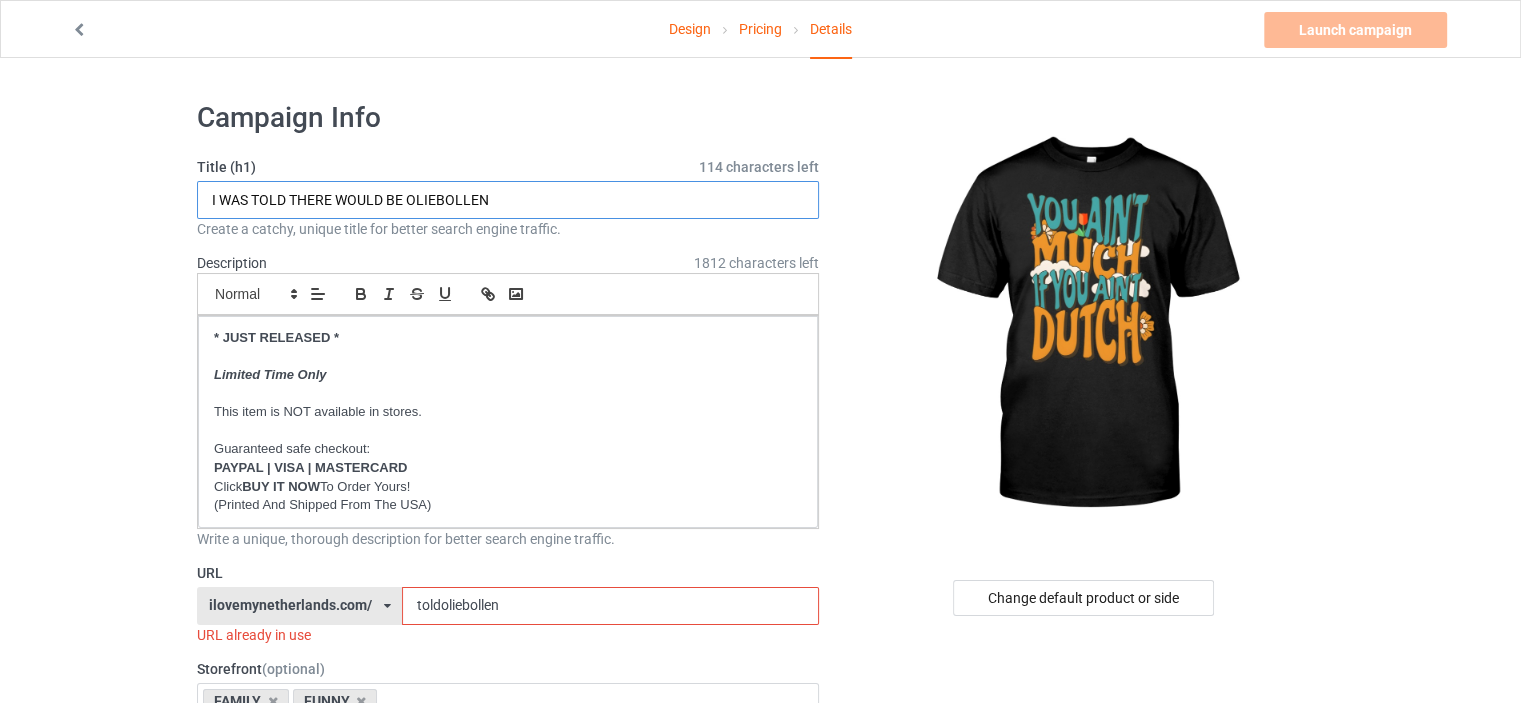 drag, startPoint x: 504, startPoint y: 199, endPoint x: 7, endPoint y: 153, distance: 499.12424 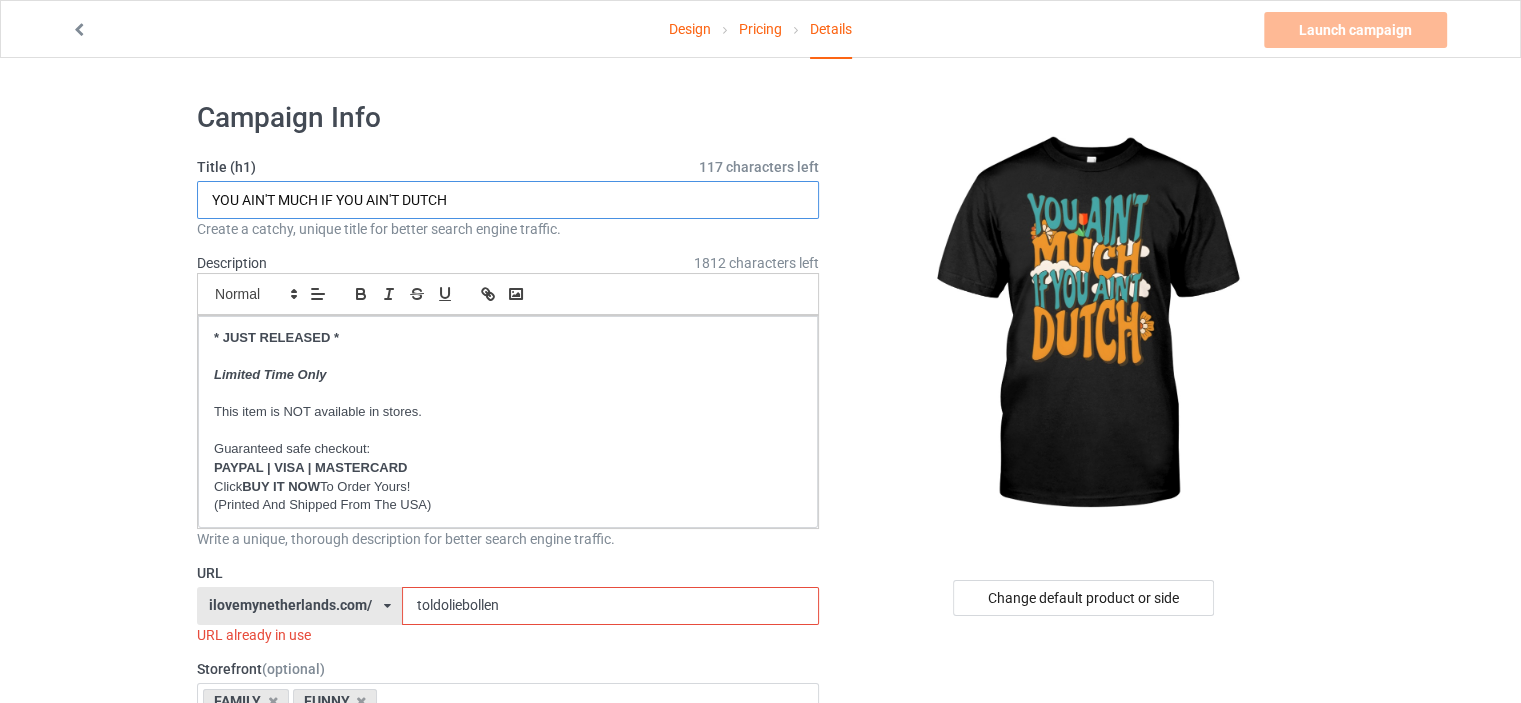 type on "YOU AIN'T MUCH IF YOU AIN'T DUTCH" 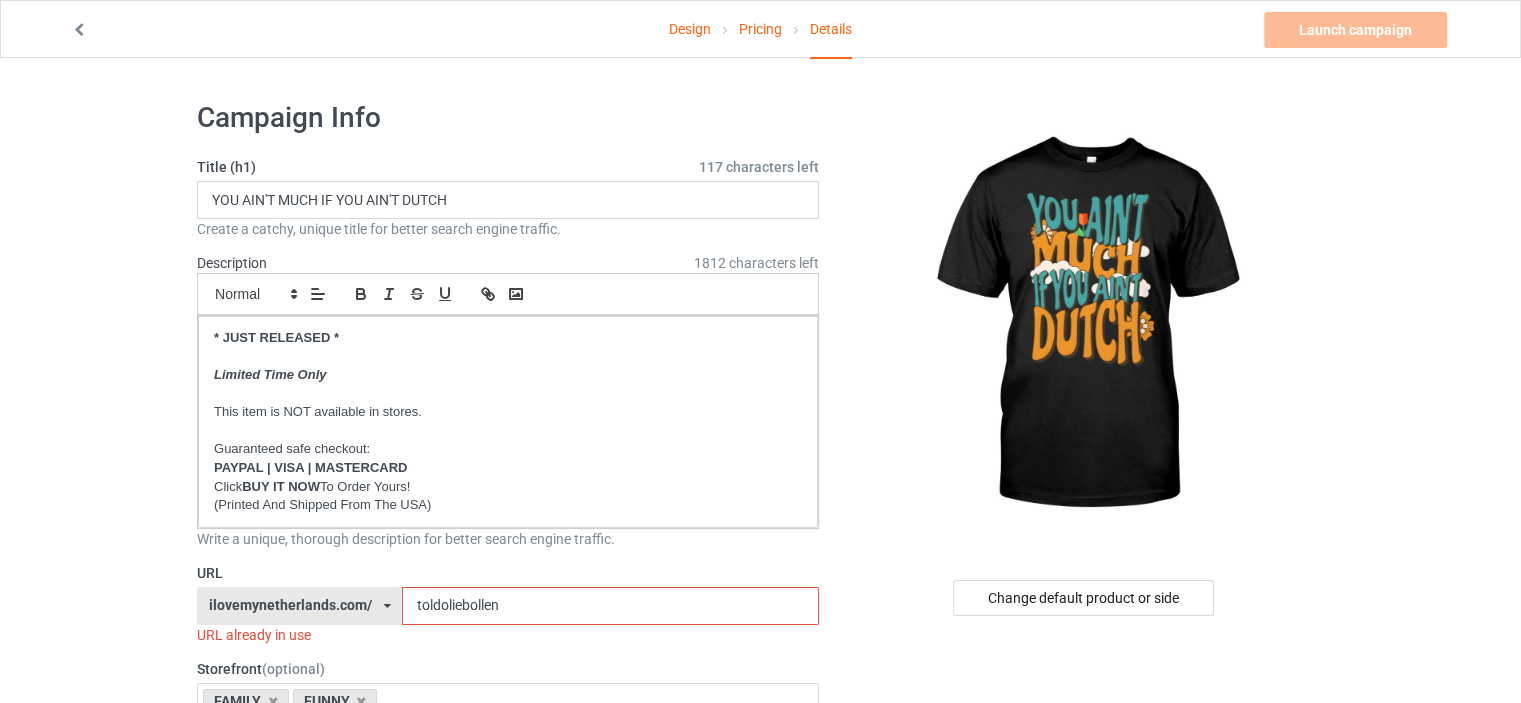 click on "Design Pricing Details Launch campaign Invalid campaign URL Campaign Info Title (h1) 117   characters left YOU AIN'T MUCH IF YOU AIN'T DUTCH Create a catchy, unique title for better search engine traffic. Description 1812   characters left       Small Normal Large Big Huge                                                                                     * JUST RELEASED * Limited Time Only This item is NOT available in stores. Guaranteed safe checkout: PAYPAL | VISA | MASTERCARD Click  BUY IT NOW  To Order Yours! (Printed And Shipped From The USA) Write a unique, thorough description for better search engine traffic. URL ilovemynetherlands.com/ britishlook.net/ danishlegends.com/ familyworldgifts.com/ finnishlegends.com/ funnyteeworld.com/ ilovemyaustralia.com/ ilovemycanada.net/ ilovemydenmark.com/ ilovemyfinland.com/ ilovemyfrance.com/ ilovemygermany.com/ ilovemygnomes.com/ ilovemyireland.com/ ilovemyitaly.com/ ilovemynetherlands.com/ ilovemynorway.com/ ilovemypoland.com/ ilovemyredhair.net/ Storefront" at bounding box center [760, 1168] 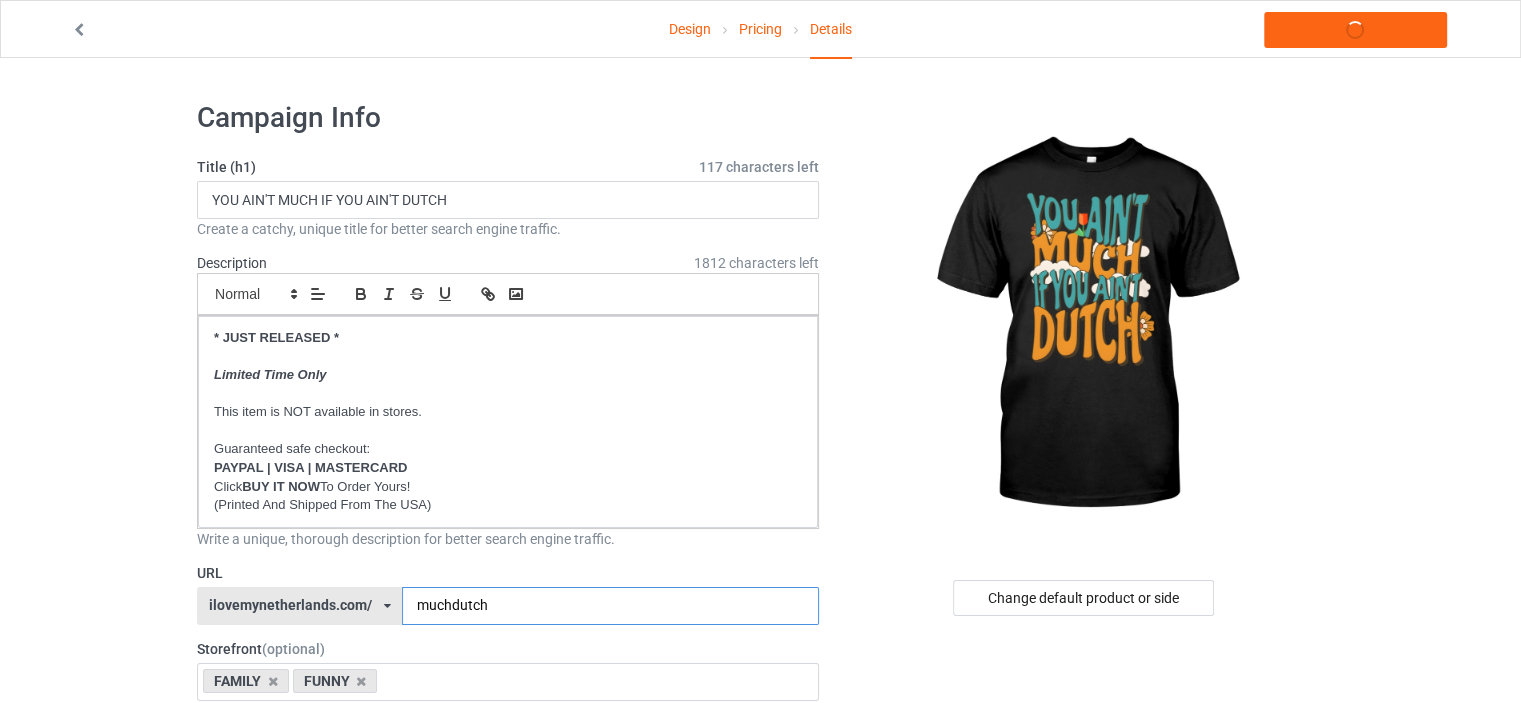 type on "muchdutch" 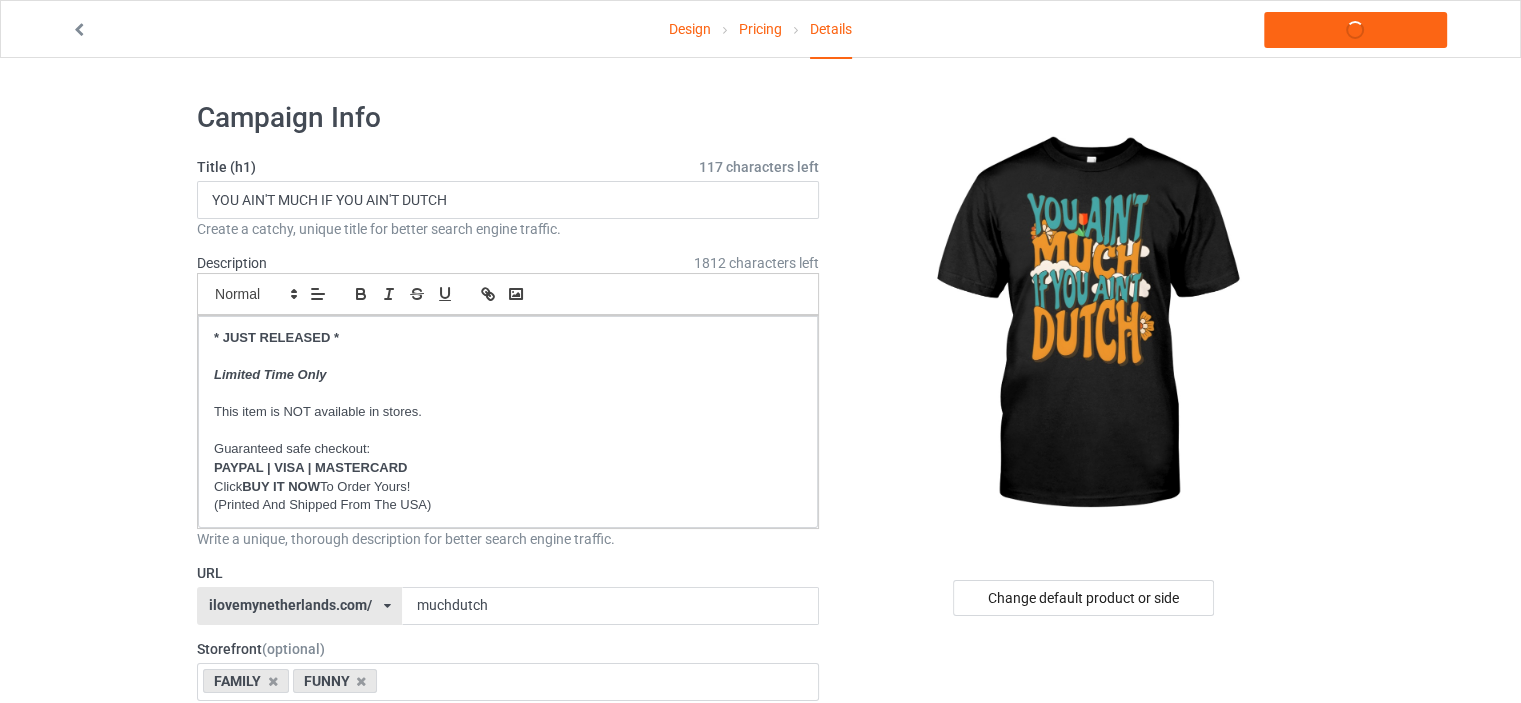 click on "Design Pricing Details Launch campaign Campaign Info Title (h1) 117   characters left YOU AIN'T MUCH IF YOU AIN'T DUTCH Create a catchy, unique title for better search engine traffic. Description 1812   characters left       Small Normal Large Big Huge                                                                                     * JUST RELEASED * Limited Time Only This item is NOT available in stores. Guaranteed safe checkout: PAYPAL | VISA | MASTERCARD Click  BUY IT NOW  To Order Yours! (Printed And Shipped From The USA) Write a unique, thorough description for better search engine traffic. URL ilovemynetherlands.com/ britishlook.net/ danishlegends.com/ familyworldgifts.com/ finnishlegends.com/ funnyteeworld.com/ ilovemyaustralia.com/ ilovemycanada.net/ ilovemydenmark.com/ ilovemyfinland.com/ ilovemyfrance.com/ ilovemygermany.com/ ilovemygnomes.com/ ilovemyireland.com/ ilovemyitaly.com/ ilovemynetherlands.com/ ilovemynorway.com/ ilovemypoland.com/ ilovemyredhair.net/ ilovemyscotland.com/ muchdutch 2" at bounding box center (760, 1158) 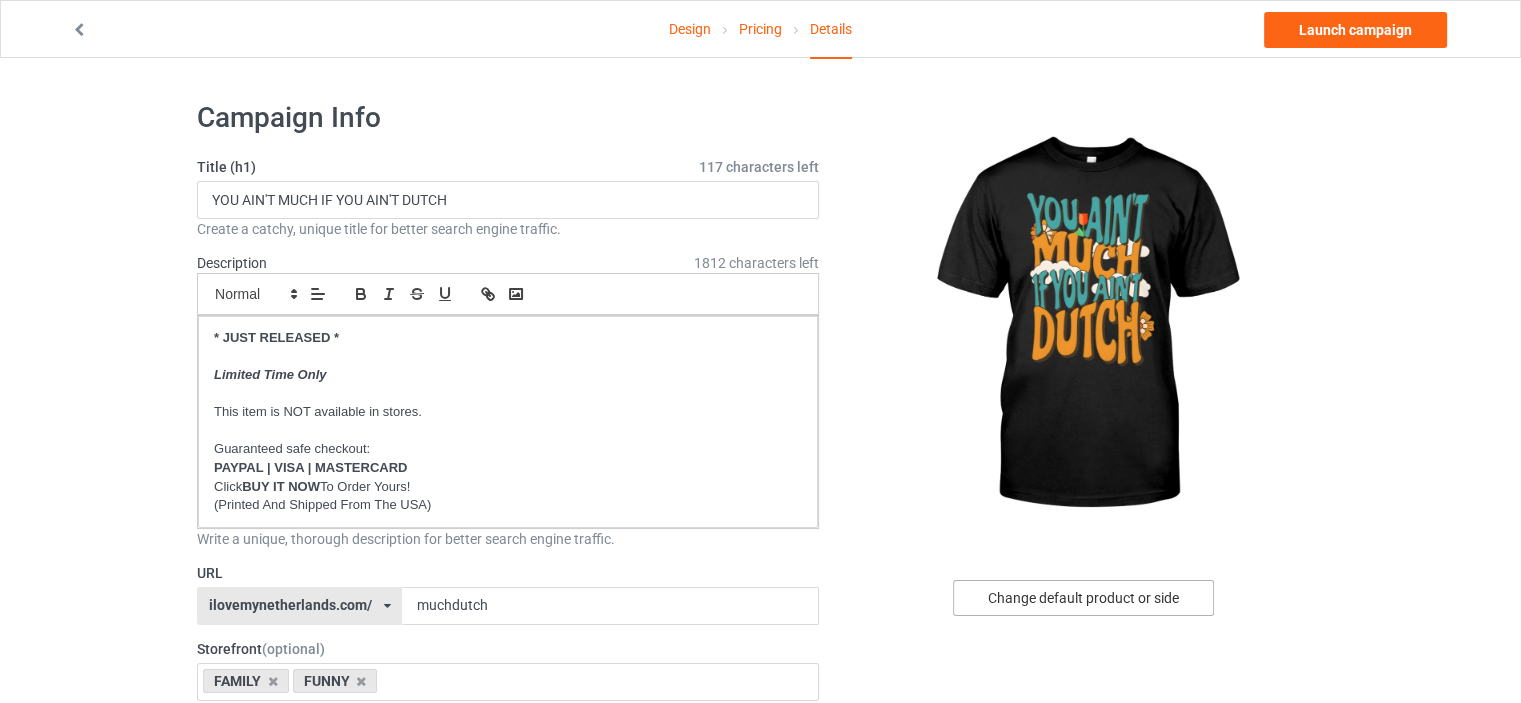 click on "Change default product or side" at bounding box center (1083, 598) 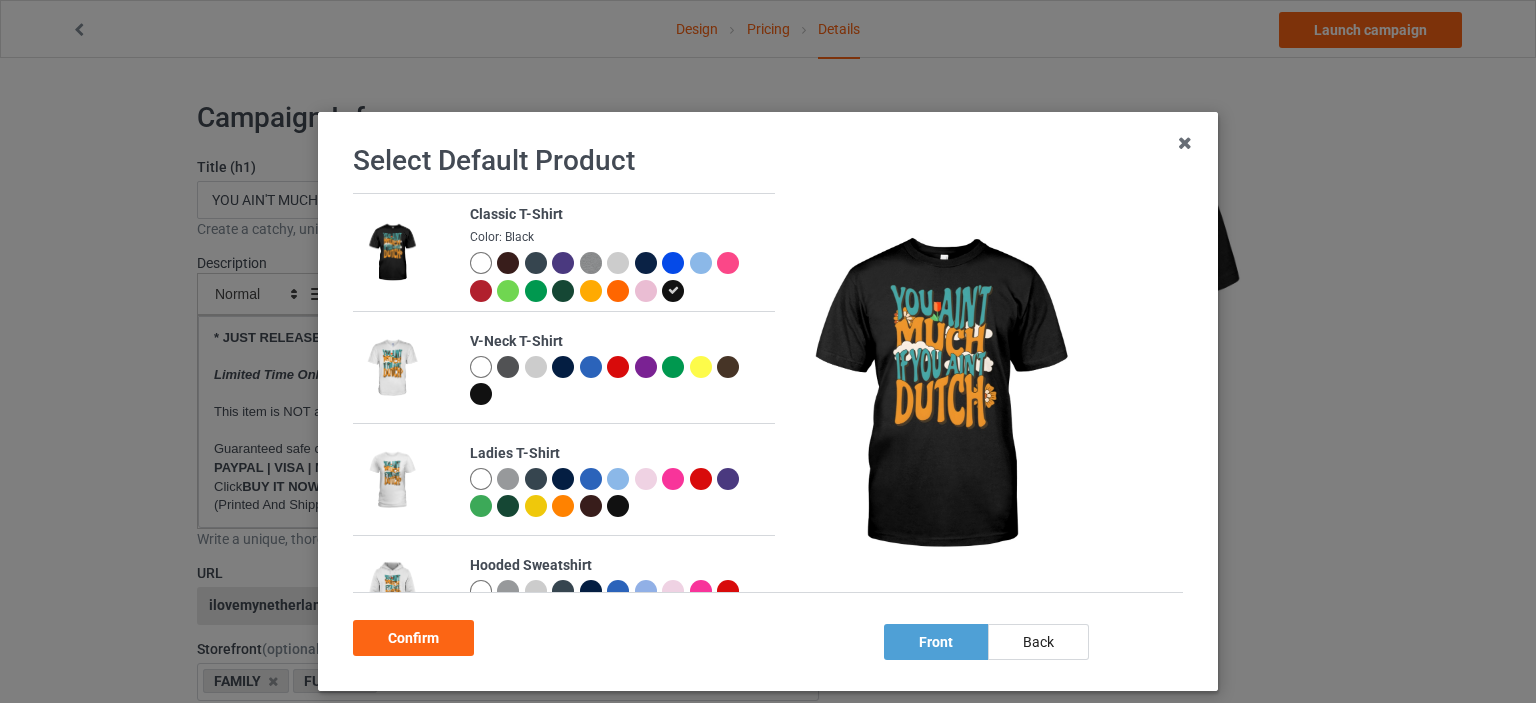 click at bounding box center (481, 263) 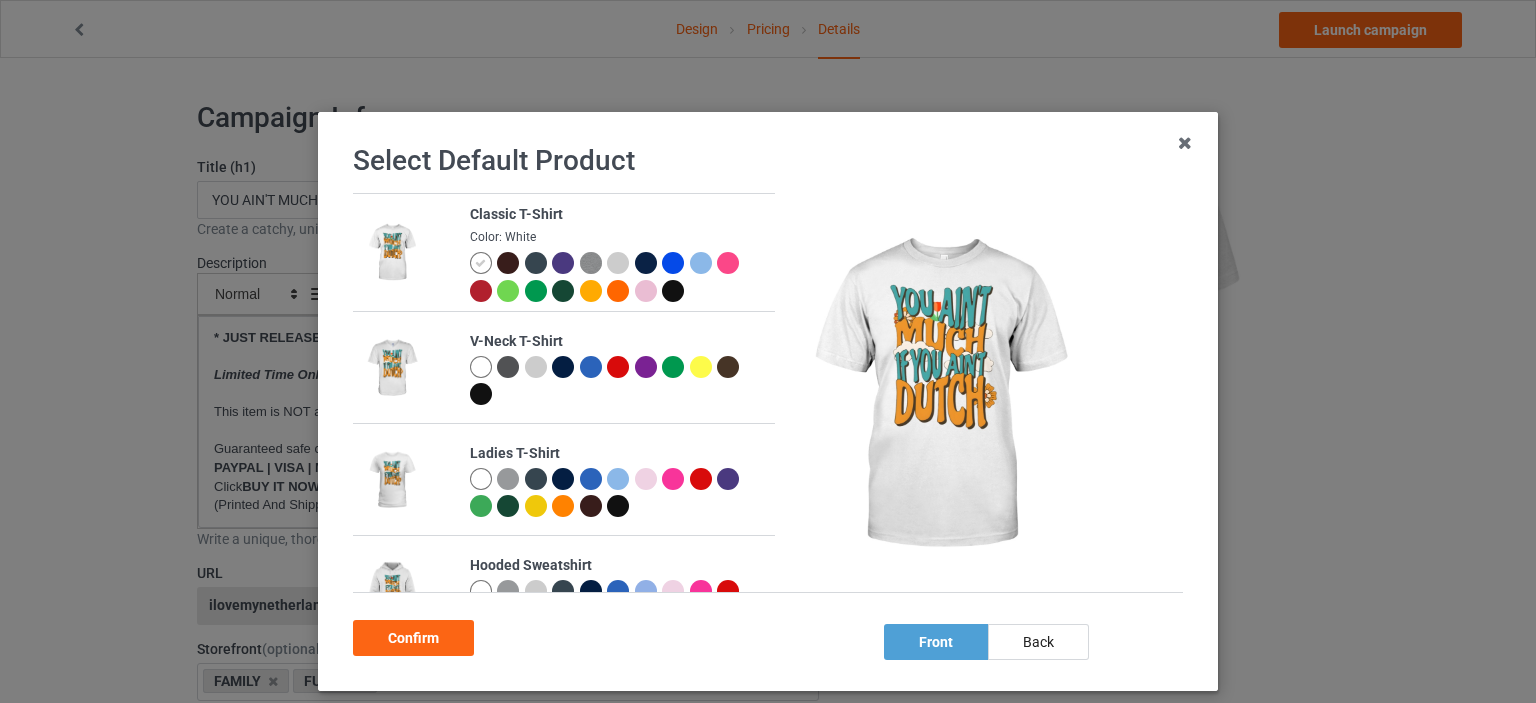 click at bounding box center [673, 291] 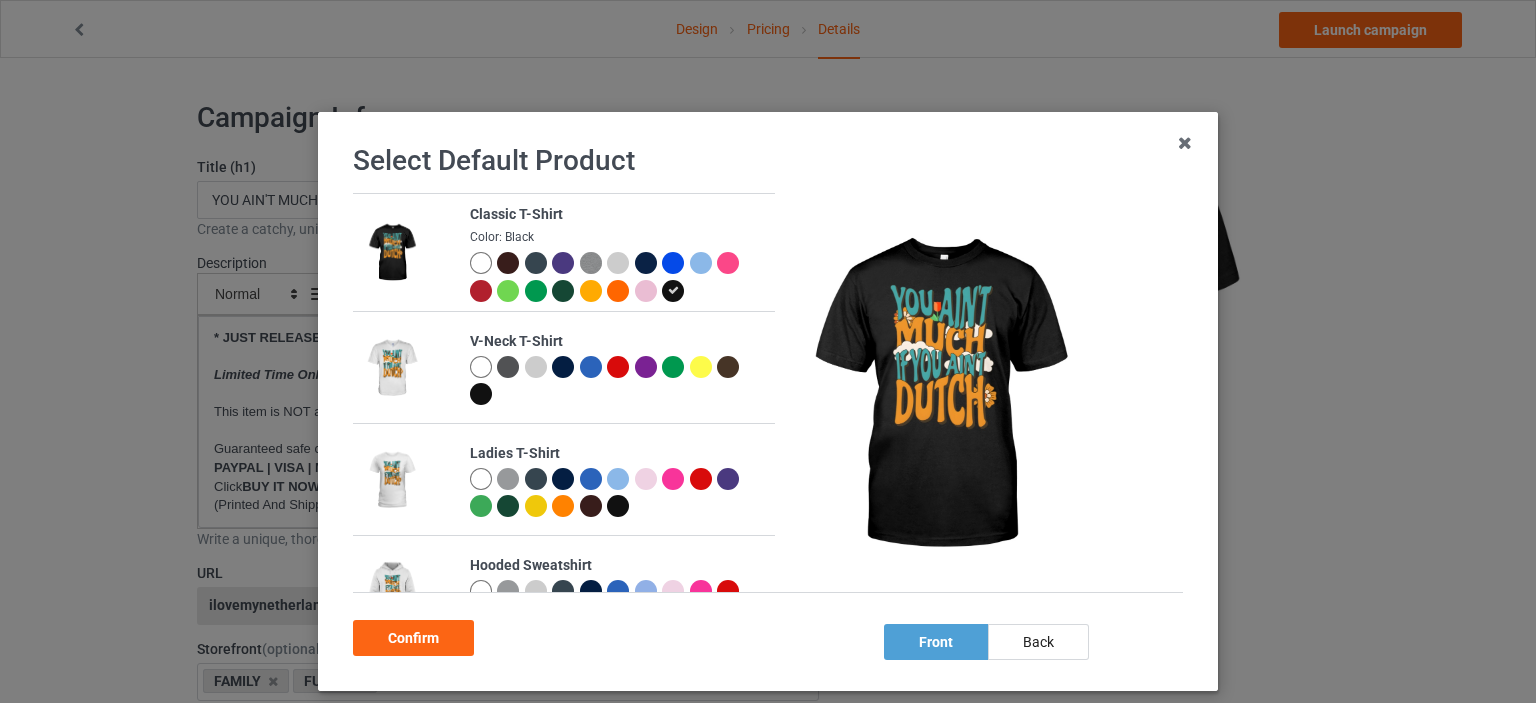 click on "Confirm" at bounding box center [413, 638] 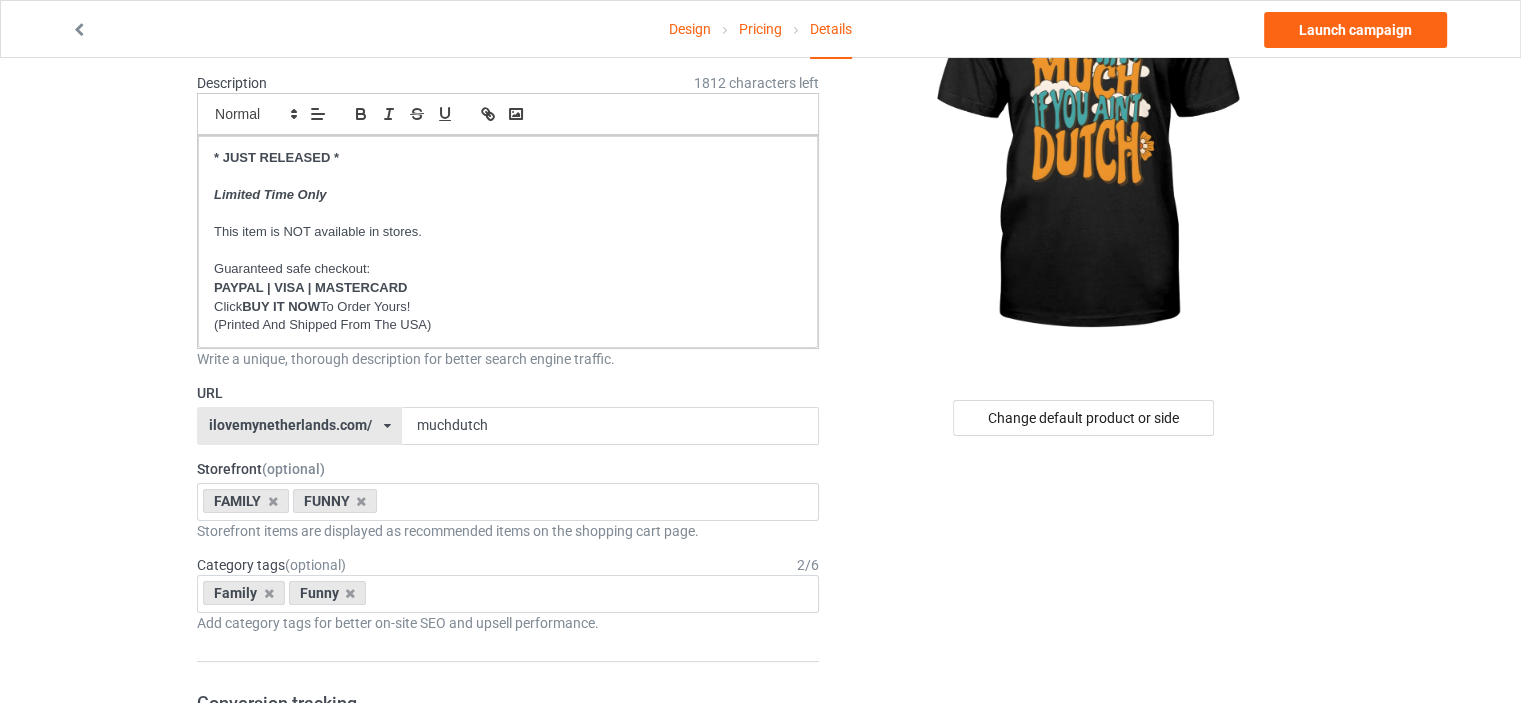 scroll, scrollTop: 200, scrollLeft: 0, axis: vertical 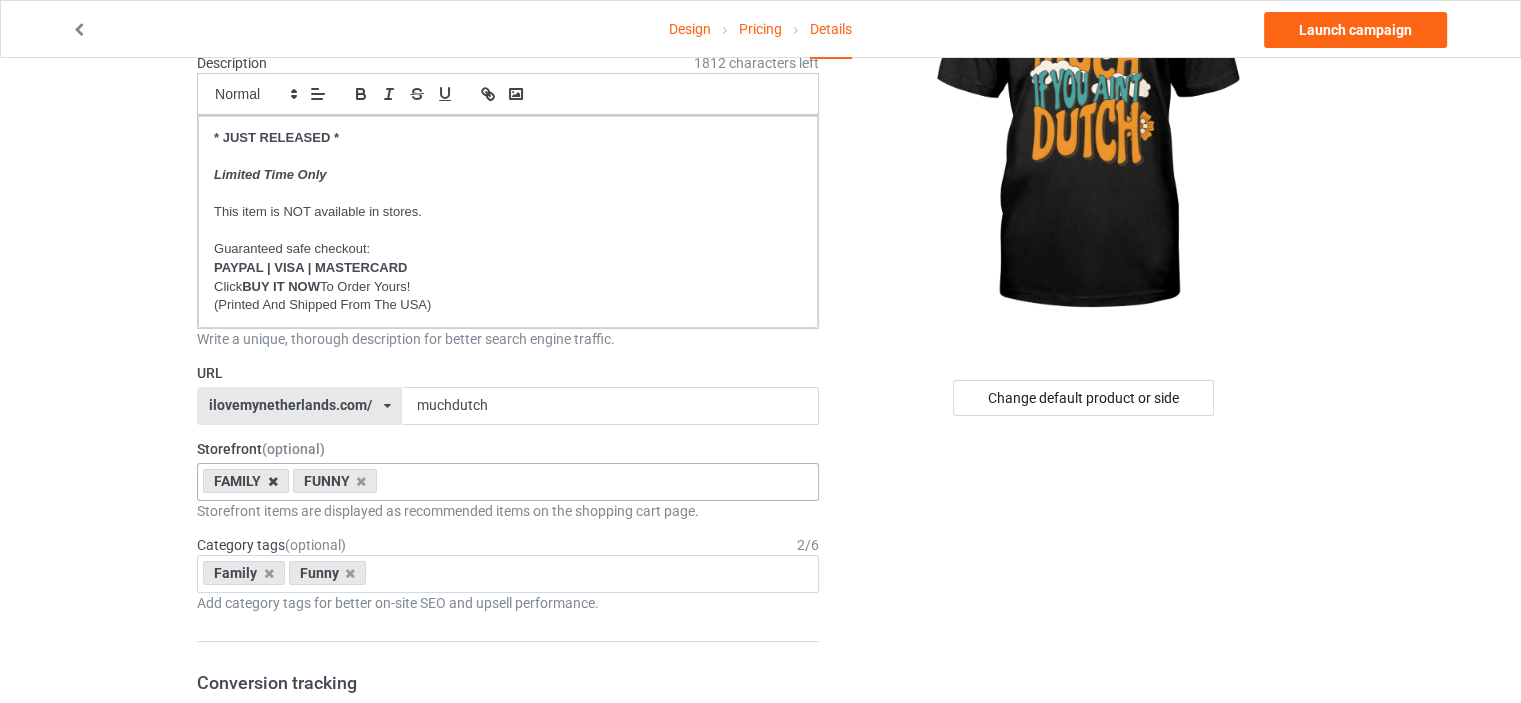 click at bounding box center [273, 481] 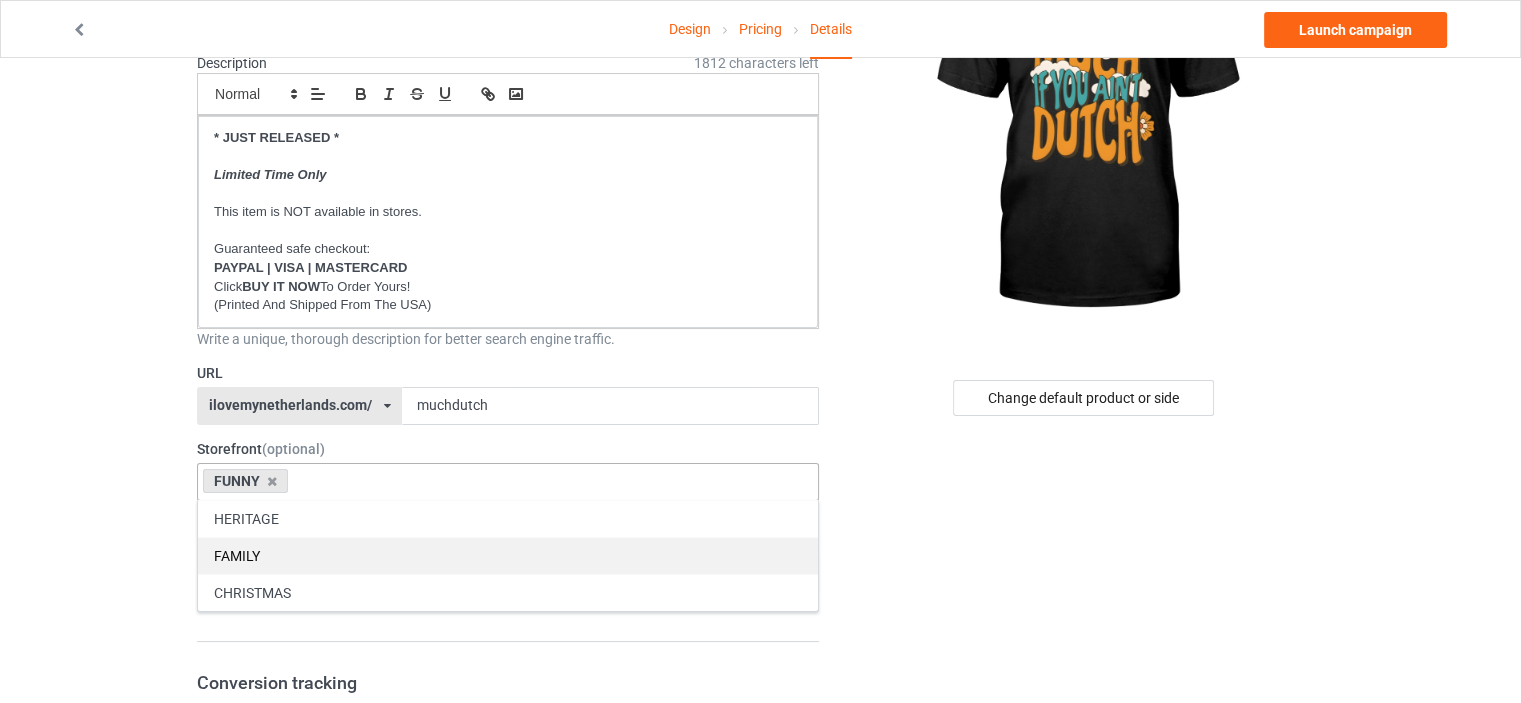 click on "FAMILY" at bounding box center [508, 555] 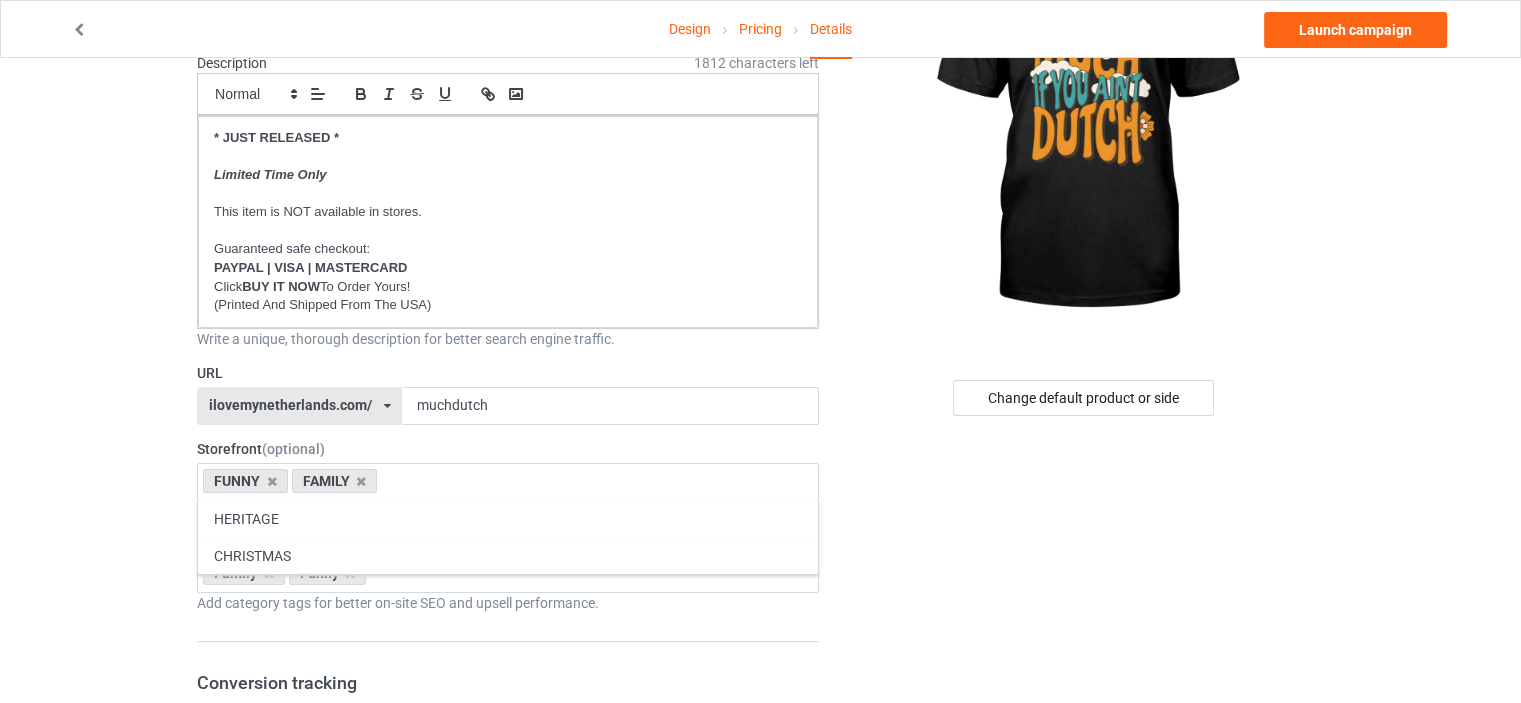 drag, startPoint x: 271, startPoint y: 514, endPoint x: 84, endPoint y: 485, distance: 189.2353 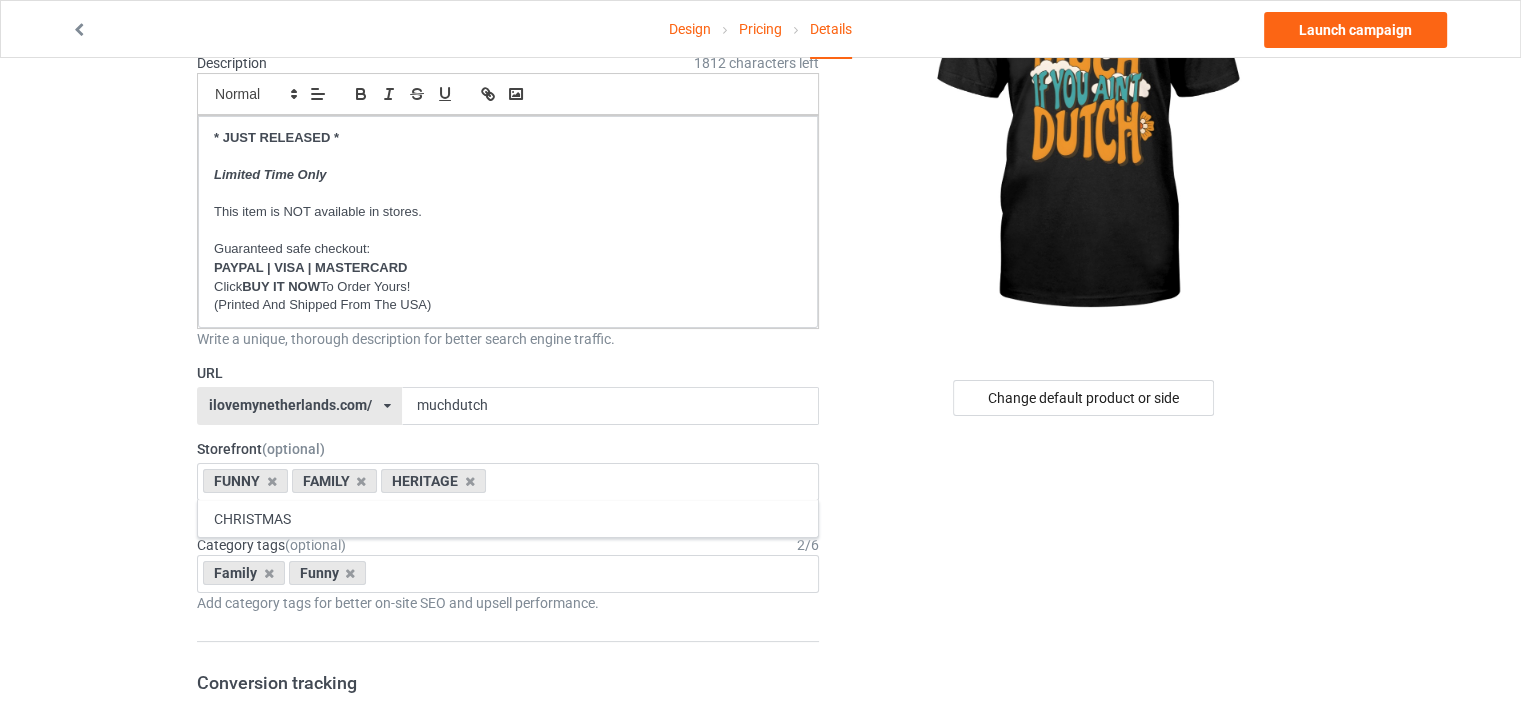 click on "Design Pricing Details Launch campaign Campaign Info Title (h1) 117   characters left YOU AIN'T MUCH IF YOU AIN'T DUTCH Create a catchy, unique title for better search engine traffic. Description 1812   characters left       Small Normal Large Big Huge                                                                                     * JUST RELEASED * Limited Time Only This item is NOT available in stores. Guaranteed safe checkout: PAYPAL | VISA | MASTERCARD Click  BUY IT NOW  To Order Yours! (Printed And Shipped From The USA) Write a unique, thorough description for better search engine traffic. URL ilovemynetherlands.com/ britishlook.net/ danishlegends.com/ familyworldgifts.com/ finnishlegends.com/ funnyteeworld.com/ ilovemyaustralia.com/ ilovemycanada.net/ ilovemydenmark.com/ ilovemyfinland.com/ ilovemyfrance.com/ ilovemygermany.com/ ilovemygnomes.com/ ilovemyireland.com/ ilovemyitaly.com/ ilovemynetherlands.com/ ilovemynorway.com/ ilovemypoland.com/ ilovemyredhair.net/ ilovemyscotland.com/ muchdutch 2" at bounding box center (760, 958) 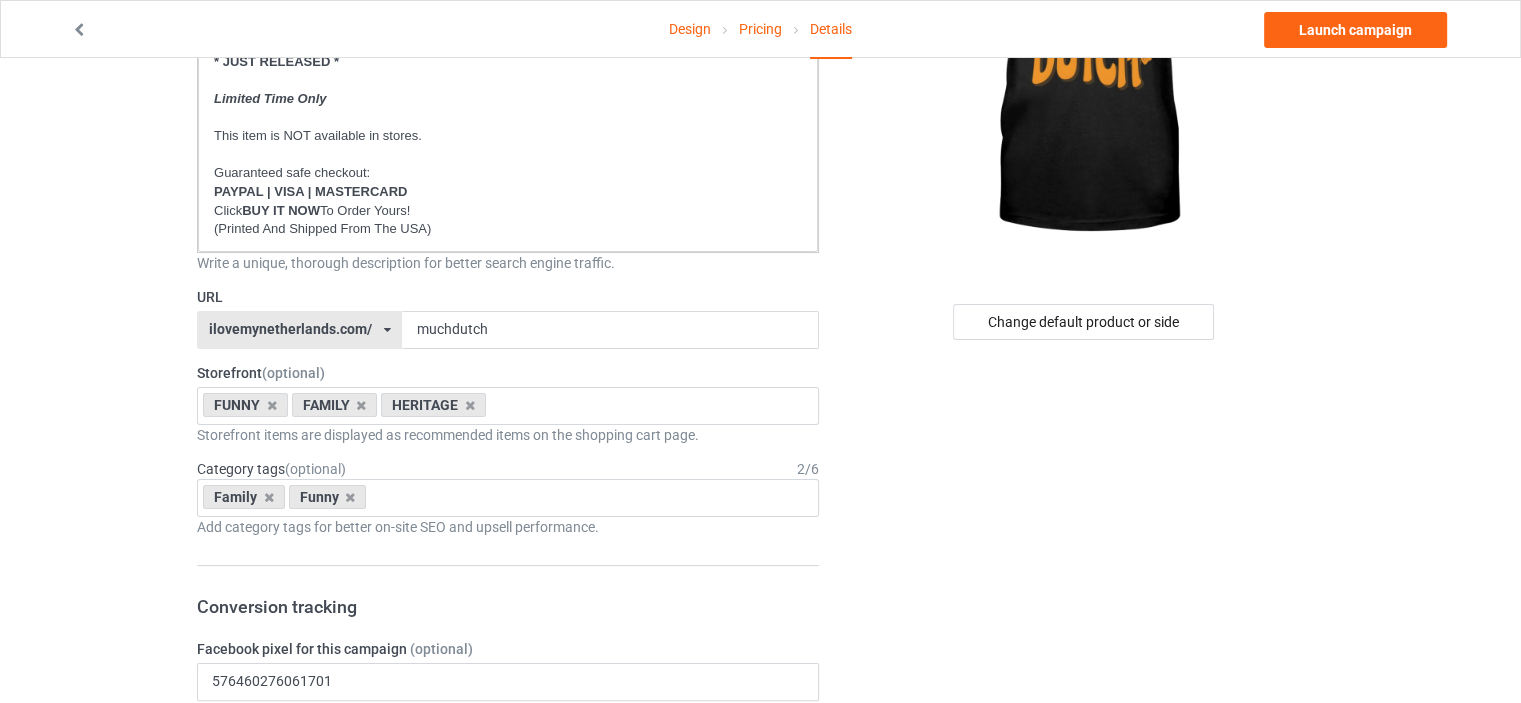 scroll, scrollTop: 400, scrollLeft: 0, axis: vertical 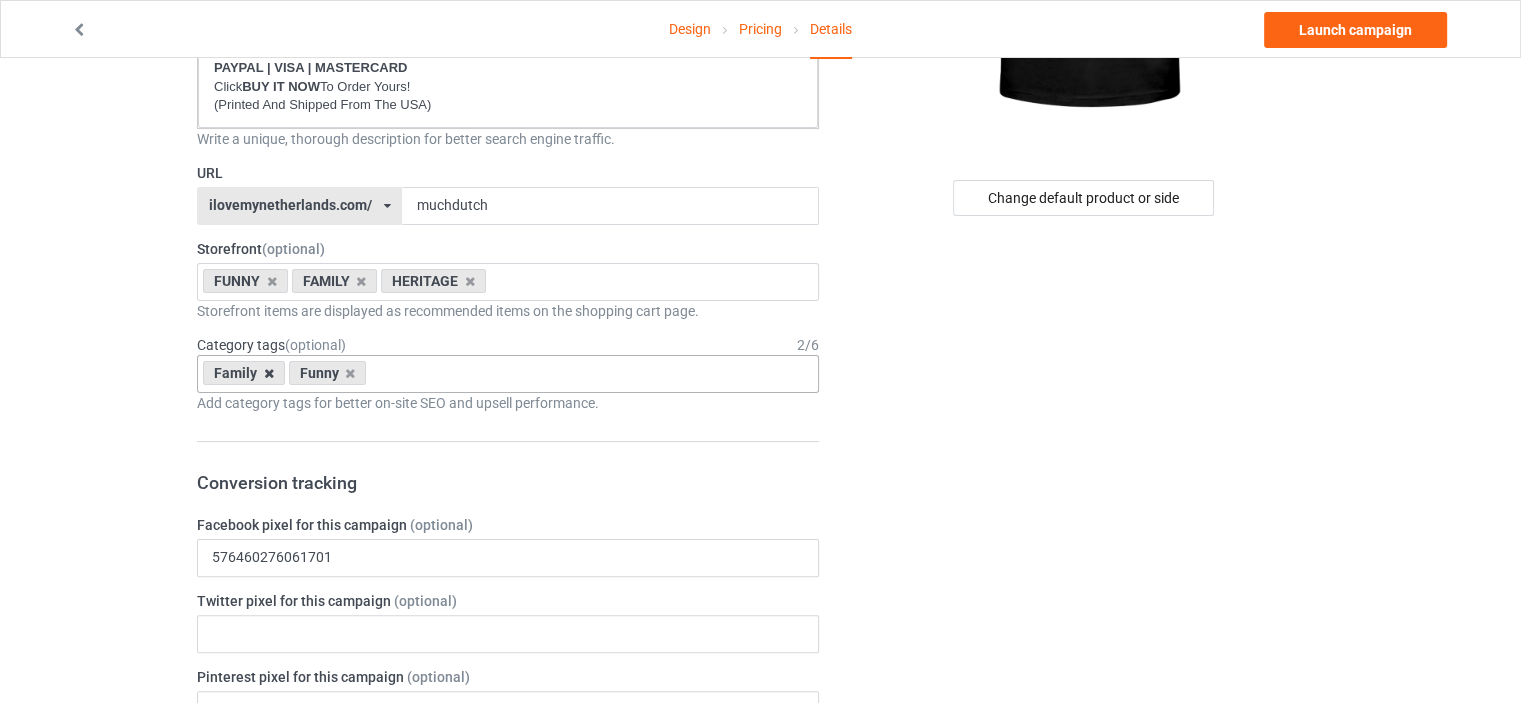 click at bounding box center (269, 373) 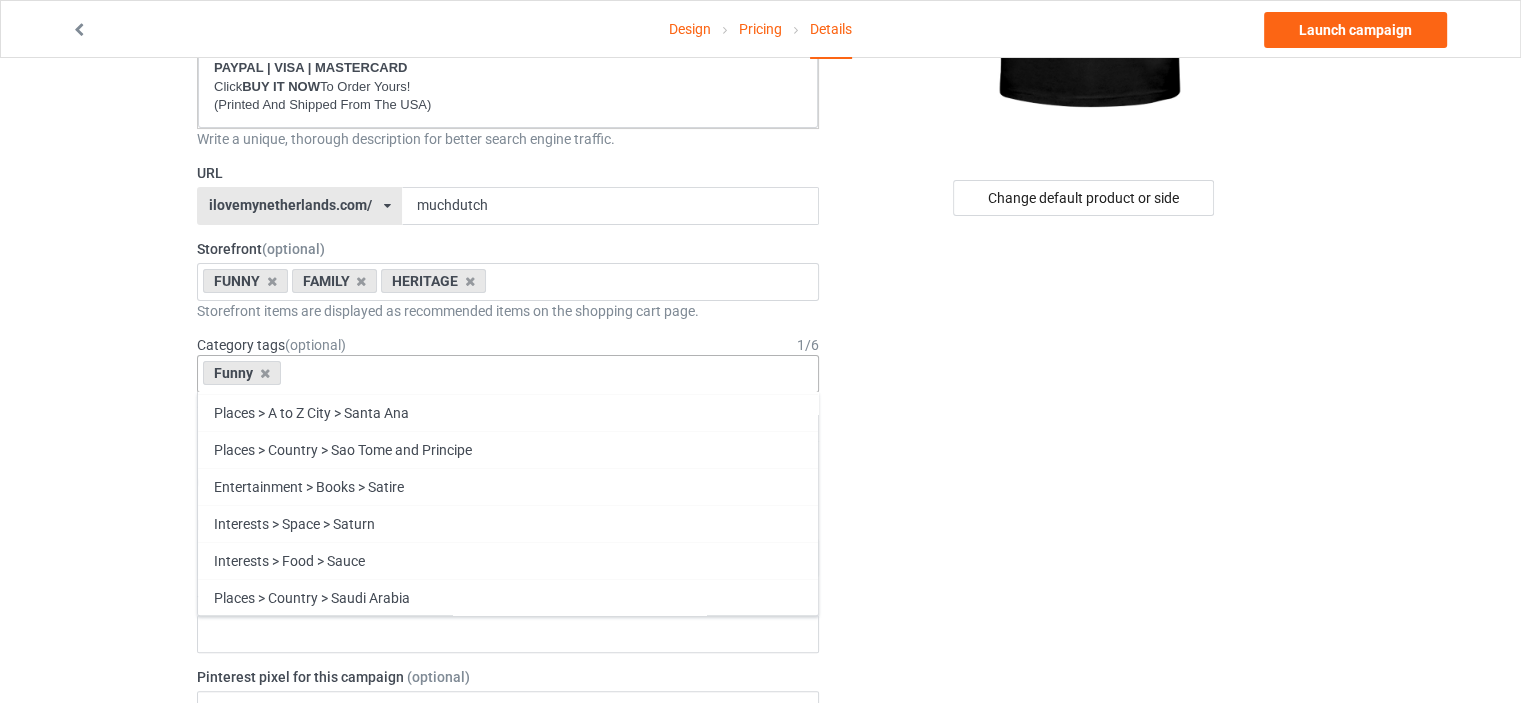 scroll, scrollTop: 85630, scrollLeft: 0, axis: vertical 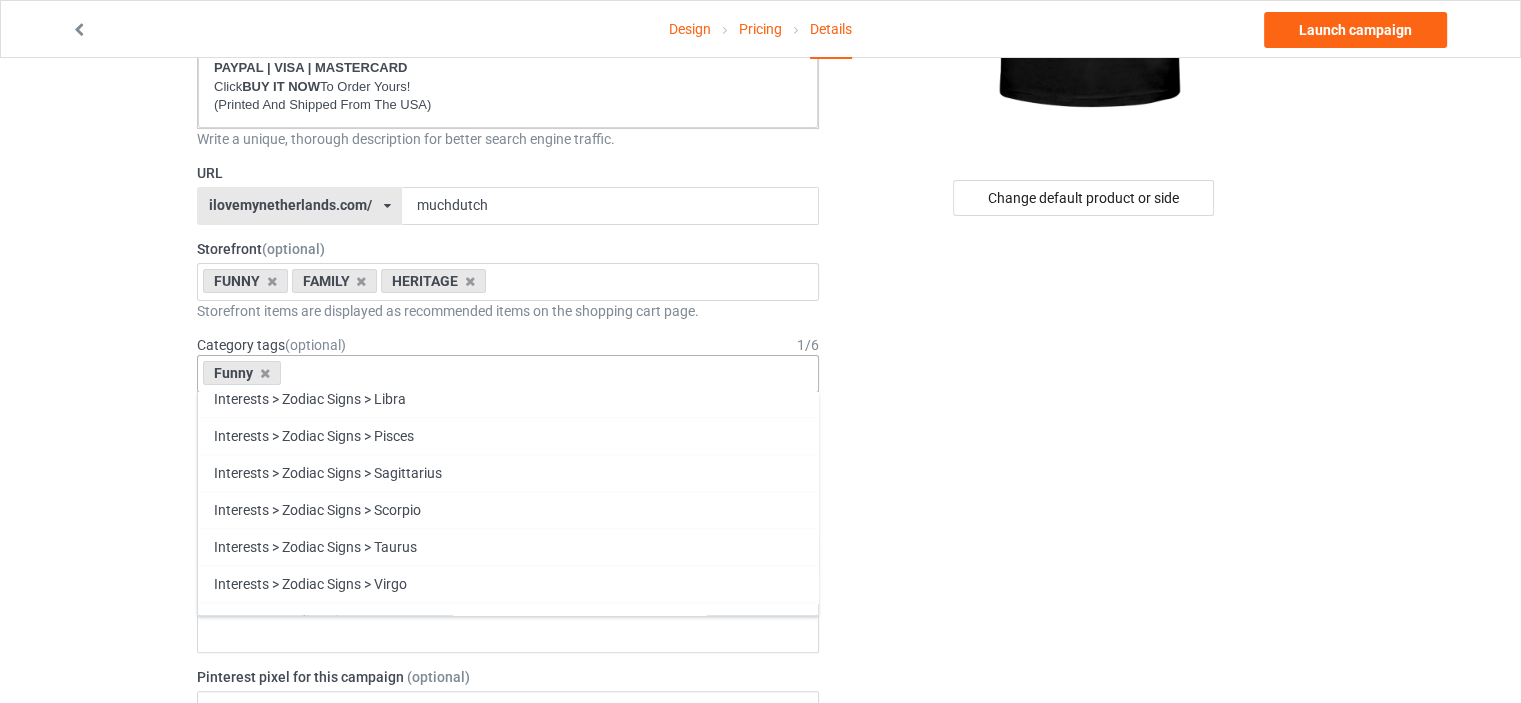 click on "Family" at bounding box center (508, 990) 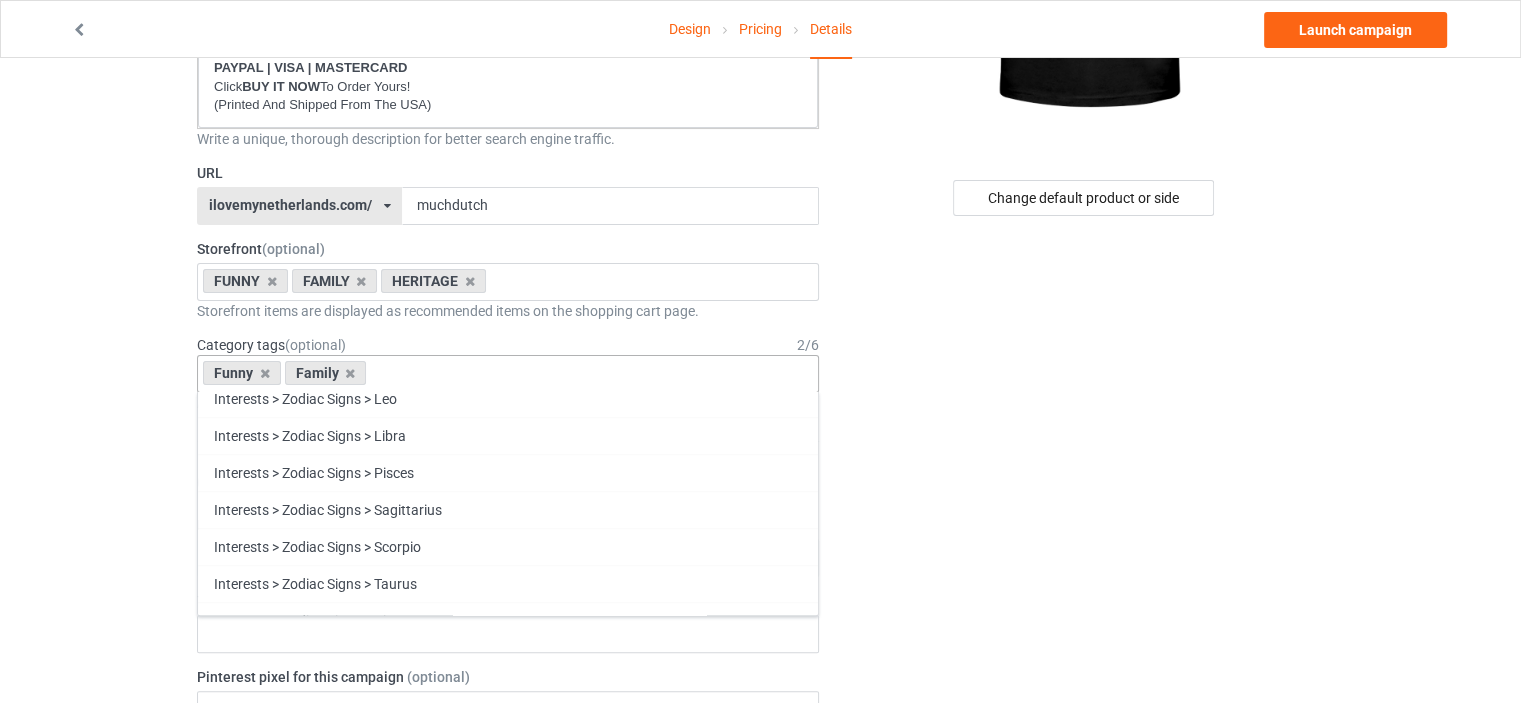 click on "Heritage" at bounding box center (508, 1027) 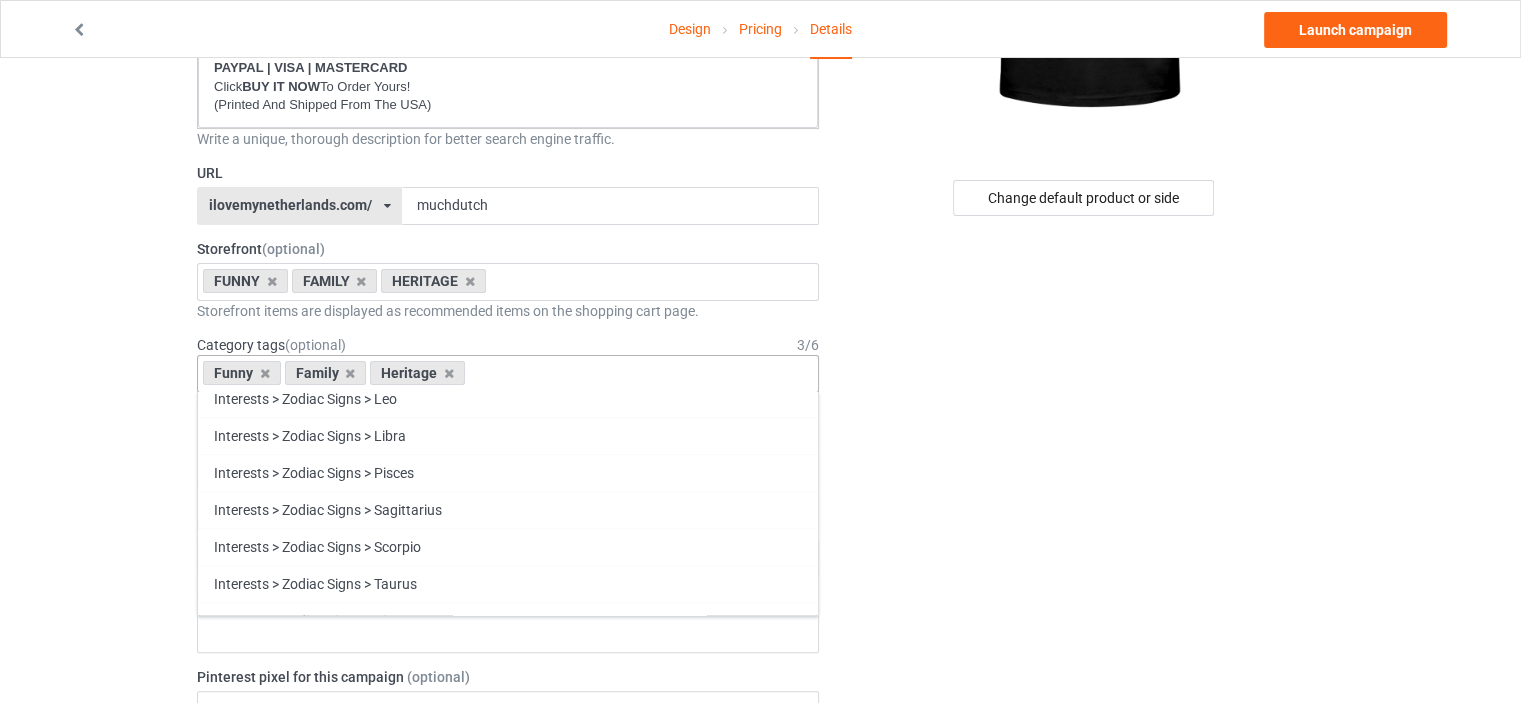 scroll, scrollTop: 85556, scrollLeft: 0, axis: vertical 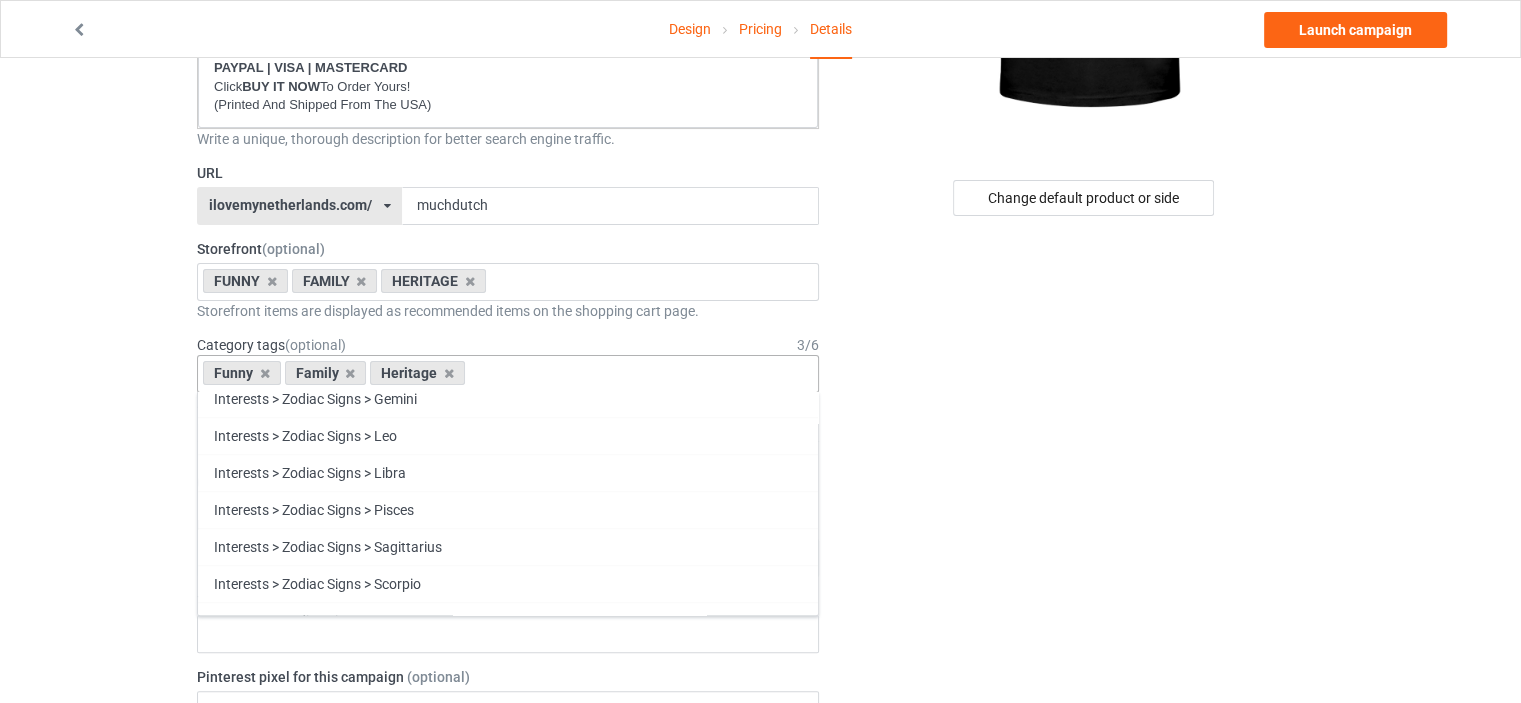 drag, startPoint x: 1396, startPoint y: 363, endPoint x: 1346, endPoint y: 377, distance: 51.92302 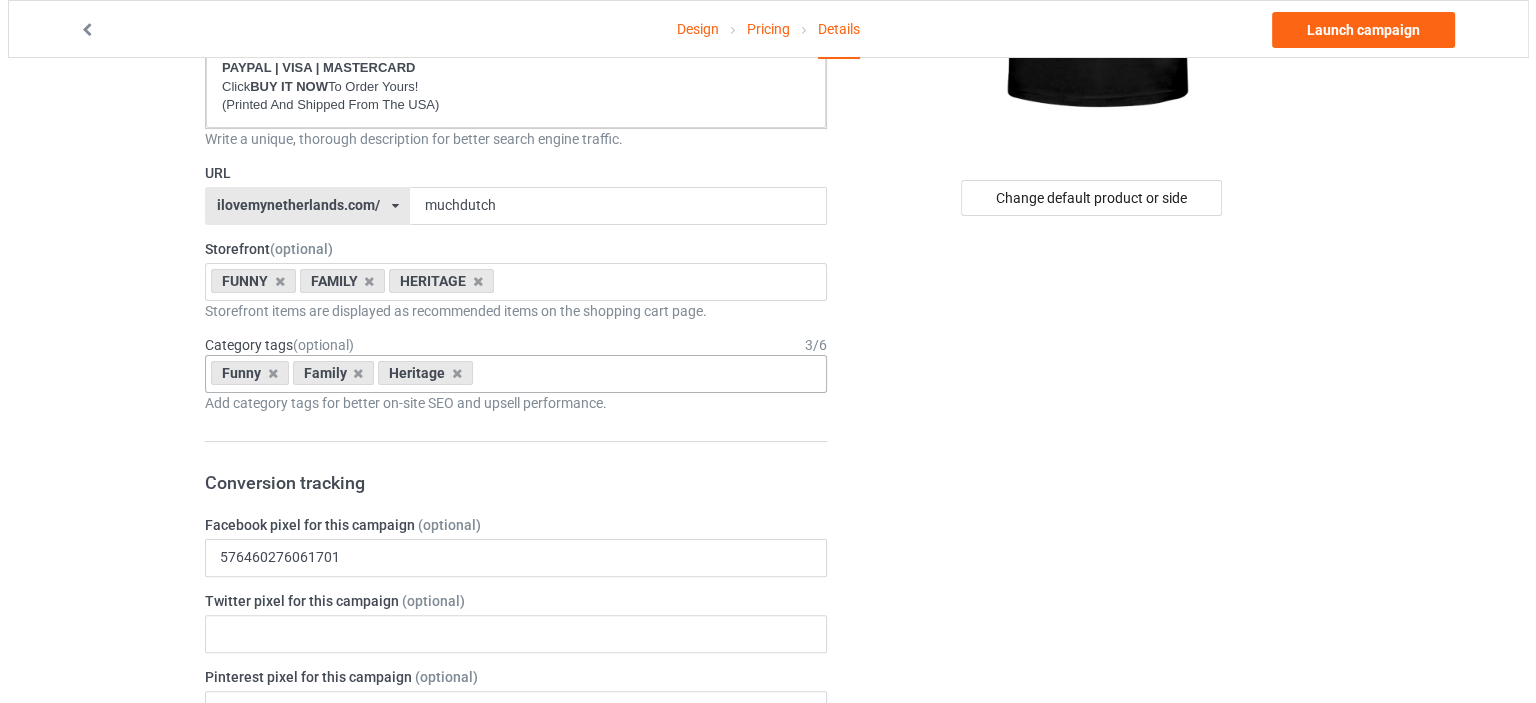 scroll, scrollTop: 0, scrollLeft: 0, axis: both 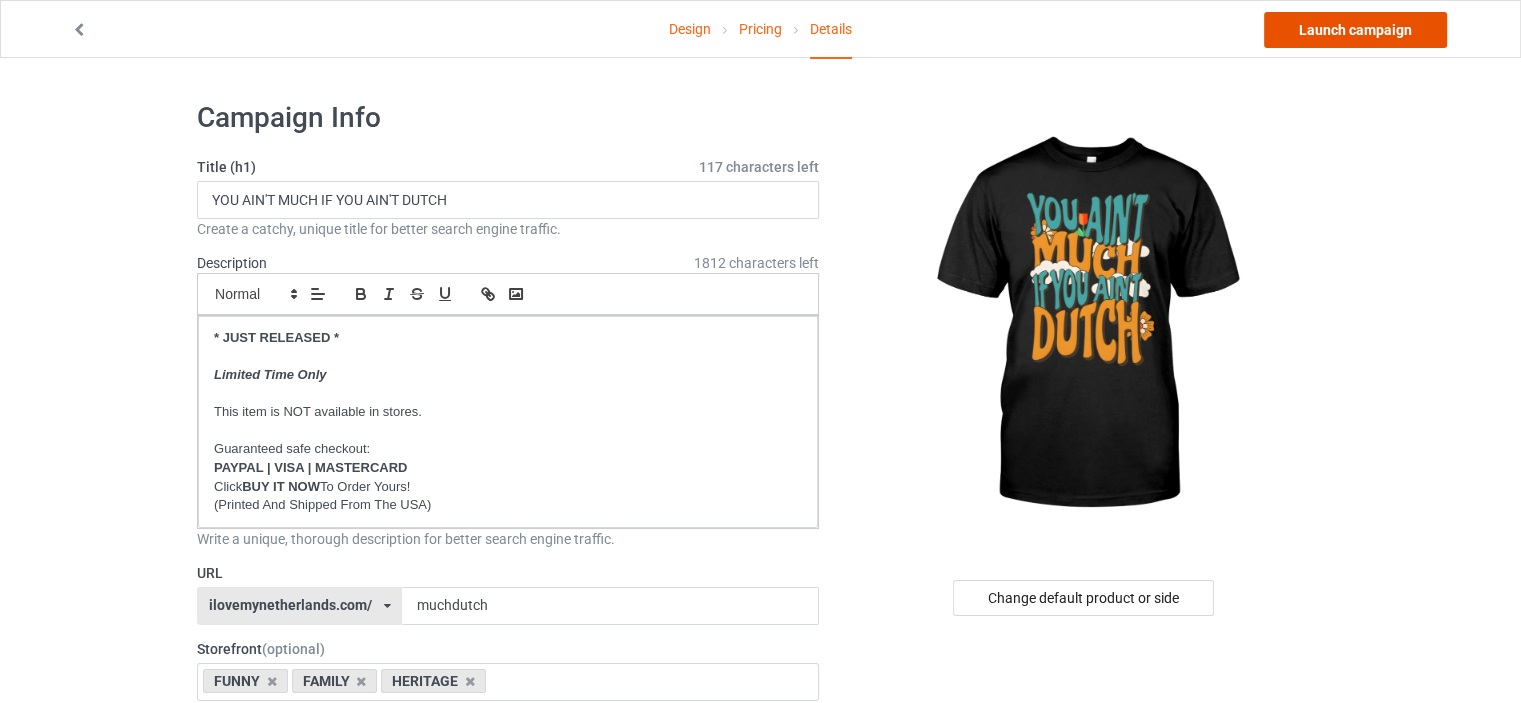 click on "Launch campaign" at bounding box center (1355, 30) 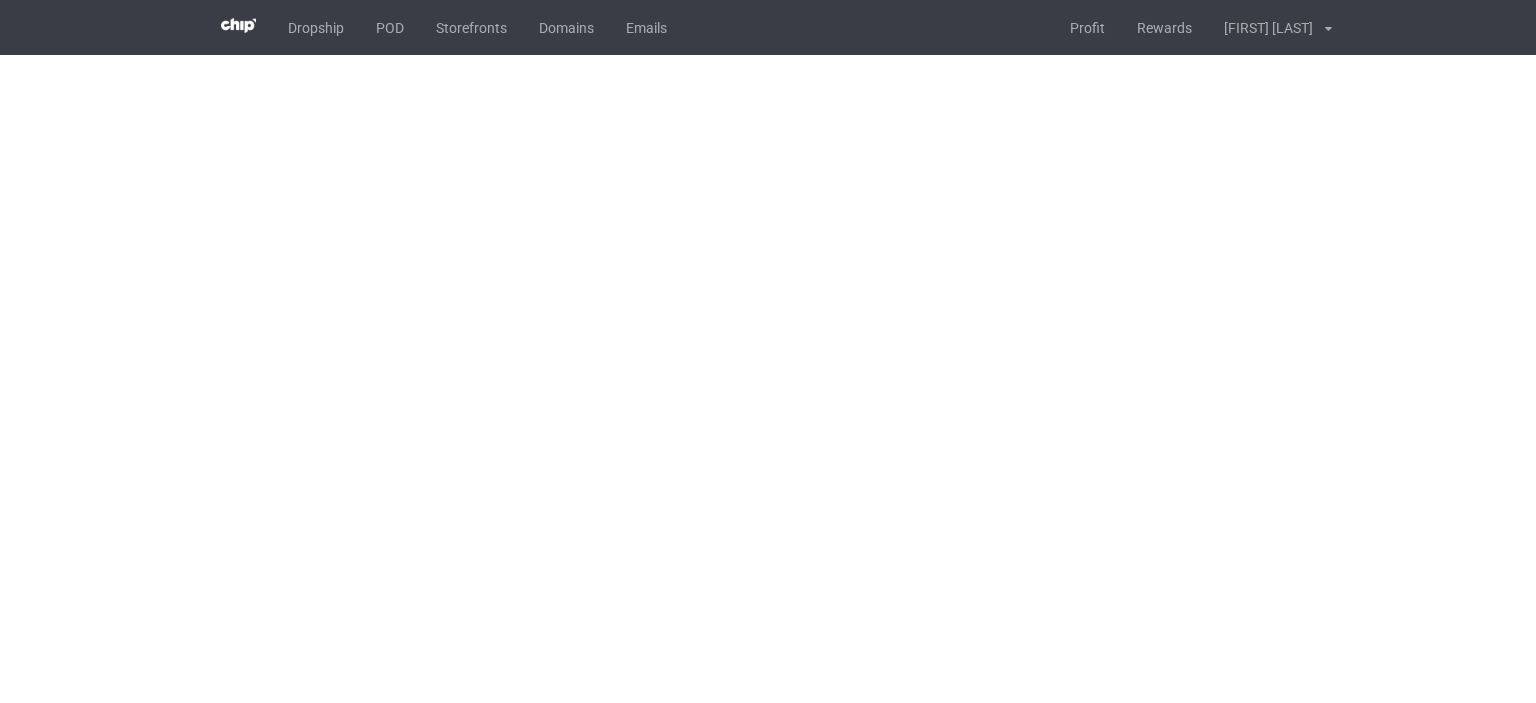 scroll, scrollTop: 0, scrollLeft: 0, axis: both 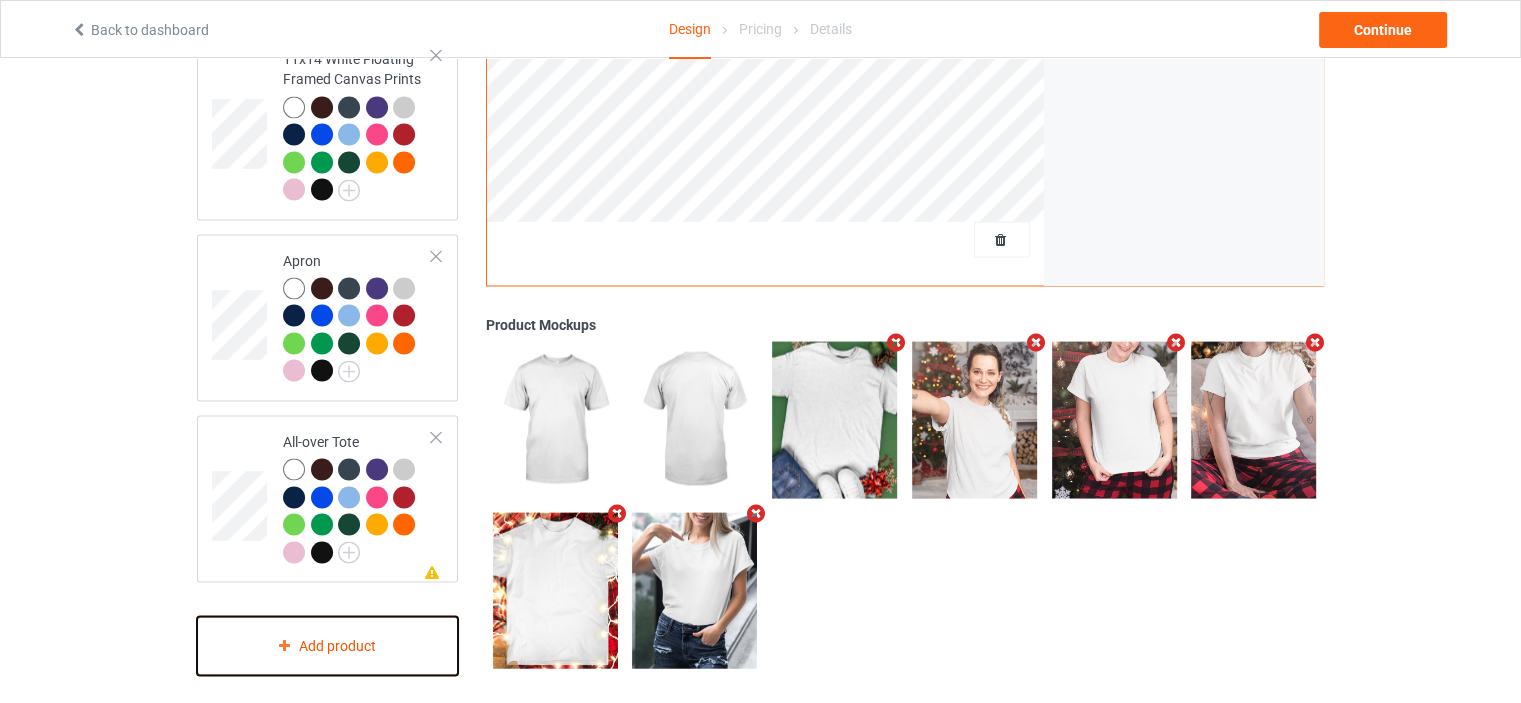 click on "Add product" at bounding box center [327, 645] 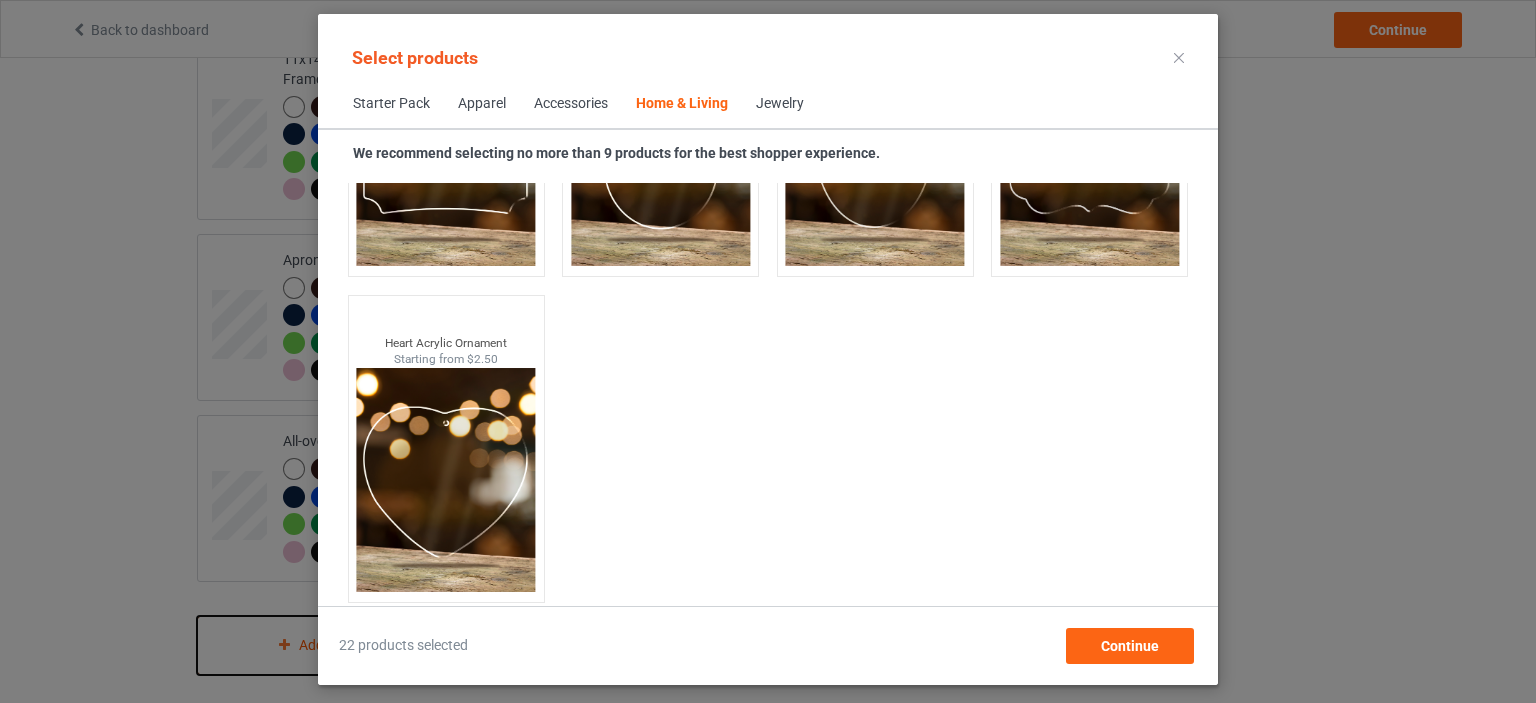 scroll, scrollTop: 21651, scrollLeft: 0, axis: vertical 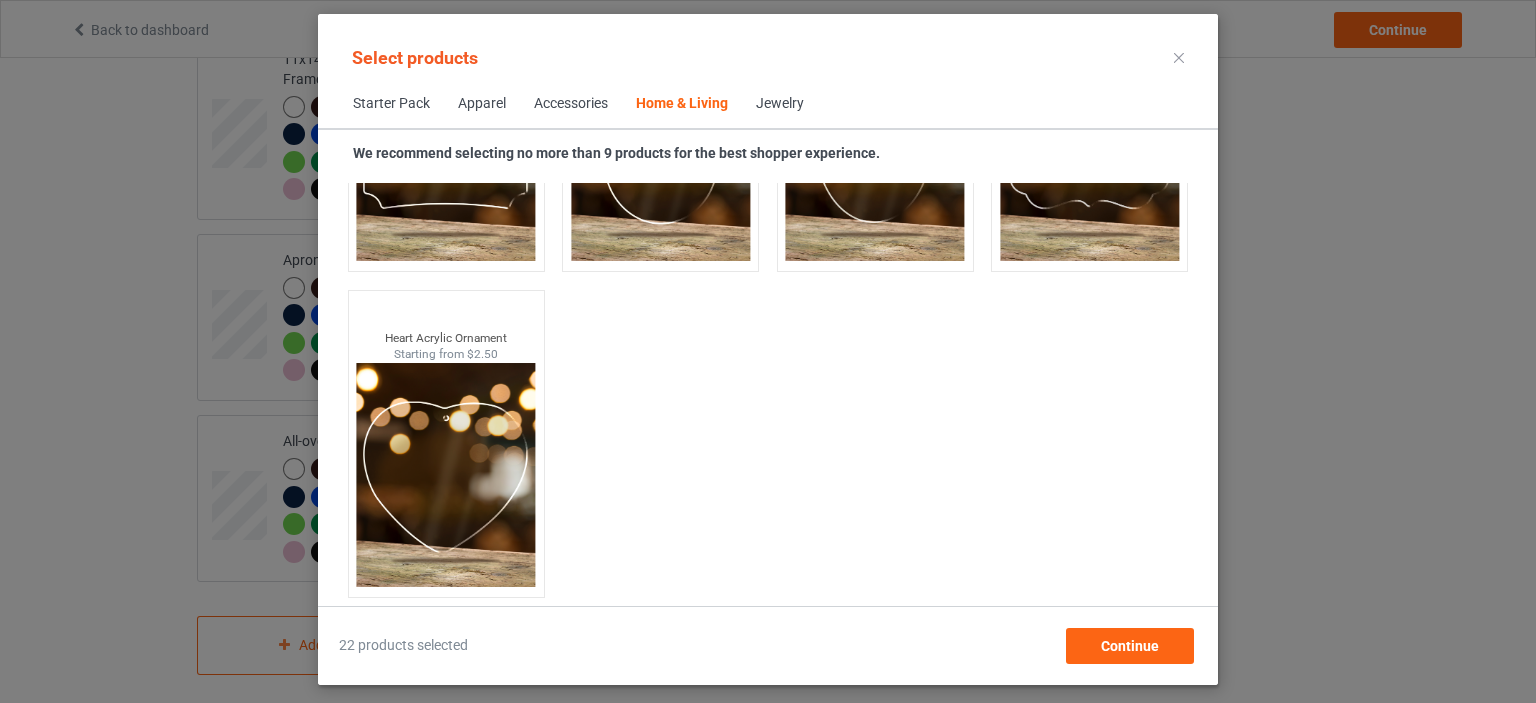 click on "Jewelry" at bounding box center [780, 104] 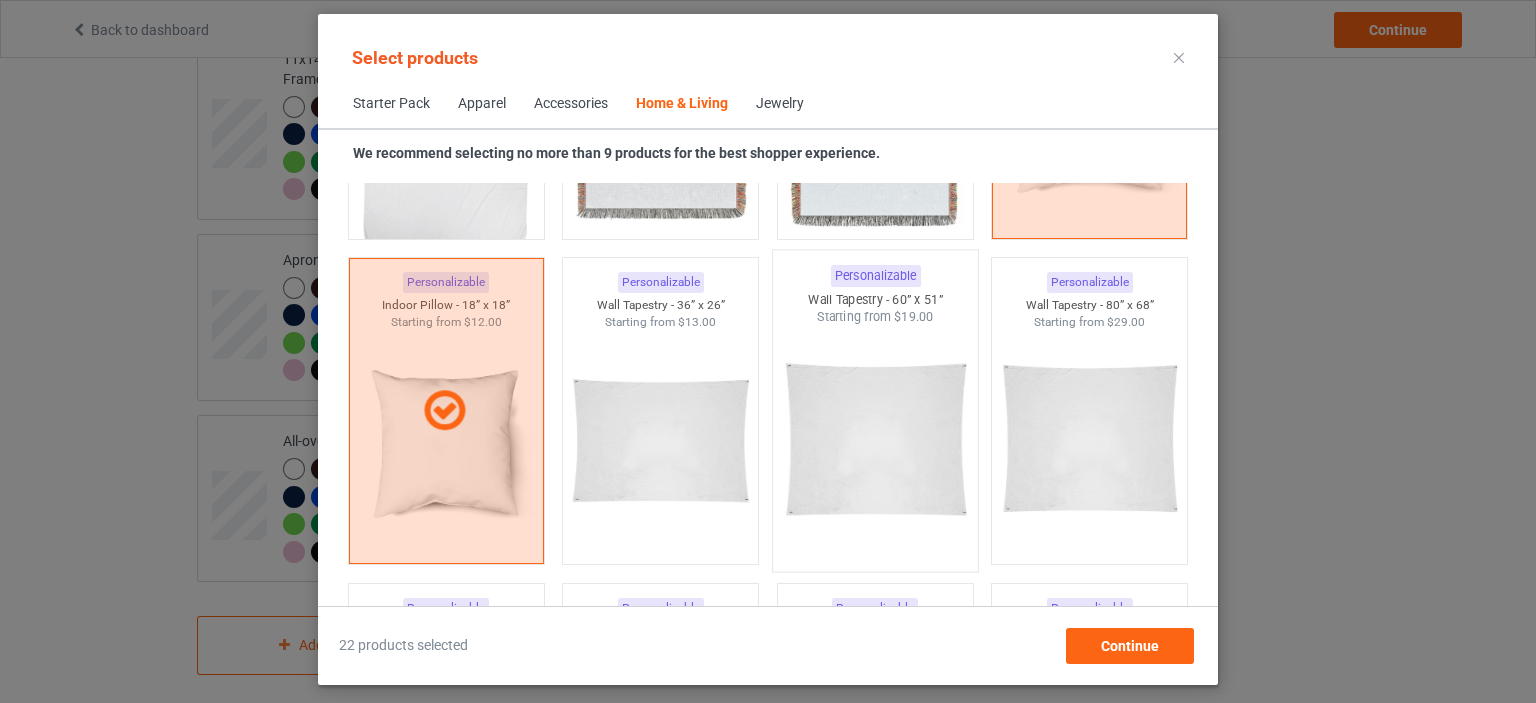 scroll, scrollTop: 10151, scrollLeft: 0, axis: vertical 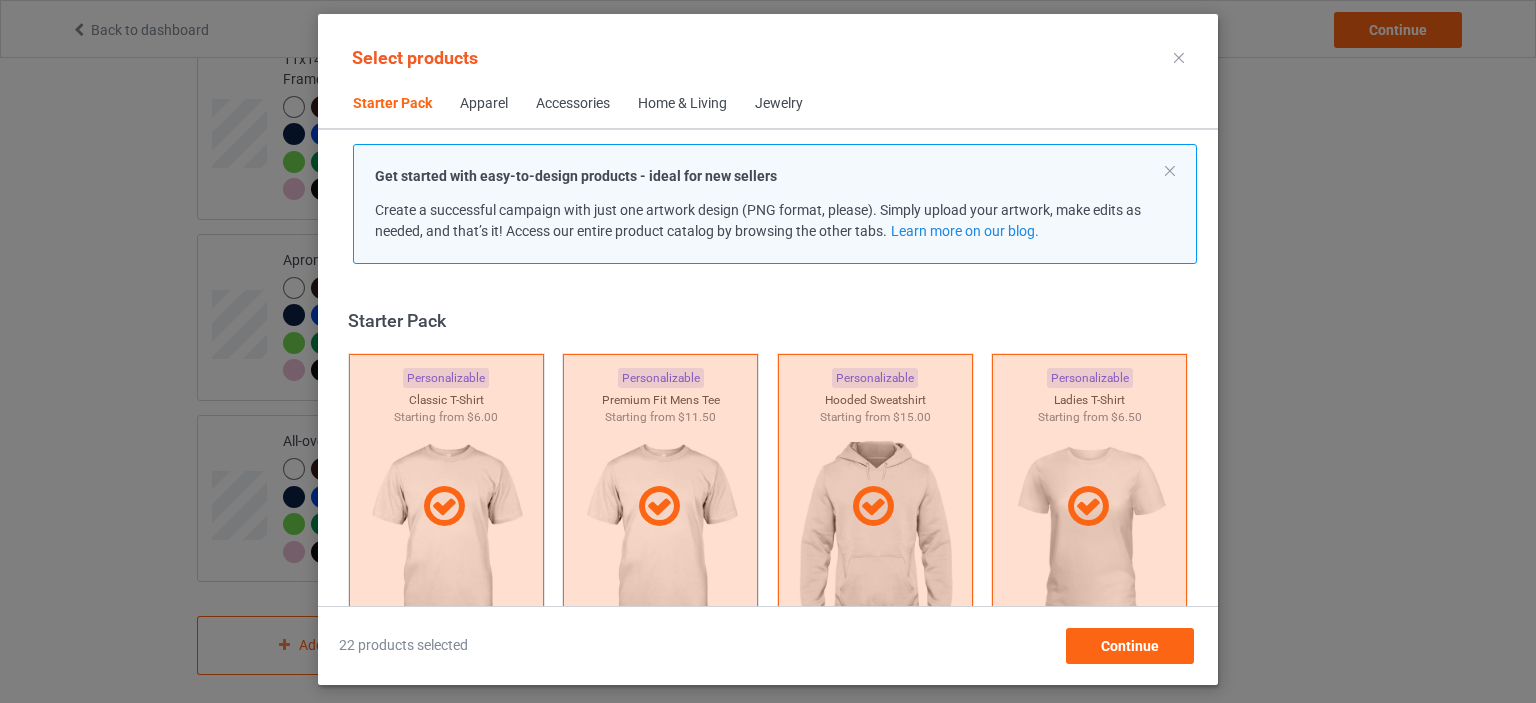 click at bounding box center [1179, 58] 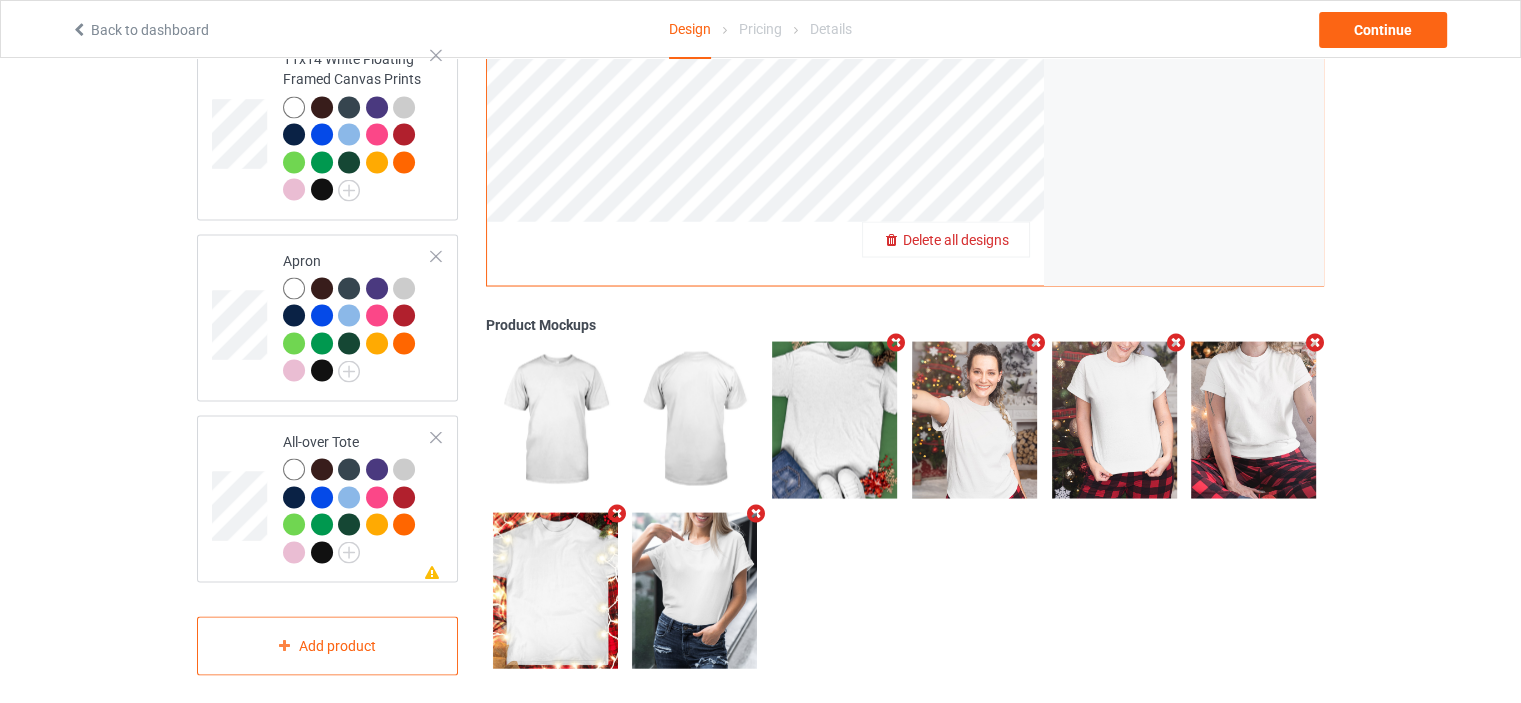 click on "Delete all designs" at bounding box center [956, 239] 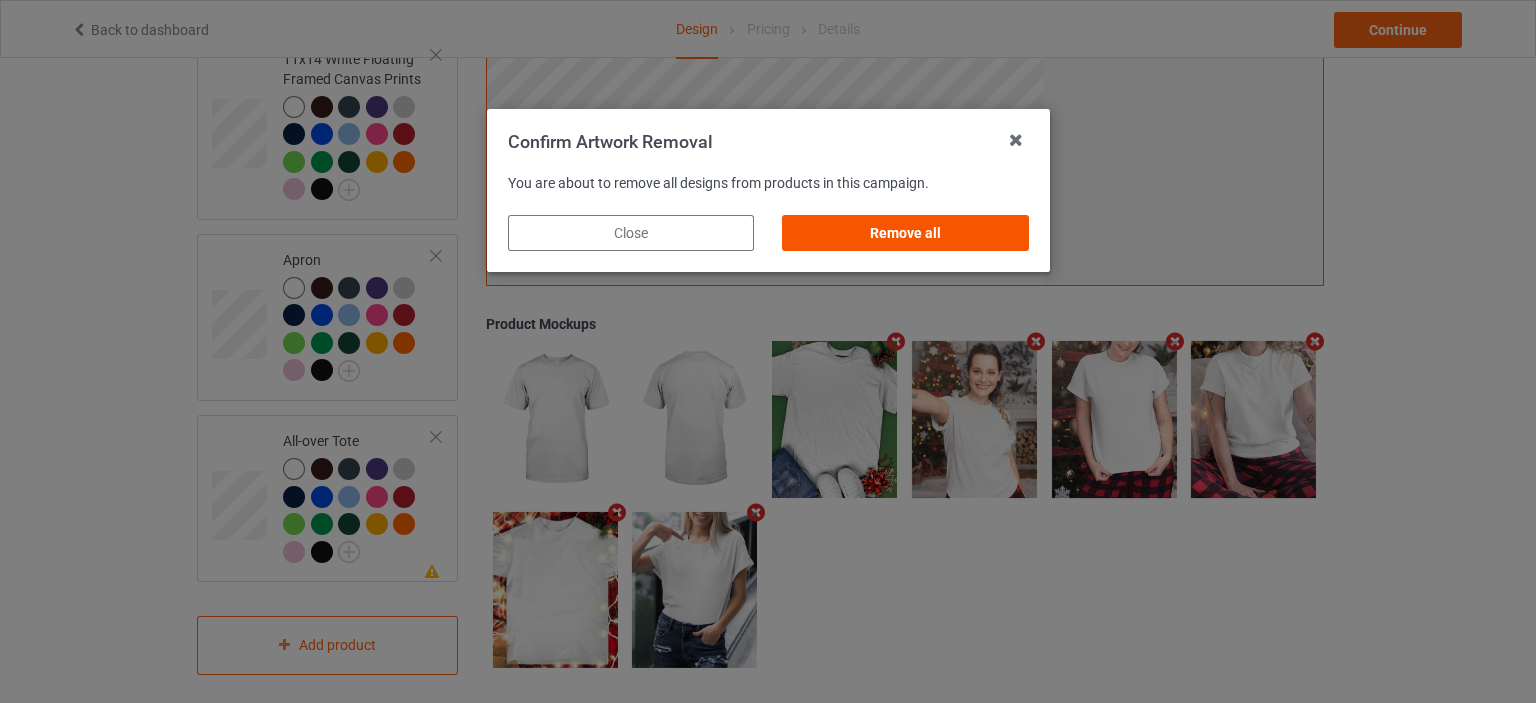 click on "Remove all" at bounding box center [905, 233] 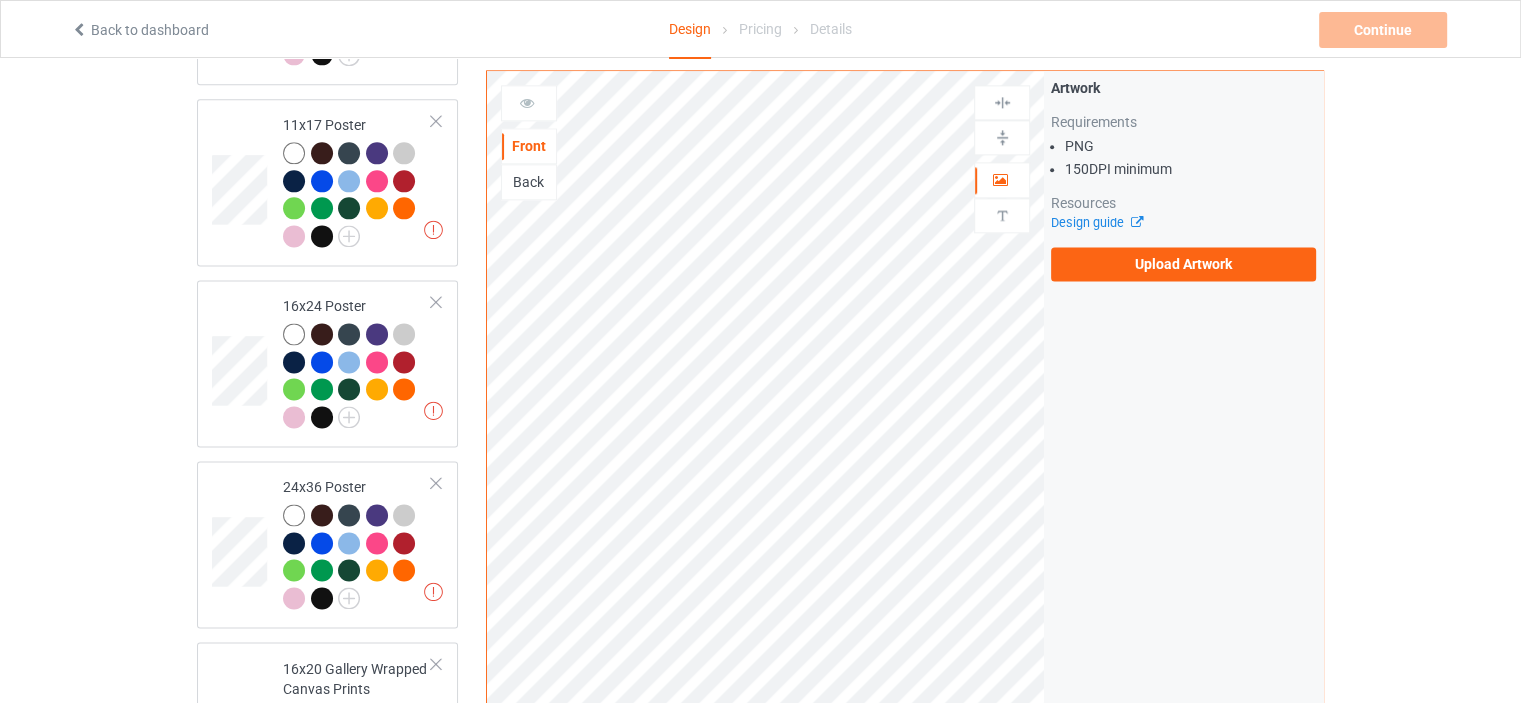 scroll, scrollTop: 0, scrollLeft: 0, axis: both 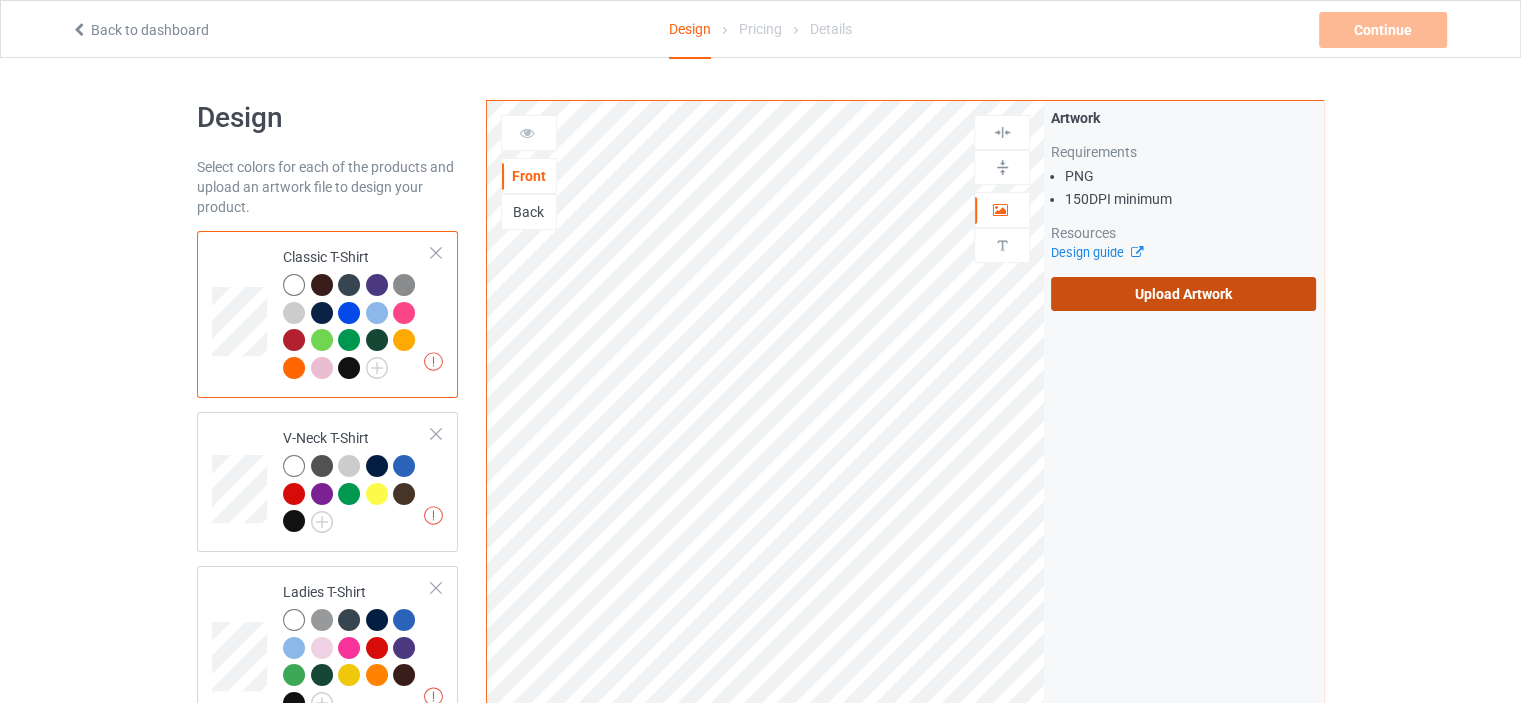 click on "Upload Artwork" at bounding box center (1183, 294) 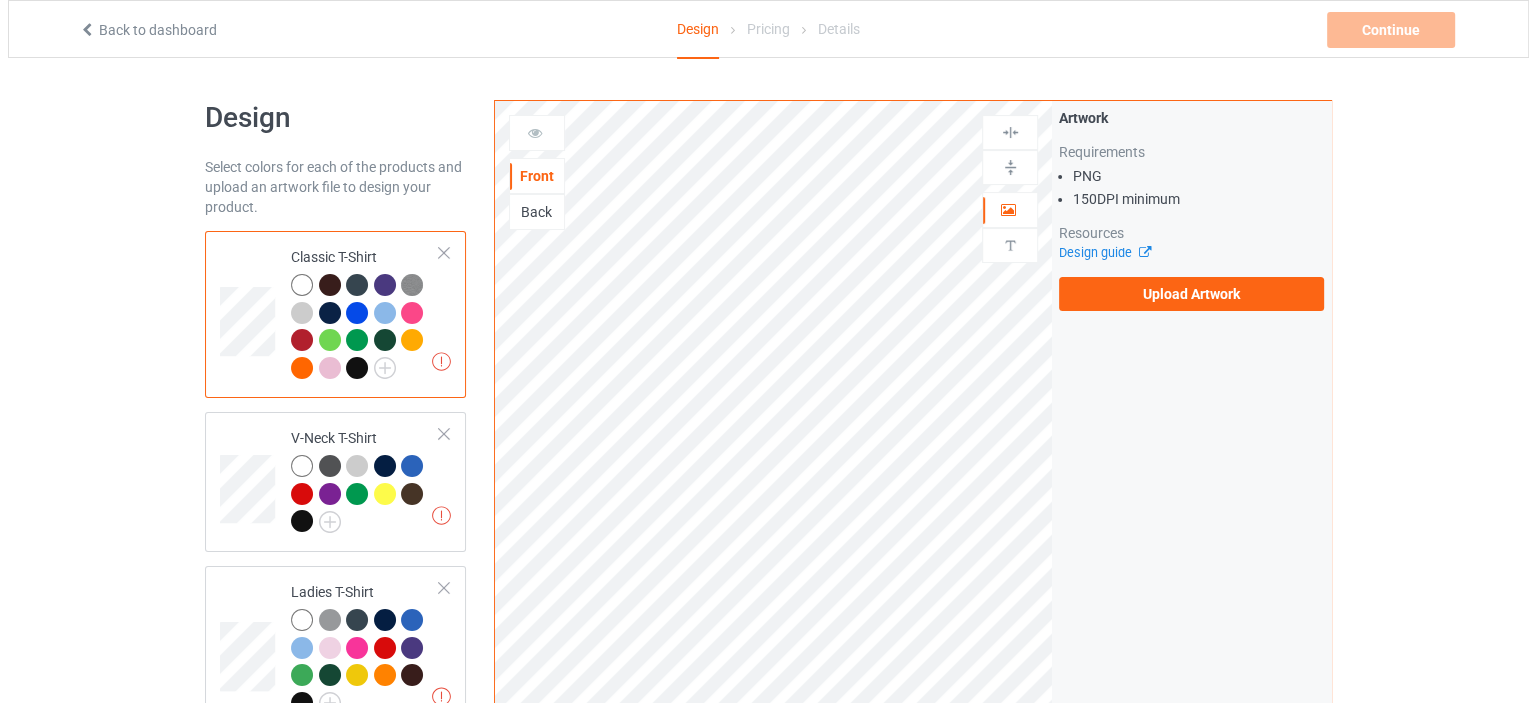 scroll, scrollTop: 3645, scrollLeft: 0, axis: vertical 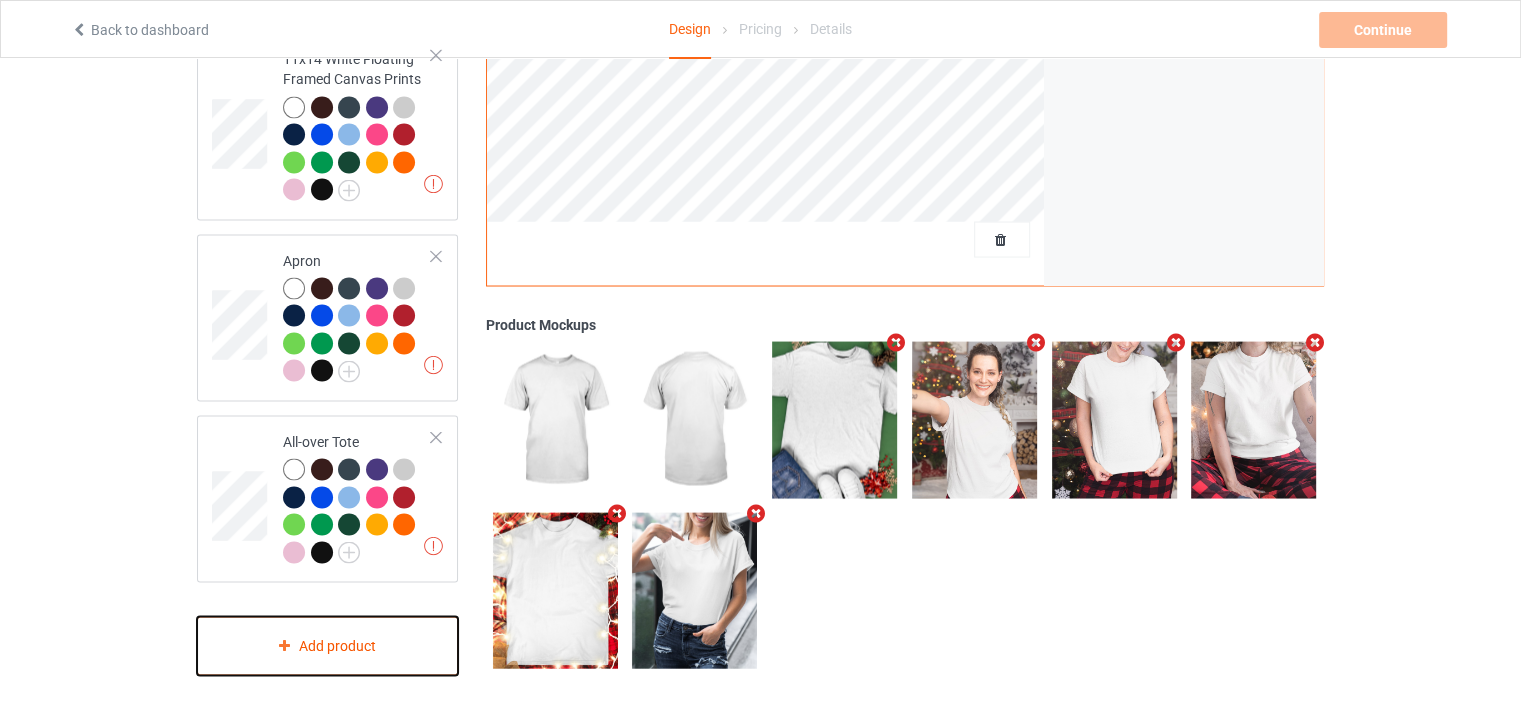 click on "Add product" at bounding box center (327, 645) 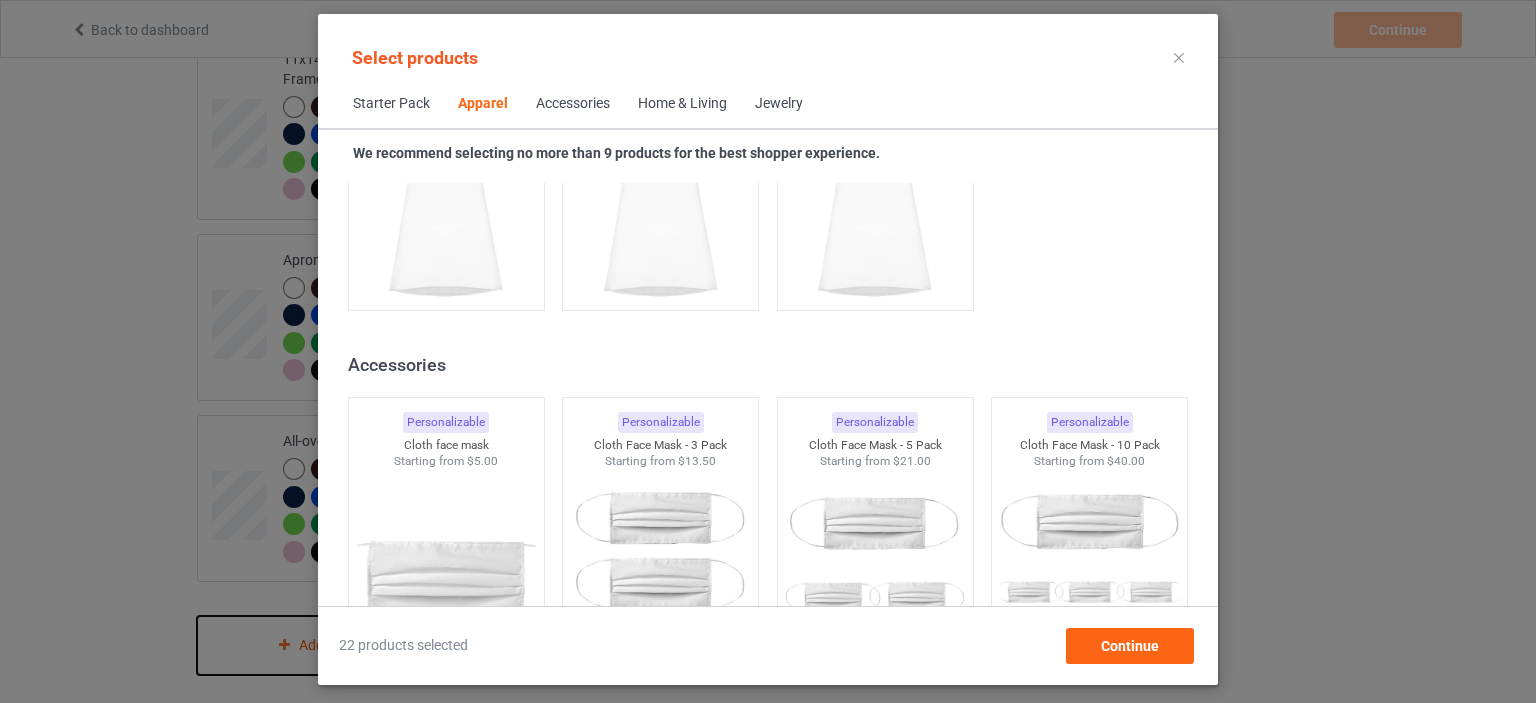 scroll, scrollTop: 4326, scrollLeft: 0, axis: vertical 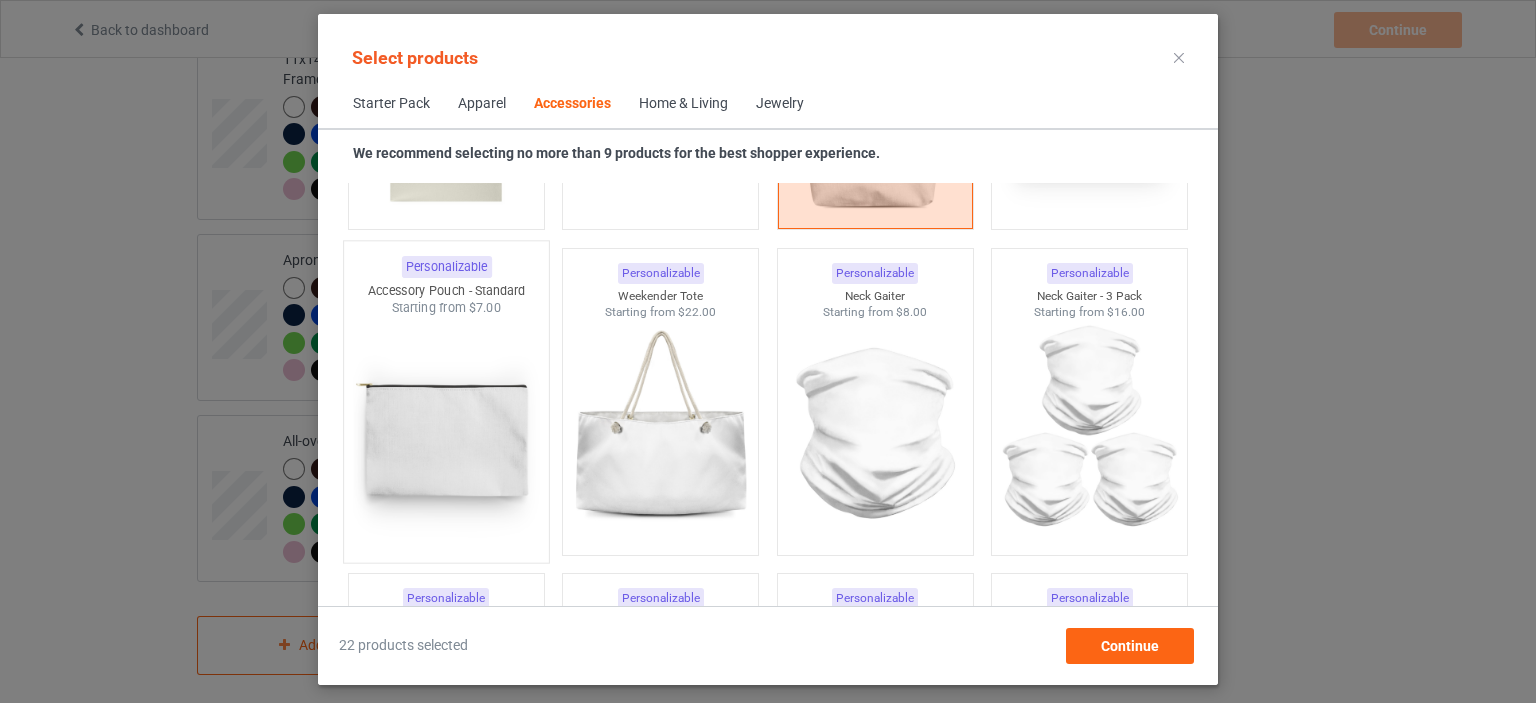 click at bounding box center [446, 434] 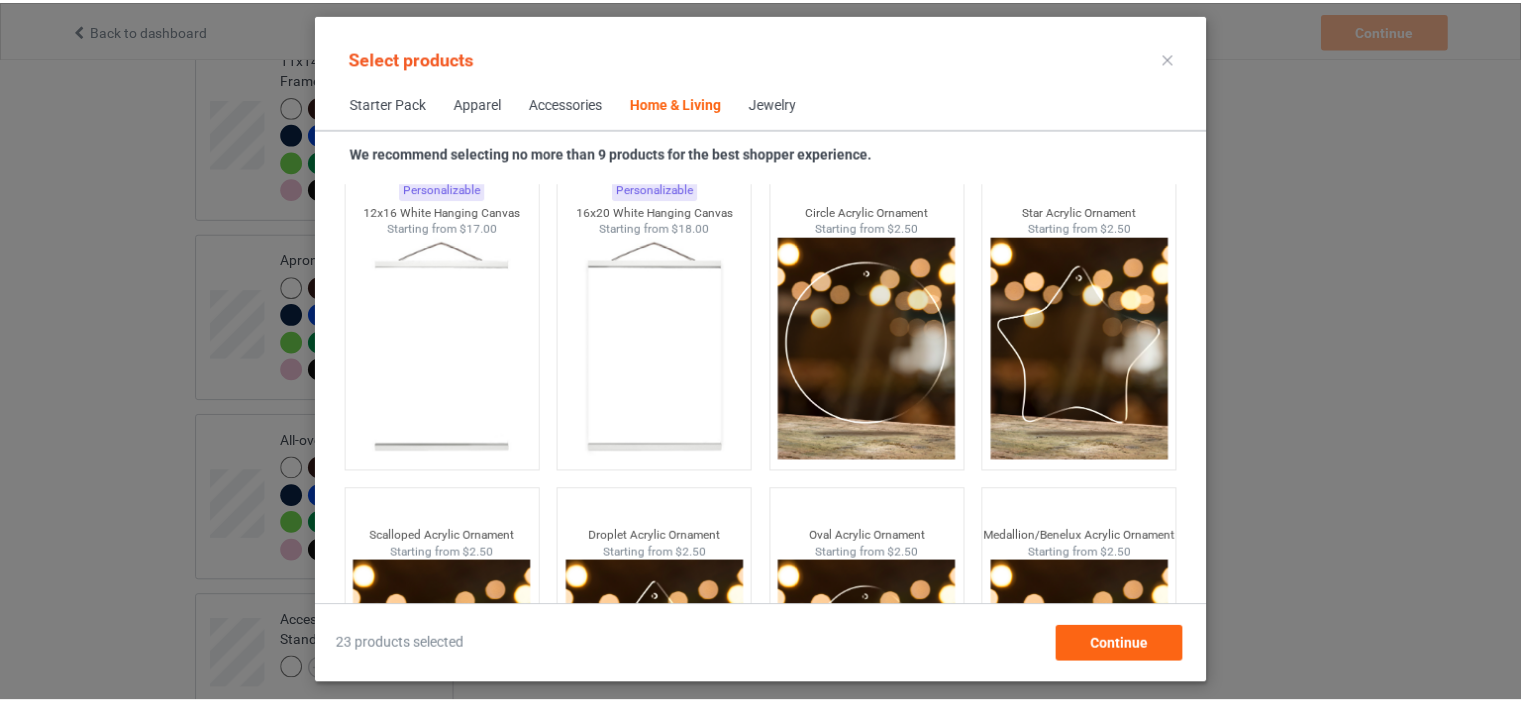 scroll, scrollTop: 21651, scrollLeft: 0, axis: vertical 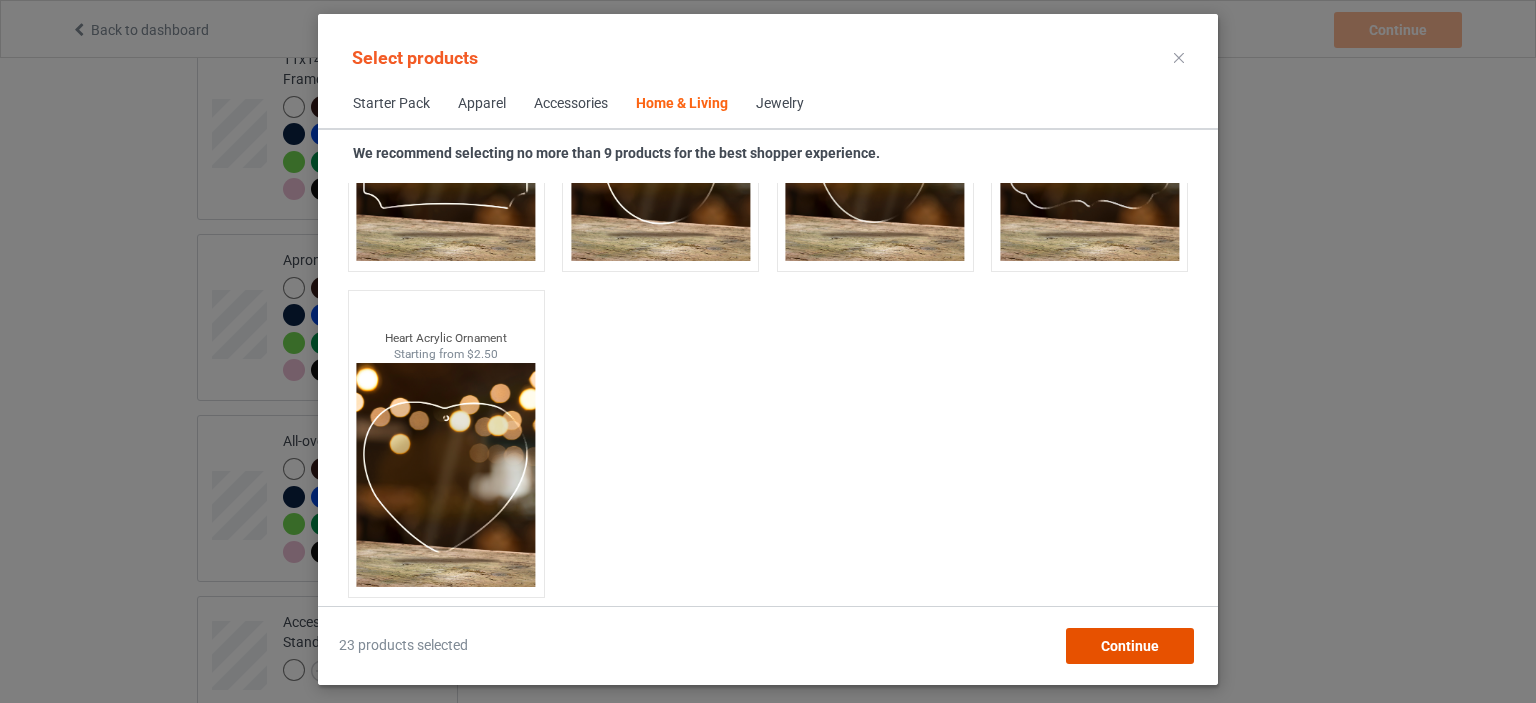 click on "Continue" at bounding box center (1130, 646) 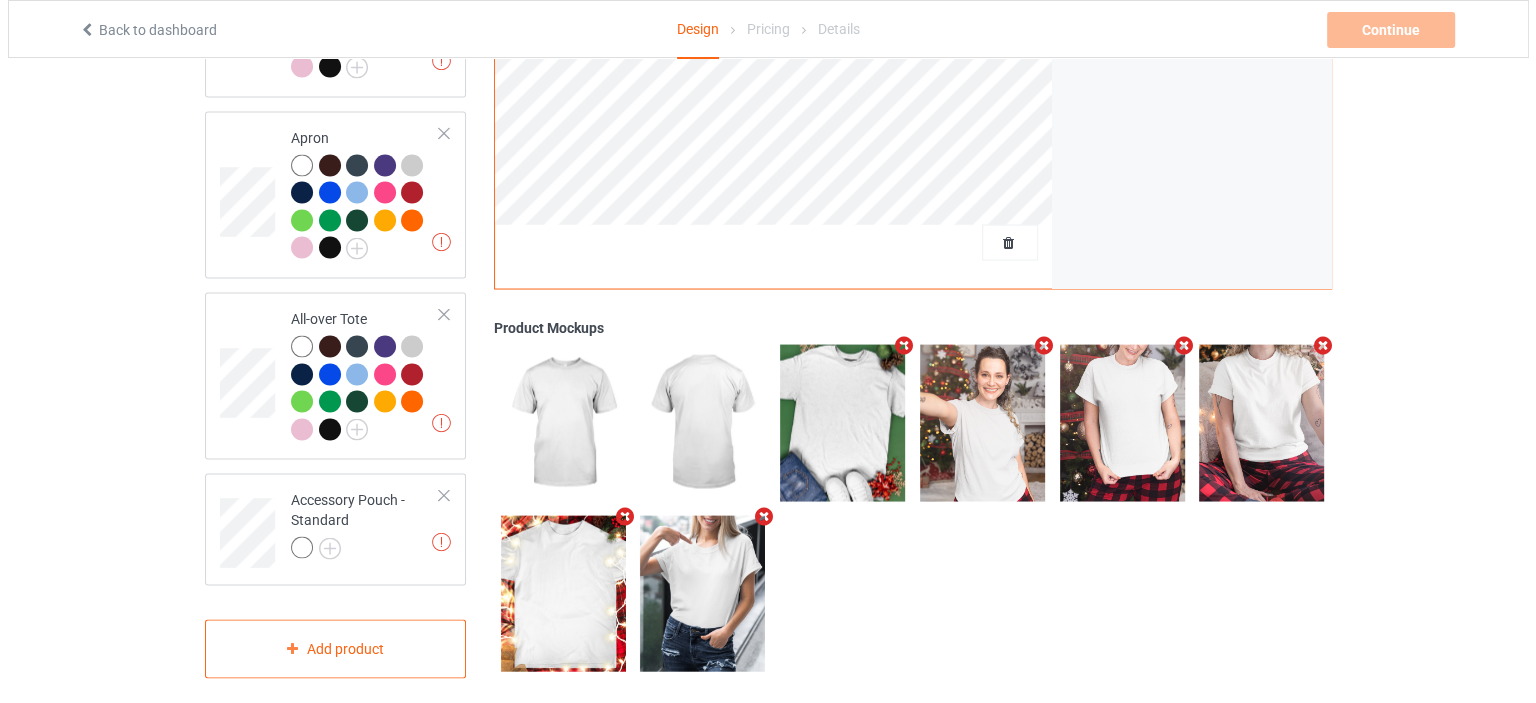 scroll, scrollTop: 3771, scrollLeft: 0, axis: vertical 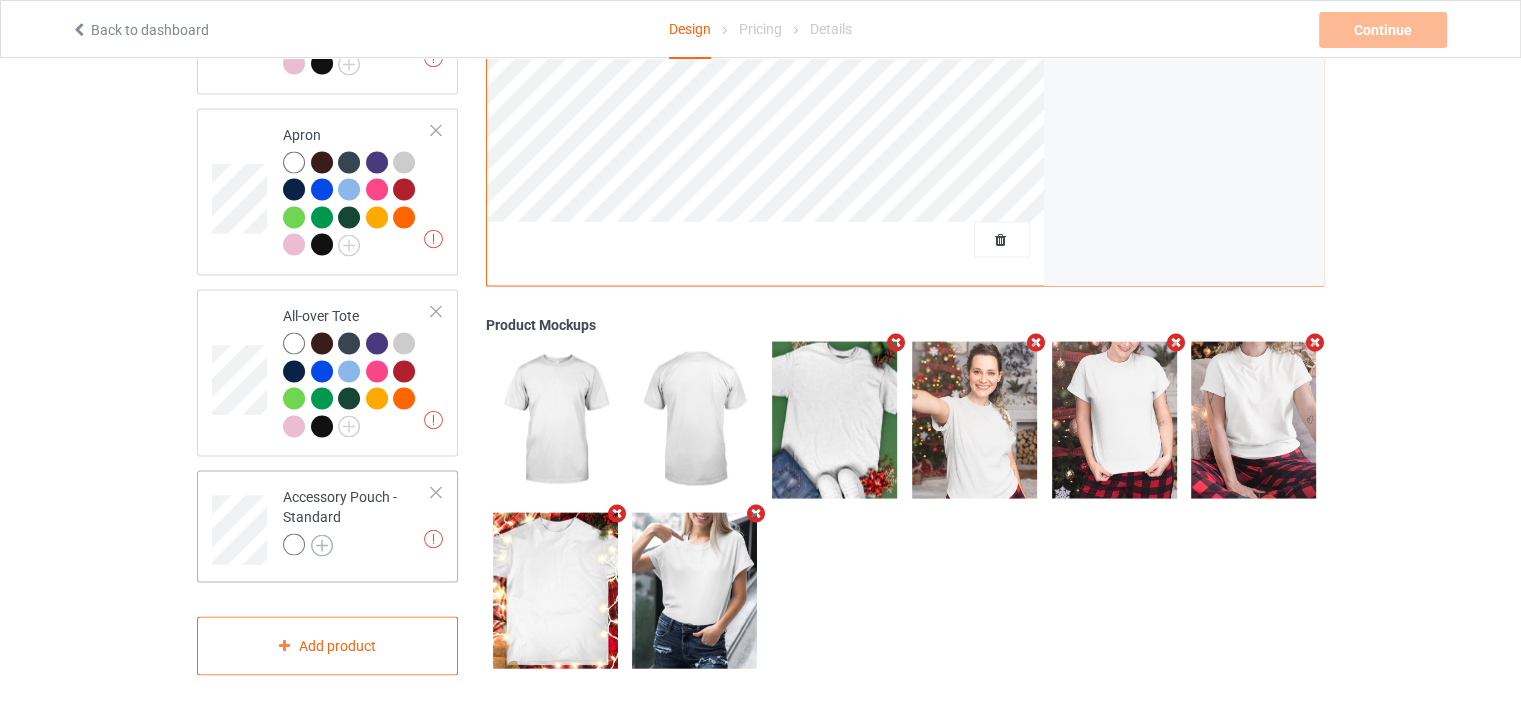 click at bounding box center [322, 545] 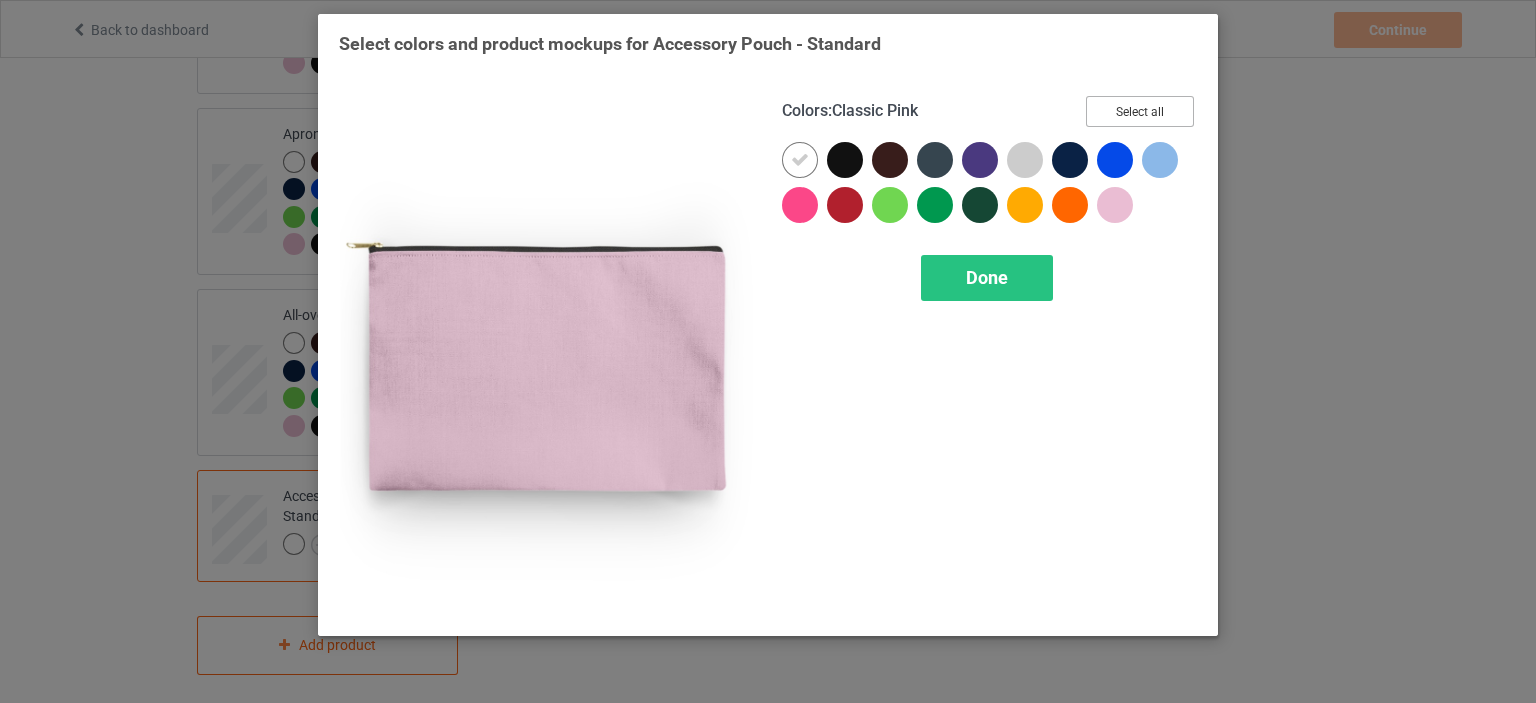click on "Select all" at bounding box center [1140, 111] 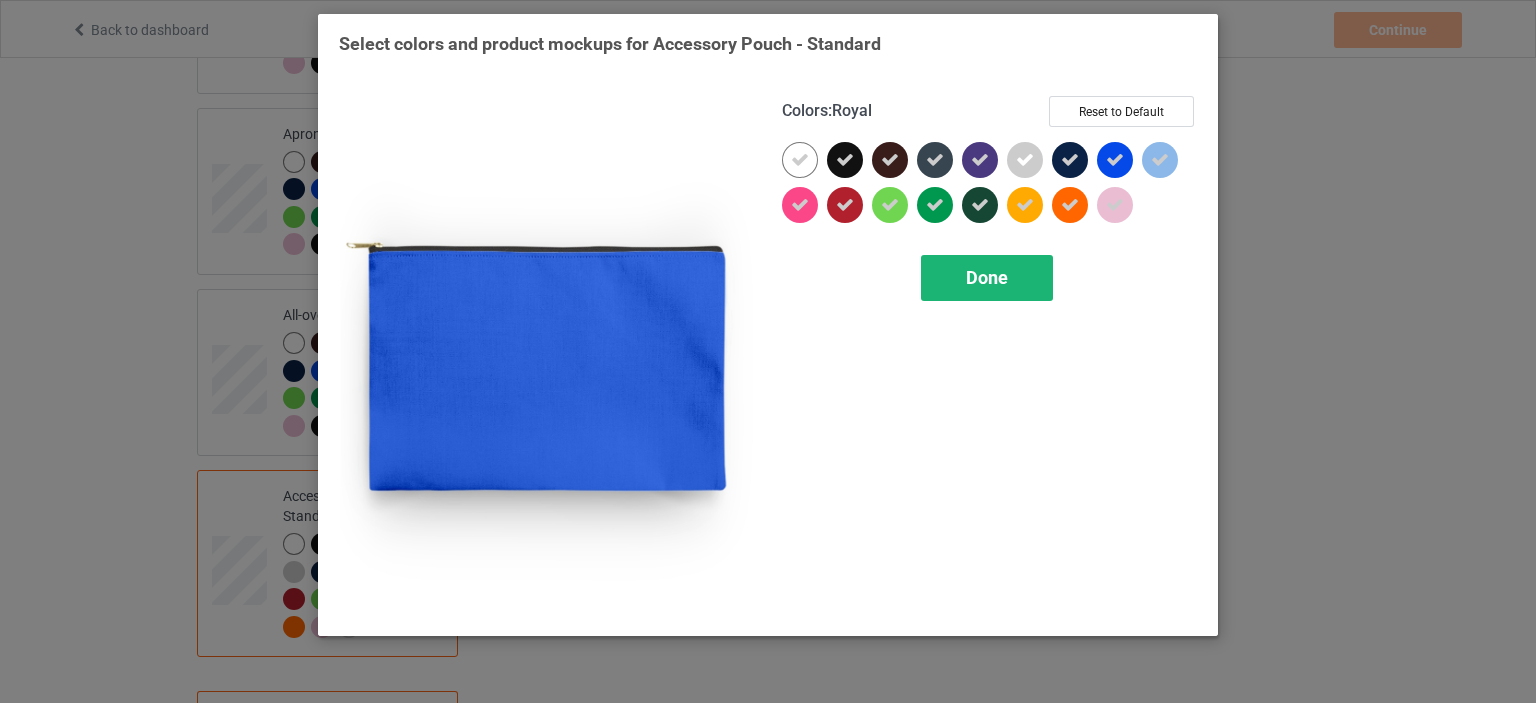 click on "Done" at bounding box center (987, 278) 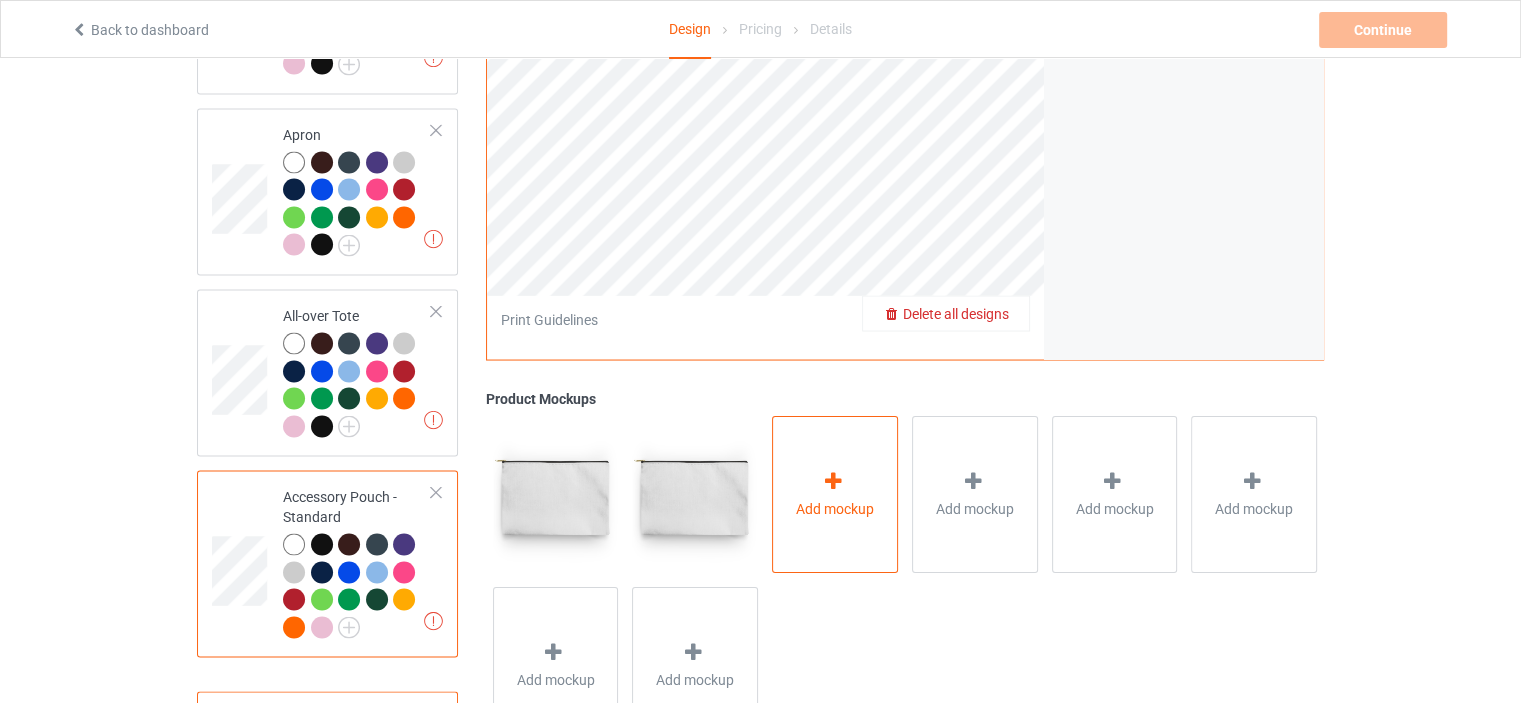 click on "Add mockup" at bounding box center [835, 493] 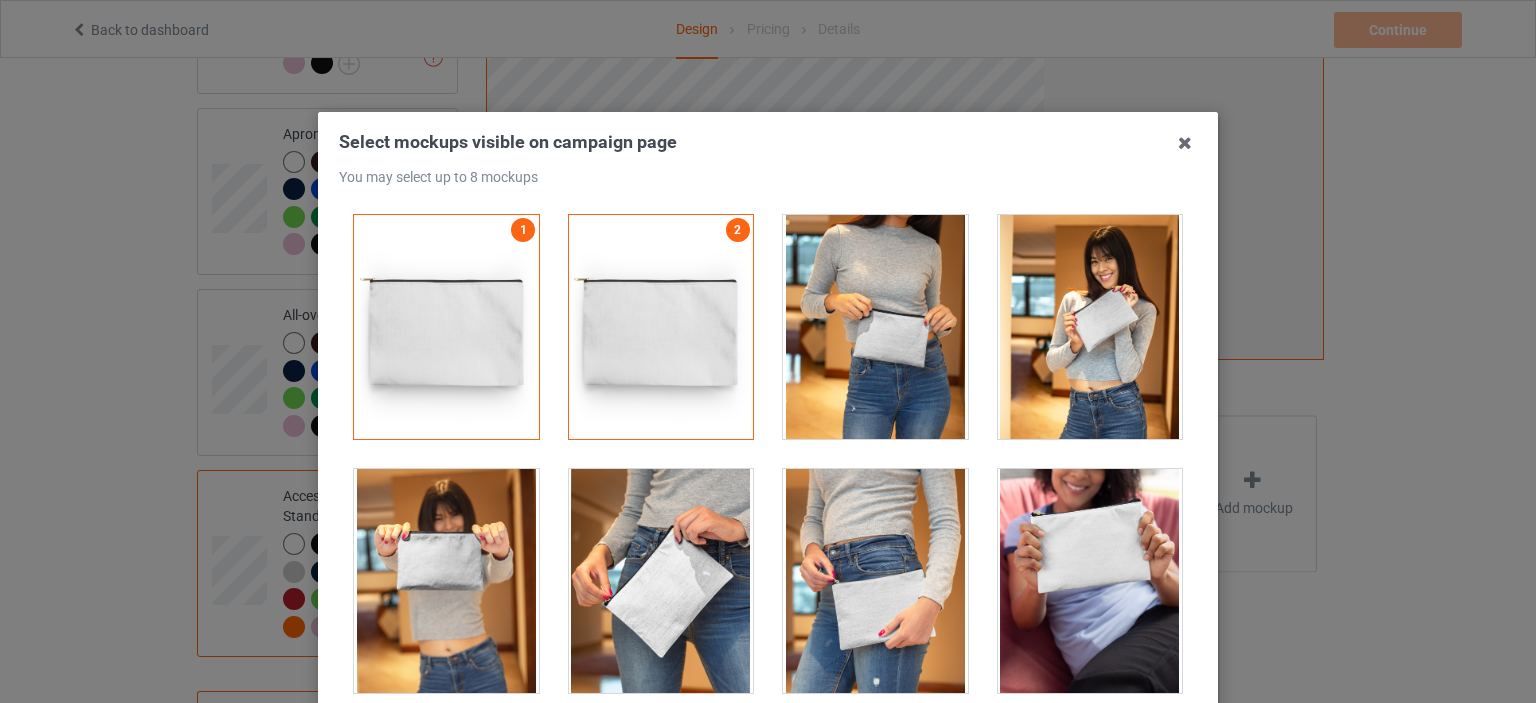 click at bounding box center [875, 327] 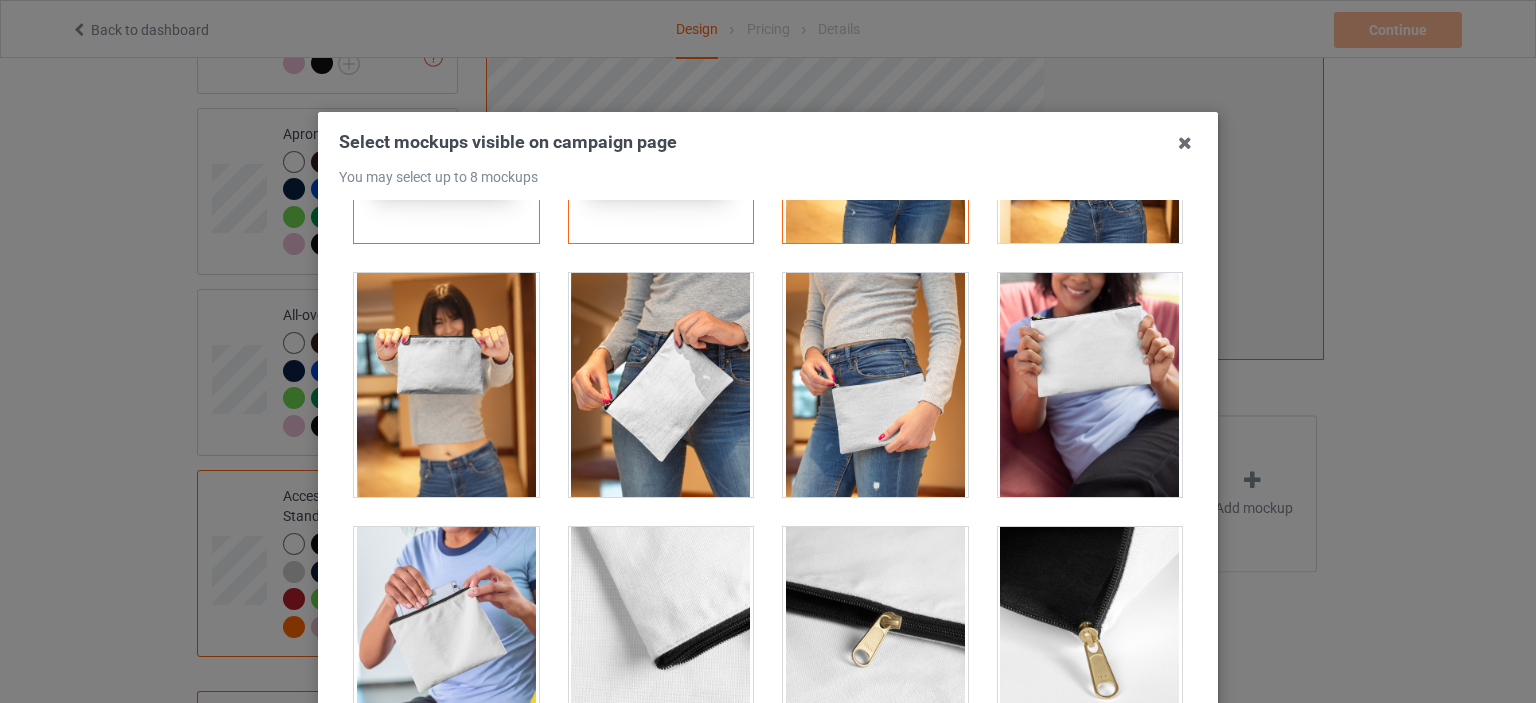 scroll, scrollTop: 197, scrollLeft: 0, axis: vertical 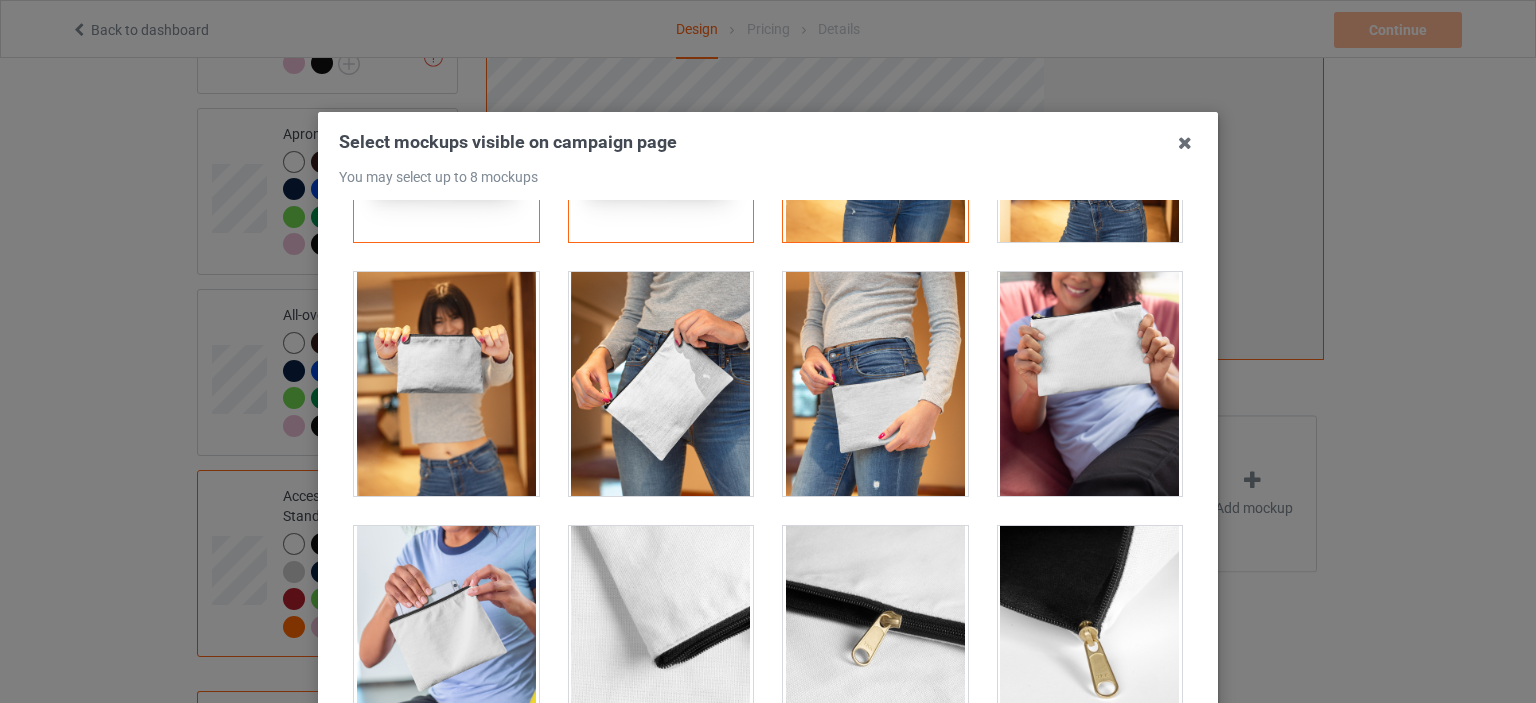 click at bounding box center [661, 384] 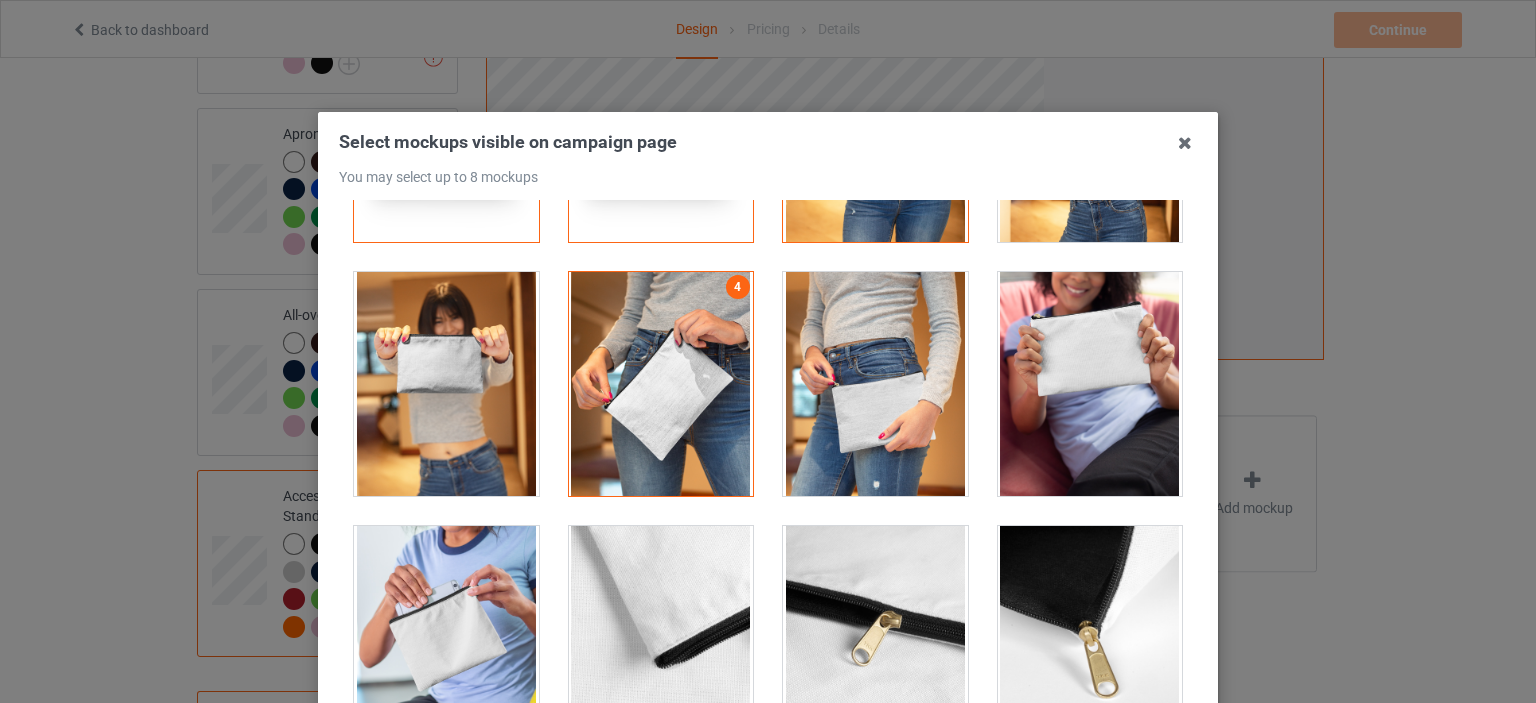 click at bounding box center [875, 384] 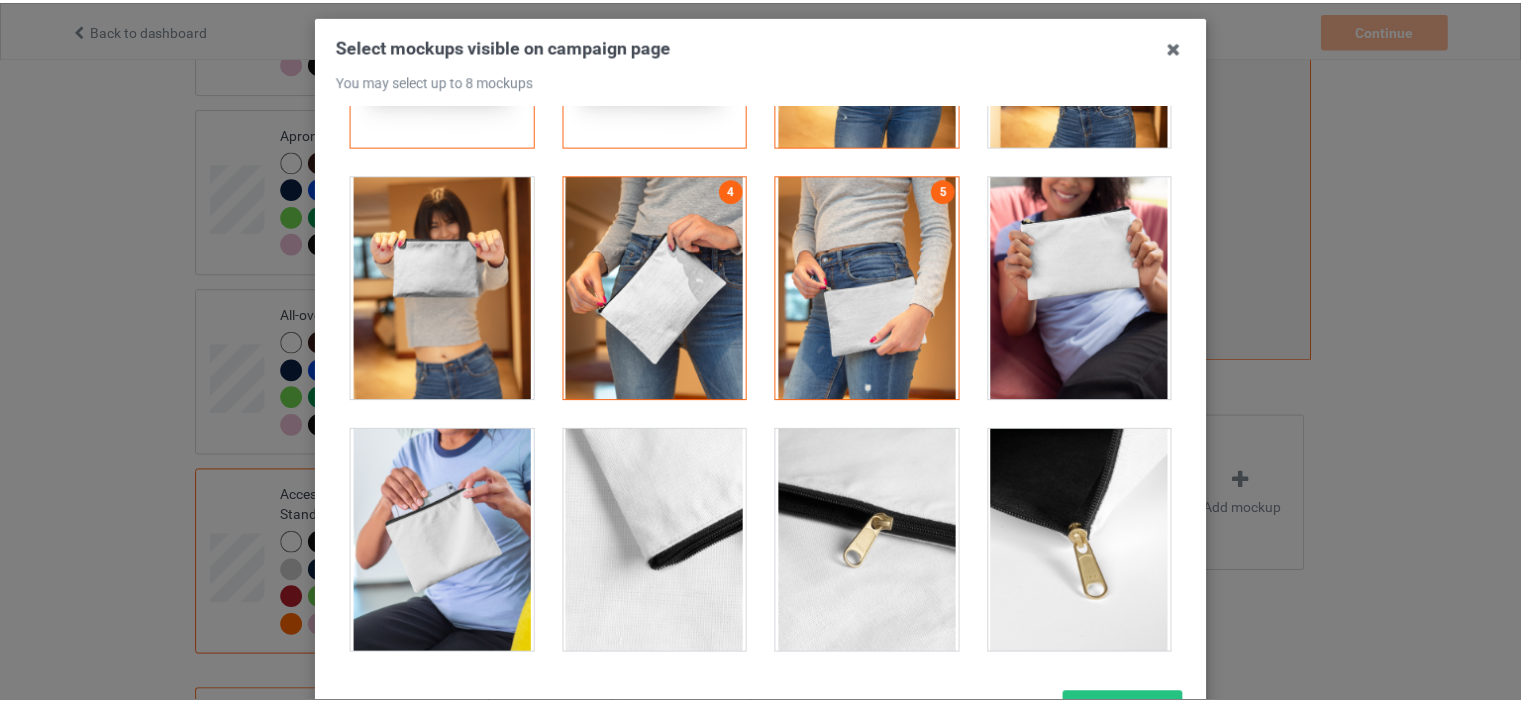 scroll, scrollTop: 200, scrollLeft: 0, axis: vertical 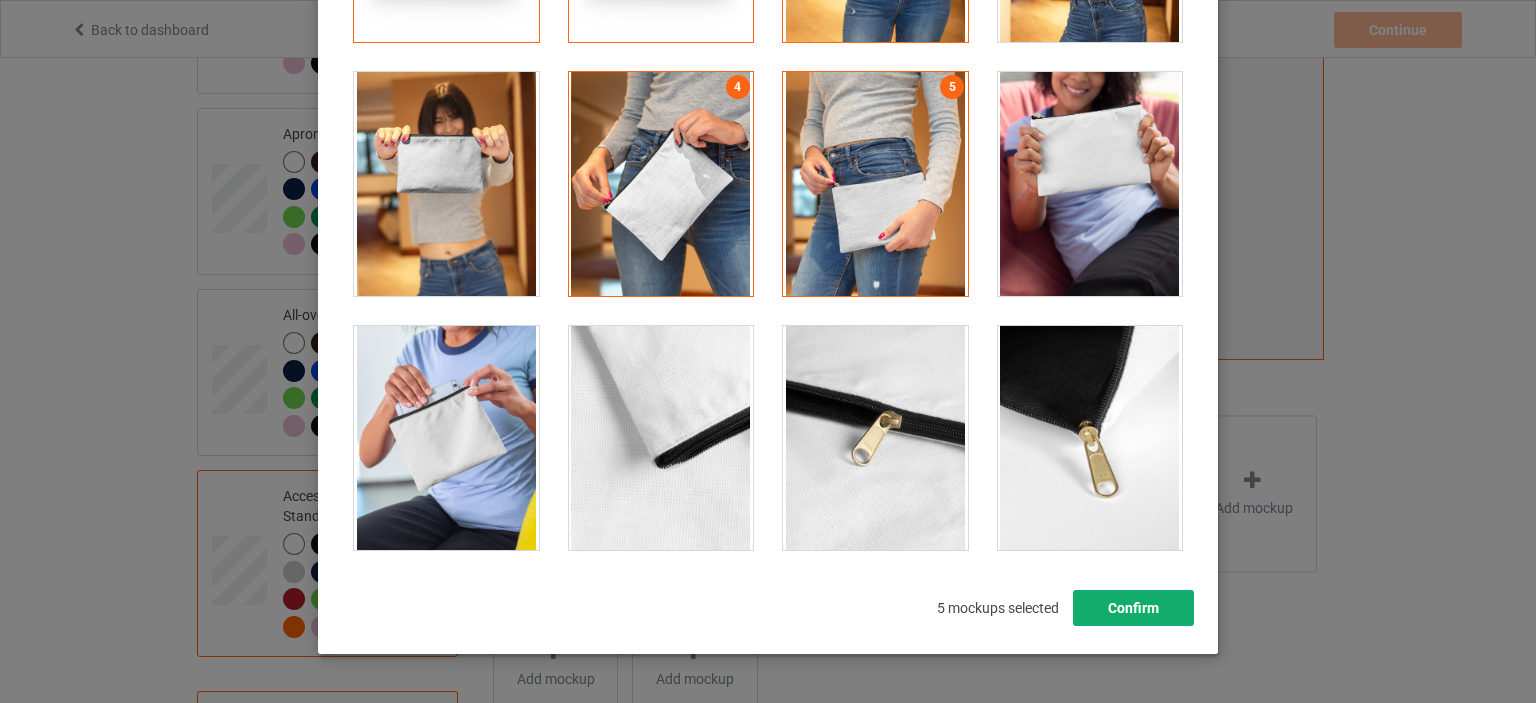 click on "Confirm" at bounding box center (1133, 608) 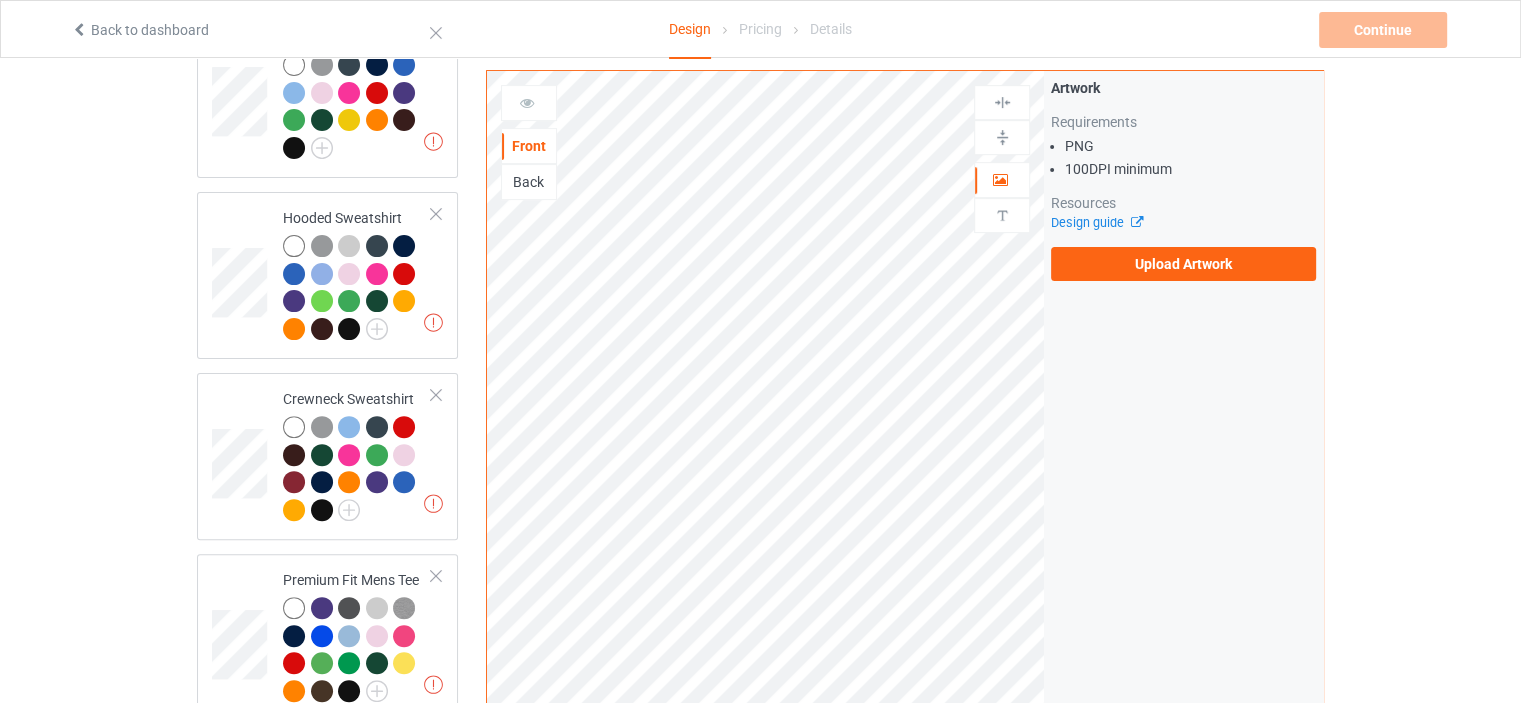 scroll, scrollTop: 0, scrollLeft: 0, axis: both 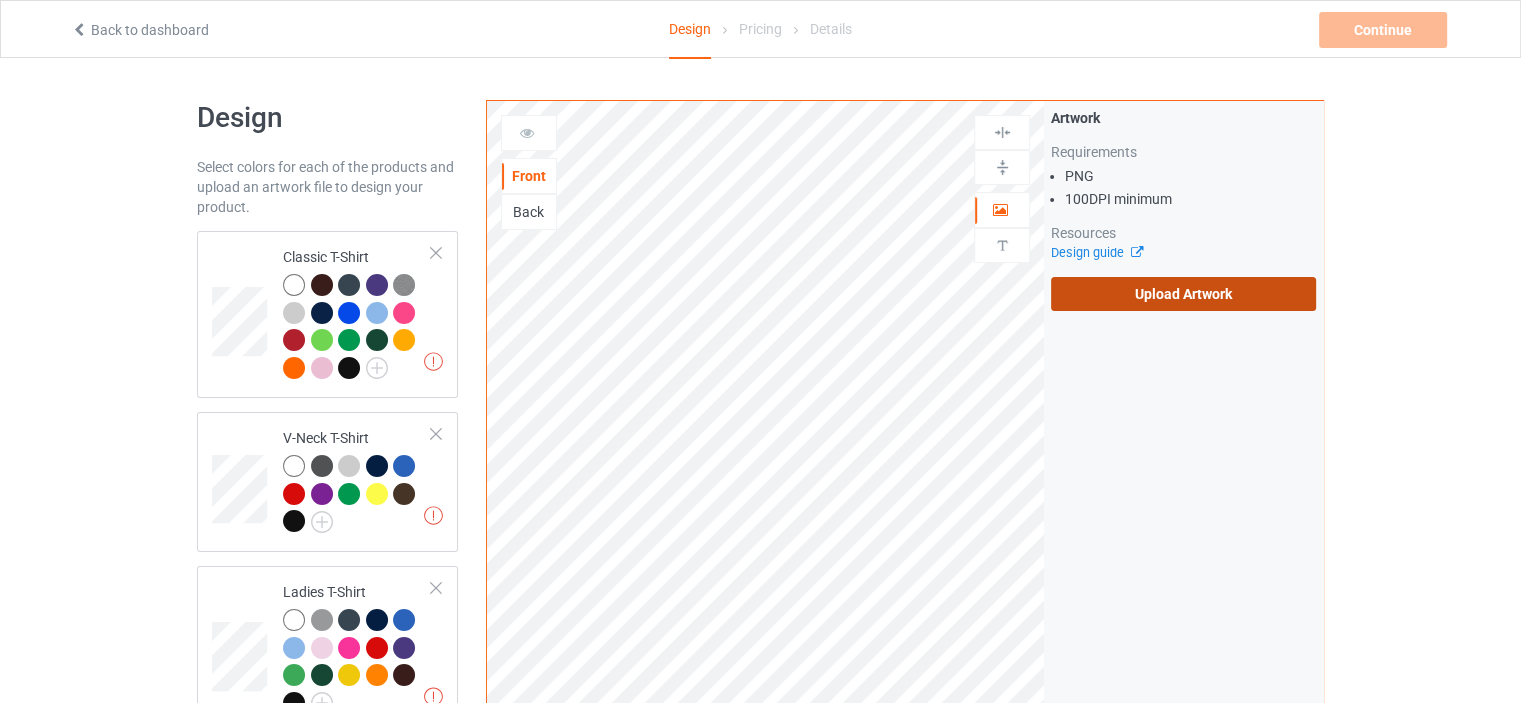 click on "Upload Artwork" at bounding box center [1183, 294] 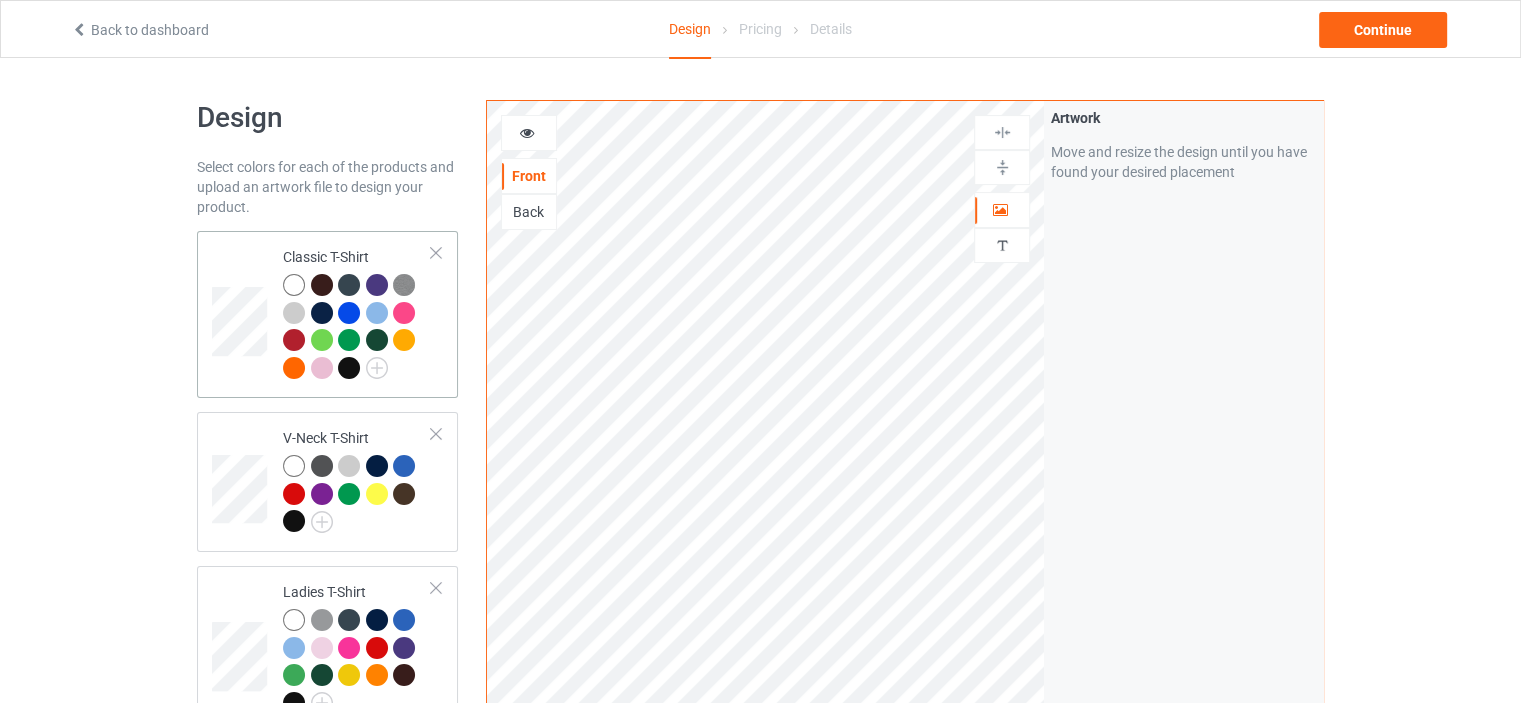 click on "Classic T-Shirt" at bounding box center (357, 312) 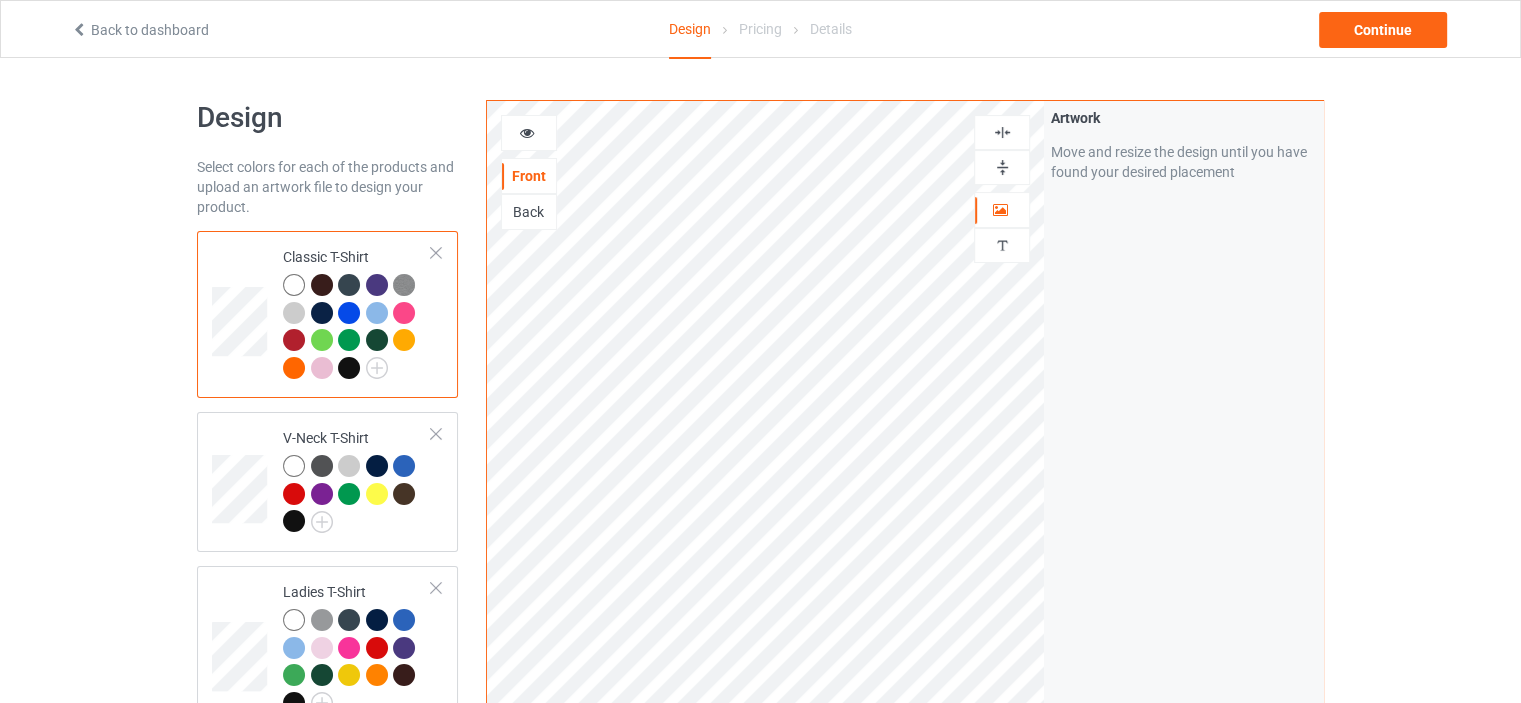 scroll, scrollTop: 3845, scrollLeft: 0, axis: vertical 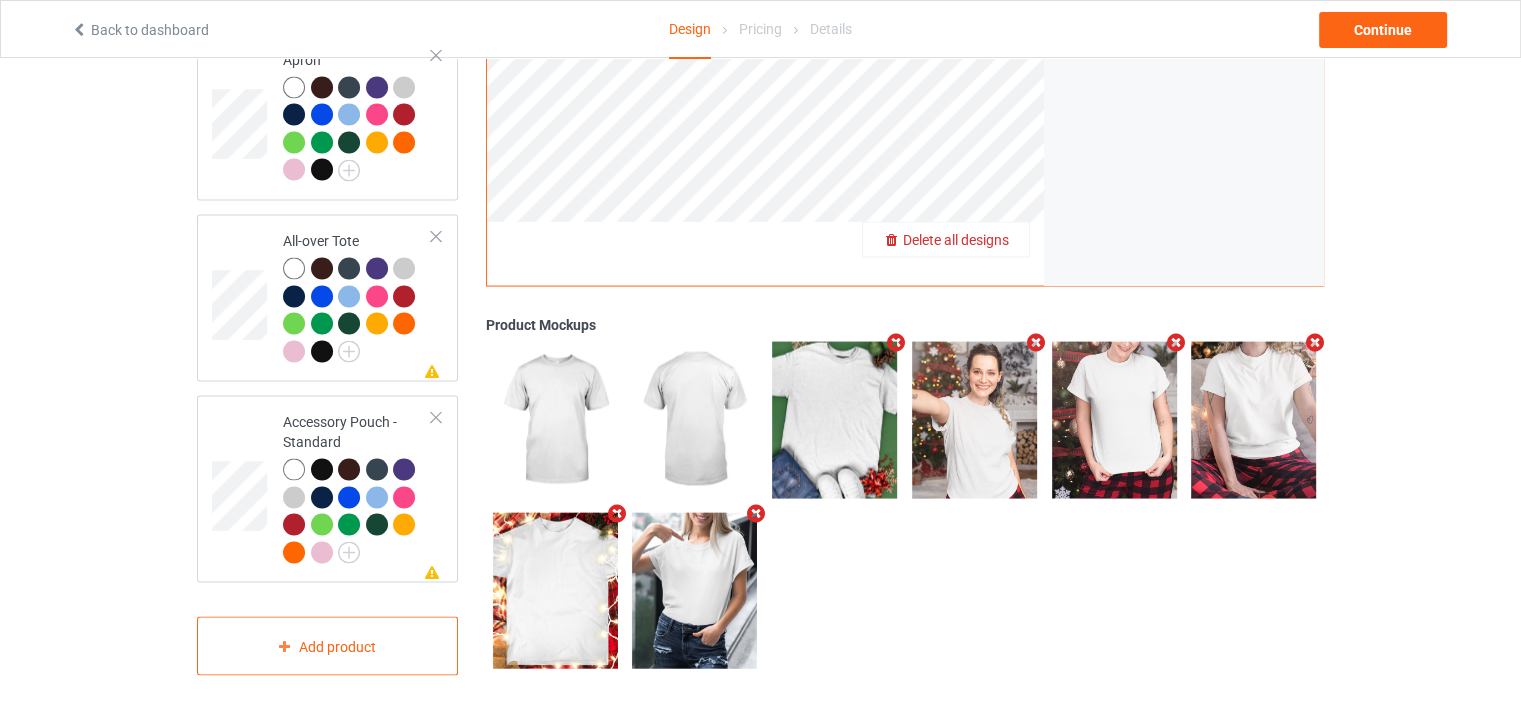 click on "Delete all designs" at bounding box center (956, 241) 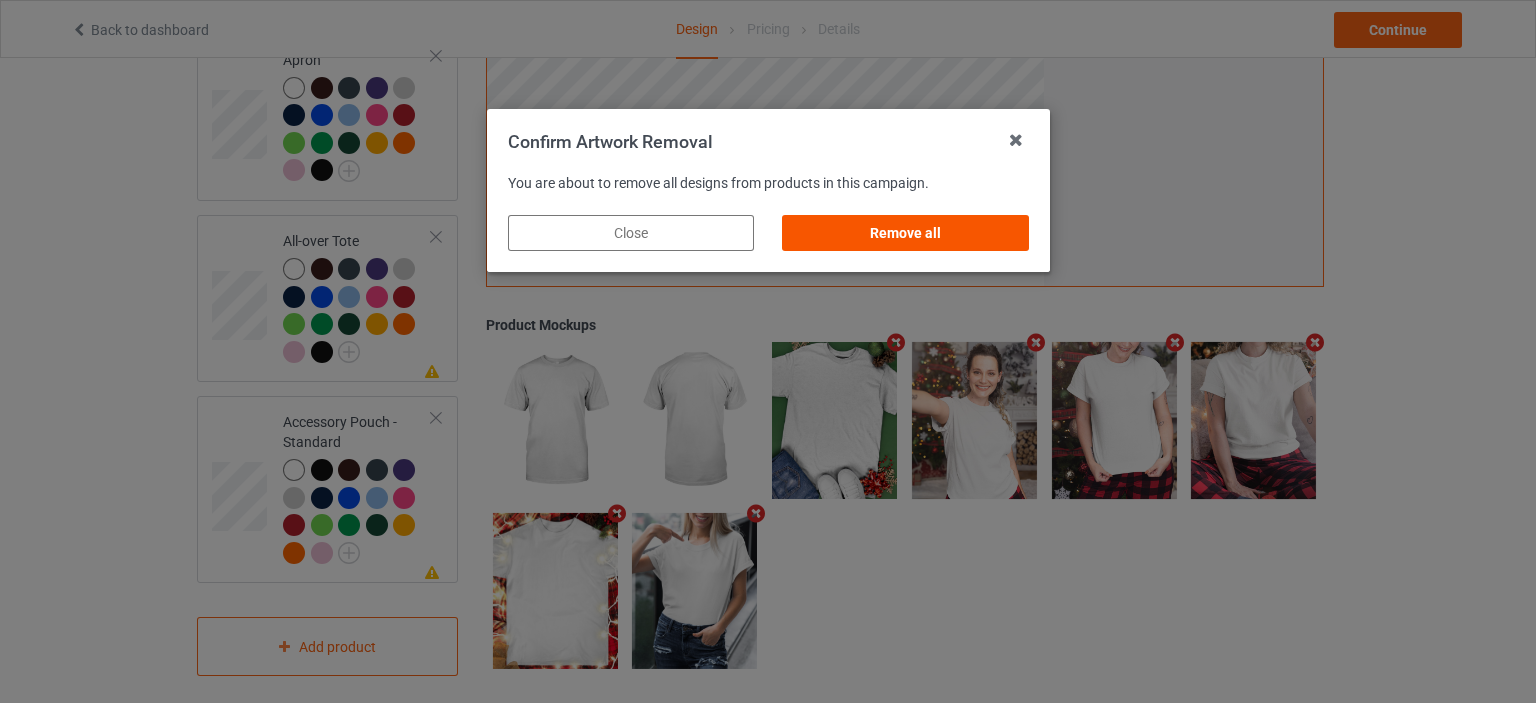 click on "Remove all" at bounding box center [905, 233] 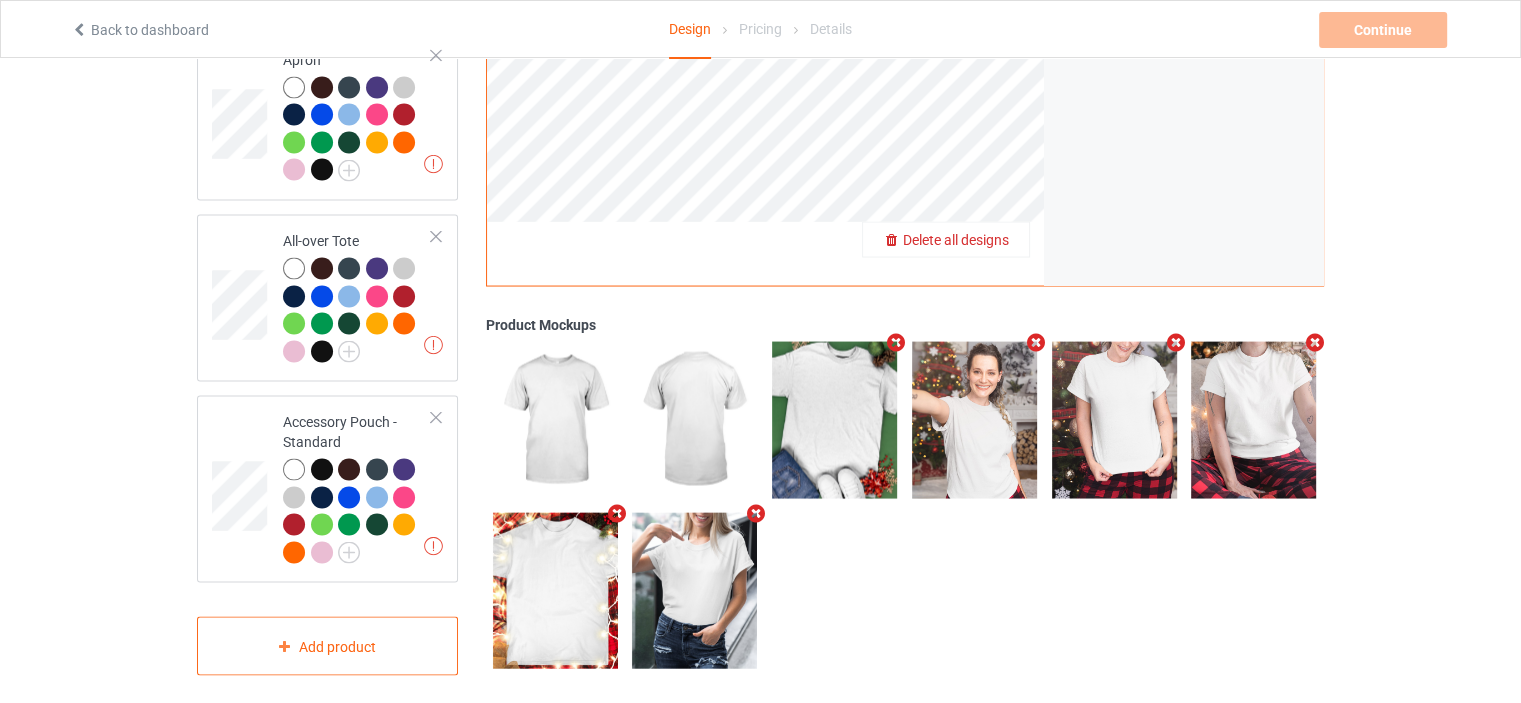 click on "Delete all designs" at bounding box center (956, 241) 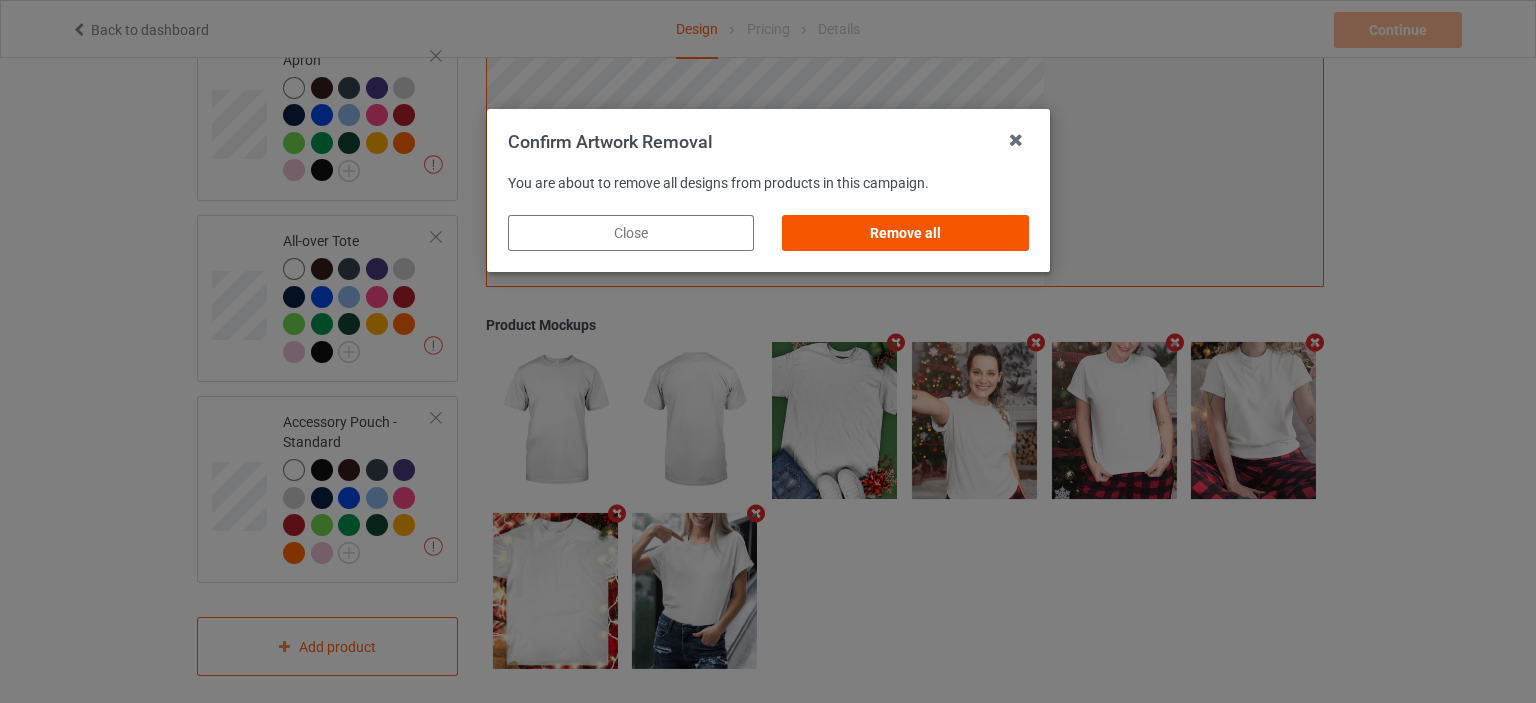 click on "Remove all" at bounding box center (905, 233) 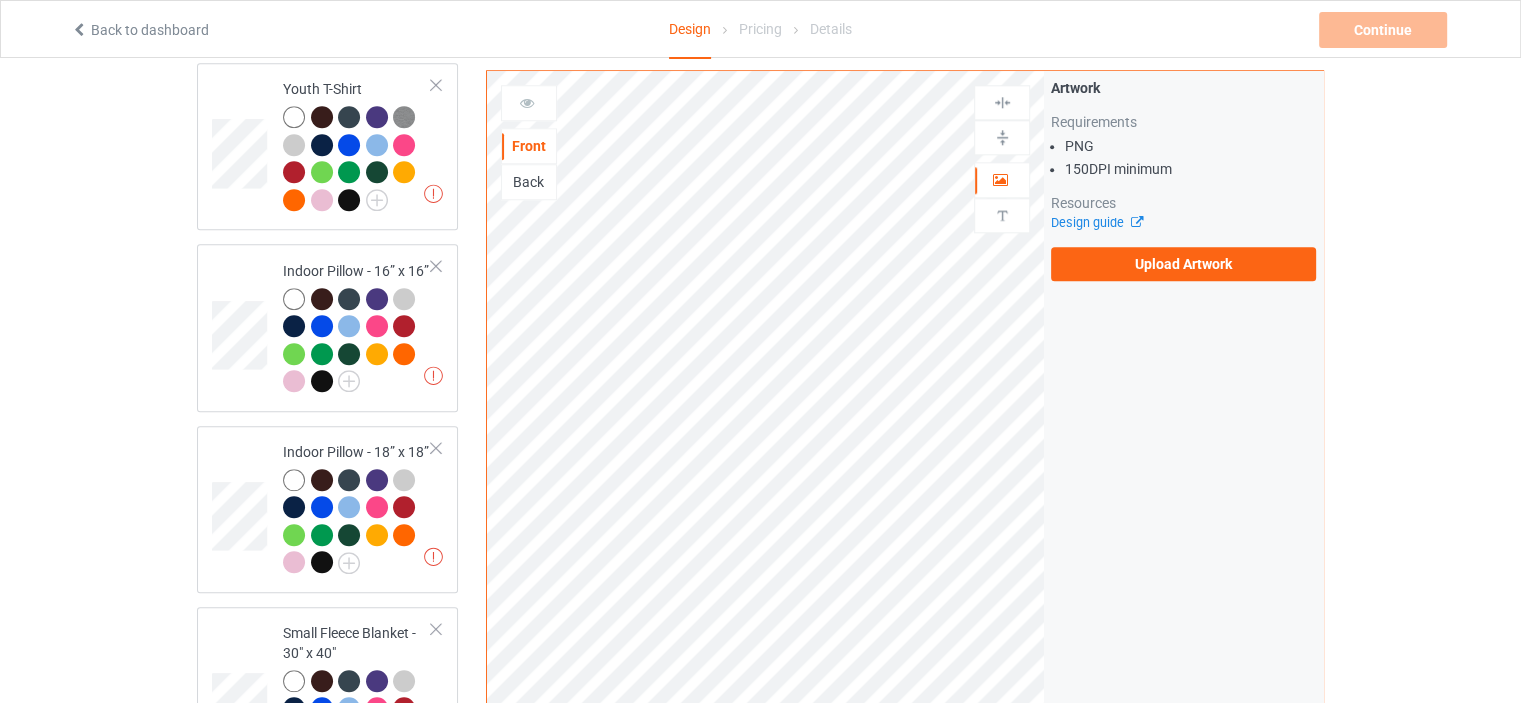 scroll, scrollTop: 0, scrollLeft: 0, axis: both 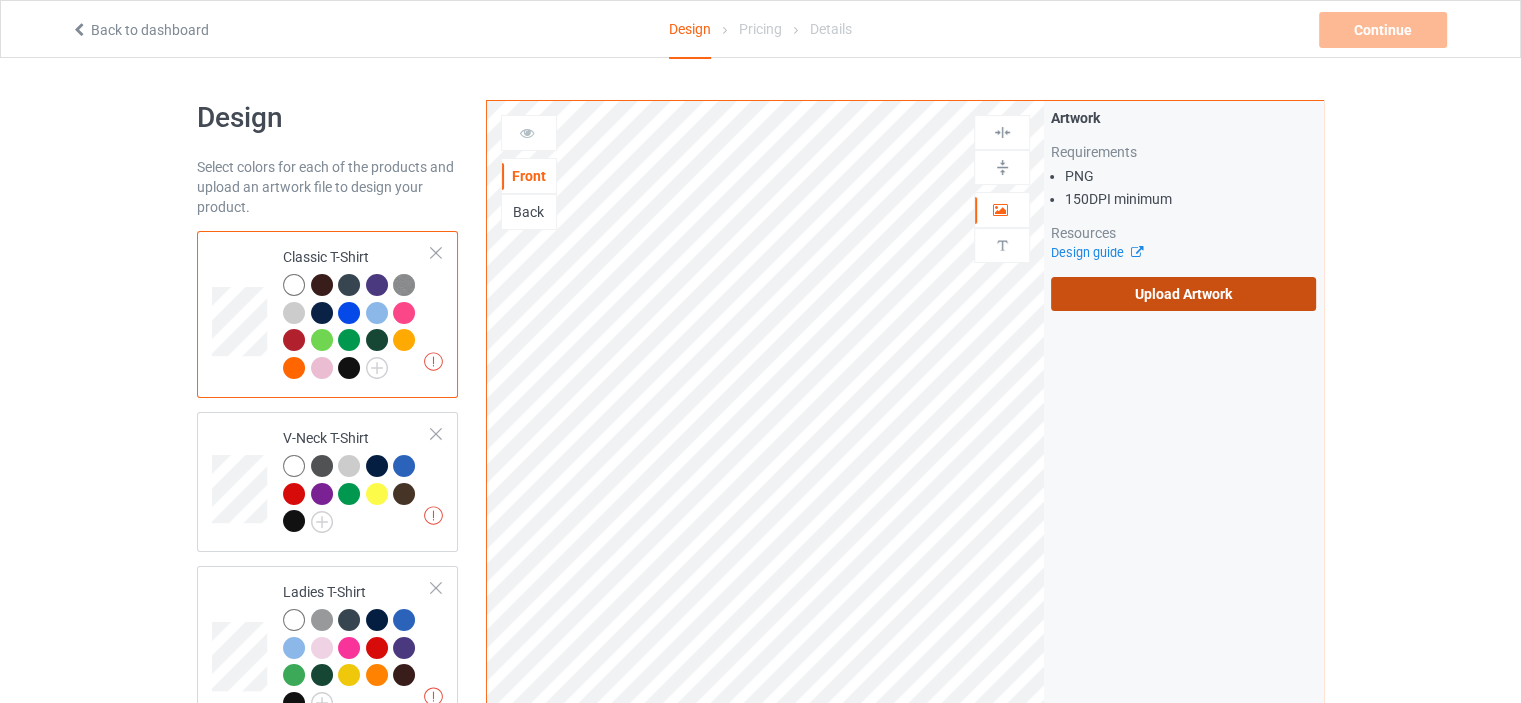 click on "Upload Artwork" at bounding box center [1183, 294] 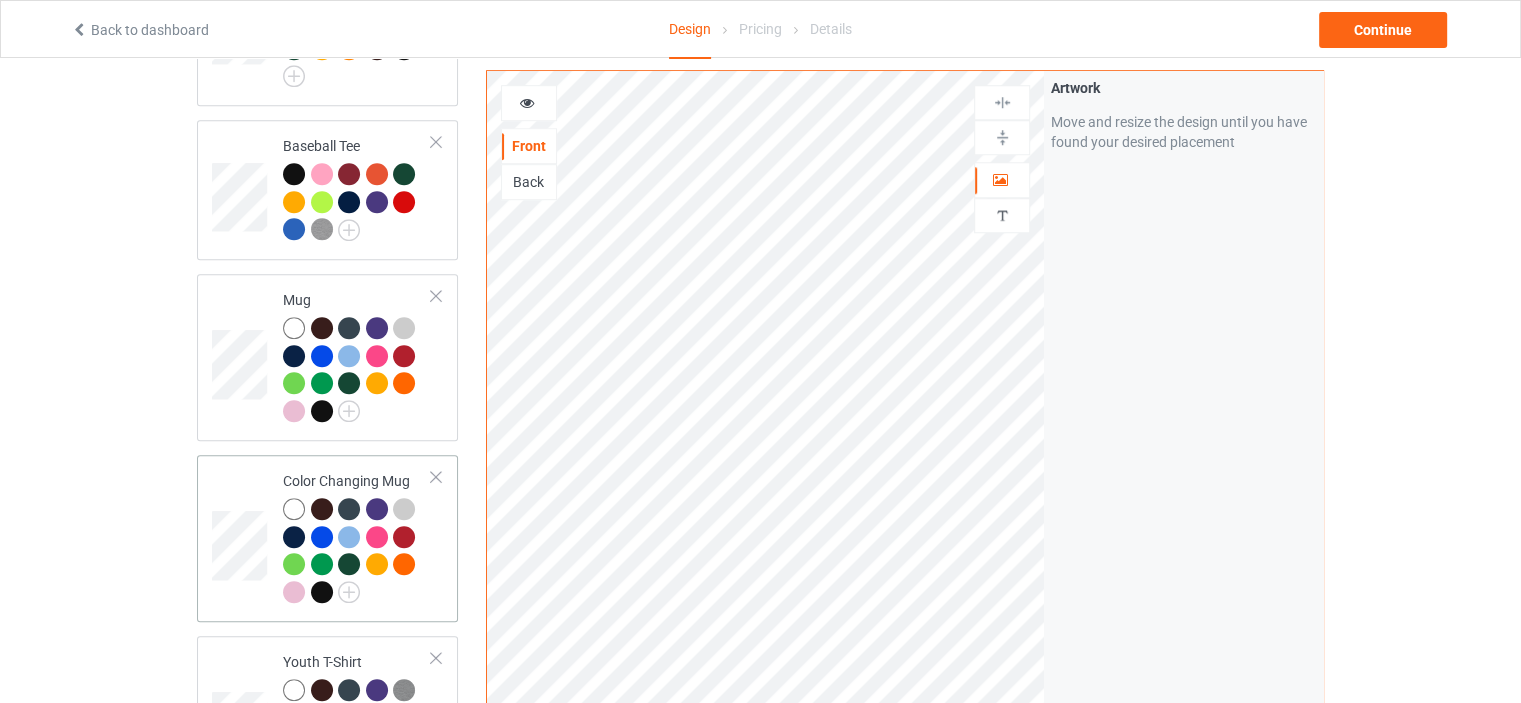 scroll, scrollTop: 1400, scrollLeft: 0, axis: vertical 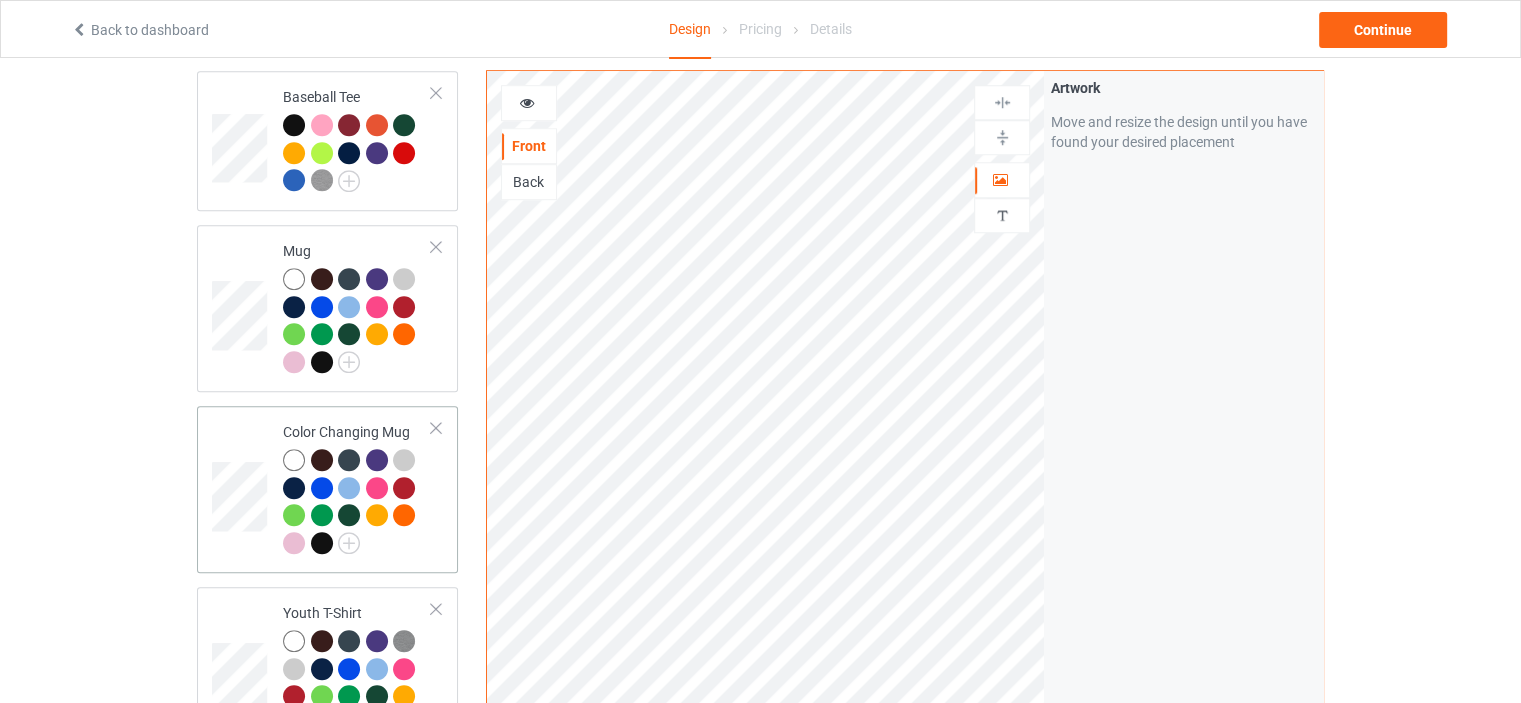 click on "Color Changing Mug" at bounding box center [357, 487] 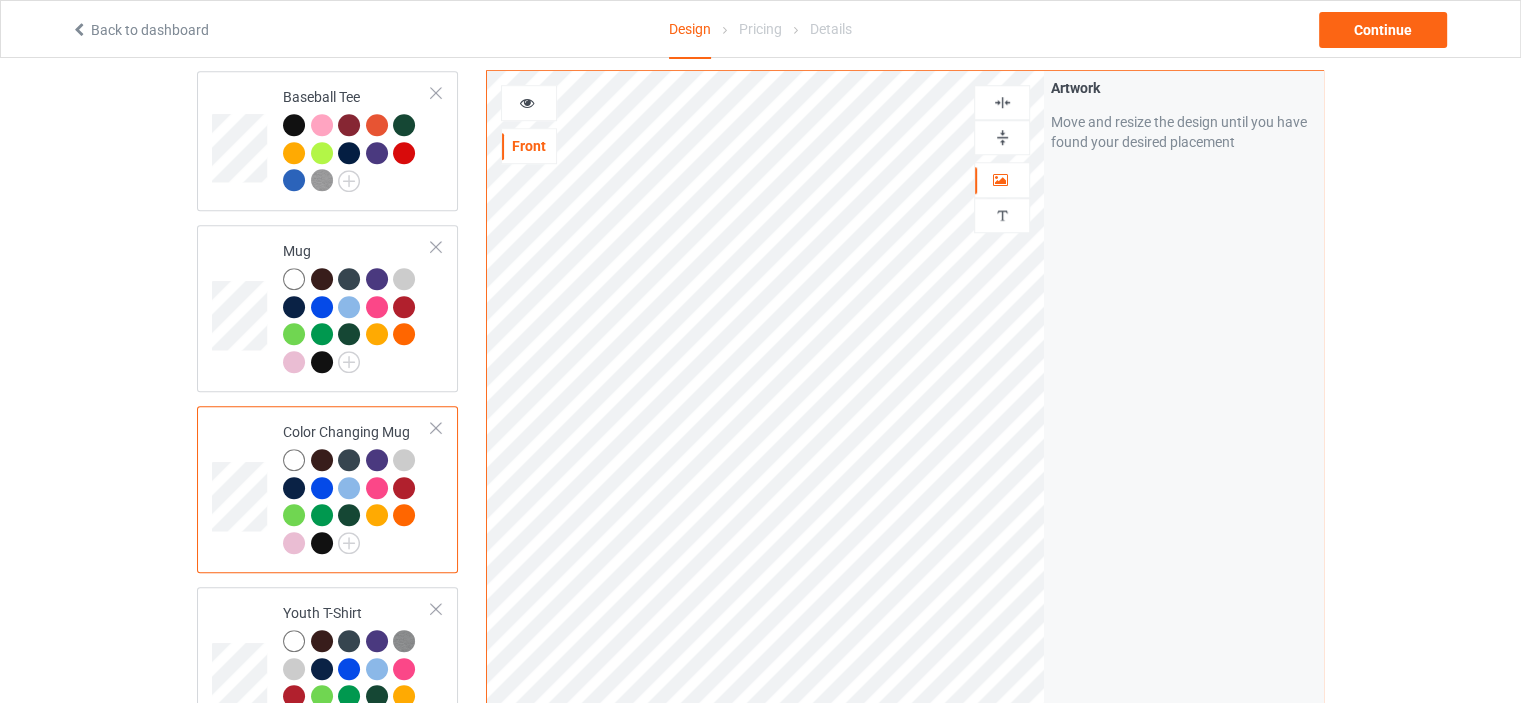 click at bounding box center (1002, 137) 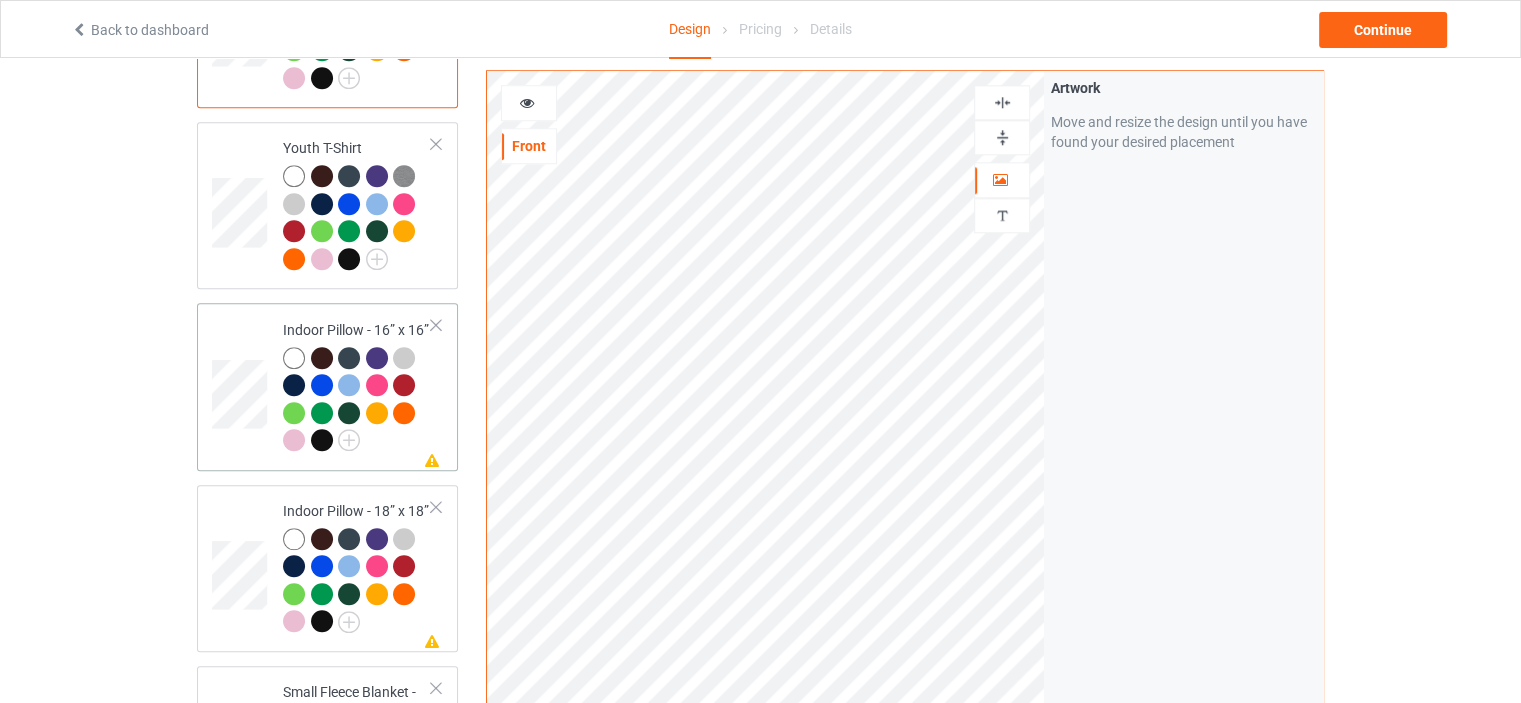 scroll, scrollTop: 1900, scrollLeft: 0, axis: vertical 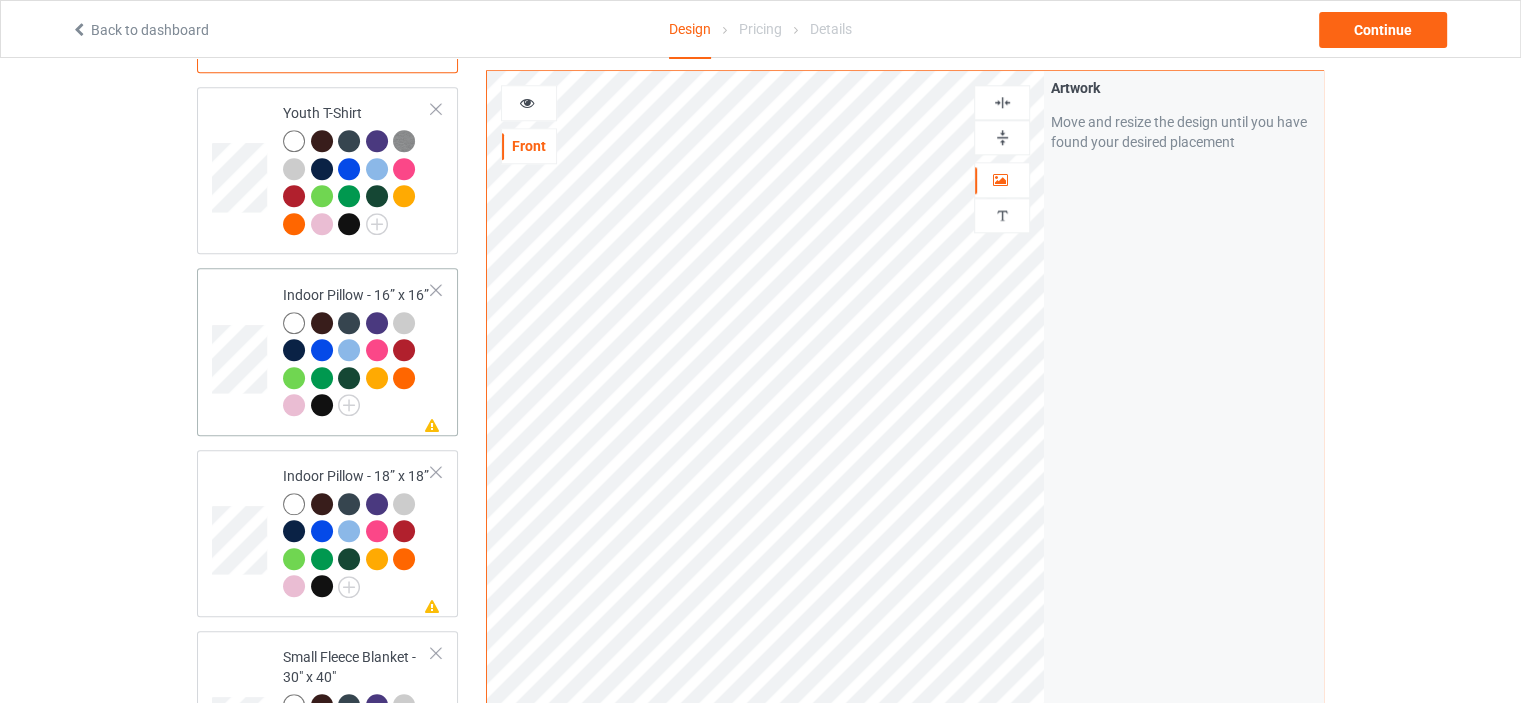 click on "Missing artwork on 1 side(s) Indoor Pillow - 16” x 16”" at bounding box center [357, 351] 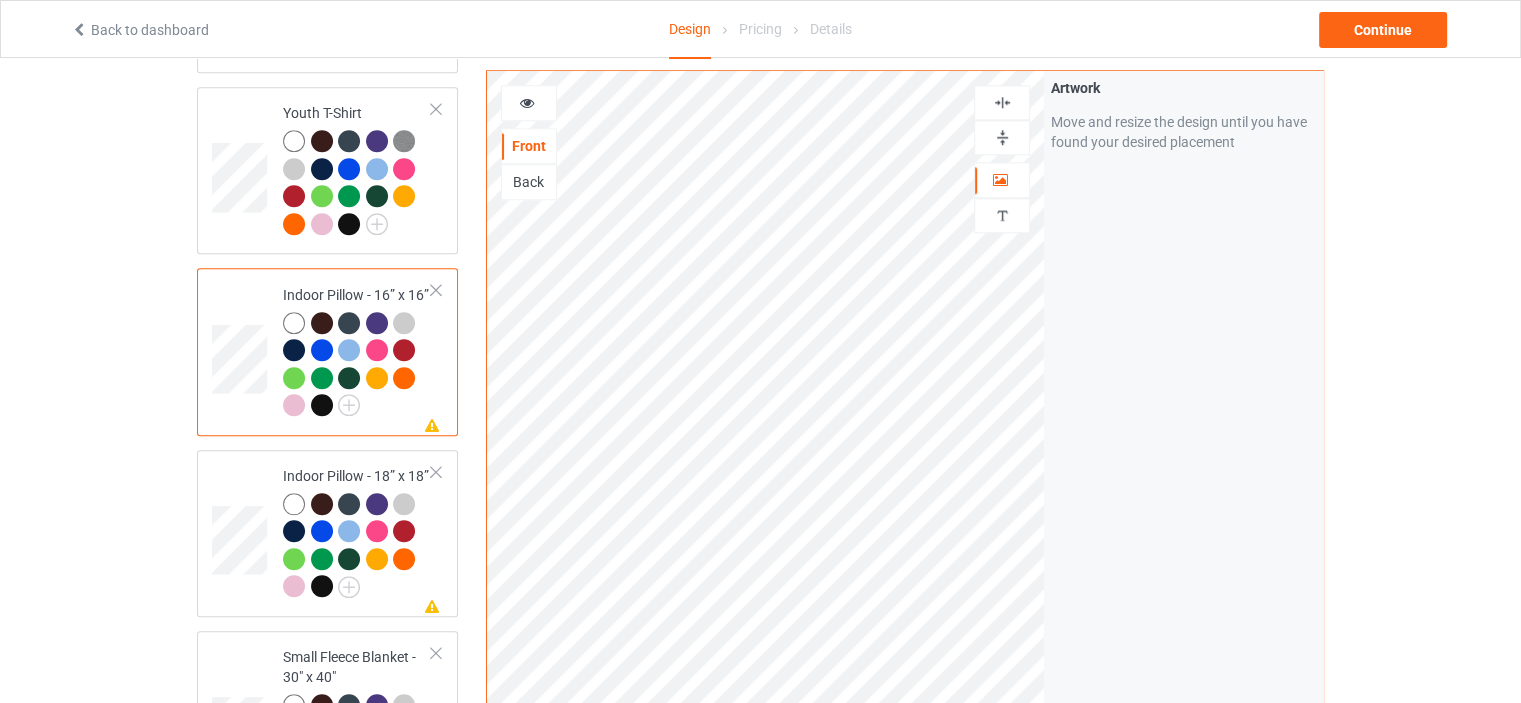 drag, startPoint x: 1000, startPoint y: 140, endPoint x: 1005, endPoint y: 119, distance: 21.587032 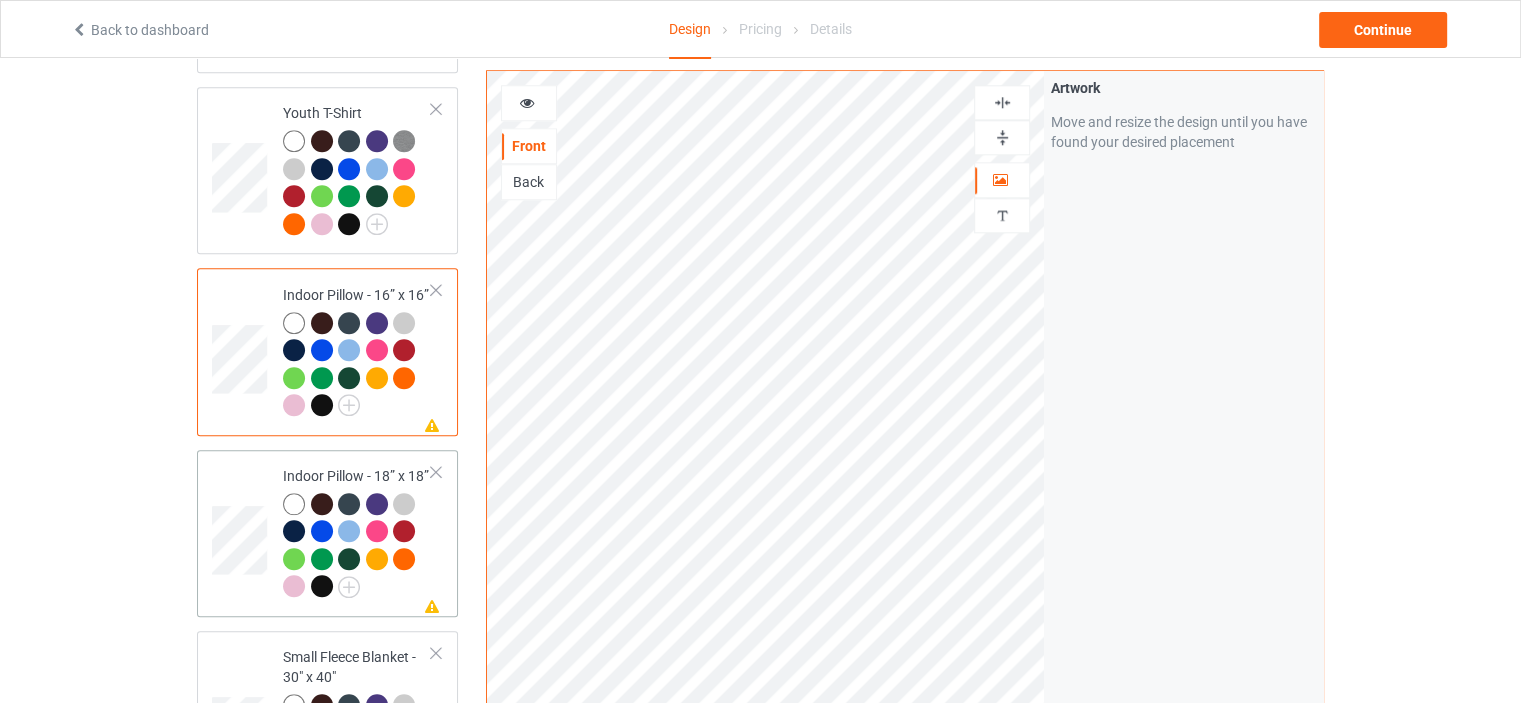 click on "Indoor Pillow - 18” x 18”" at bounding box center [357, 531] 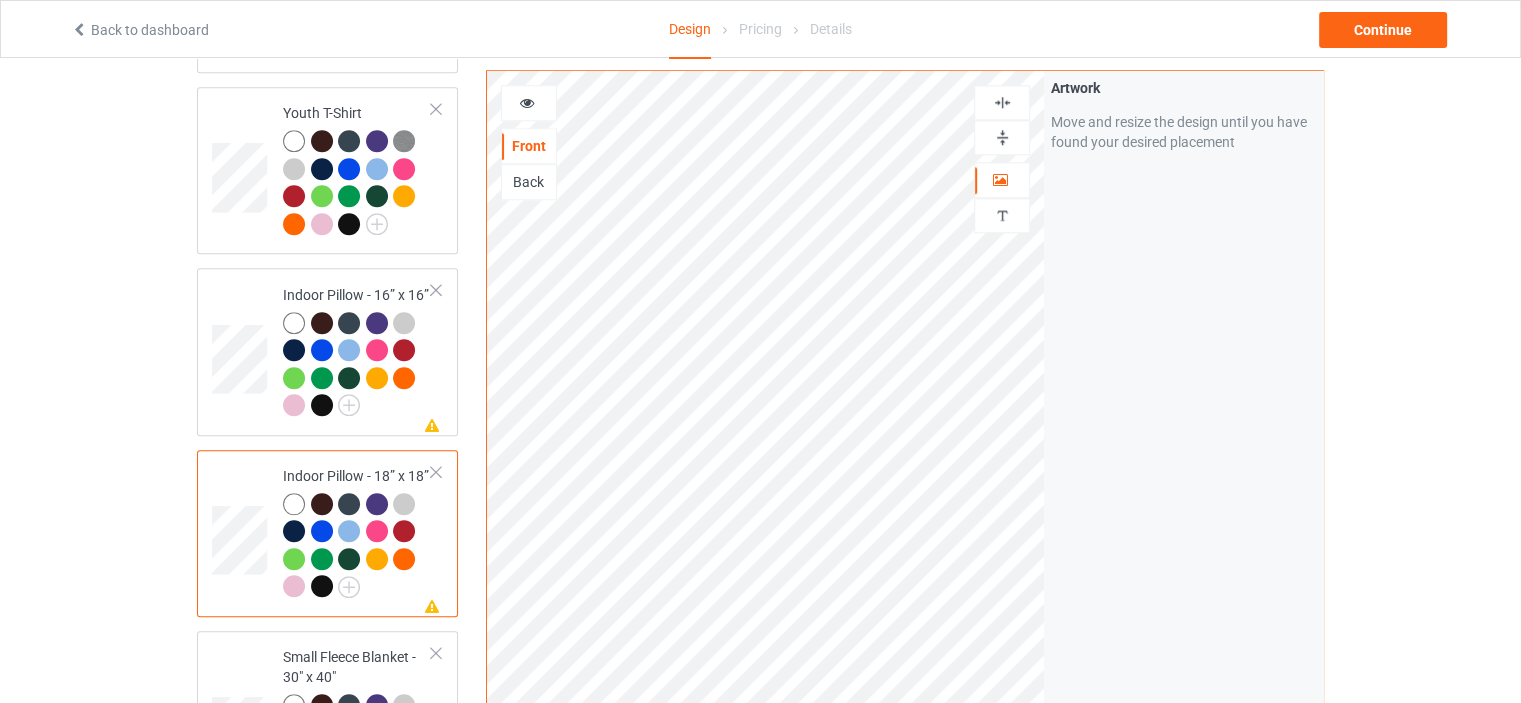 click at bounding box center [1002, 137] 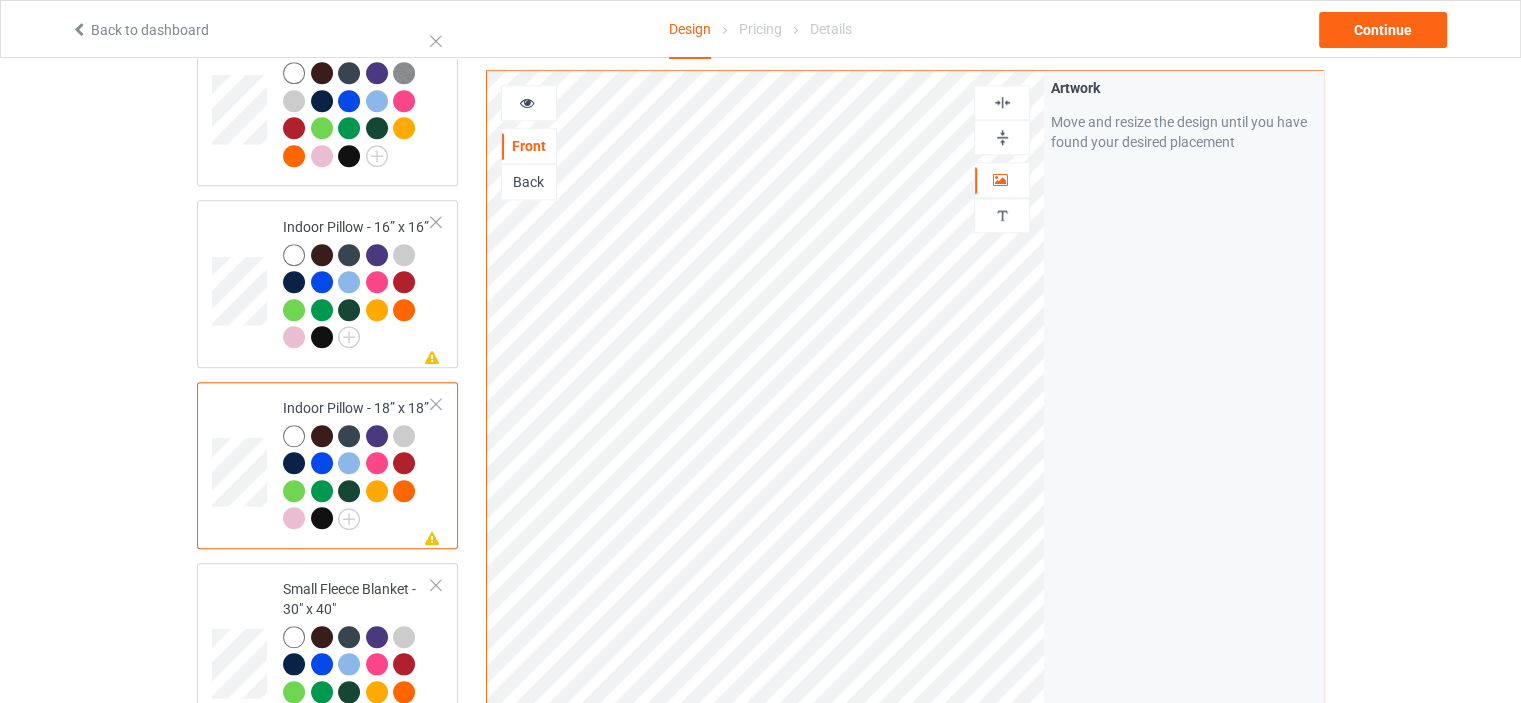 scroll, scrollTop: 2000, scrollLeft: 0, axis: vertical 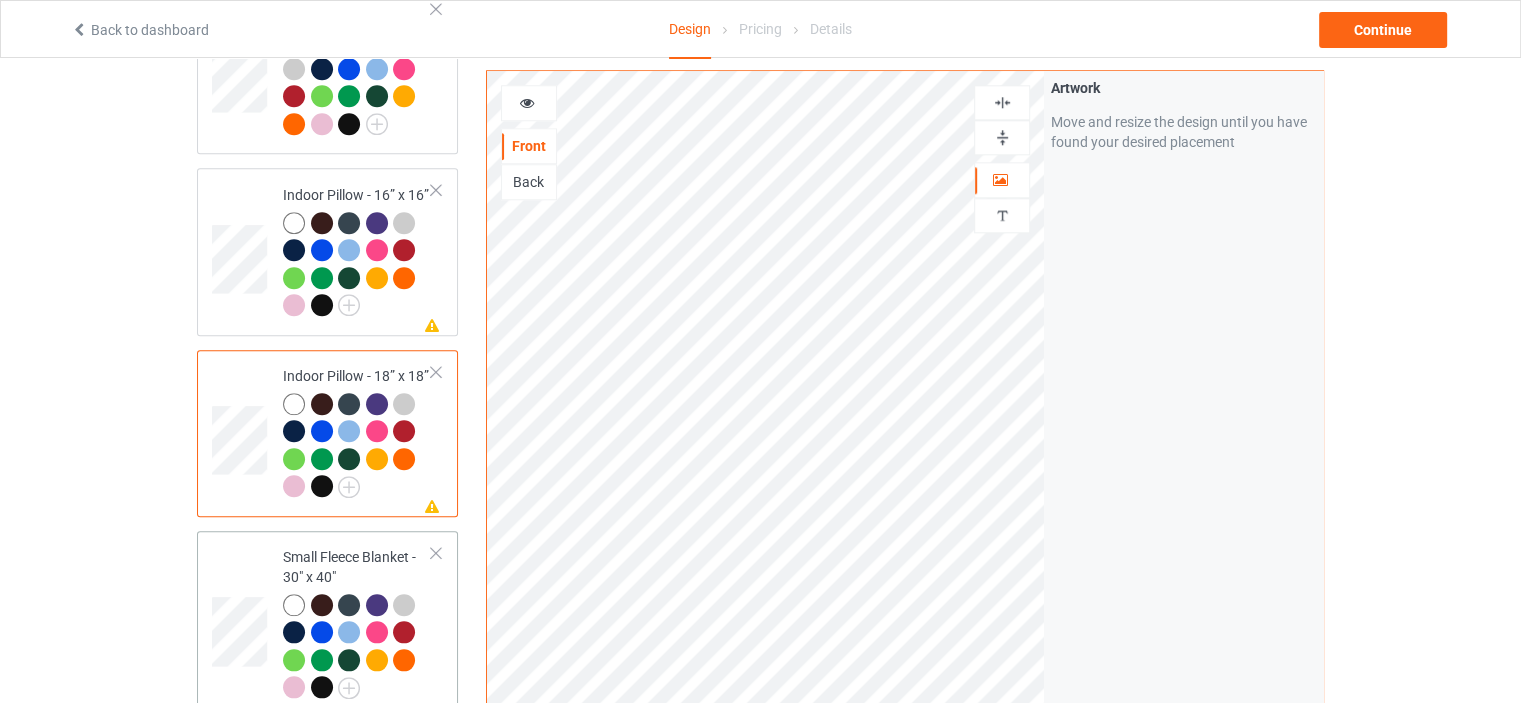 click on "Small Fleece Blanket - 30" x 40"" at bounding box center [357, 622] 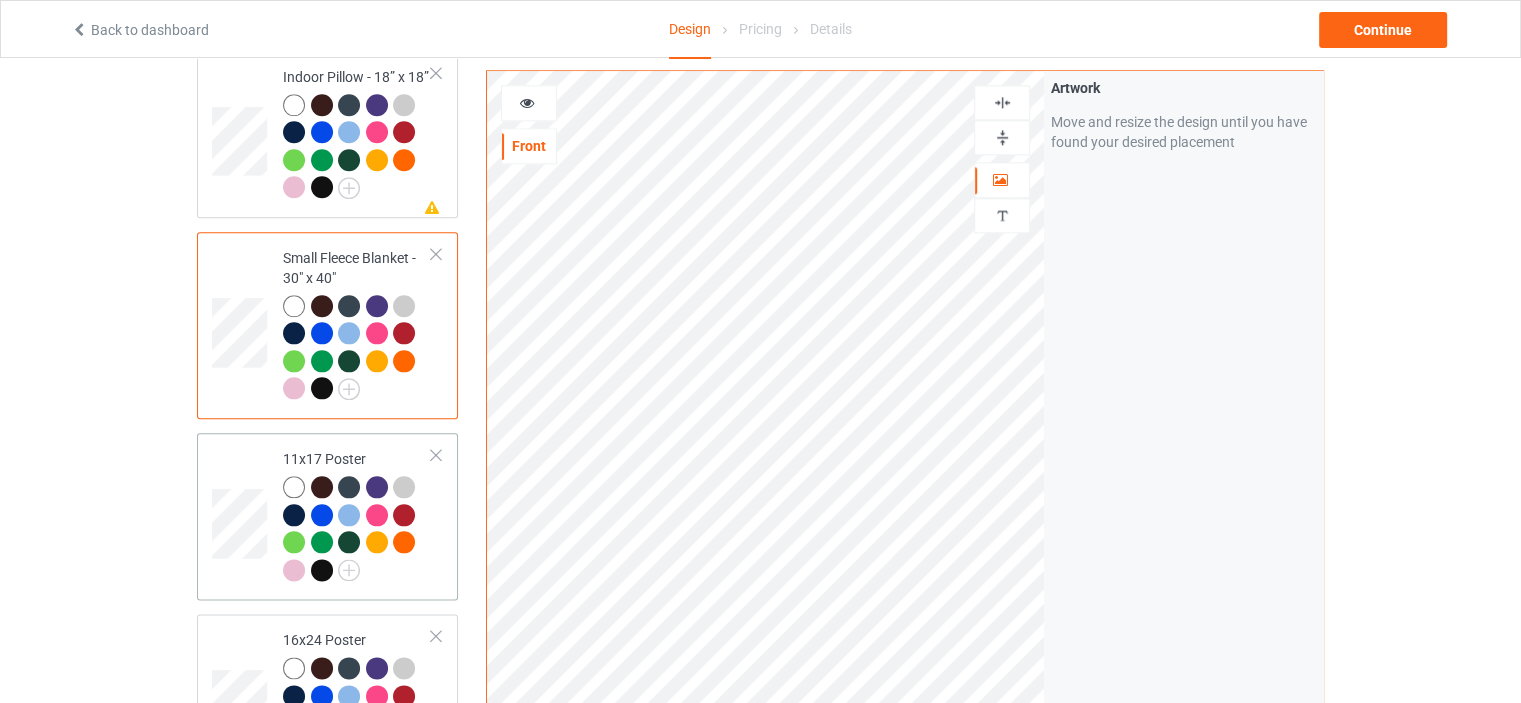 scroll, scrollTop: 2300, scrollLeft: 0, axis: vertical 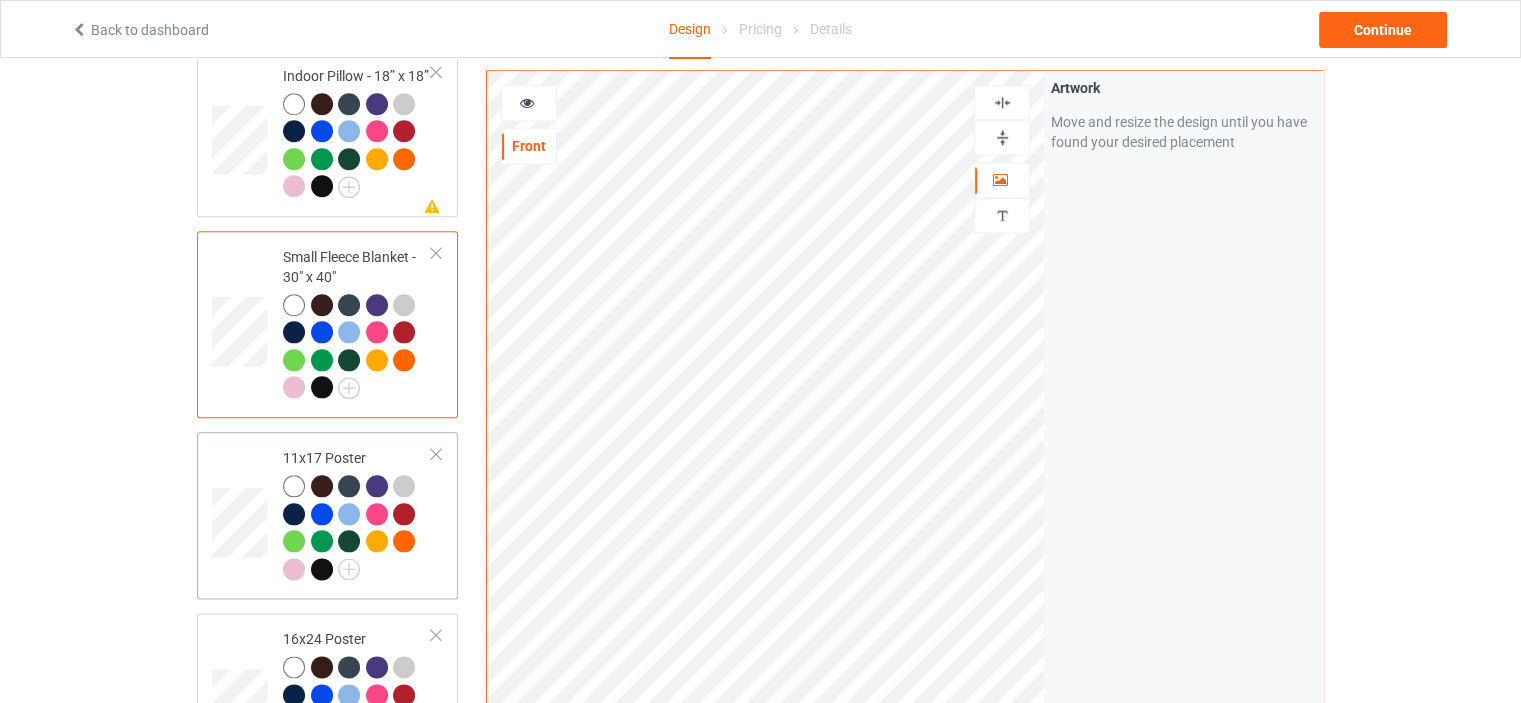 click on "11x17 Poster" at bounding box center (357, 515) 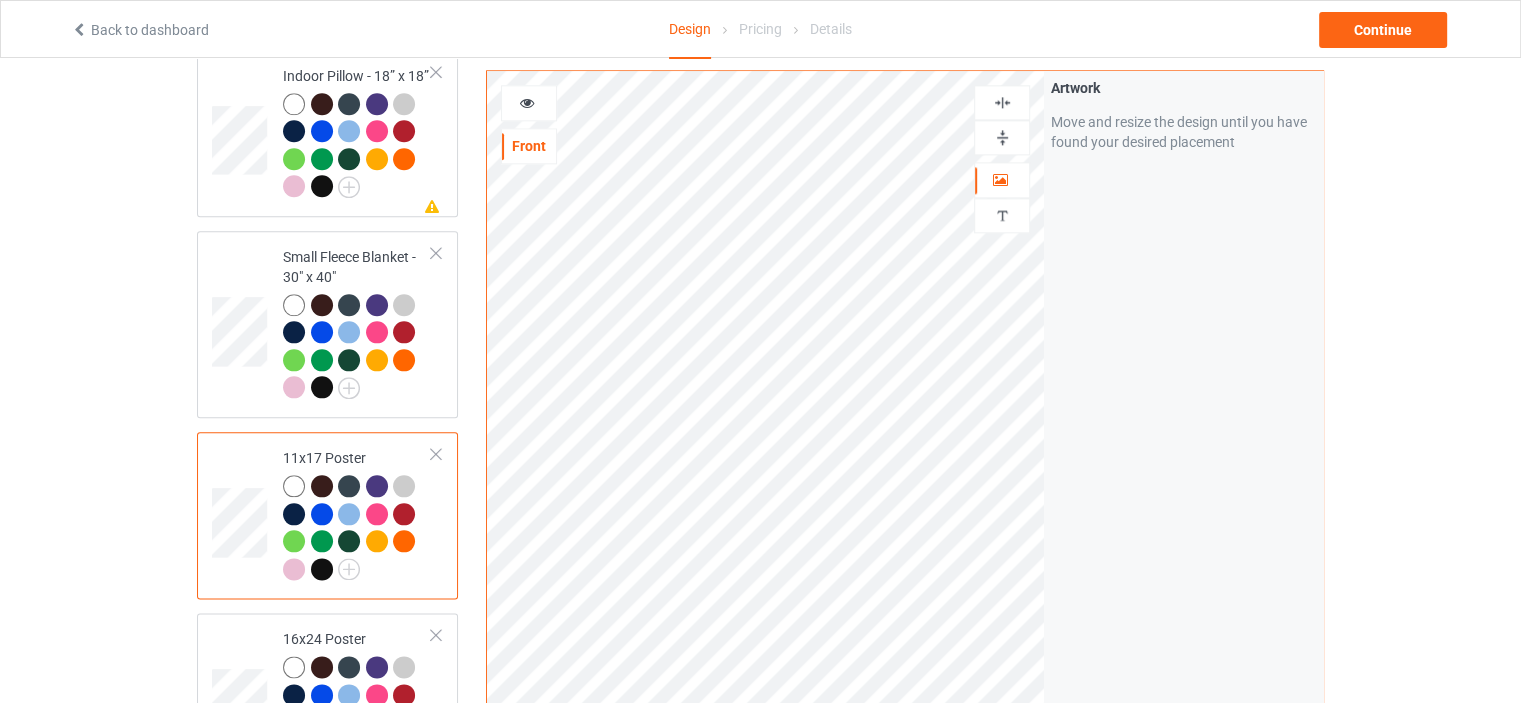 click at bounding box center [1002, 137] 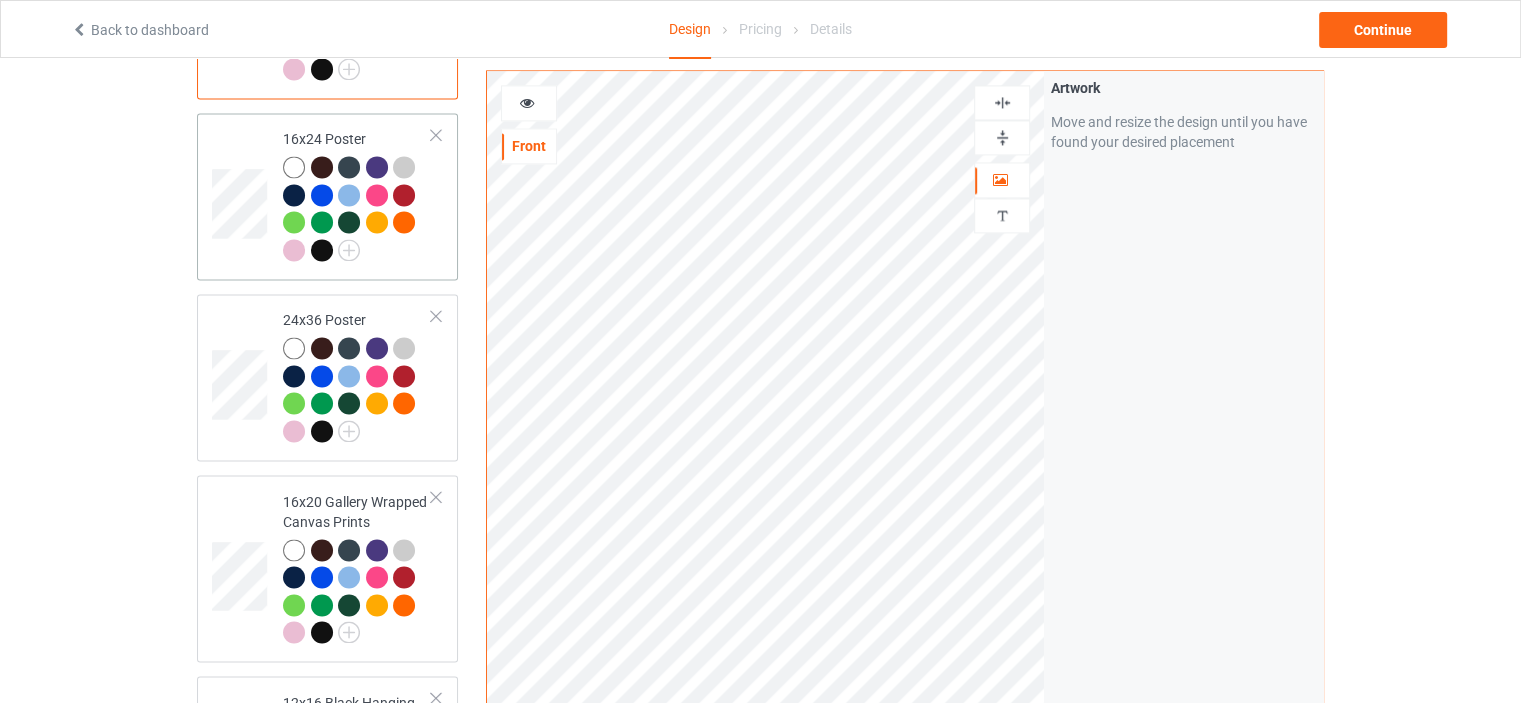 scroll, scrollTop: 2900, scrollLeft: 0, axis: vertical 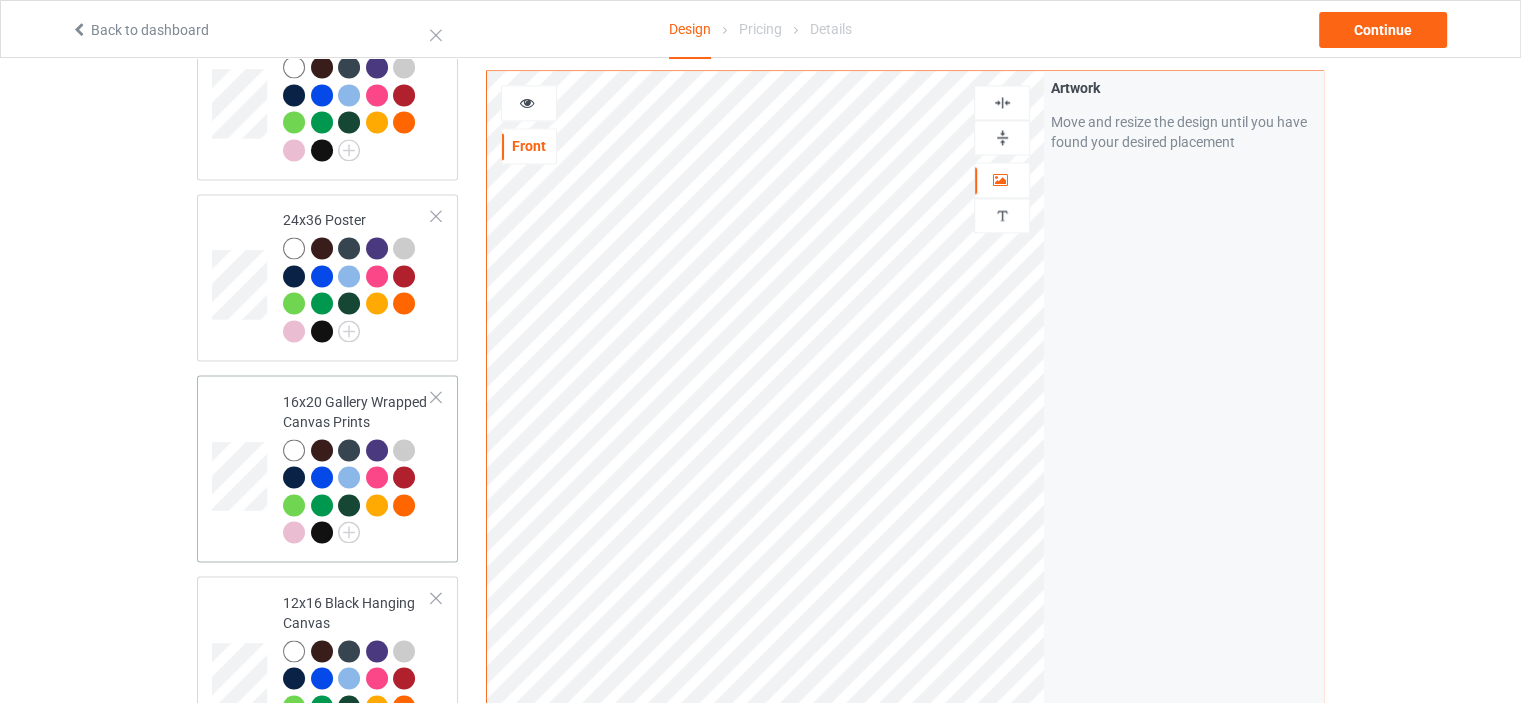 click on "16x20 Gallery Wrapped Canvas Prints" at bounding box center [357, 467] 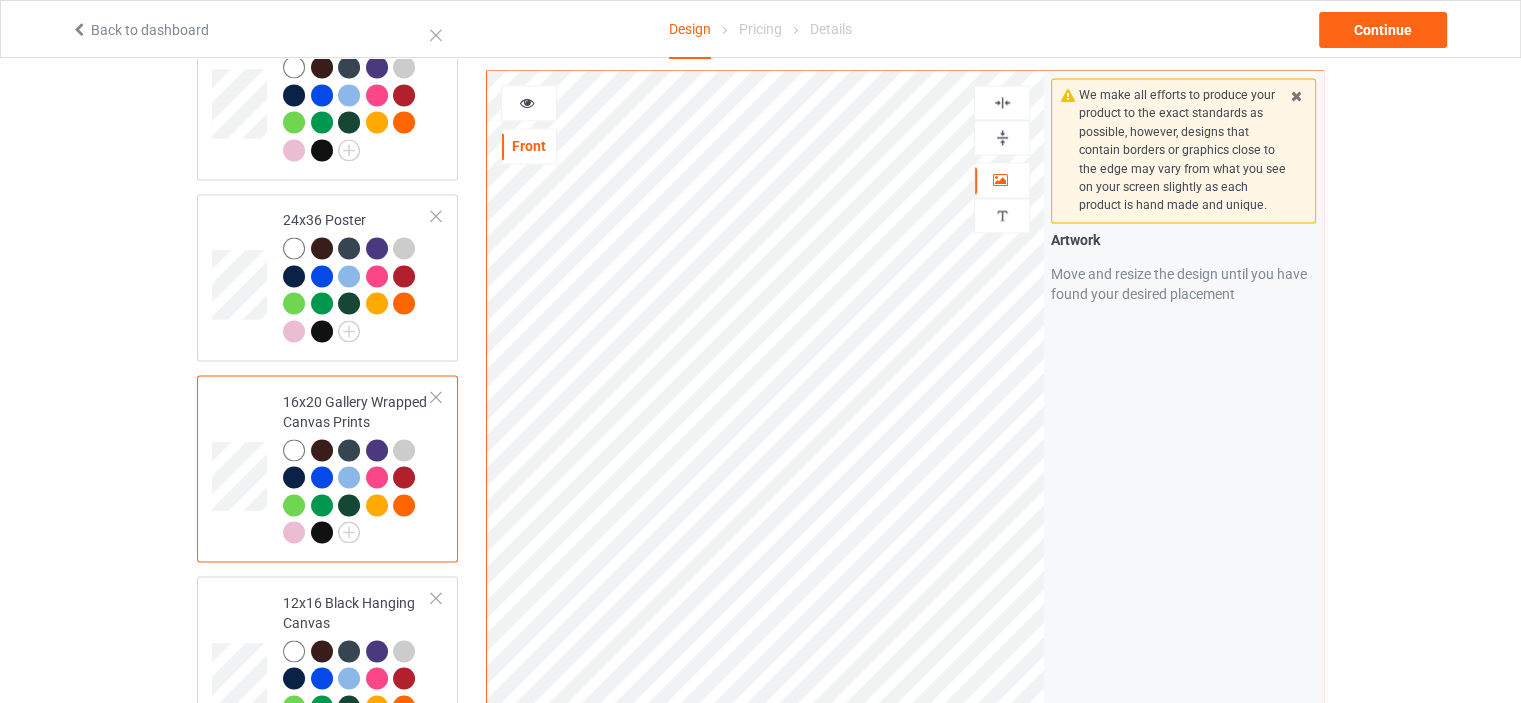 drag, startPoint x: 1008, startPoint y: 137, endPoint x: 1001, endPoint y: 91, distance: 46.52956 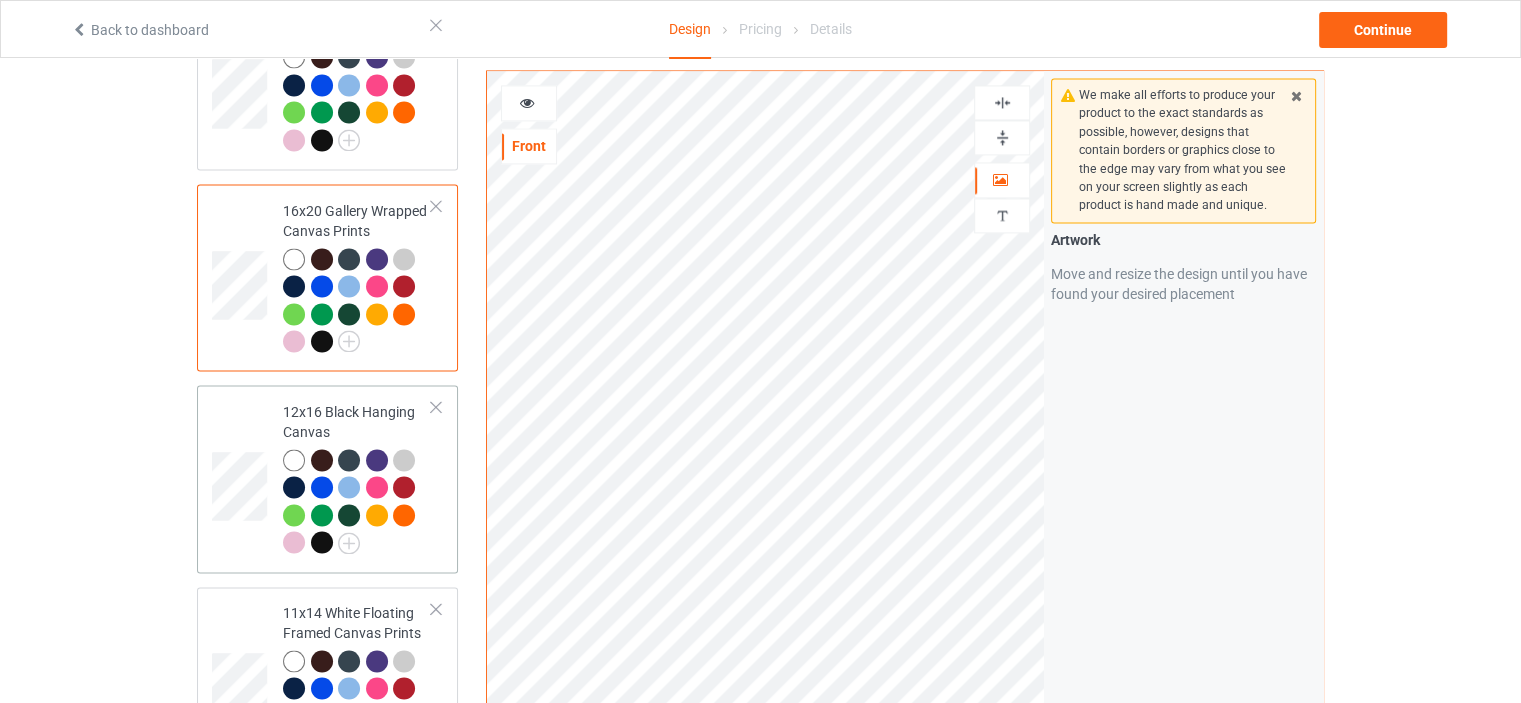 scroll, scrollTop: 3100, scrollLeft: 0, axis: vertical 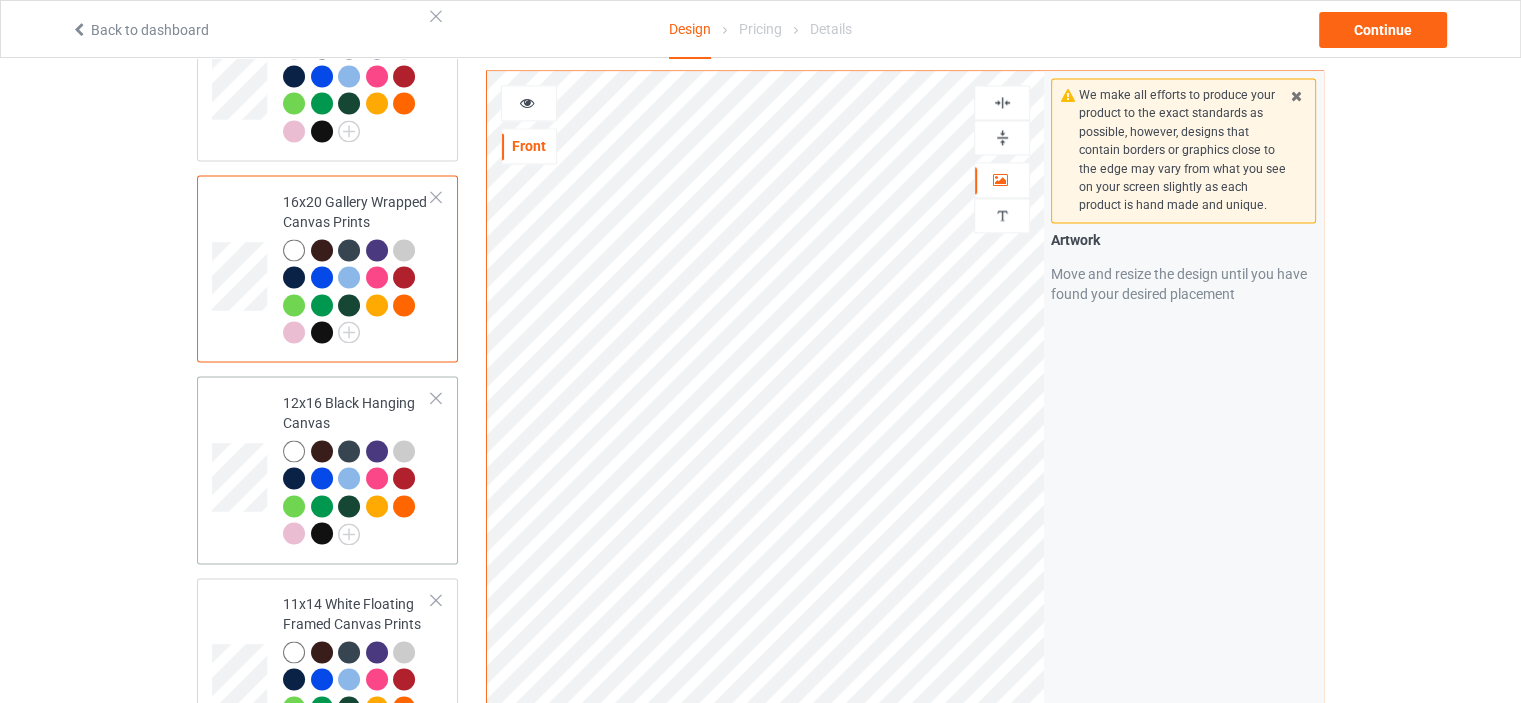 click on "12x16 Black Hanging Canvas" at bounding box center [357, 468] 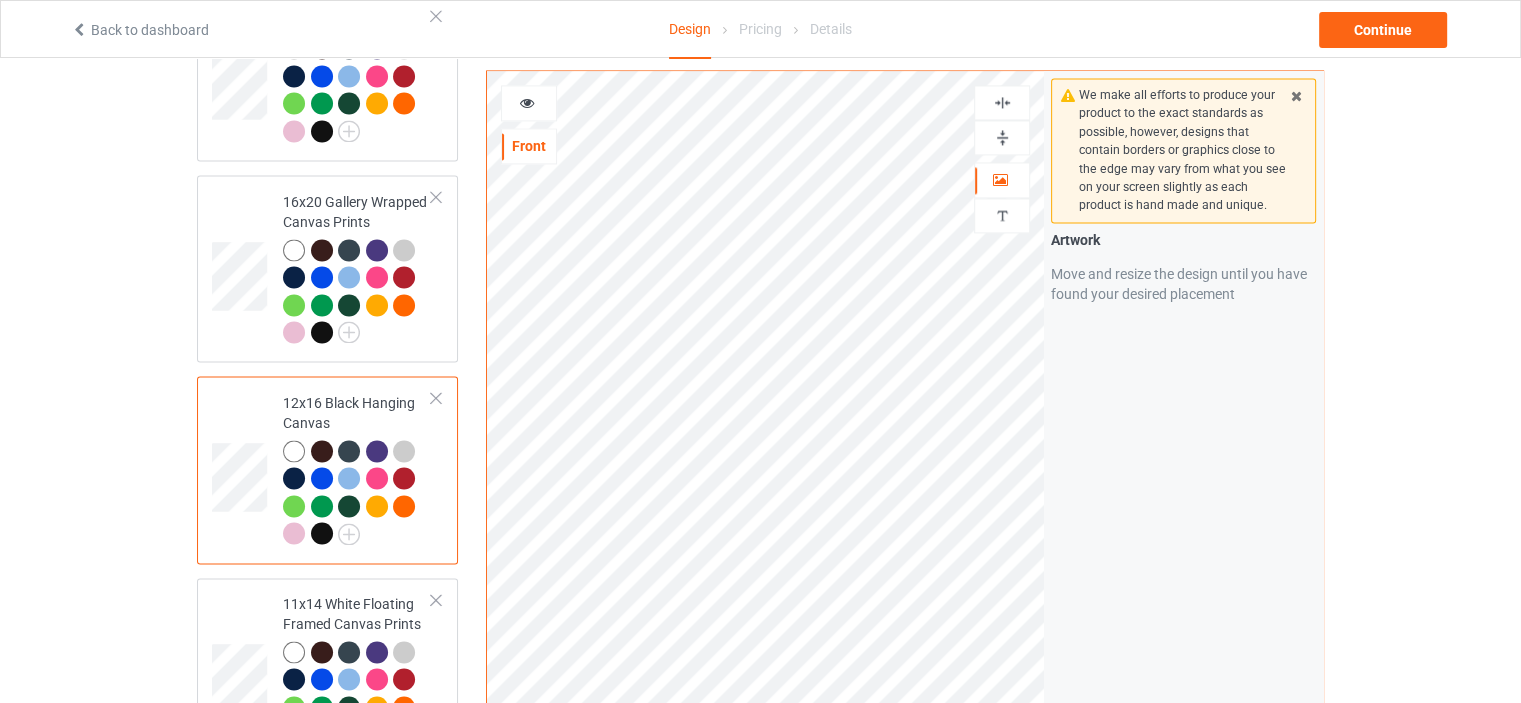 click at bounding box center (1002, 137) 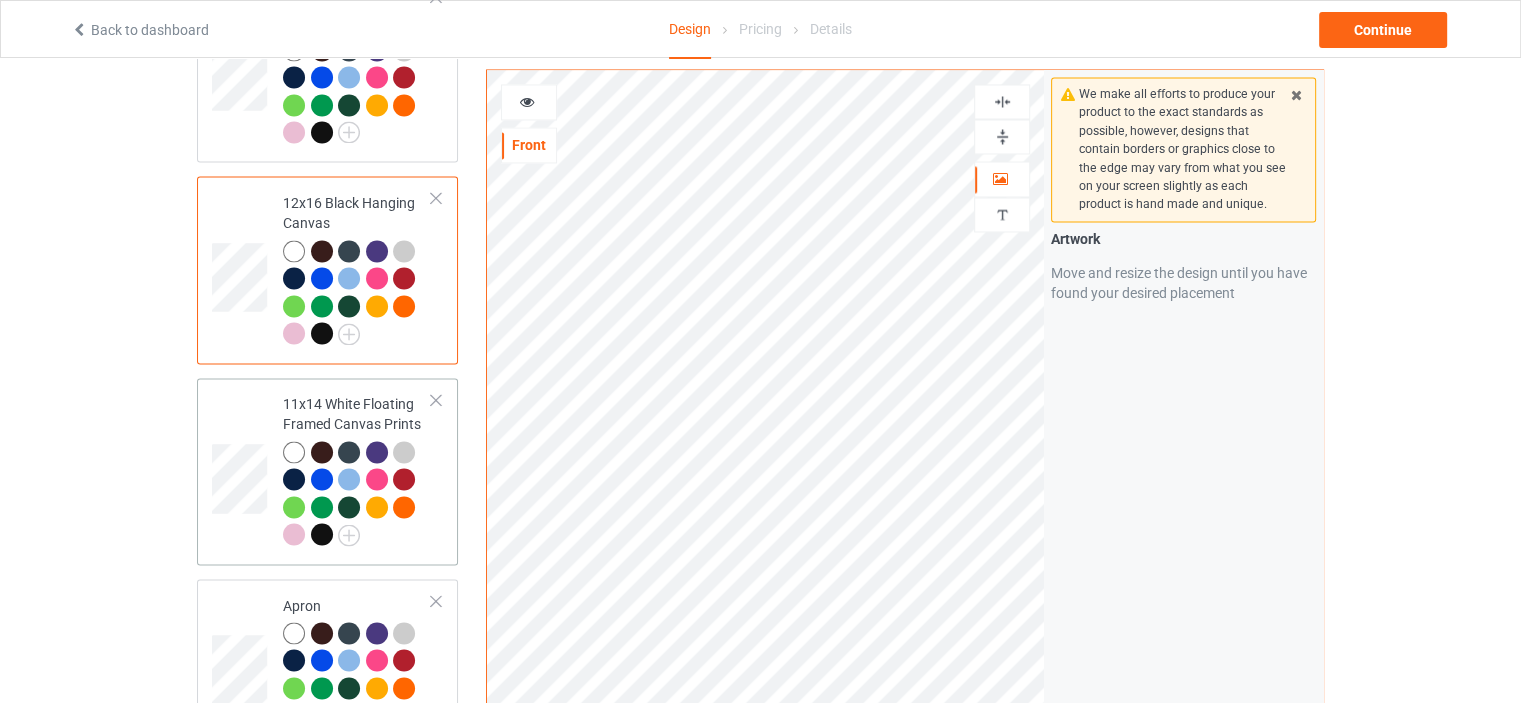 click on "11x14 White Floating Framed Canvas Prints" at bounding box center (357, 469) 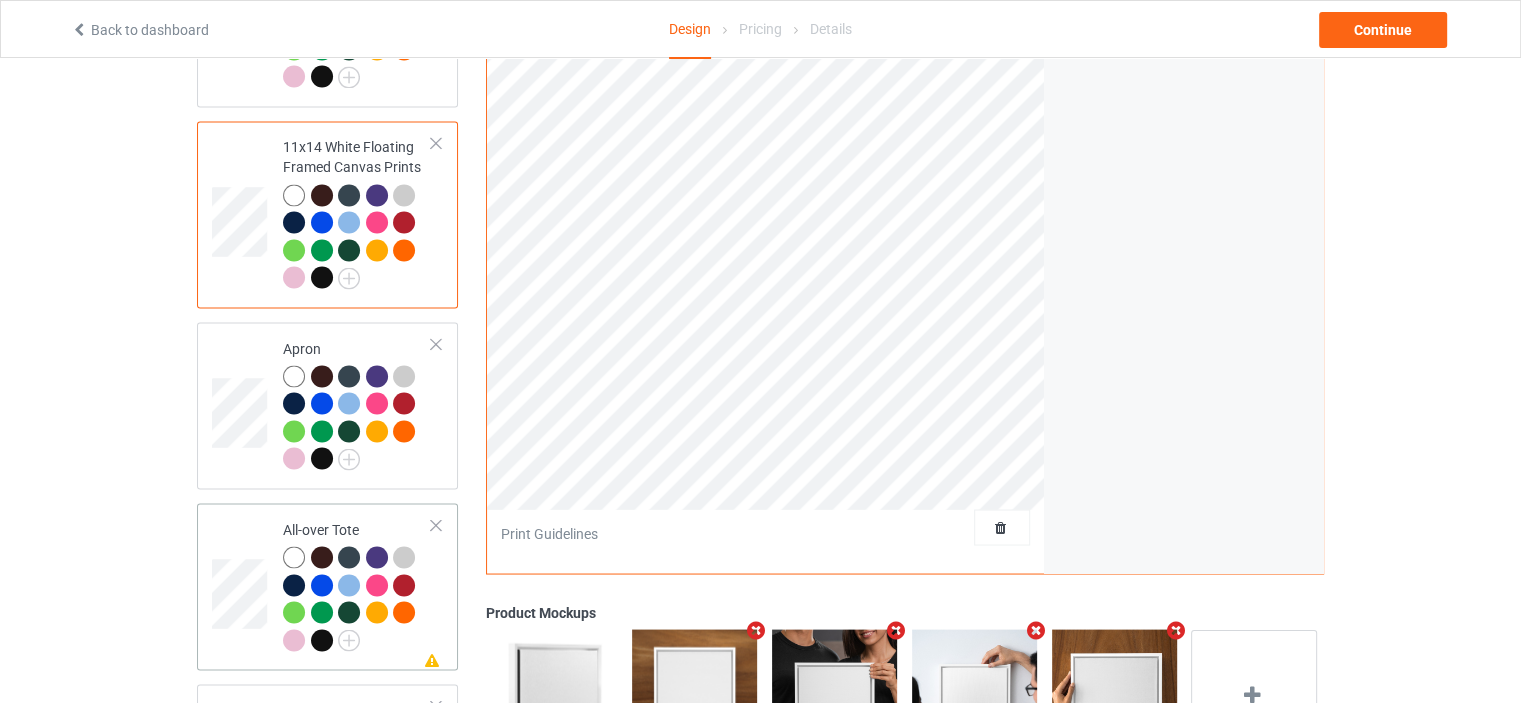 scroll, scrollTop: 3600, scrollLeft: 0, axis: vertical 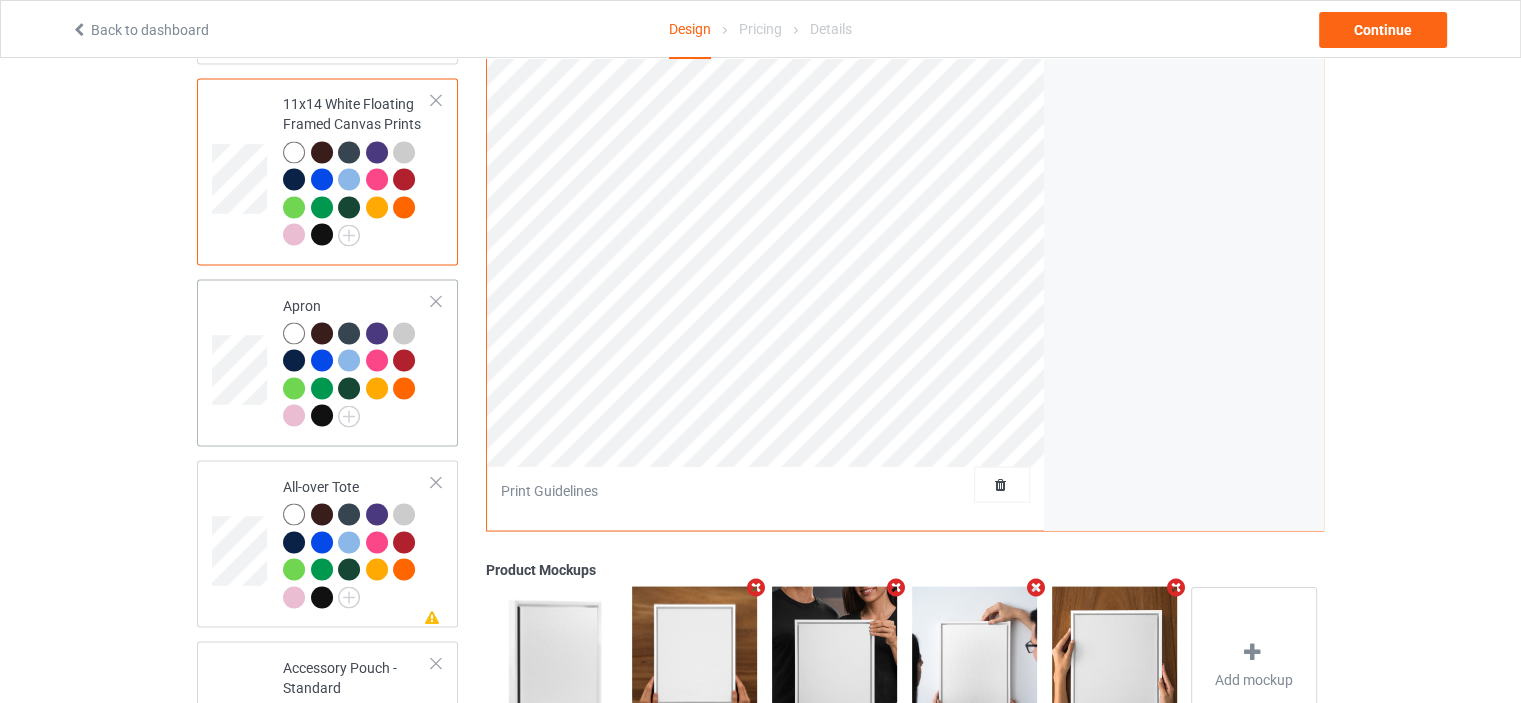 click on "Apron" at bounding box center [357, 360] 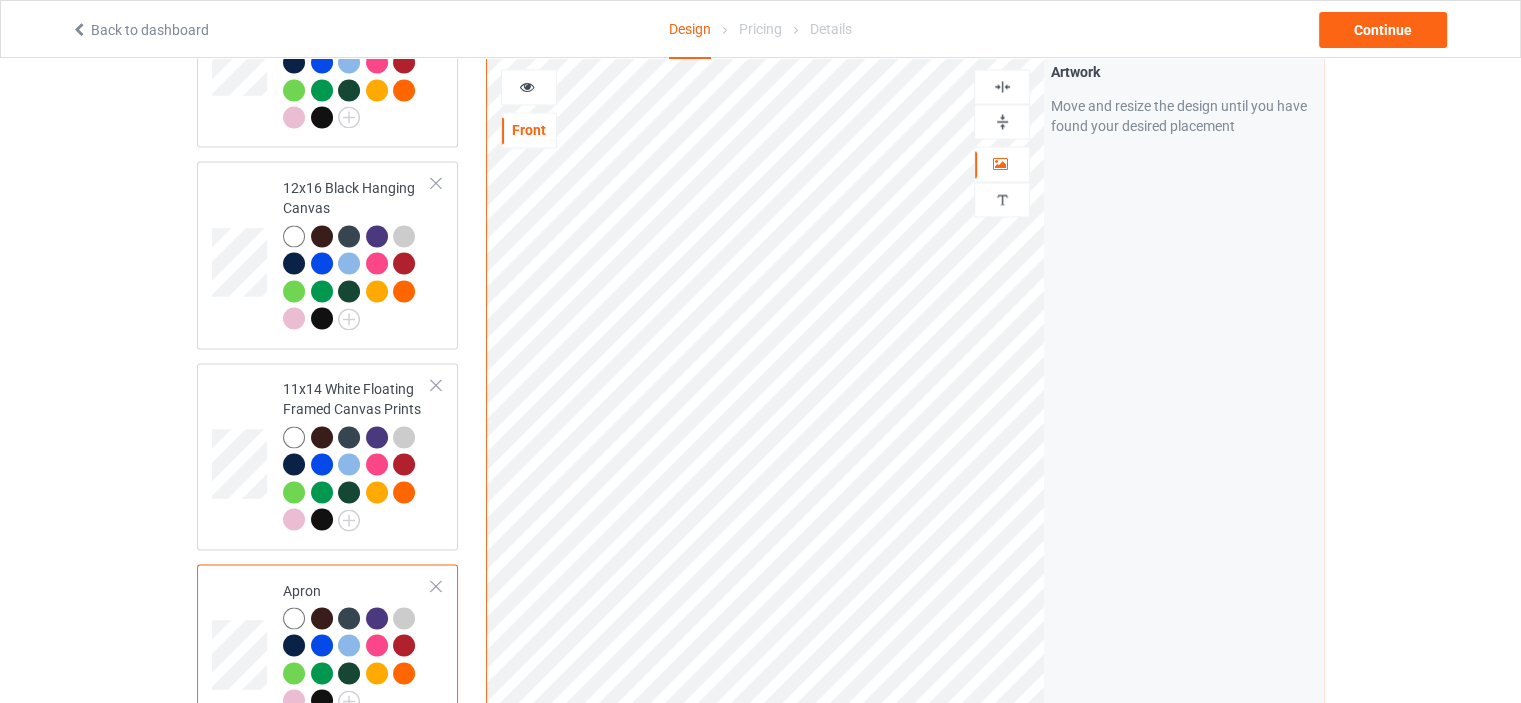 scroll, scrollTop: 3200, scrollLeft: 0, axis: vertical 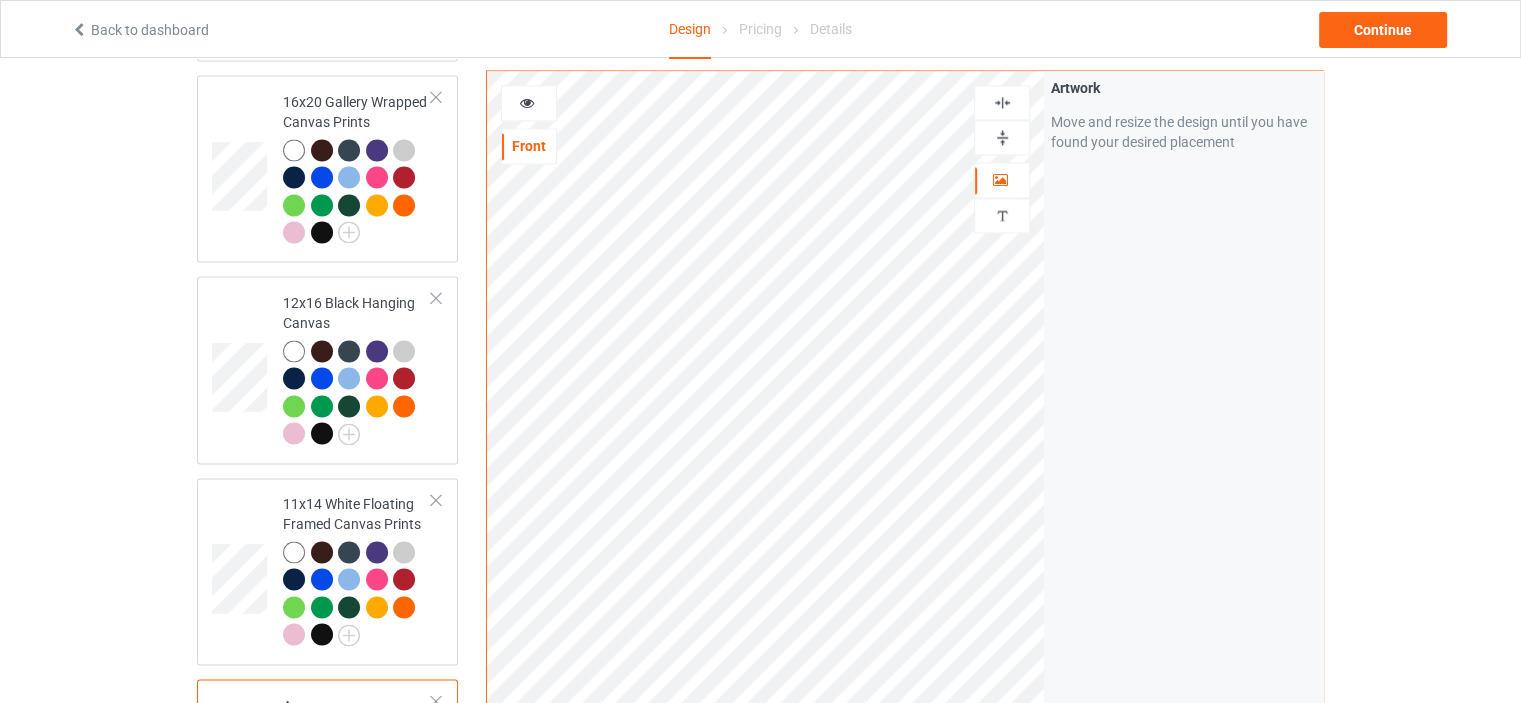 click at bounding box center (1002, 102) 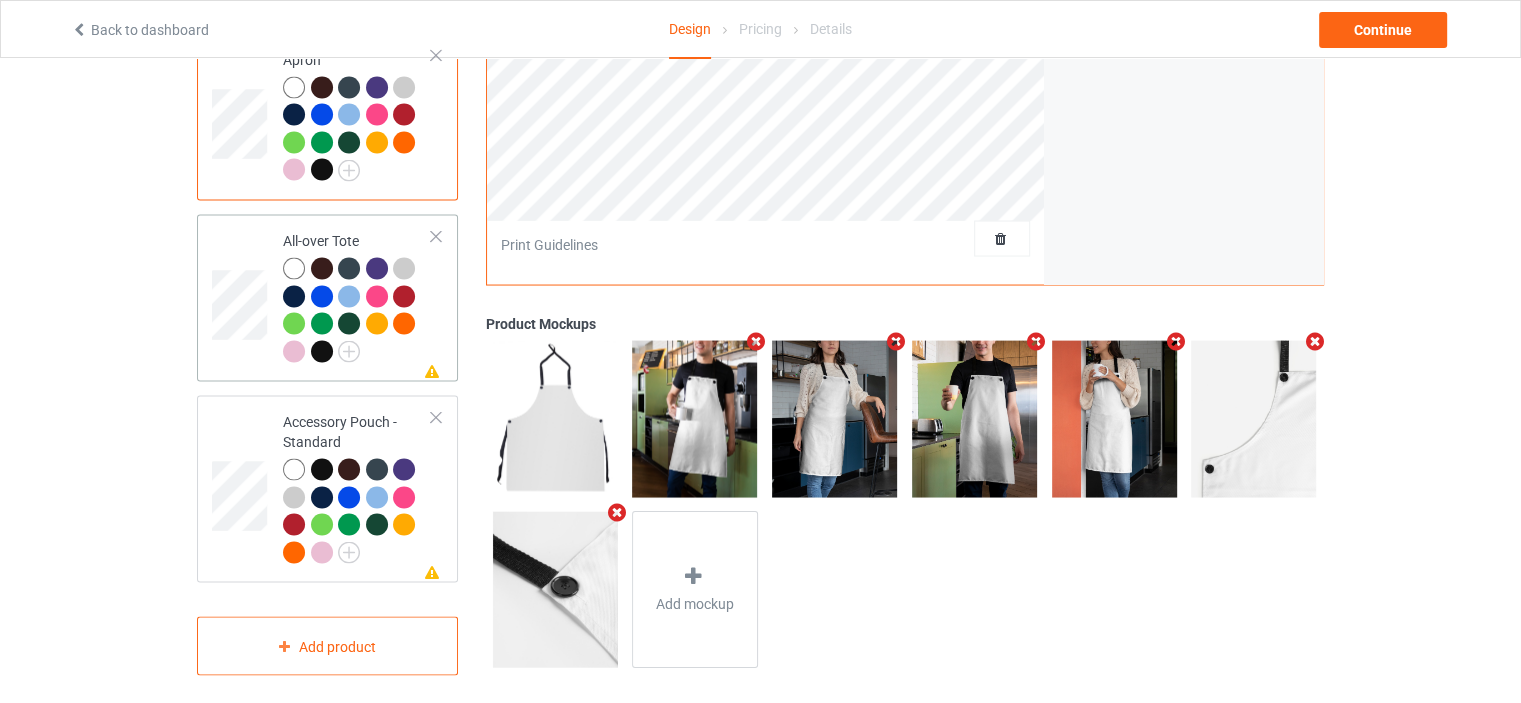 click on "All-over Tote" at bounding box center (357, 296) 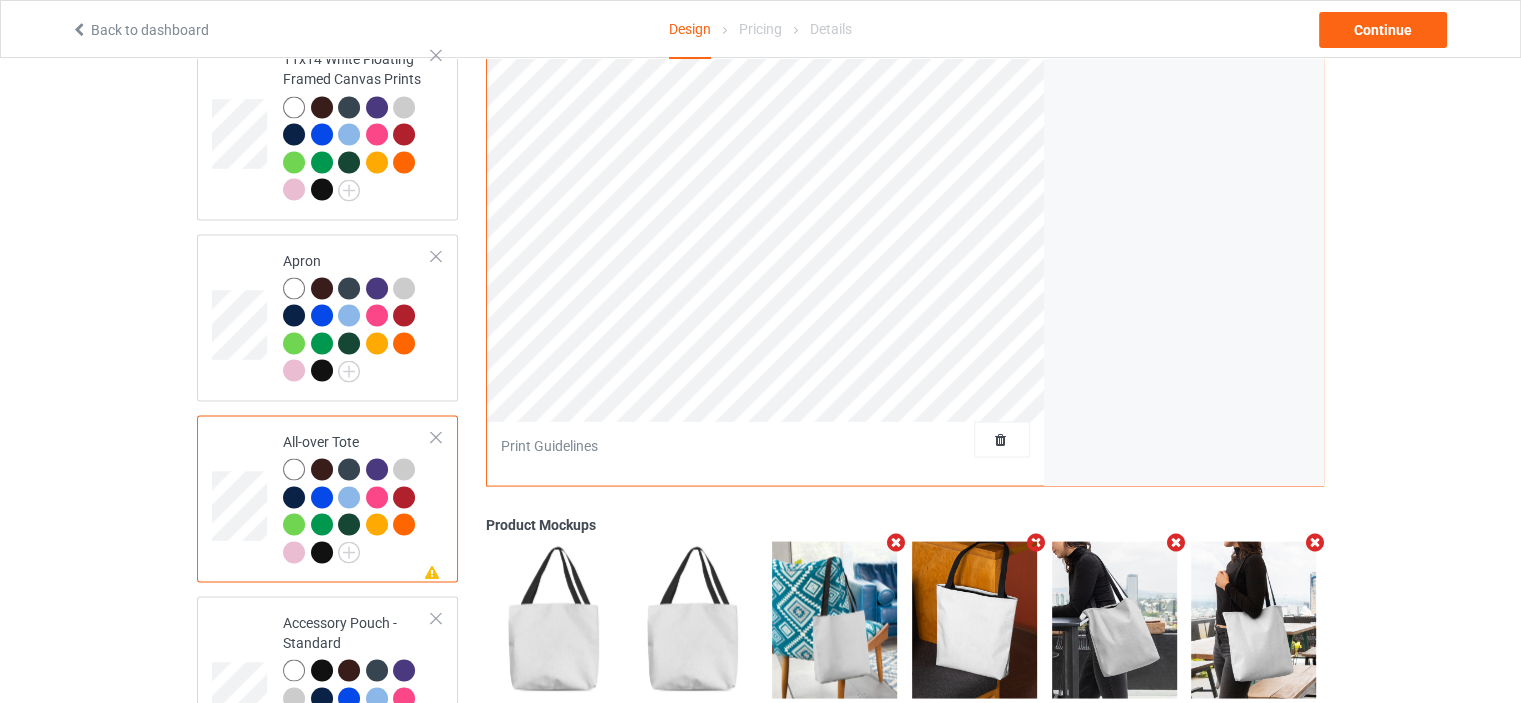 scroll, scrollTop: 3845, scrollLeft: 0, axis: vertical 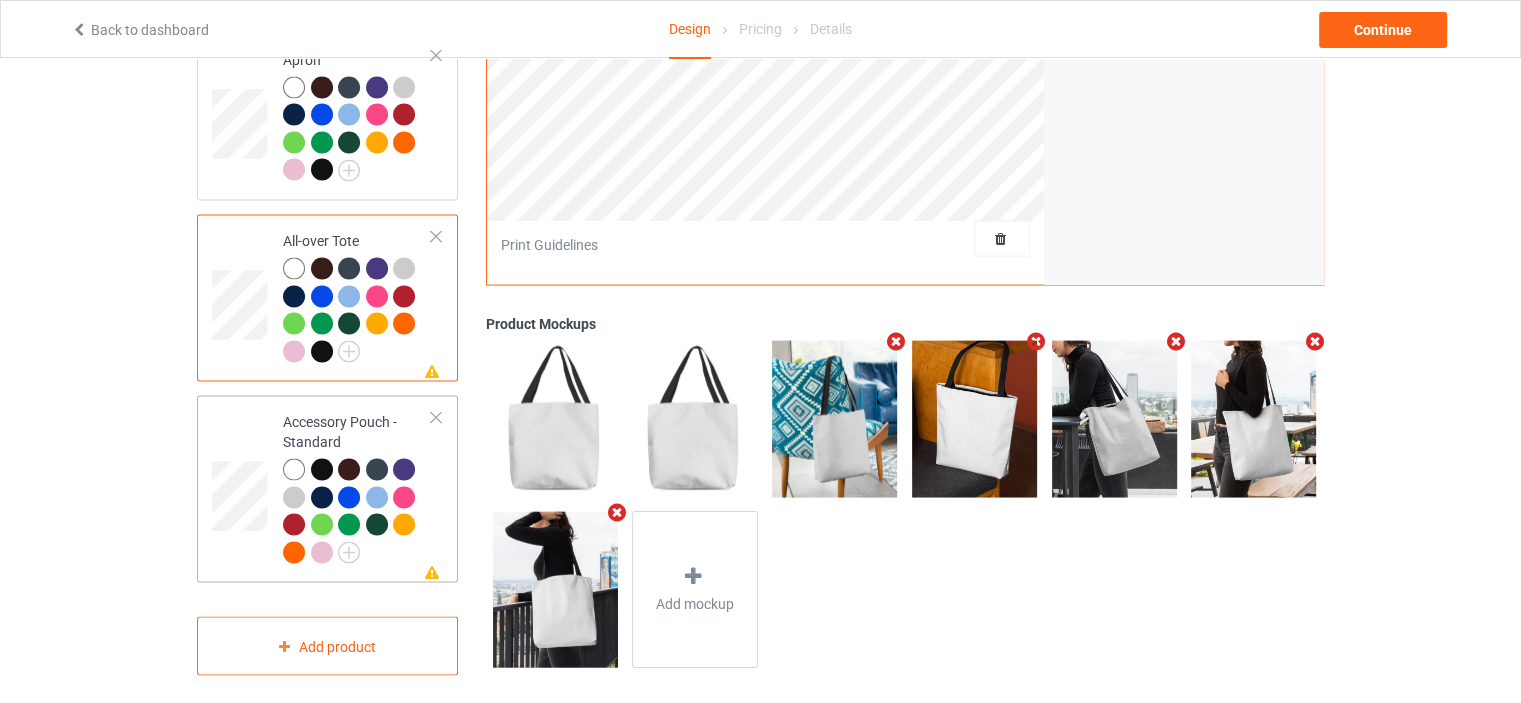 click on "Accessory Pouch - Standard" at bounding box center [357, 487] 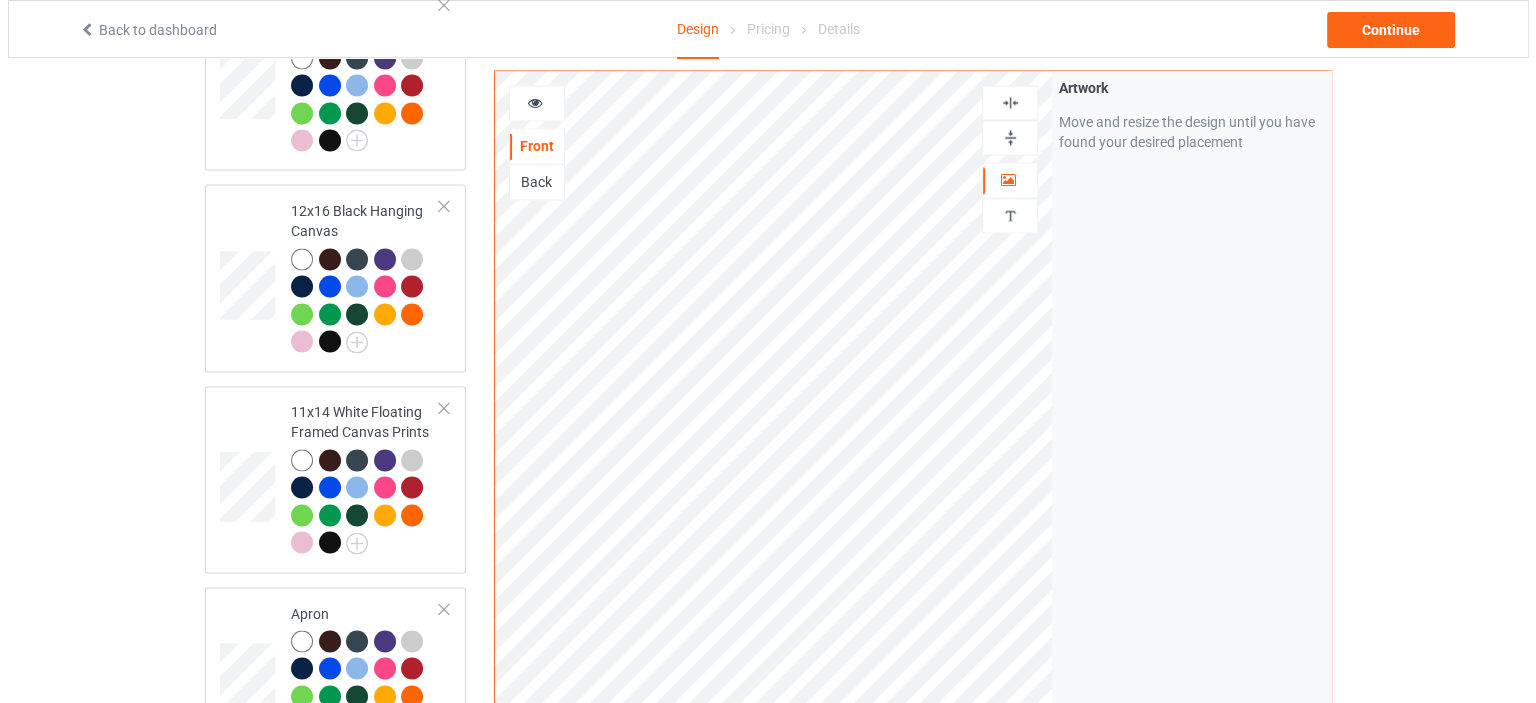 scroll, scrollTop: 3245, scrollLeft: 0, axis: vertical 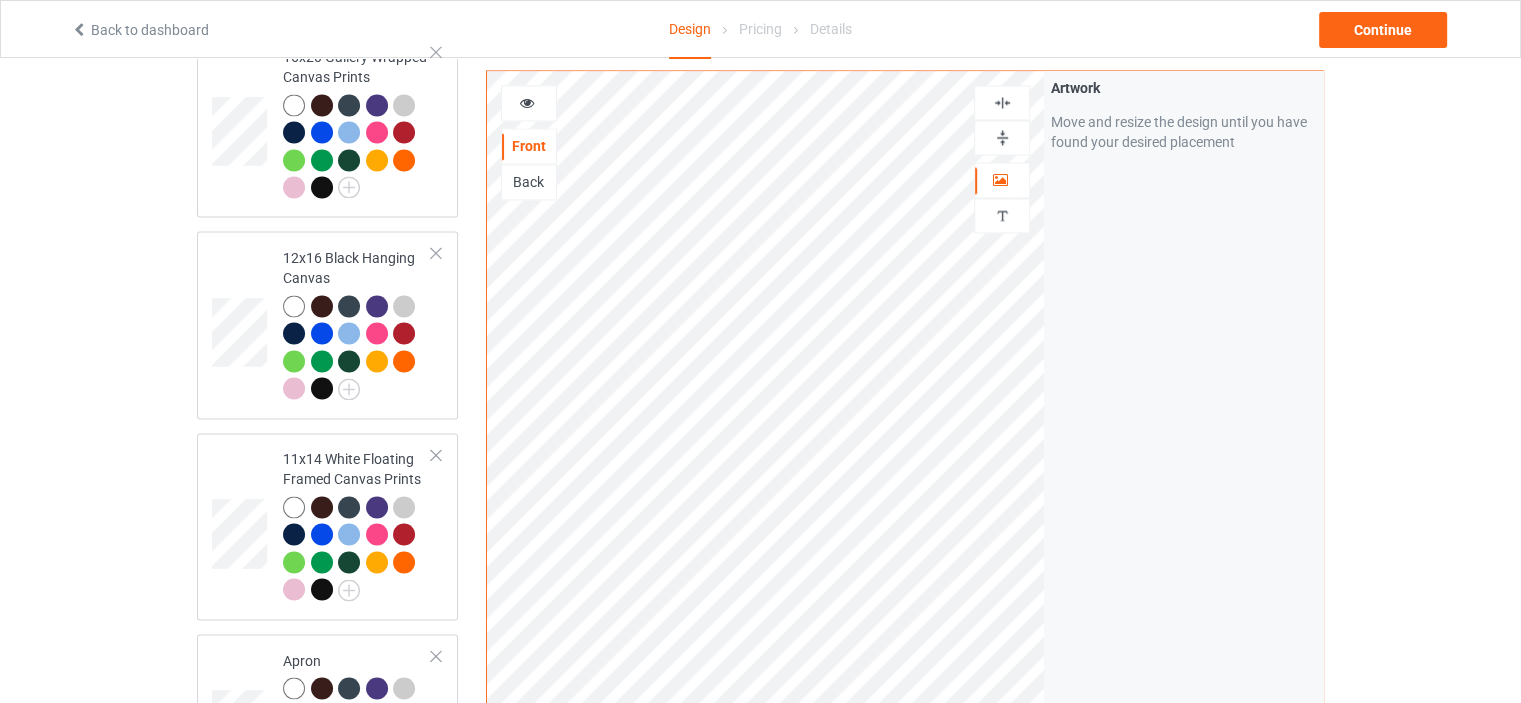 click at bounding box center [529, 103] 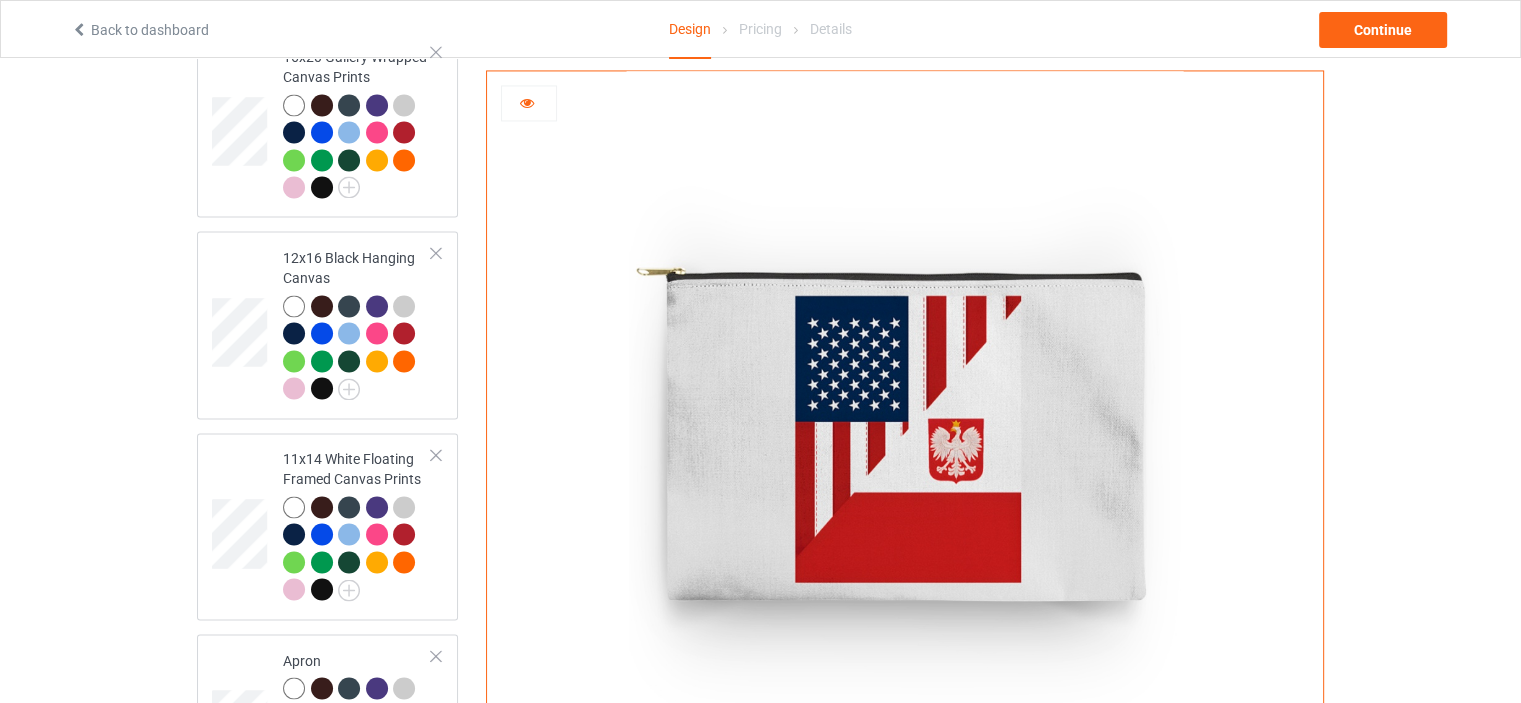 click at bounding box center (529, 103) 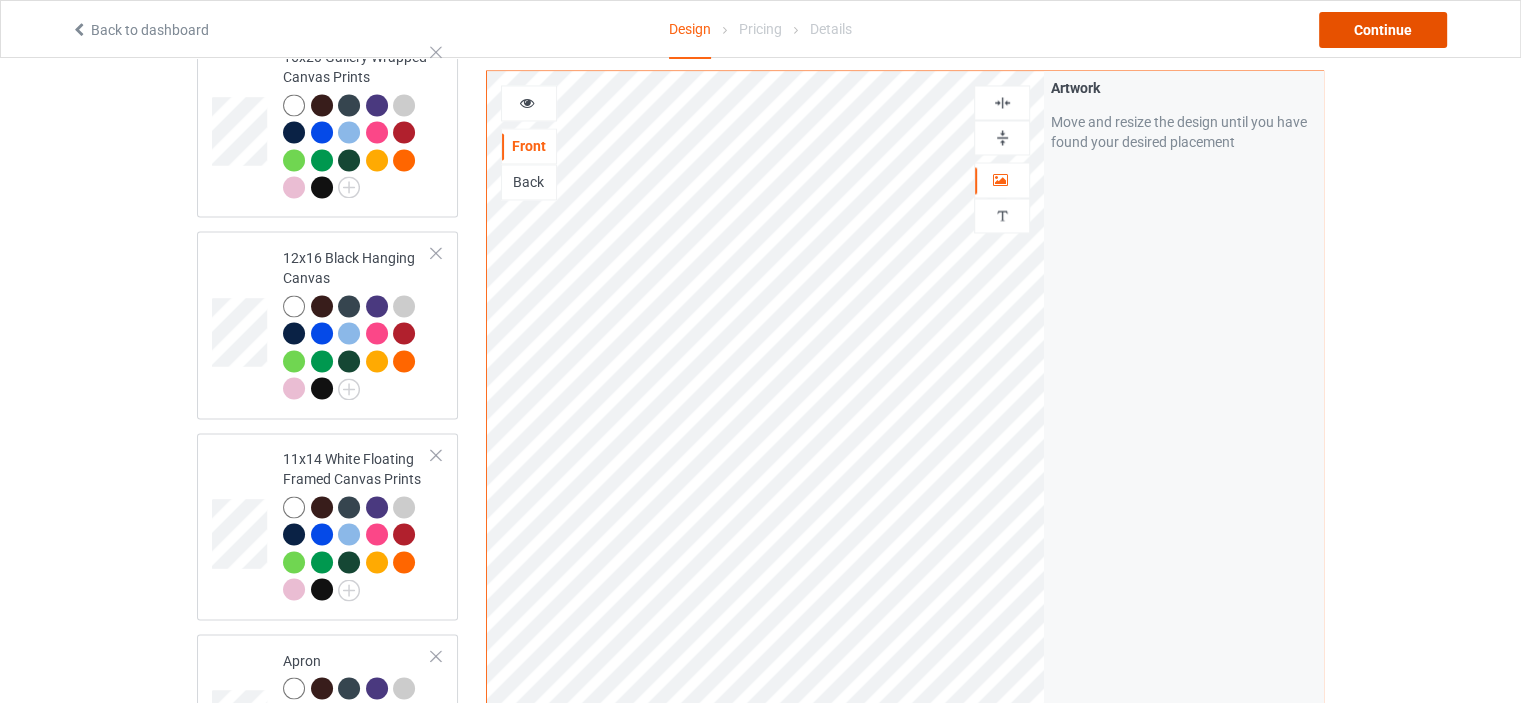 click on "Continue" at bounding box center [1383, 30] 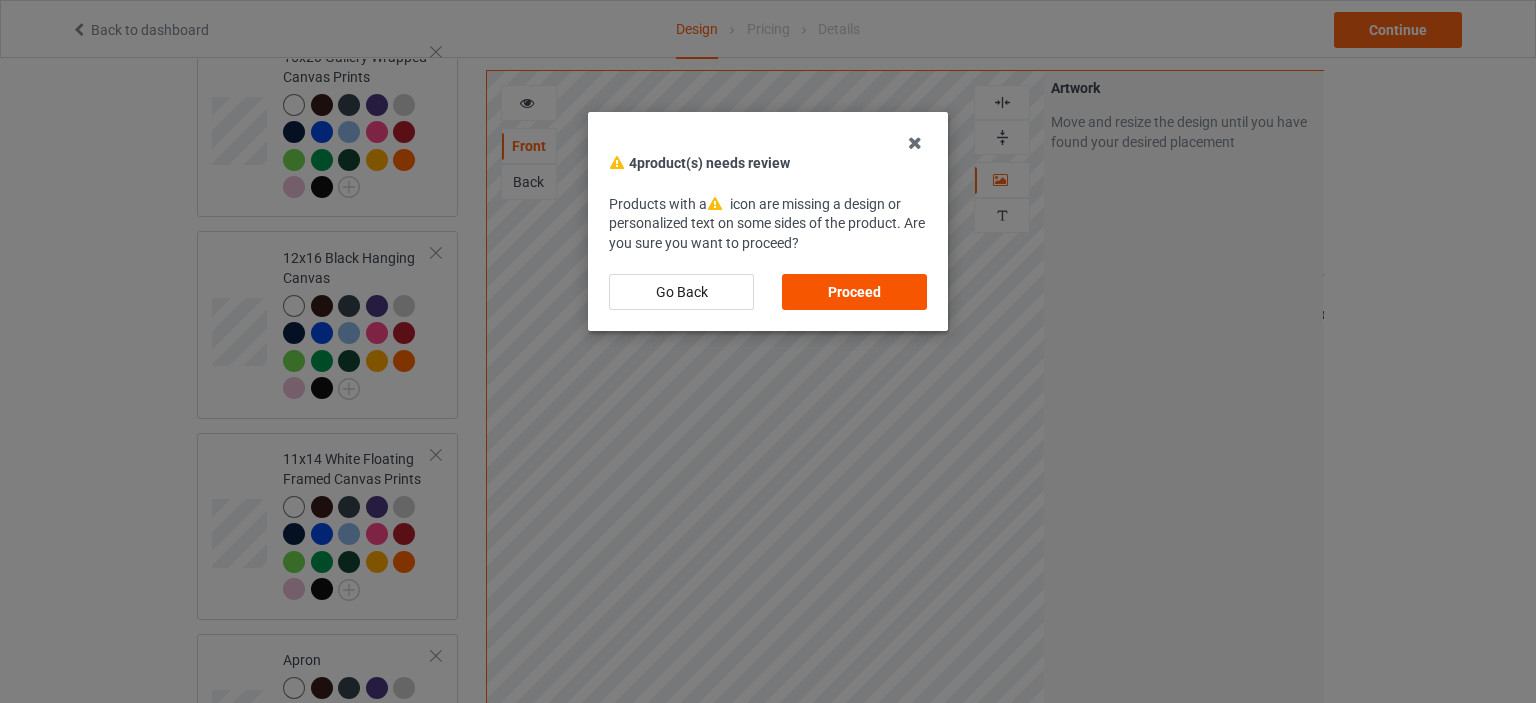 click on "Proceed" at bounding box center (854, 292) 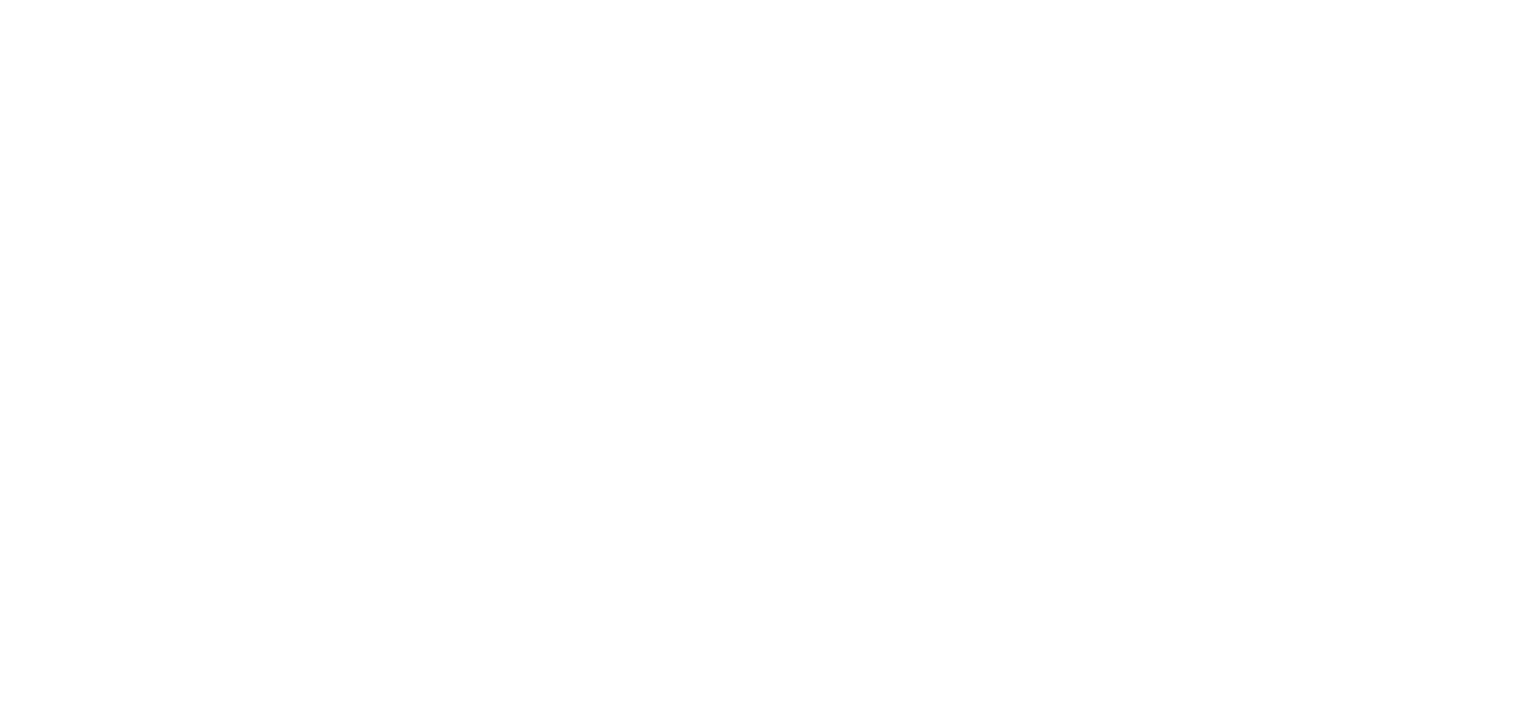 scroll, scrollTop: 0, scrollLeft: 0, axis: both 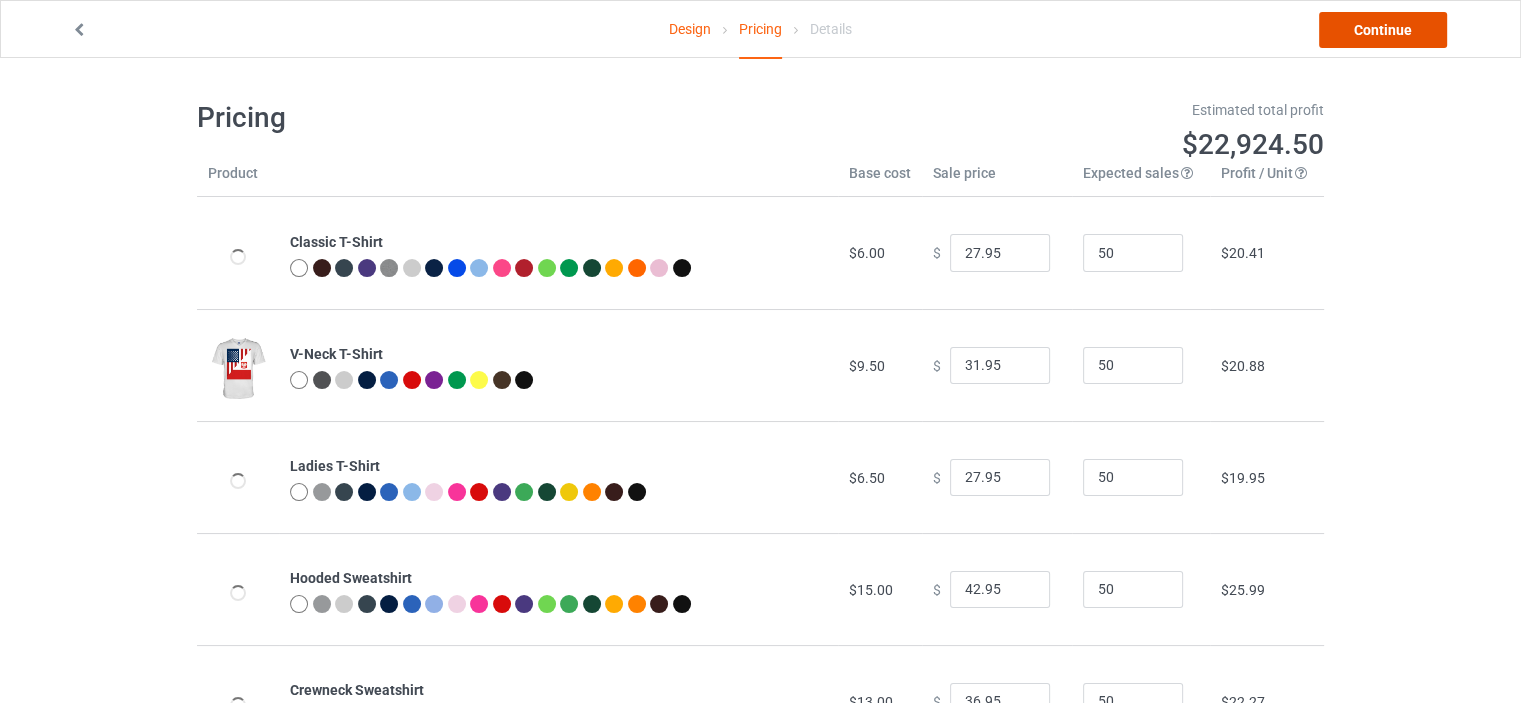 click on "Continue" at bounding box center (1383, 30) 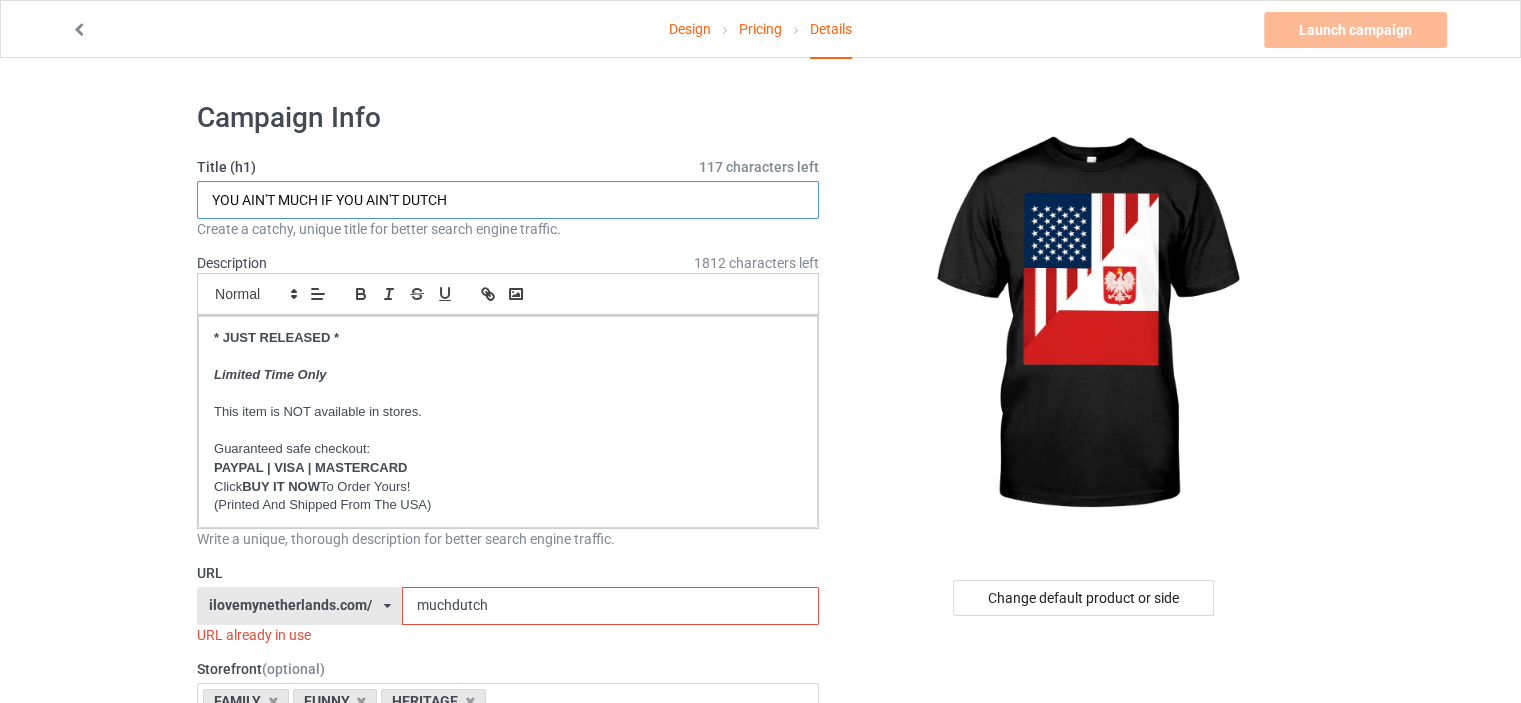 drag, startPoint x: 457, startPoint y: 202, endPoint x: 43, endPoint y: 199, distance: 414.01086 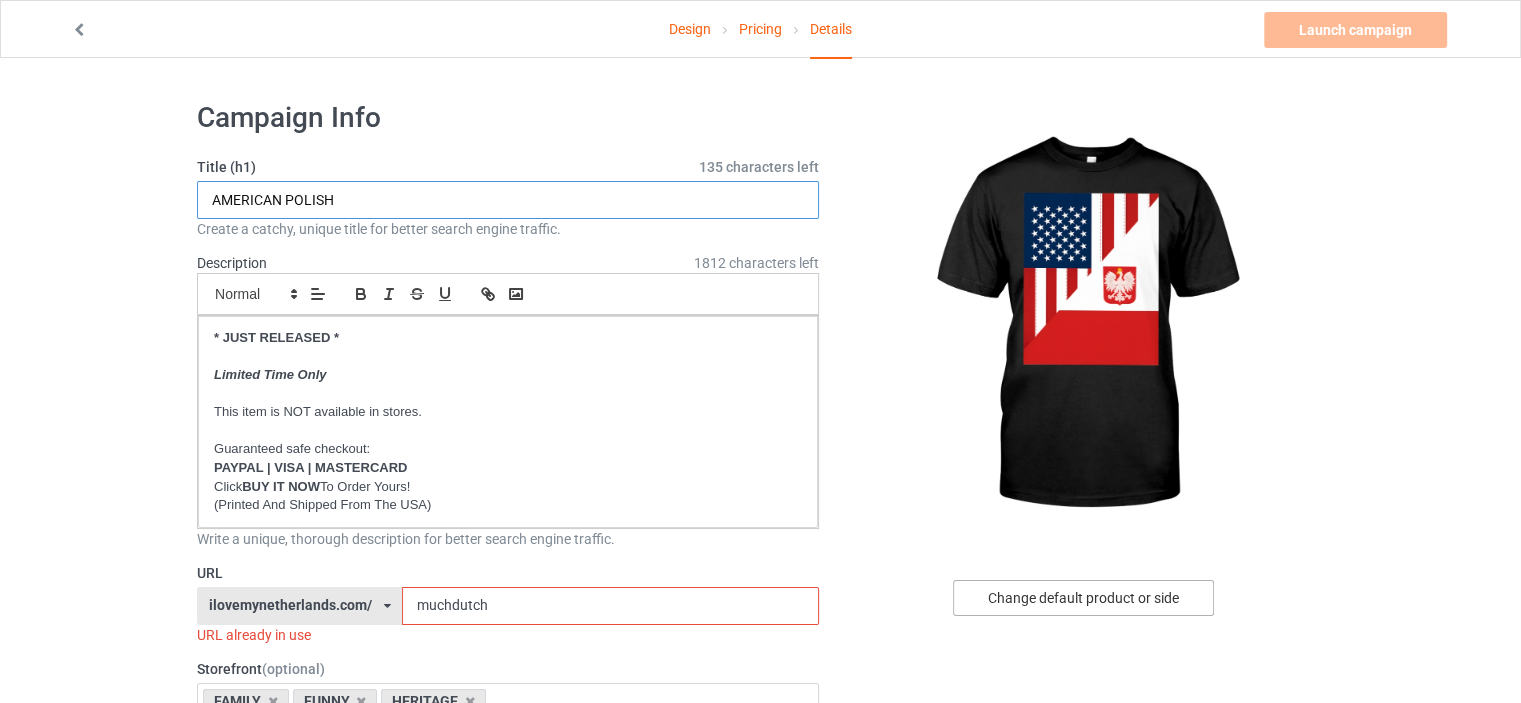 type on "AMERICAN POLISH" 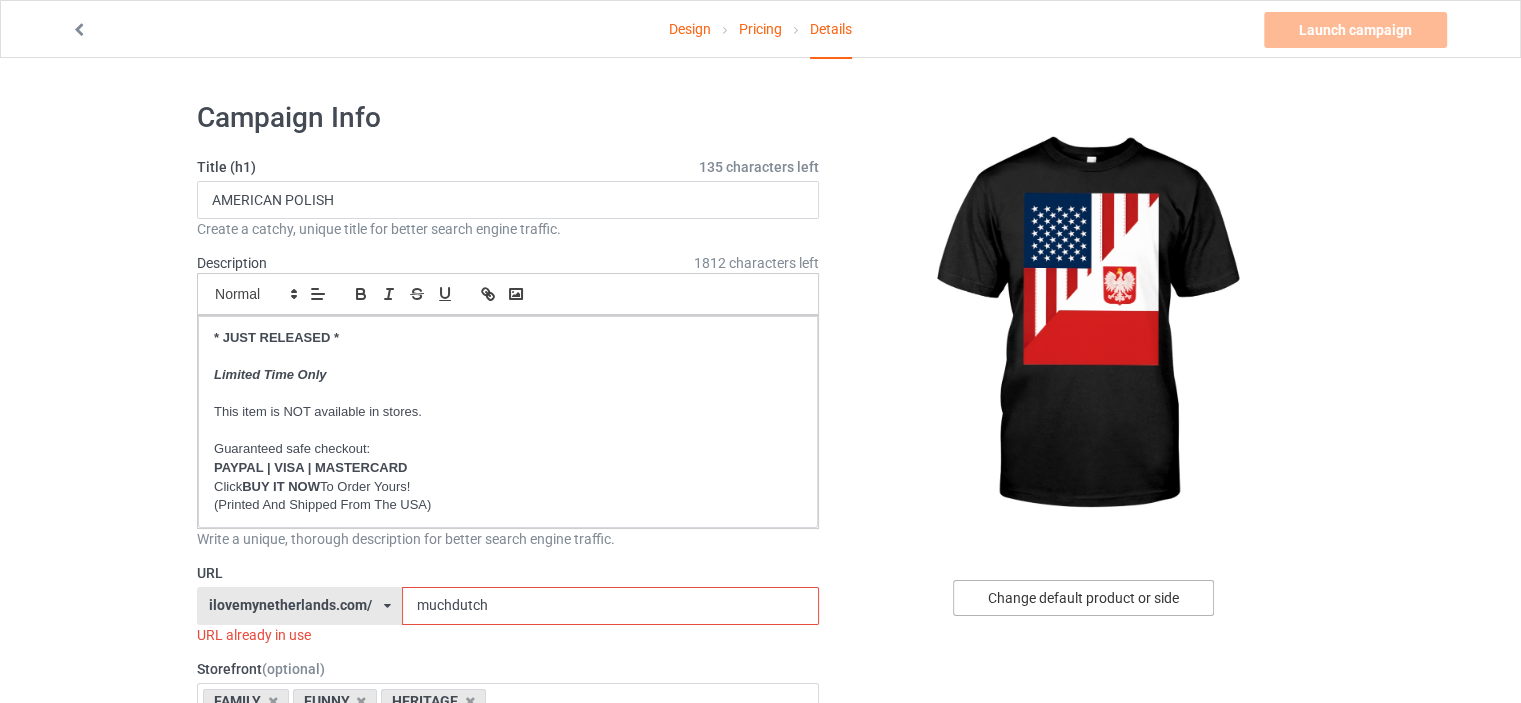 click on "Change default product or side" at bounding box center [1083, 598] 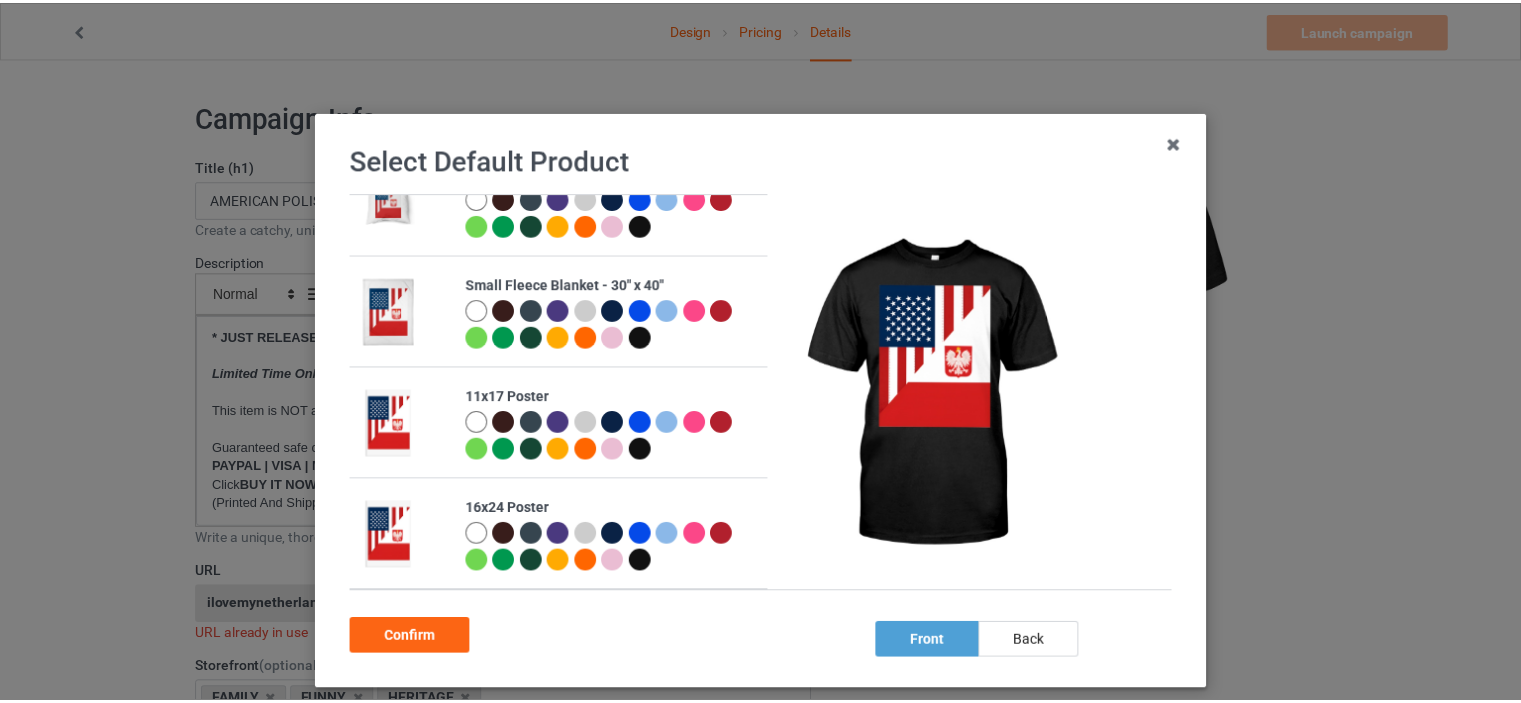 scroll, scrollTop: 1500, scrollLeft: 0, axis: vertical 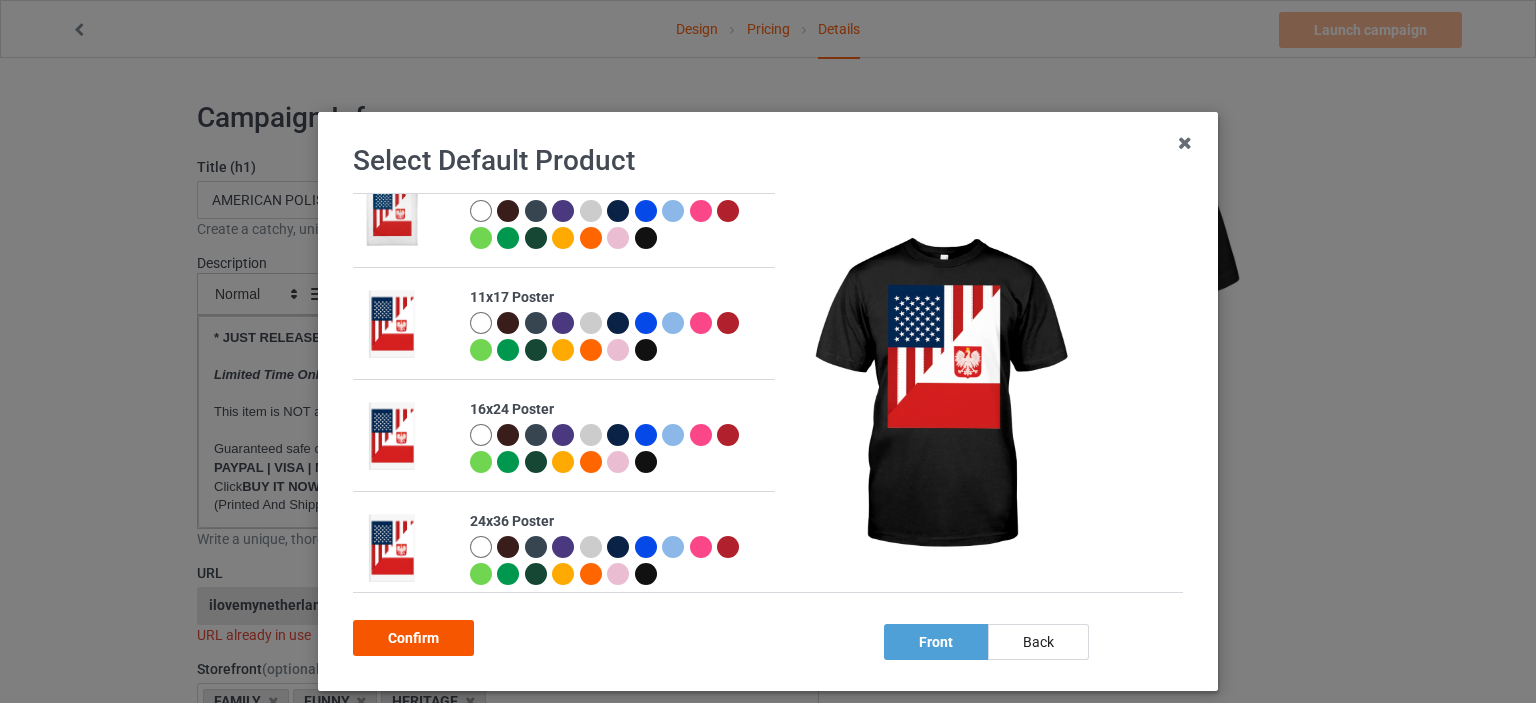 click on "Confirm" at bounding box center [413, 638] 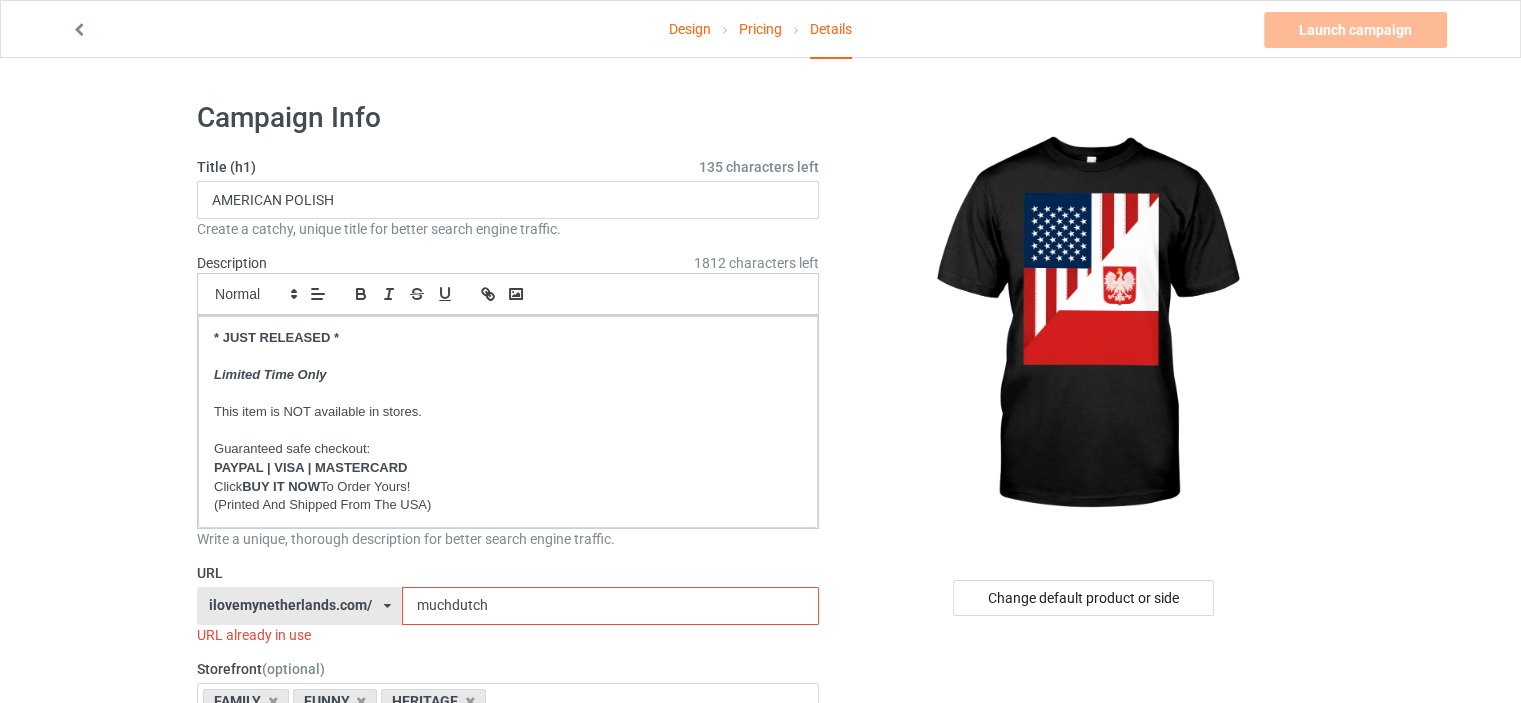 click on "ilovemynetherlands.com/" at bounding box center (290, 605) 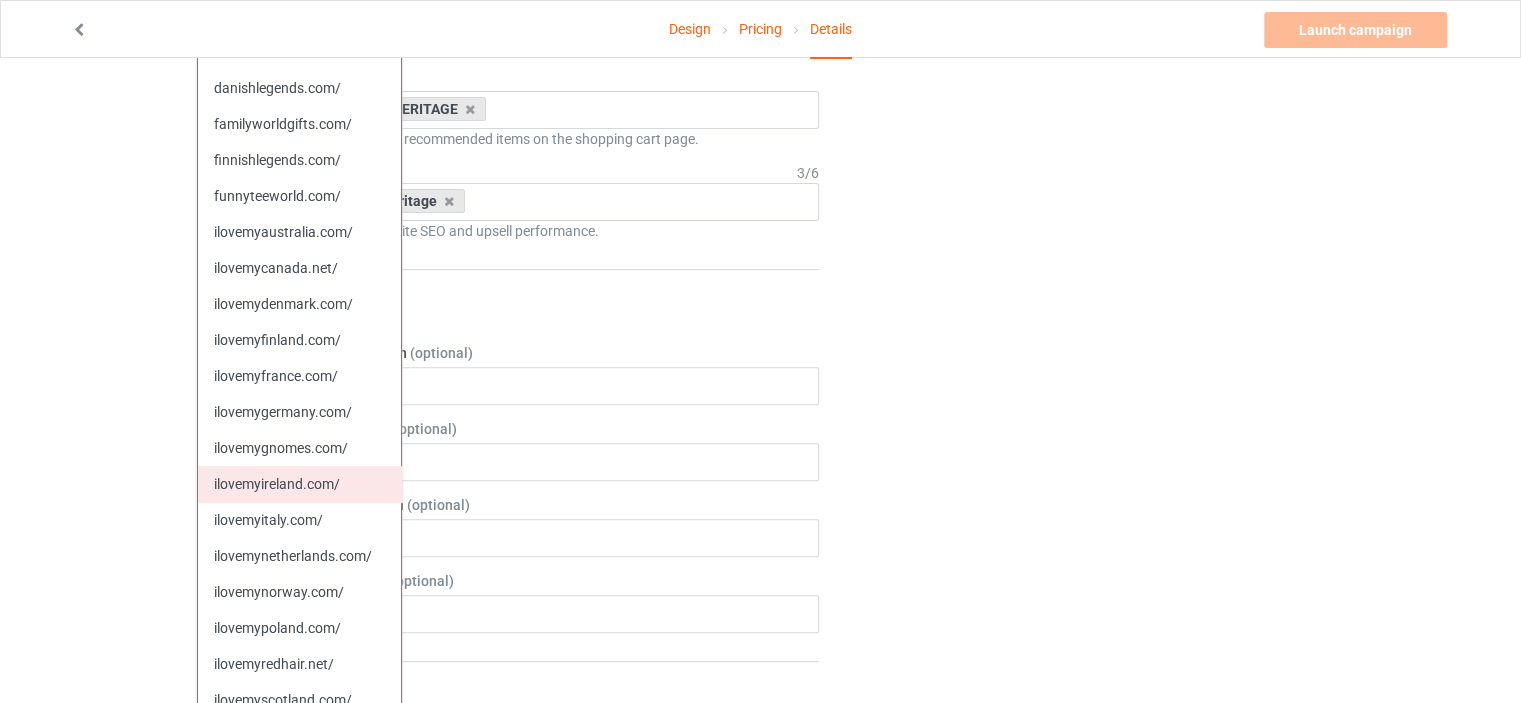 scroll, scrollTop: 700, scrollLeft: 0, axis: vertical 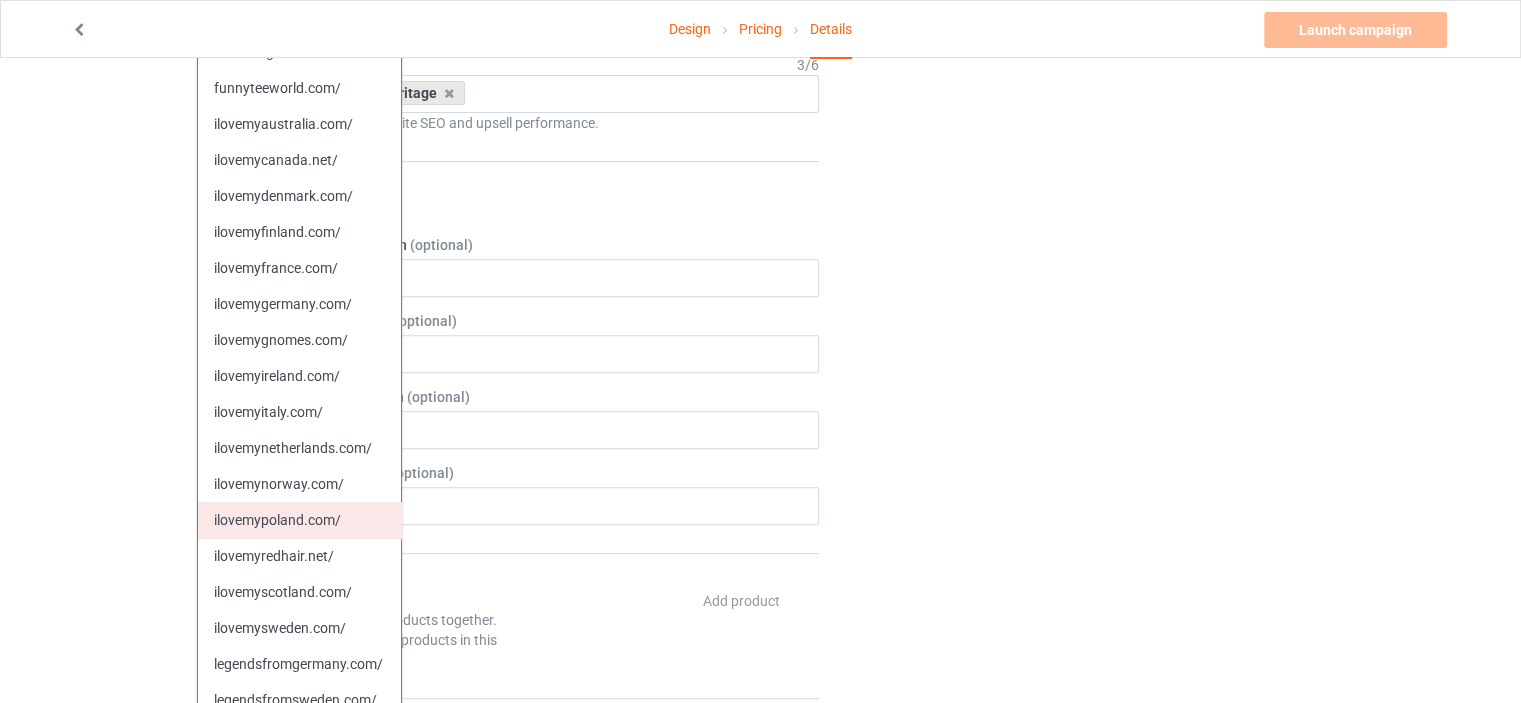 click on "ilovemypoland.com/" at bounding box center [299, 520] 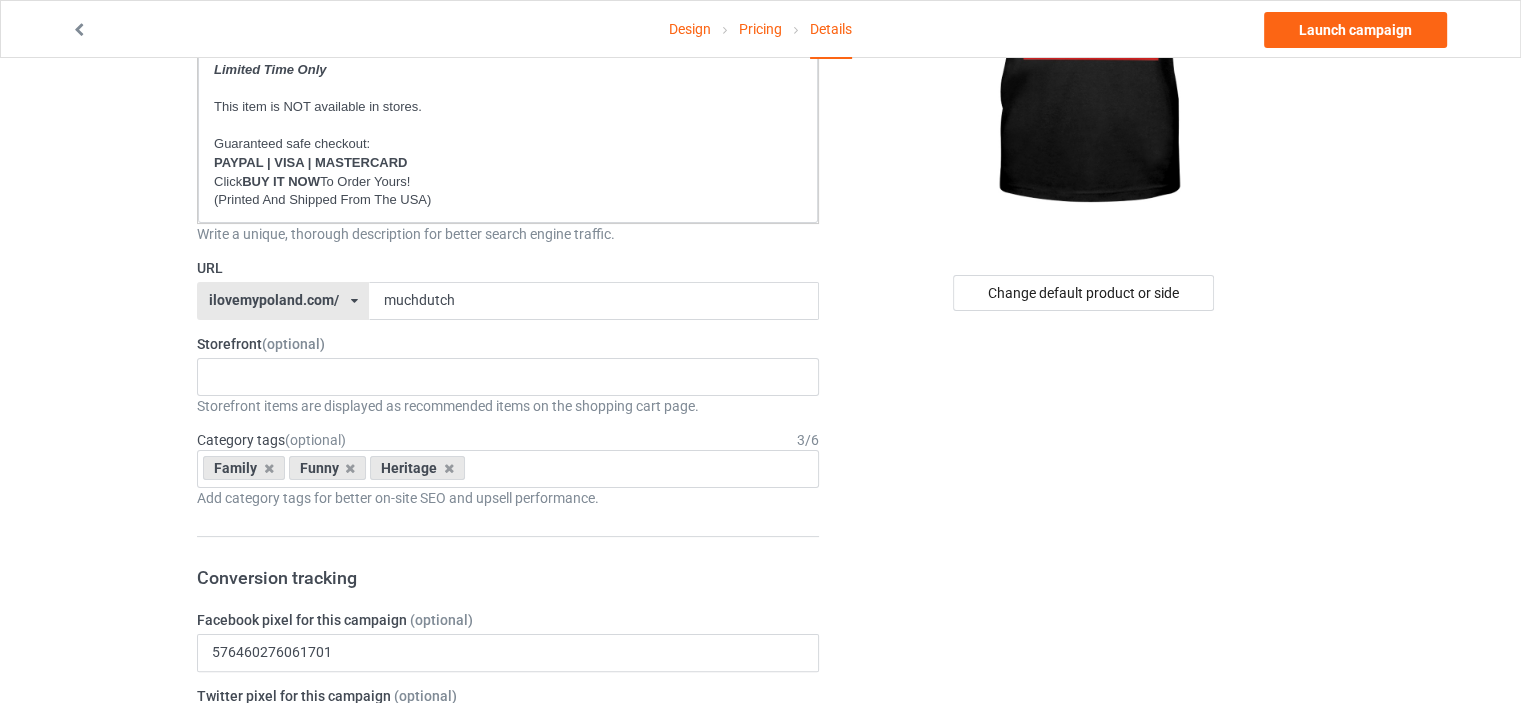 scroll, scrollTop: 100, scrollLeft: 0, axis: vertical 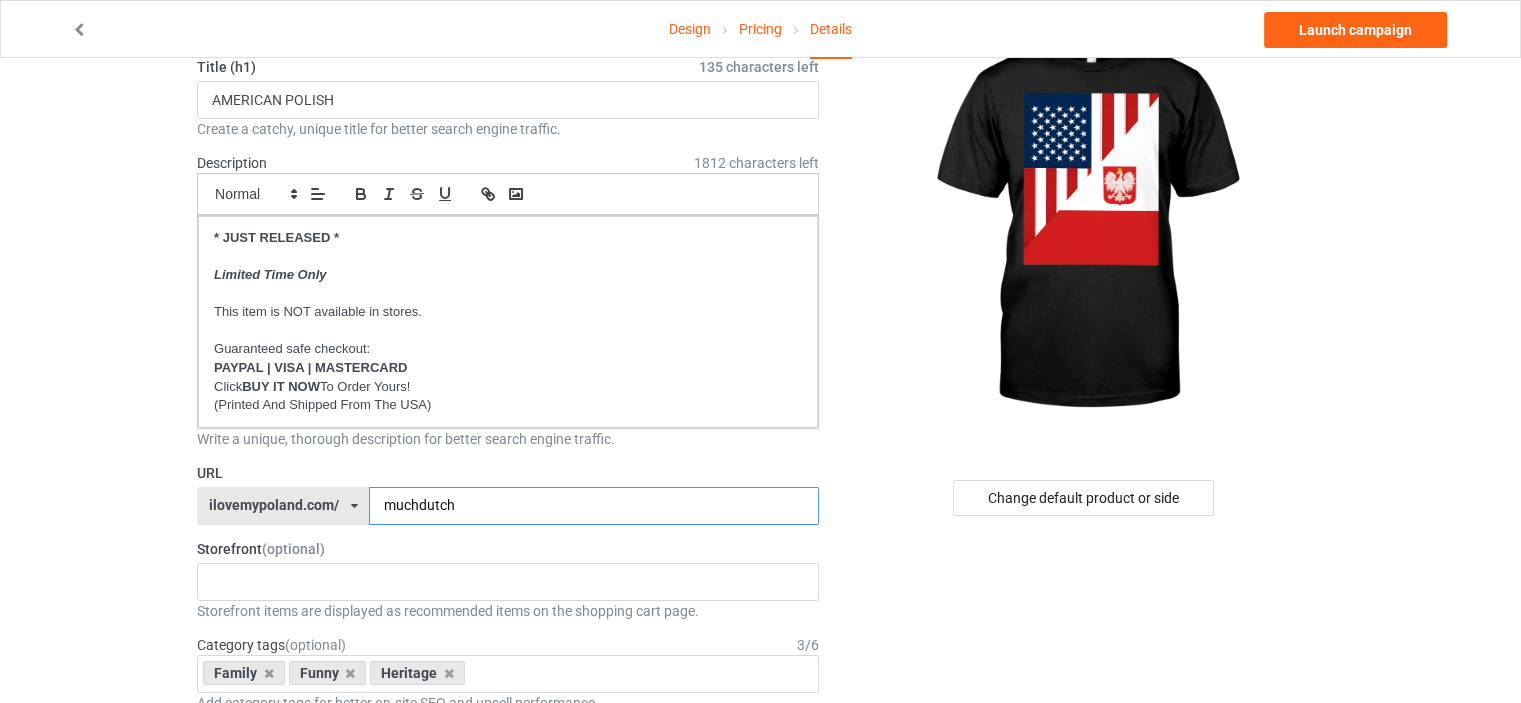 drag, startPoint x: 468, startPoint y: 496, endPoint x: 65, endPoint y: 488, distance: 403.0794 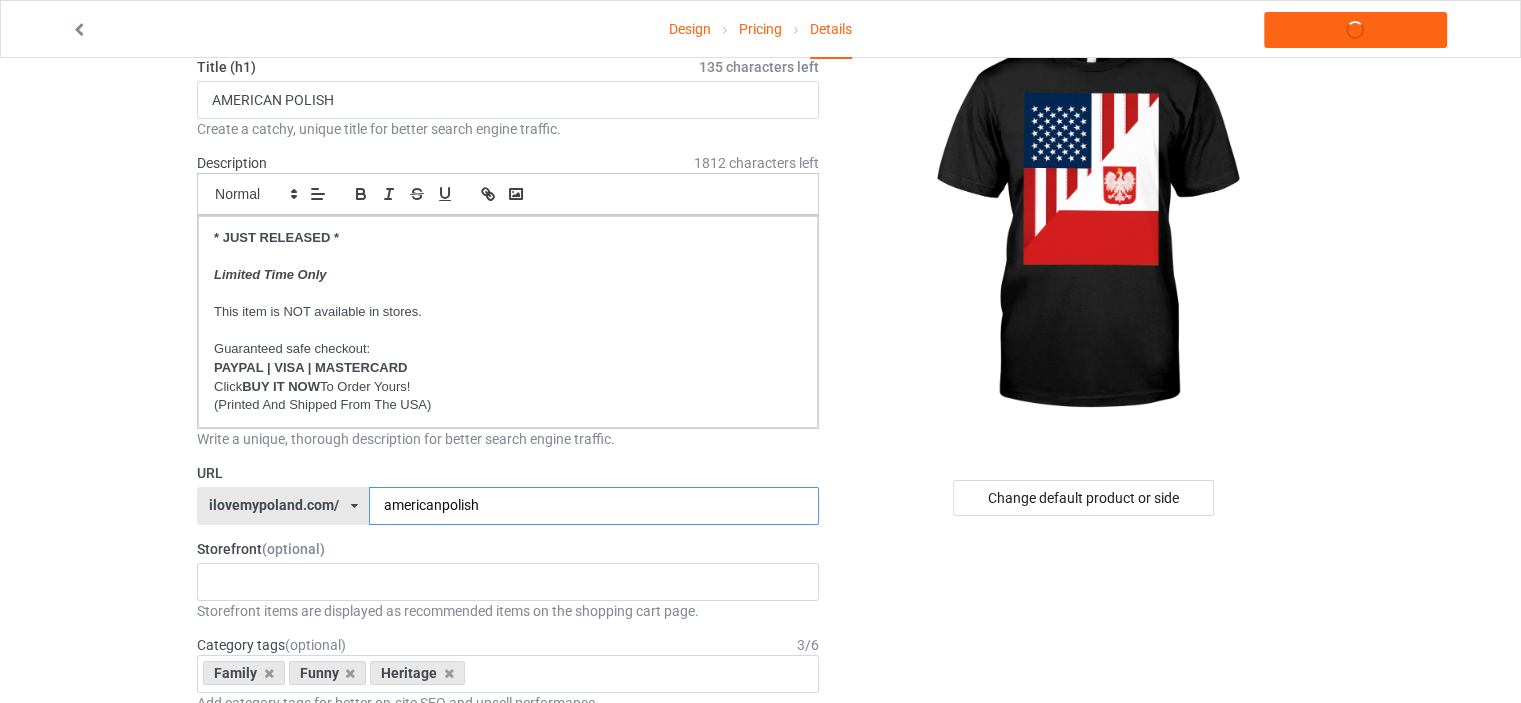 type on "americanpolish" 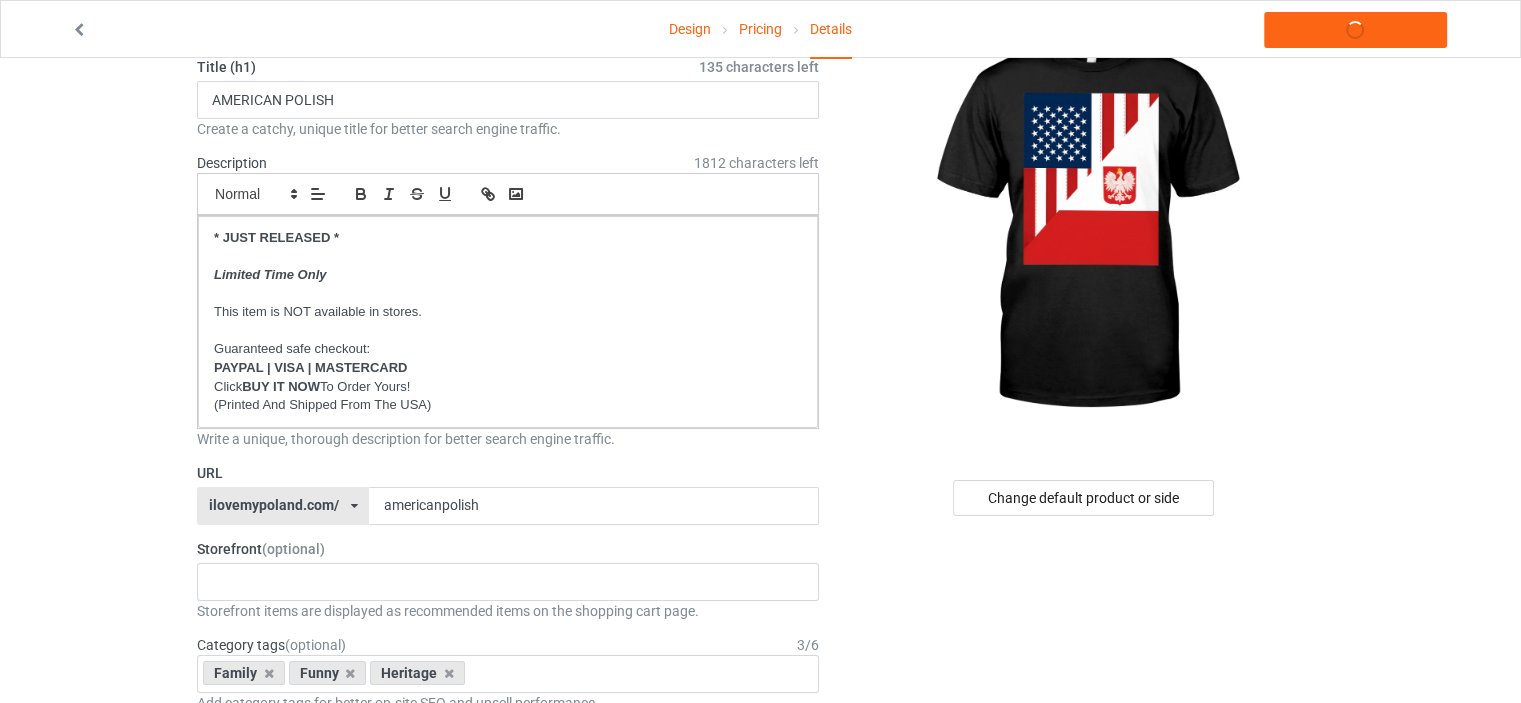 click on "Design Pricing Details Launch campaign Campaign Info Title (h1) 135   characters left AMERICAN POLISH Create a catchy, unique title for better search engine traffic. Description 1812   characters left       Small Normal Large Big Huge                                                                                     * JUST RELEASED * Limited Time Only This item is NOT available in stores. Guaranteed safe checkout: PAYPAL | VISA | MASTERCARD Click  BUY IT NOW  To Order Yours! (Printed And Shipped From The USA) Write a unique, thorough description for better search engine traffic. URL ilovemypoland.com/ britishlook.net/ danishlegends.com/ familyworldgifts.com/ finnishlegends.com/ funnyteeworld.com/ ilovemyaustralia.com/ ilovemycanada.net/ ilovemydenmark.com/ ilovemyfinland.com/ ilovemyfrance.com/ ilovemygermany.com/ ilovemygnomes.com/ ilovemyireland.com/ ilovemyitaly.com/ ilovemynetherlands.com/ ilovemynorway.com/ ilovemypoland.com/ ilovemyredhair.net/ ilovemyscotland.com/ ilovemysweden.com/ teechip.com/ 3" at bounding box center (760, 1058) 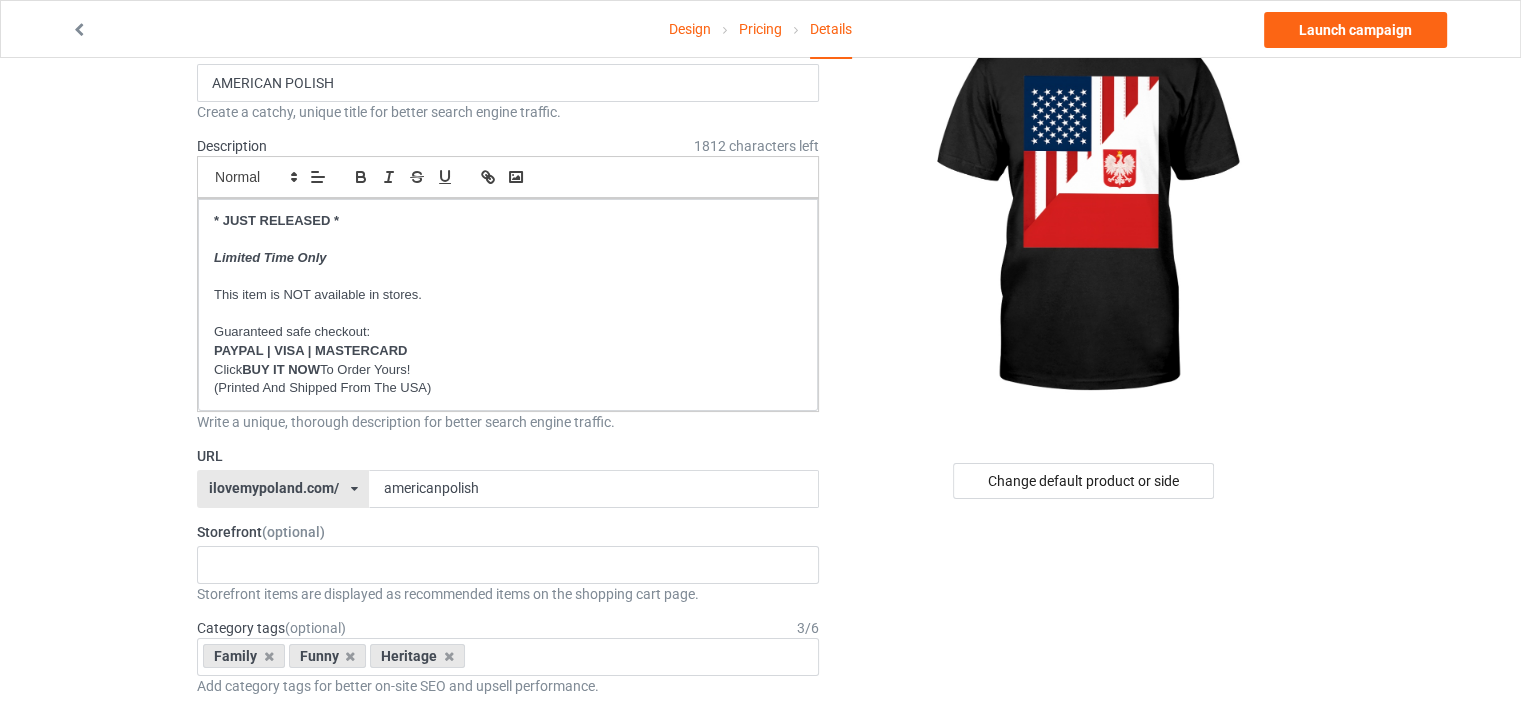scroll, scrollTop: 400, scrollLeft: 0, axis: vertical 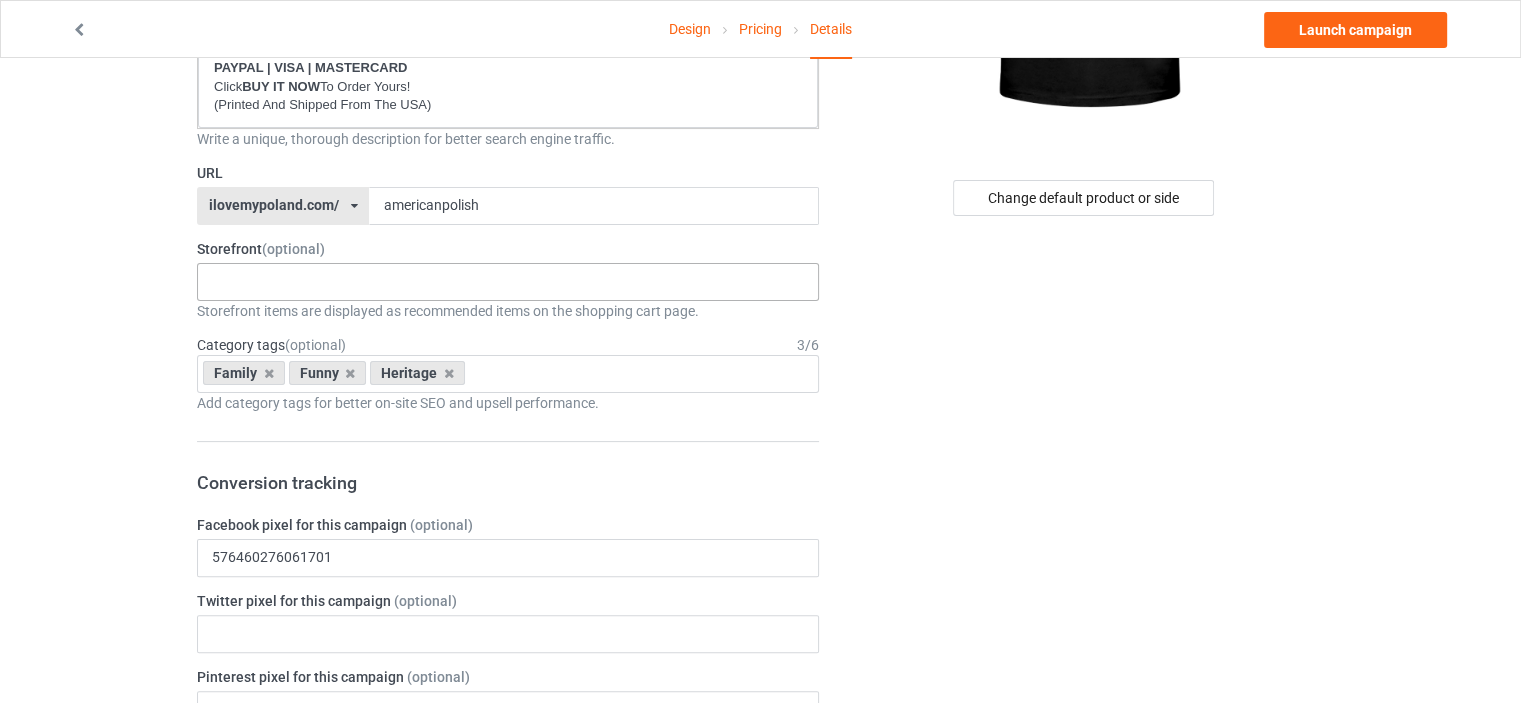 click on "No result found" at bounding box center (508, 282) 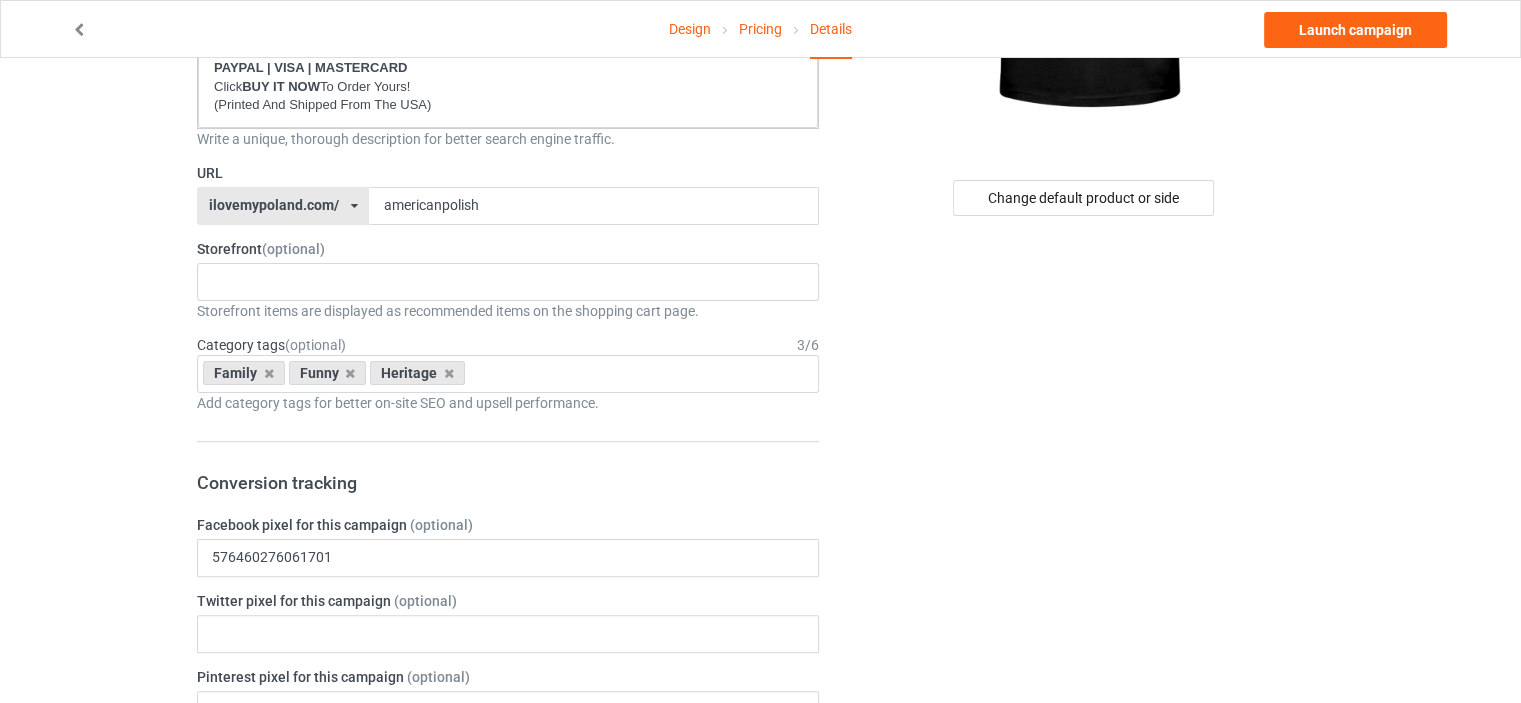 click on "Design Pricing Details Launch campaign Campaign Info Title (h1) 135   characters left AMERICAN POLISH Create a catchy, unique title for better search engine traffic. Description 1812   characters left       Small Normal Large Big Huge                                                                                     * JUST RELEASED * Limited Time Only This item is NOT available in stores. Guaranteed safe checkout: PAYPAL | VISA | MASTERCARD Click  BUY IT NOW  To Order Yours! (Printed And Shipped From The USA) Write a unique, thorough description for better search engine traffic. URL ilovemypoland.com/ britishlook.net/ danishlegends.com/ familyworldgifts.com/ finnishlegends.com/ funnyteeworld.com/ ilovemyaustralia.com/ ilovemycanada.net/ ilovemydenmark.com/ ilovemyfinland.com/ ilovemyfrance.com/ ilovemygermany.com/ ilovemygnomes.com/ ilovemyireland.com/ ilovemyitaly.com/ ilovemynetherlands.com/ ilovemynorway.com/ ilovemypoland.com/ ilovemyredhair.net/ ilovemyscotland.com/ ilovemysweden.com/ teechip.com/ 3" at bounding box center [760, 758] 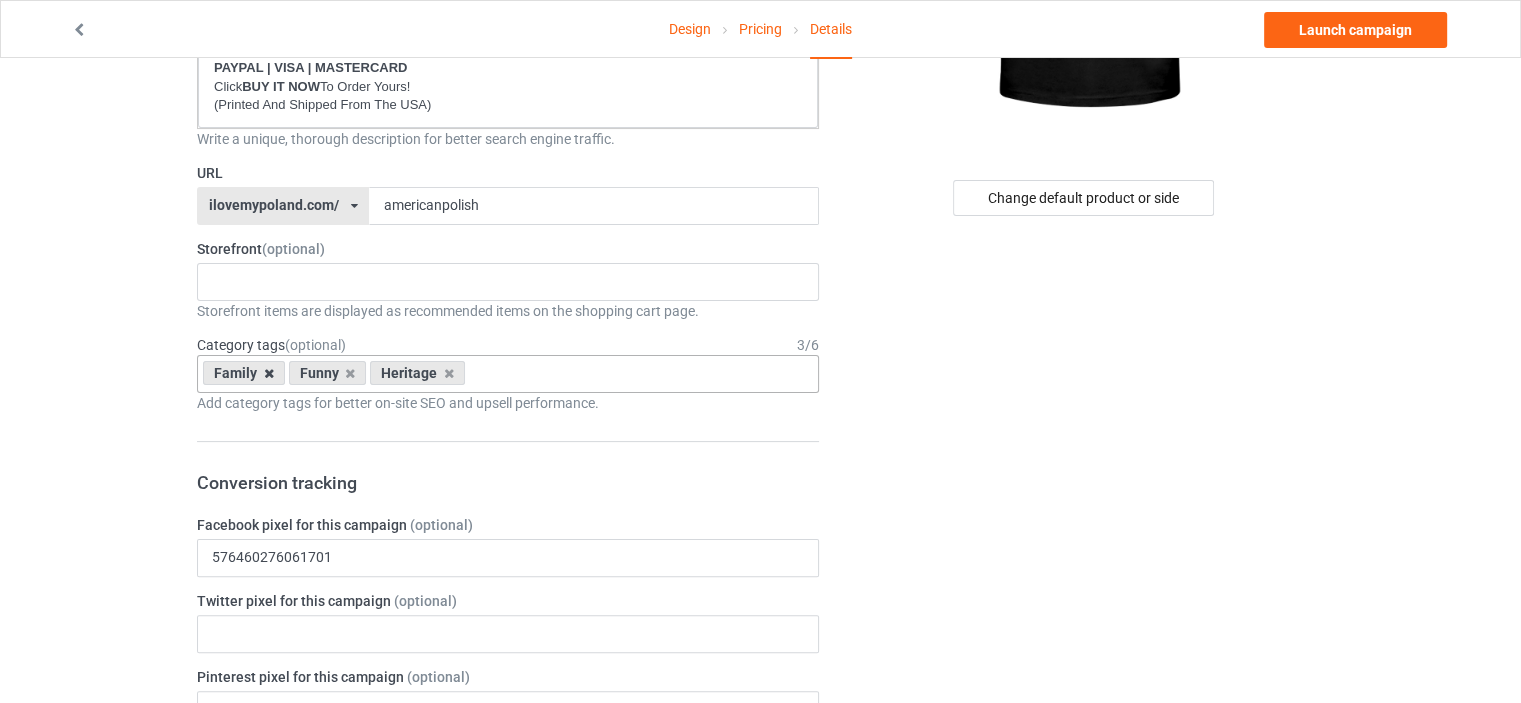 click at bounding box center (269, 373) 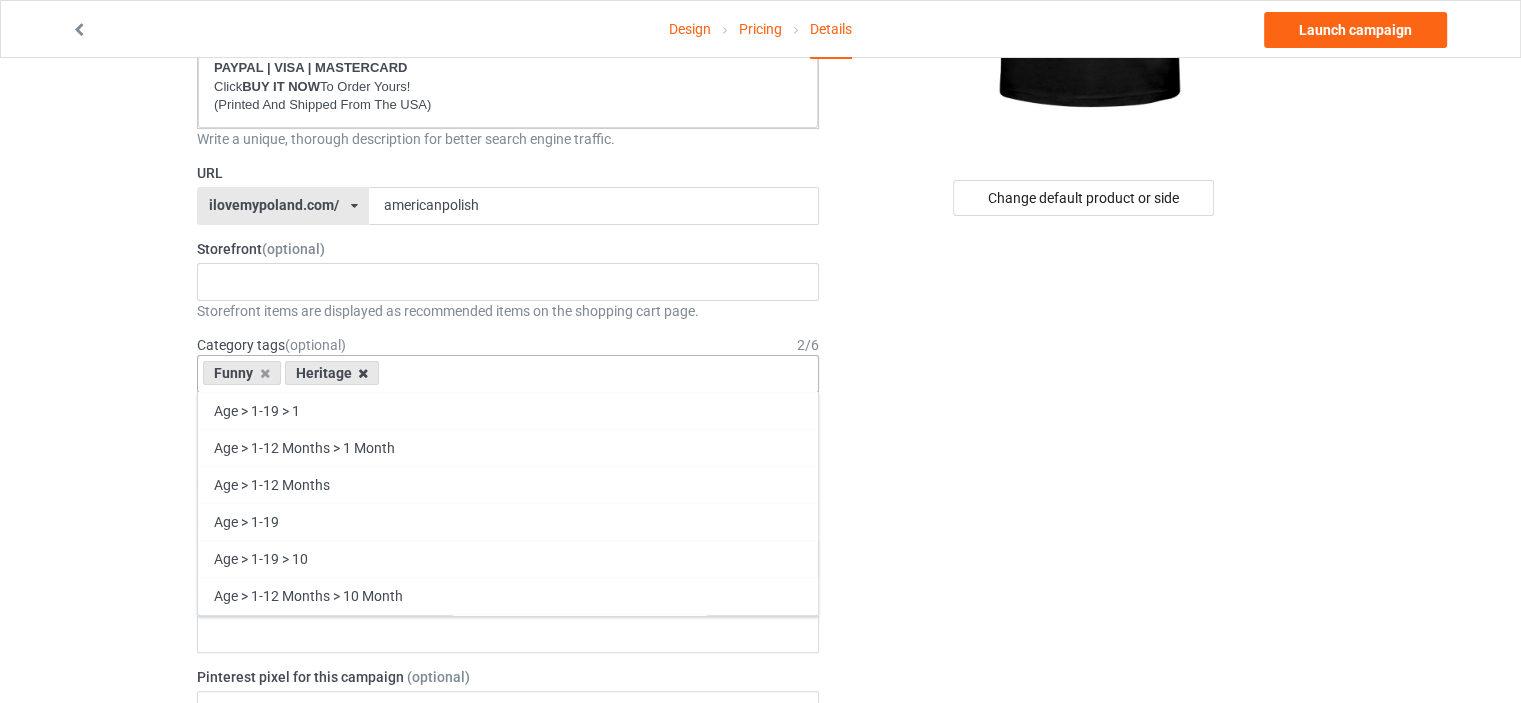 click at bounding box center [363, 373] 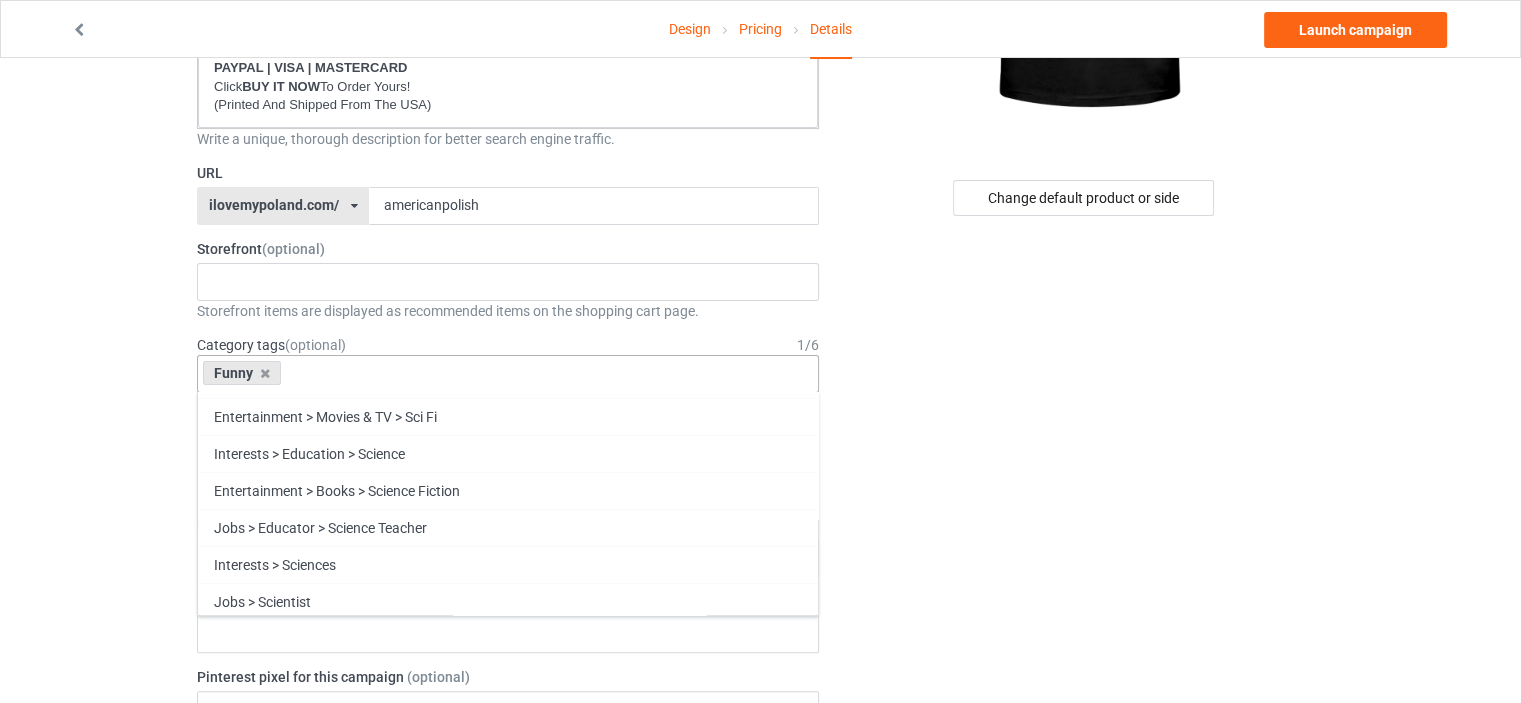 scroll, scrollTop: 85630, scrollLeft: 0, axis: vertical 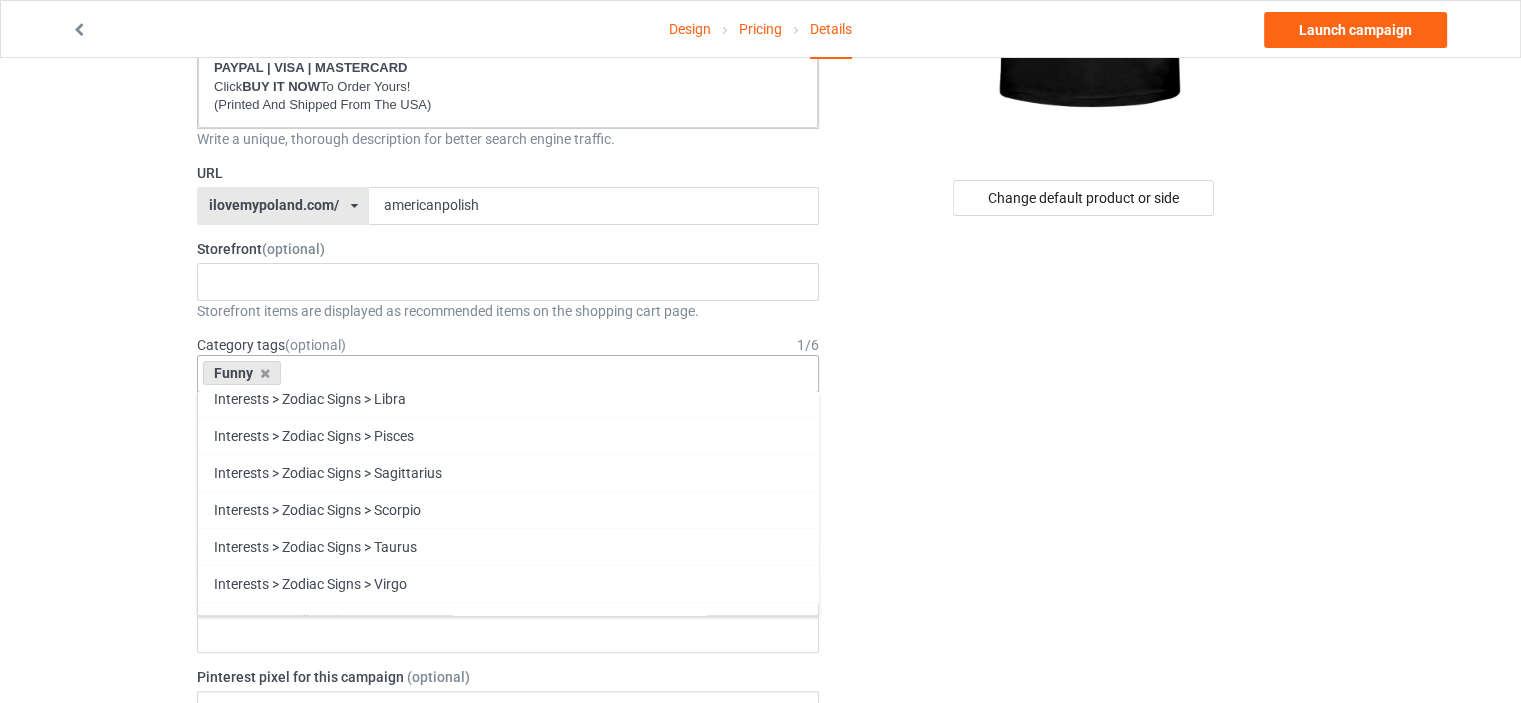 click on "Family" at bounding box center [508, 990] 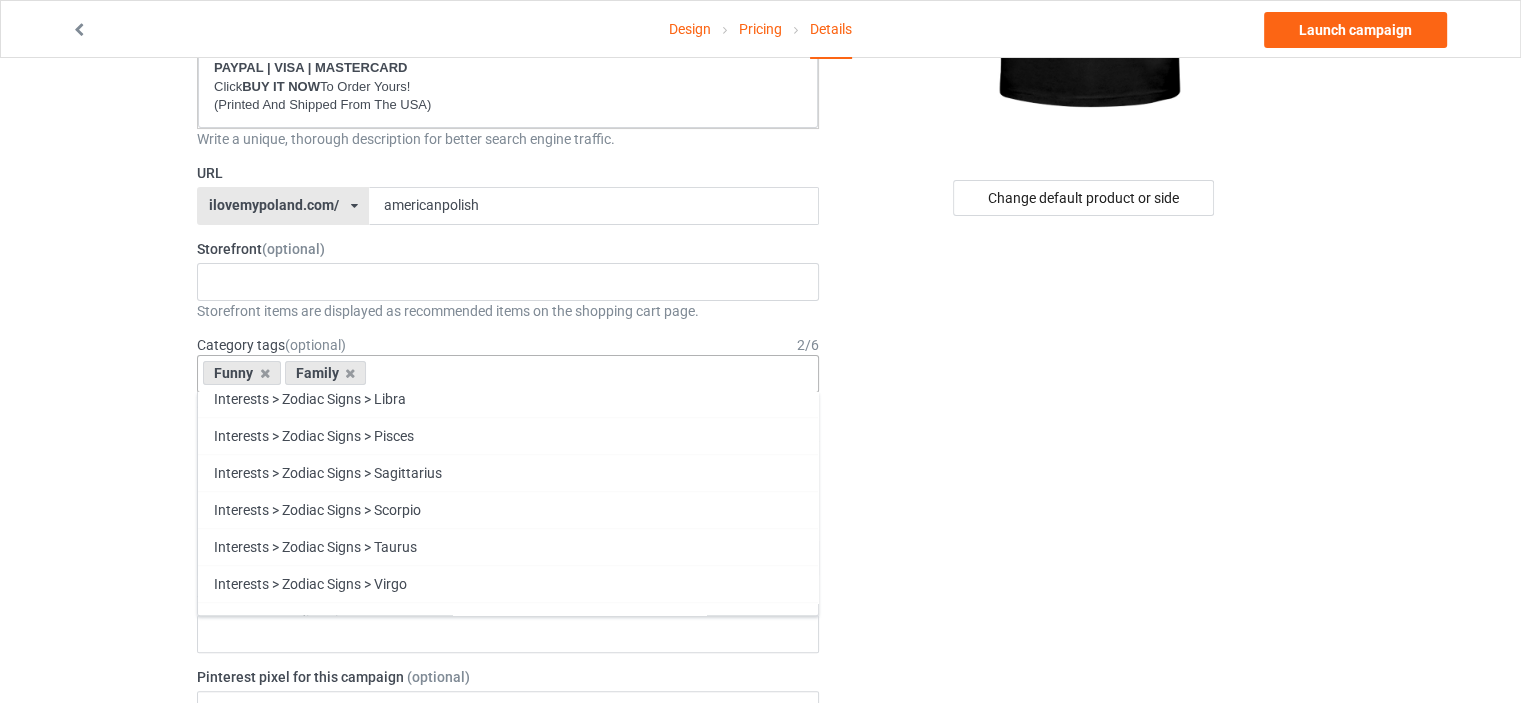 scroll, scrollTop: 85593, scrollLeft: 0, axis: vertical 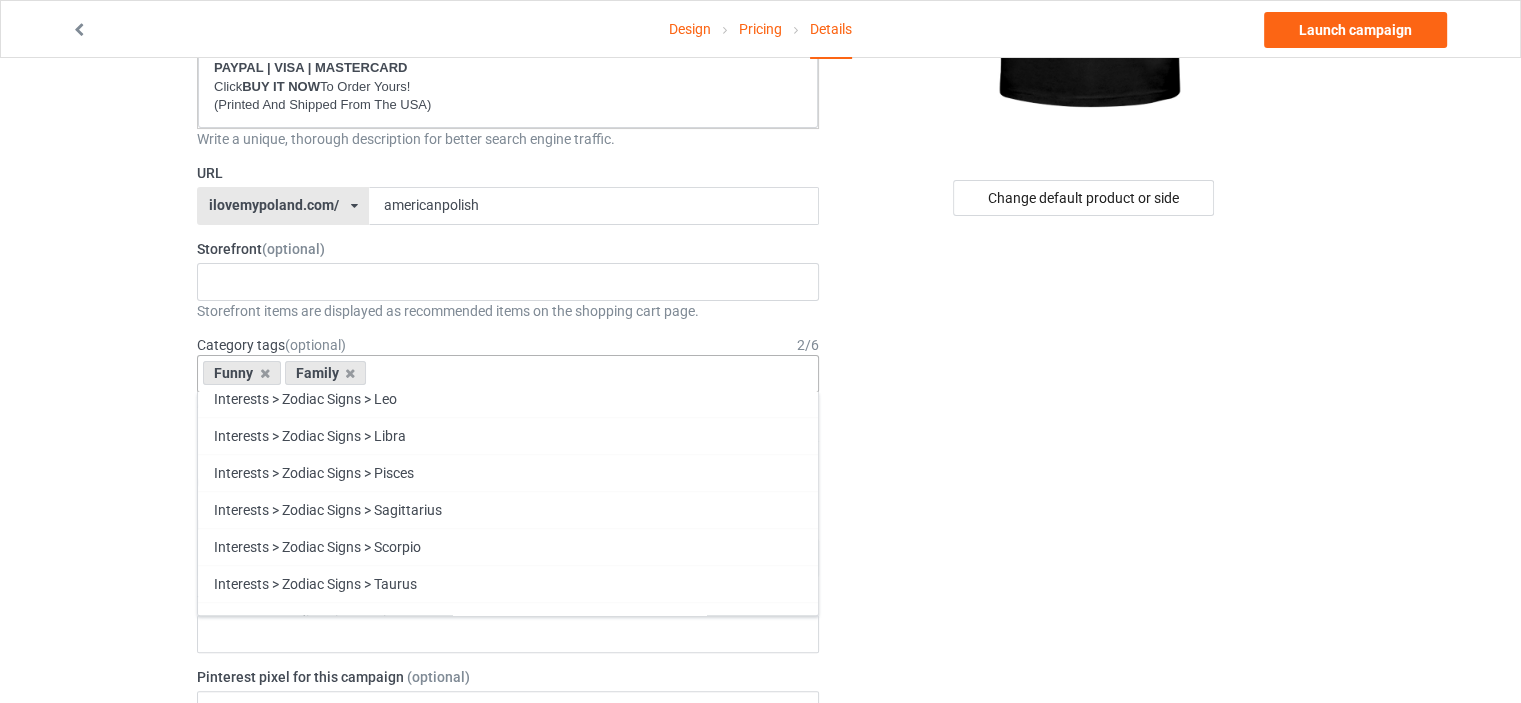 click on "Heritage" at bounding box center (508, 1027) 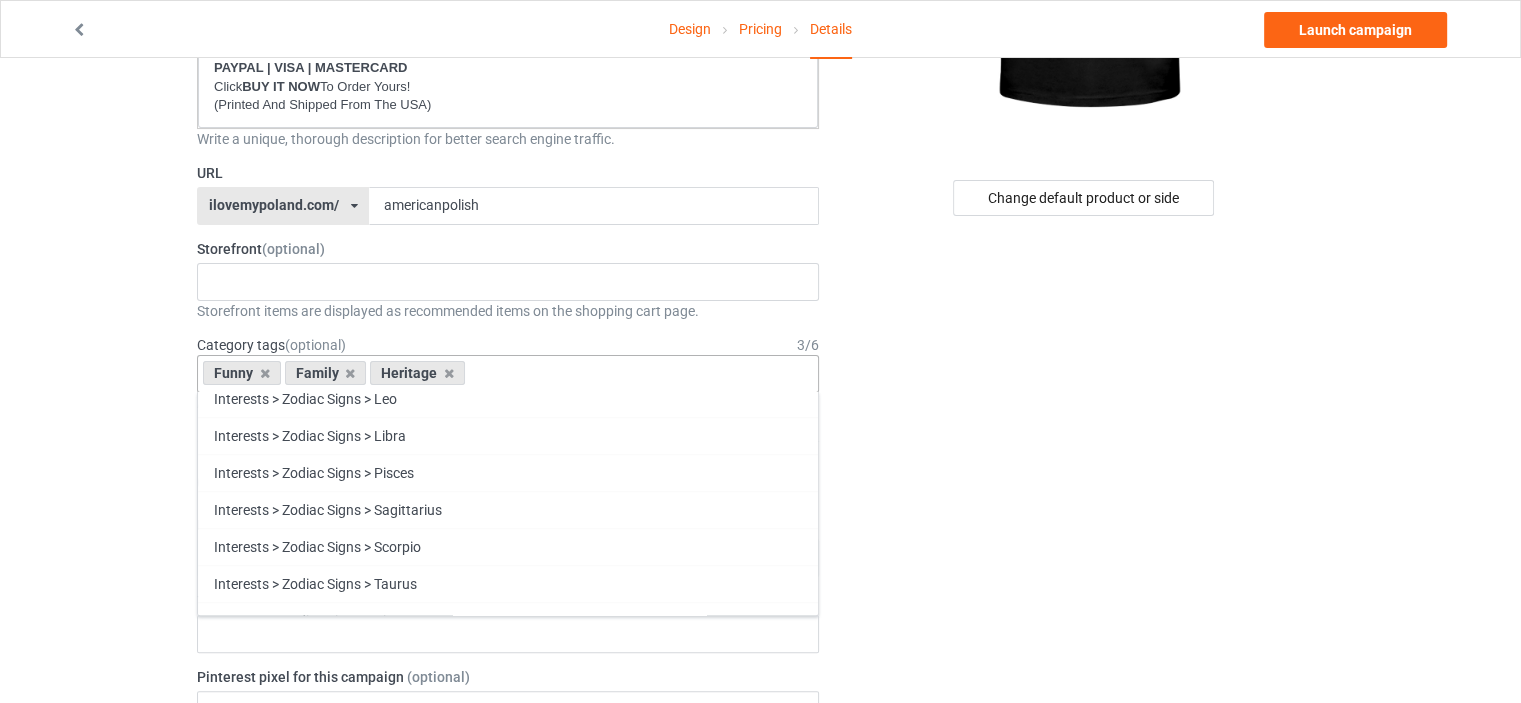 scroll, scrollTop: 85556, scrollLeft: 0, axis: vertical 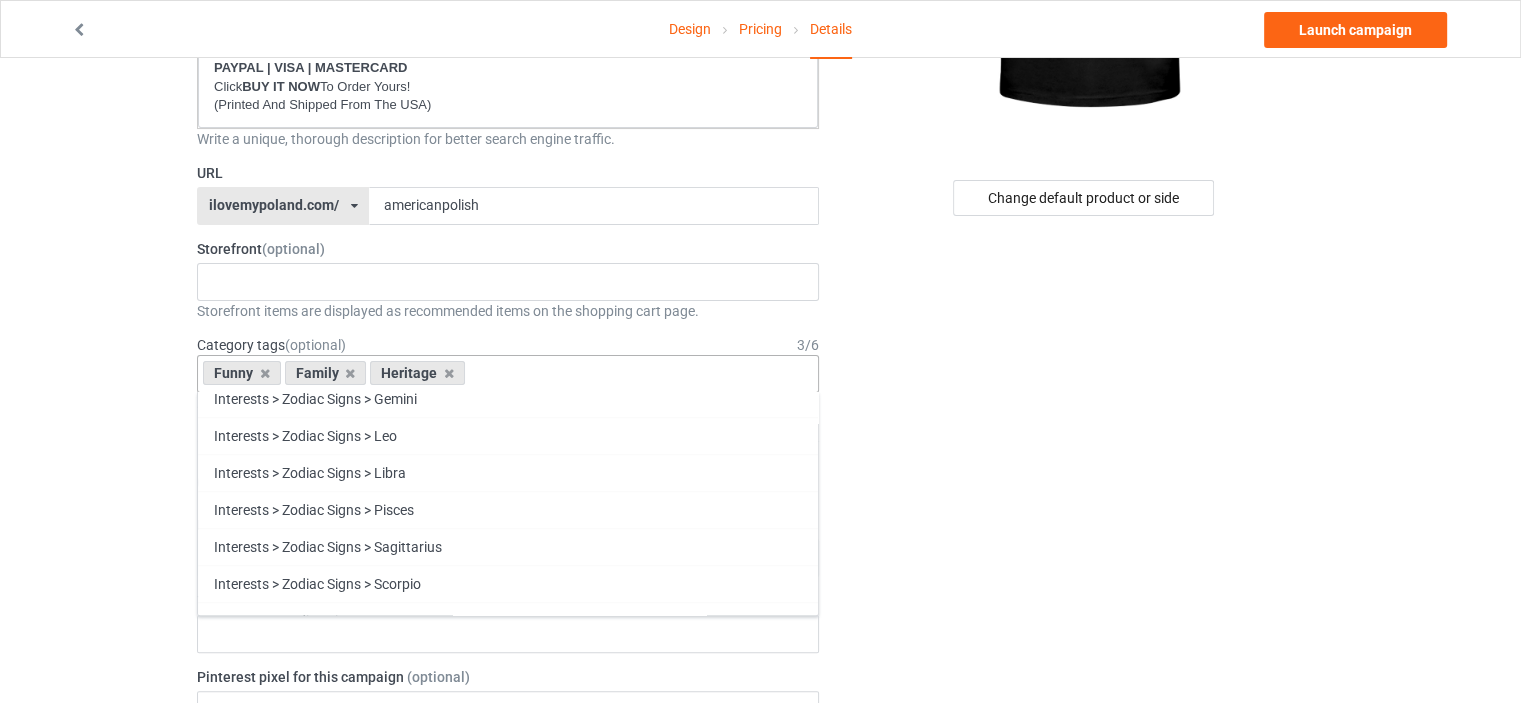 click on "Change default product or side" at bounding box center [1085, 758] 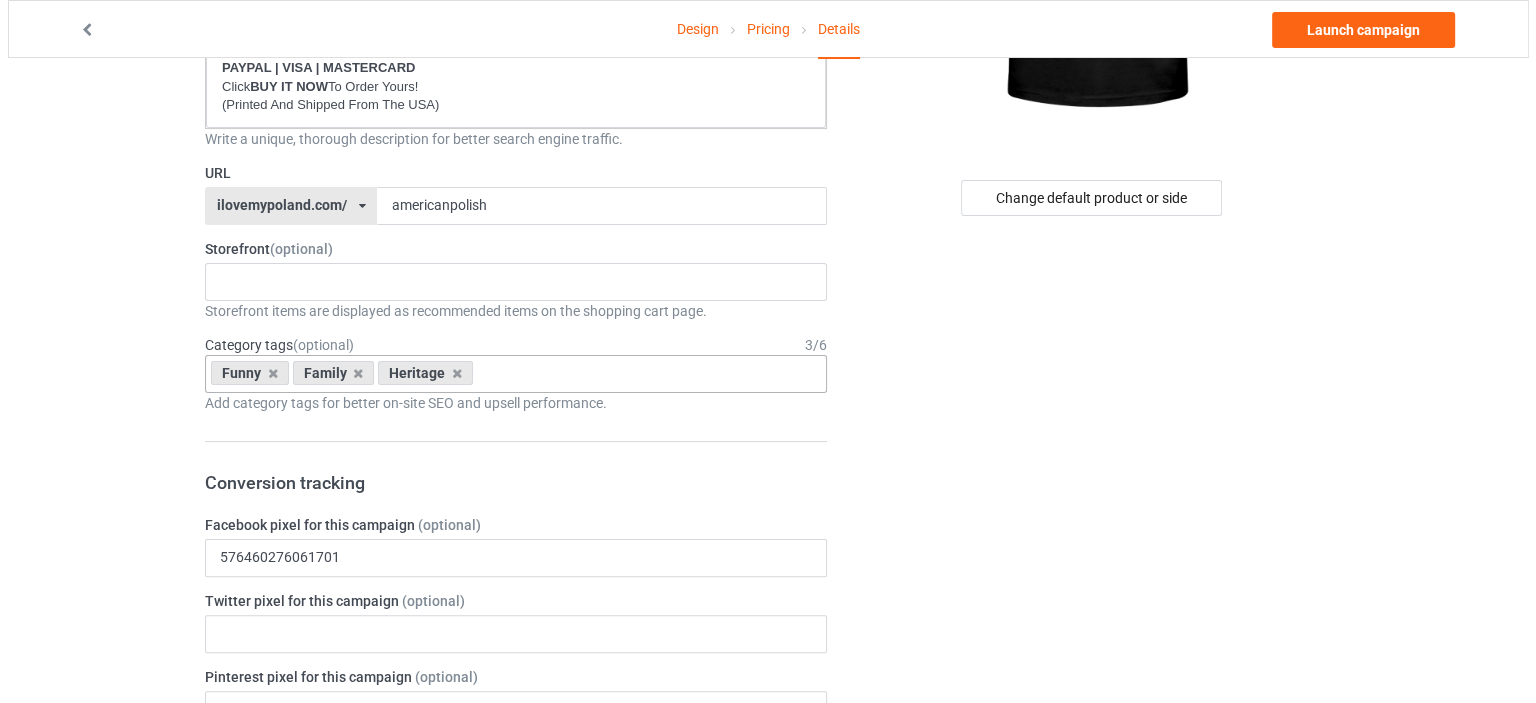 scroll, scrollTop: 0, scrollLeft: 0, axis: both 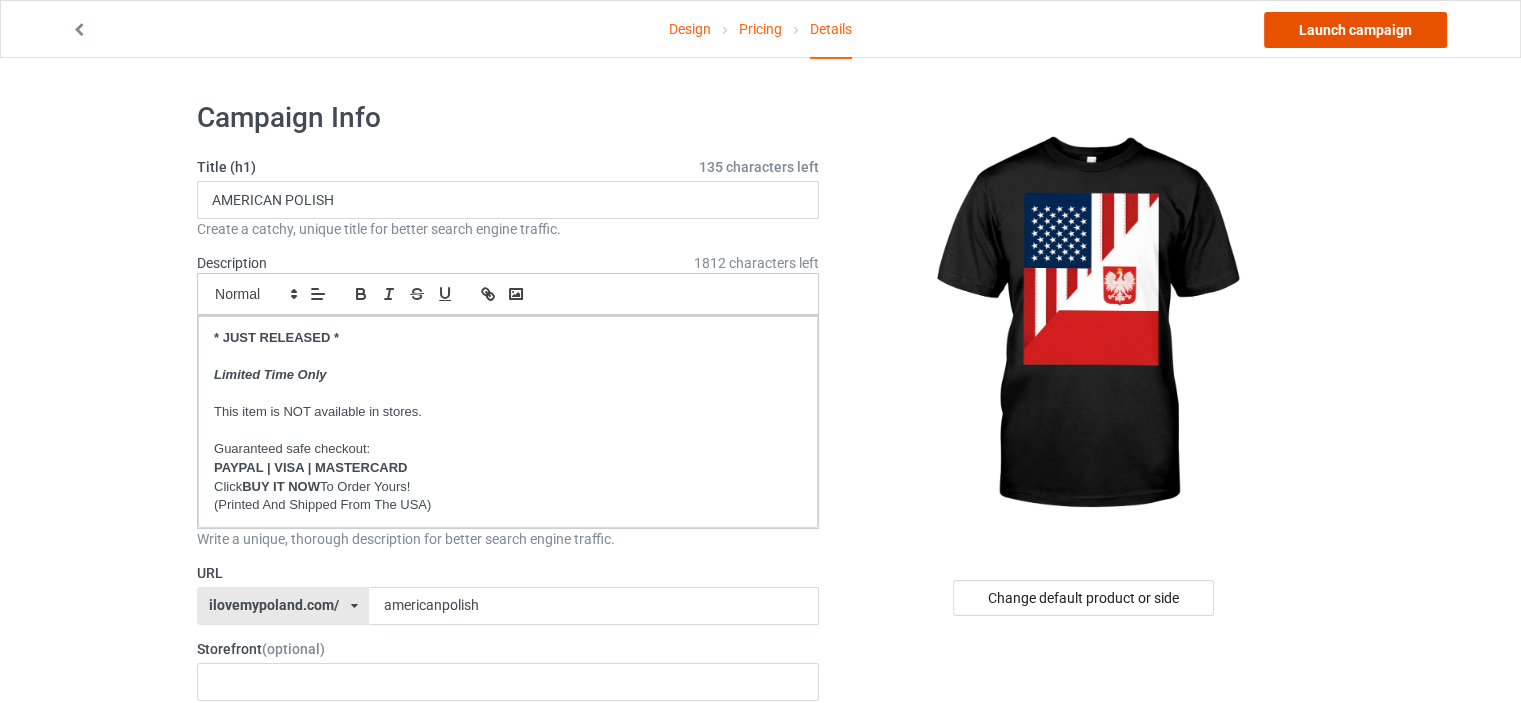 click on "Launch campaign" at bounding box center [1355, 30] 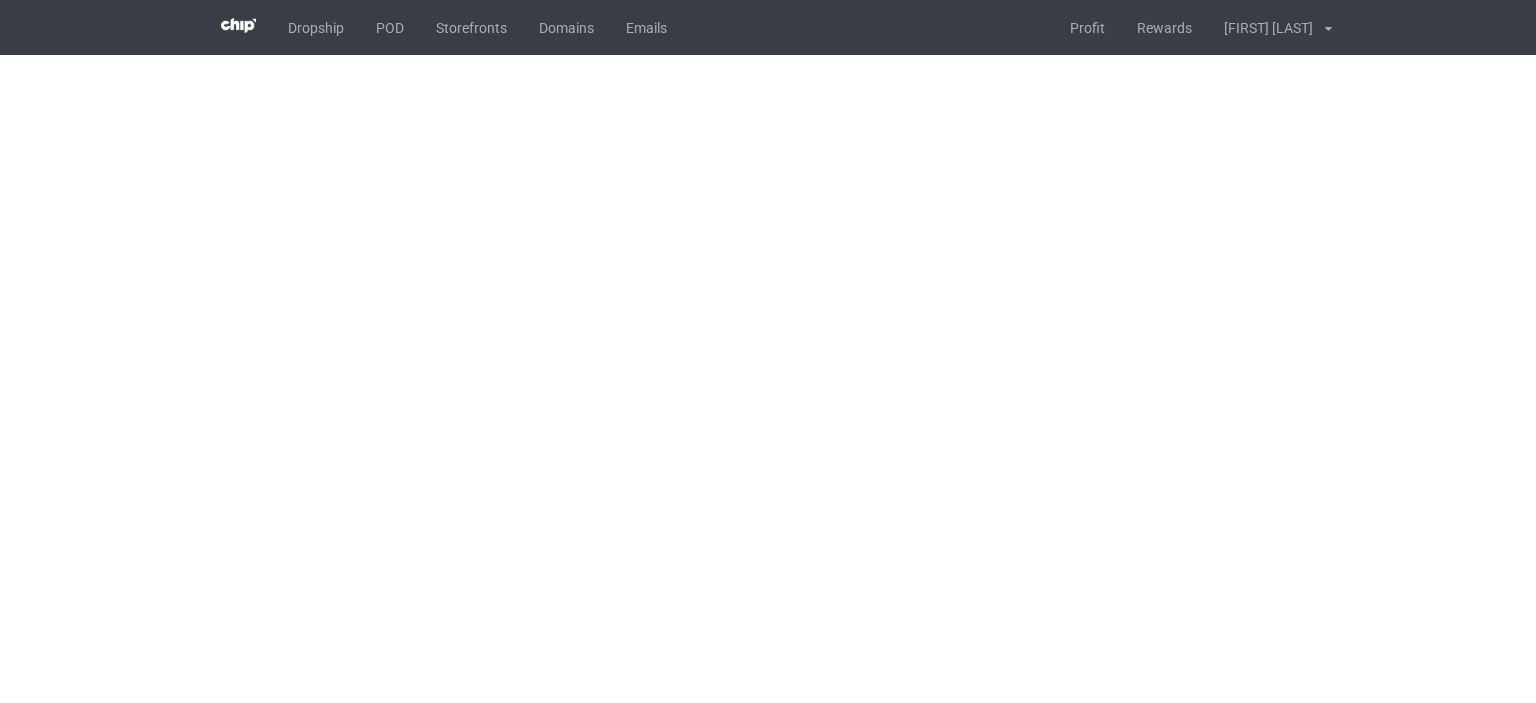 scroll, scrollTop: 0, scrollLeft: 0, axis: both 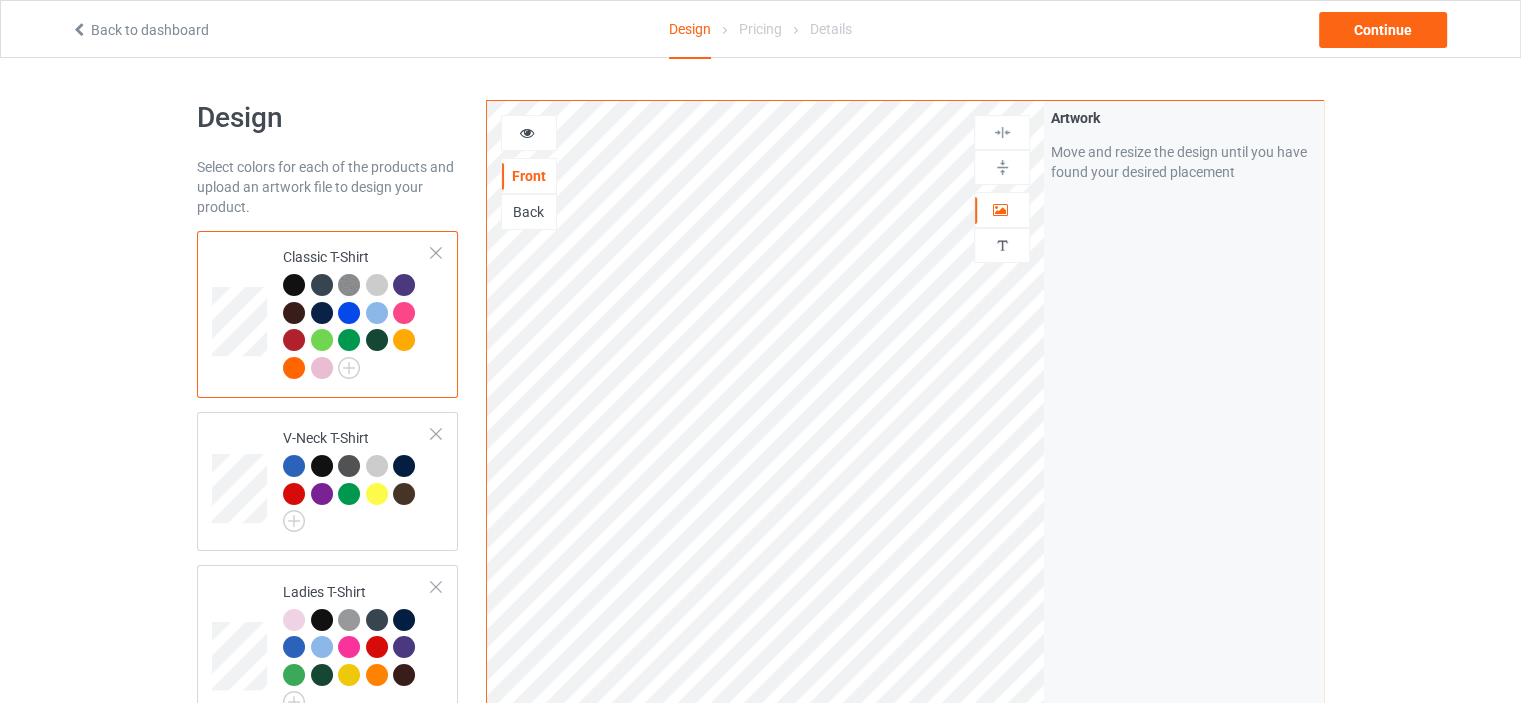 click on "Back to dashboard" at bounding box center (140, 30) 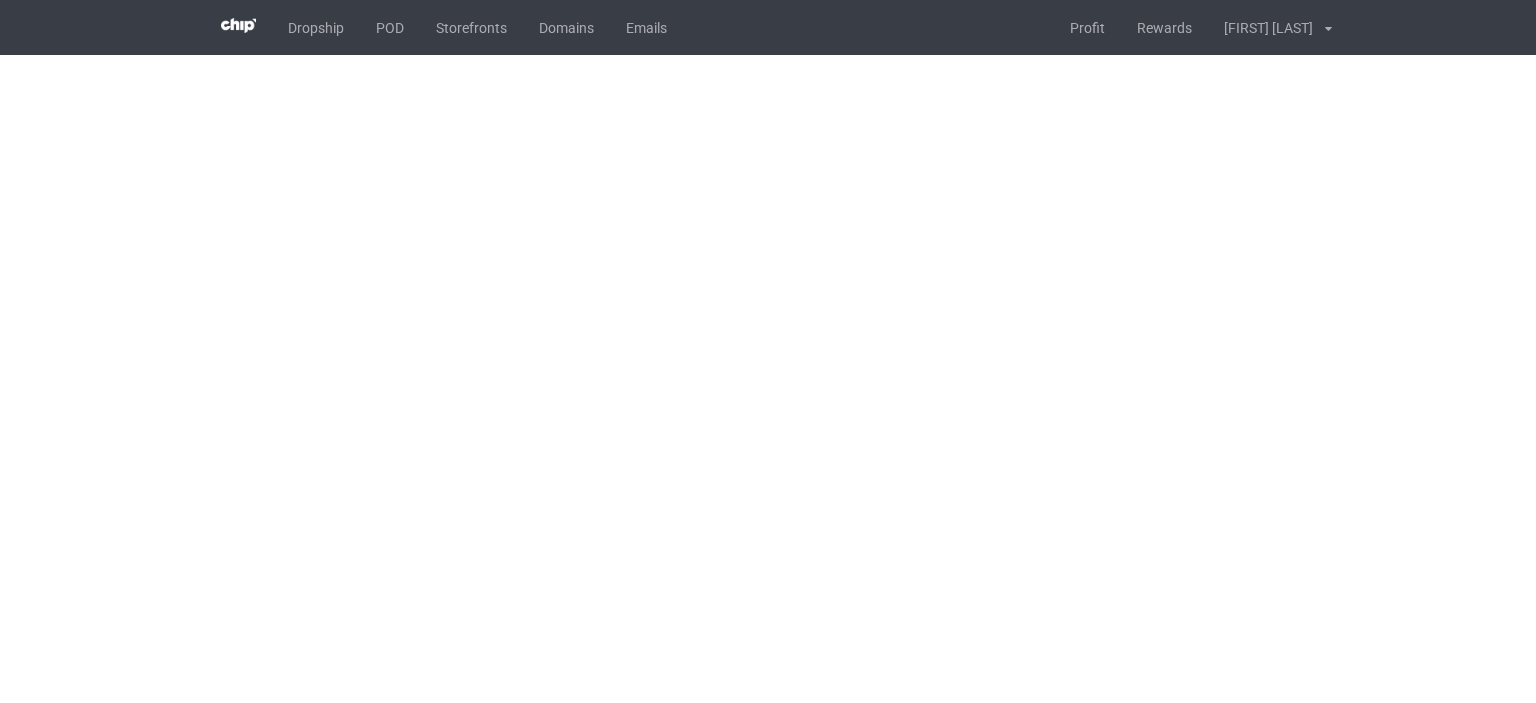 scroll, scrollTop: 0, scrollLeft: 0, axis: both 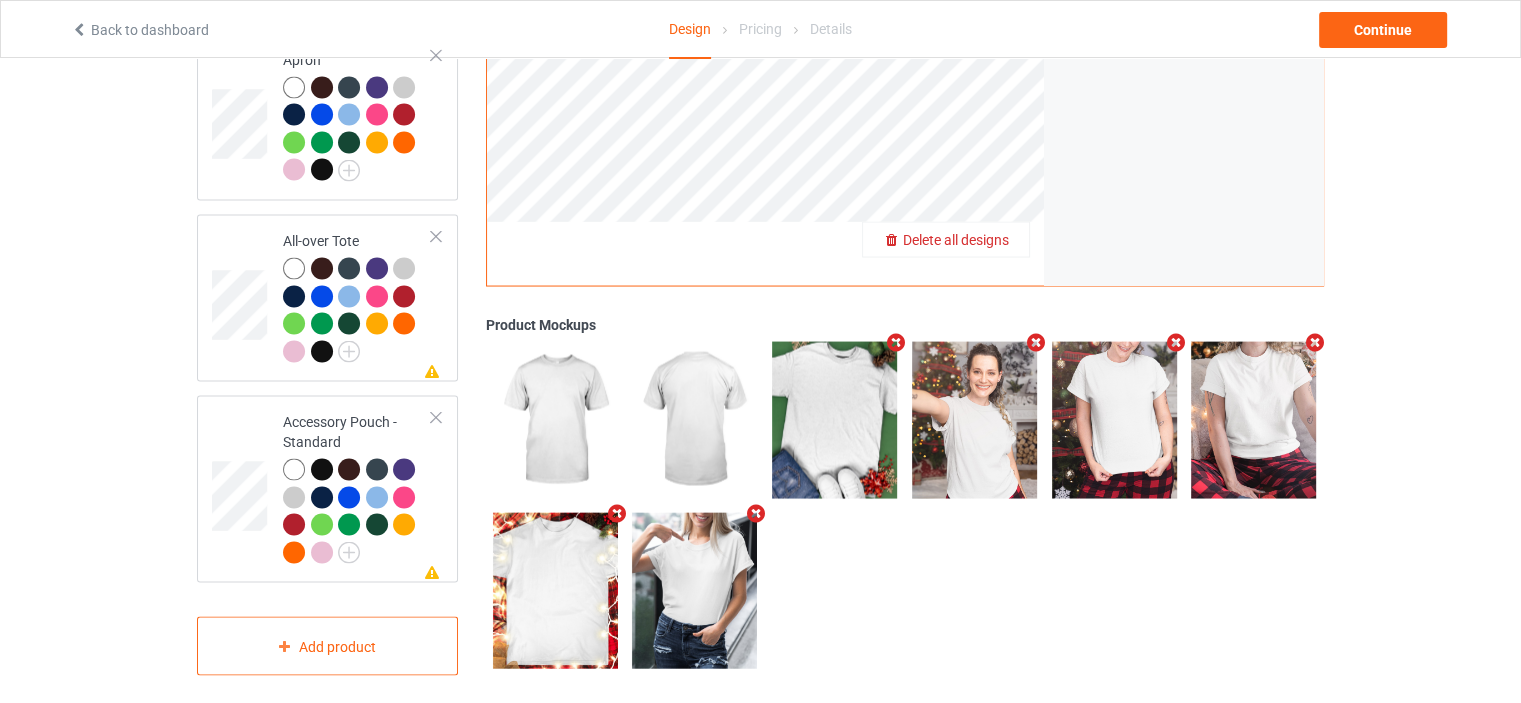 click on "Delete all designs" at bounding box center [956, 241] 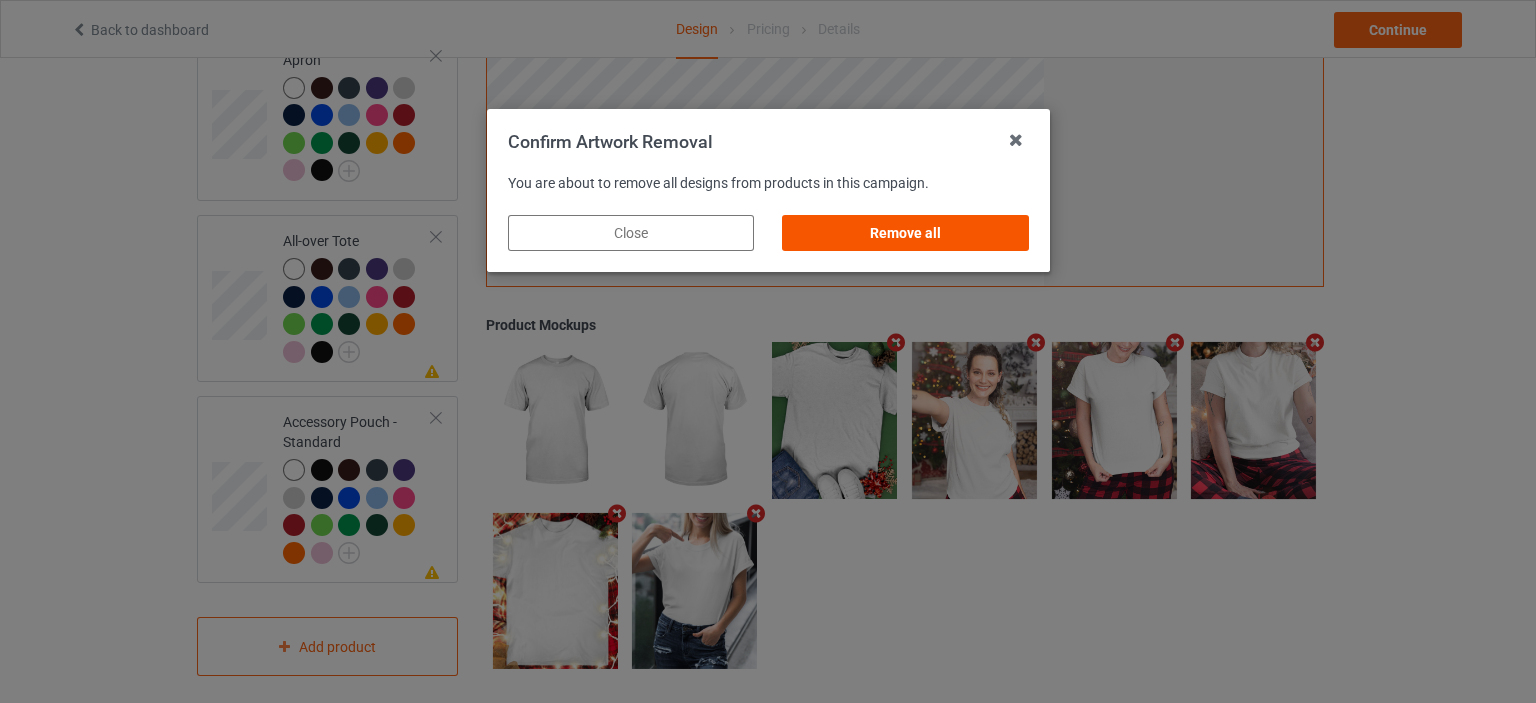 click on "Remove all" at bounding box center [905, 233] 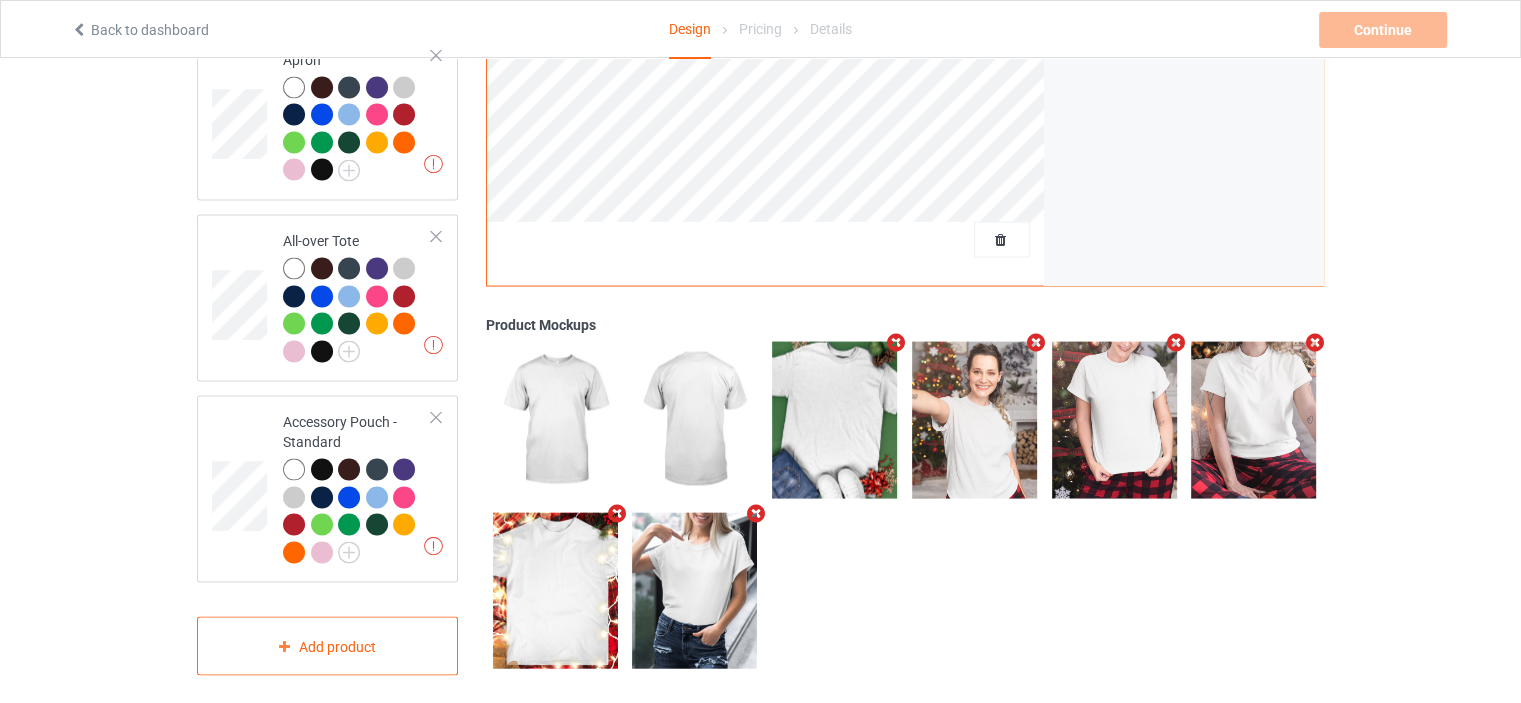 scroll, scrollTop: 0, scrollLeft: 0, axis: both 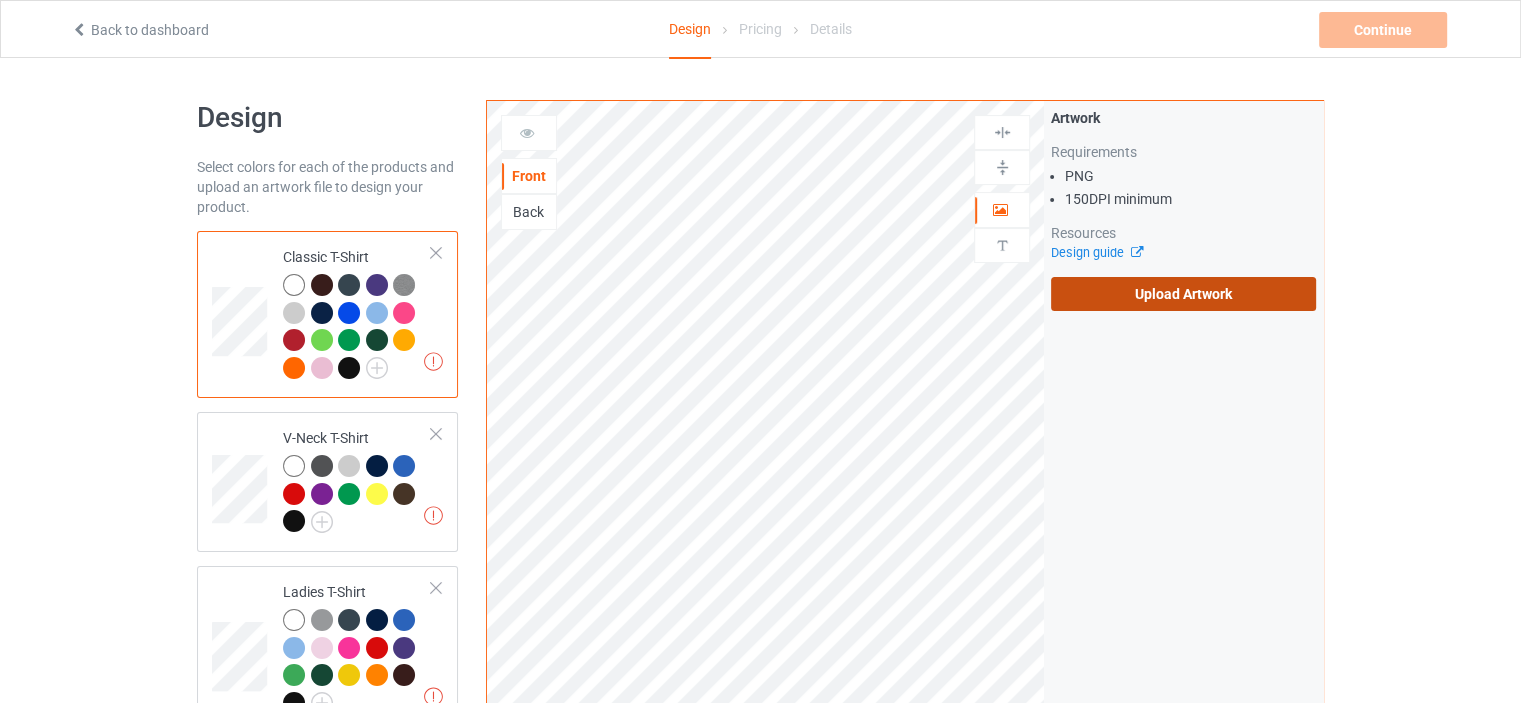 click on "Upload Artwork" at bounding box center (1183, 294) 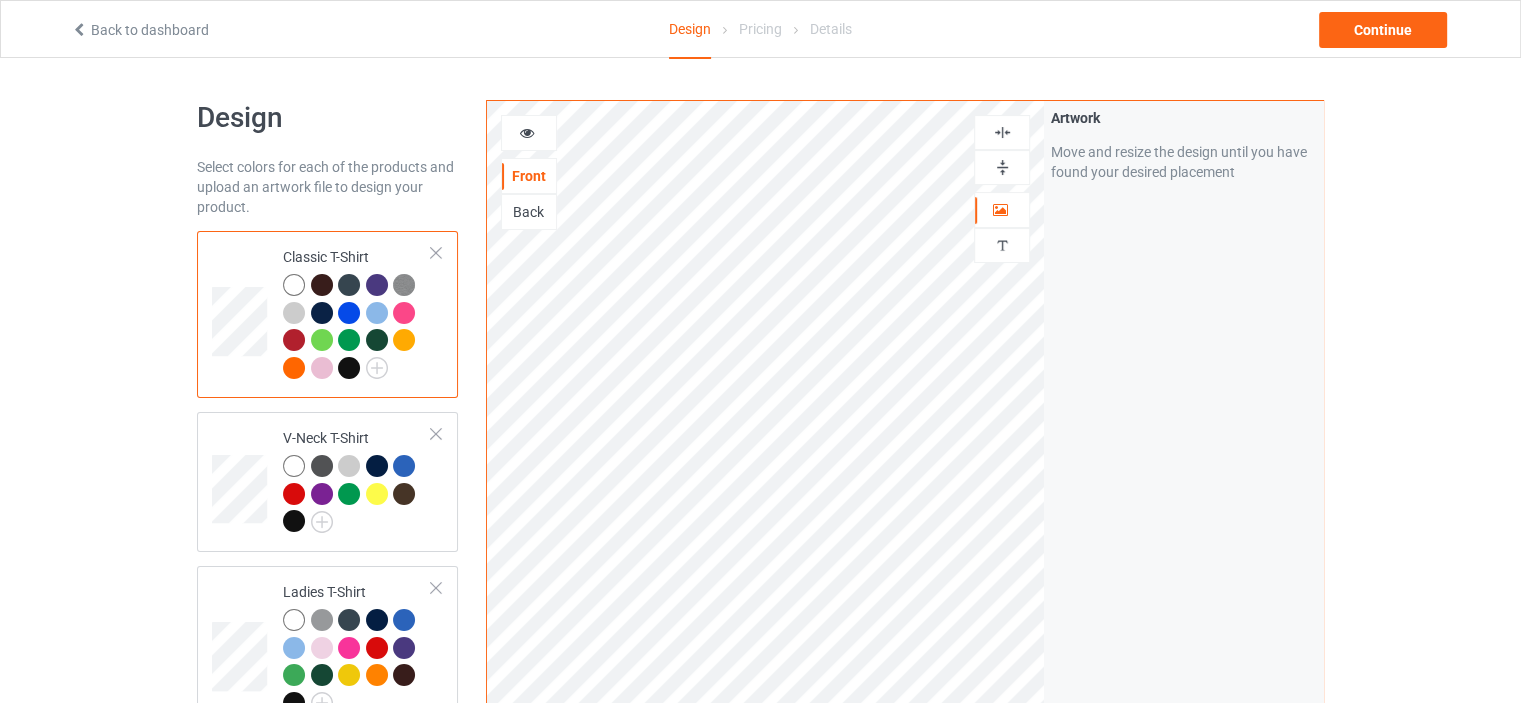 click at bounding box center (529, 133) 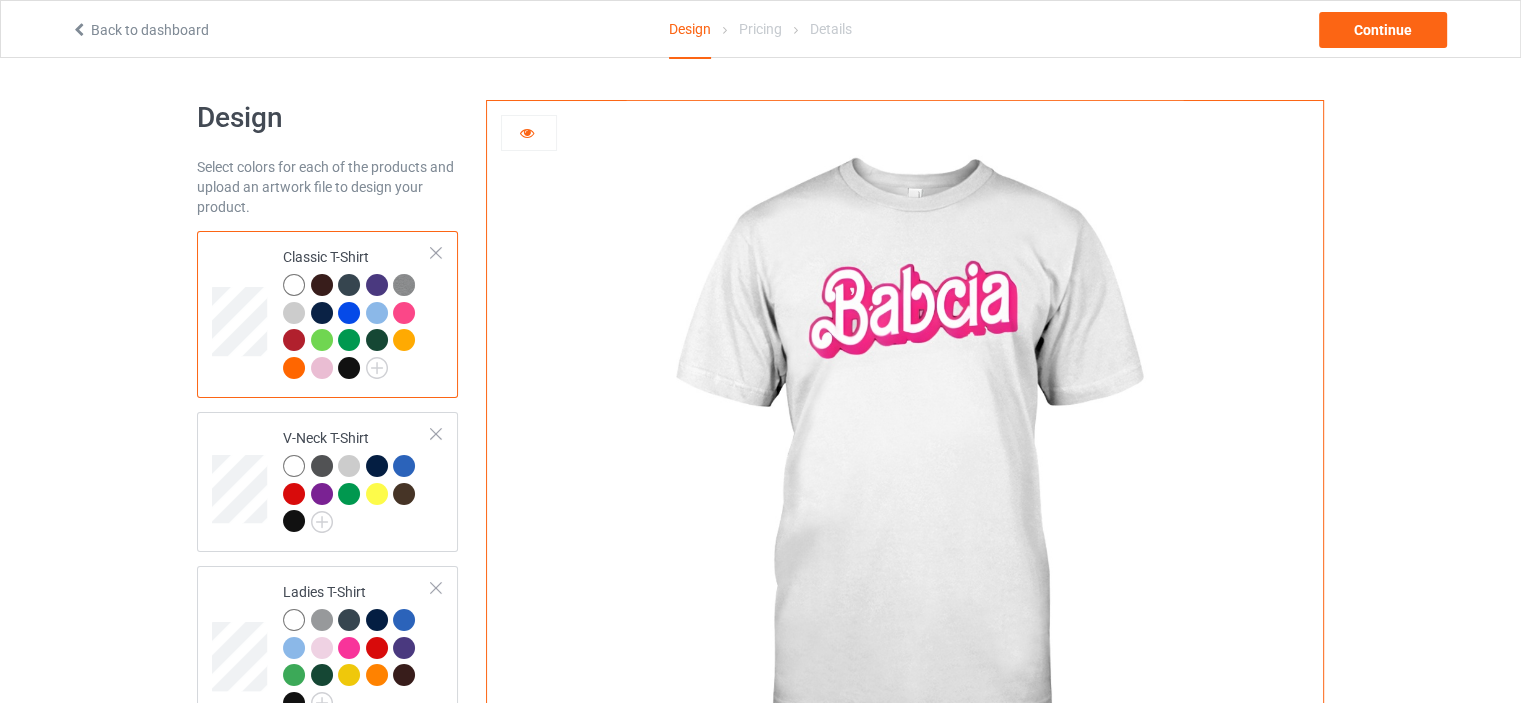 click at bounding box center (529, 133) 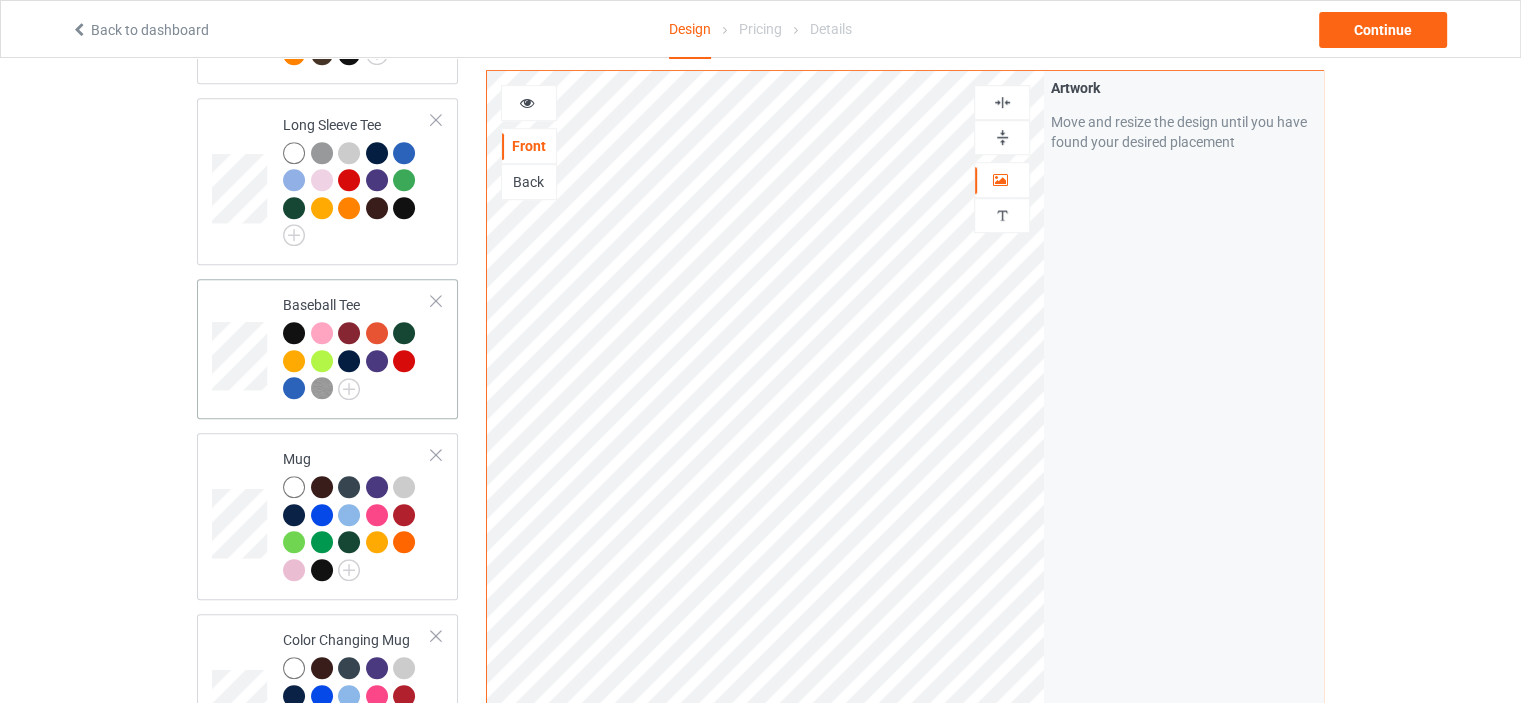 scroll, scrollTop: 1200, scrollLeft: 0, axis: vertical 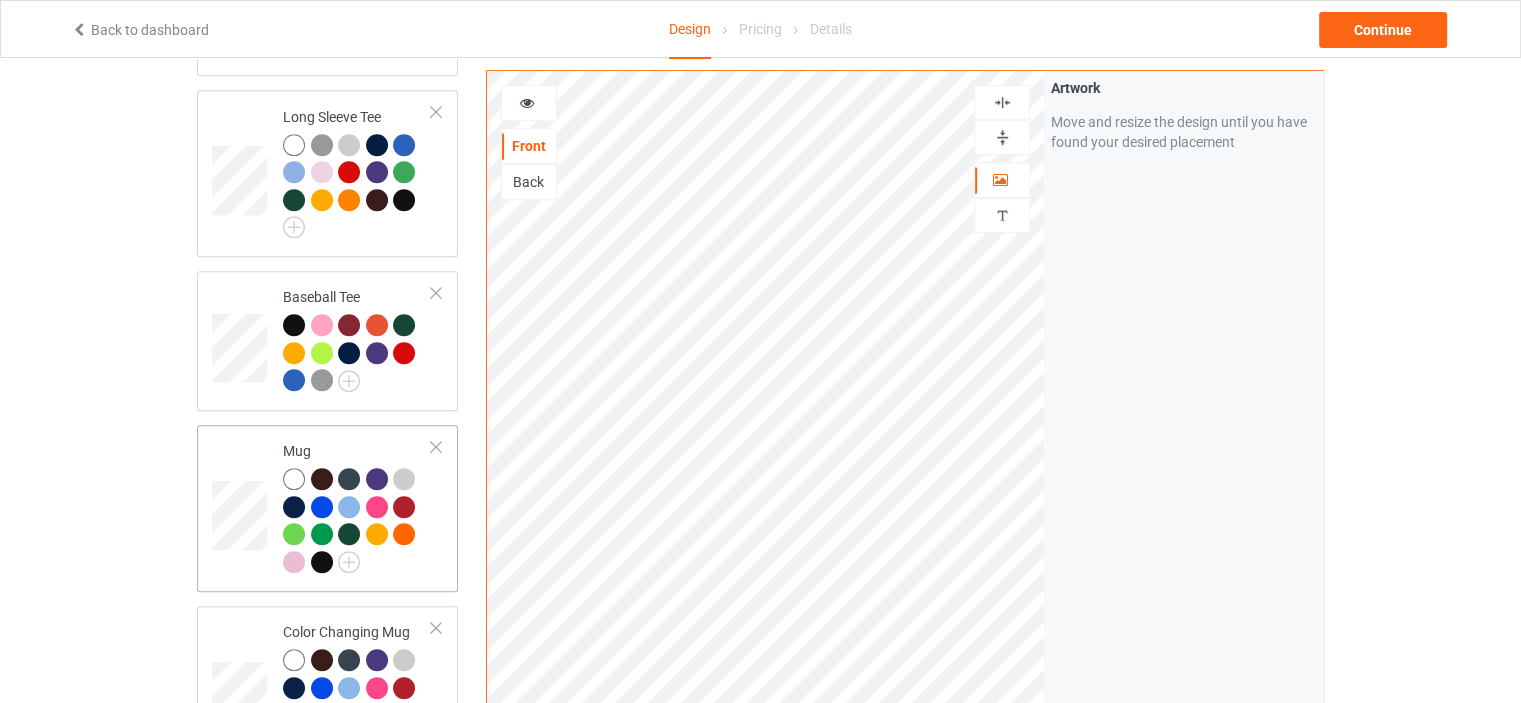 click on "Mug" at bounding box center (357, 508) 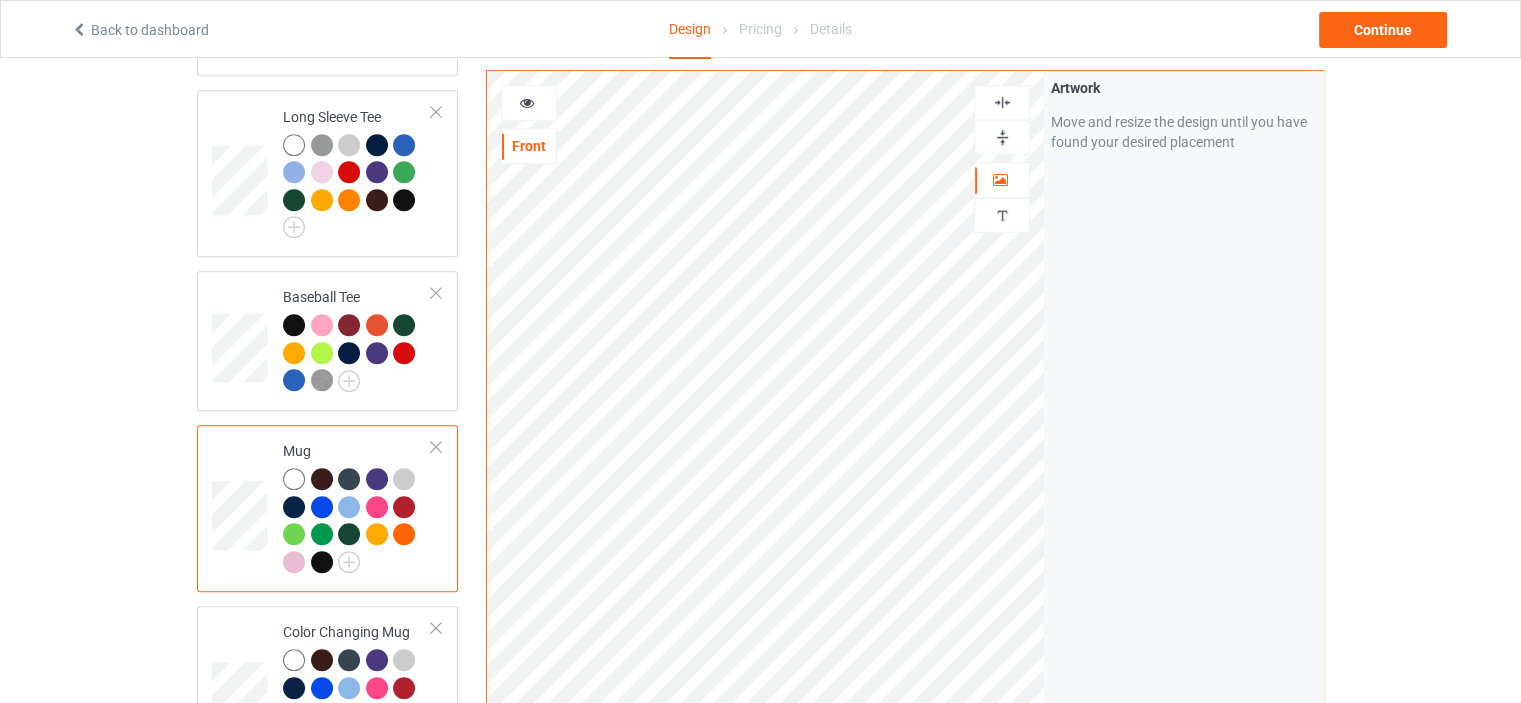 click at bounding box center [1002, 137] 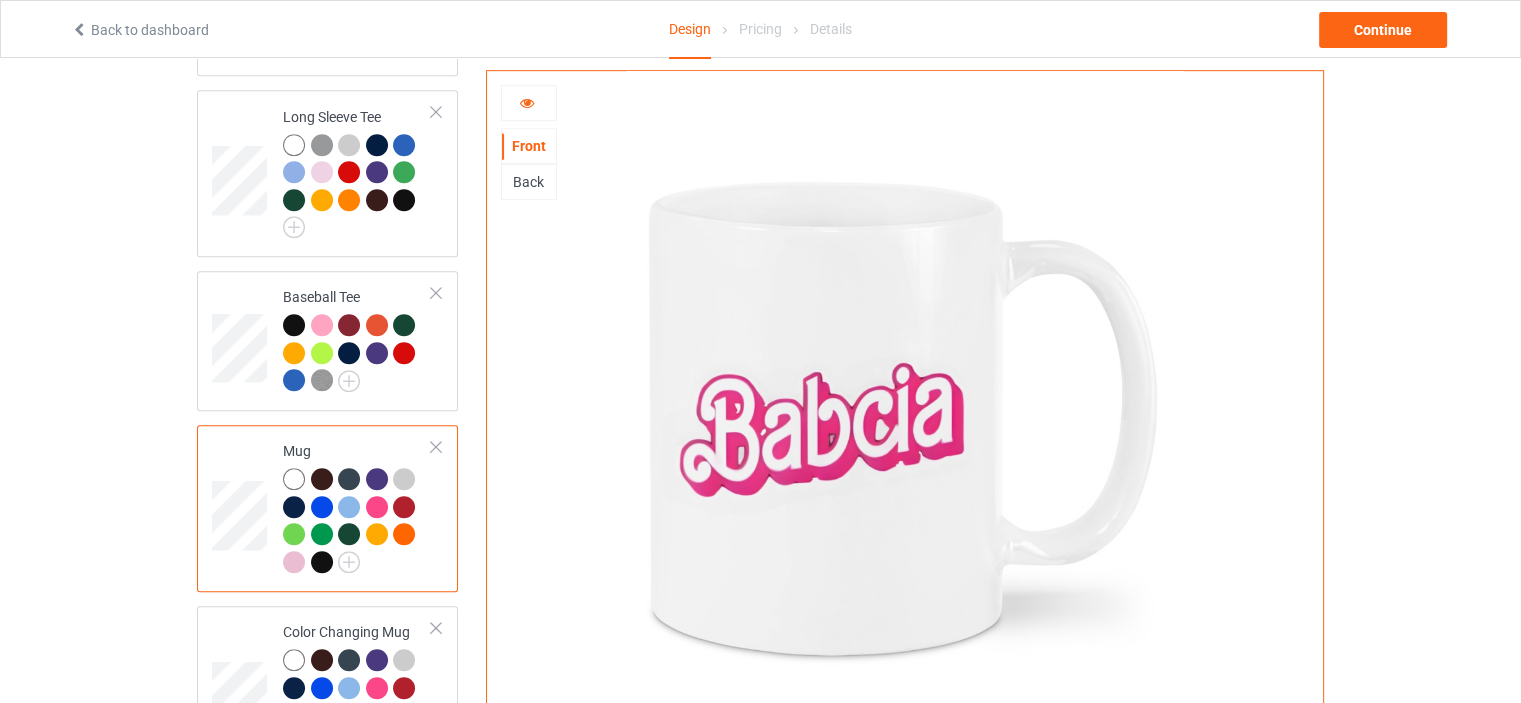 click at bounding box center (529, 103) 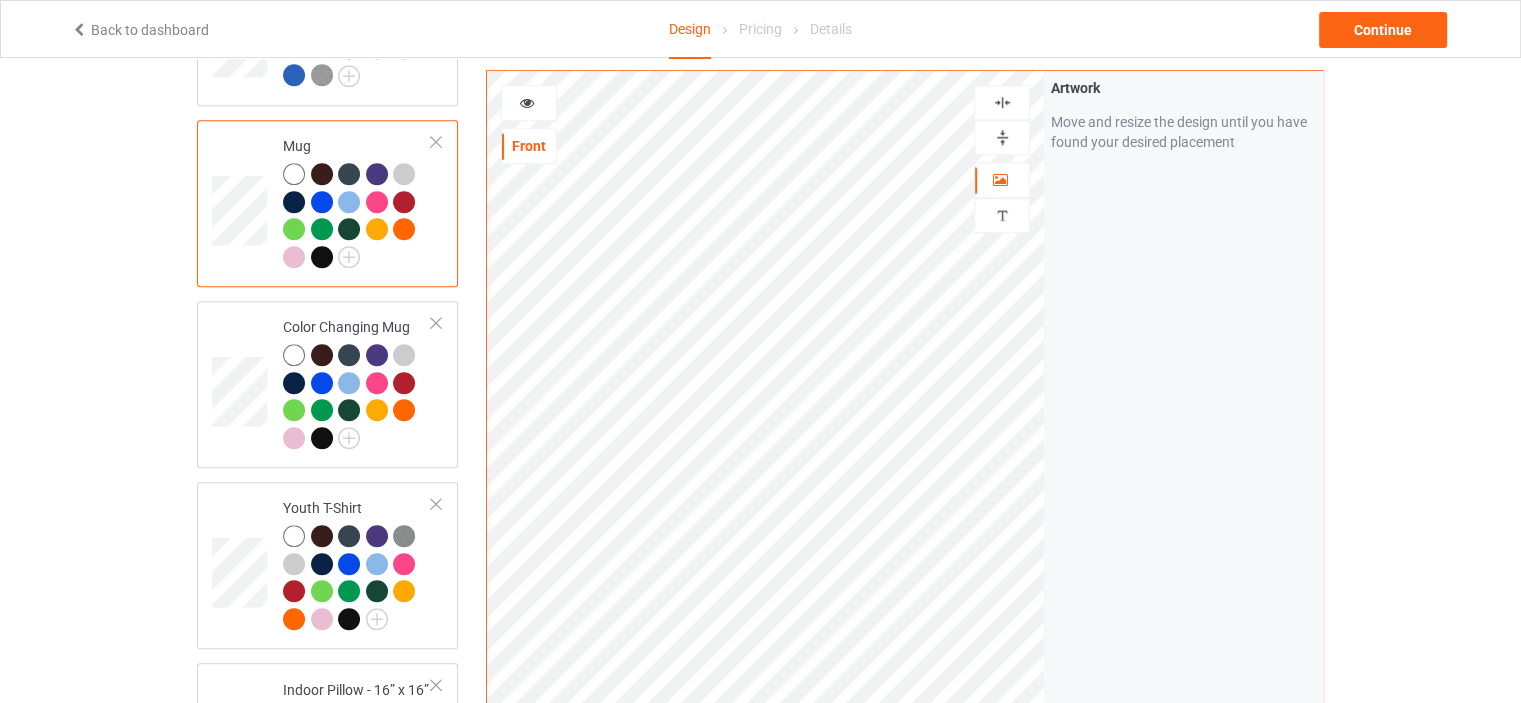 scroll, scrollTop: 1600, scrollLeft: 0, axis: vertical 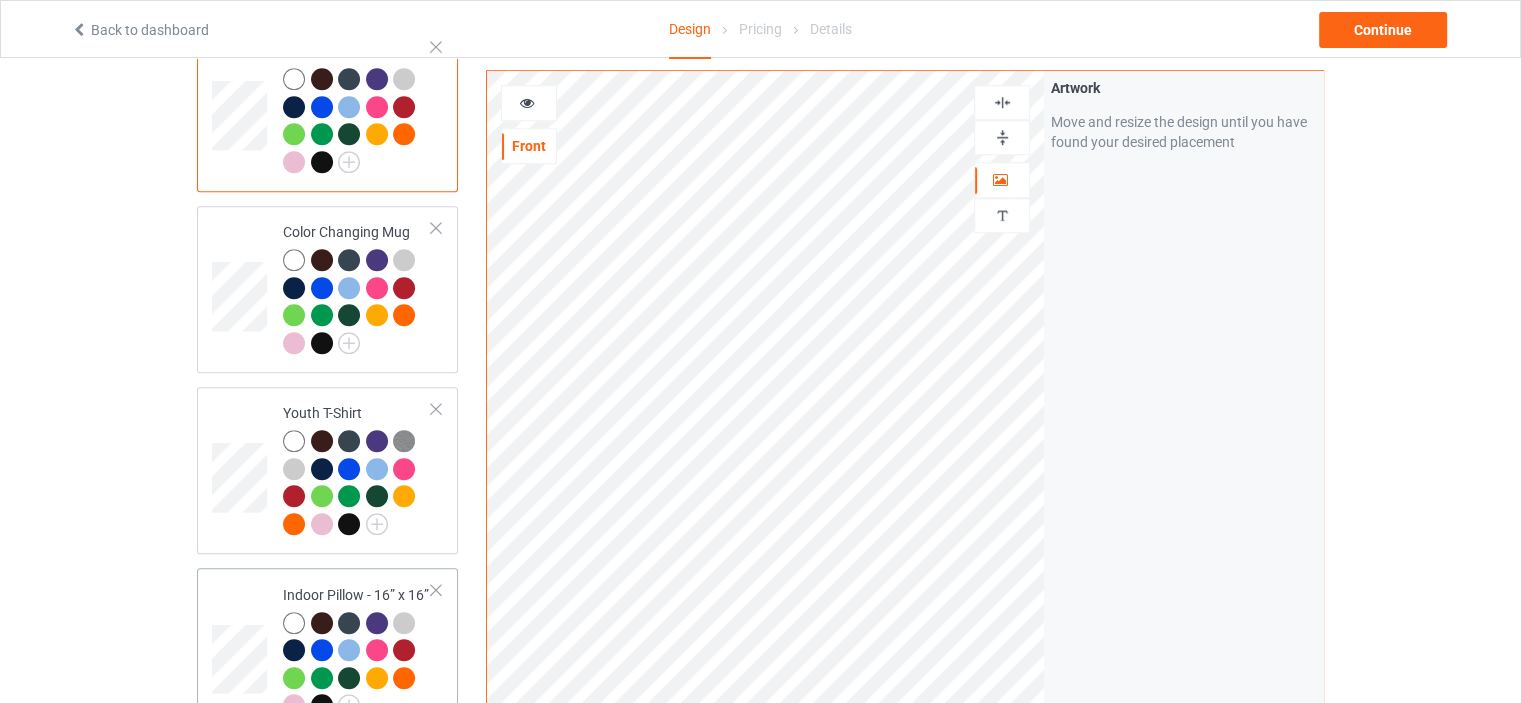 click on "Missing artwork on 1 side(s) Indoor Pillow - 16” x 16”" at bounding box center (357, 651) 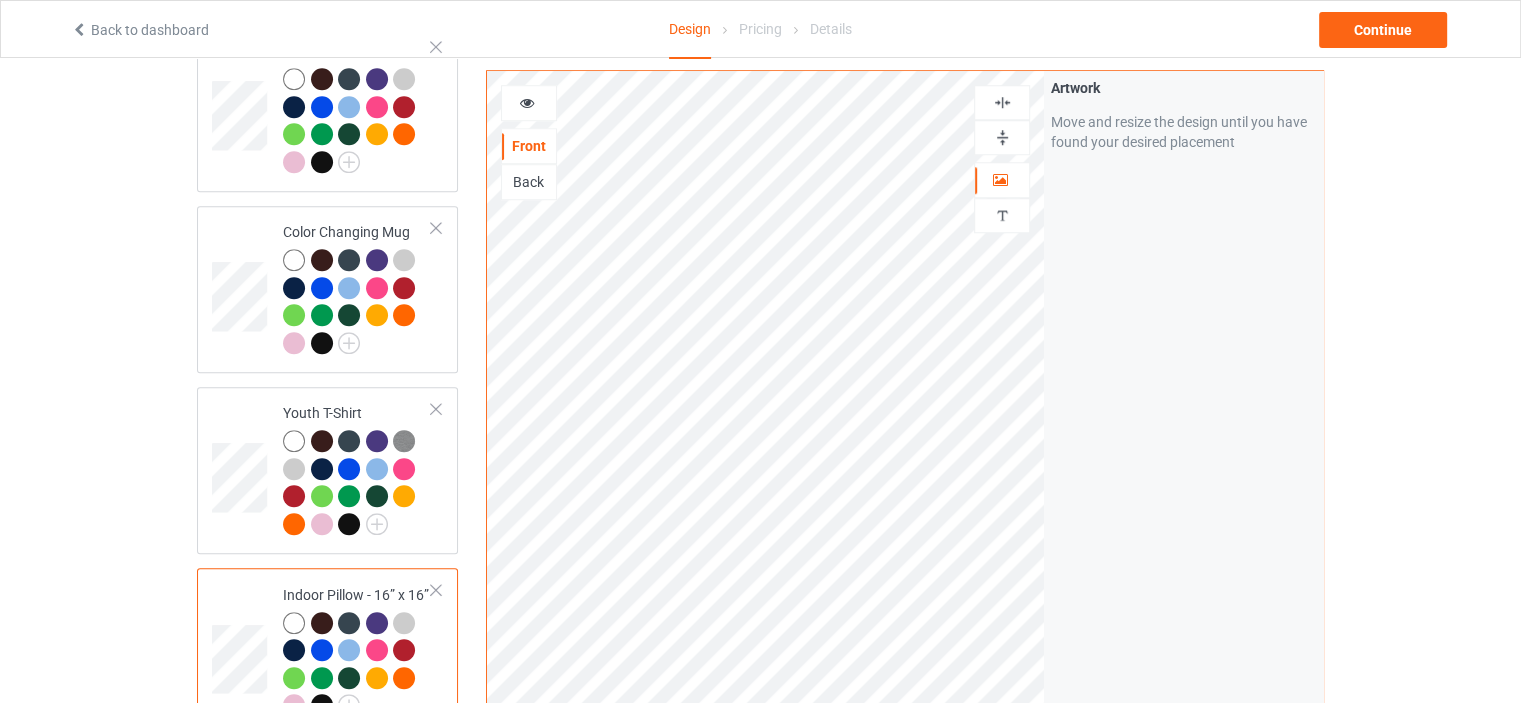 click at bounding box center [1002, 137] 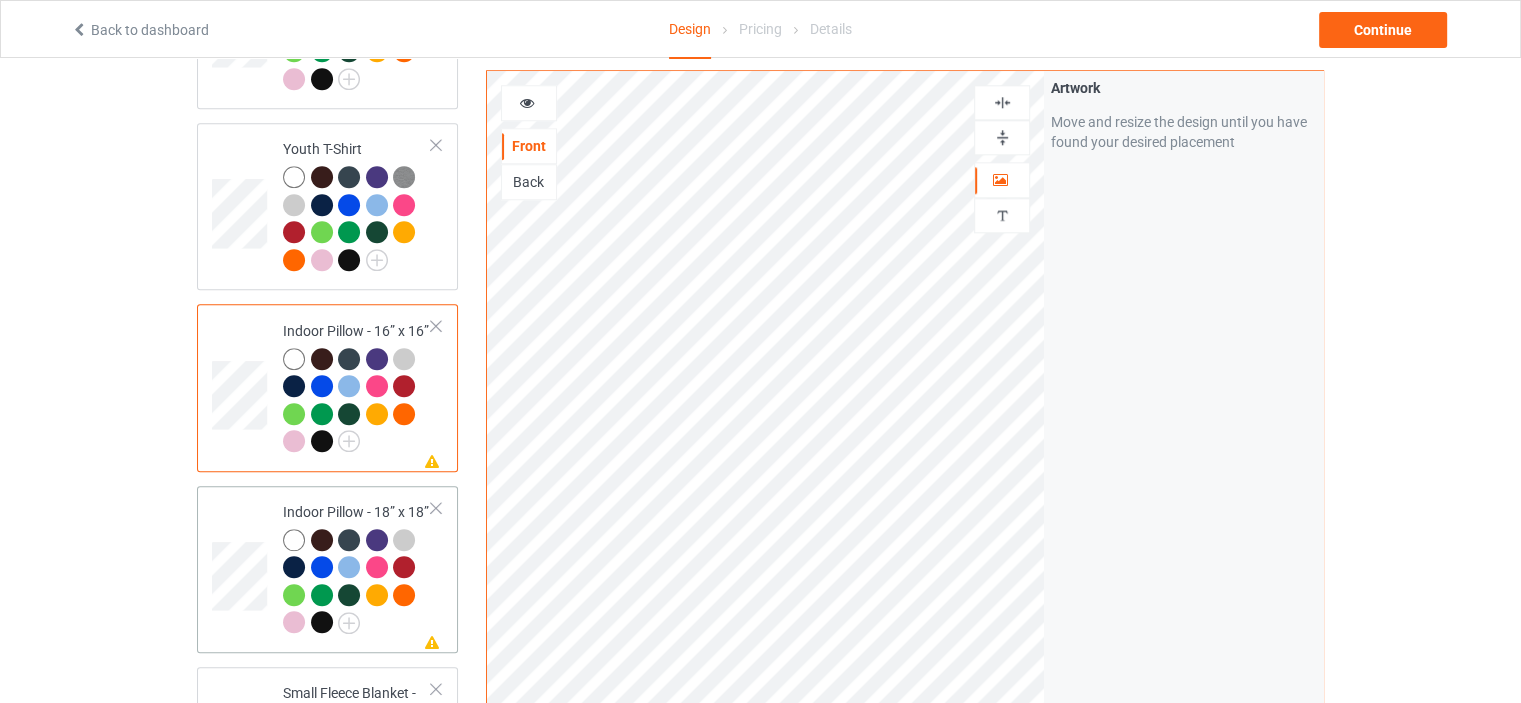 scroll, scrollTop: 2000, scrollLeft: 0, axis: vertical 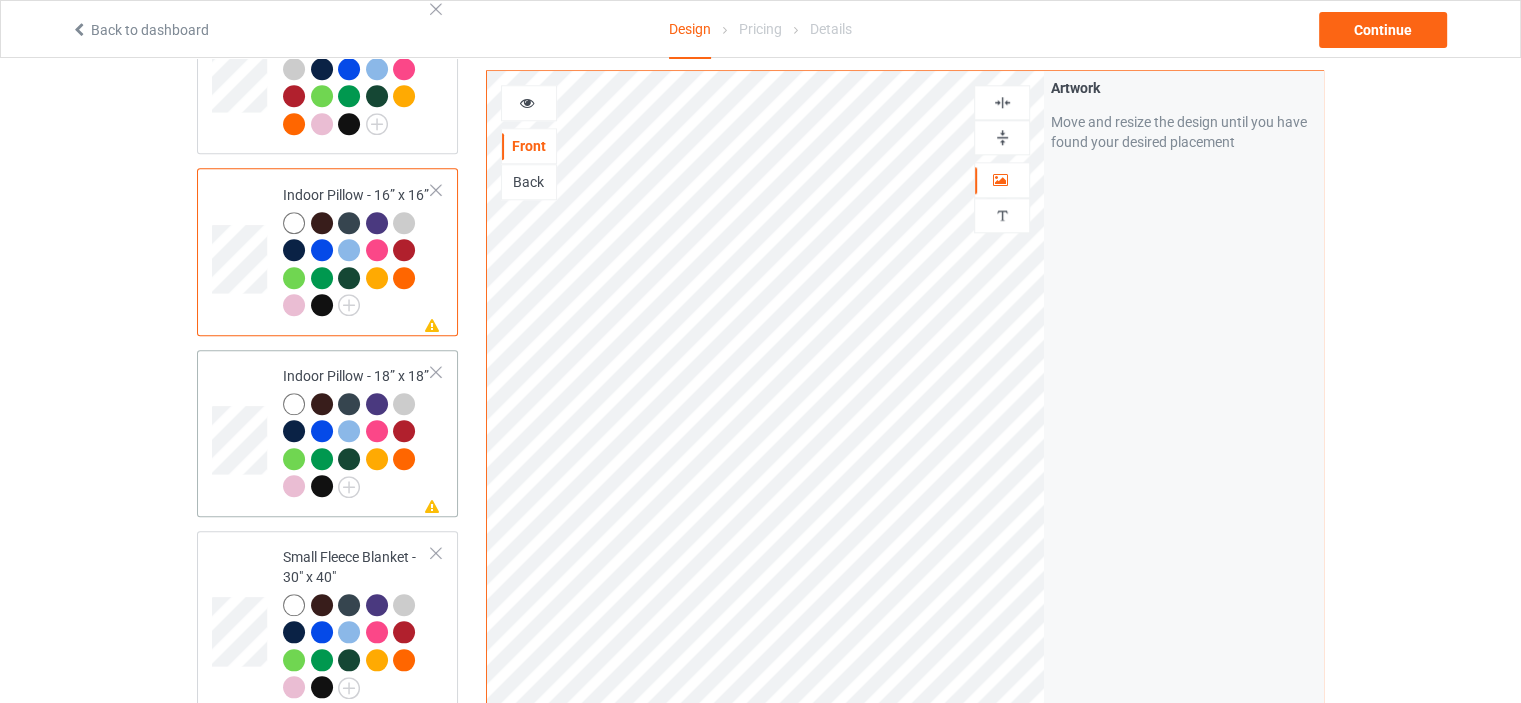click on "Indoor Pillow - 18” x 18”" at bounding box center [357, 431] 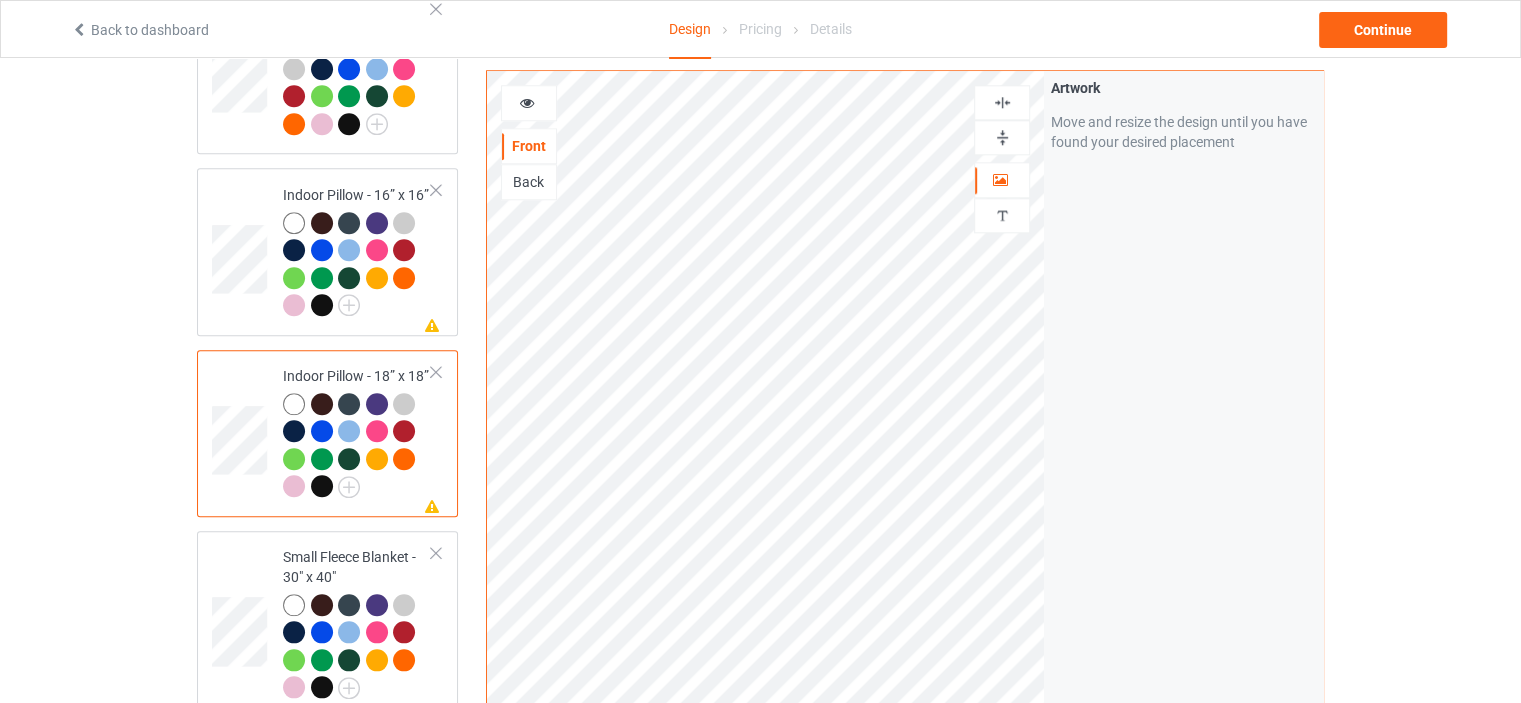 click at bounding box center (1002, 137) 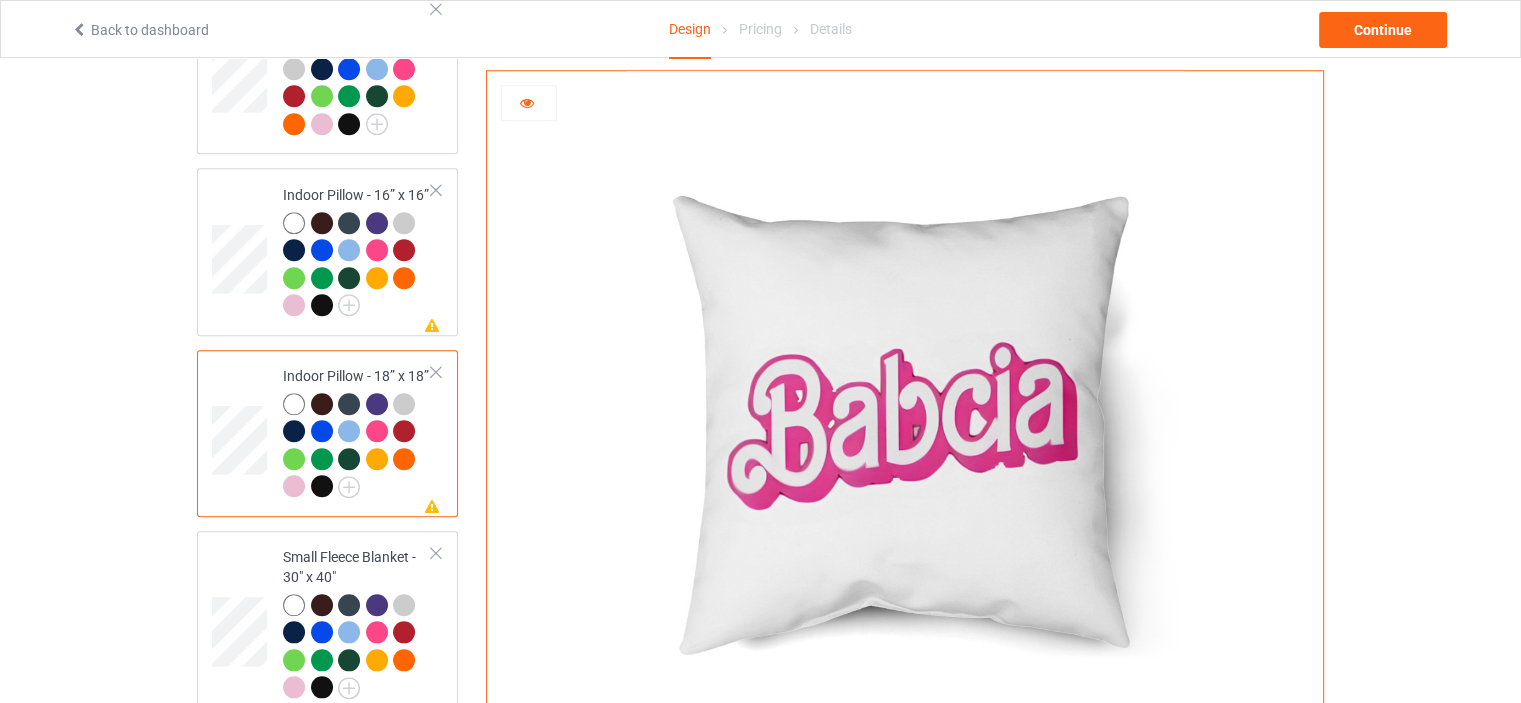 click at bounding box center (529, 103) 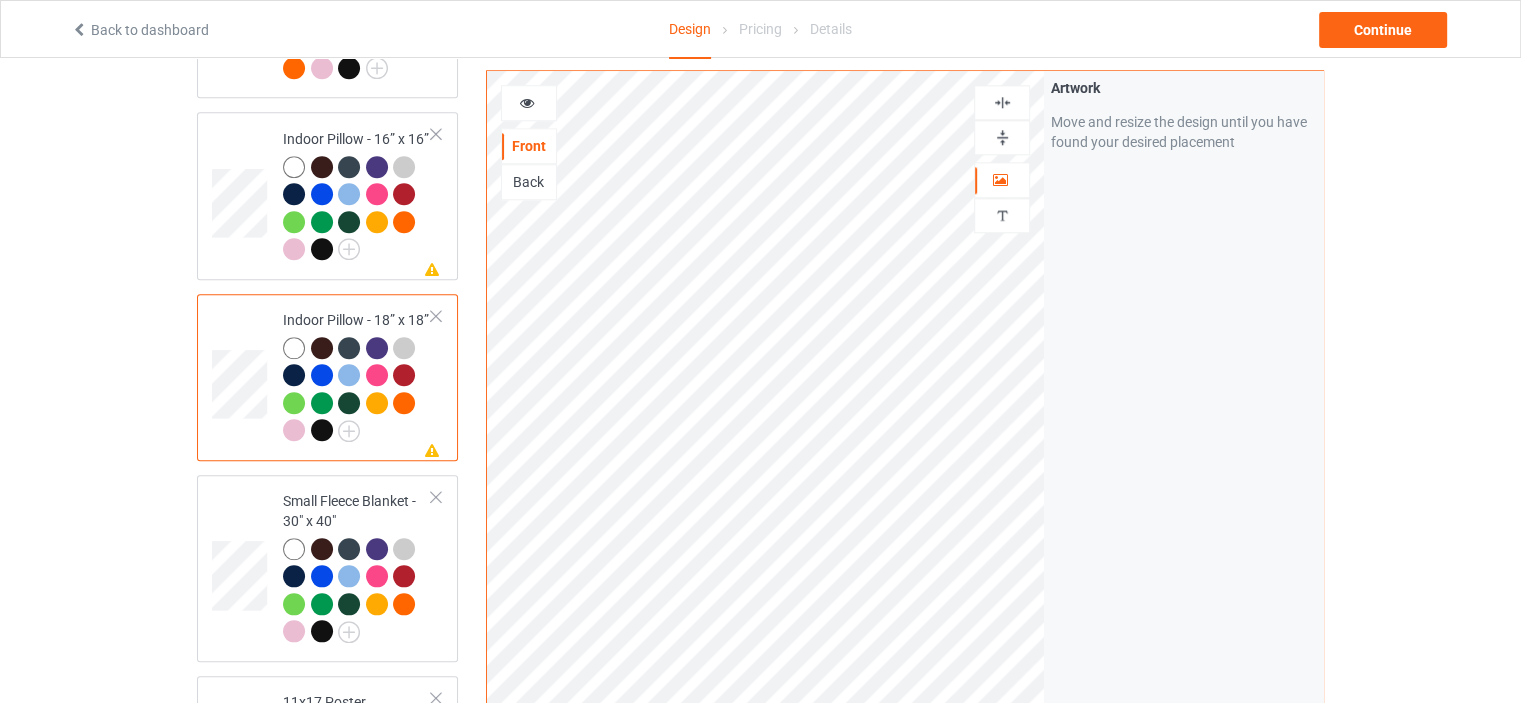 scroll, scrollTop: 2100, scrollLeft: 0, axis: vertical 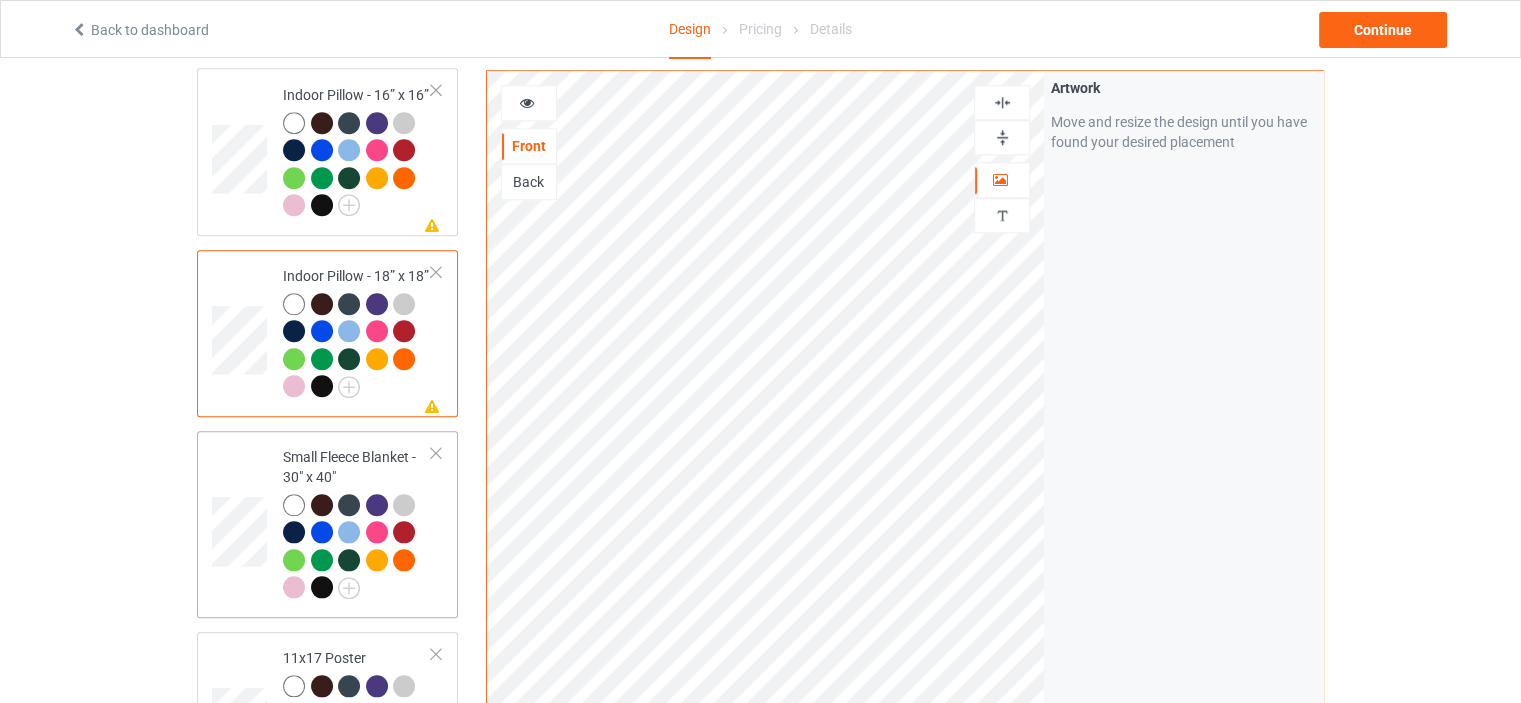 click on "Small Fleece Blanket - 30" x 40"" at bounding box center [357, 522] 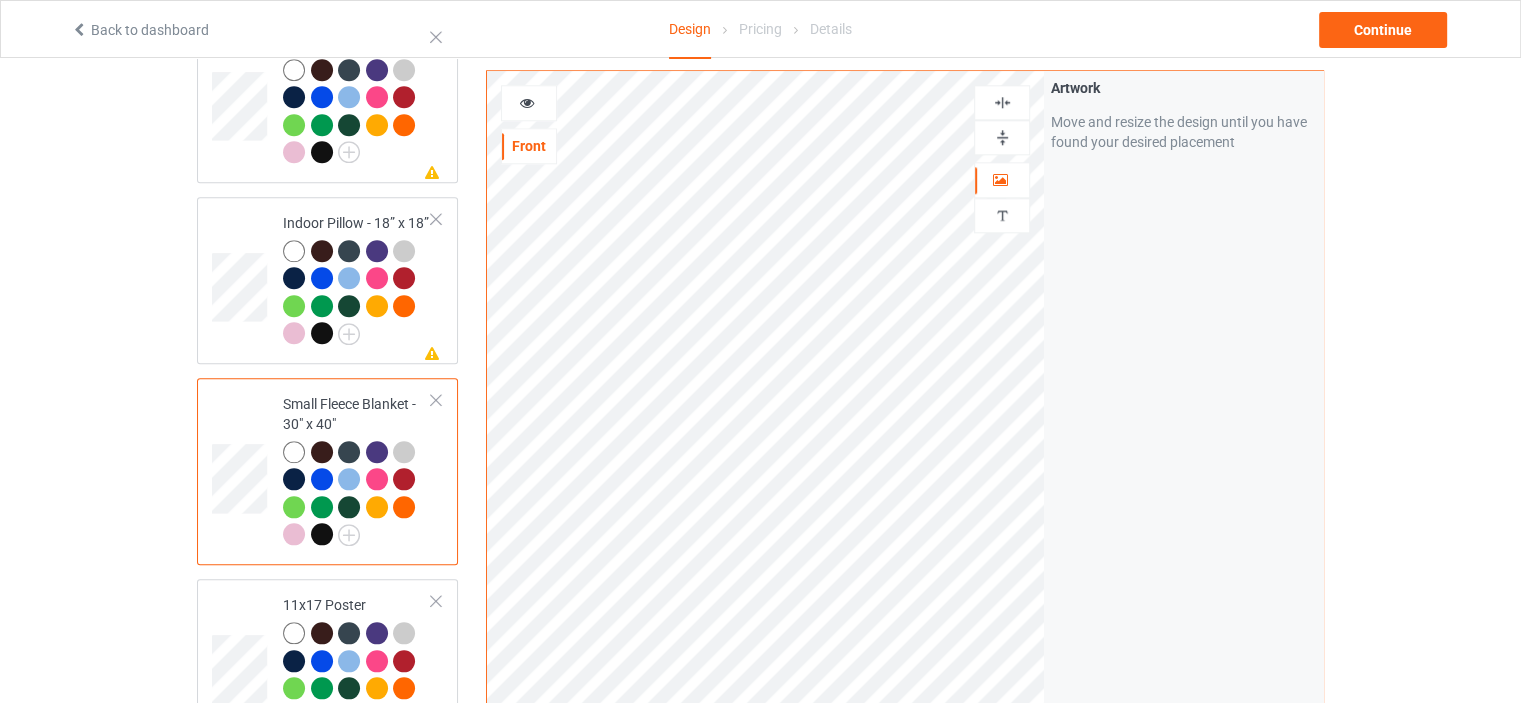 scroll, scrollTop: 2200, scrollLeft: 0, axis: vertical 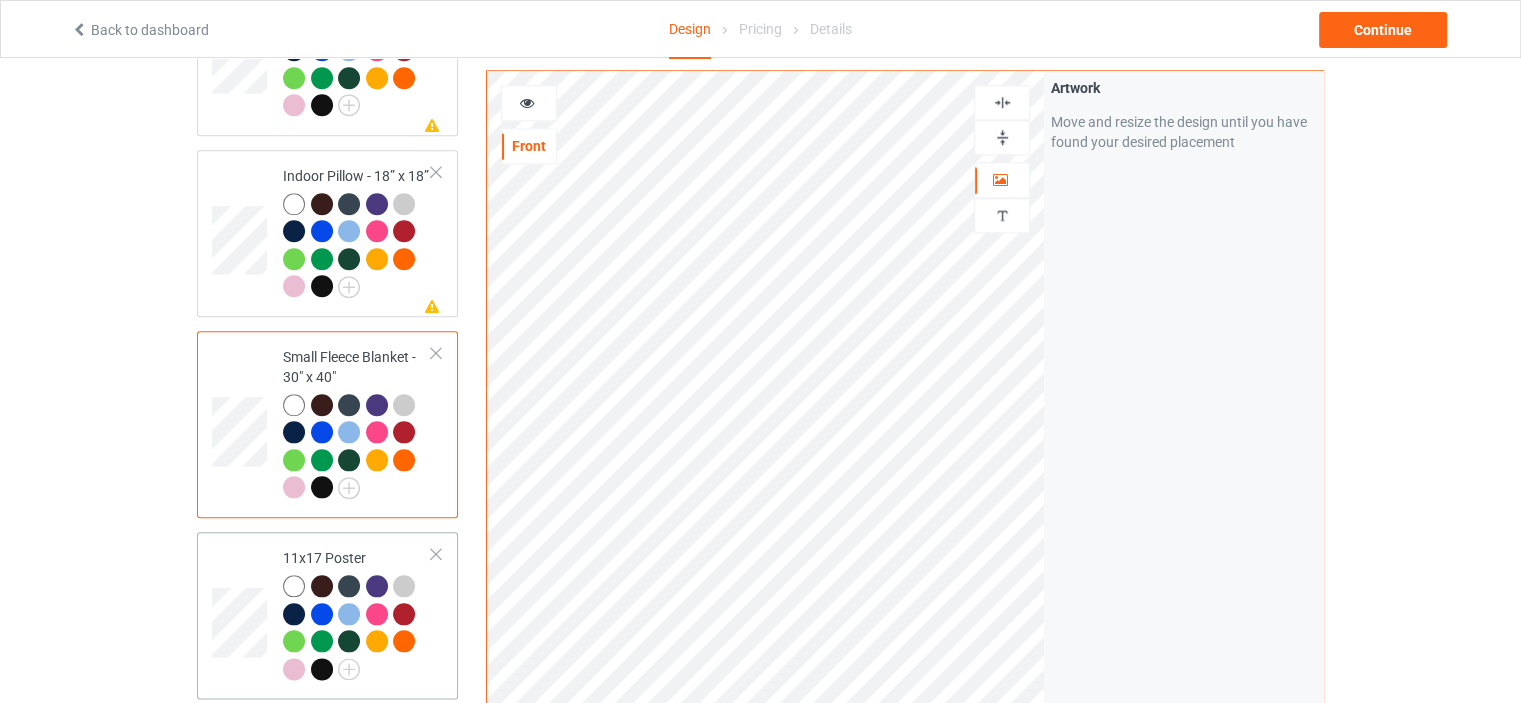 click on "11x17 Poster" at bounding box center [357, 613] 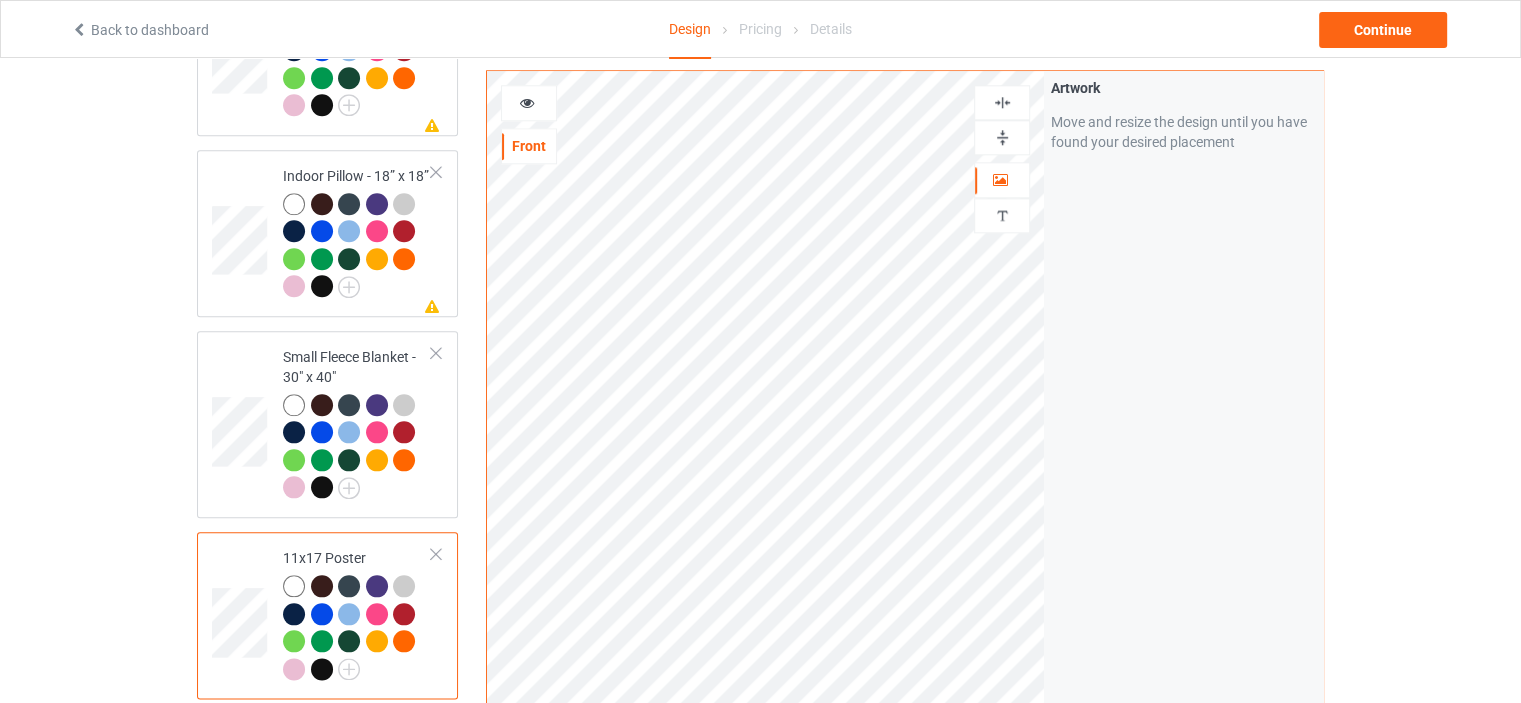 click at bounding box center [1002, 137] 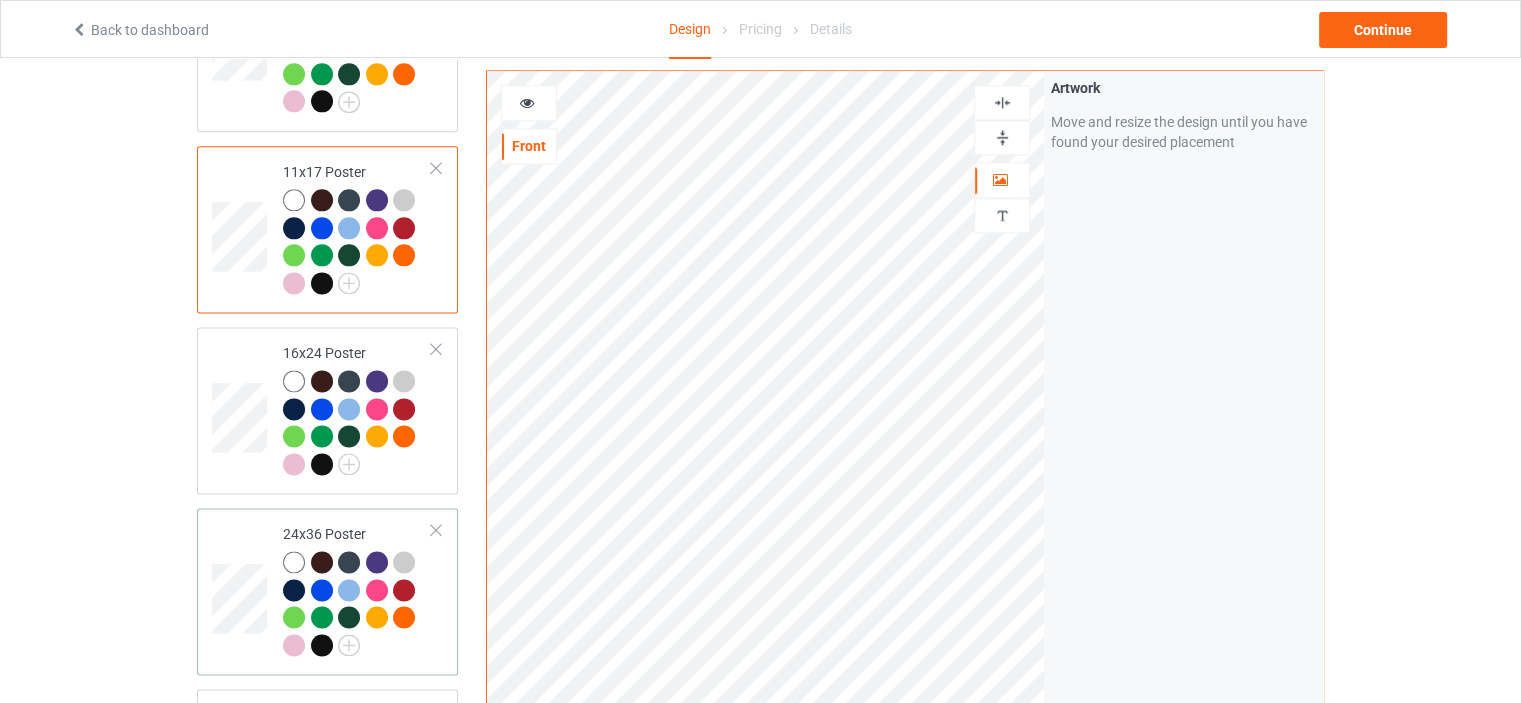 scroll, scrollTop: 2800, scrollLeft: 0, axis: vertical 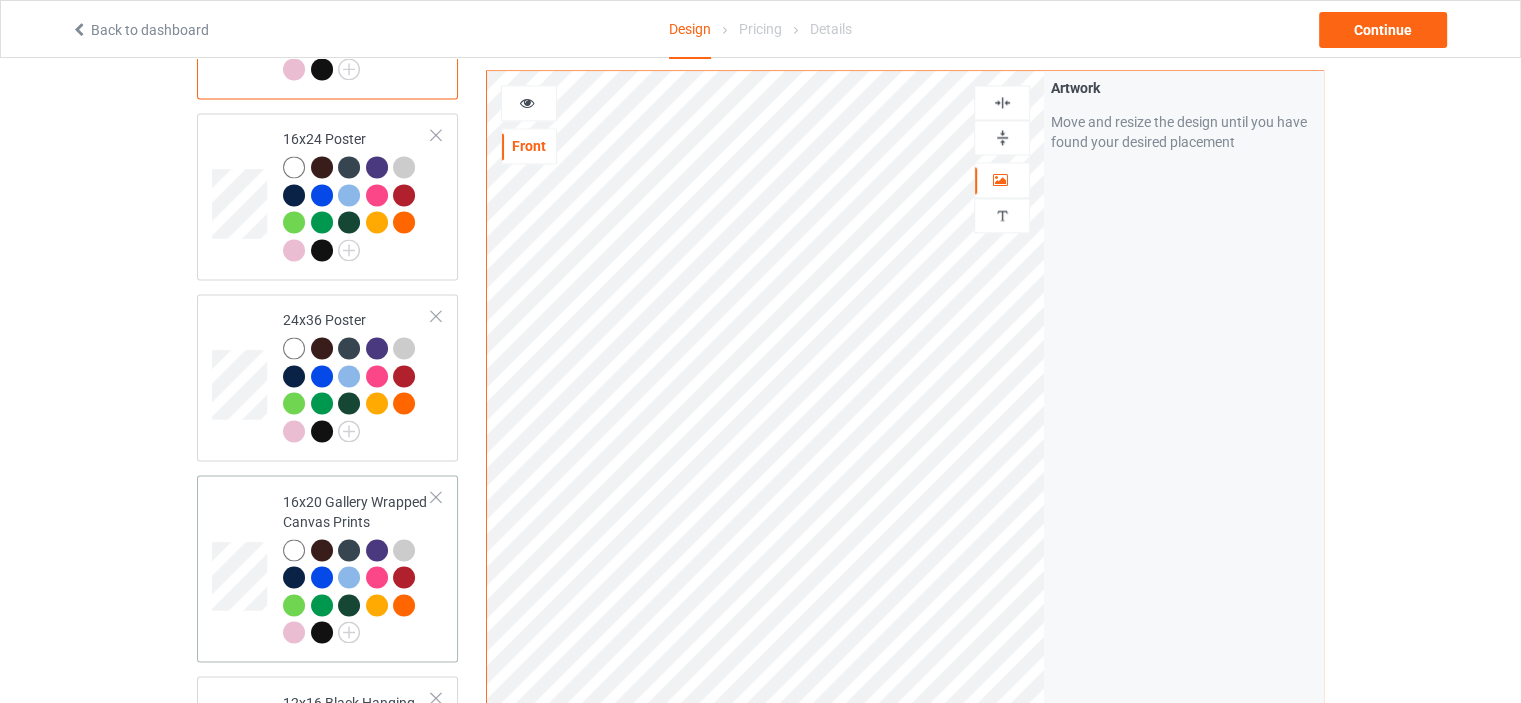 click on "16x20 Gallery Wrapped Canvas Prints" at bounding box center (357, 567) 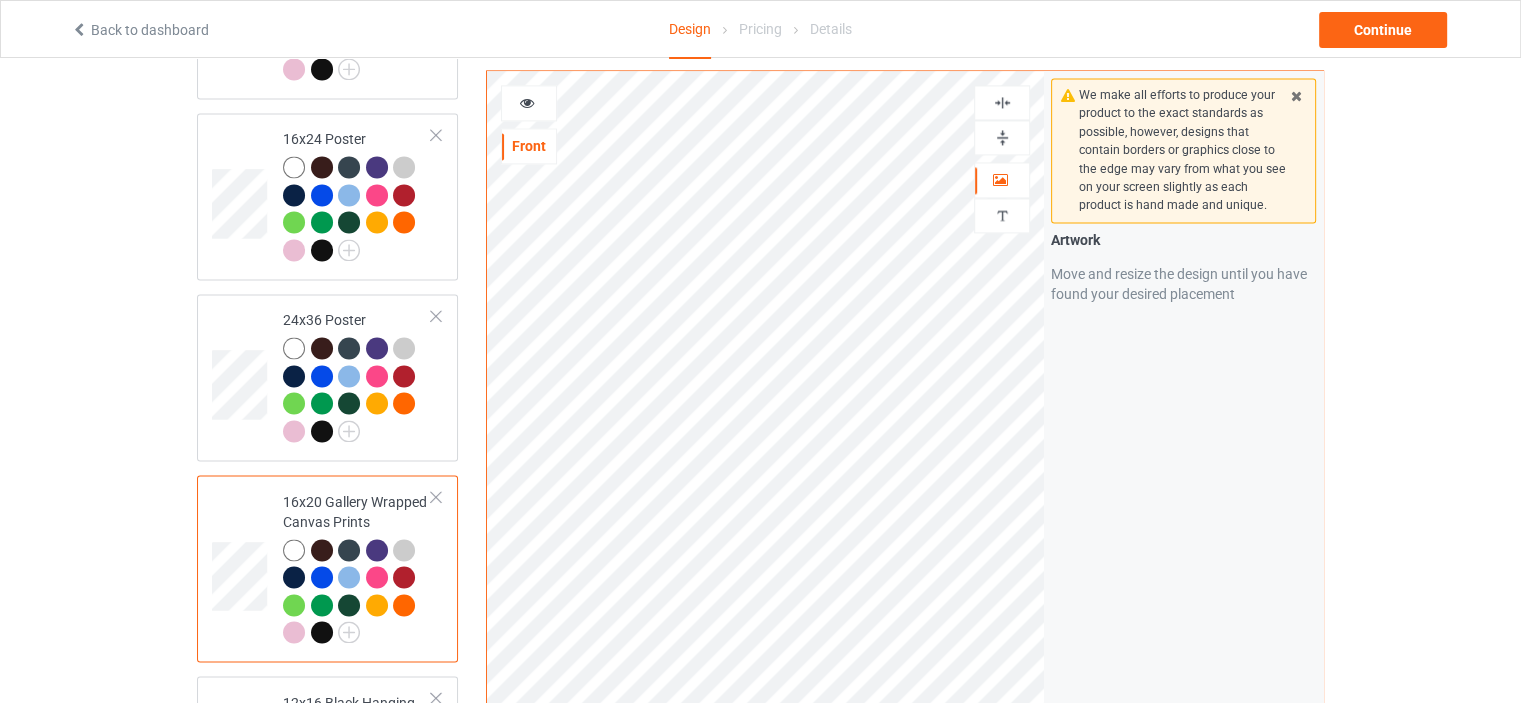 scroll, scrollTop: 3100, scrollLeft: 0, axis: vertical 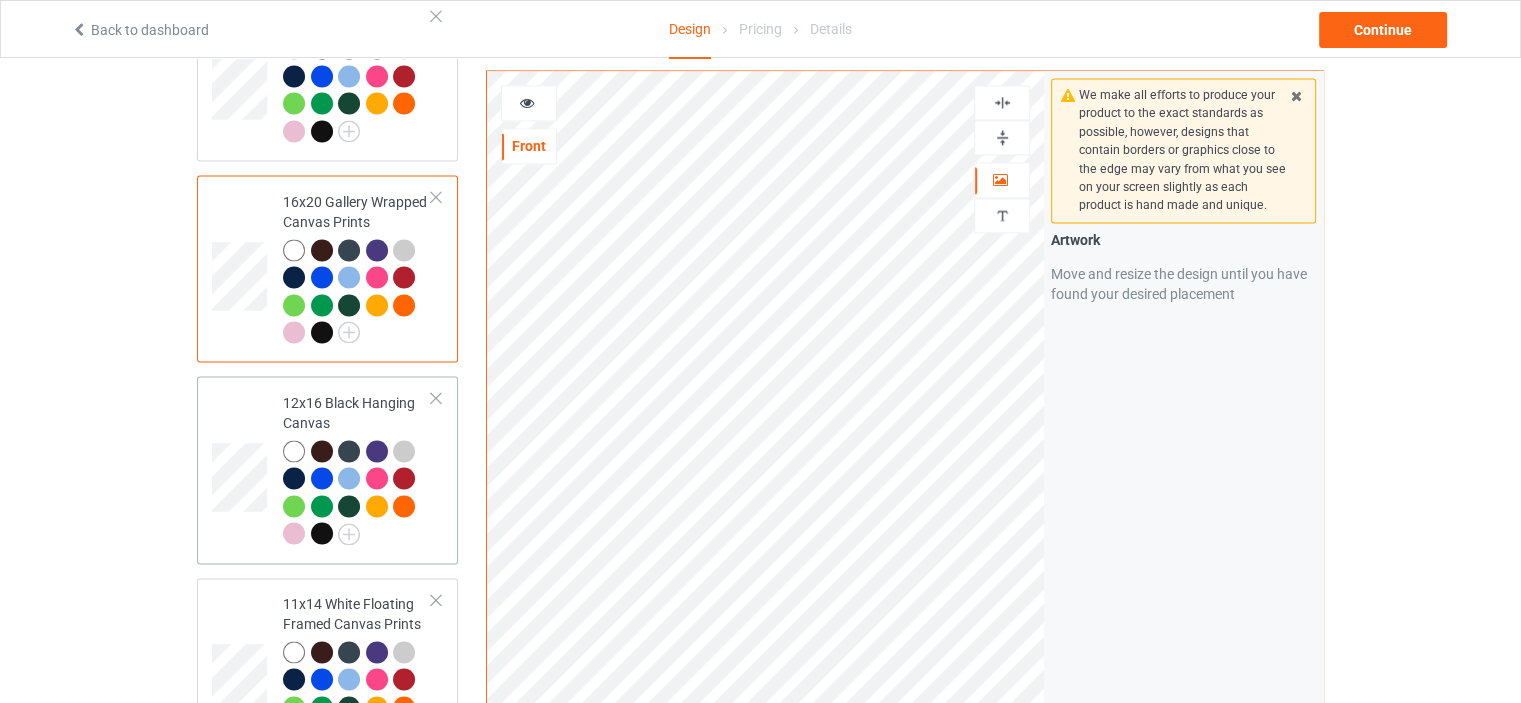 click on "12x16 Black Hanging Canvas" at bounding box center (357, 469) 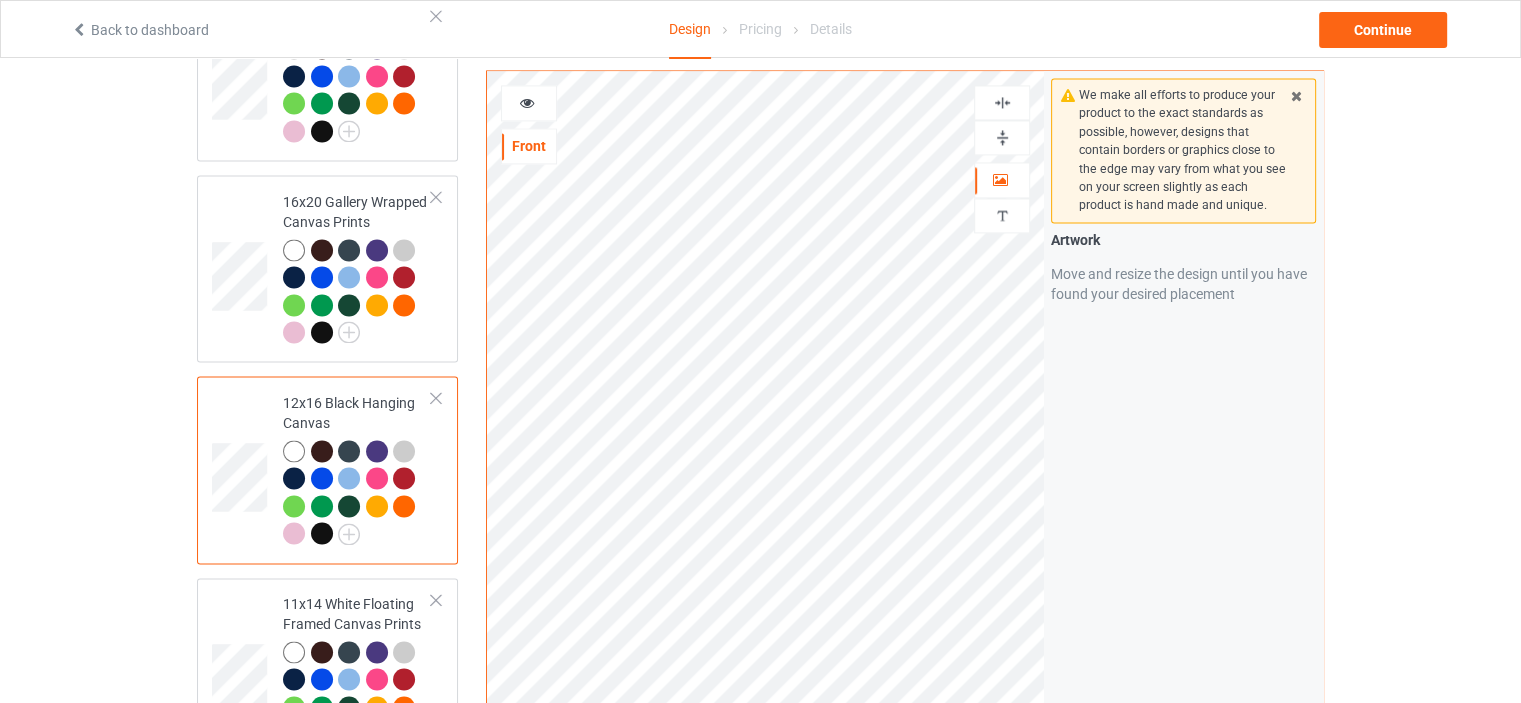 click at bounding box center (1002, 137) 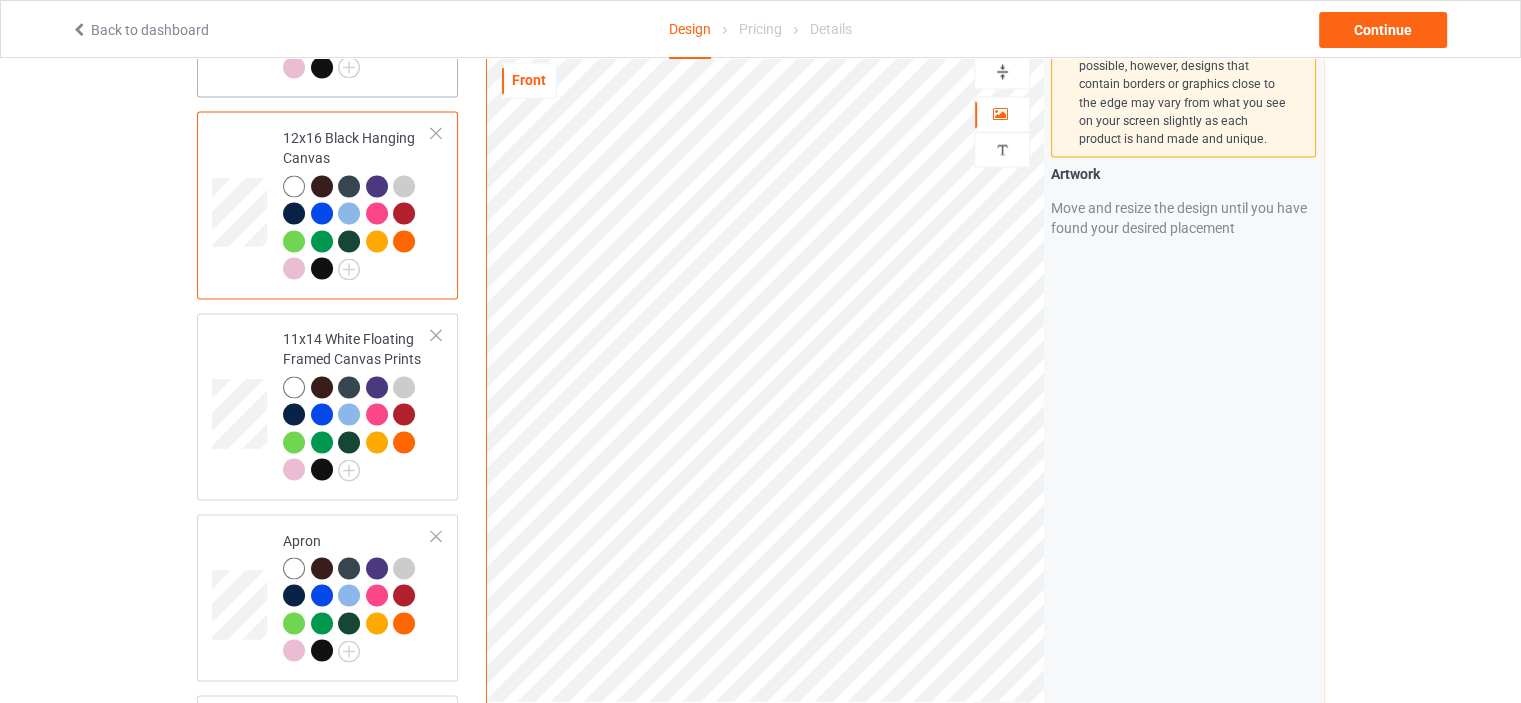 scroll, scrollTop: 3400, scrollLeft: 0, axis: vertical 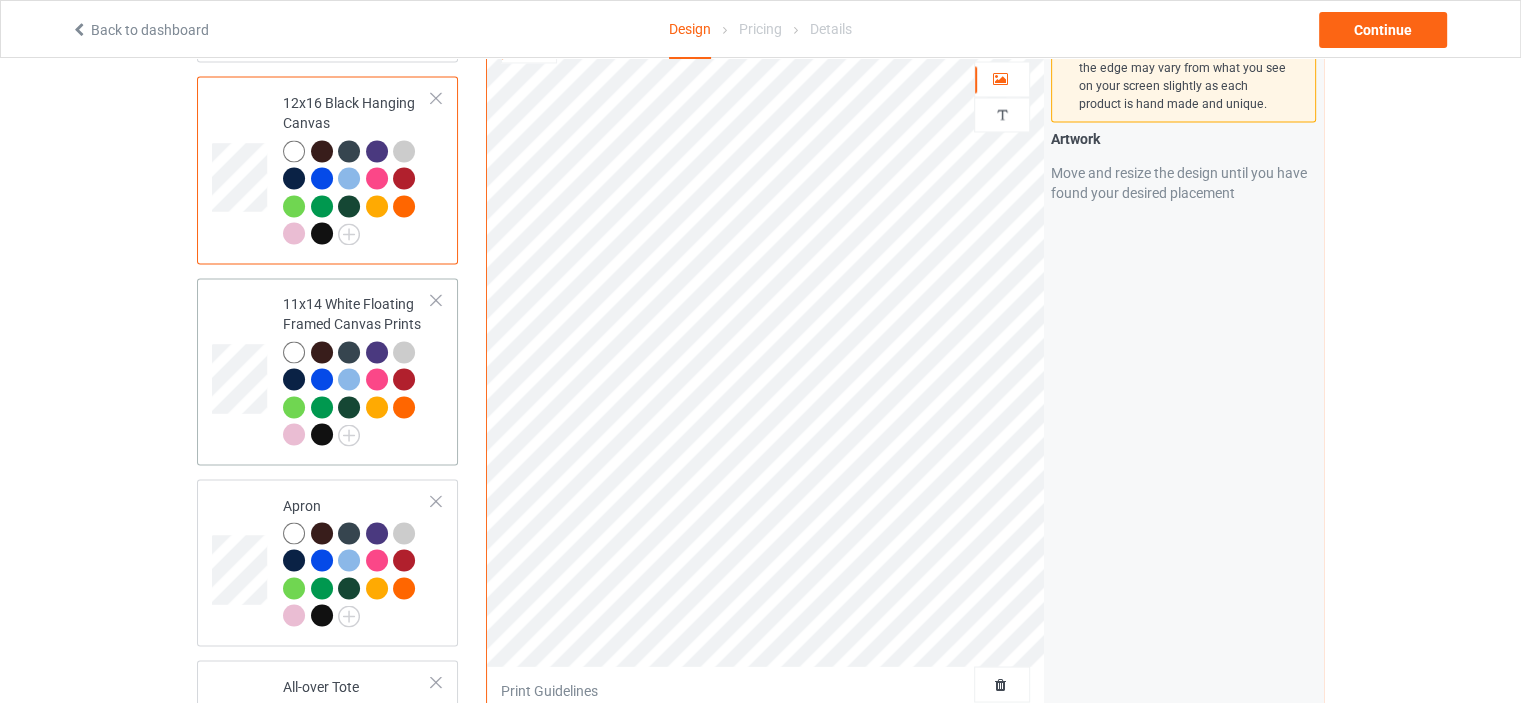click on "11x14 White Floating Framed Canvas Prints" at bounding box center (357, 369) 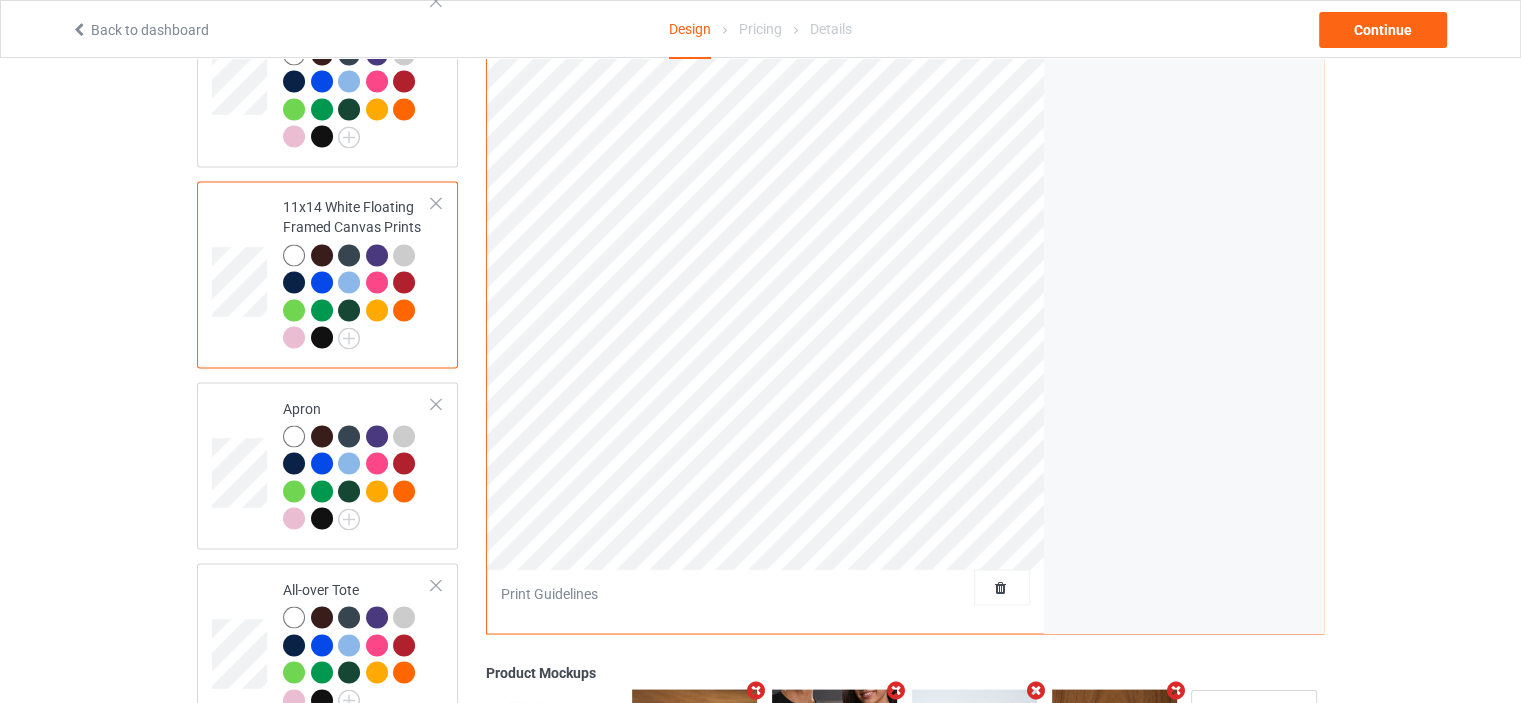 scroll, scrollTop: 3500, scrollLeft: 0, axis: vertical 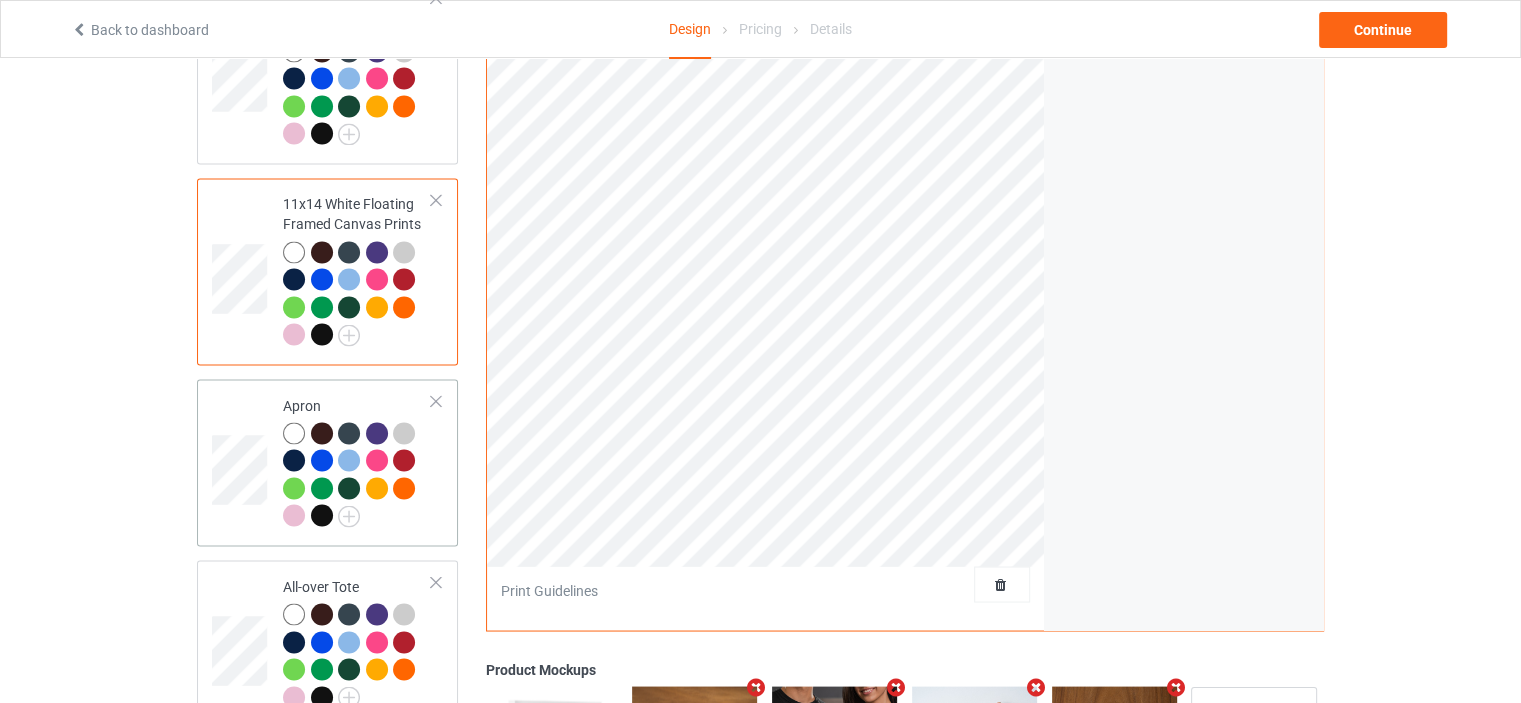 click on "Apron" at bounding box center [357, 460] 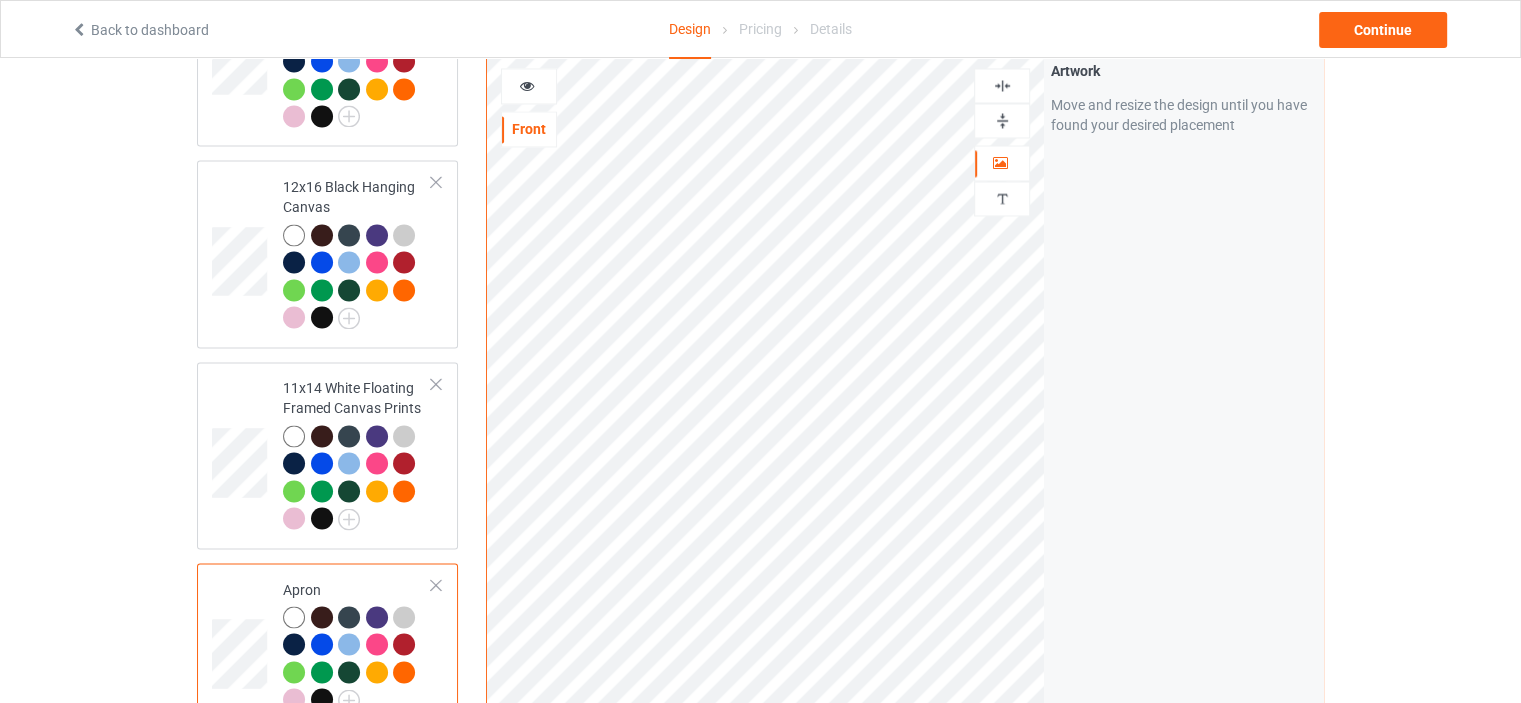 scroll, scrollTop: 3300, scrollLeft: 0, axis: vertical 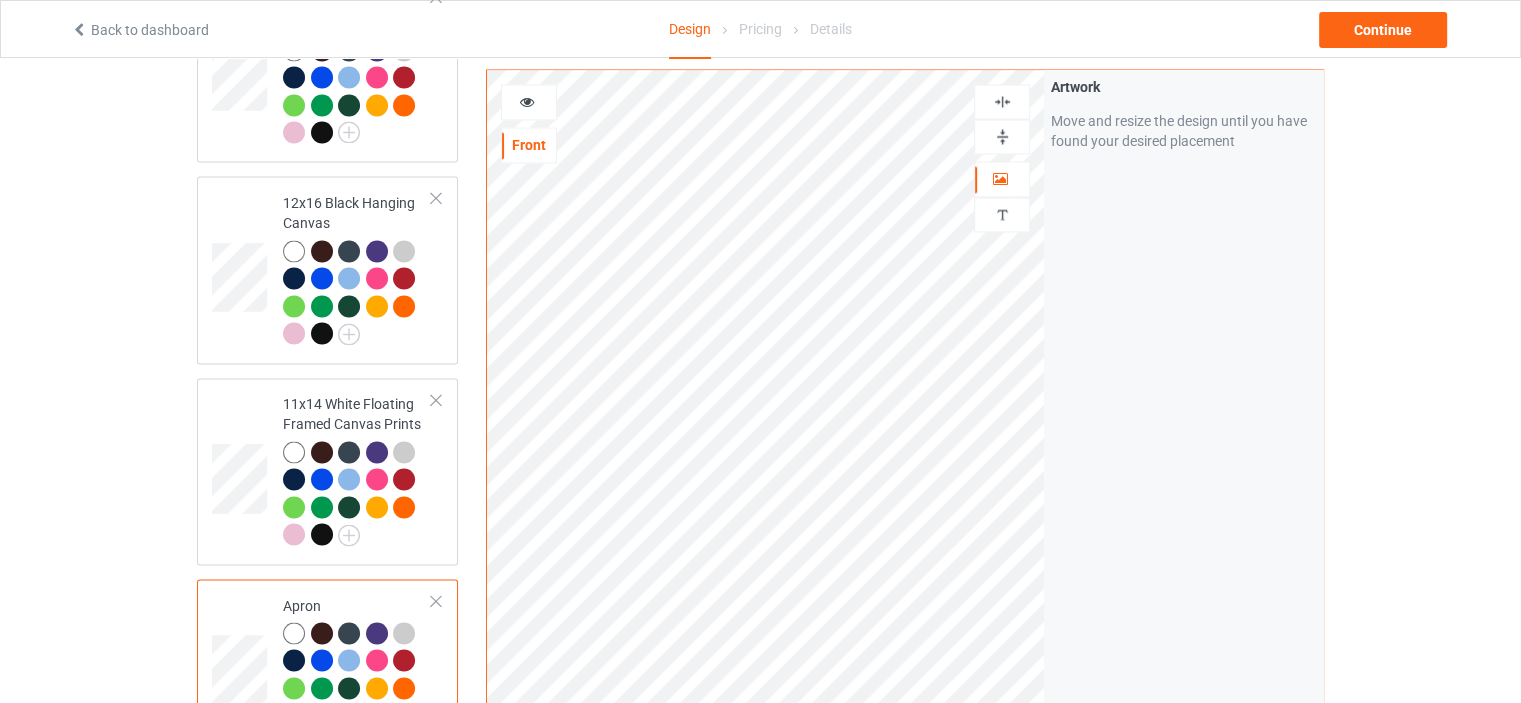 click at bounding box center [1002, 101] 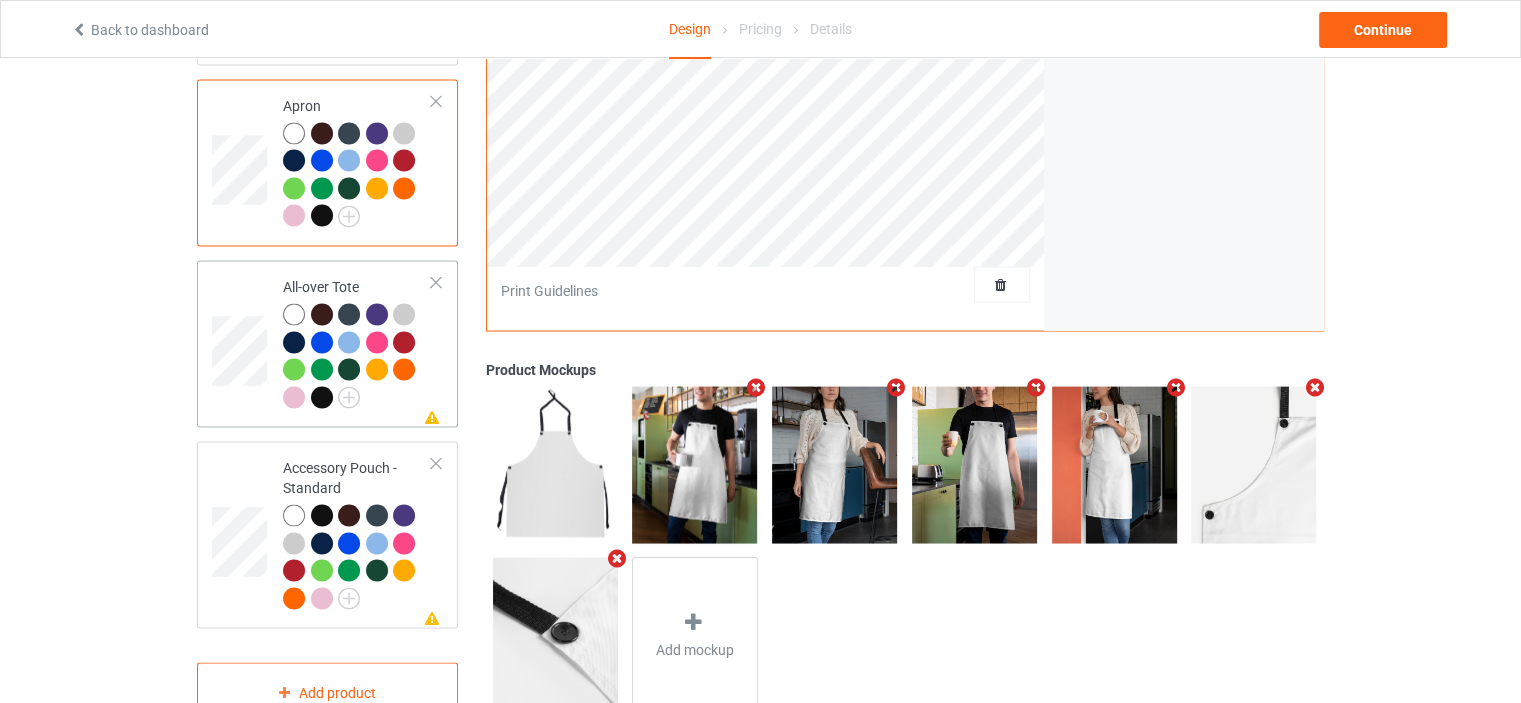 click on "Missing artwork on 1 side(s) All-over Tote" at bounding box center [357, 343] 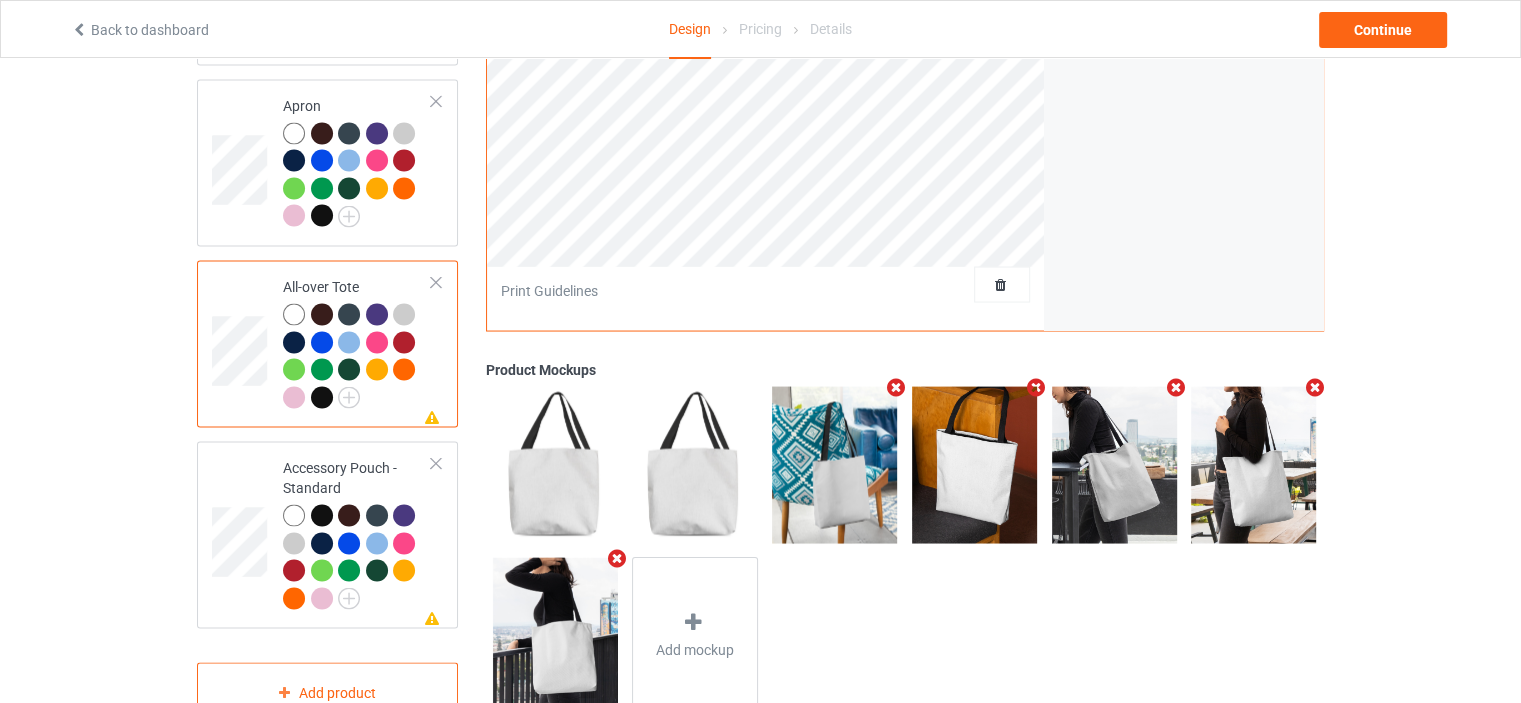 scroll, scrollTop: 3200, scrollLeft: 0, axis: vertical 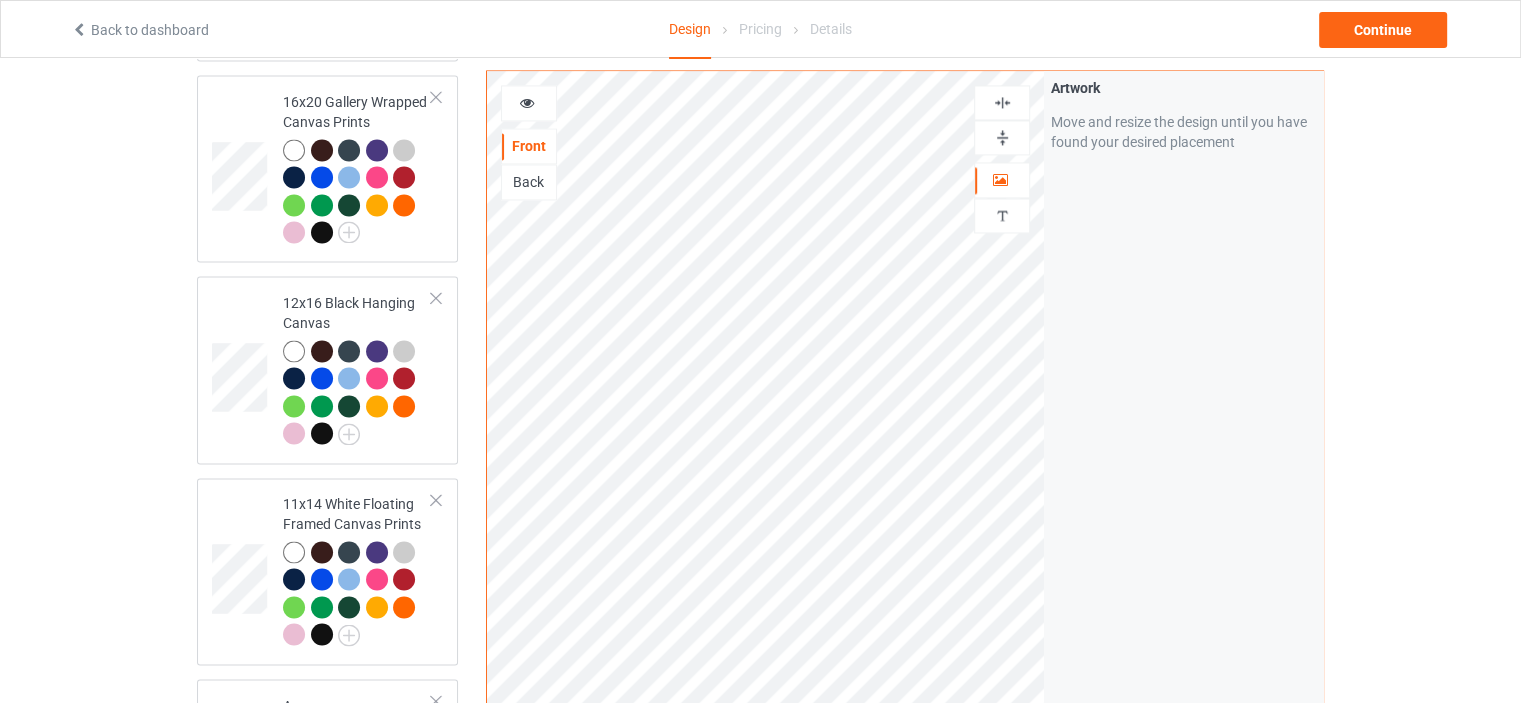 click at bounding box center [1002, 137] 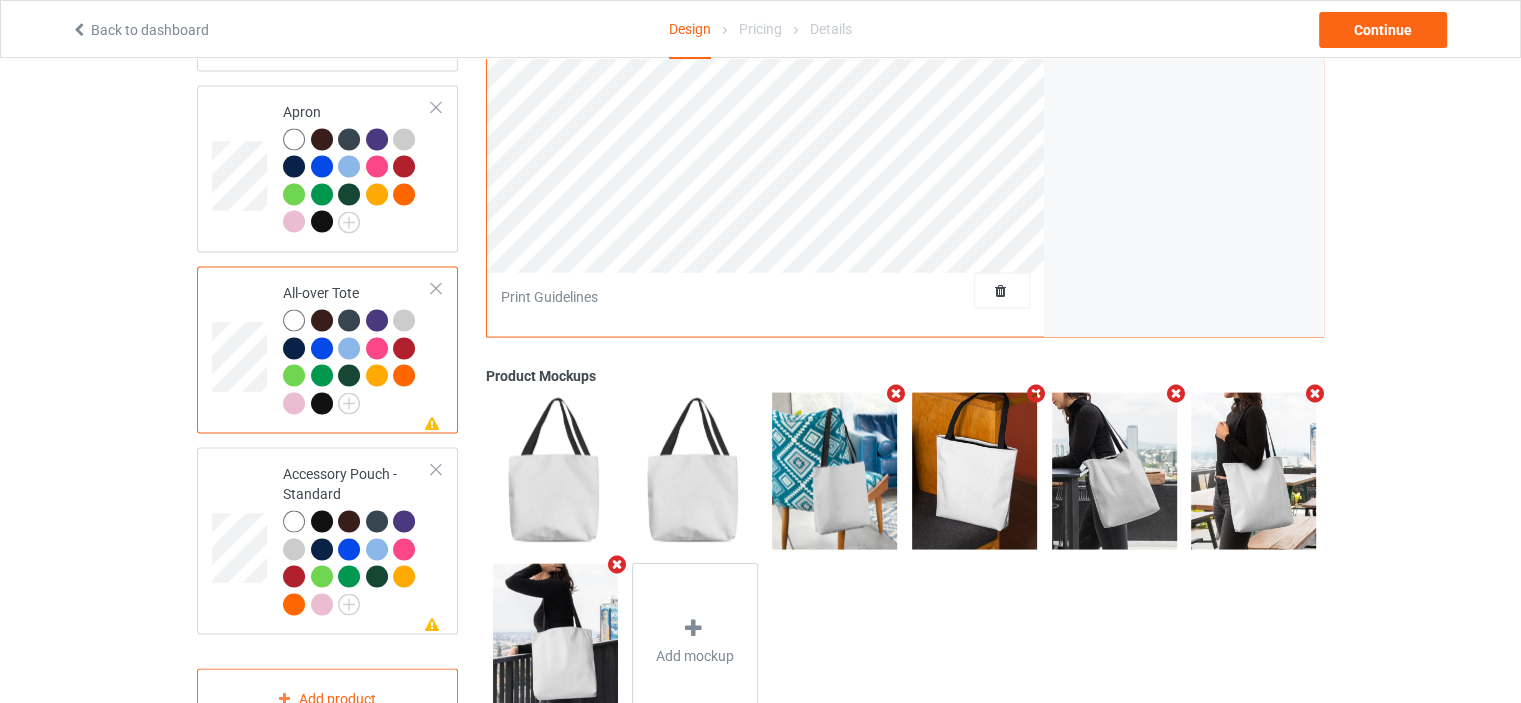 scroll, scrollTop: 3800, scrollLeft: 0, axis: vertical 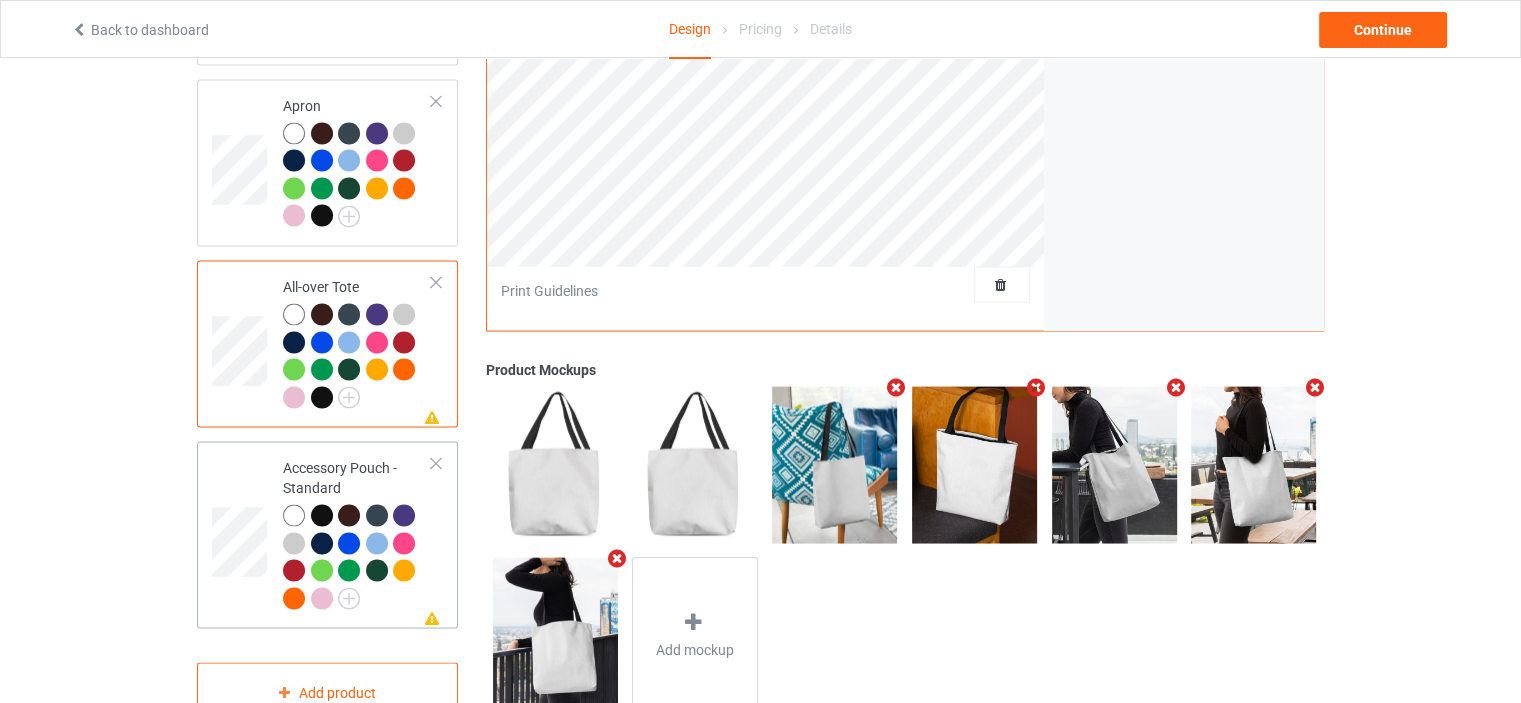 click on "Accessory Pouch - Standard" at bounding box center (357, 532) 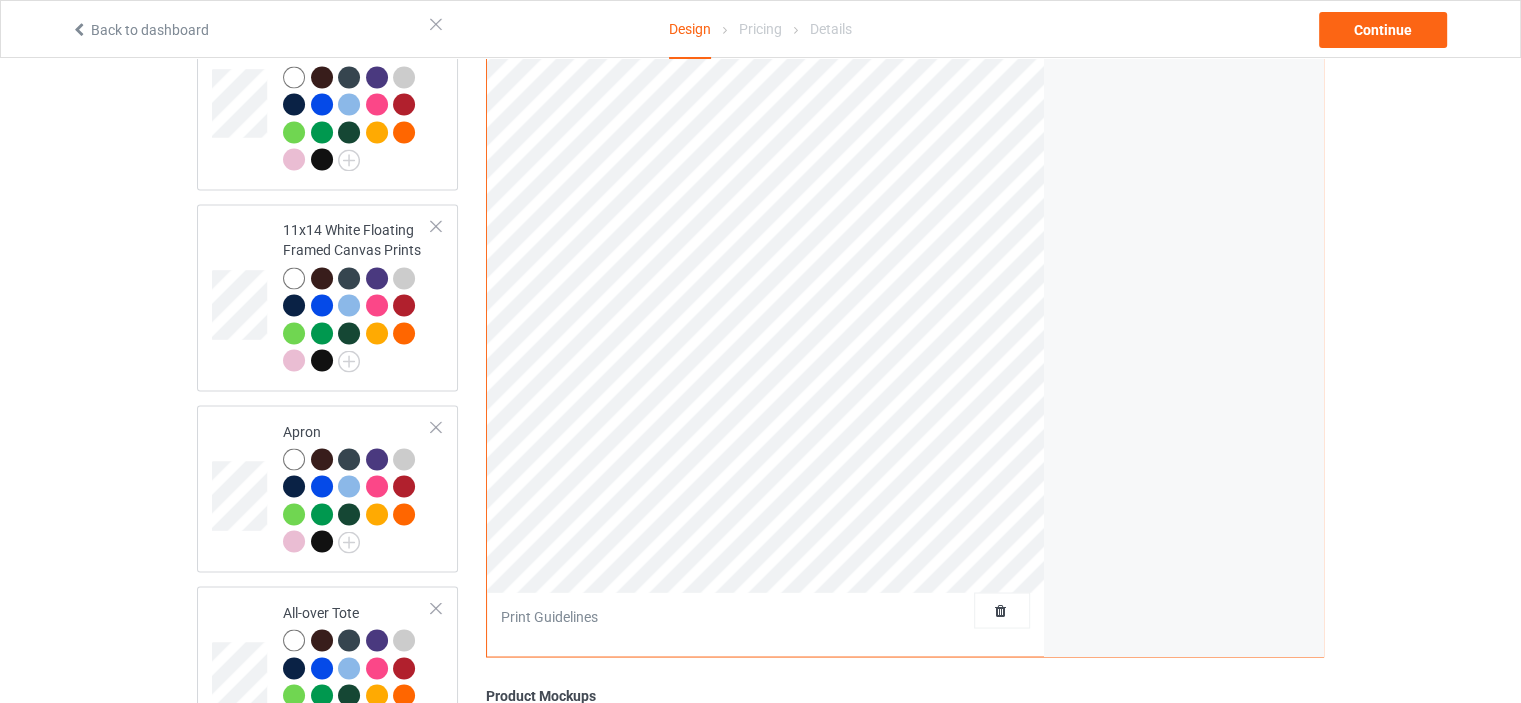 scroll, scrollTop: 3300, scrollLeft: 0, axis: vertical 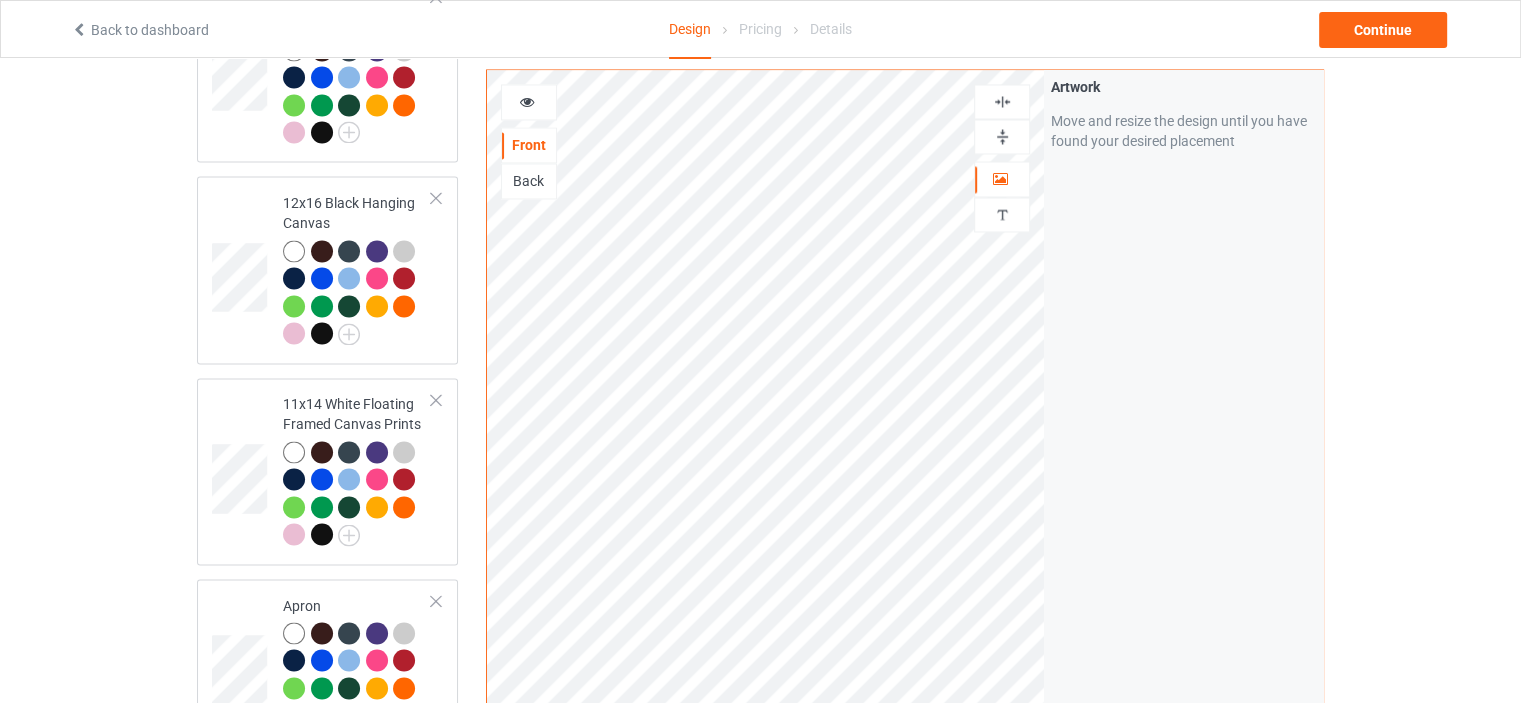 click at bounding box center [1002, 136] 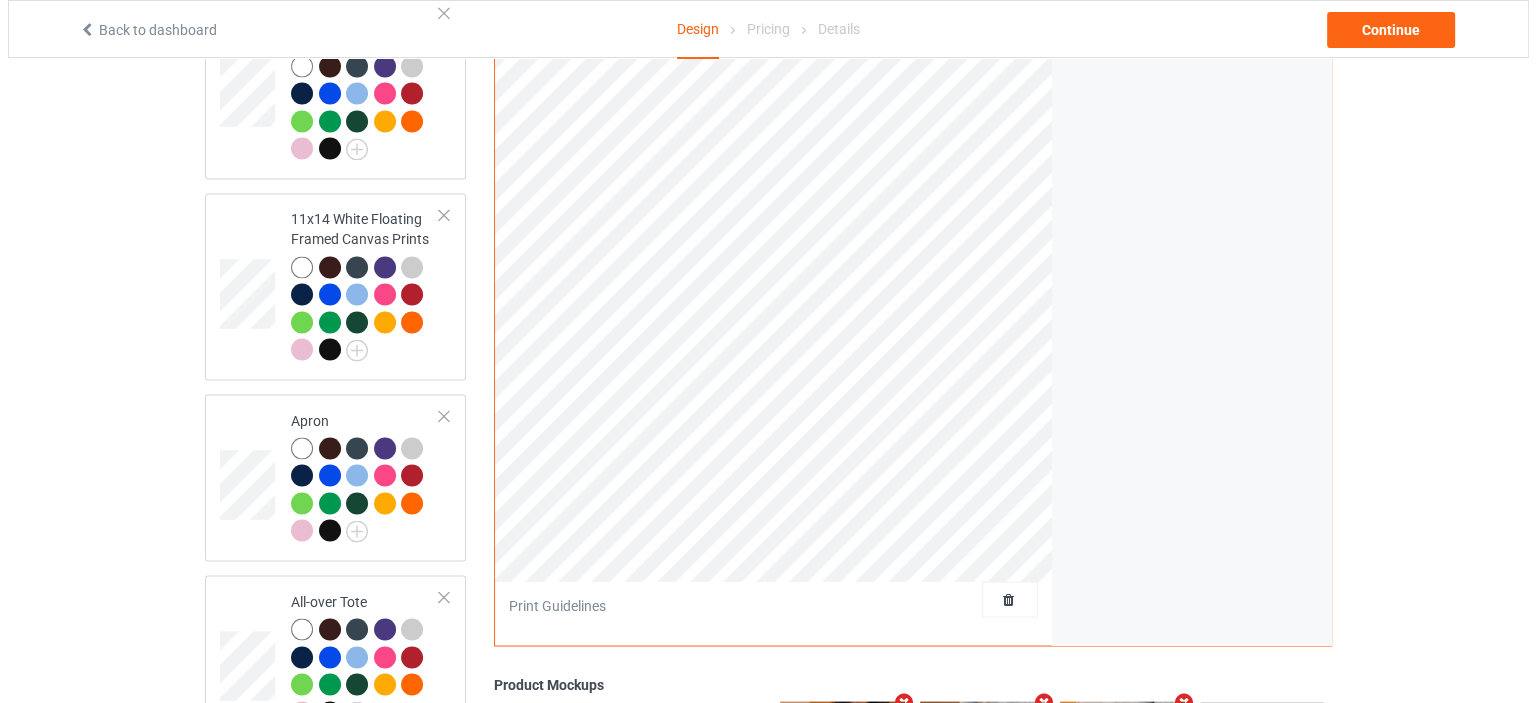 scroll, scrollTop: 3845, scrollLeft: 0, axis: vertical 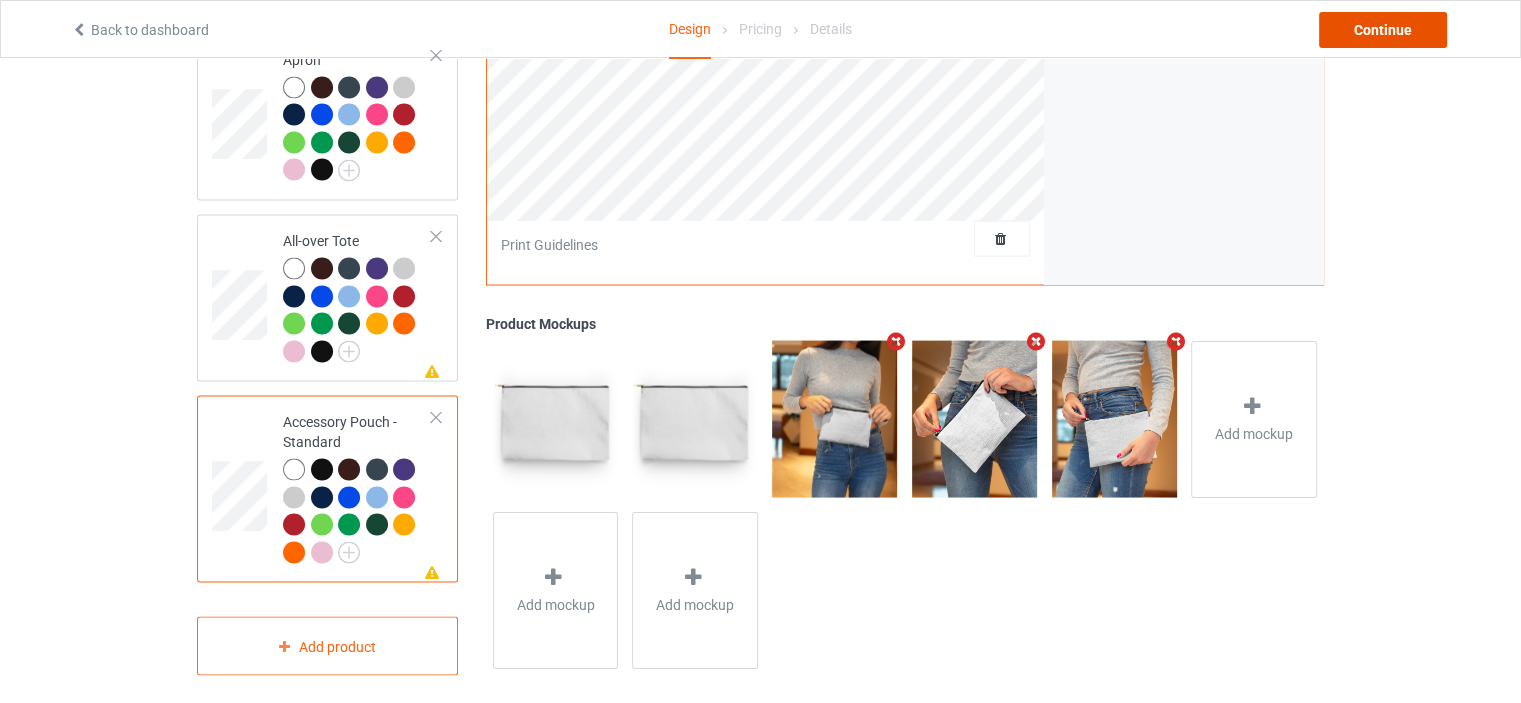 click on "Continue" at bounding box center (1383, 30) 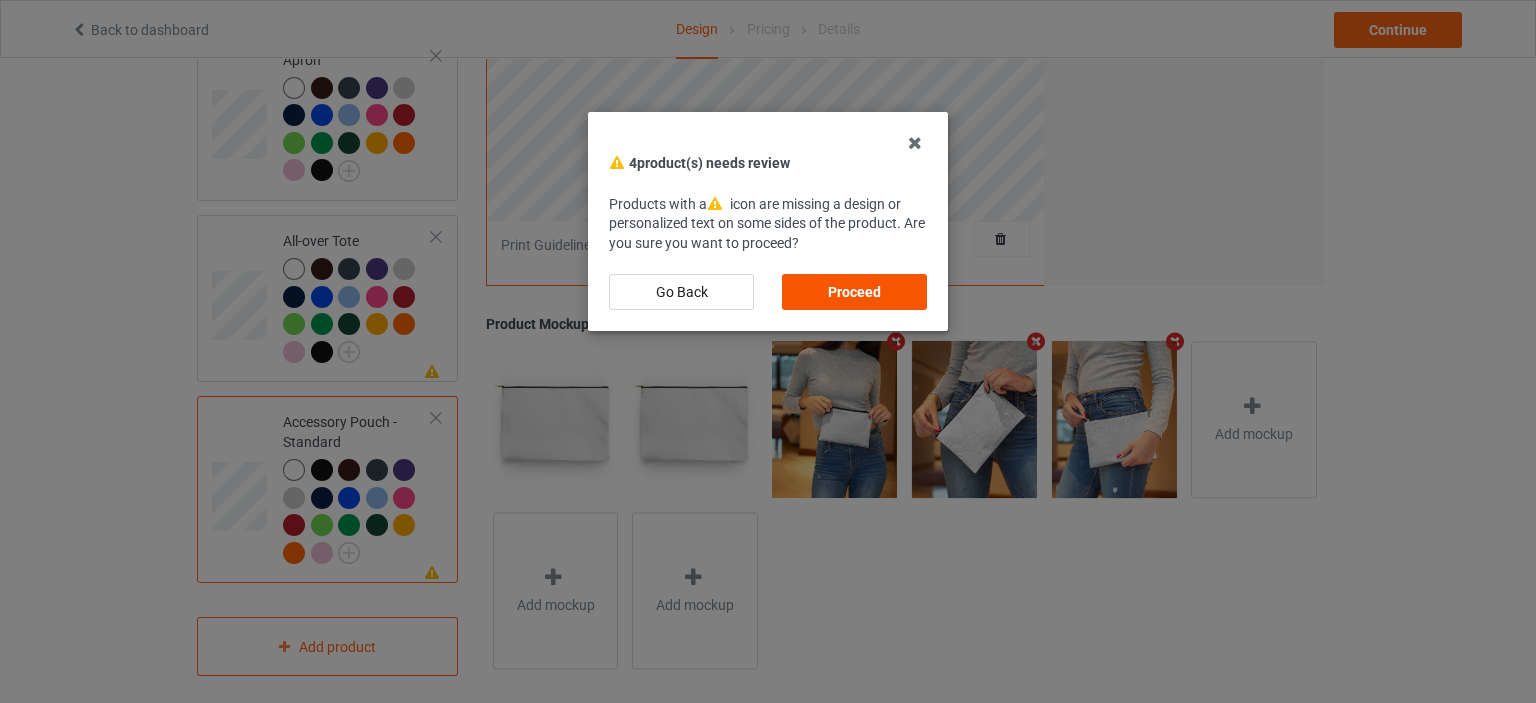 click on "Proceed" at bounding box center (854, 292) 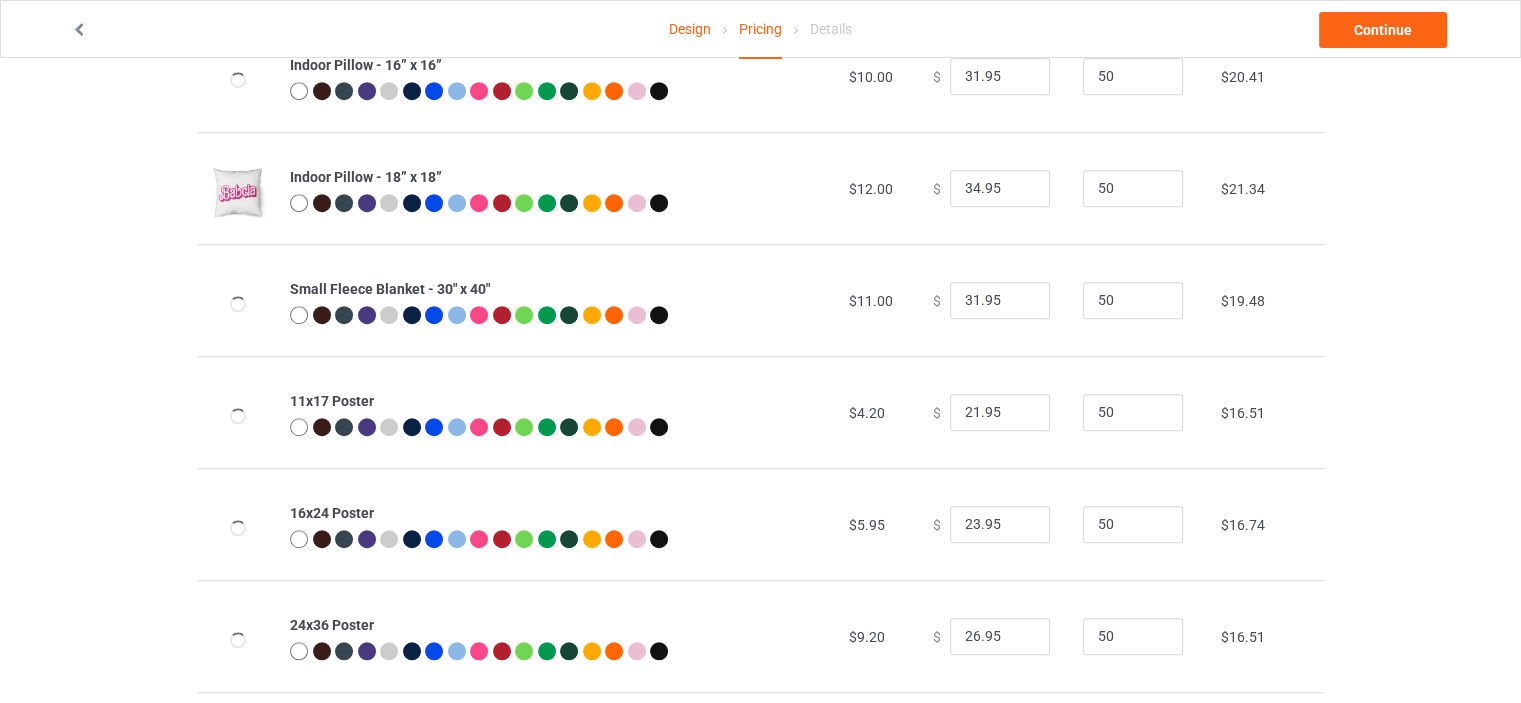 scroll, scrollTop: 2112, scrollLeft: 0, axis: vertical 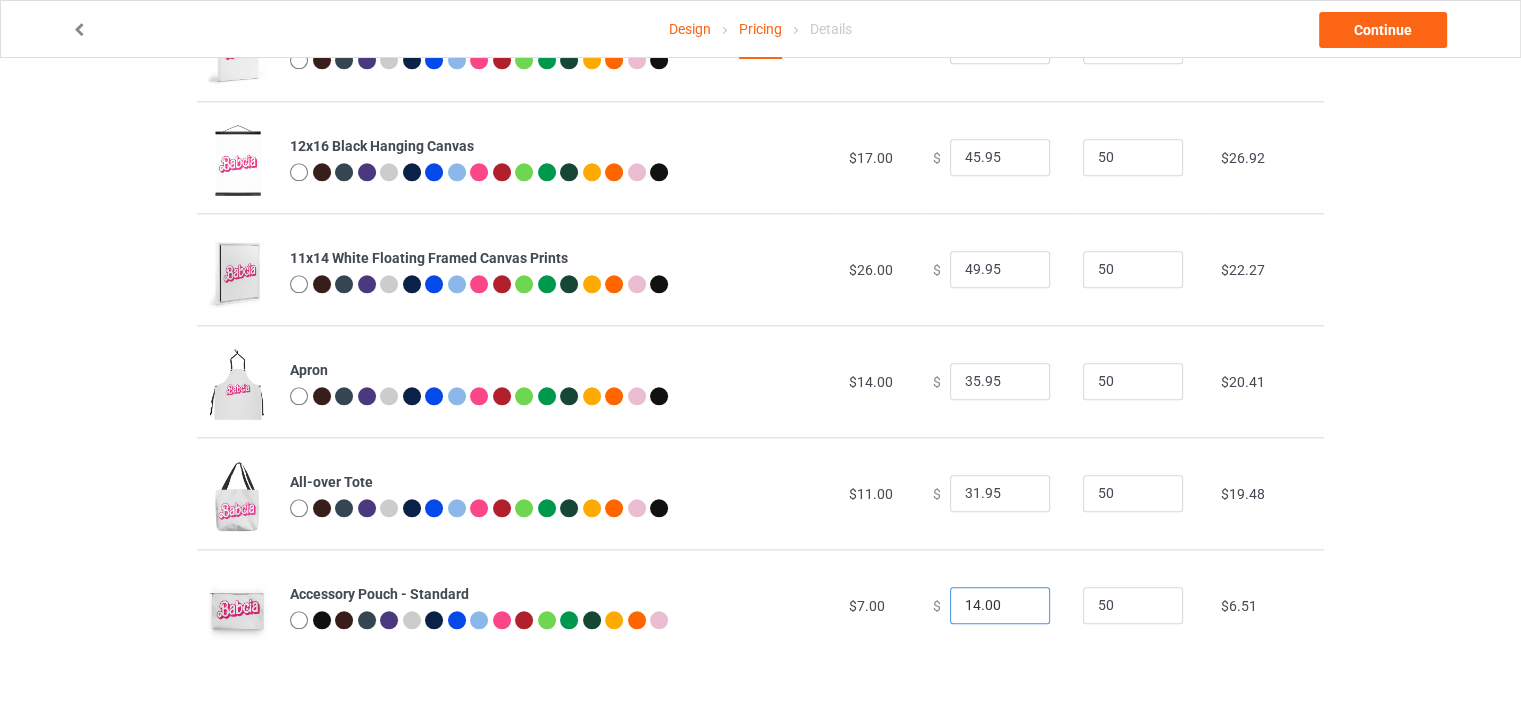 drag, startPoint x: 966, startPoint y: 607, endPoint x: 921, endPoint y: 603, distance: 45.17743 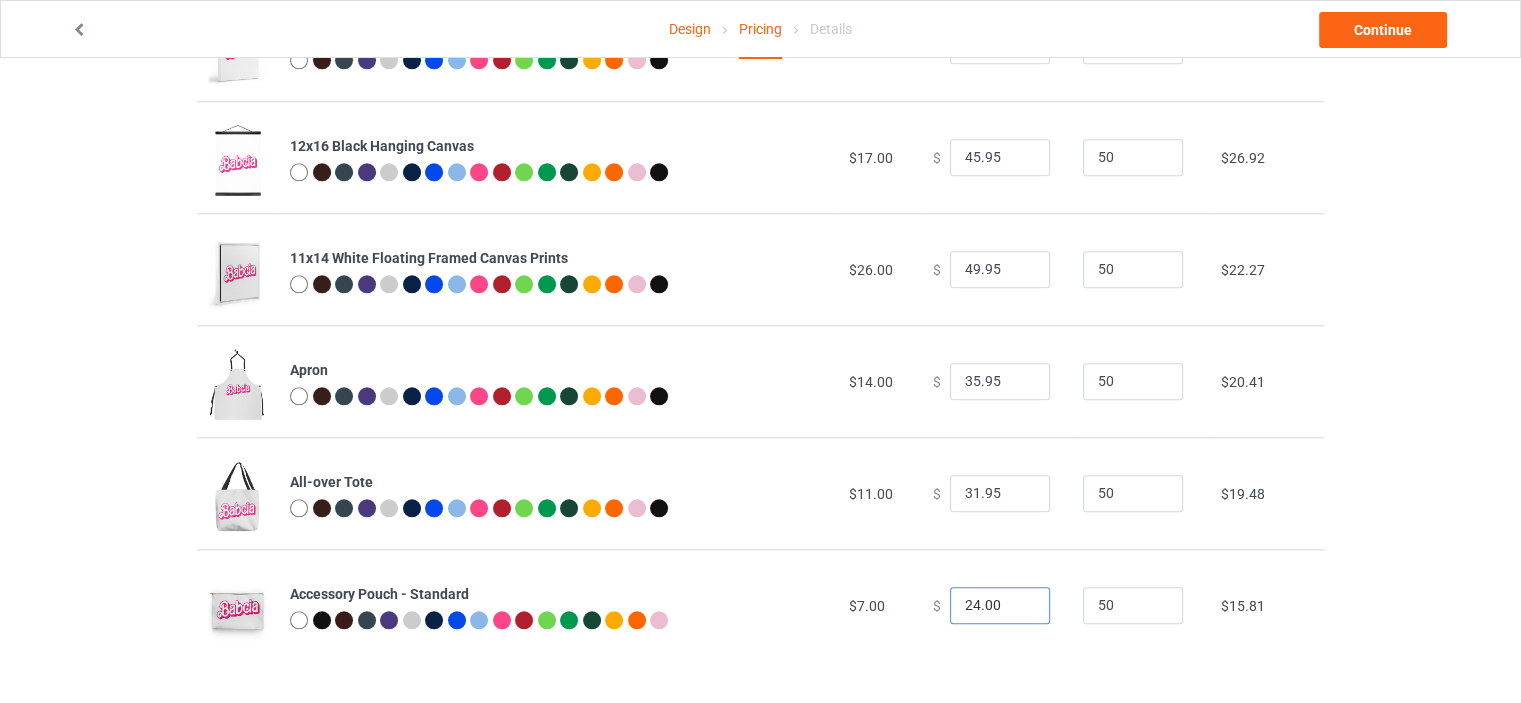 click on "24.00" at bounding box center [1000, 606] 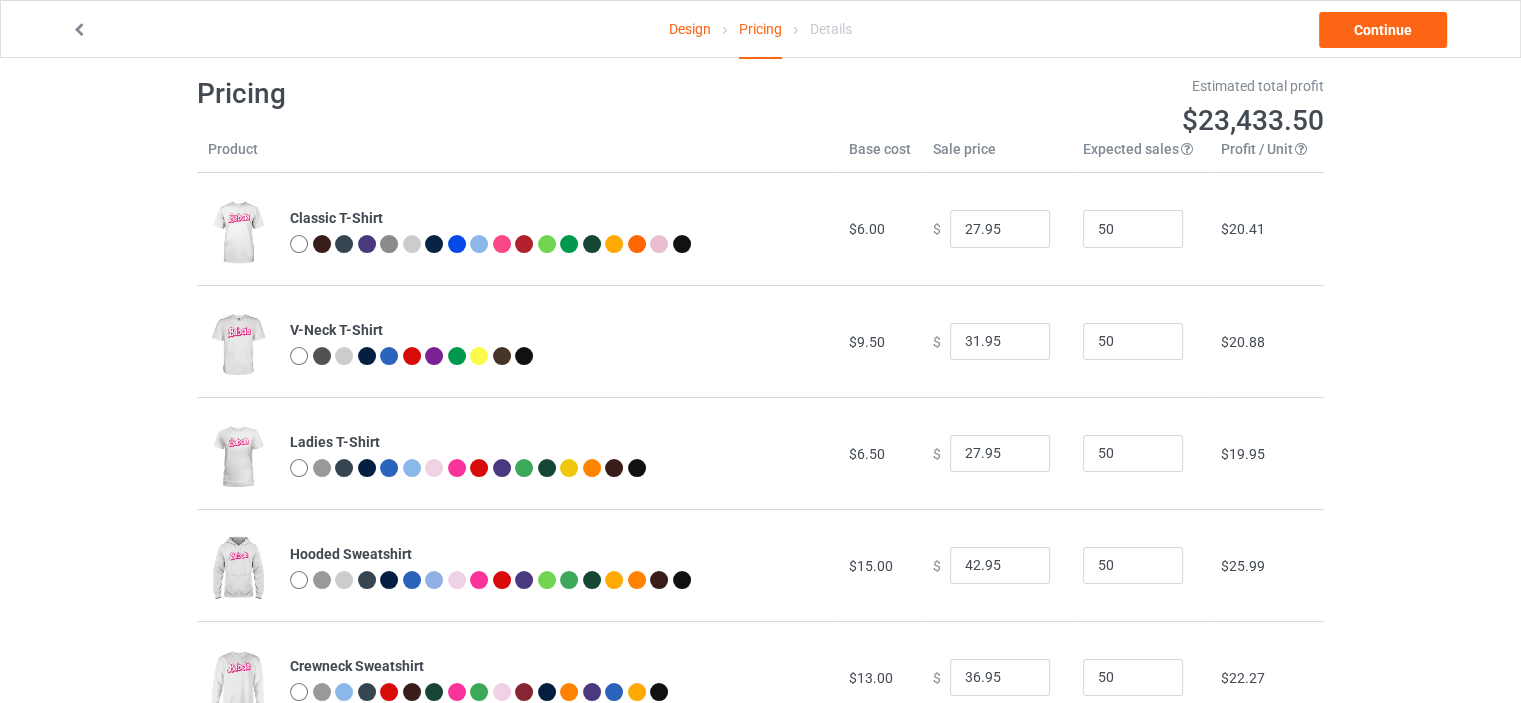 scroll, scrollTop: 0, scrollLeft: 0, axis: both 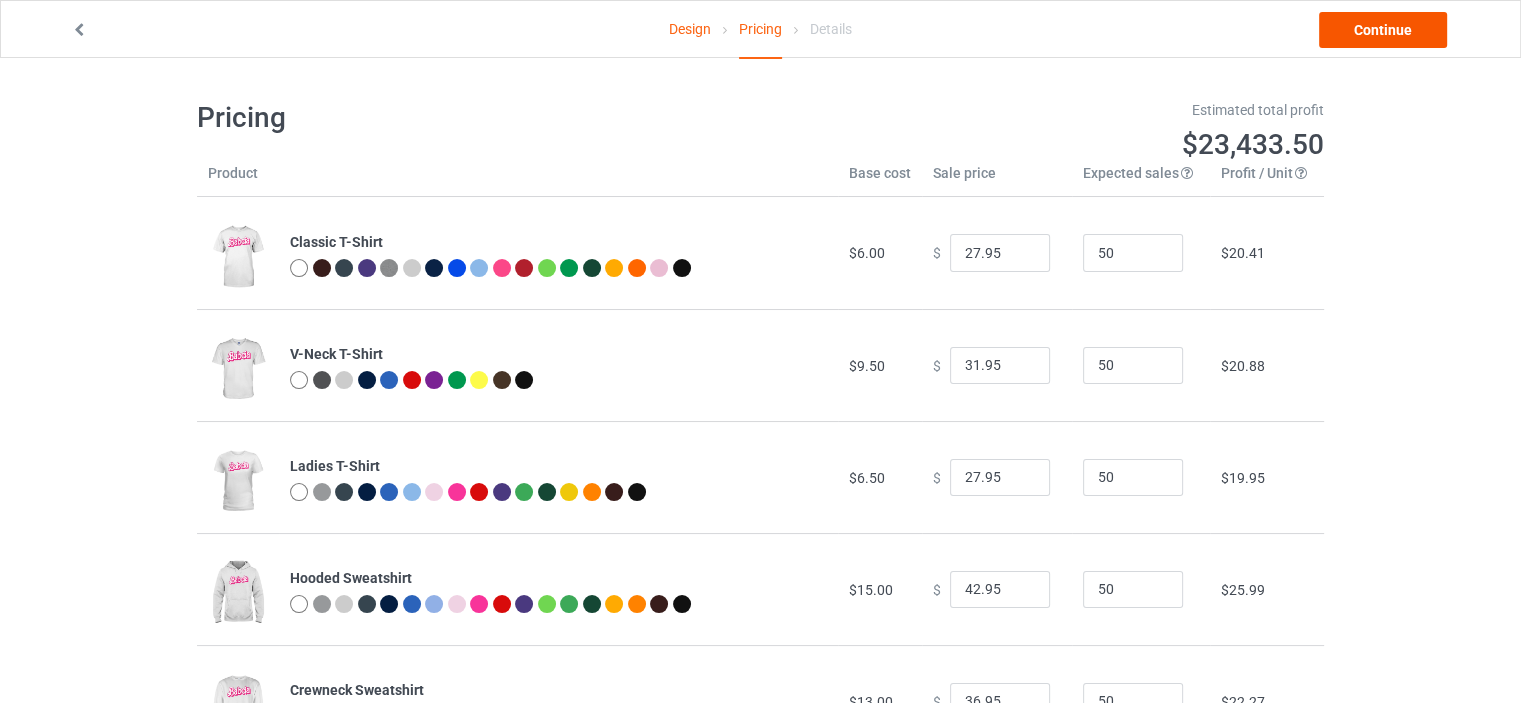 type on "24.95" 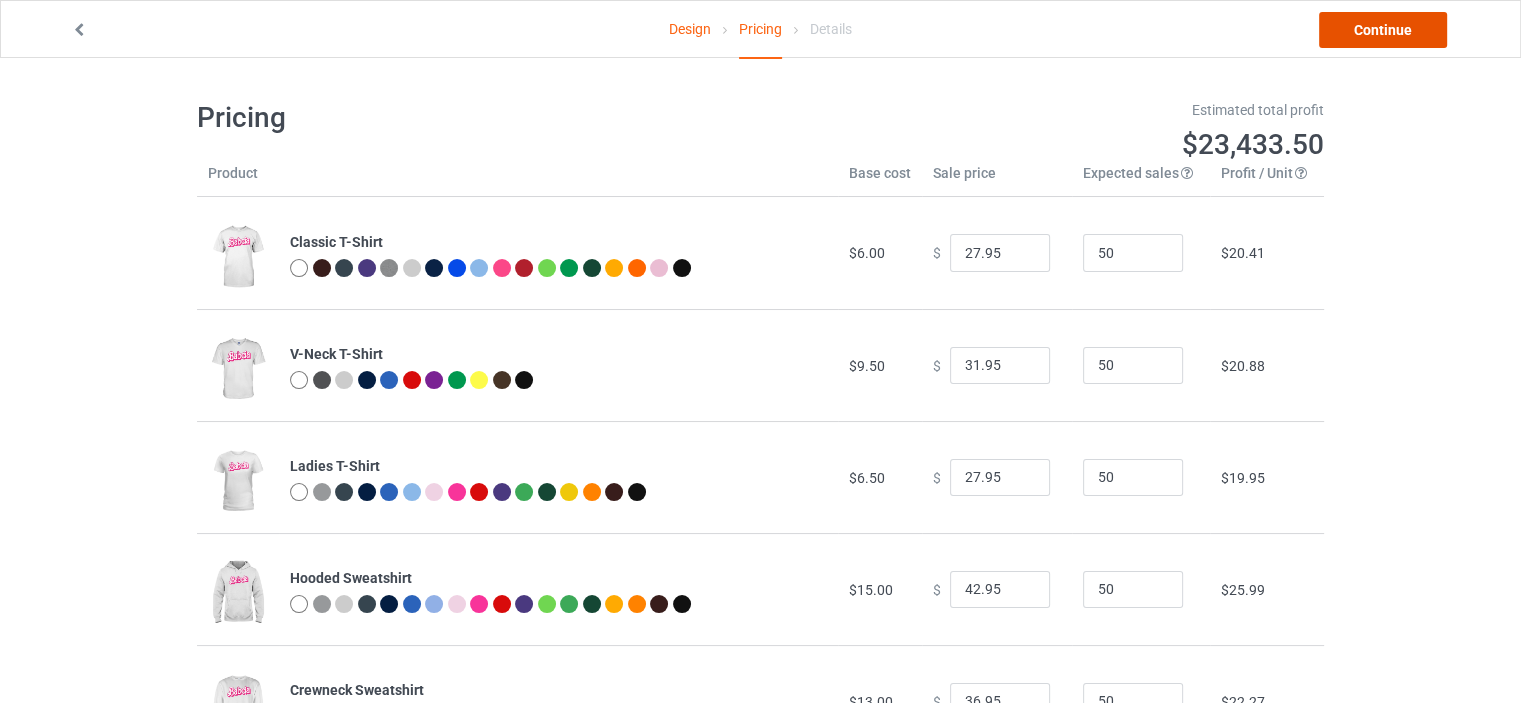 click on "Continue" at bounding box center (1383, 30) 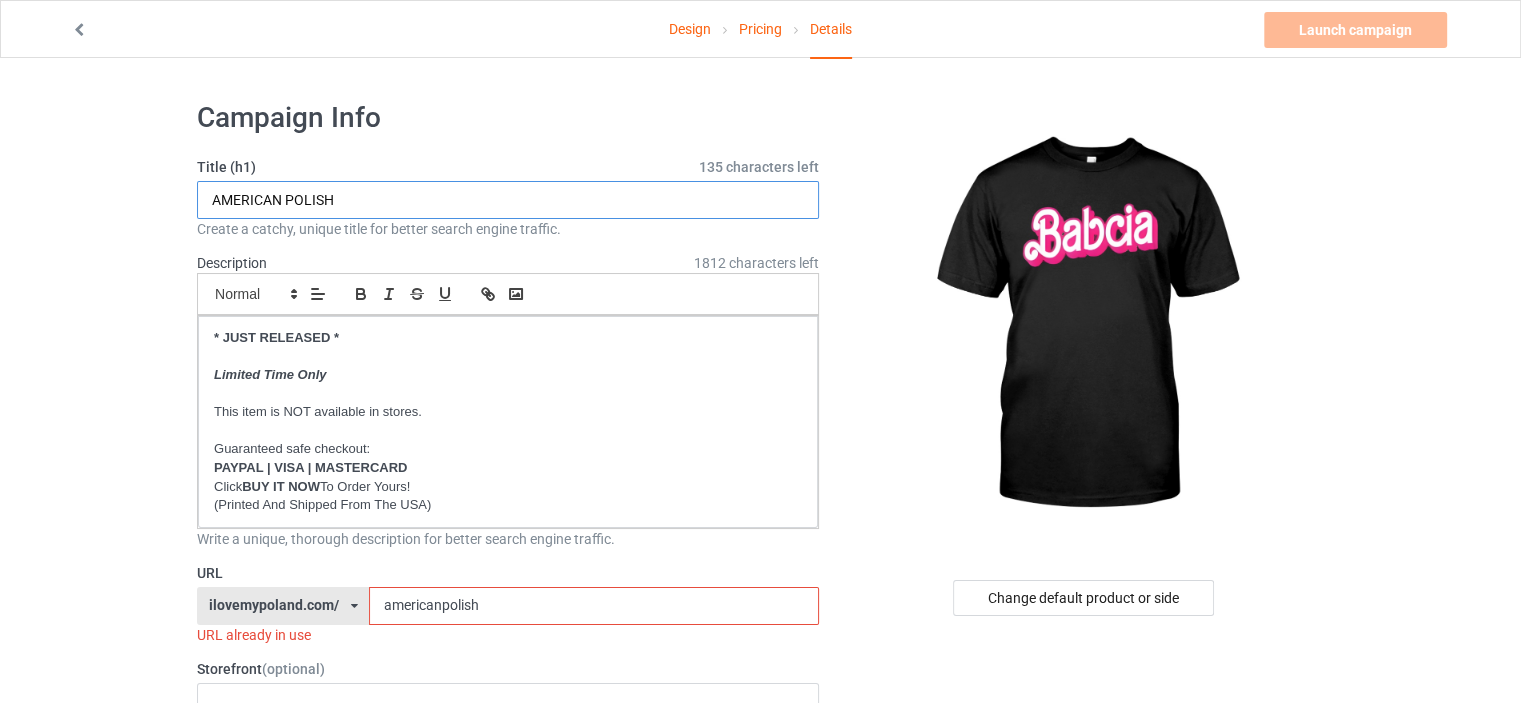 drag, startPoint x: 342, startPoint y: 200, endPoint x: 0, endPoint y: 199, distance: 342.00146 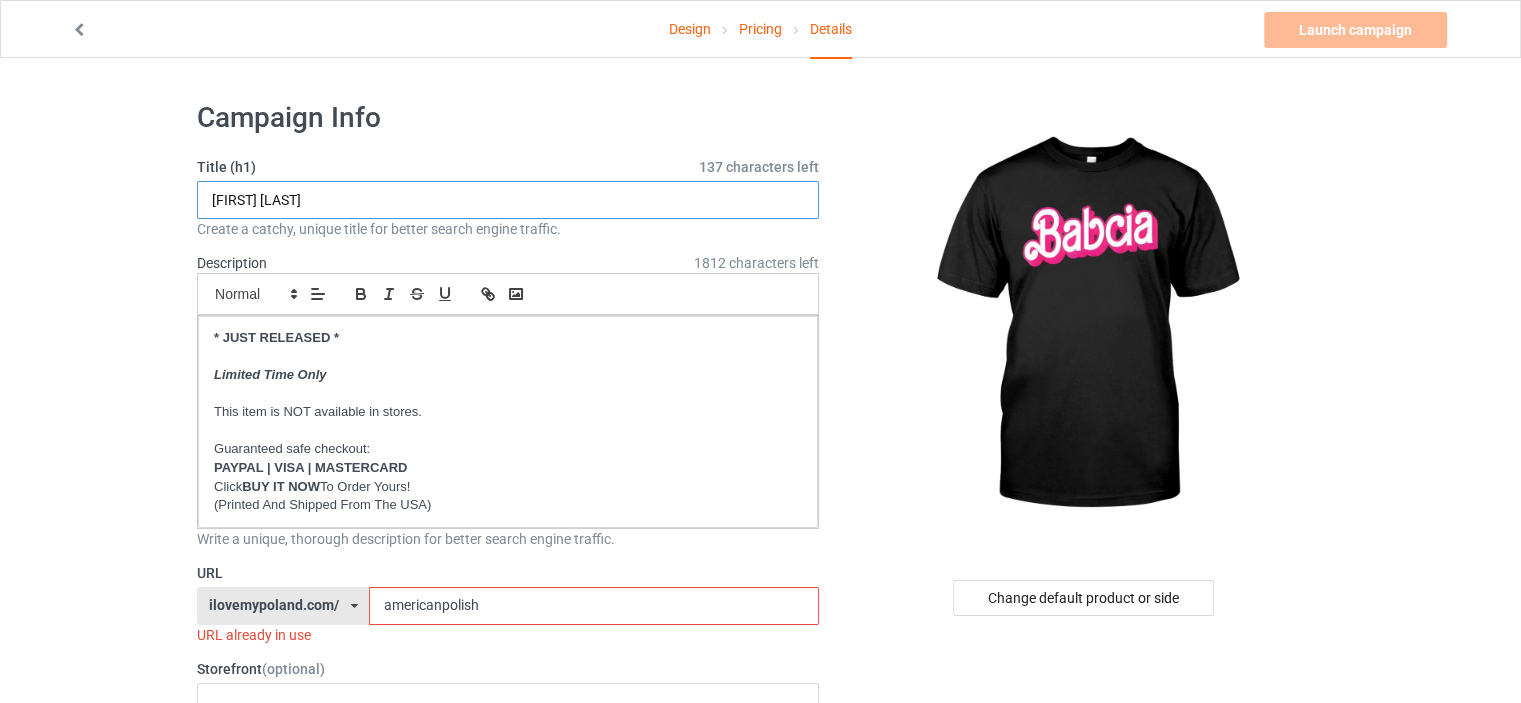 type on "[NAME] [NAME]" 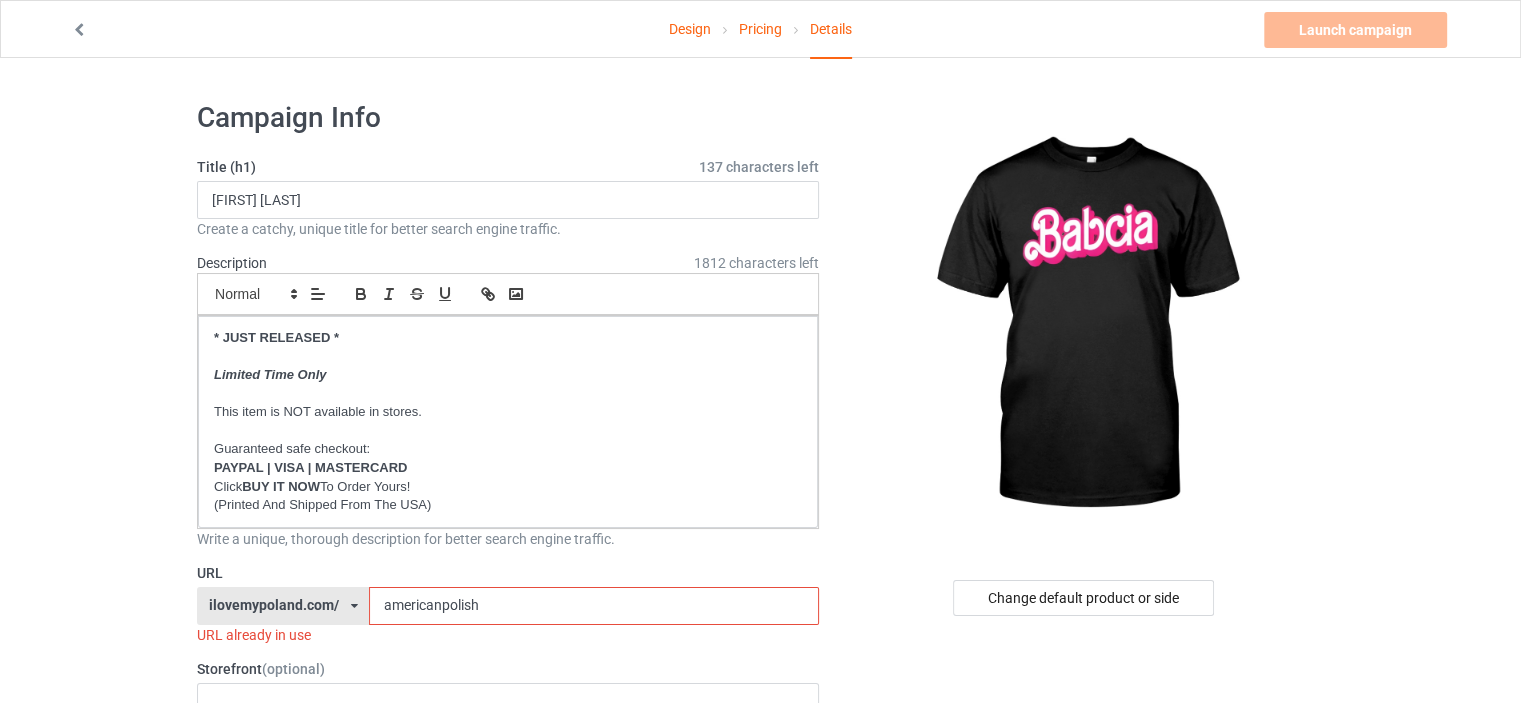 click on "Design Pricing Details Launch campaign Invalid campaign URL Campaign Info Title (h1) 137   characters left [NAME] [NAME] Create a catchy, unique title for better search engine traffic. Description 1812   characters left       Small Normal Large Big Huge                                                                                     * JUST RELEASED * Limited Time Only This item is NOT available in stores. Guaranteed safe checkout: PAYPAL | VISA | MASTERCARD Click  BUY IT NOW  To Order Yours! (Printed And Shipped From The USA) Write a unique, thorough description for better search engine traffic. URL ilovemypoland.com/ britishlook.net/ danishlegends.com/ familyworldgifts.com/ finnishlegends.com/ funnyteeworld.com/ ilovemyaustralia.com/ ilovemycanada.net/ ilovemydenmark.com/ ilovemyfinland.com/ ilovemyfrance.com/ ilovemygermany.com/ ilovemygnomes.com/ ilovemyireland.com/ ilovemyitaly.com/ ilovemynetherlands.com/ ilovemynorway.com/ ilovemypoland.com/ ilovemyredhair.net/ ilovemyscotland.com/ teechip.com/ 3" at bounding box center [760, 1168] 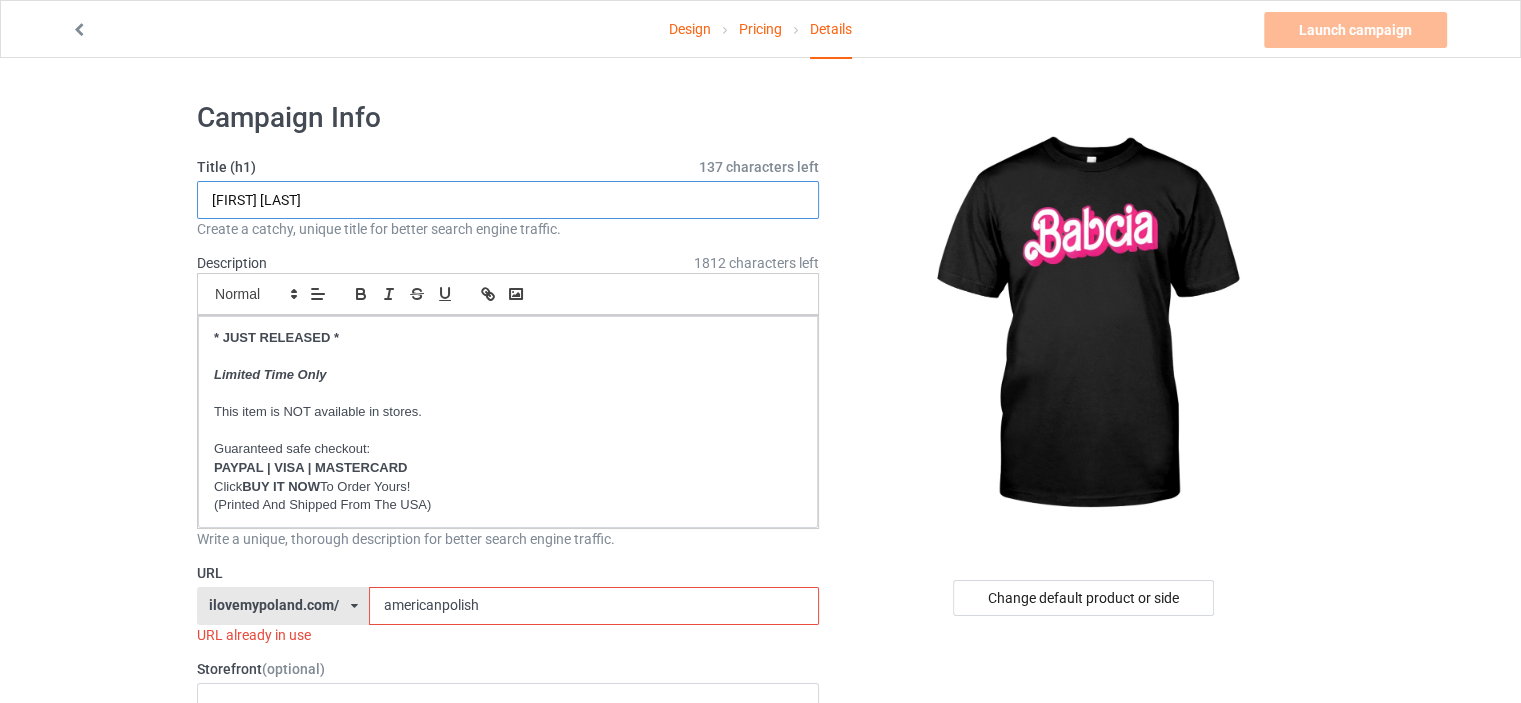 drag, startPoint x: 328, startPoint y: 201, endPoint x: 258, endPoint y: 199, distance: 70.028564 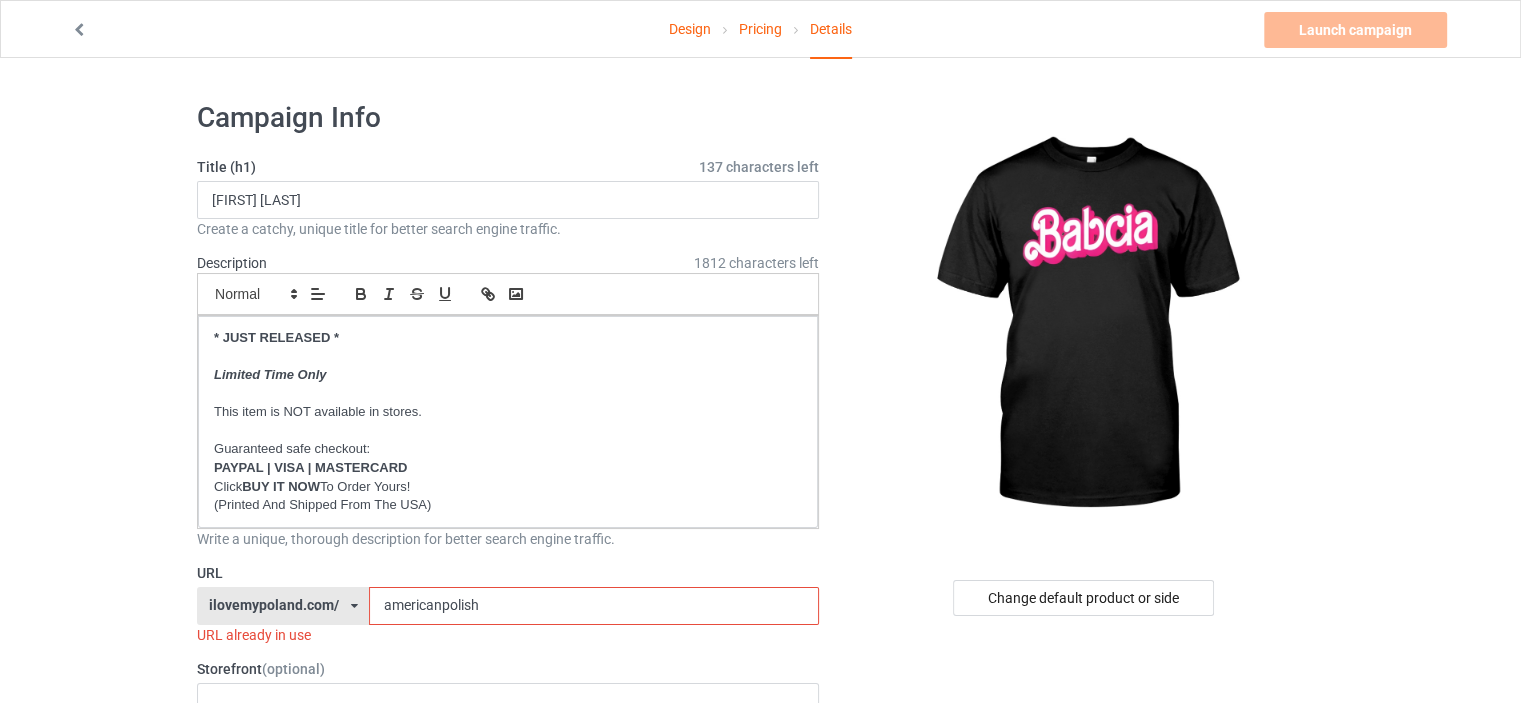 drag, startPoint x: 516, startPoint y: 603, endPoint x: 128, endPoint y: 545, distance: 392.3111 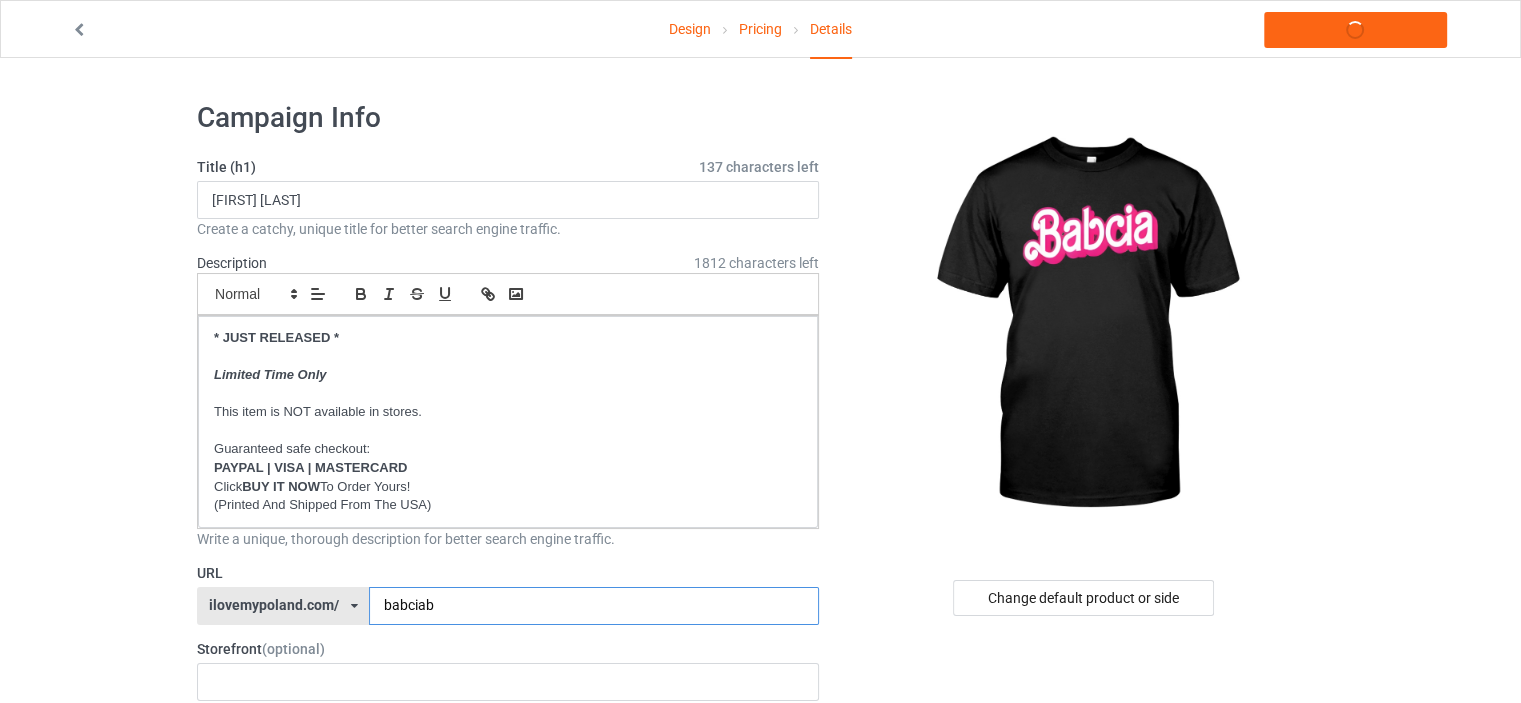 type on "babciab" 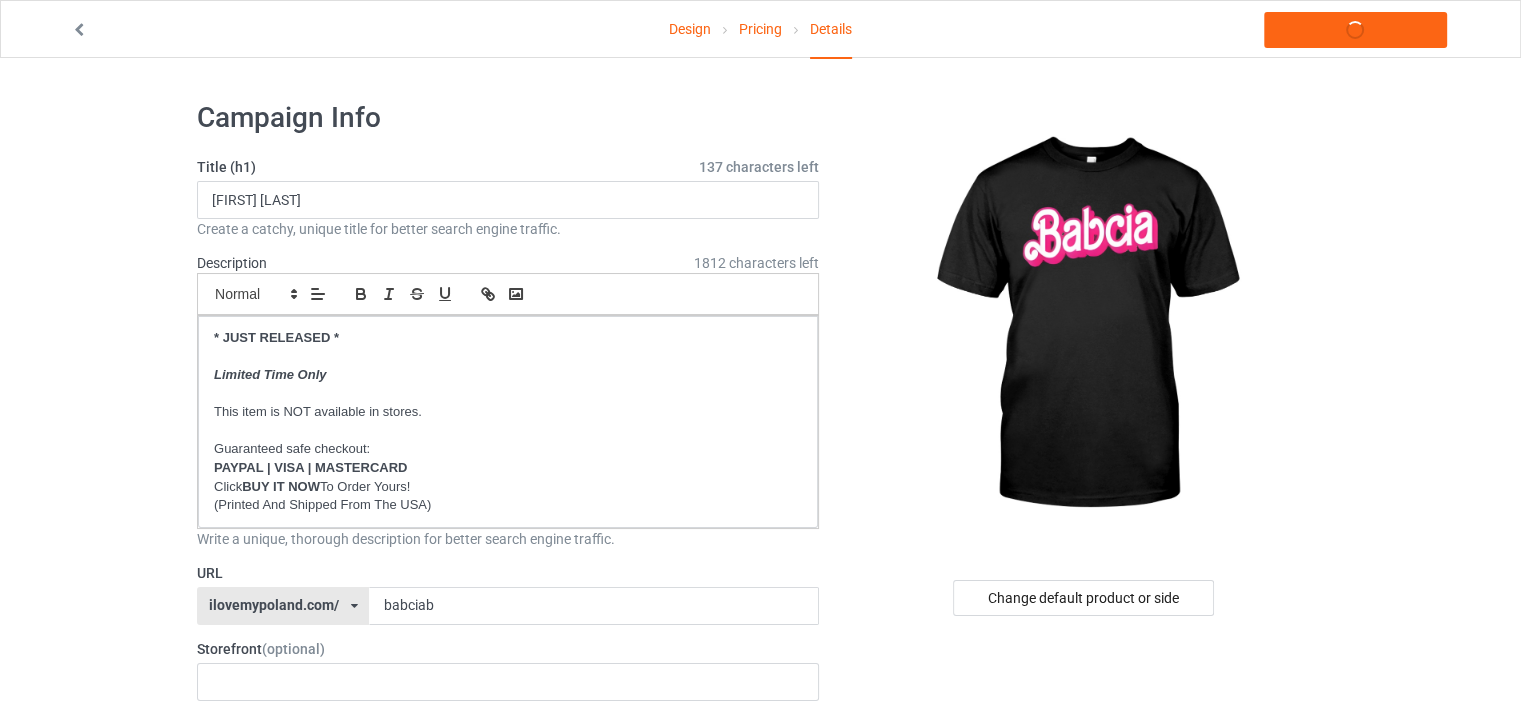 click on "Design Pricing Details Launch campaign Campaign Info Title (h1) 137   characters left BABCIA BARBIE Create a catchy, unique title for better search engine traffic. Description 1812   characters left       Small Normal Large Big Huge                                                                                     * JUST RELEASED * Limited Time Only This item is NOT available in stores. Guaranteed safe checkout: PAYPAL | VISA | MASTERCARD Click  BUY IT NOW  To Order Yours! (Printed And Shipped From The USA) Write a unique, thorough description for better search engine traffic. URL ilovemypoland.com/ britishlook.net/ danishlegends.com/ familyworldgifts.com/ finnishlegends.com/ funnyteeworld.com/ ilovemyaustralia.com/ ilovemycanada.net/ ilovemydenmark.com/ ilovemyfinland.com/ ilovemyfrance.com/ ilovemygermany.com/ ilovemygnomes.com/ ilovemyireland.com/ ilovemyitaly.com/ ilovemynetherlands.com/ ilovemynorway.com/ ilovemypoland.com/ ilovemyredhair.net/ ilovemyscotland.com/ ilovemysweden.com/ vikingproud.com/" at bounding box center (760, 1158) 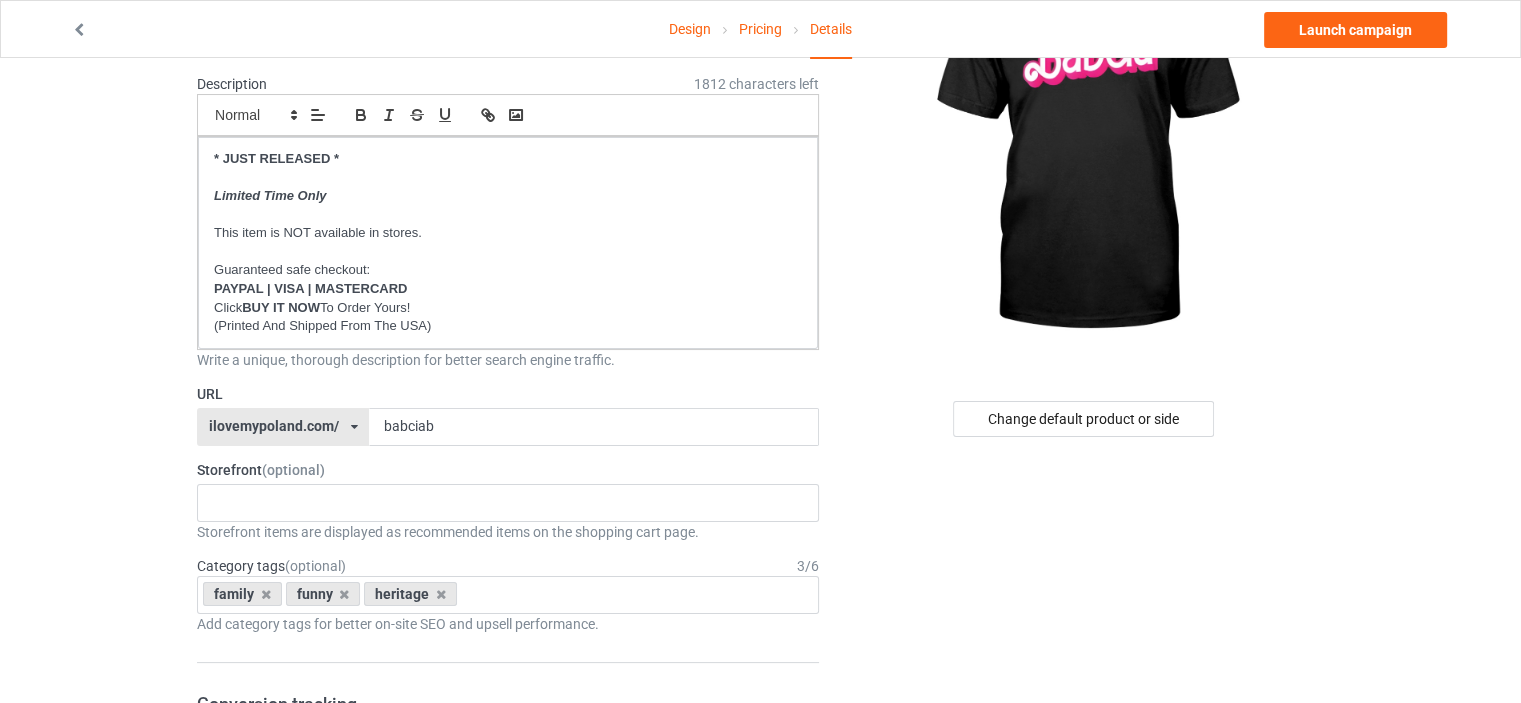 scroll, scrollTop: 200, scrollLeft: 0, axis: vertical 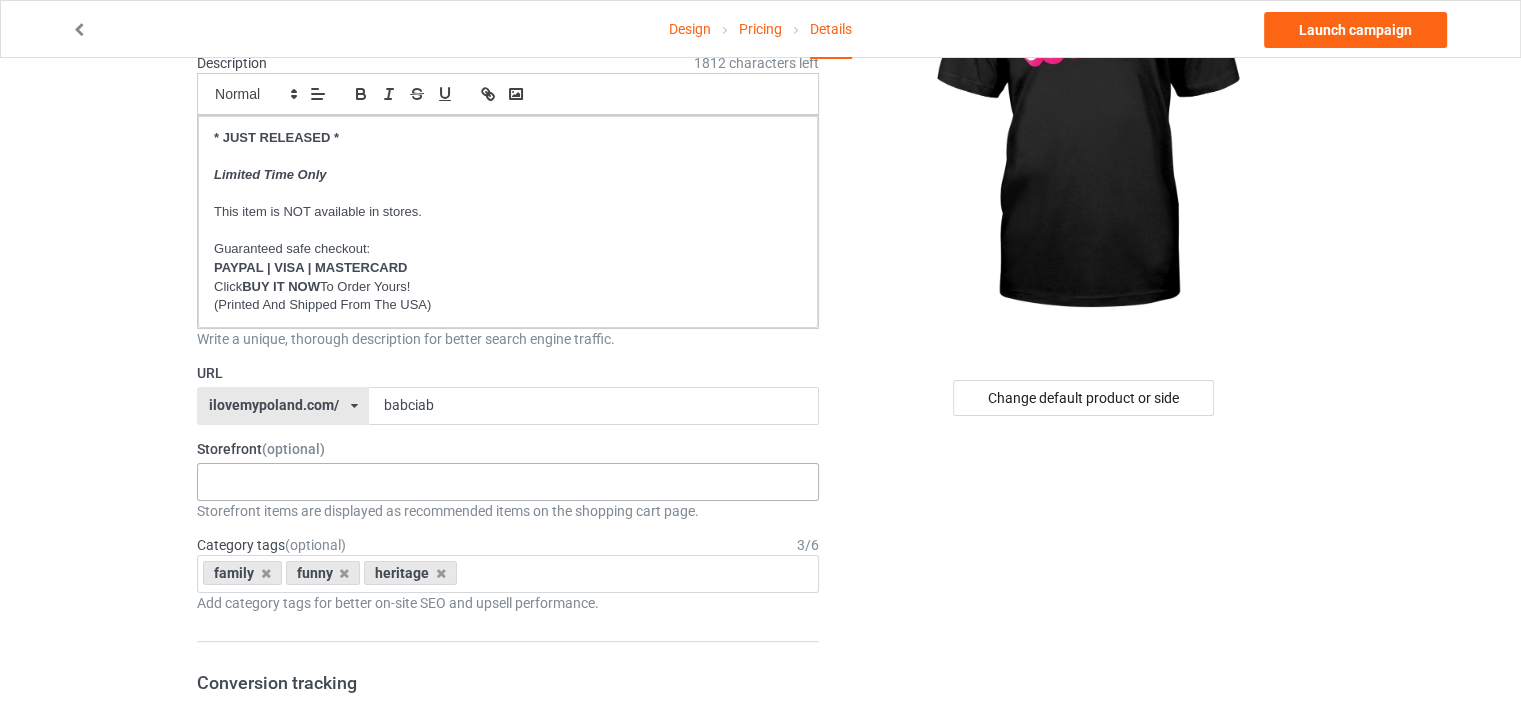 click on "No result found" at bounding box center [508, 482] 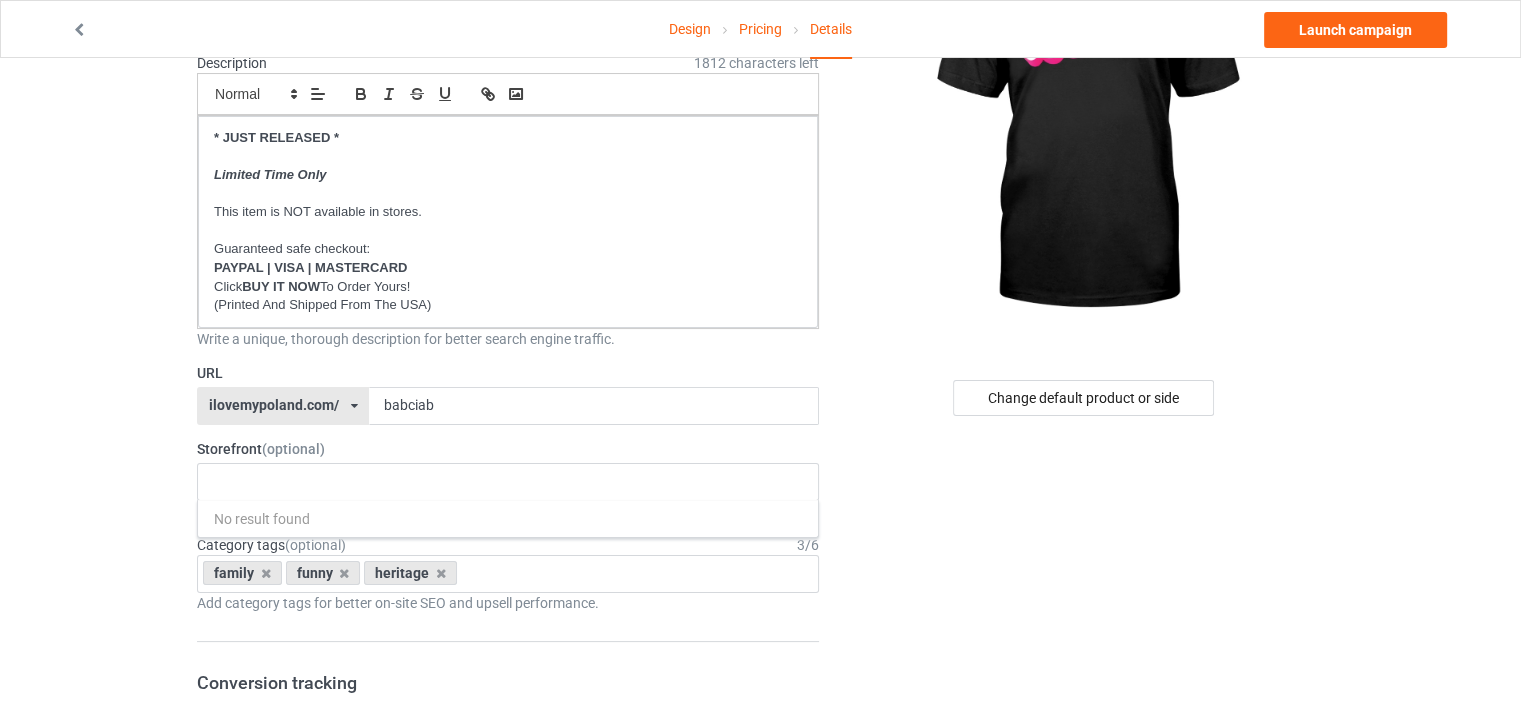 click on "Design Pricing Details Launch campaign Campaign Info Title (h1) 137   characters left BABCIA BARBIE Create a catchy, unique title for better search engine traffic. Description 1812   characters left       Small Normal Large Big Huge                                                                                     * JUST RELEASED * Limited Time Only This item is NOT available in stores. Guaranteed safe checkout: PAYPAL | VISA | MASTERCARD Click  BUY IT NOW  To Order Yours! (Printed And Shipped From The USA) Write a unique, thorough description for better search engine traffic. URL ilovemypoland.com/ britishlook.net/ danishlegends.com/ familyworldgifts.com/ finnishlegends.com/ funnyteeworld.com/ ilovemyaustralia.com/ ilovemycanada.net/ ilovemydenmark.com/ ilovemyfinland.com/ ilovemyfrance.com/ ilovemygermany.com/ ilovemygnomes.com/ ilovemyireland.com/ ilovemyitaly.com/ ilovemynetherlands.com/ ilovemynorway.com/ ilovemypoland.com/ ilovemyredhair.net/ ilovemyscotland.com/ ilovemysweden.com/ vikingproud.com/" at bounding box center (760, 958) 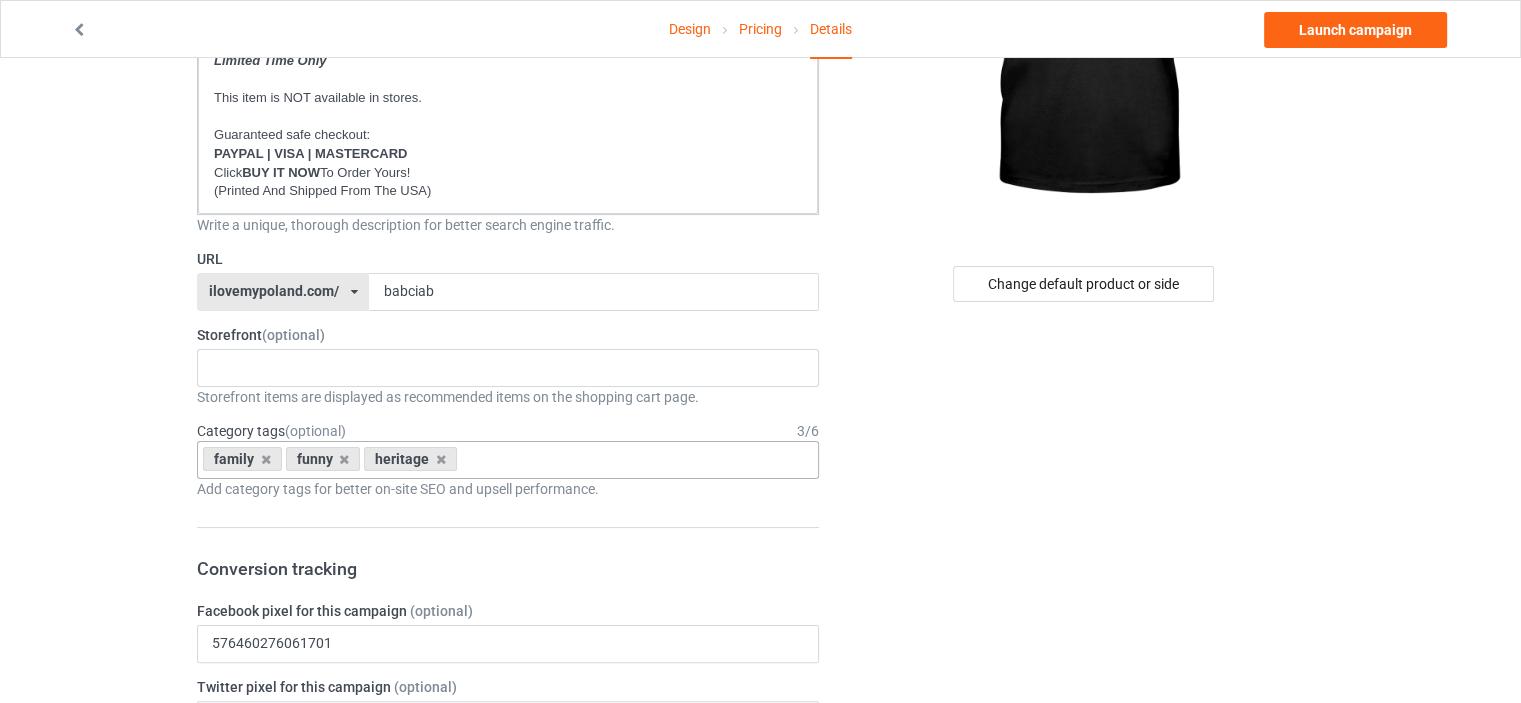 scroll, scrollTop: 400, scrollLeft: 0, axis: vertical 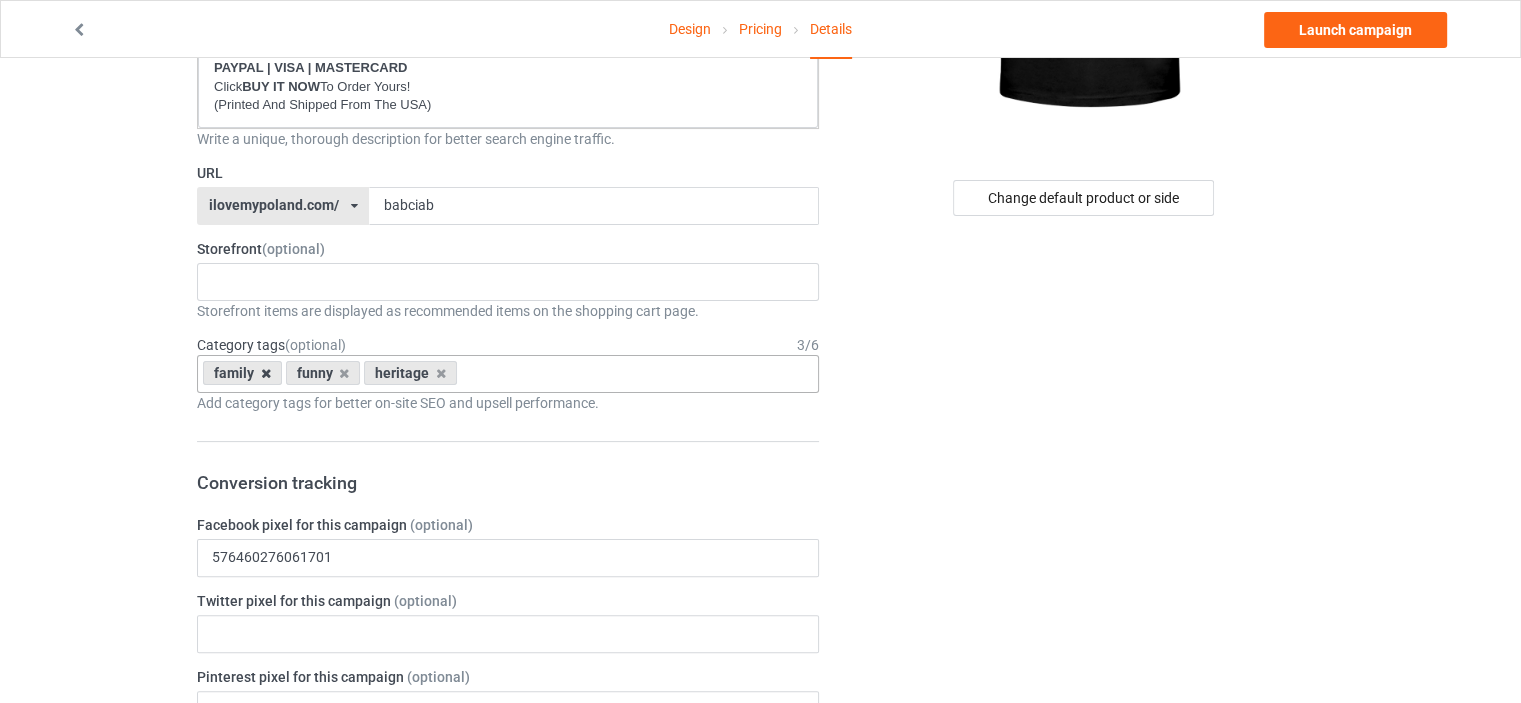 click at bounding box center (266, 373) 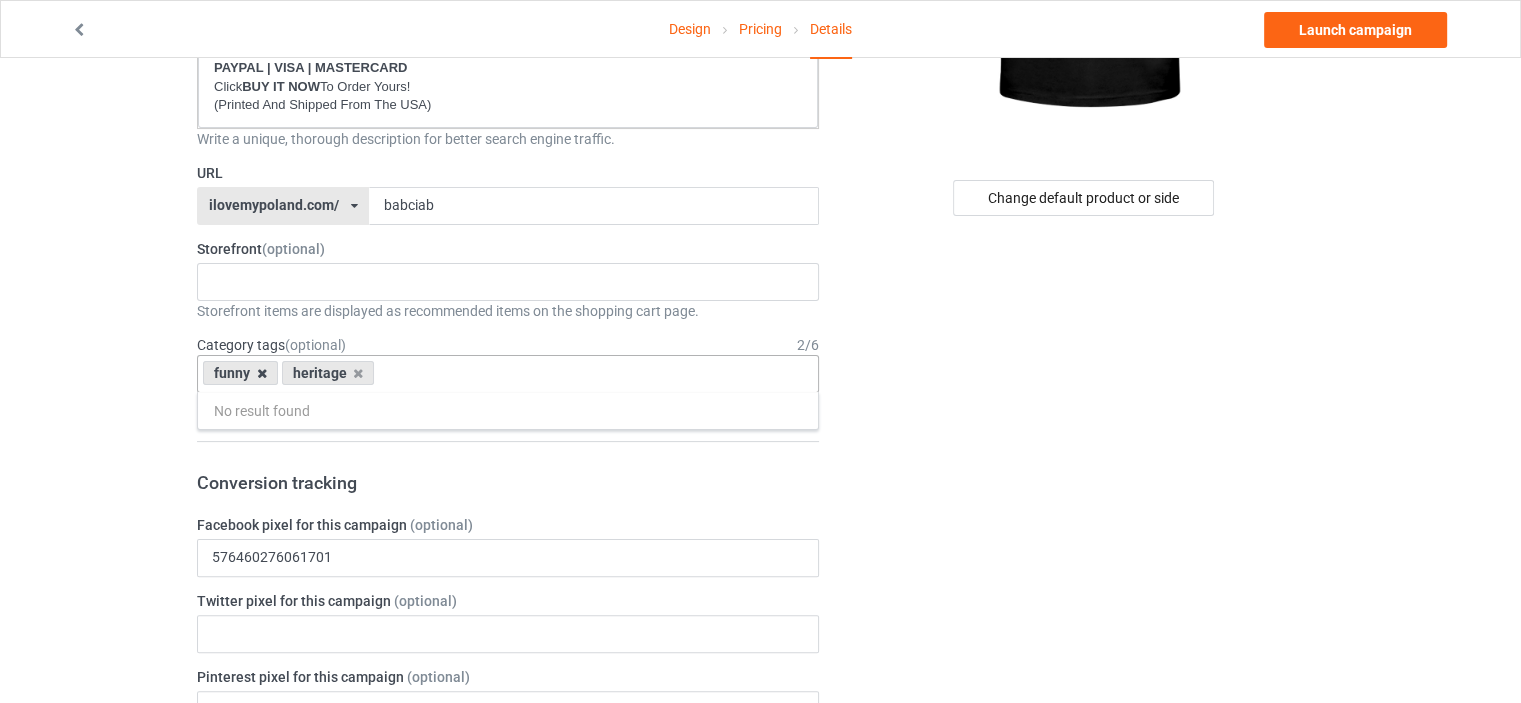 click at bounding box center [262, 373] 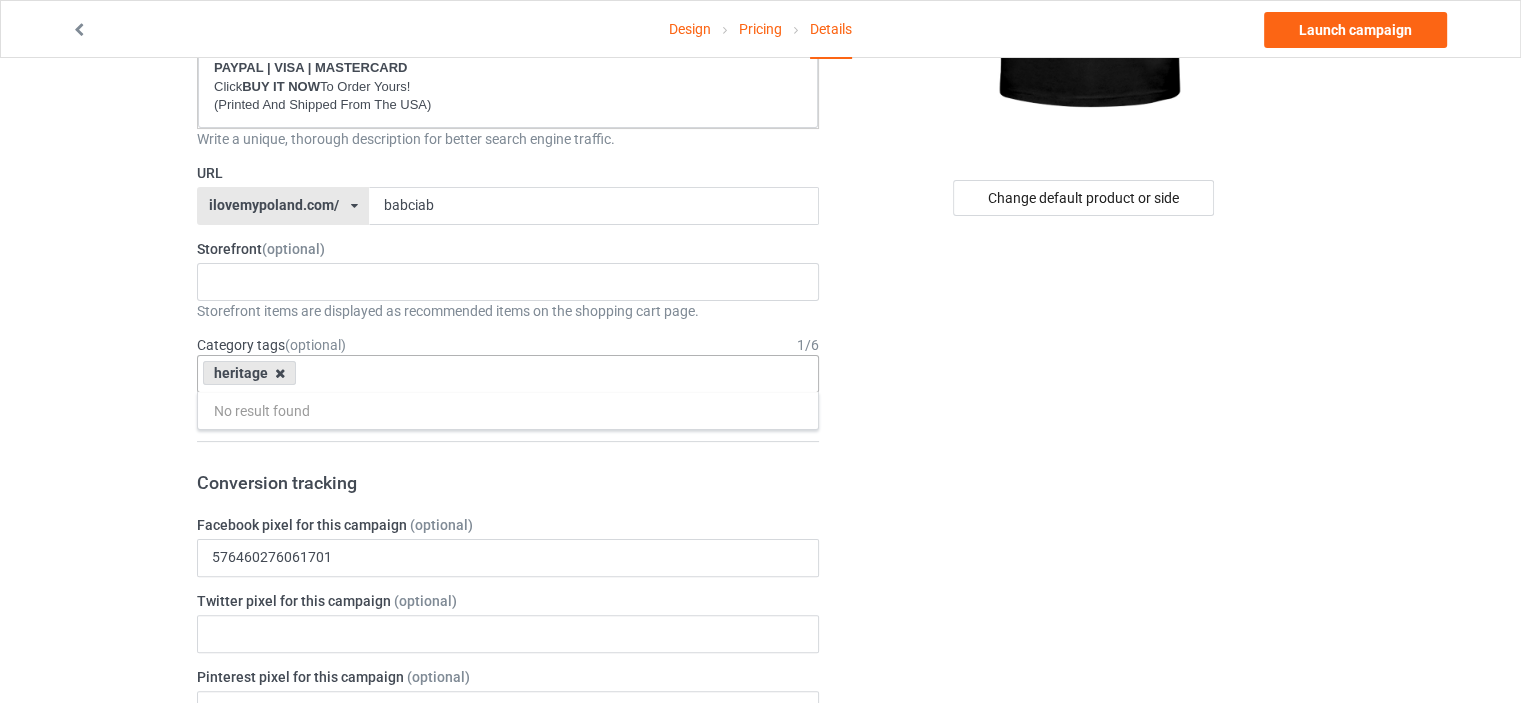 click at bounding box center (280, 373) 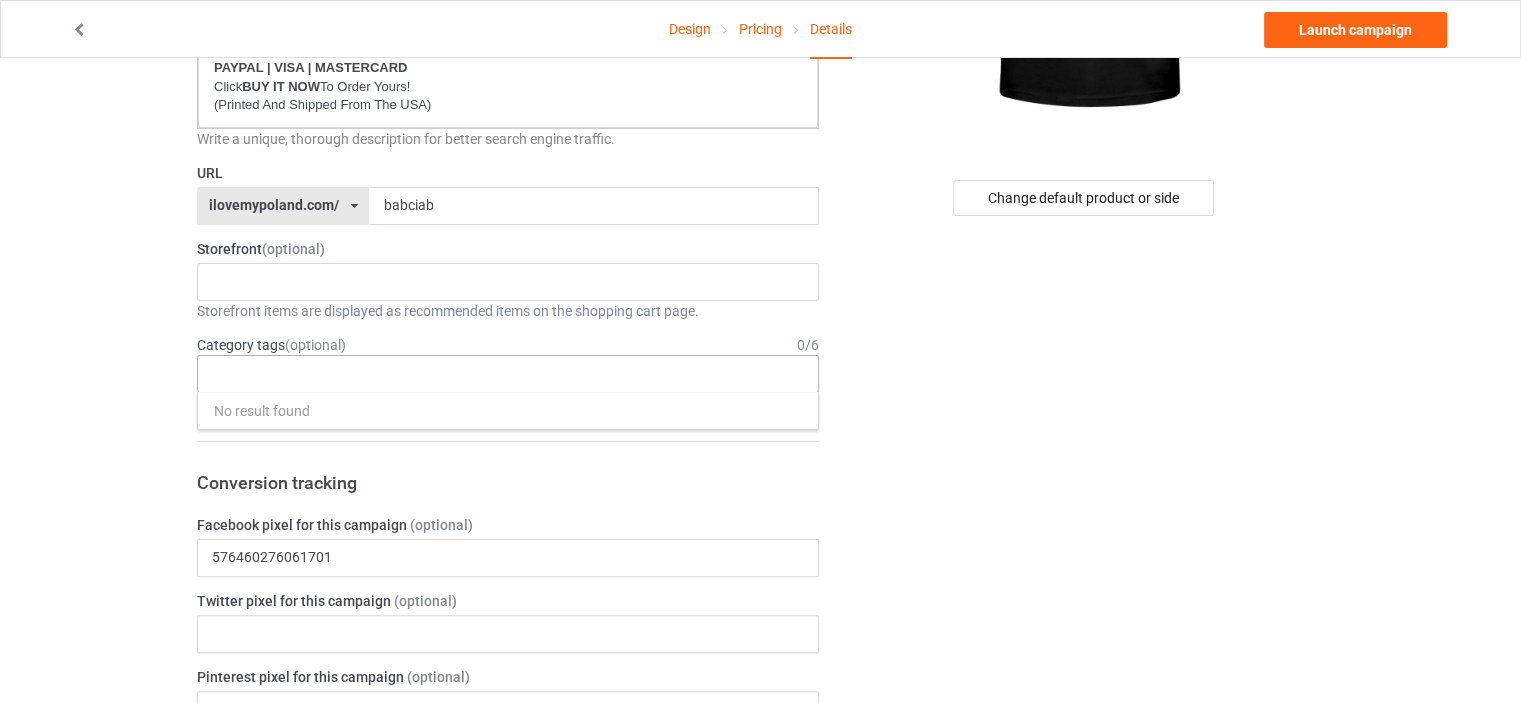 click on "Pricing" at bounding box center [760, 29] 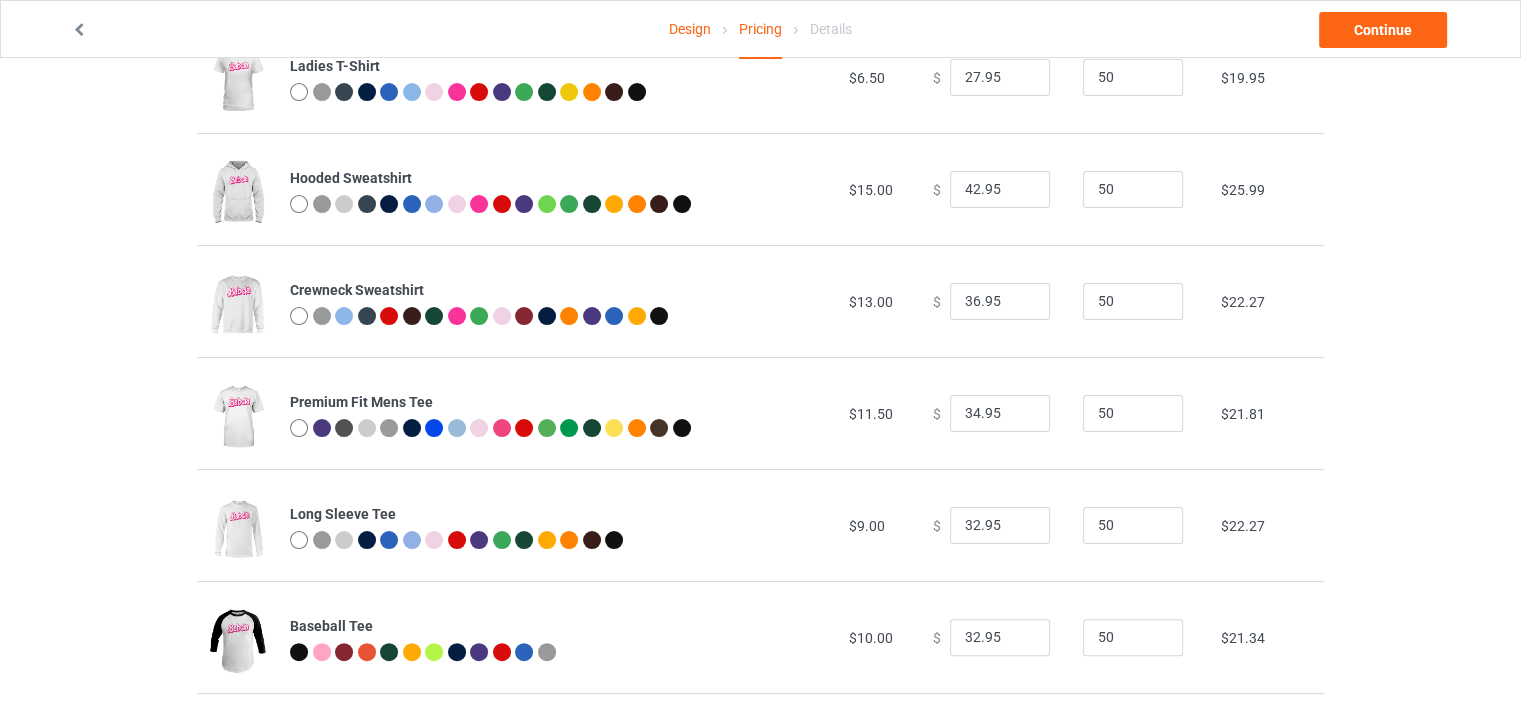 scroll, scrollTop: 0, scrollLeft: 0, axis: both 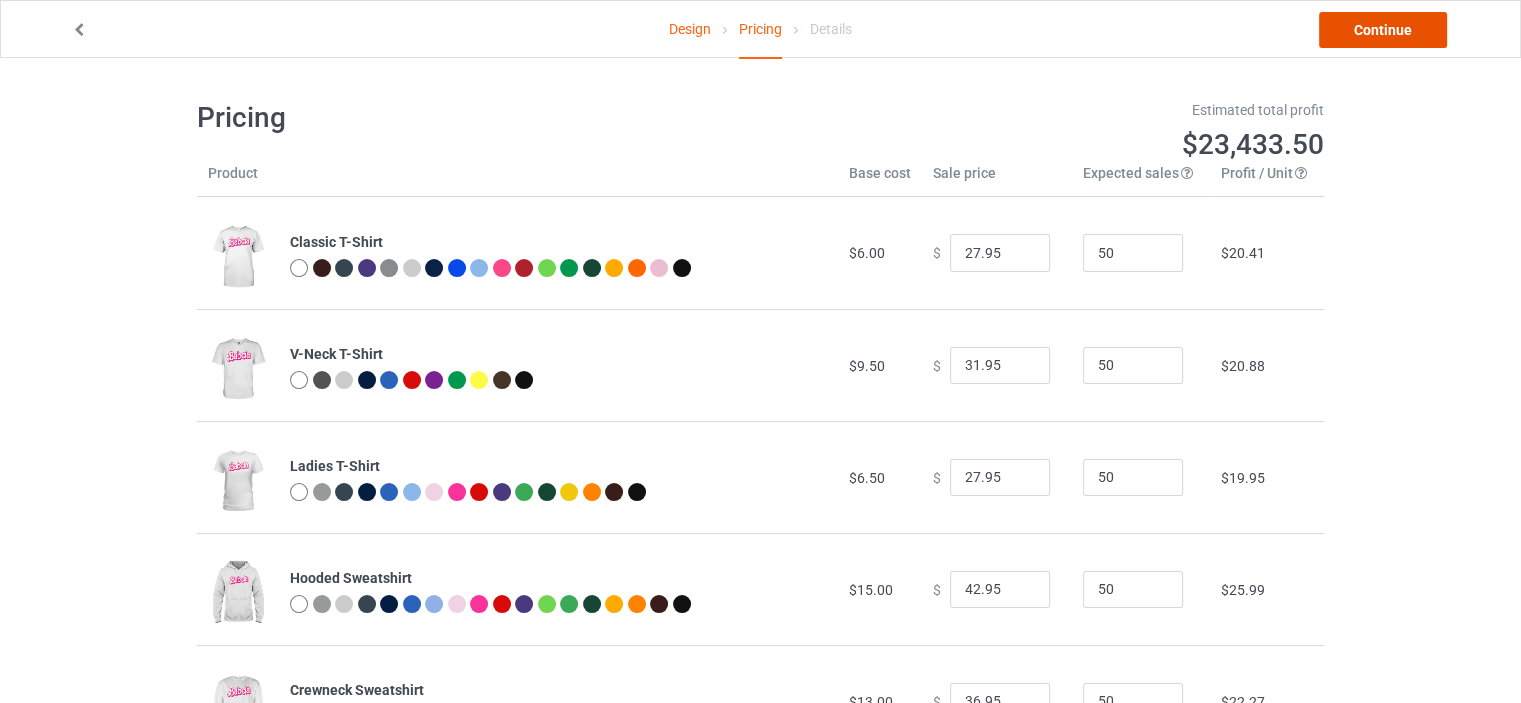 click on "Continue" at bounding box center (1383, 30) 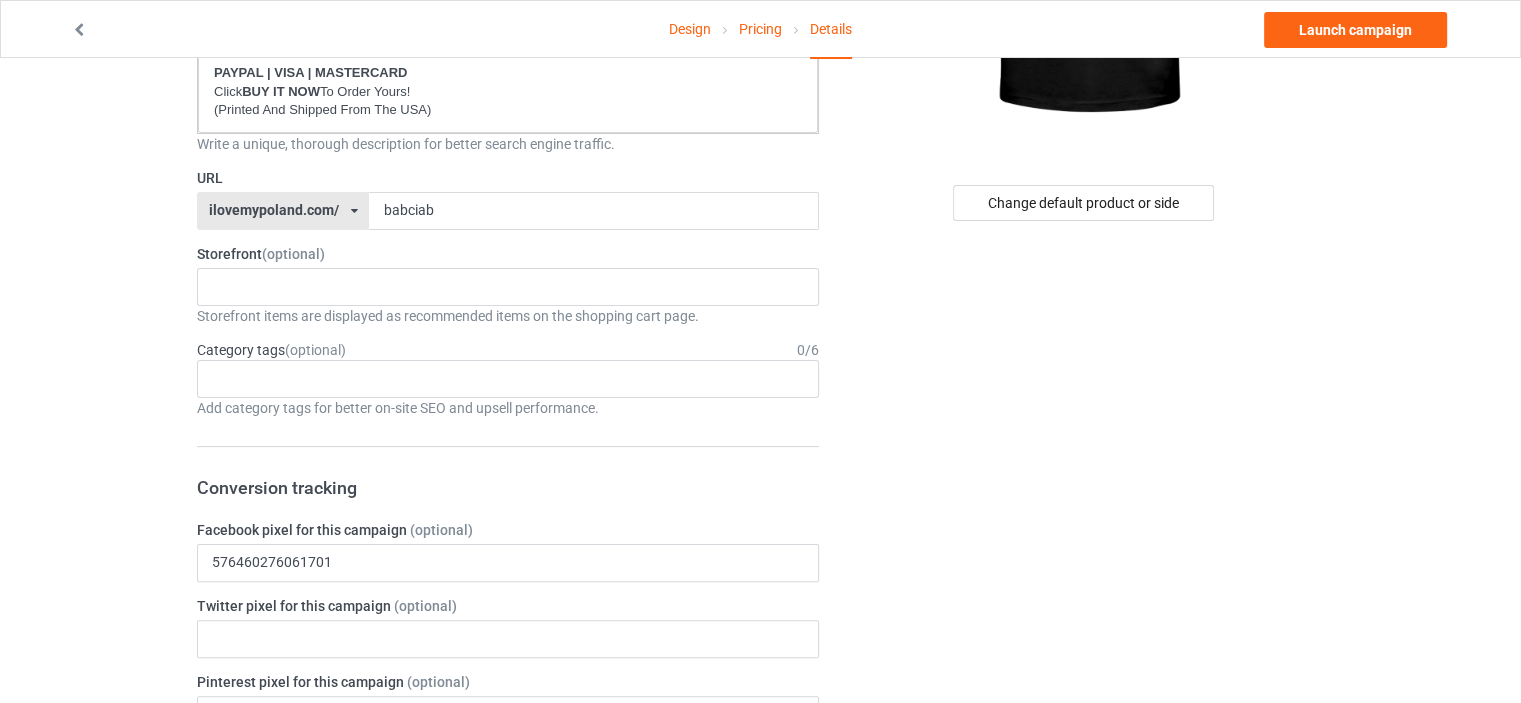 scroll, scrollTop: 400, scrollLeft: 0, axis: vertical 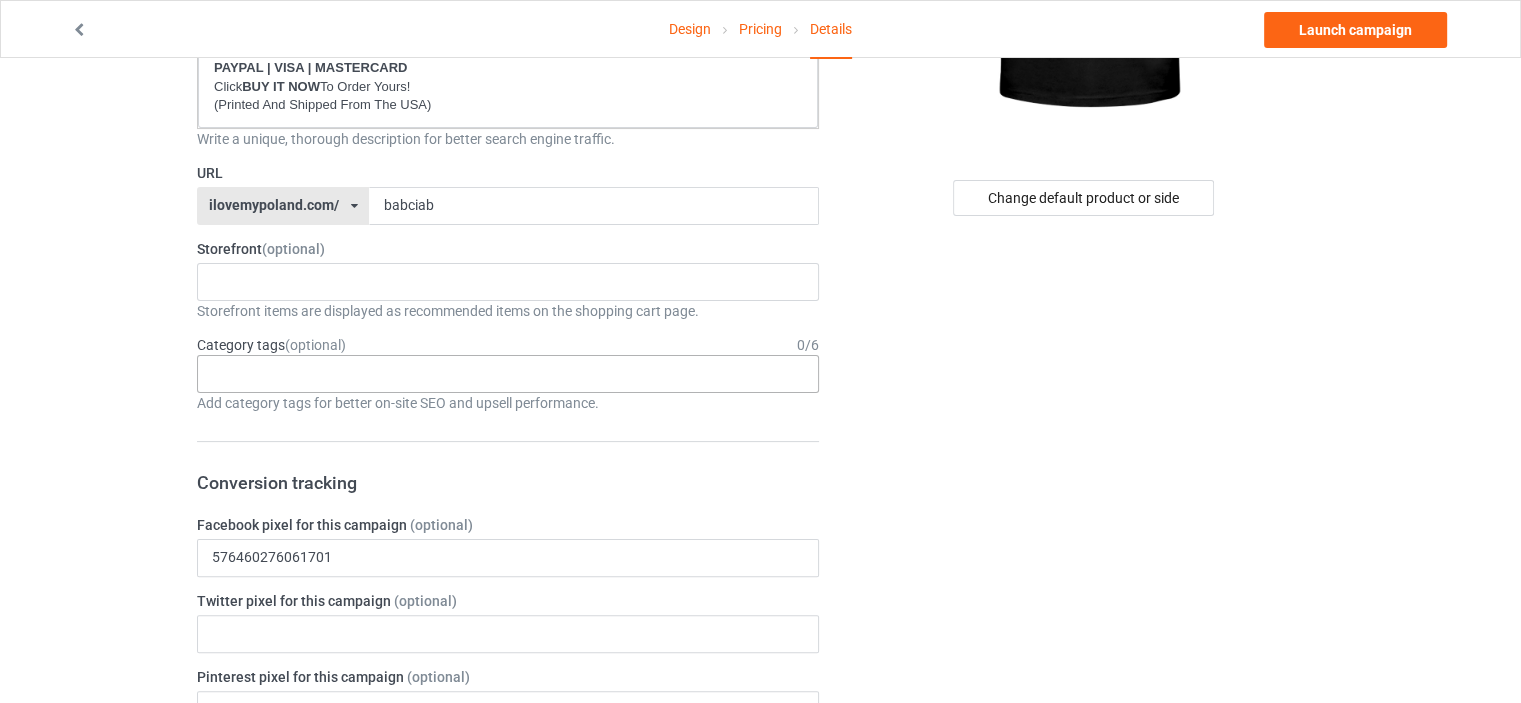 click on "Age > 1-19 > 1 Age > 1-12 Months > 1 Month Age > 1-12 Months Age > 1-19 Age > 1-19 > 10 Age > 1-12 Months > 10 Month Age > 80-100 > 100 Sports > Running > 10K Run Age > 1-19 > 11 Age > 1-12 Months > 11 Month Age > 1-19 > 12 Age > 1-12 Months > 12 Month Age > 1-19 > 13 Age > 1-19 > 14 Age > 1-19 > 15 Sports > Running > 15K Run Age > 1-19 > 16 Age > 1-19 > 17 Age > 1-19 > 18 Age > 1-19 > 19 Age > Decades > 1920s Age > Decades > 1930s Age > Decades > 1940s Age > Decades > 1950s Age > Decades > 1960s Age > Decades > 1970s Age > Decades > 1980s Age > Decades > 1990s Age > 1-19 > 2 Age > 1-12 Months > 2 Month Age > 20-39 > 20 Age > 20-39 Age > Decades > 2000s Age > Decades > 2010s Age > 20-39 > 21 Age > 20-39 > 22 Age > 20-39 > 23 Age > 20-39 > 24 Age > 20-39 > 25 Age > 20-39 > 26 Age > 20-39 > 27 Age > 20-39 > 28 Age > 20-39 > 29 Age > 1-19 > 3 Age > 1-12 Months > 3 Month Sports > Basketball > 3-Pointer Age > 20-39 > 30 Age > 20-39 > 31 Age > 20-39 > 32 Age > 20-39 > 33 Age > 20-39 > 34 Age > 20-39 > 35 Age Jobs 1" at bounding box center [508, 374] 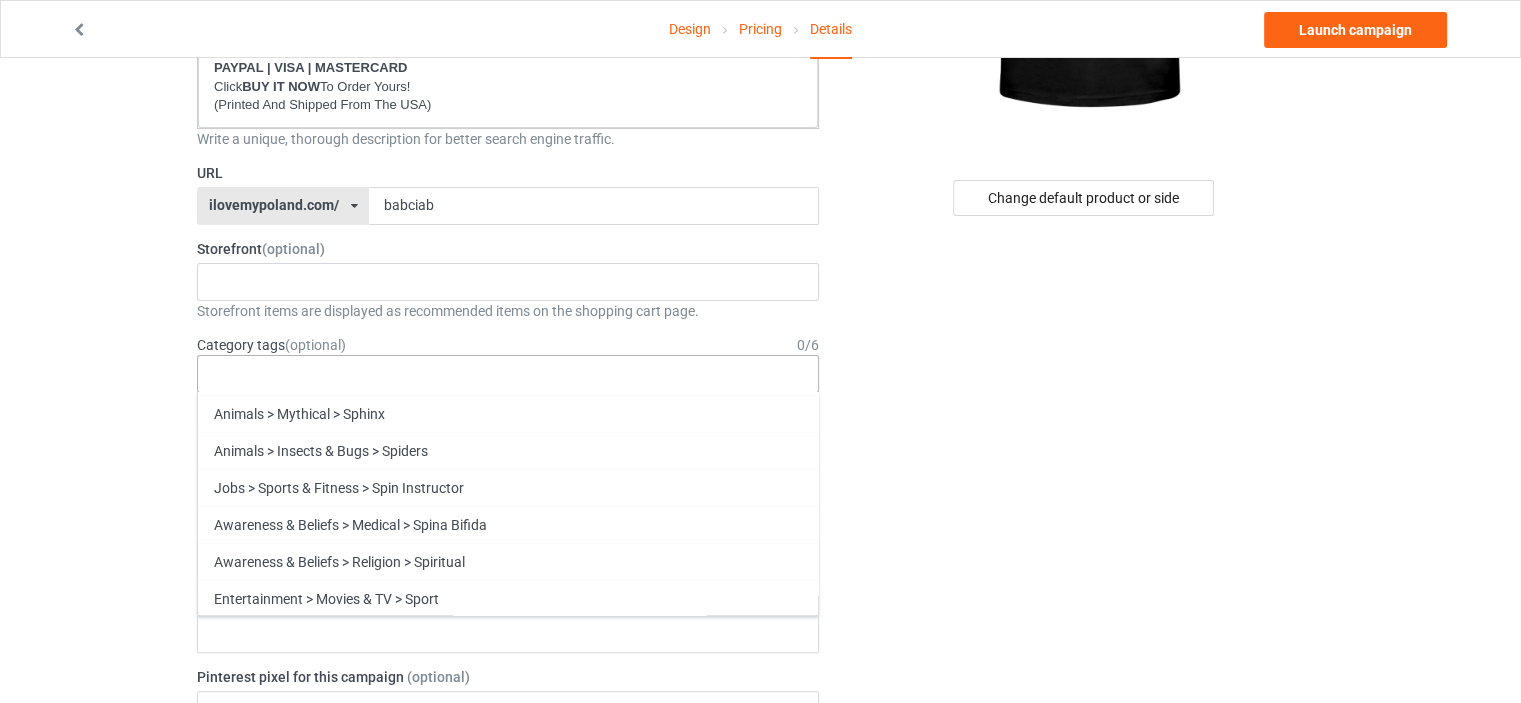 scroll, scrollTop: 85667, scrollLeft: 0, axis: vertical 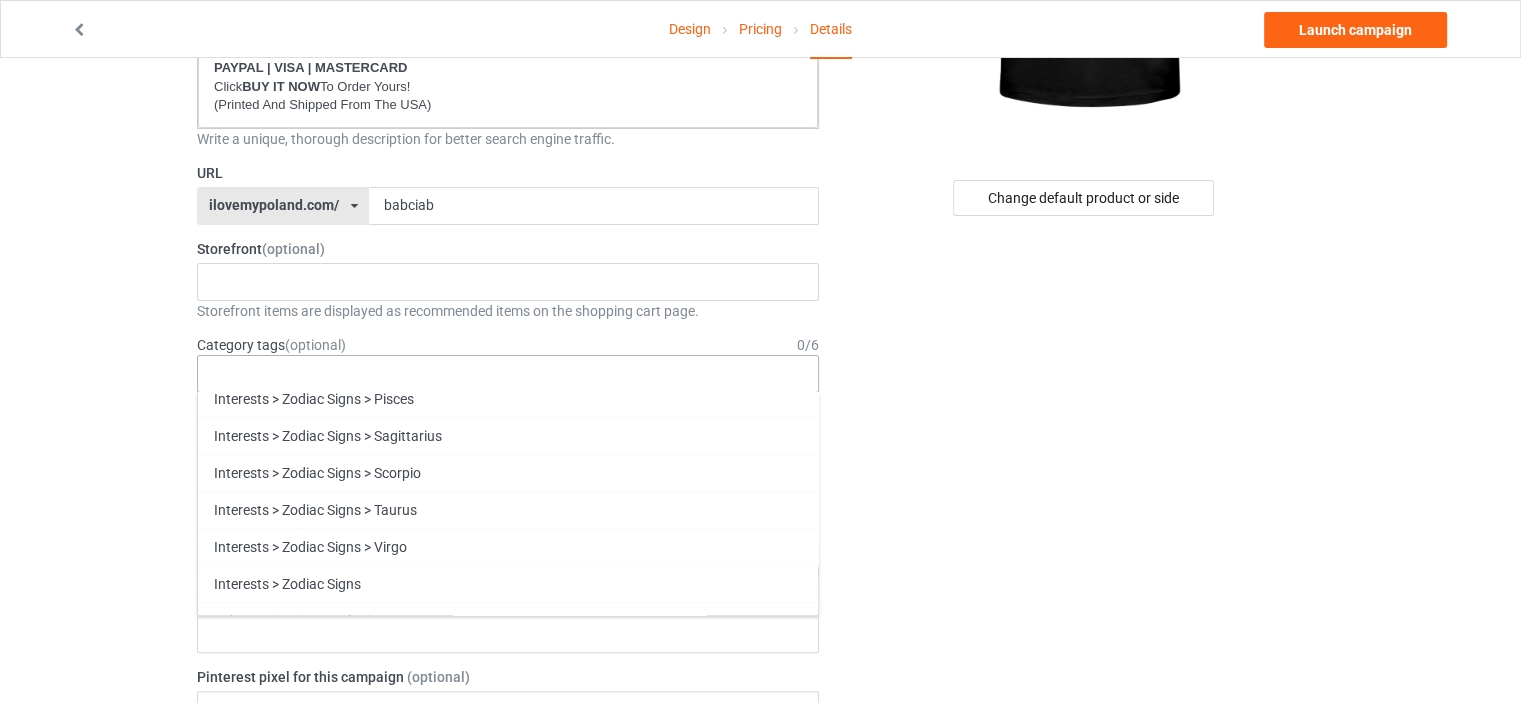 click on "Family" at bounding box center (508, 953) 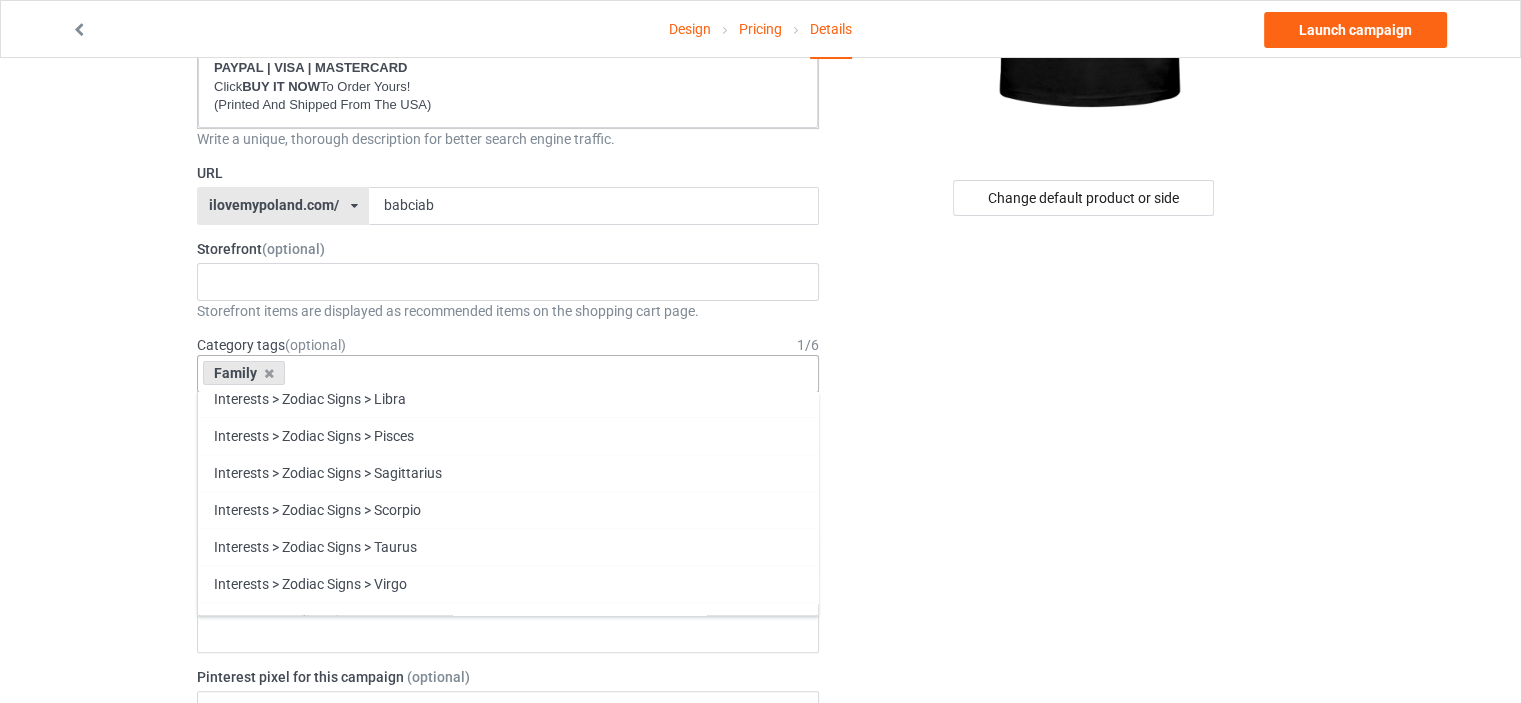 click on "Heritage" at bounding box center (508, 1027) 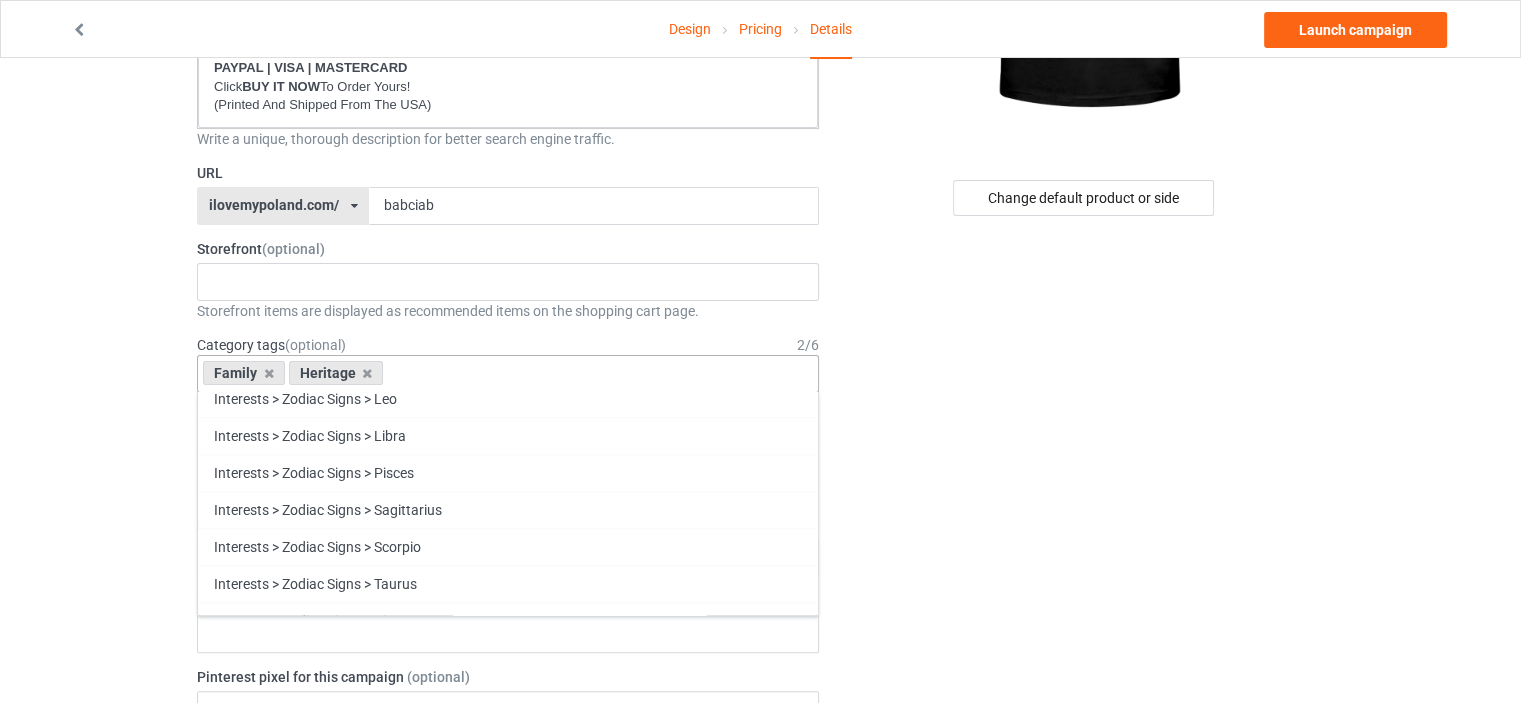 click on "Funny" at bounding box center [508, 1027] 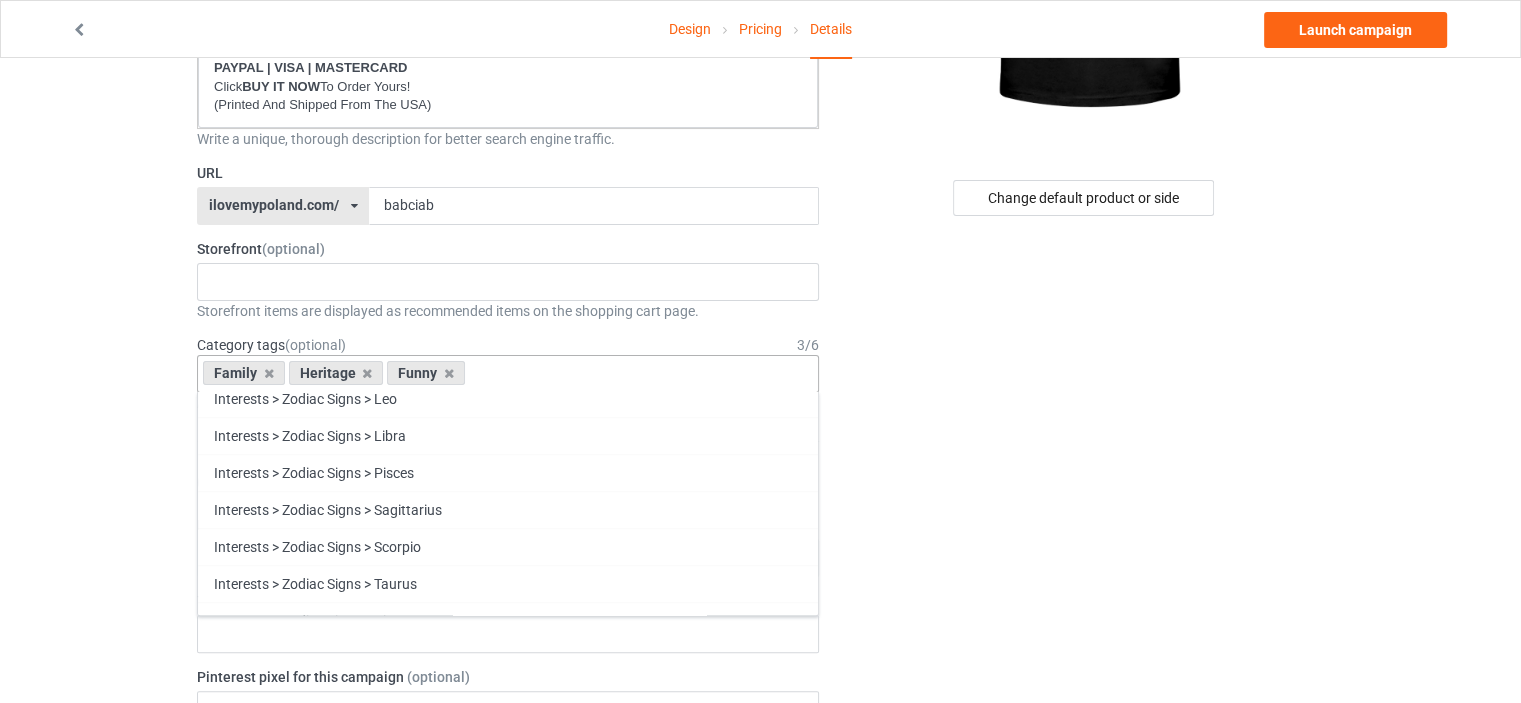 scroll, scrollTop: 85556, scrollLeft: 0, axis: vertical 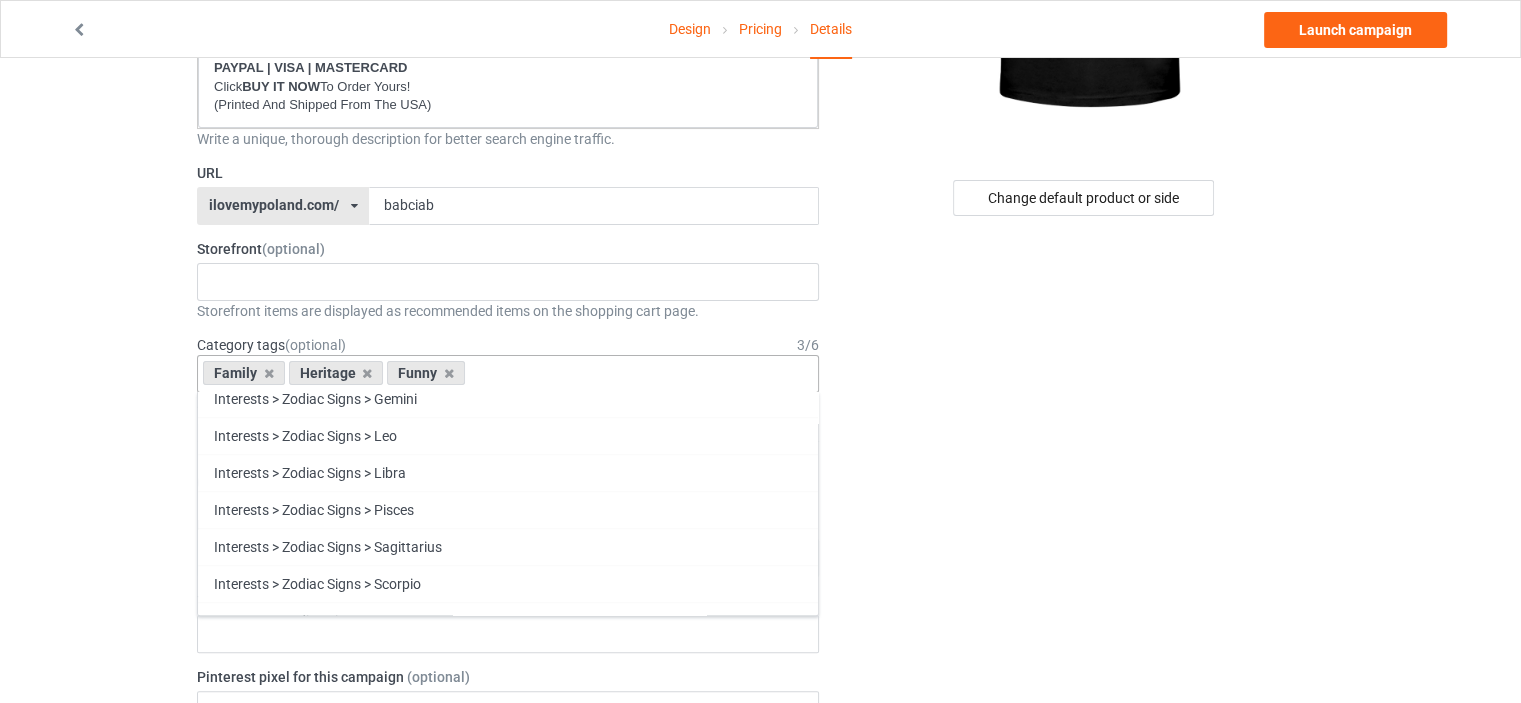 click on "Change default product or side" at bounding box center (1085, 758) 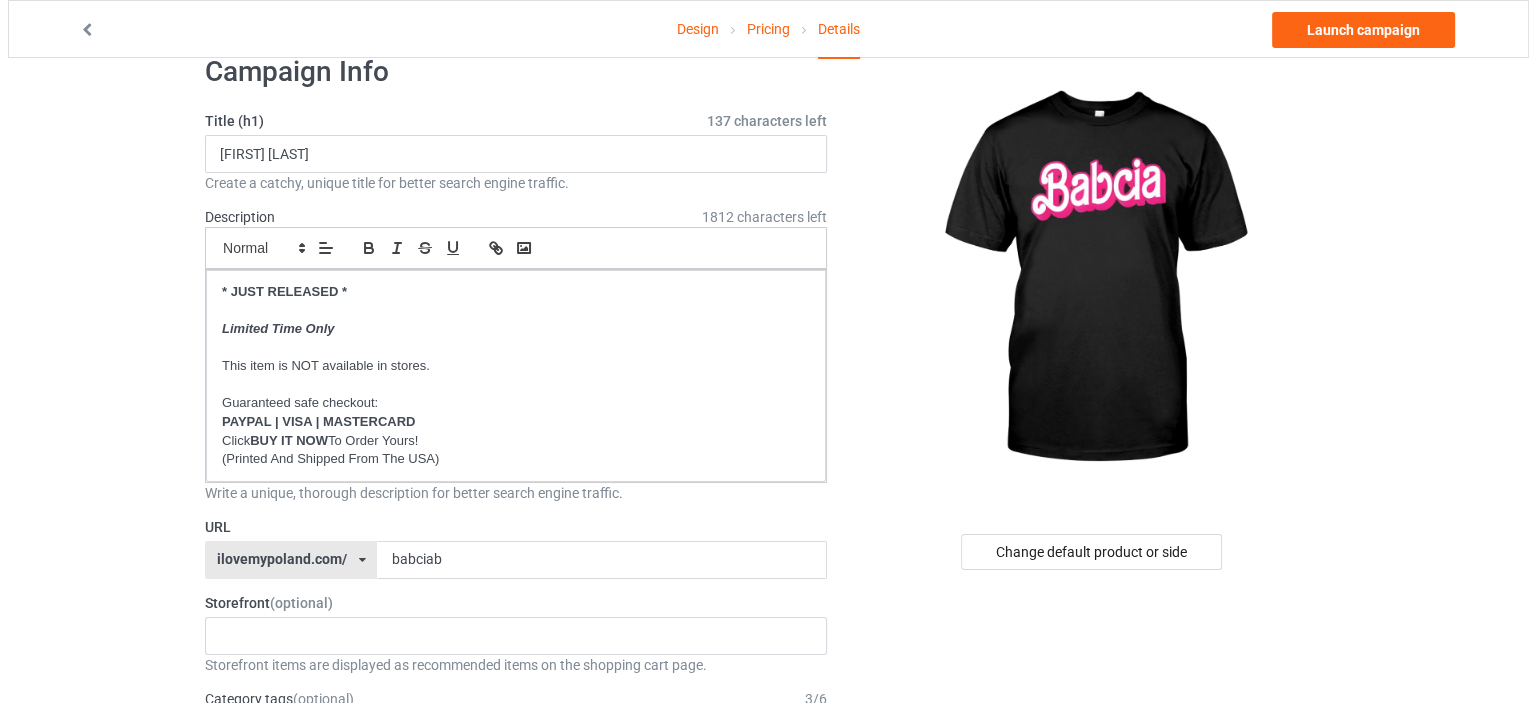 scroll, scrollTop: 0, scrollLeft: 0, axis: both 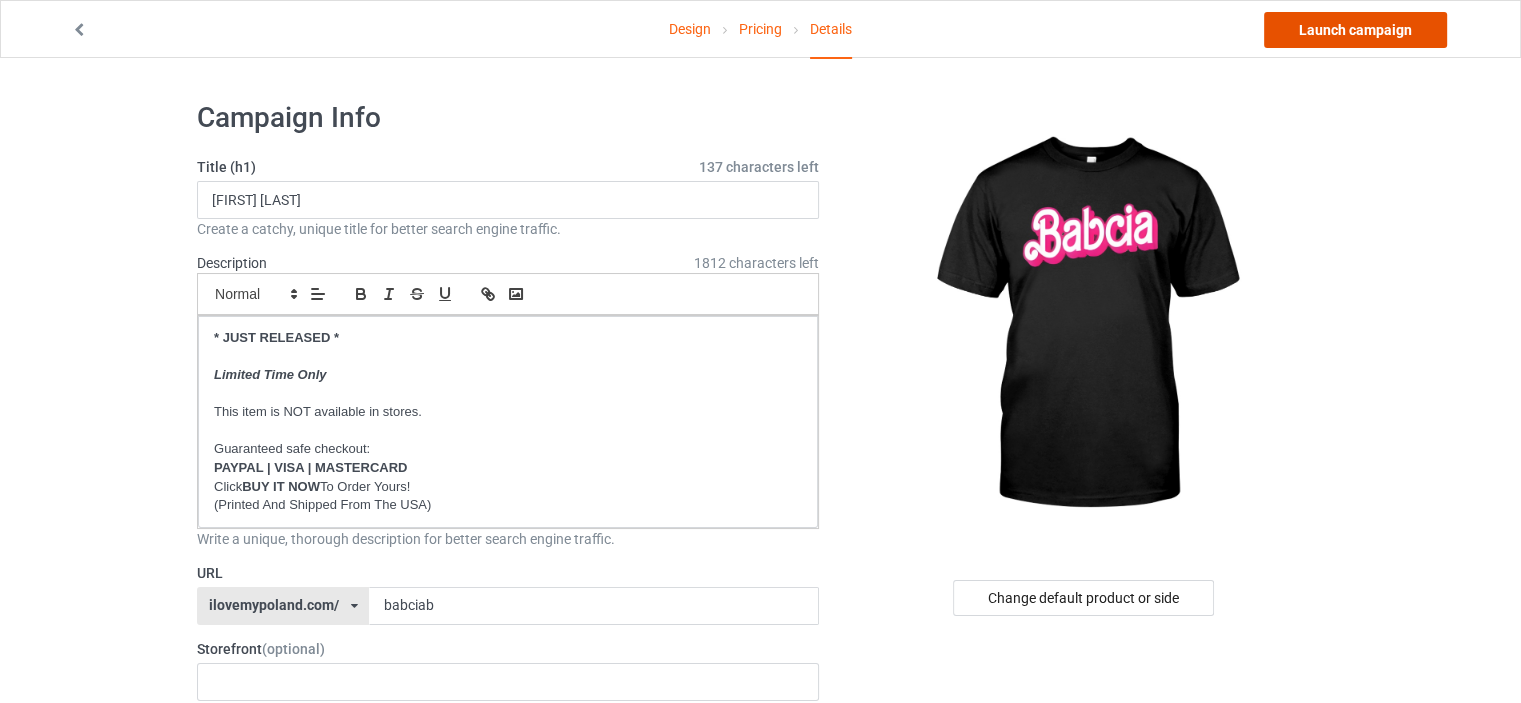 click on "Launch campaign" at bounding box center (1355, 30) 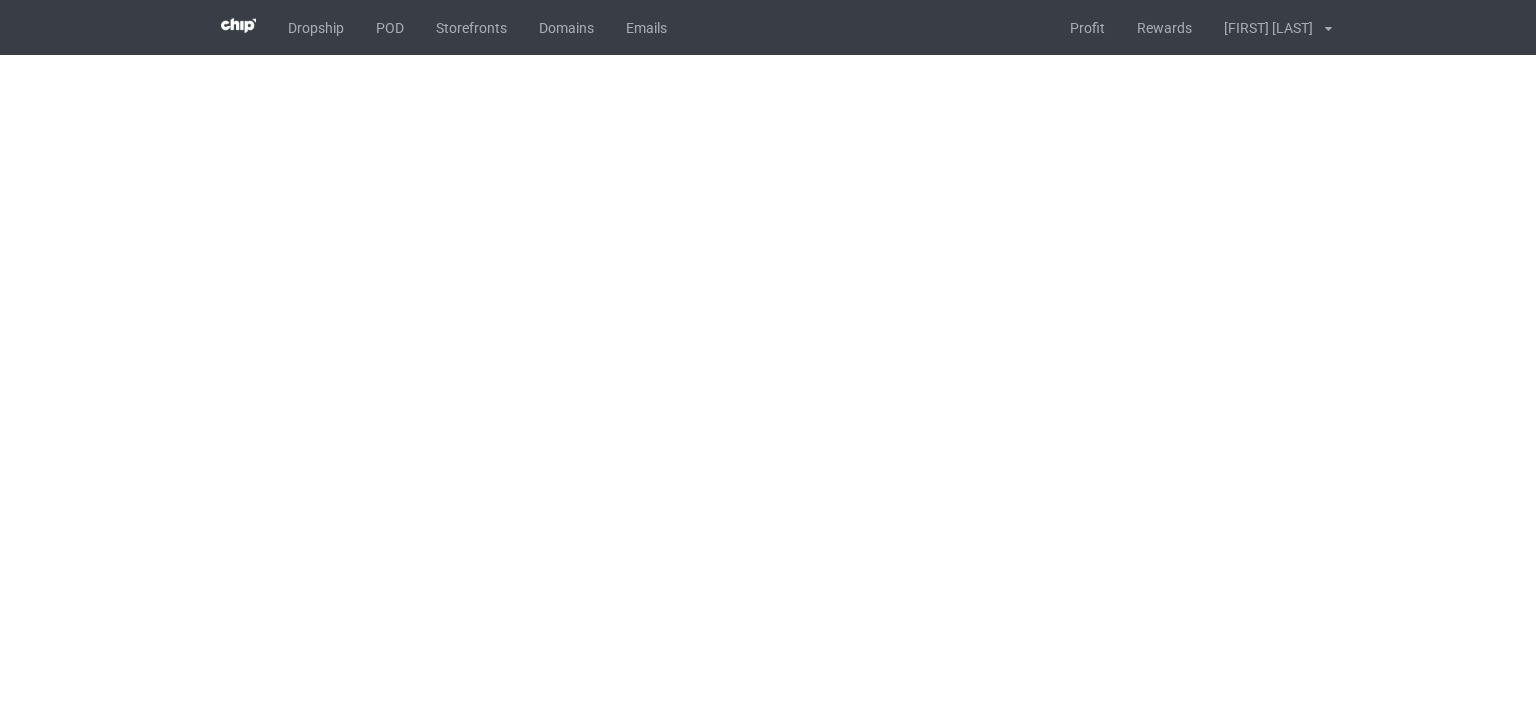 scroll, scrollTop: 0, scrollLeft: 0, axis: both 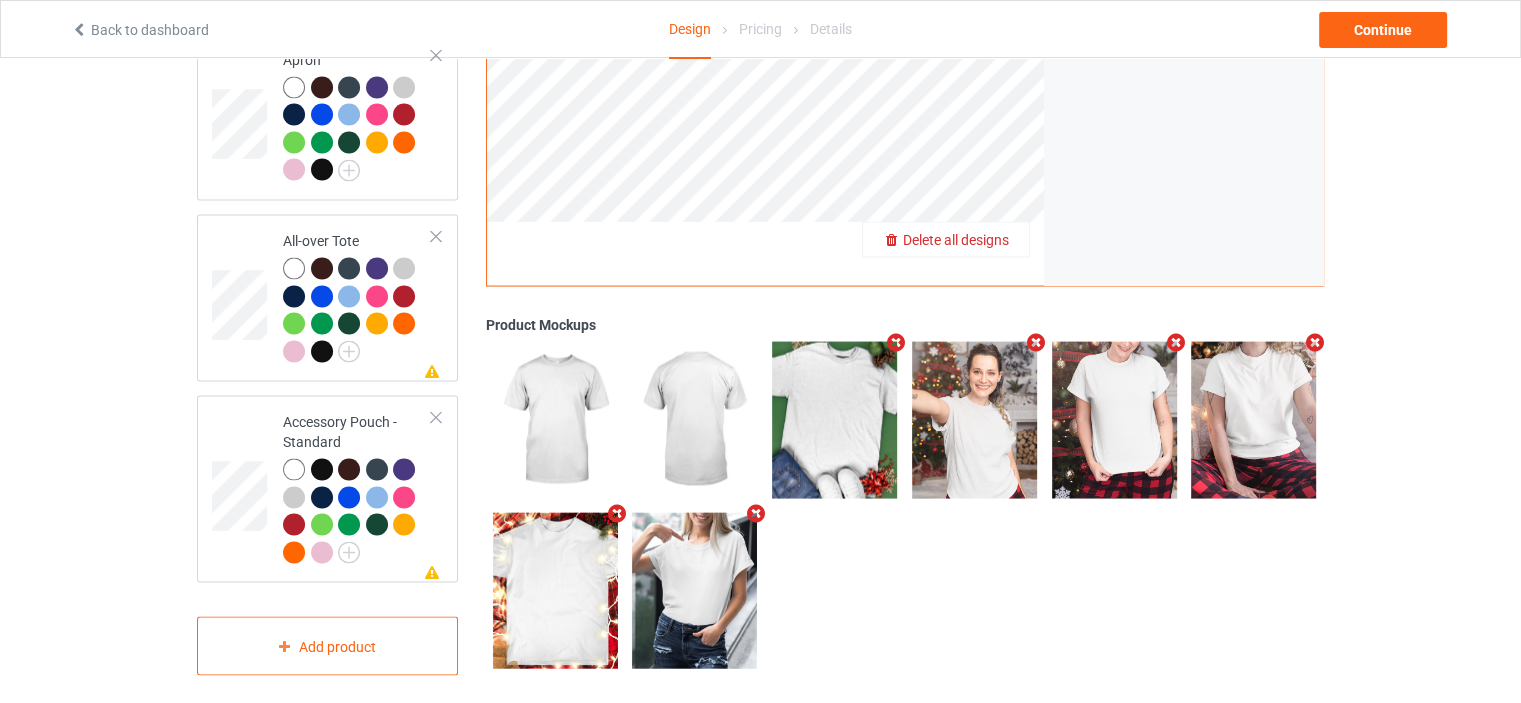 click on "Delete all designs" at bounding box center [956, 241] 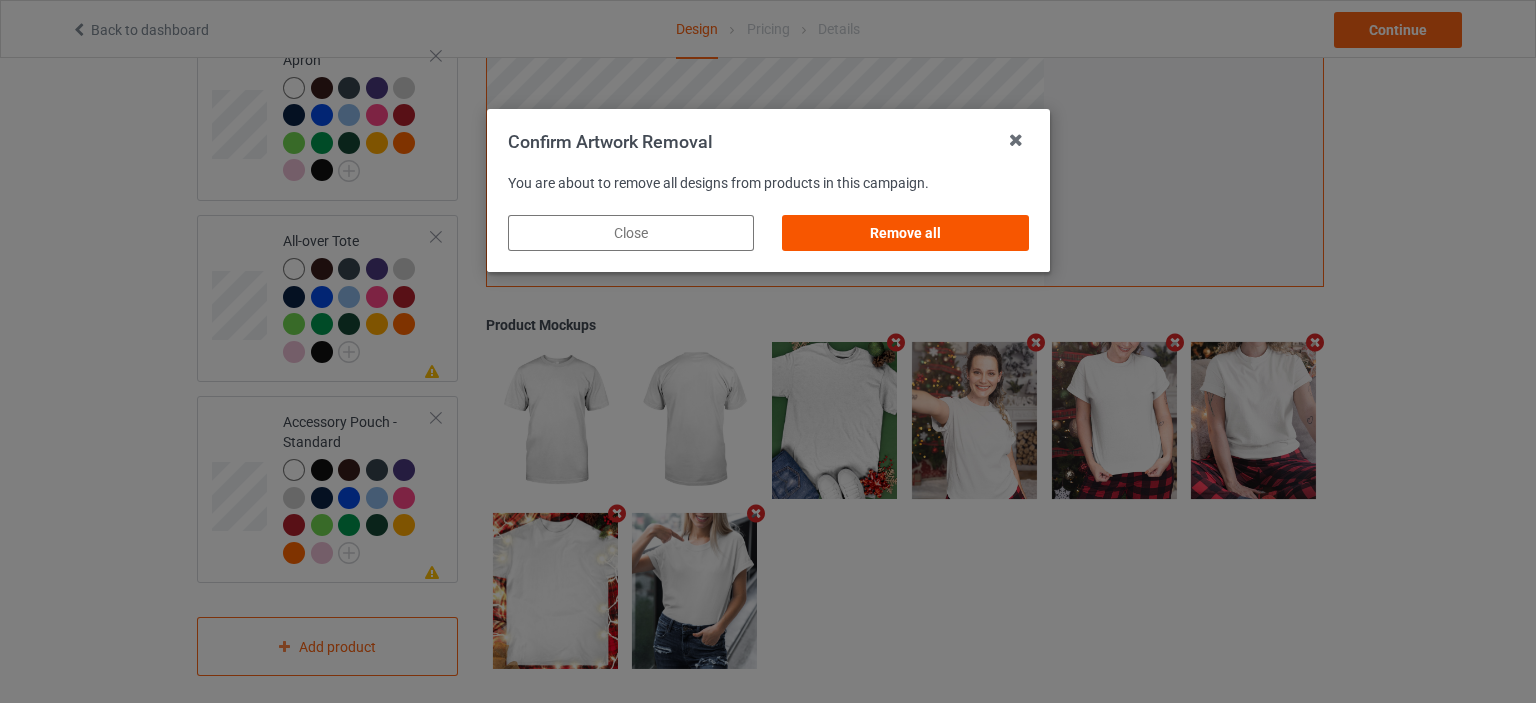 click on "Remove all" at bounding box center (905, 233) 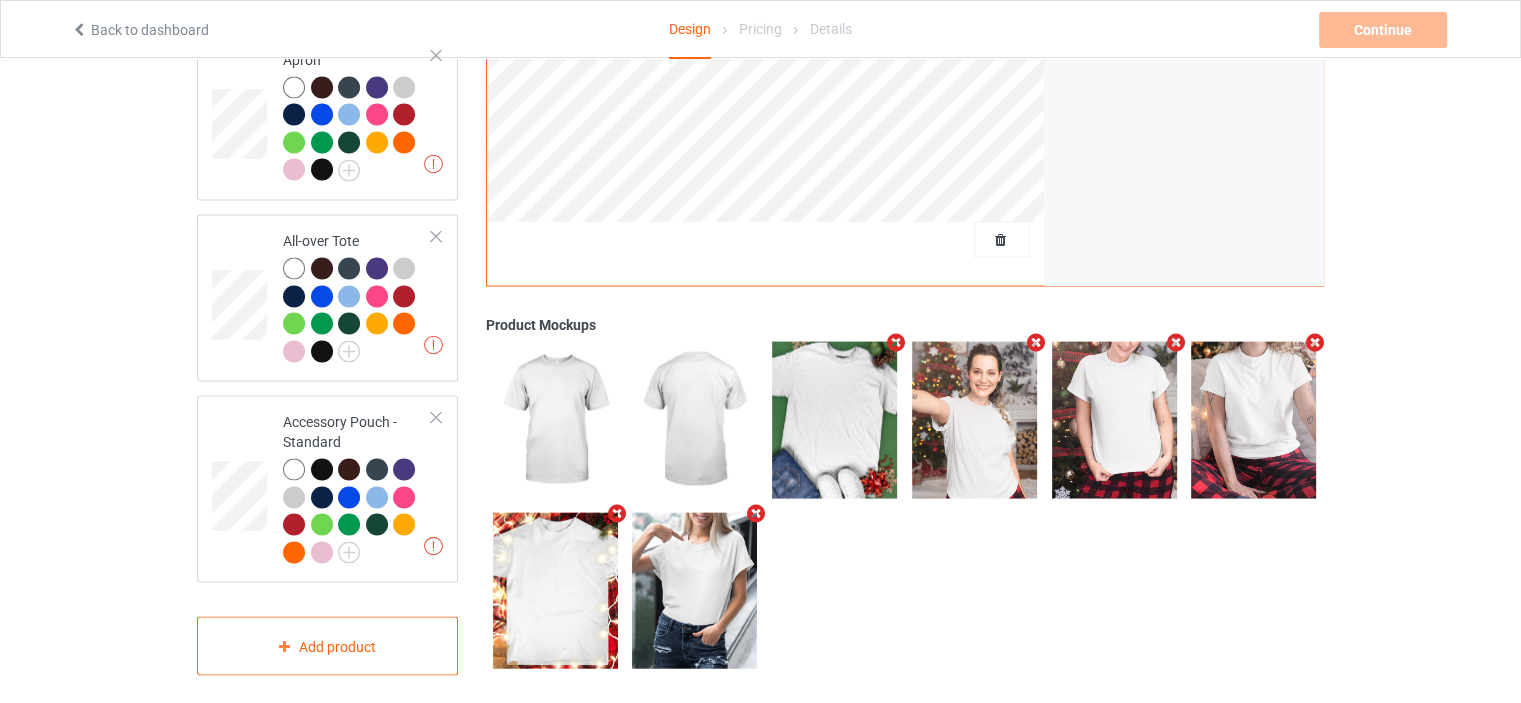 scroll, scrollTop: 0, scrollLeft: 0, axis: both 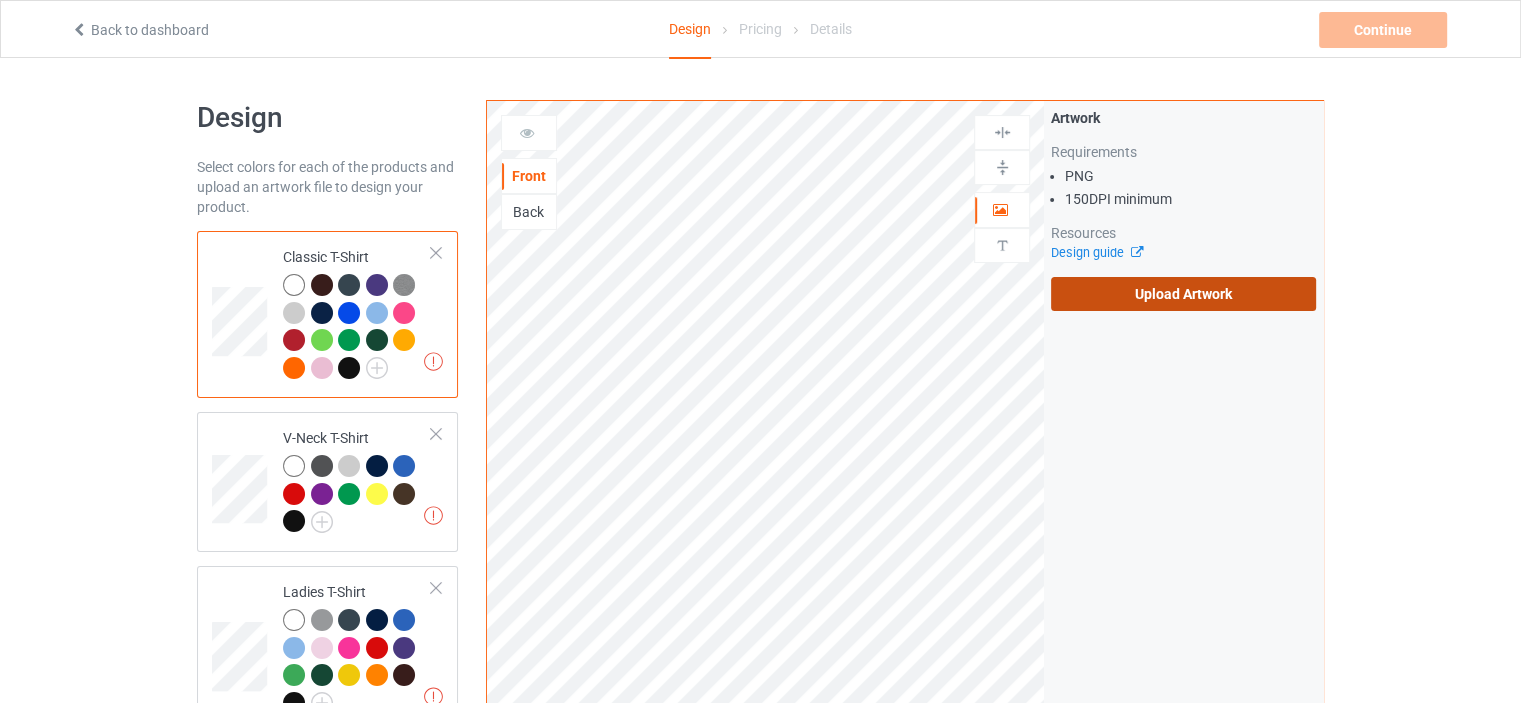 click on "Upload Artwork" at bounding box center (1183, 294) 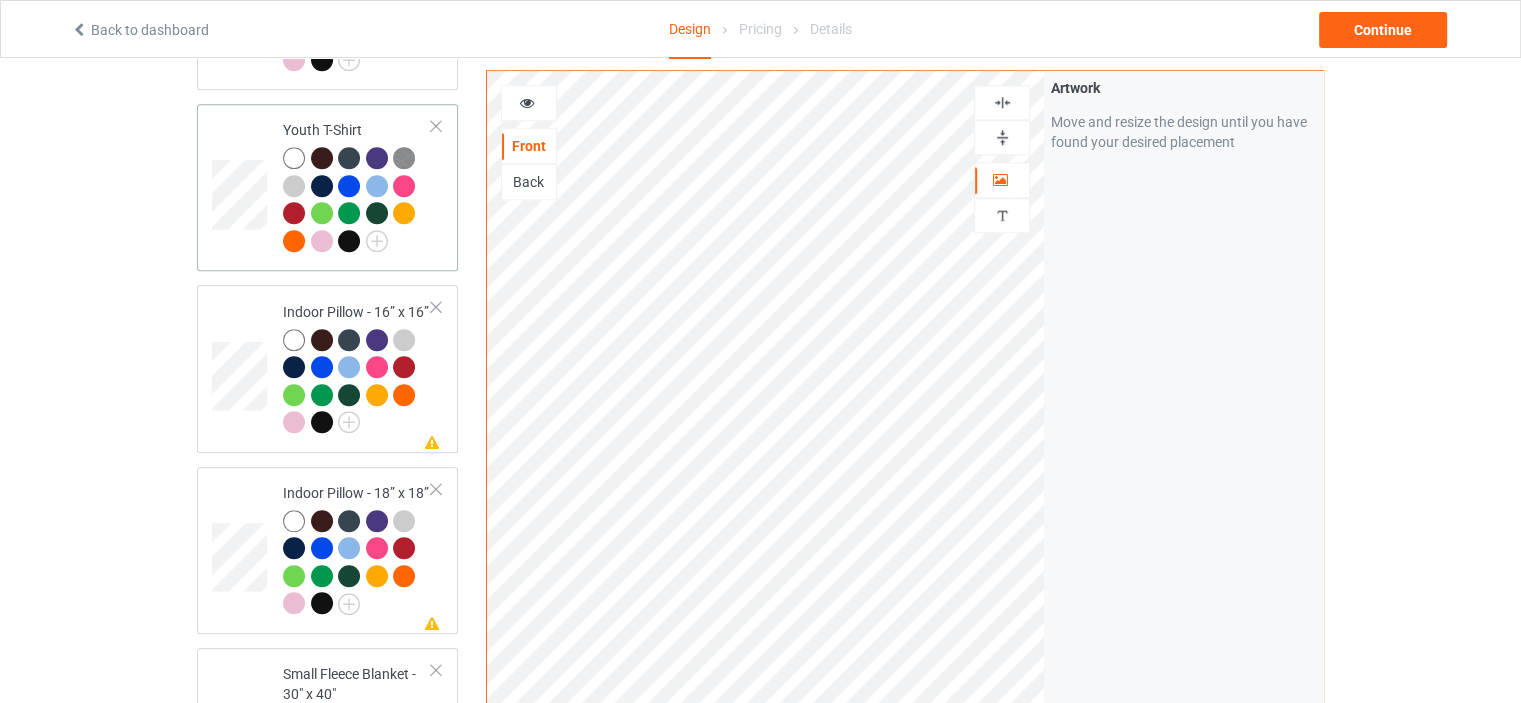scroll, scrollTop: 1900, scrollLeft: 0, axis: vertical 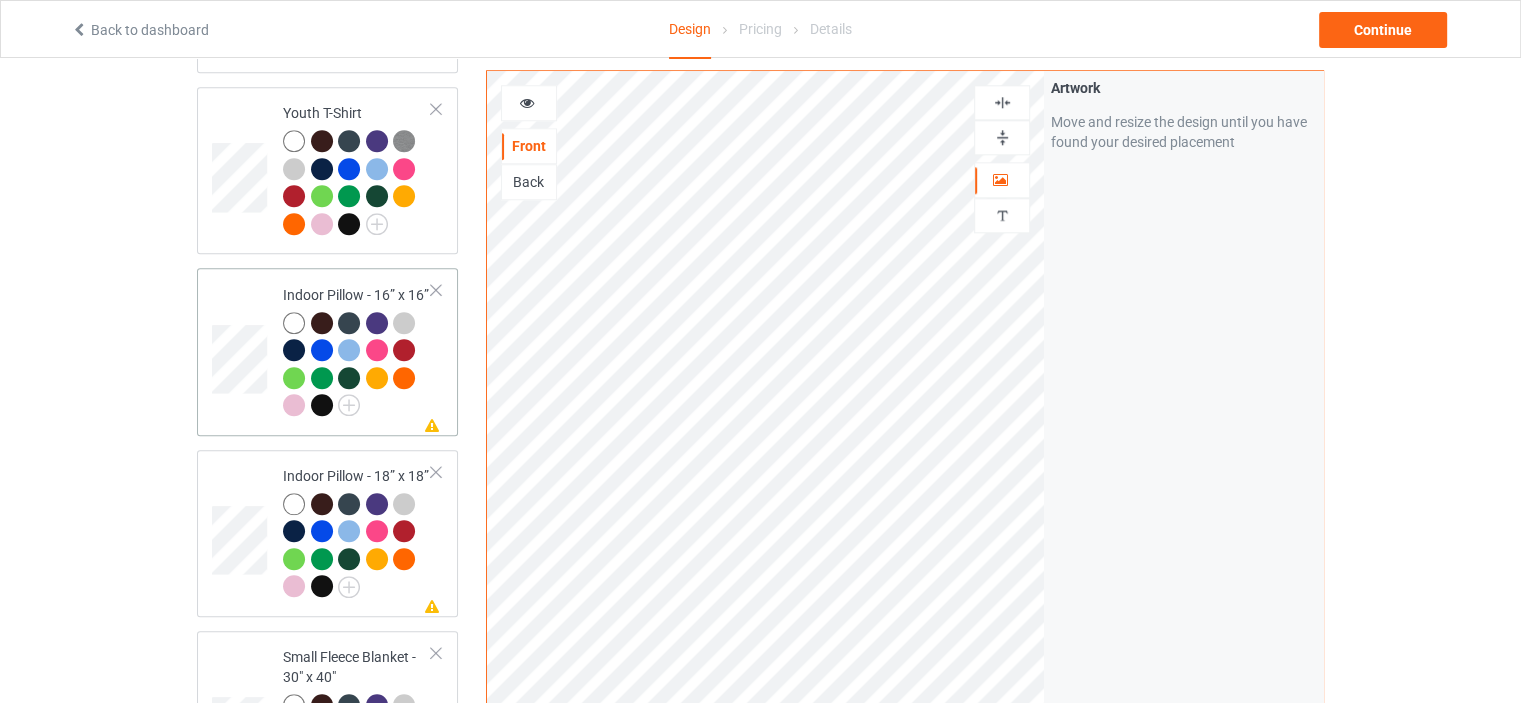 click on "Indoor Pillow - 16” x 16”" at bounding box center [357, 350] 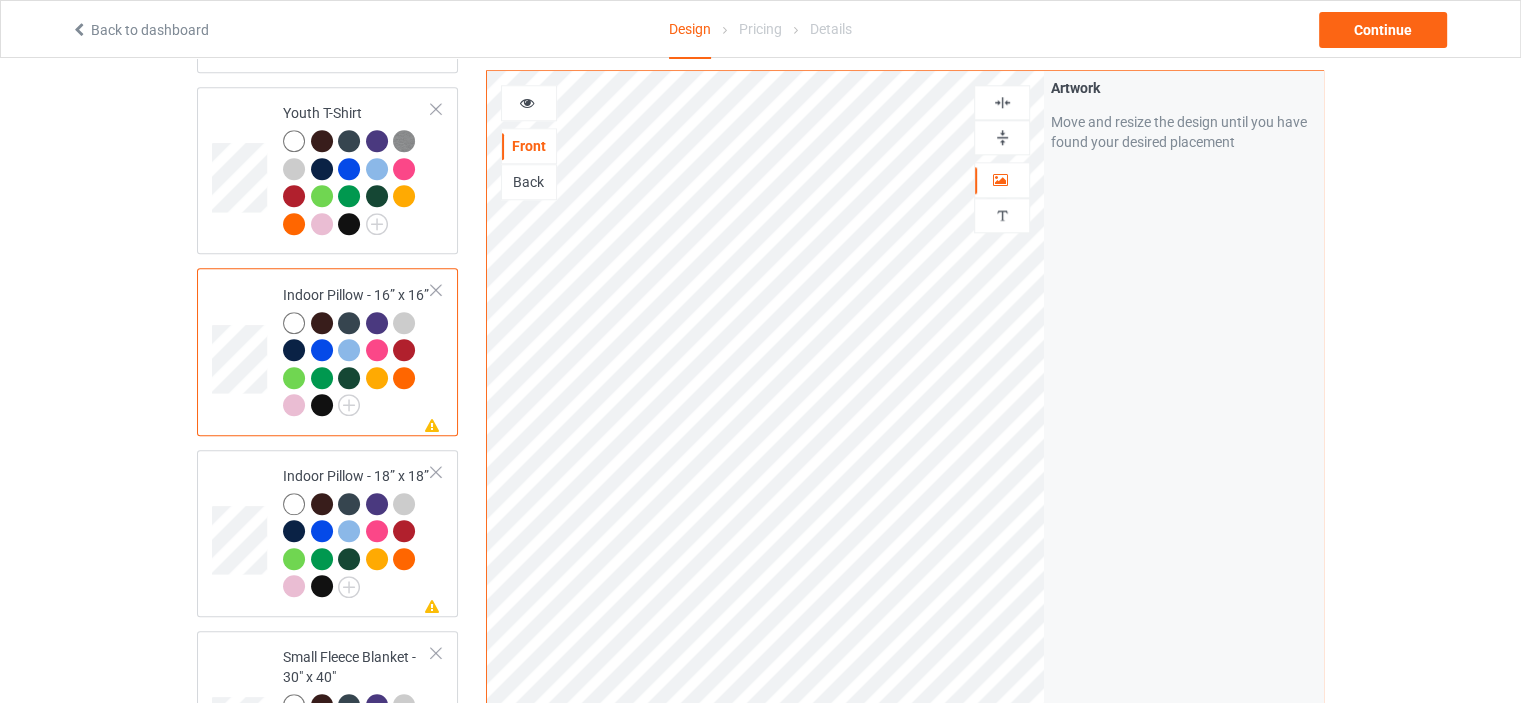 drag, startPoint x: 1006, startPoint y: 132, endPoint x: 1008, endPoint y: 103, distance: 29.068884 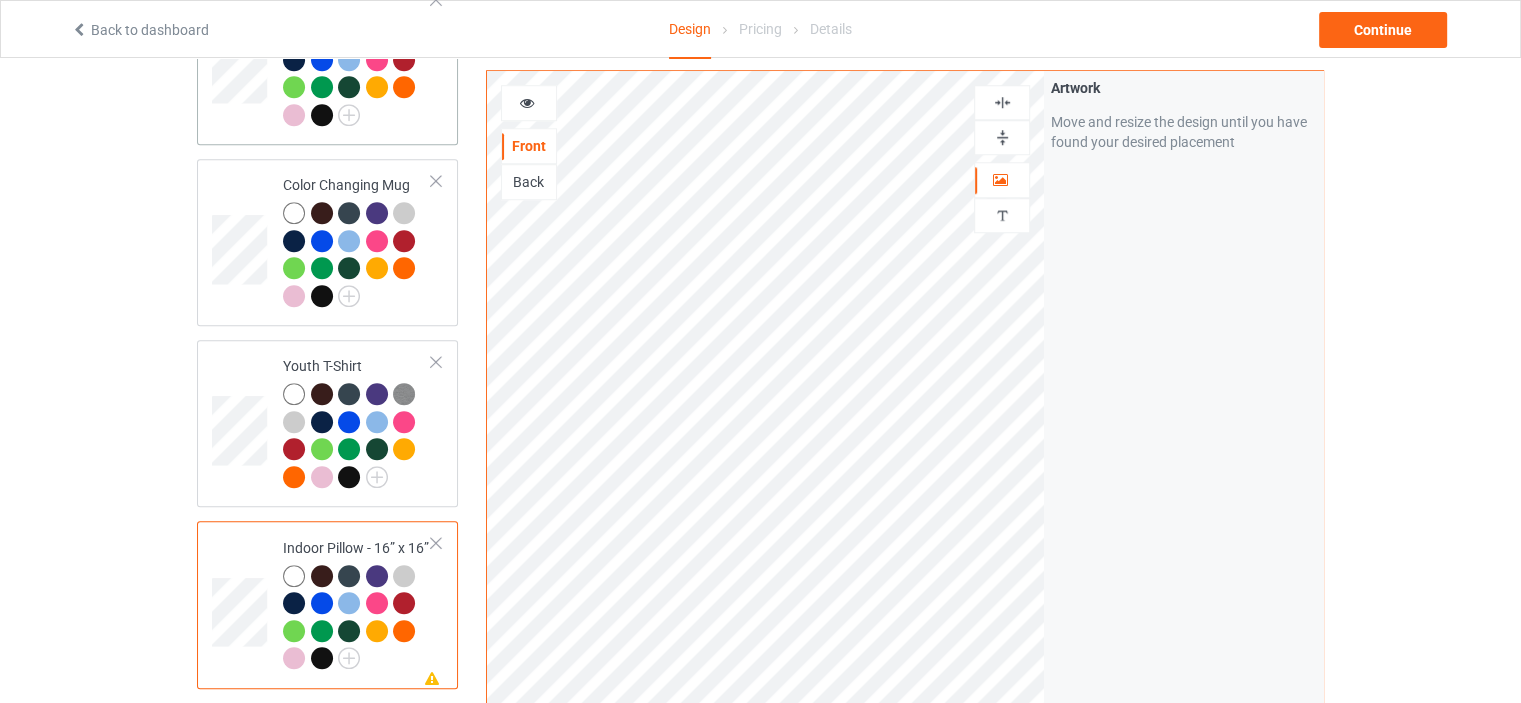 scroll, scrollTop: 1500, scrollLeft: 0, axis: vertical 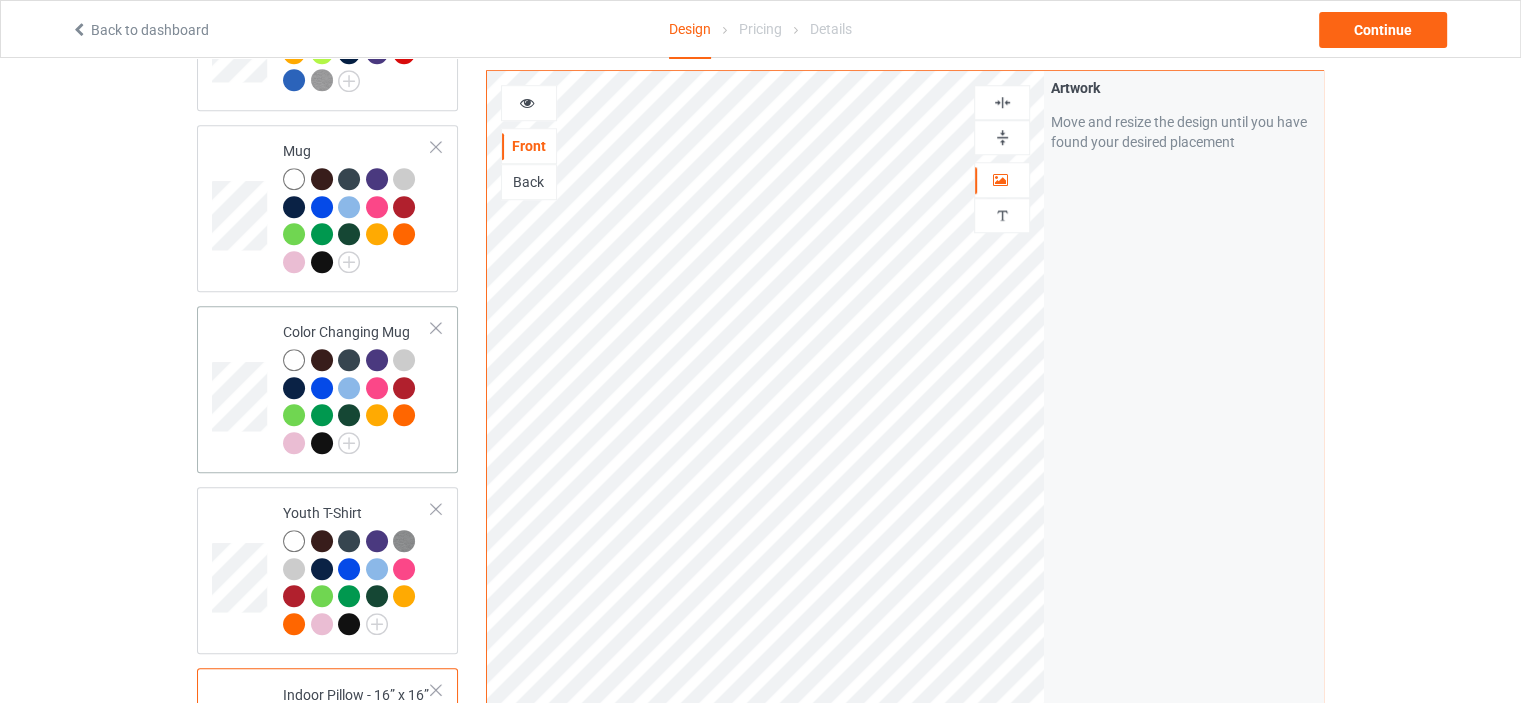 click on "Color Changing Mug" at bounding box center (357, 389) 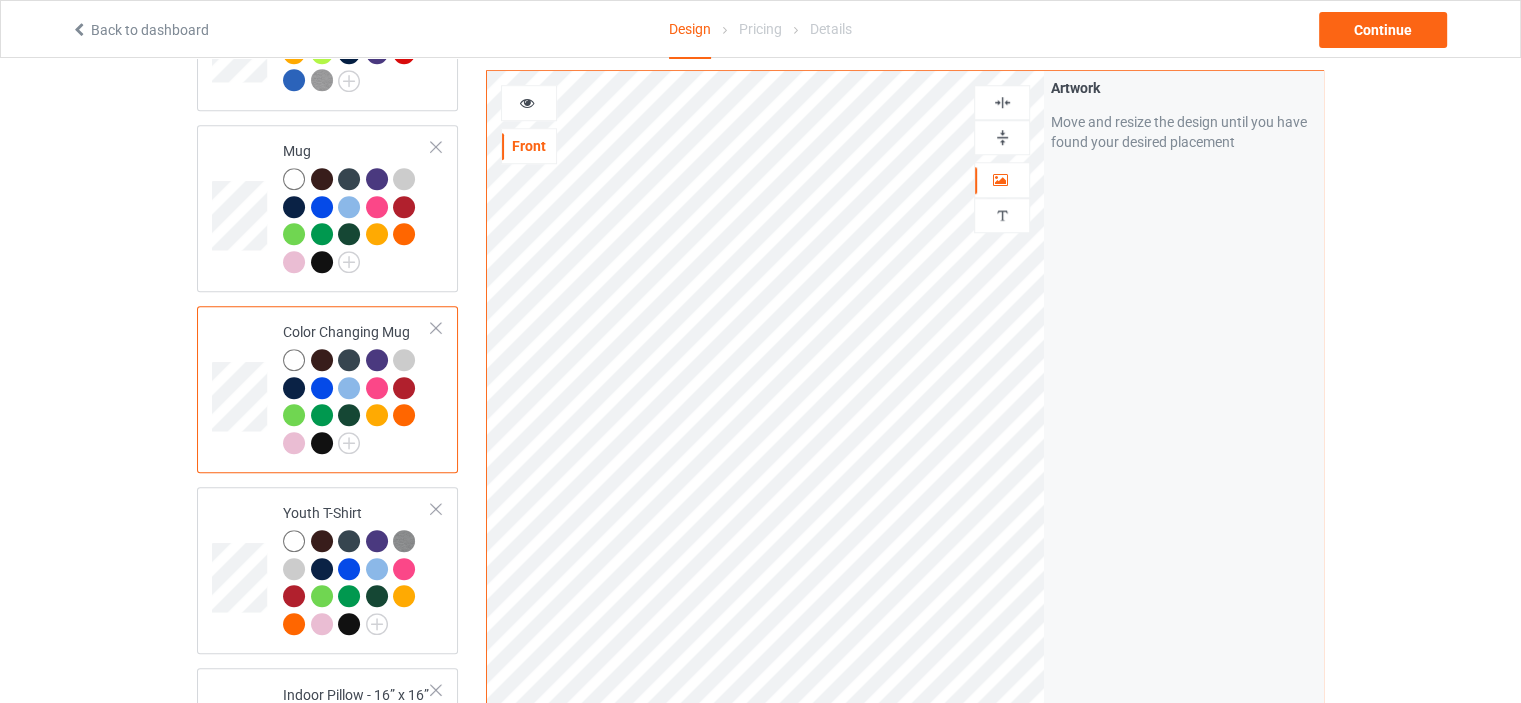 click at bounding box center [1002, 137] 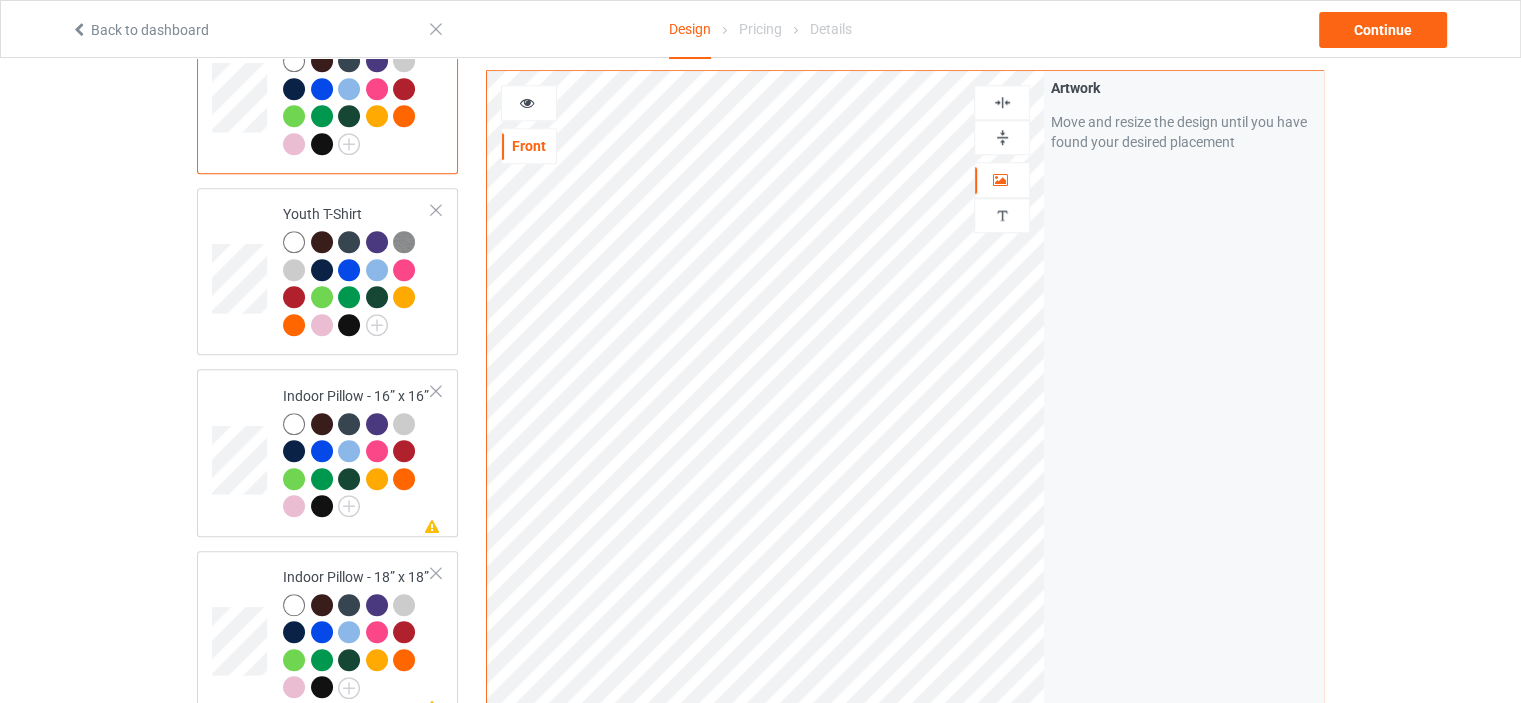 scroll, scrollTop: 1800, scrollLeft: 0, axis: vertical 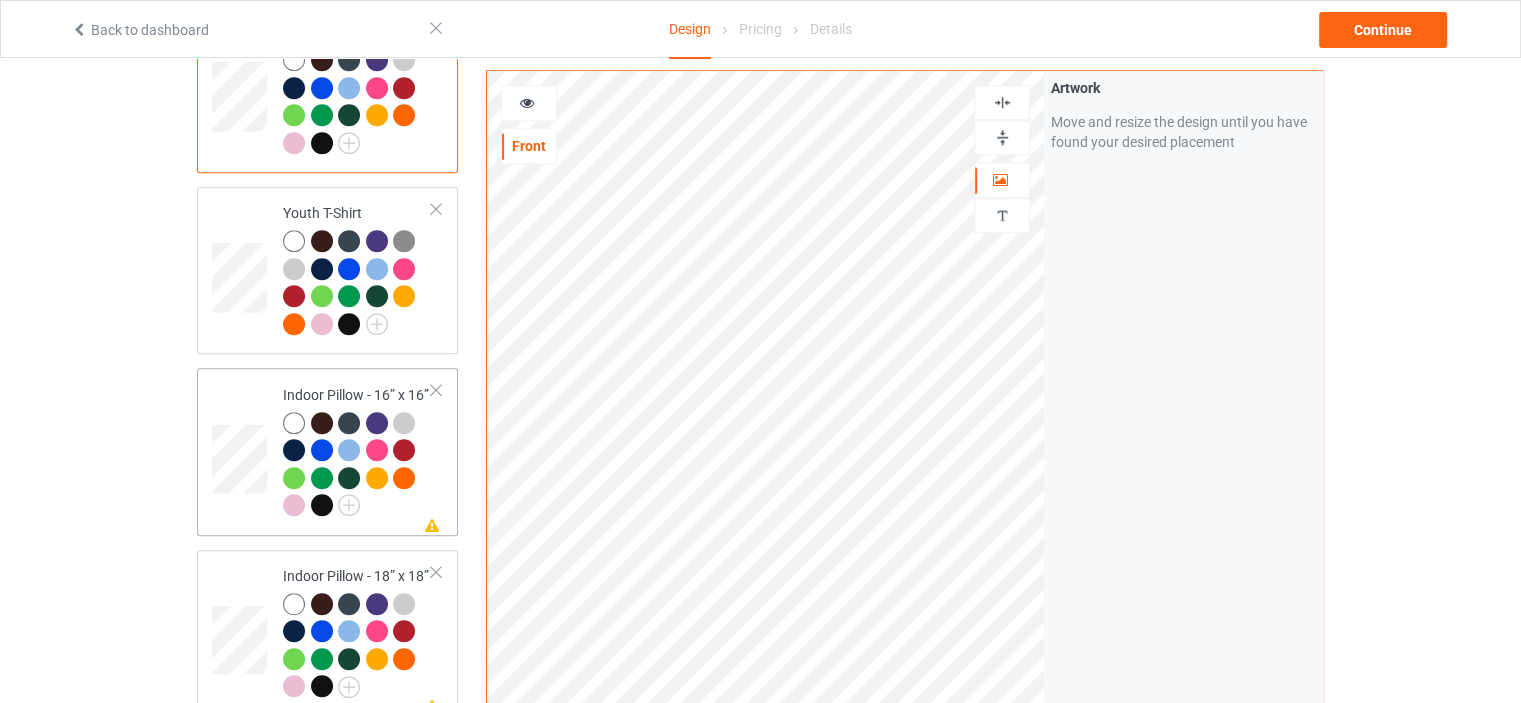 click on "Indoor Pillow - 16” x 16”" at bounding box center [357, 450] 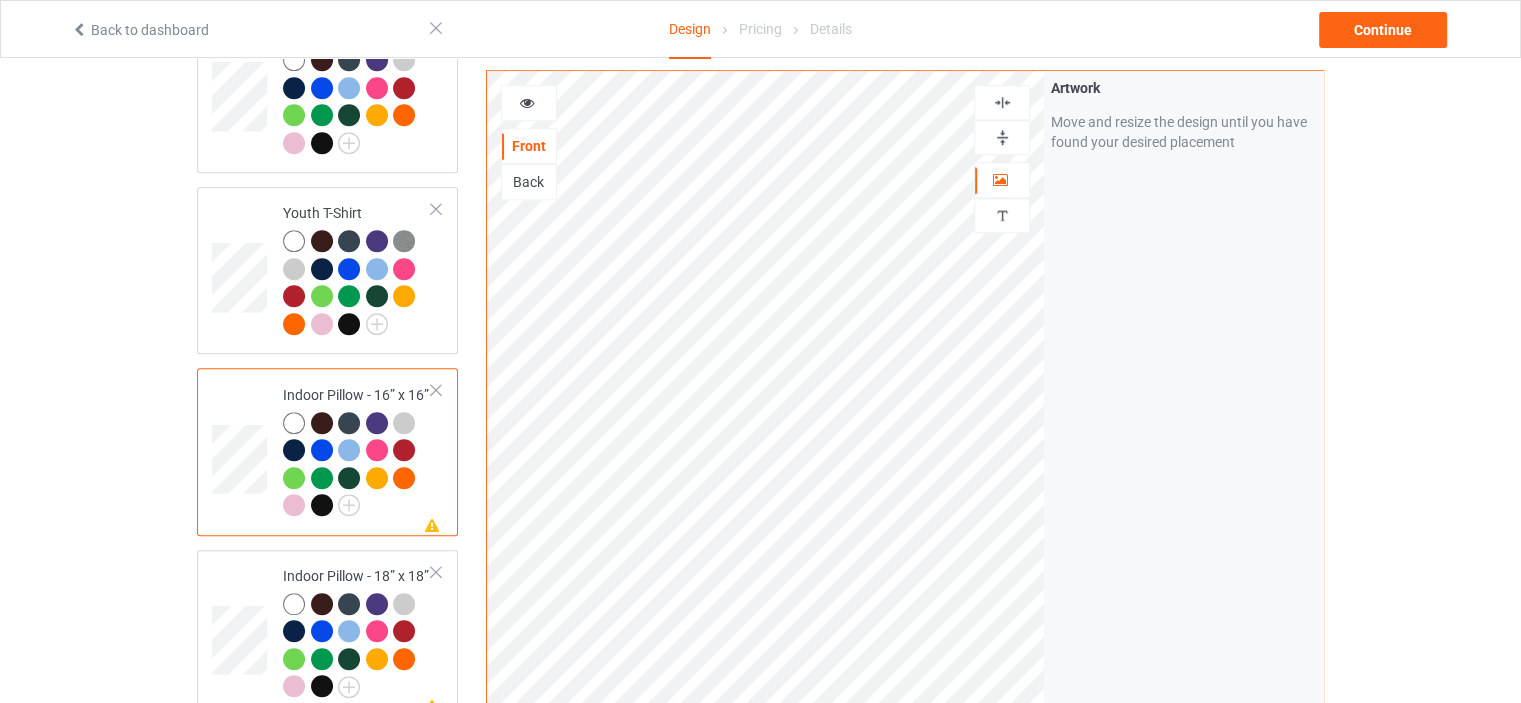 click at bounding box center [1002, 137] 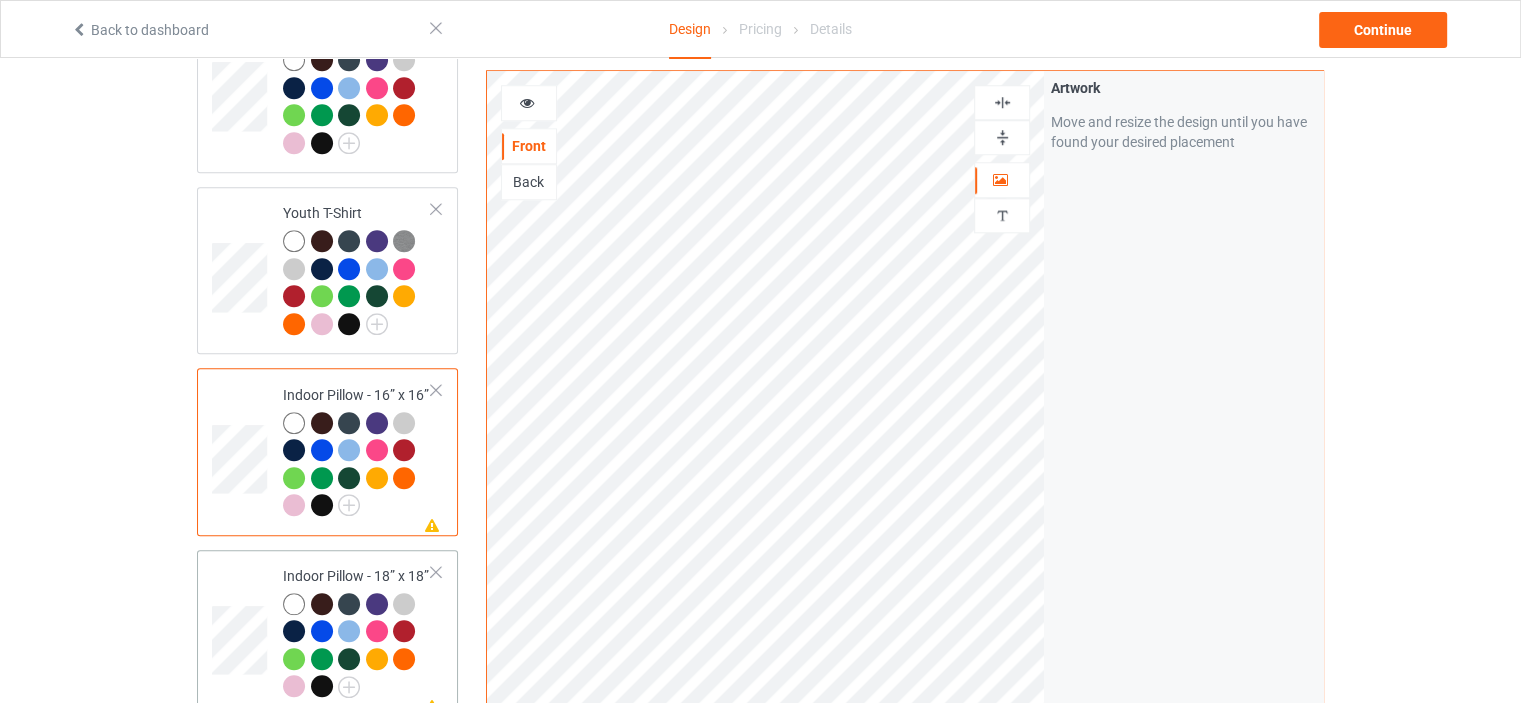 click on "Missing artwork on 1 side(s) Indoor Pillow - 18” x 18”" at bounding box center (357, 633) 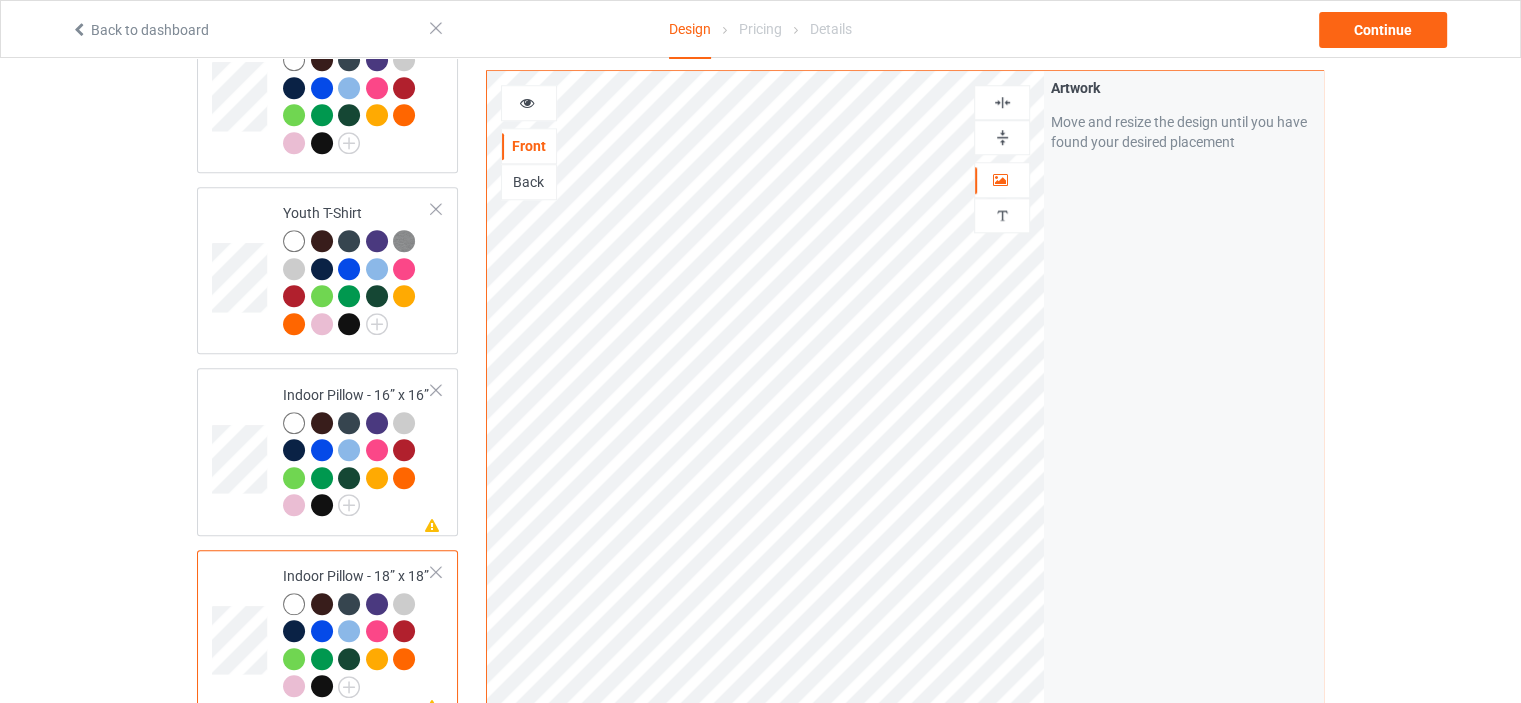 click at bounding box center (1002, 137) 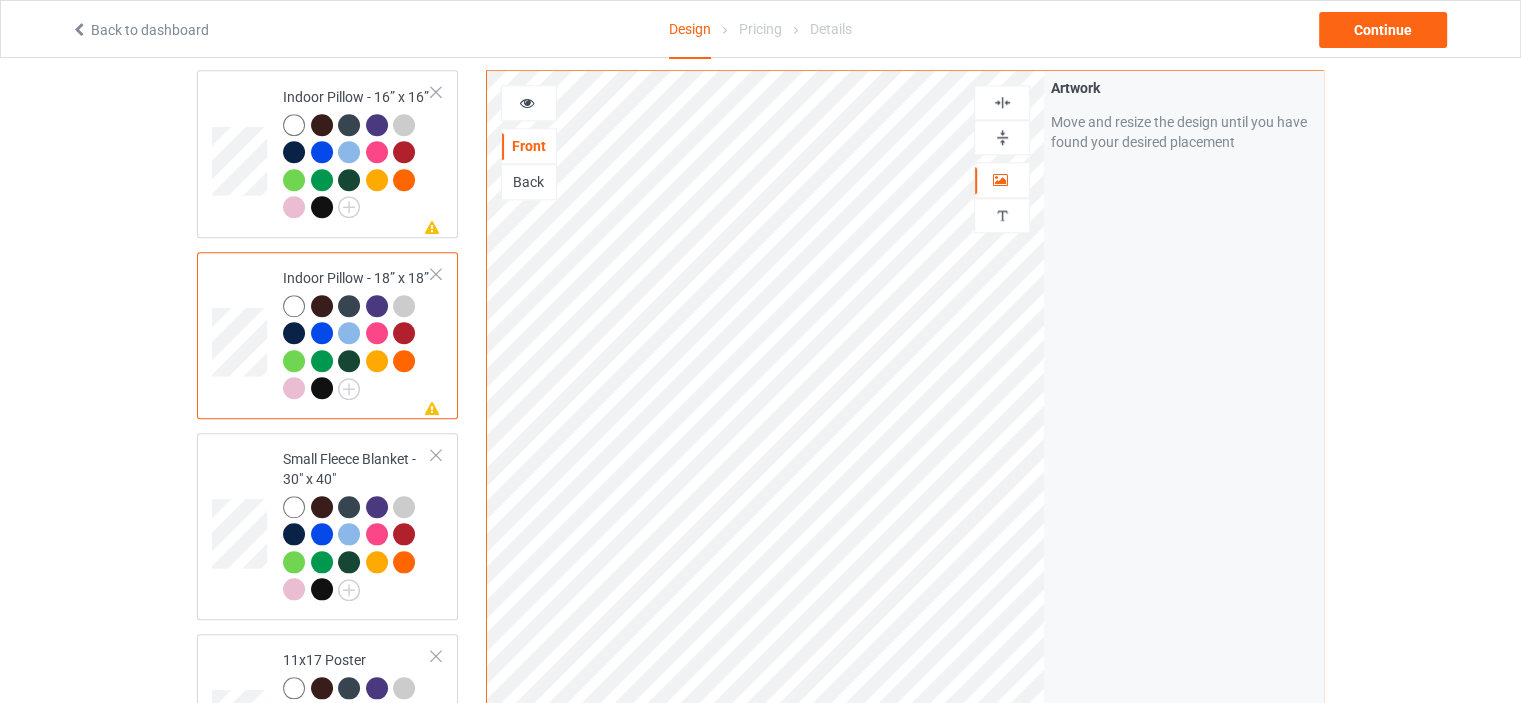 scroll, scrollTop: 2100, scrollLeft: 0, axis: vertical 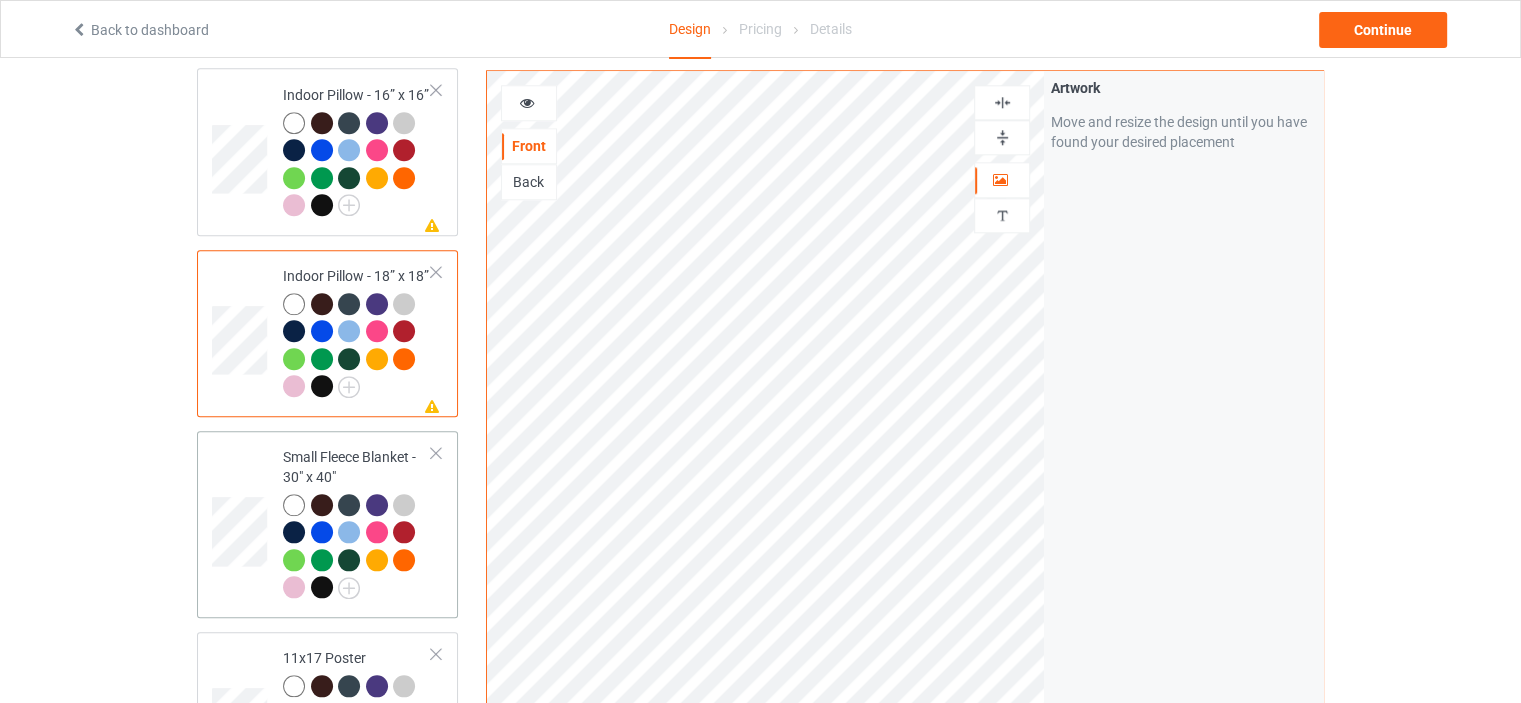 click on "Small Fleece Blanket - 30" x 40"" at bounding box center (327, 524) 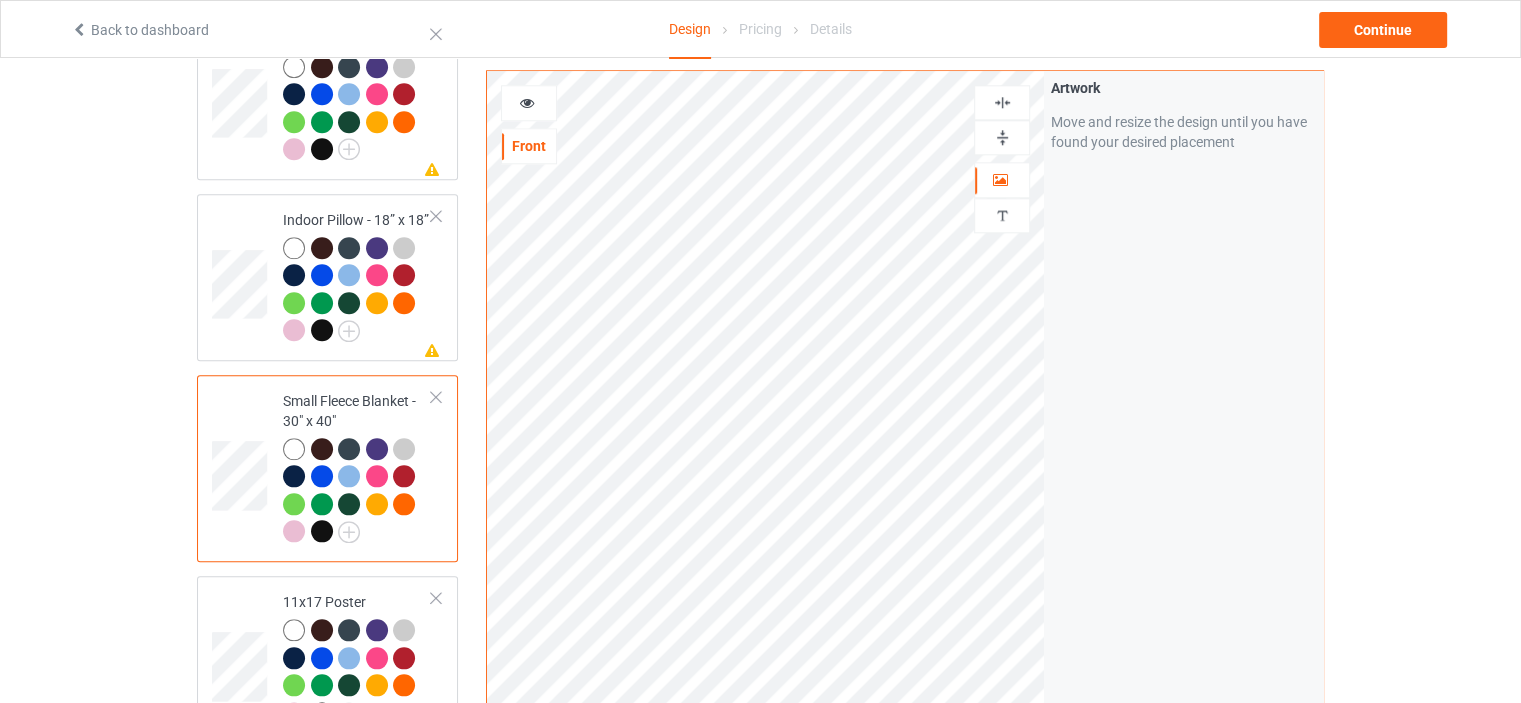 scroll, scrollTop: 2200, scrollLeft: 0, axis: vertical 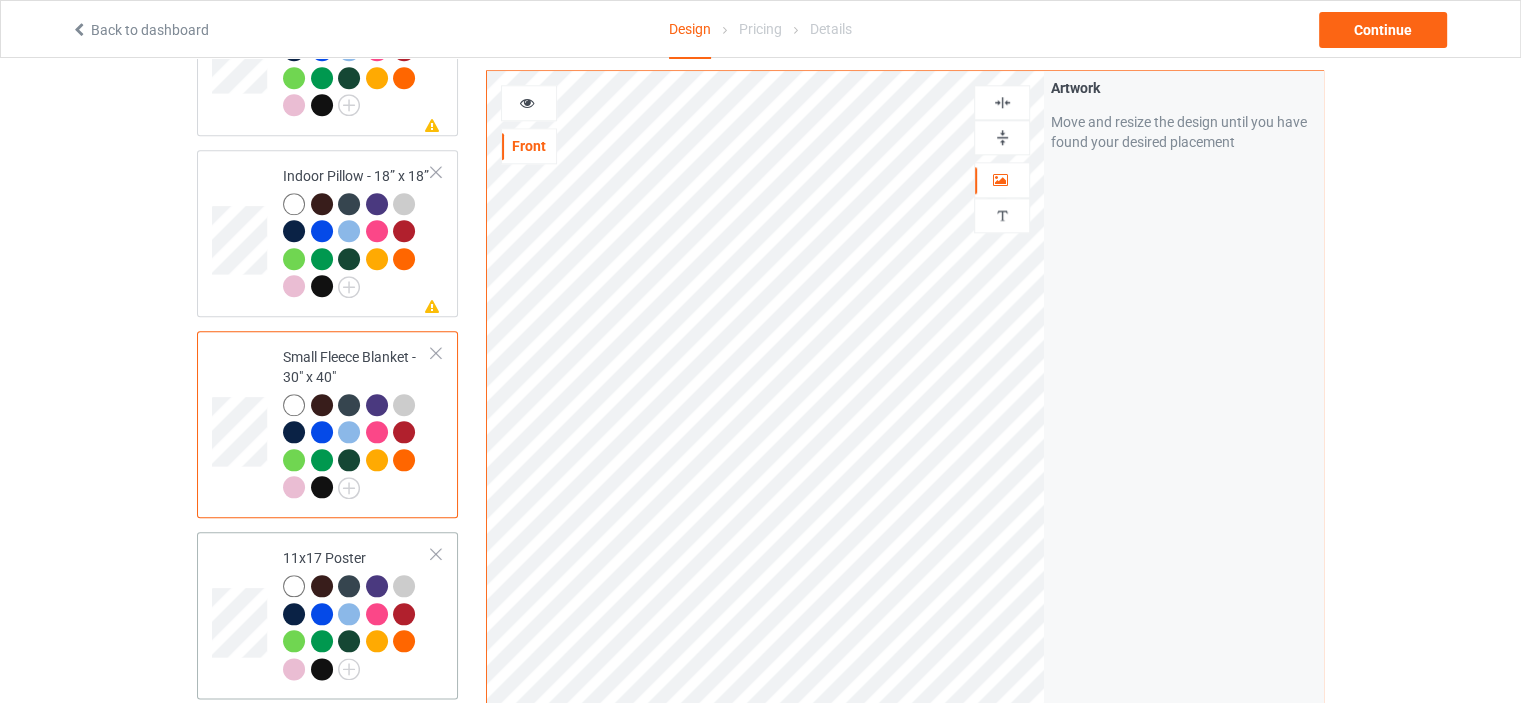 click on "11x17 Poster" at bounding box center (357, 615) 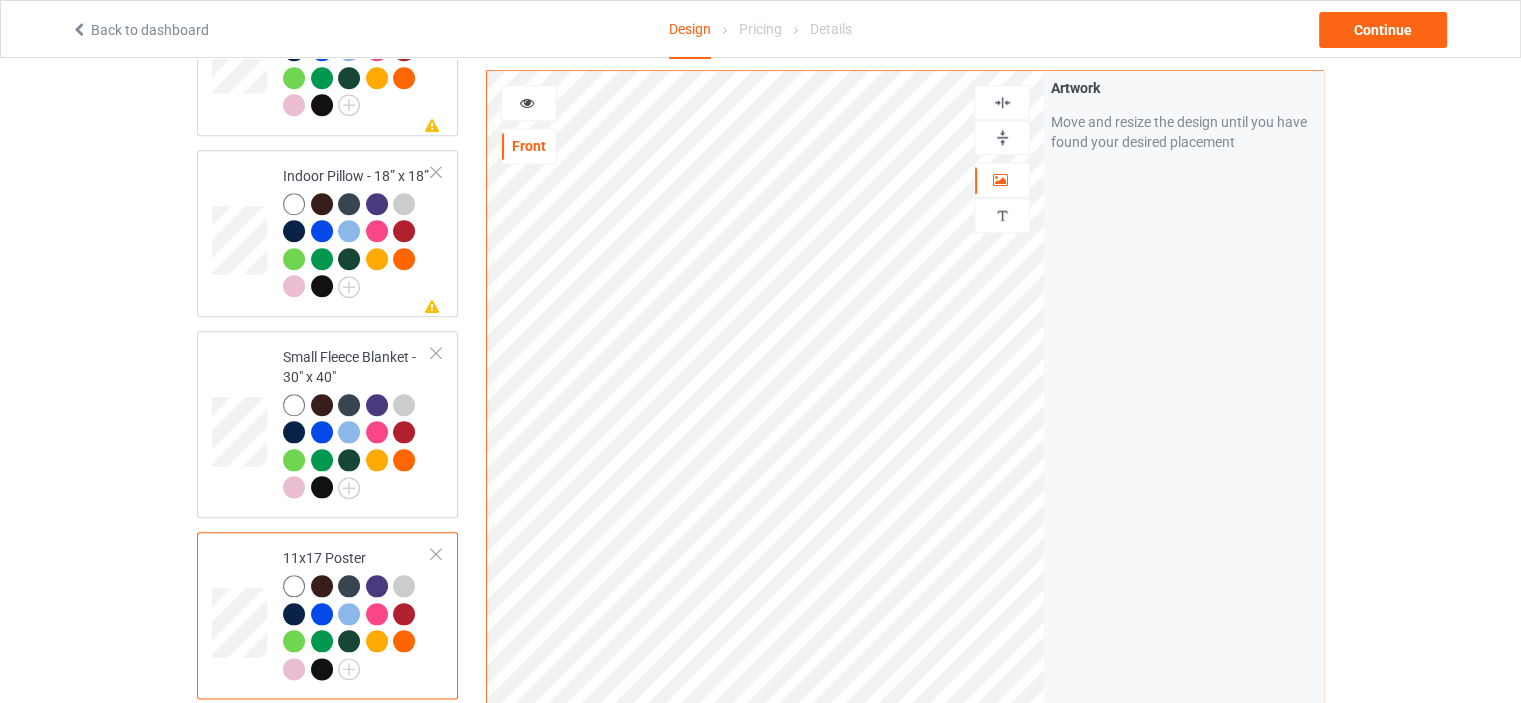 click at bounding box center [1002, 137] 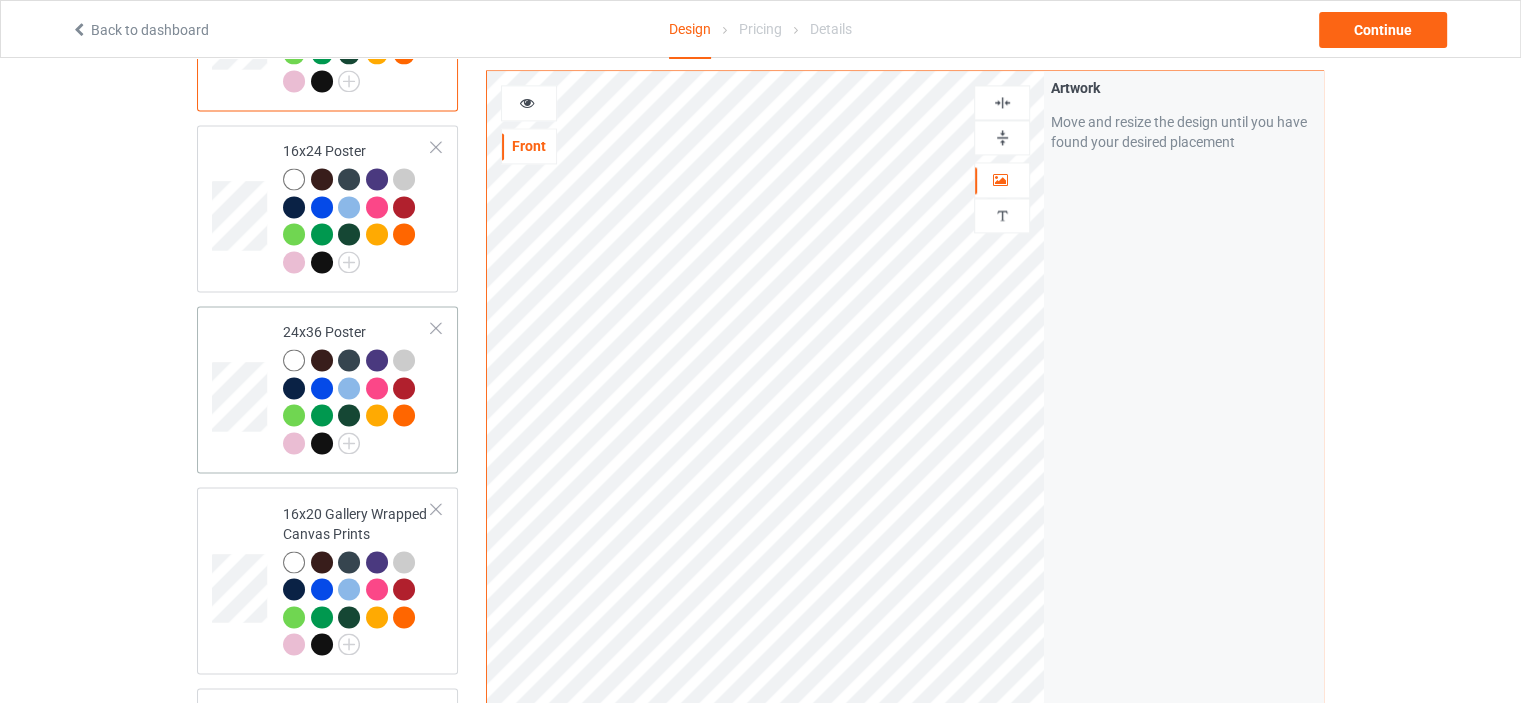 scroll, scrollTop: 2800, scrollLeft: 0, axis: vertical 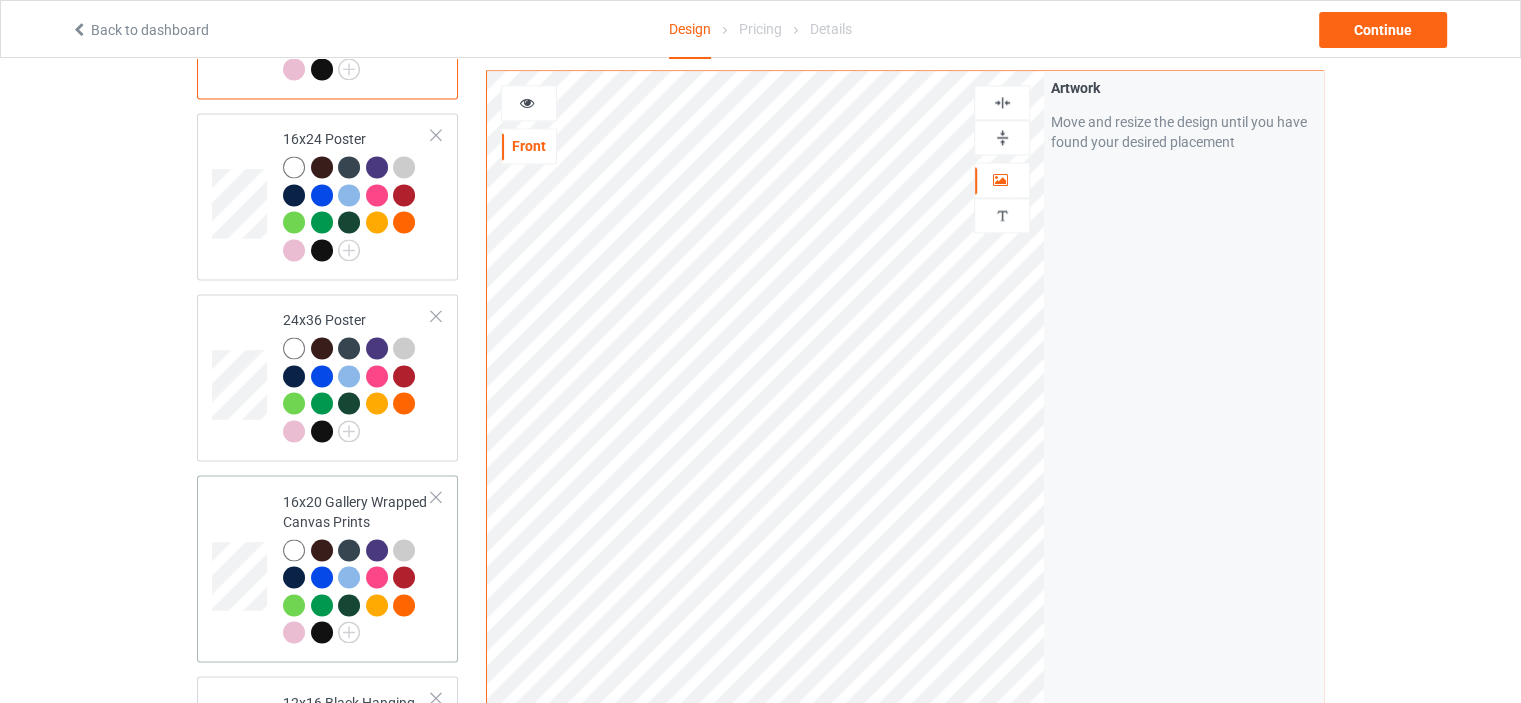 click on "16x20 Gallery Wrapped Canvas Prints" at bounding box center (357, 567) 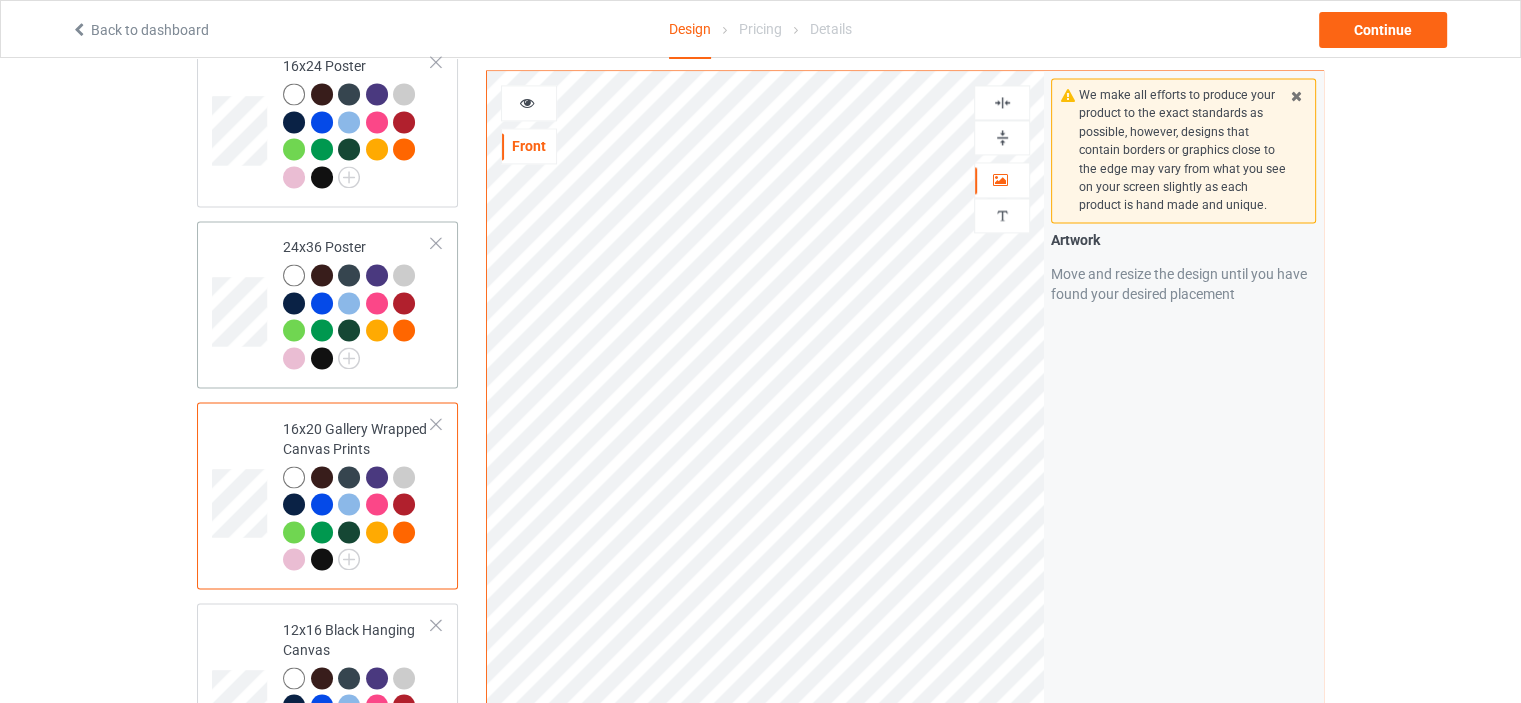 scroll, scrollTop: 3000, scrollLeft: 0, axis: vertical 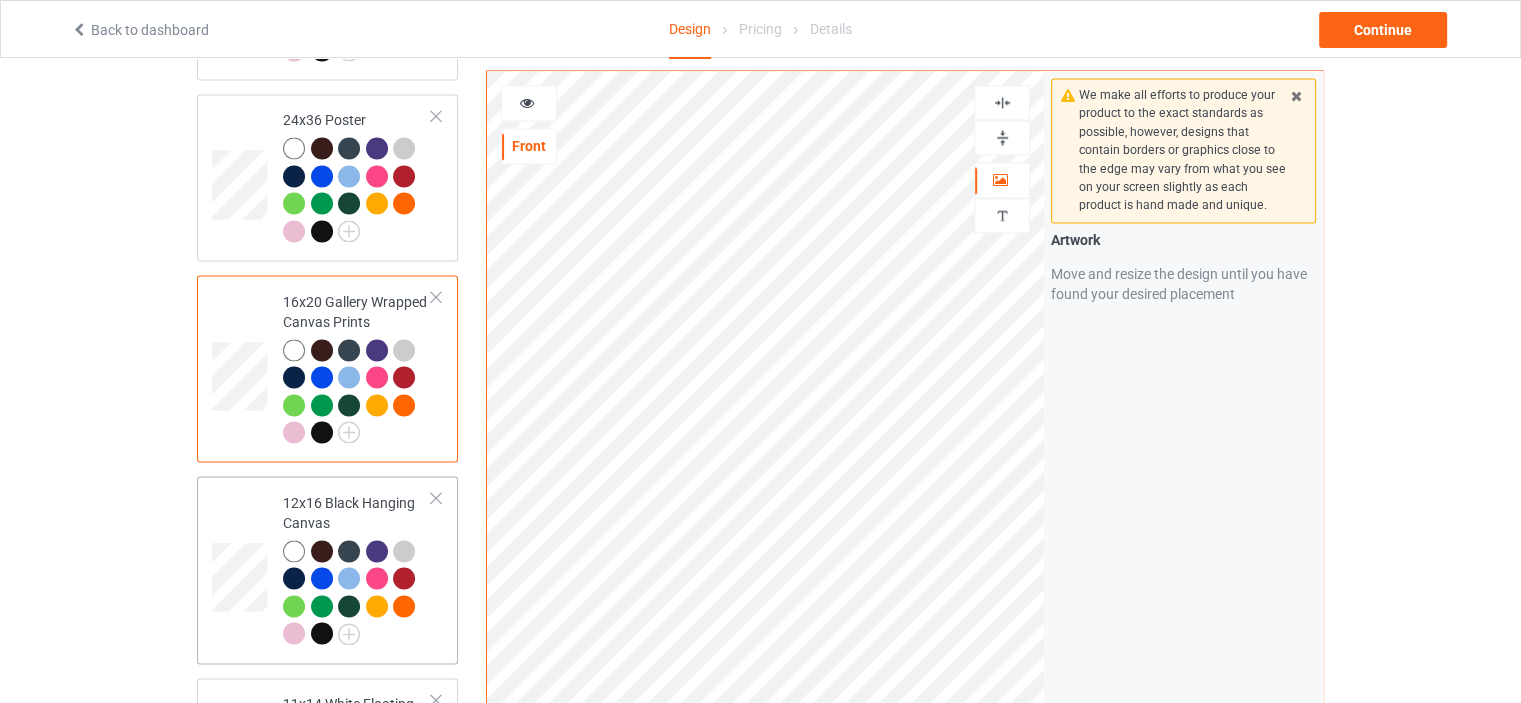 click on "12x16 Black Hanging Canvas" at bounding box center [357, 568] 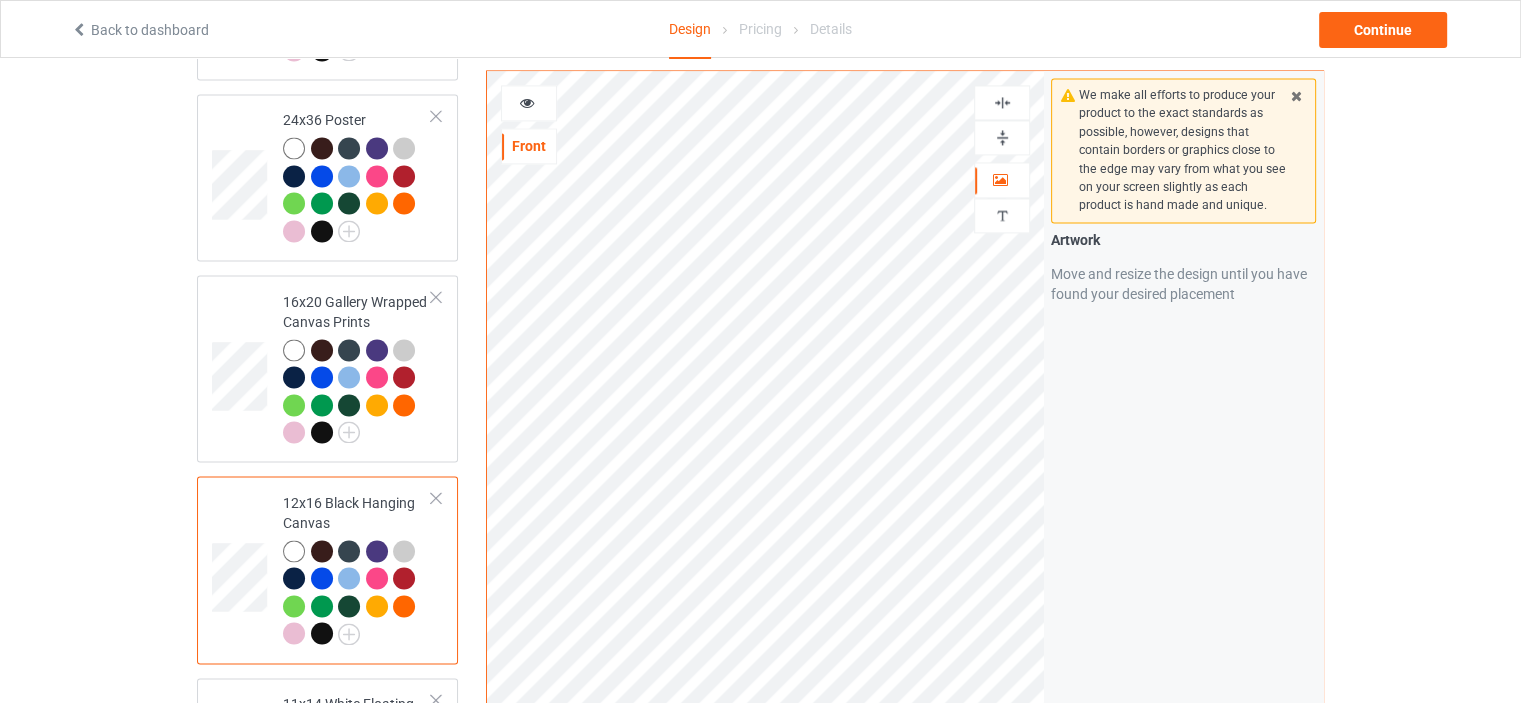 click at bounding box center (1002, 137) 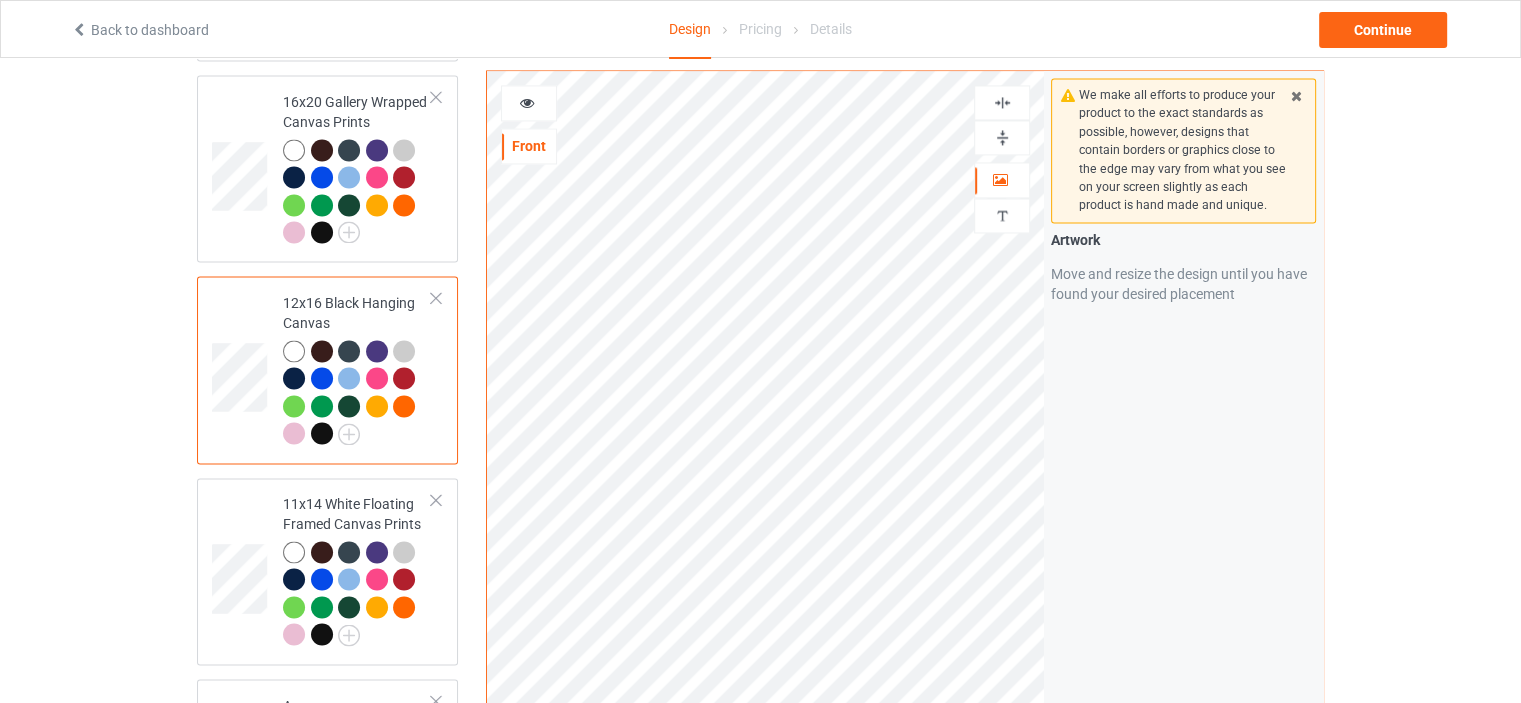scroll, scrollTop: 3300, scrollLeft: 0, axis: vertical 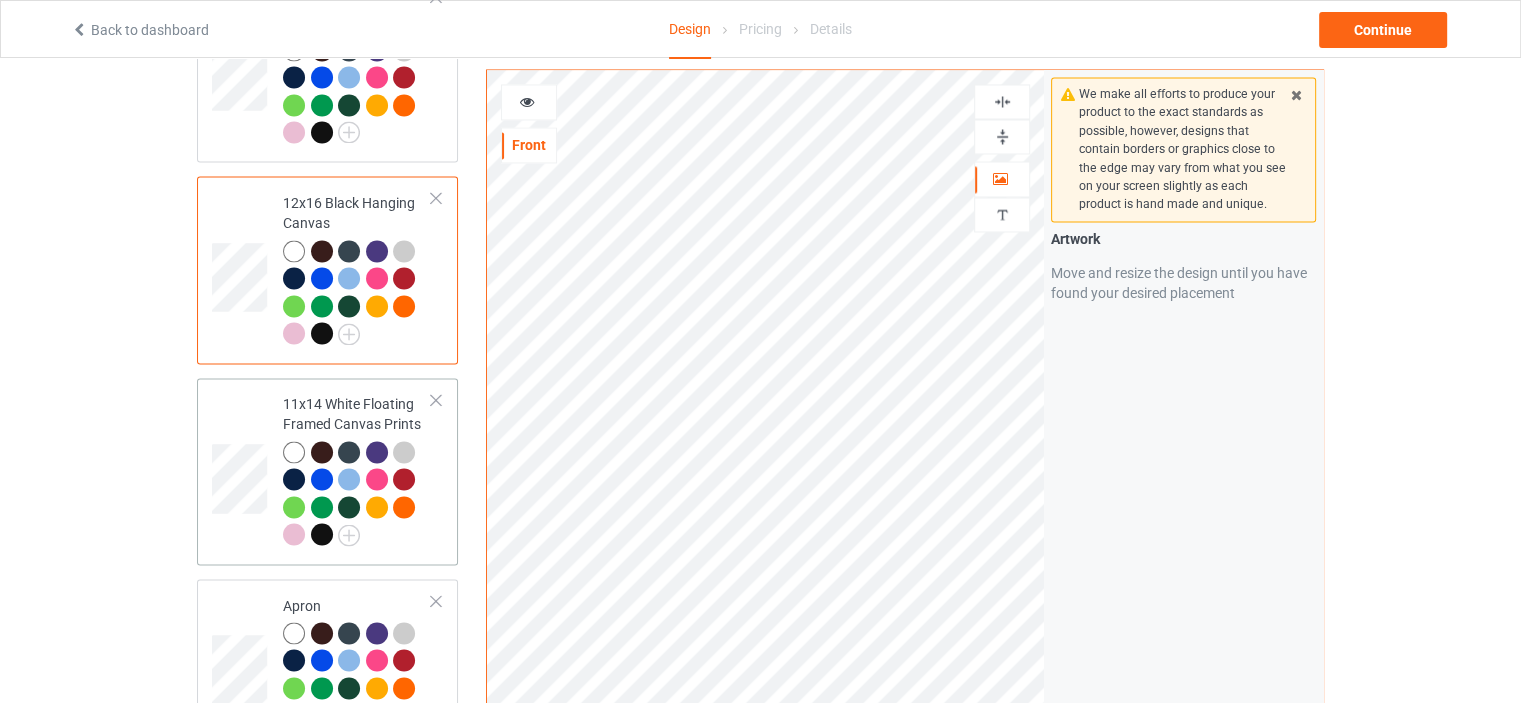 click on "11x14 White Floating Framed Canvas Prints" at bounding box center [357, 469] 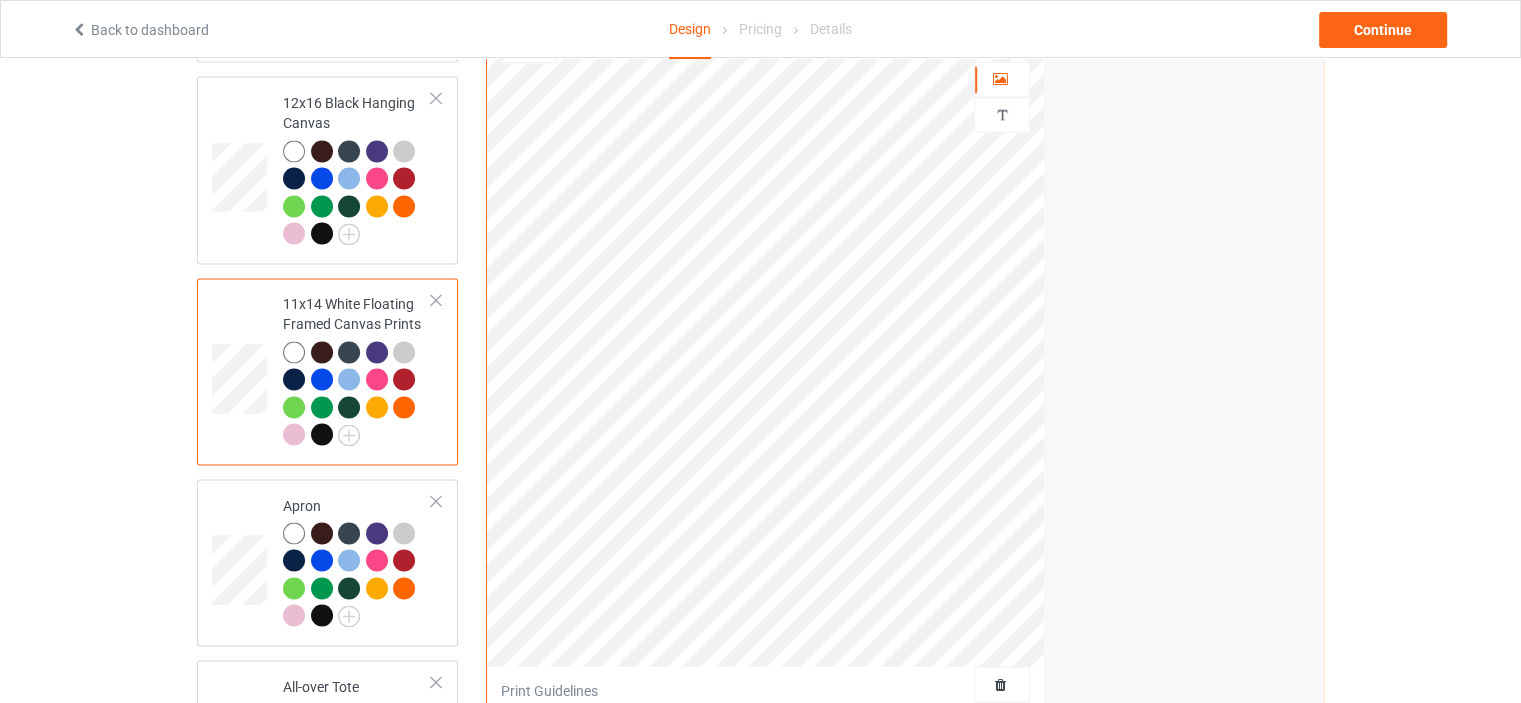 scroll, scrollTop: 3500, scrollLeft: 0, axis: vertical 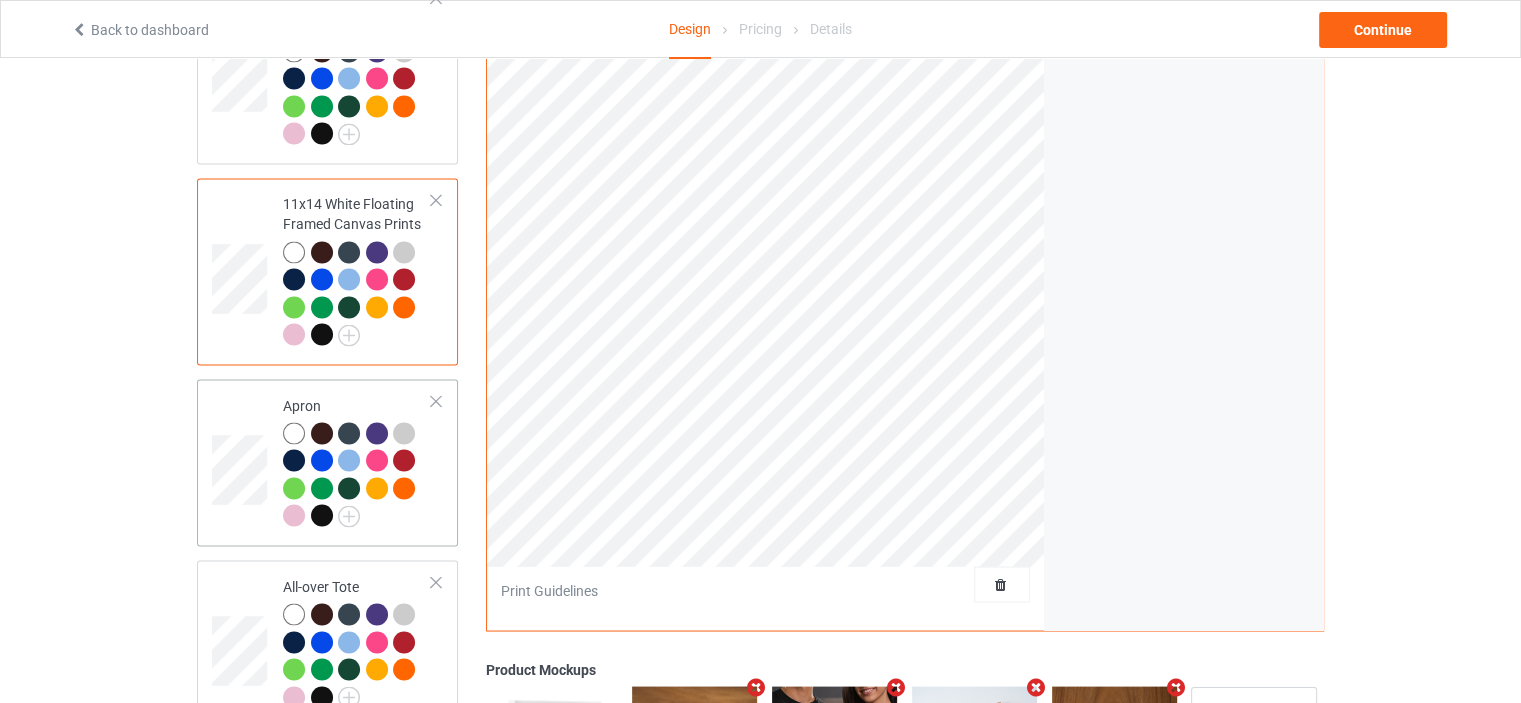 click on "Apron" at bounding box center (357, 462) 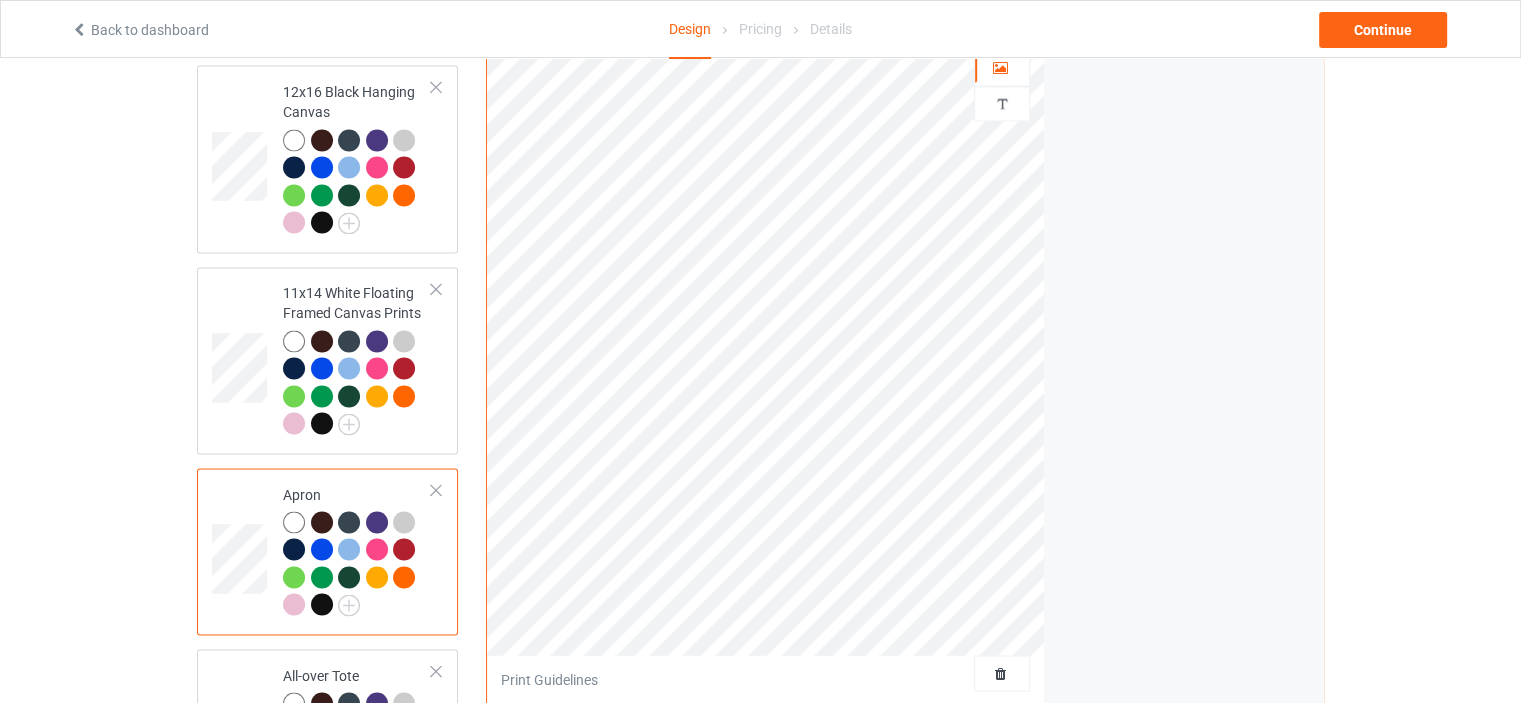 scroll, scrollTop: 3600, scrollLeft: 0, axis: vertical 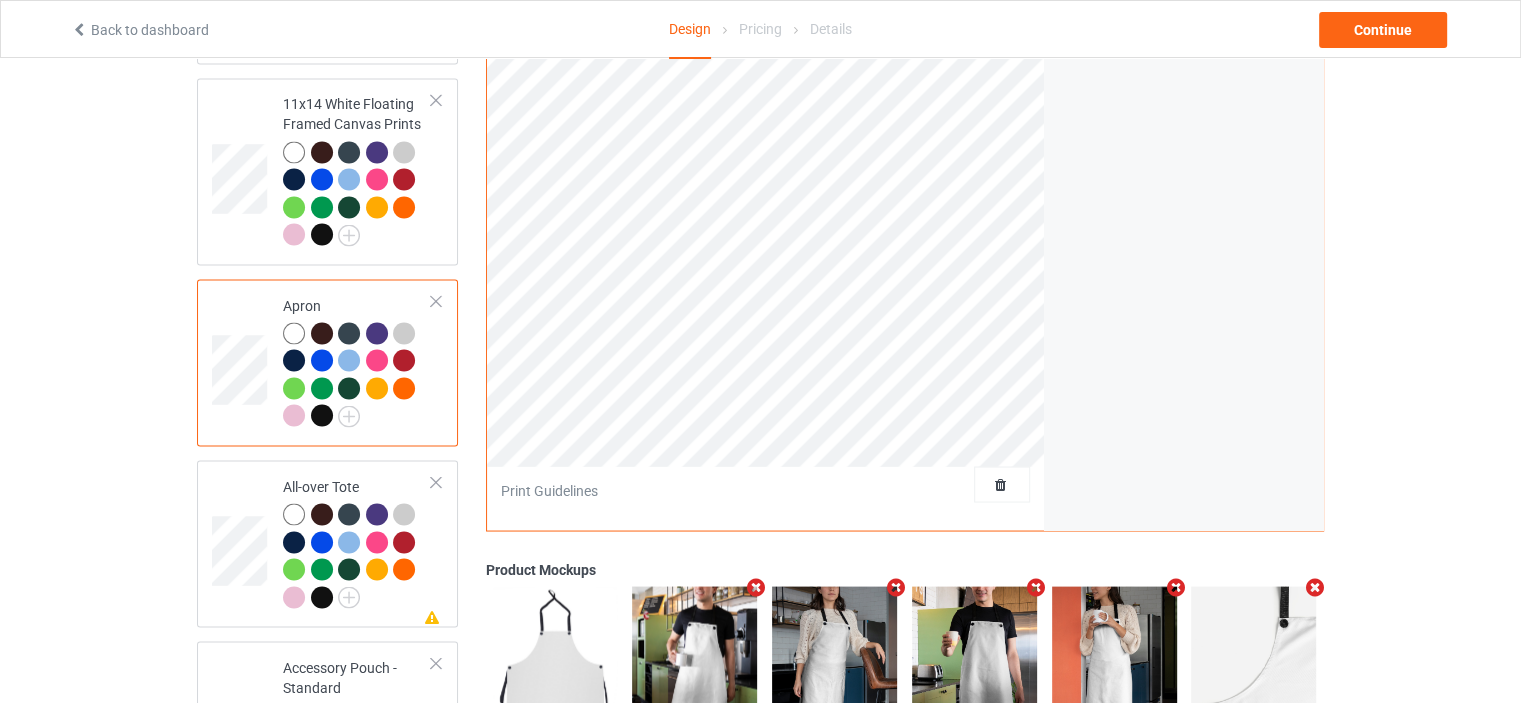 click at bounding box center [404, 360] 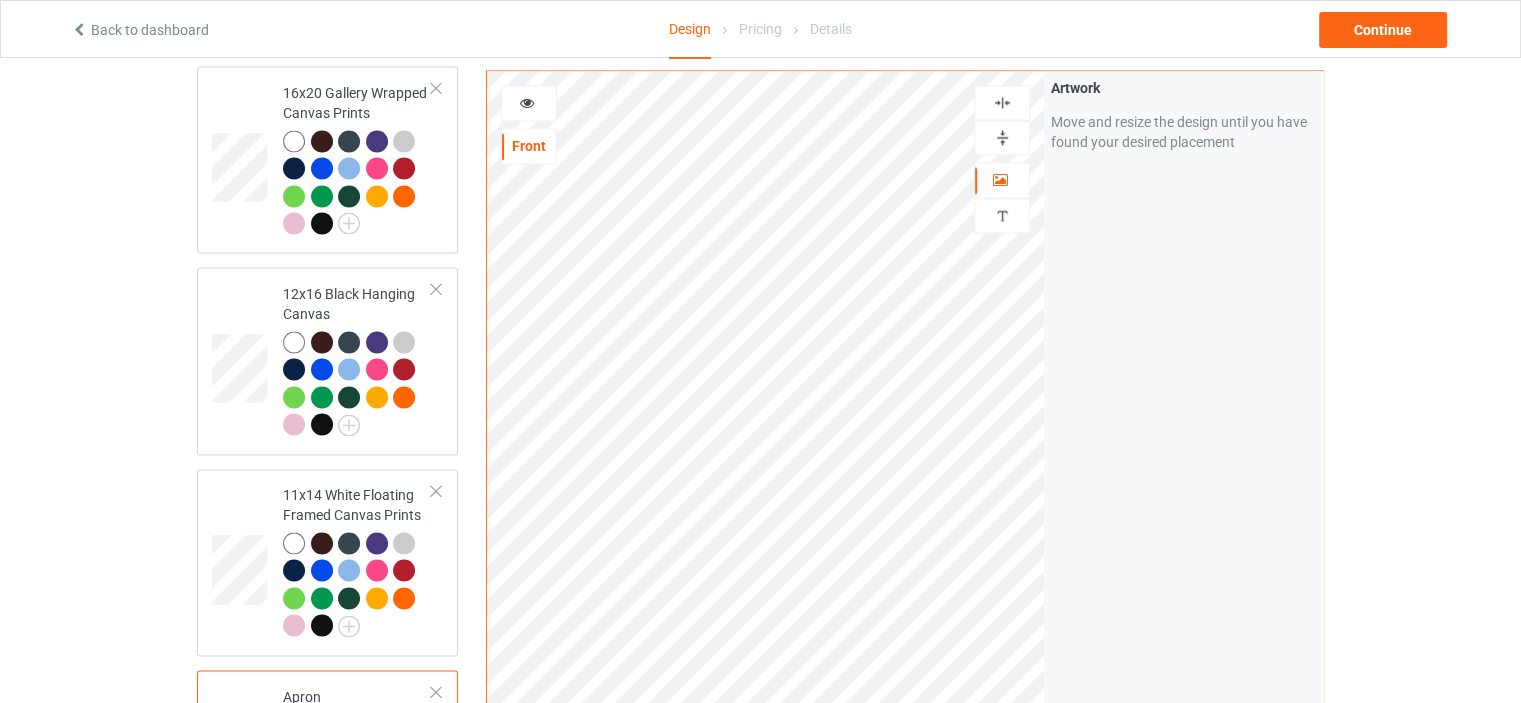 scroll, scrollTop: 3200, scrollLeft: 0, axis: vertical 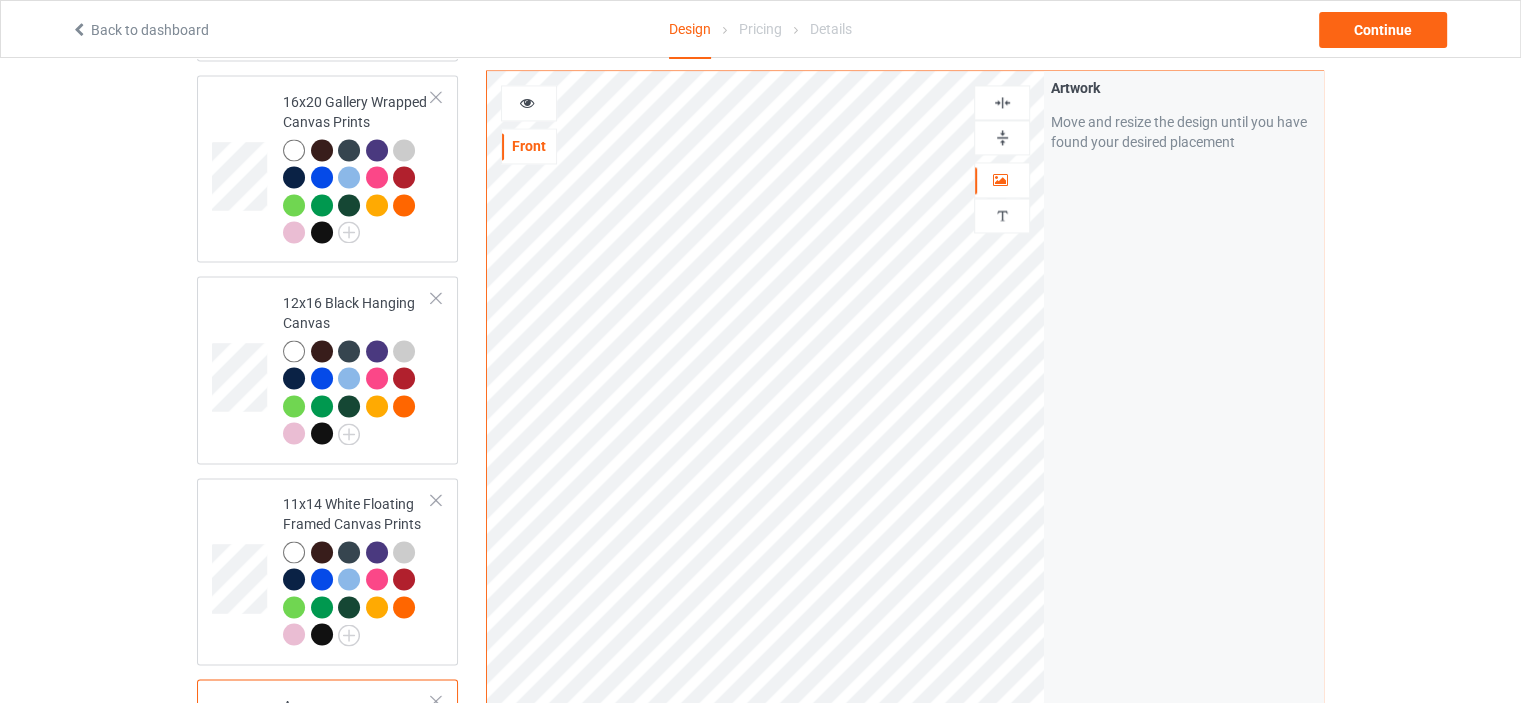 click at bounding box center [529, 103] 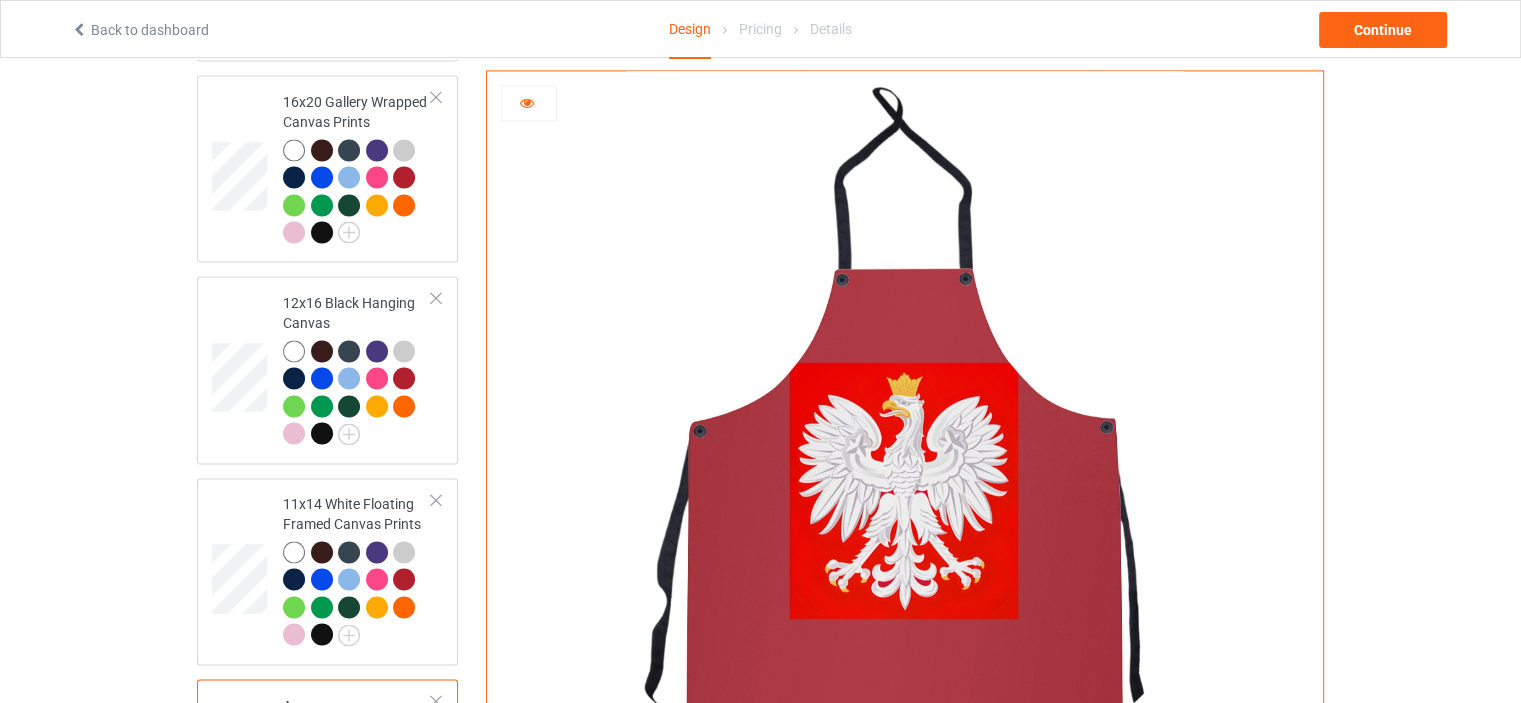 click at bounding box center [529, 103] 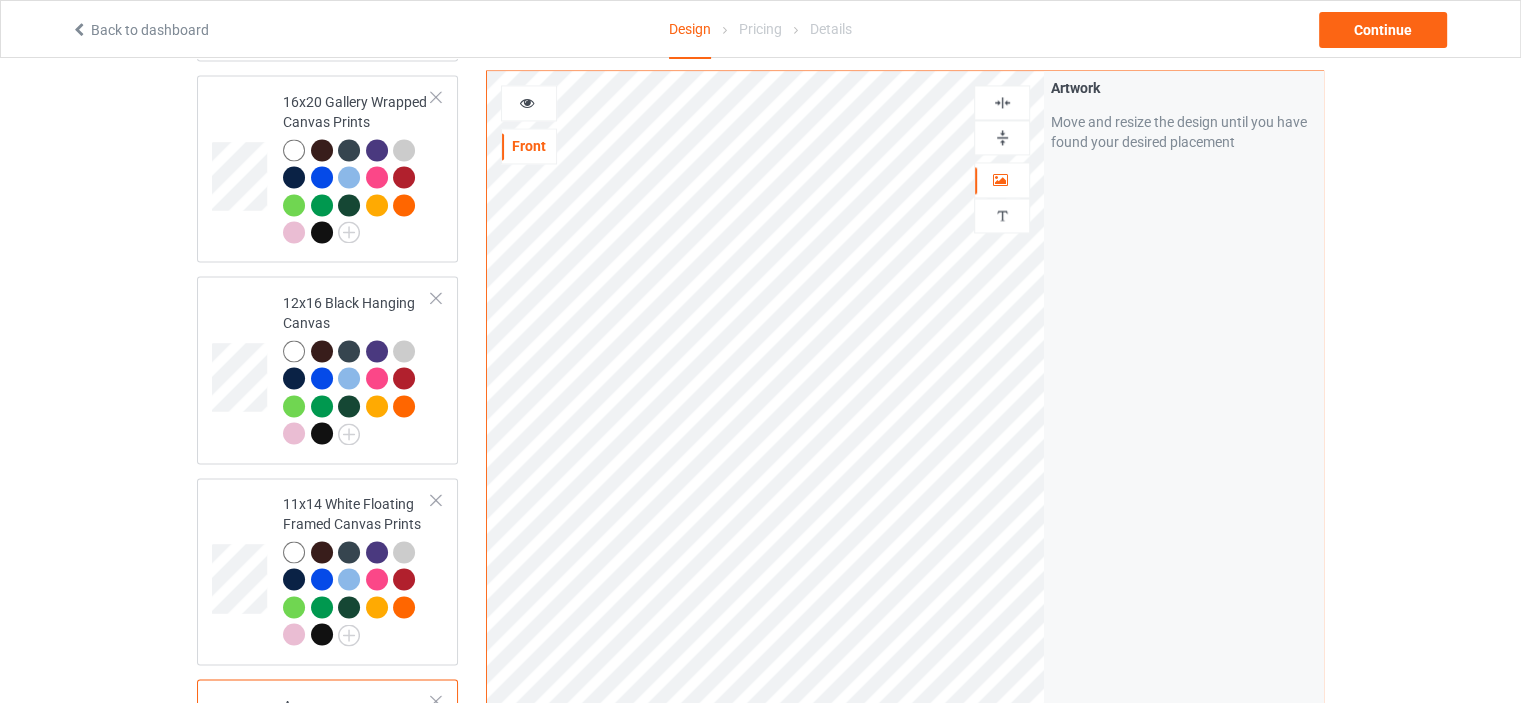 click at bounding box center (1002, 102) 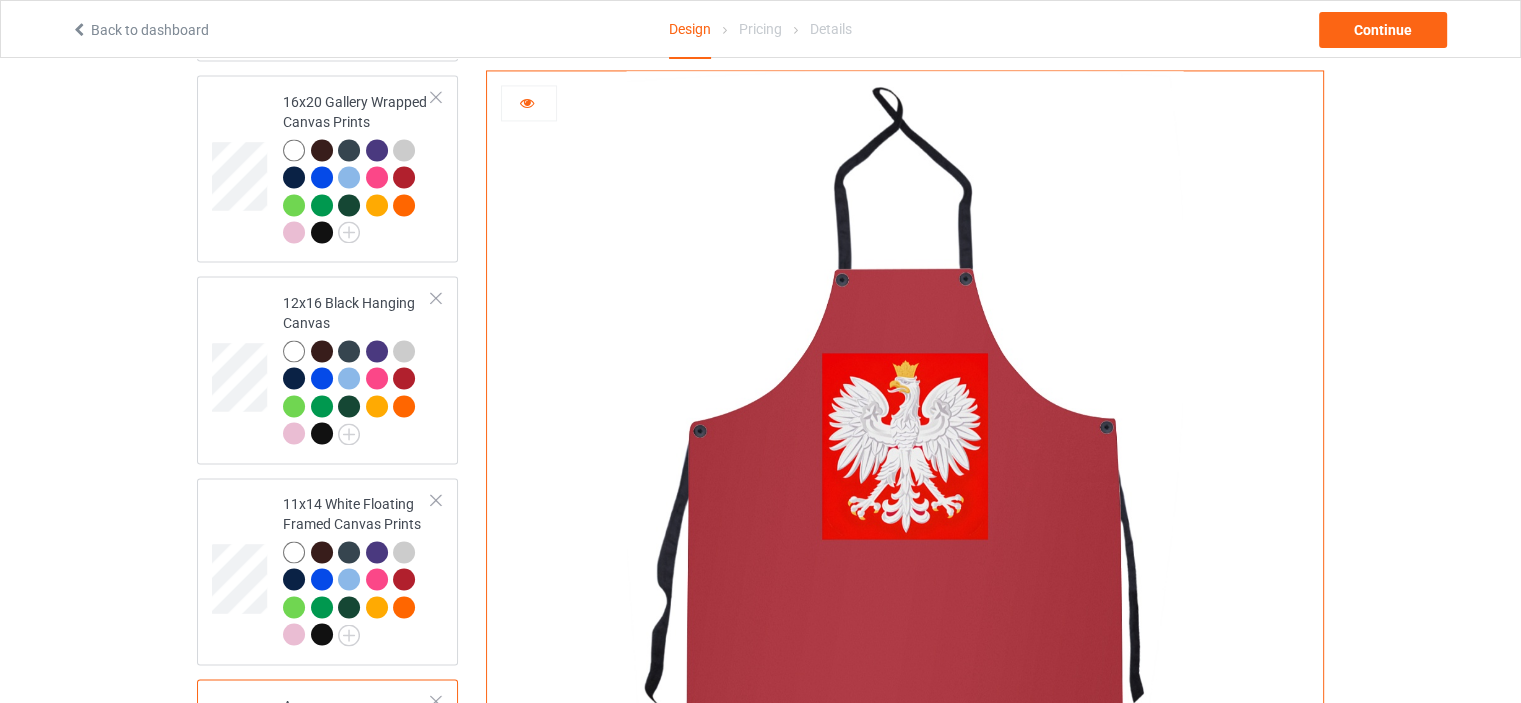 click at bounding box center [529, 103] 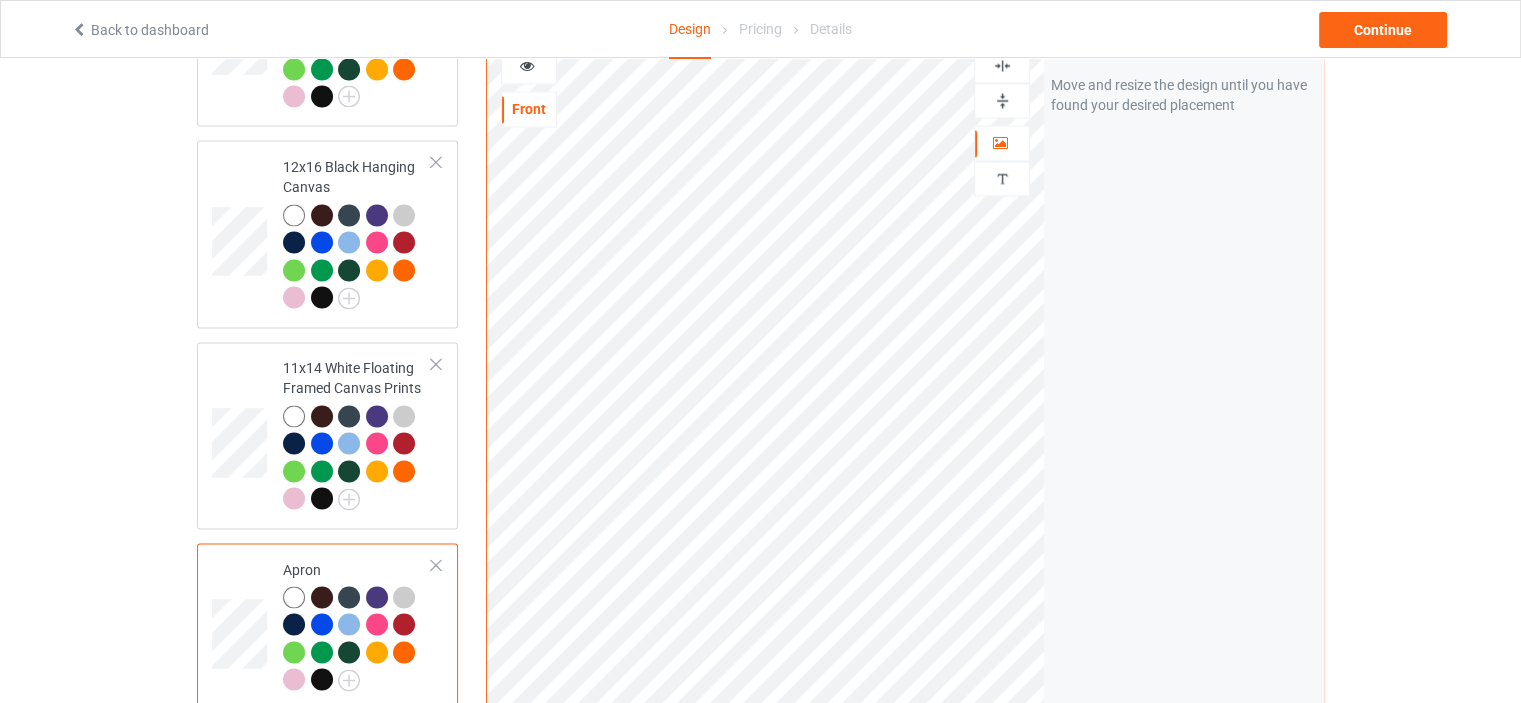 scroll, scrollTop: 3400, scrollLeft: 0, axis: vertical 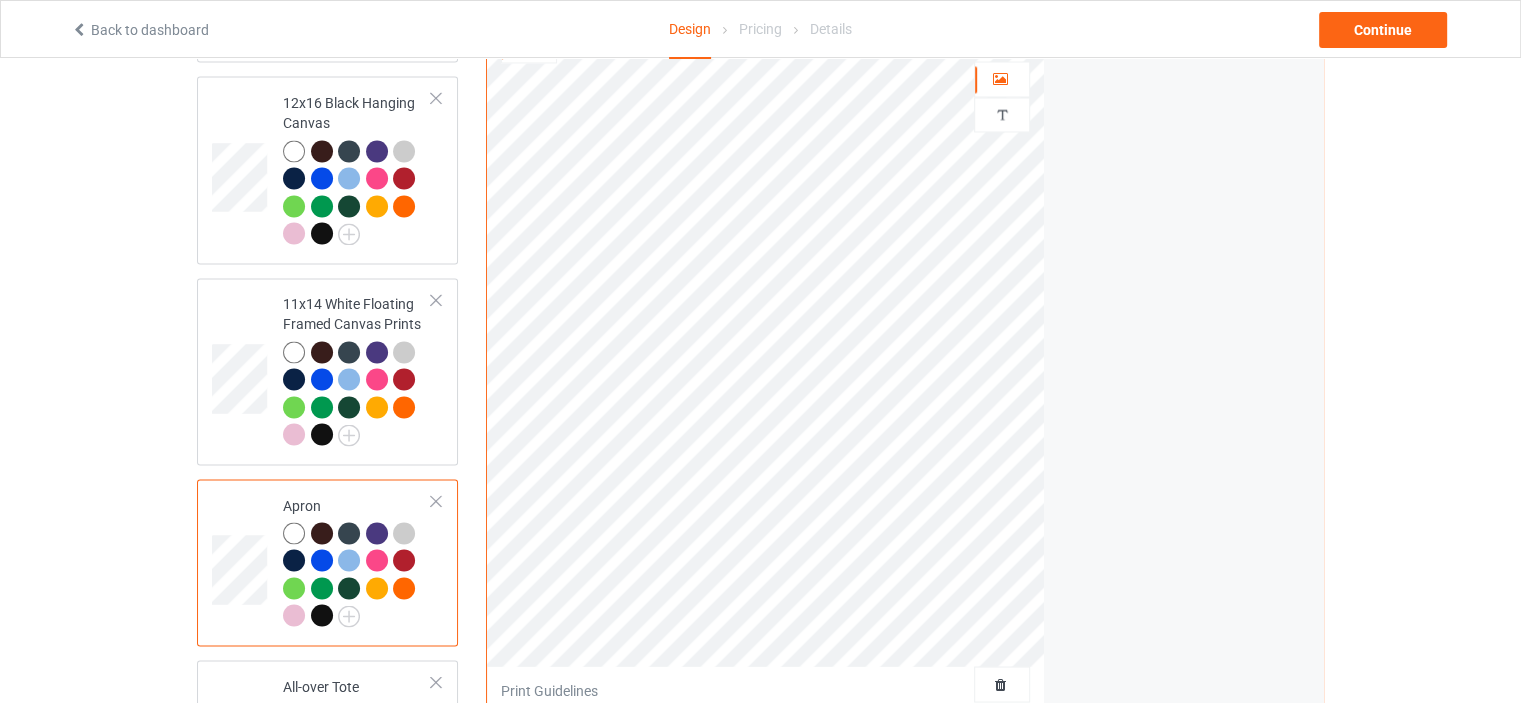 click at bounding box center [294, 533] 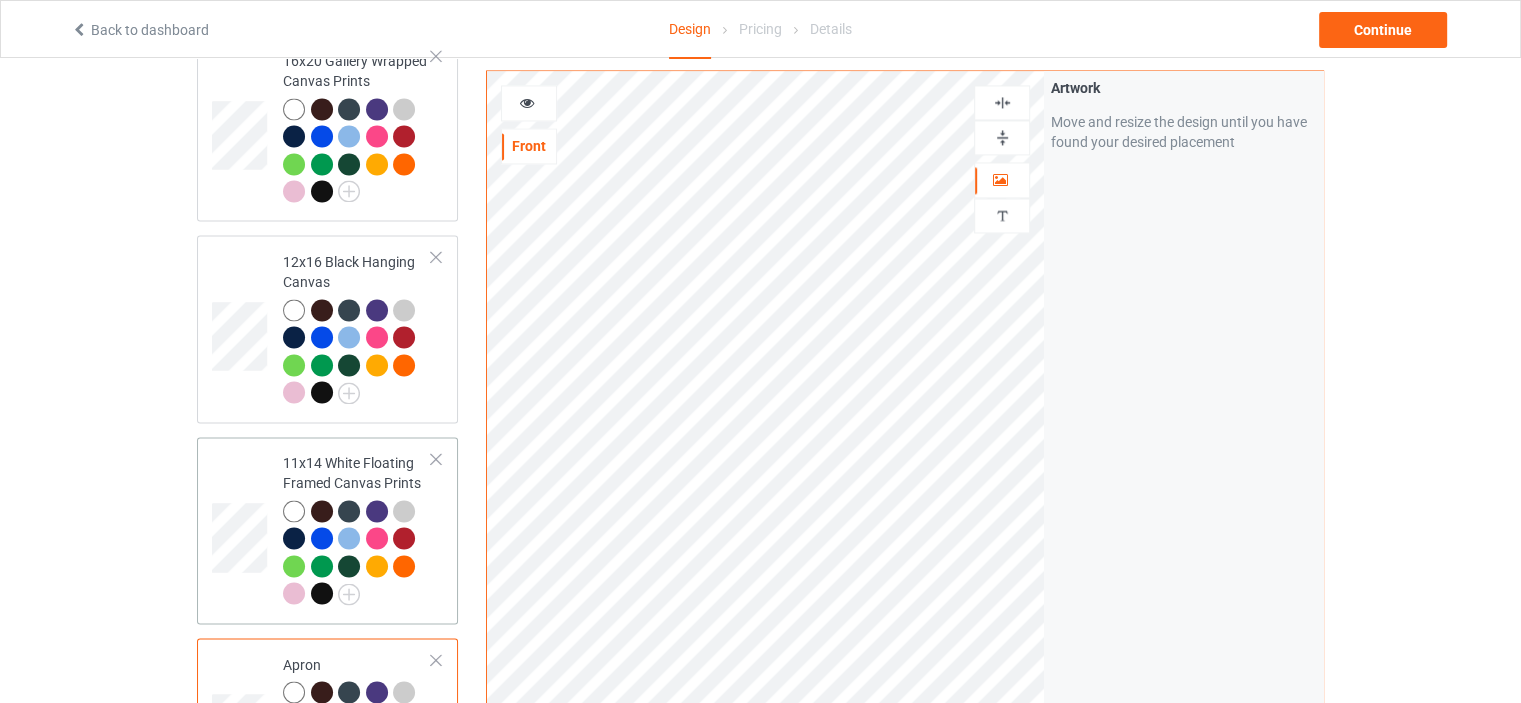 scroll, scrollTop: 3200, scrollLeft: 0, axis: vertical 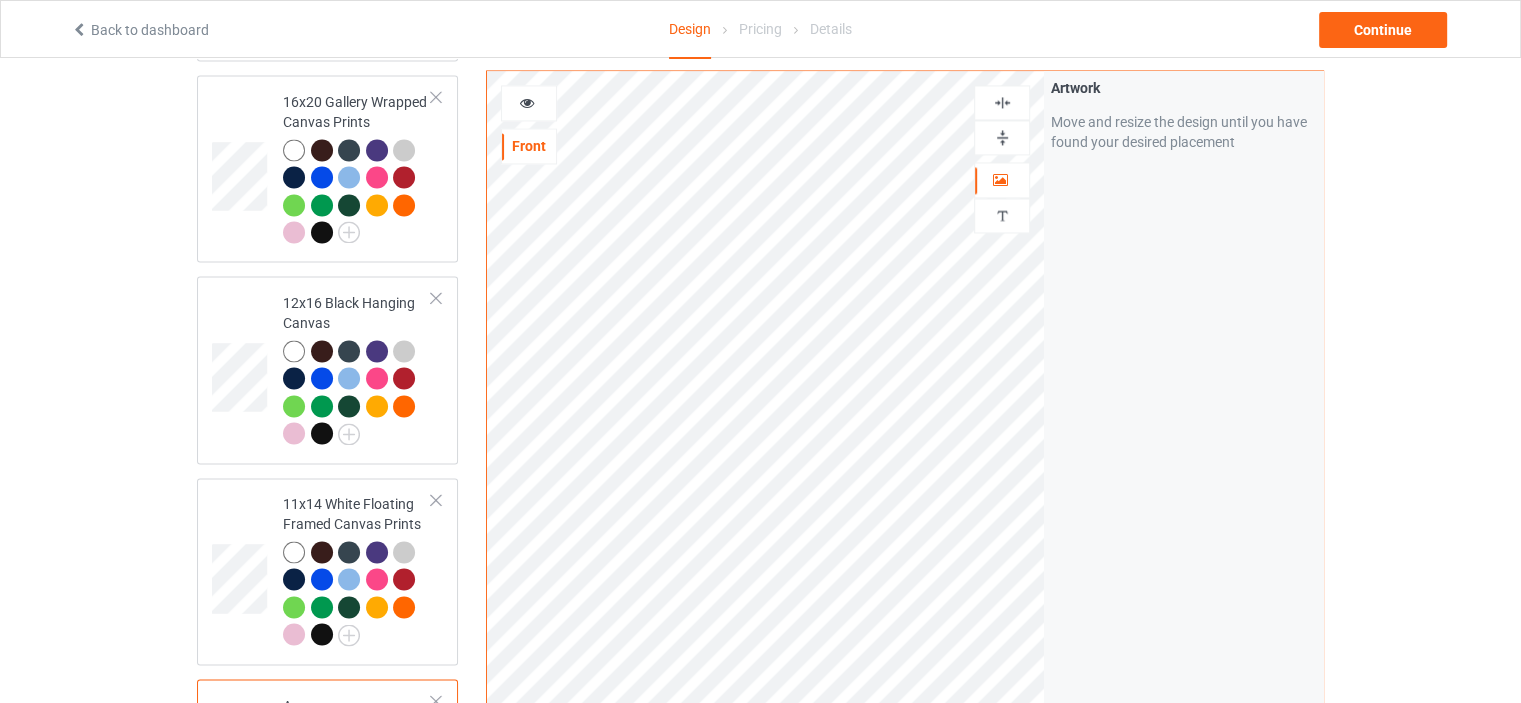 click at bounding box center [527, 100] 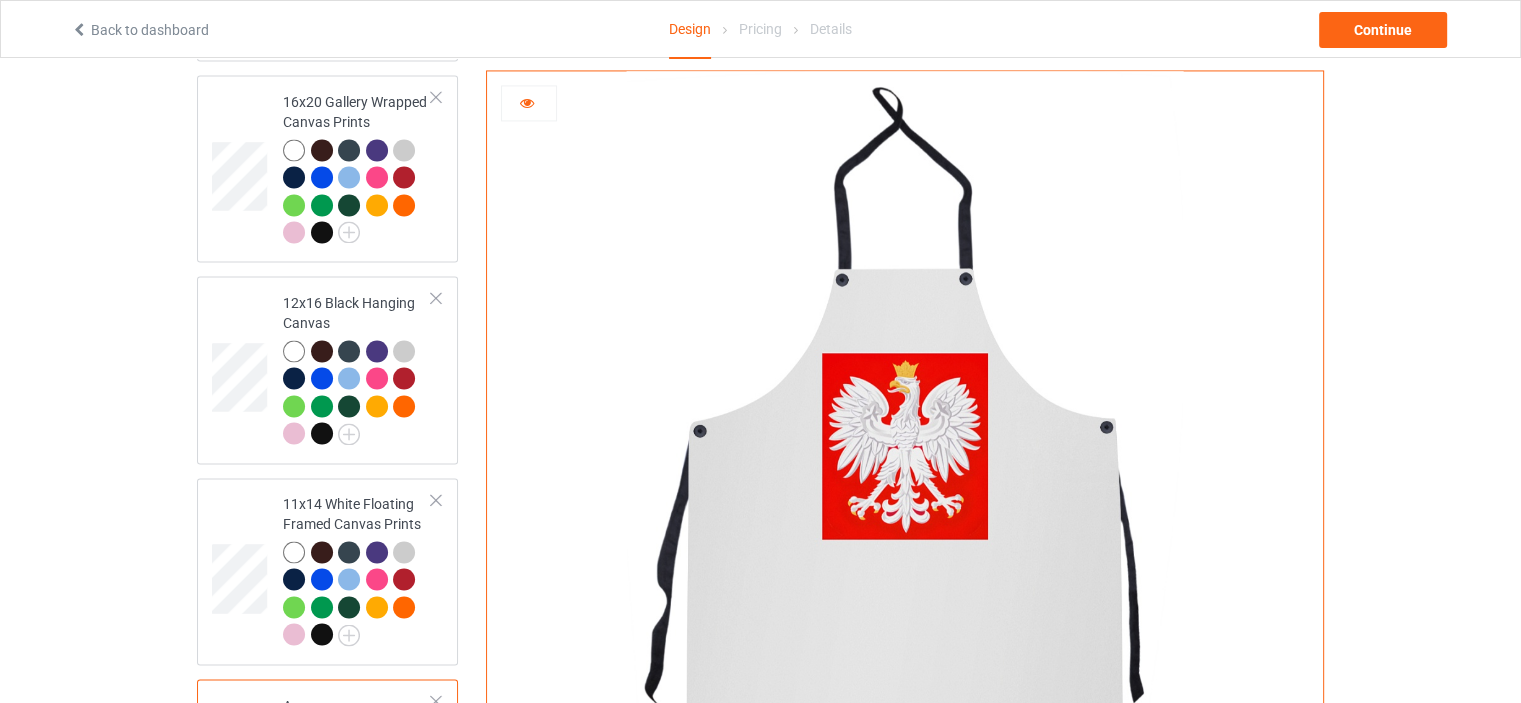 click at bounding box center (529, 103) 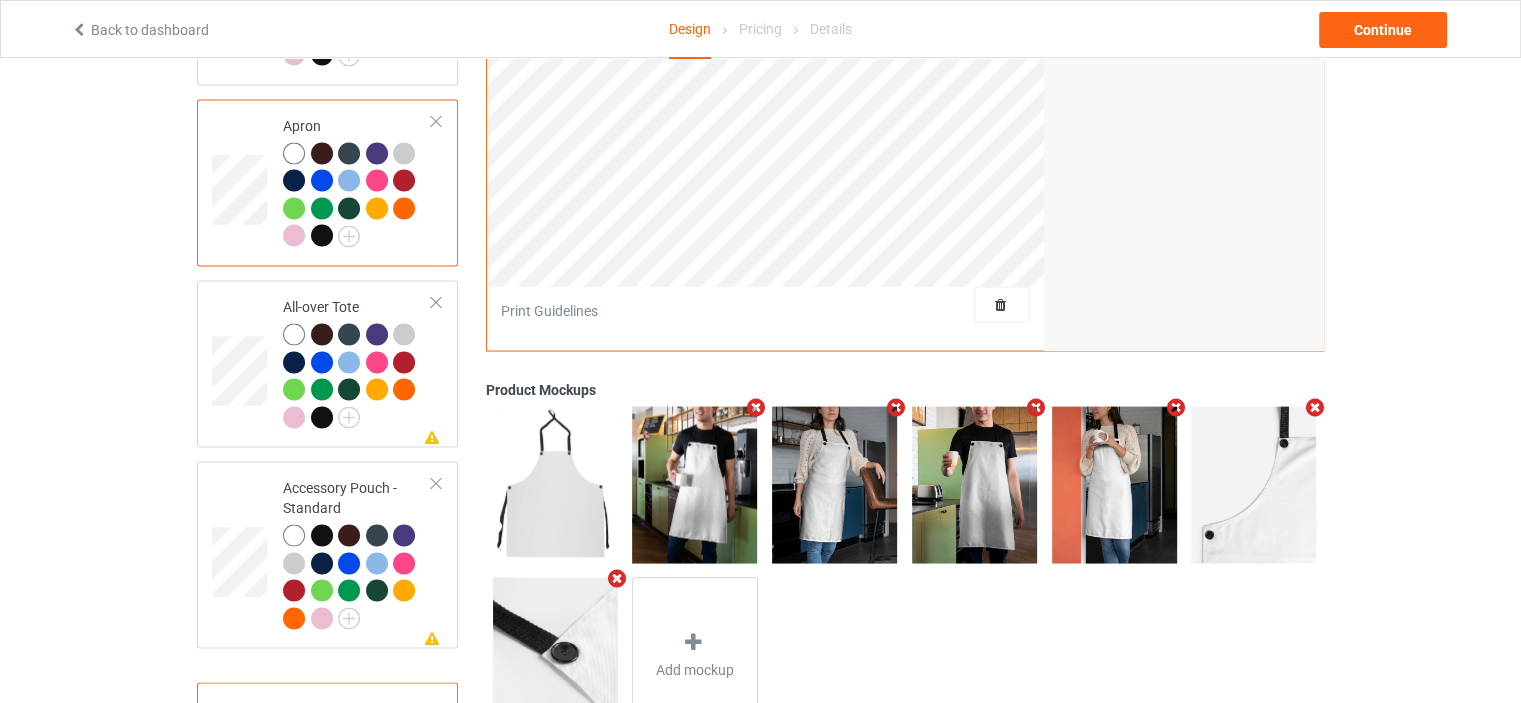 scroll, scrollTop: 3745, scrollLeft: 0, axis: vertical 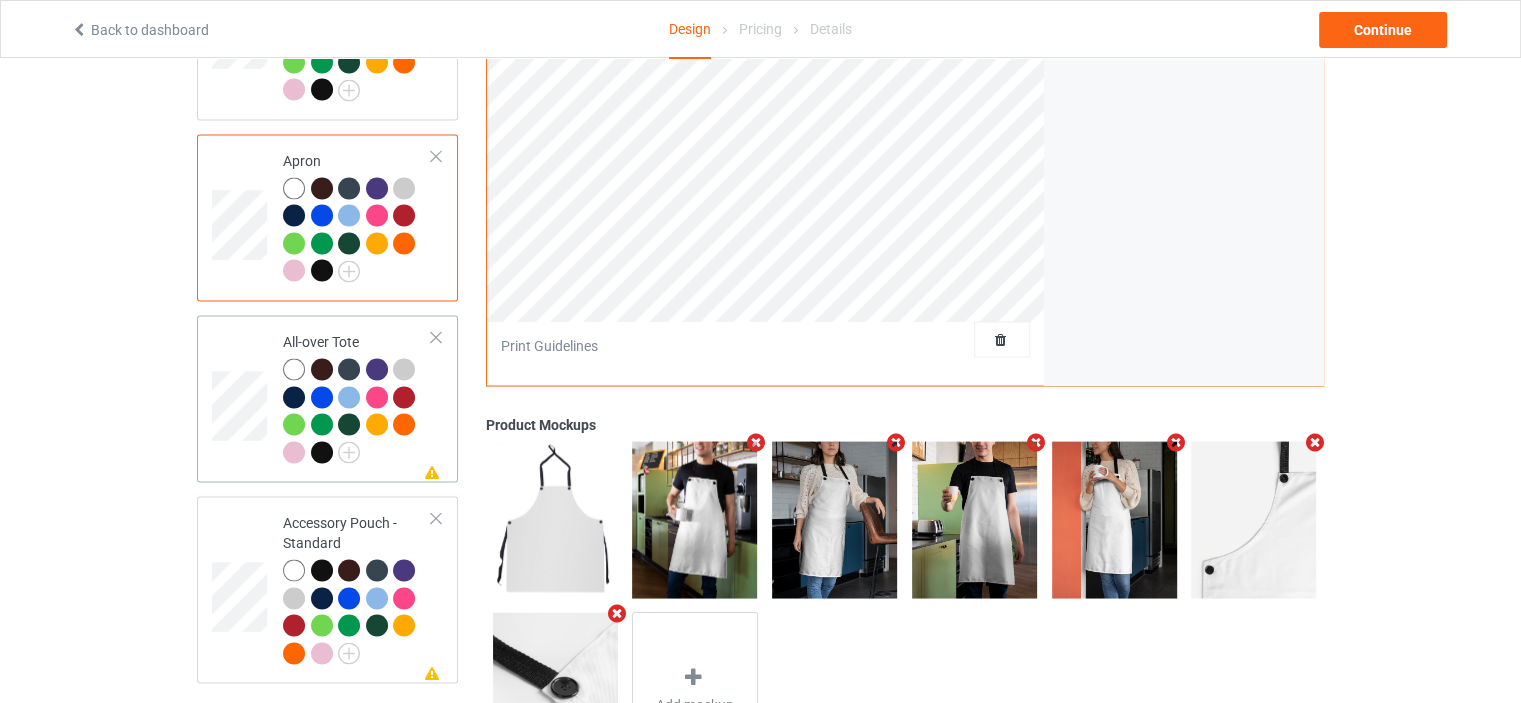 click on "All-over Tote" at bounding box center [357, 396] 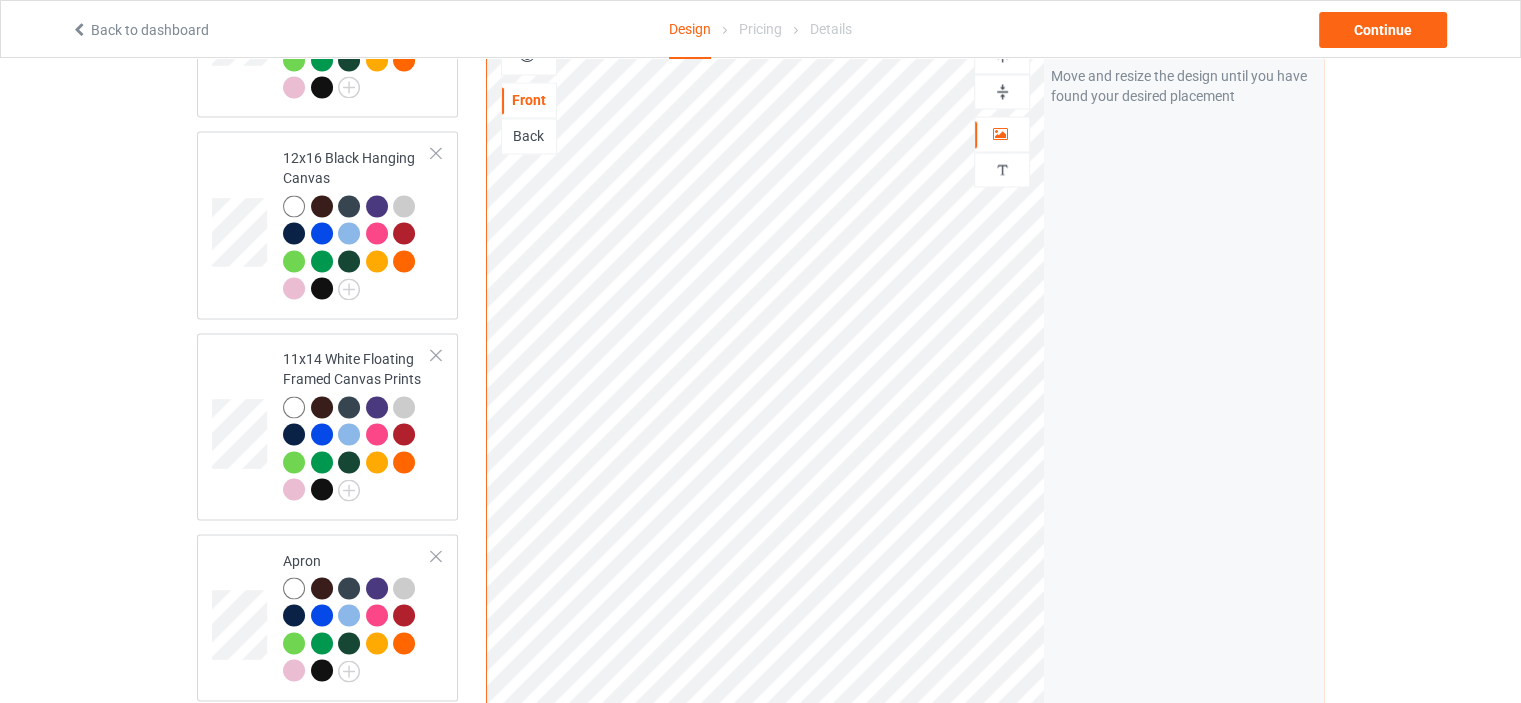scroll, scrollTop: 3245, scrollLeft: 0, axis: vertical 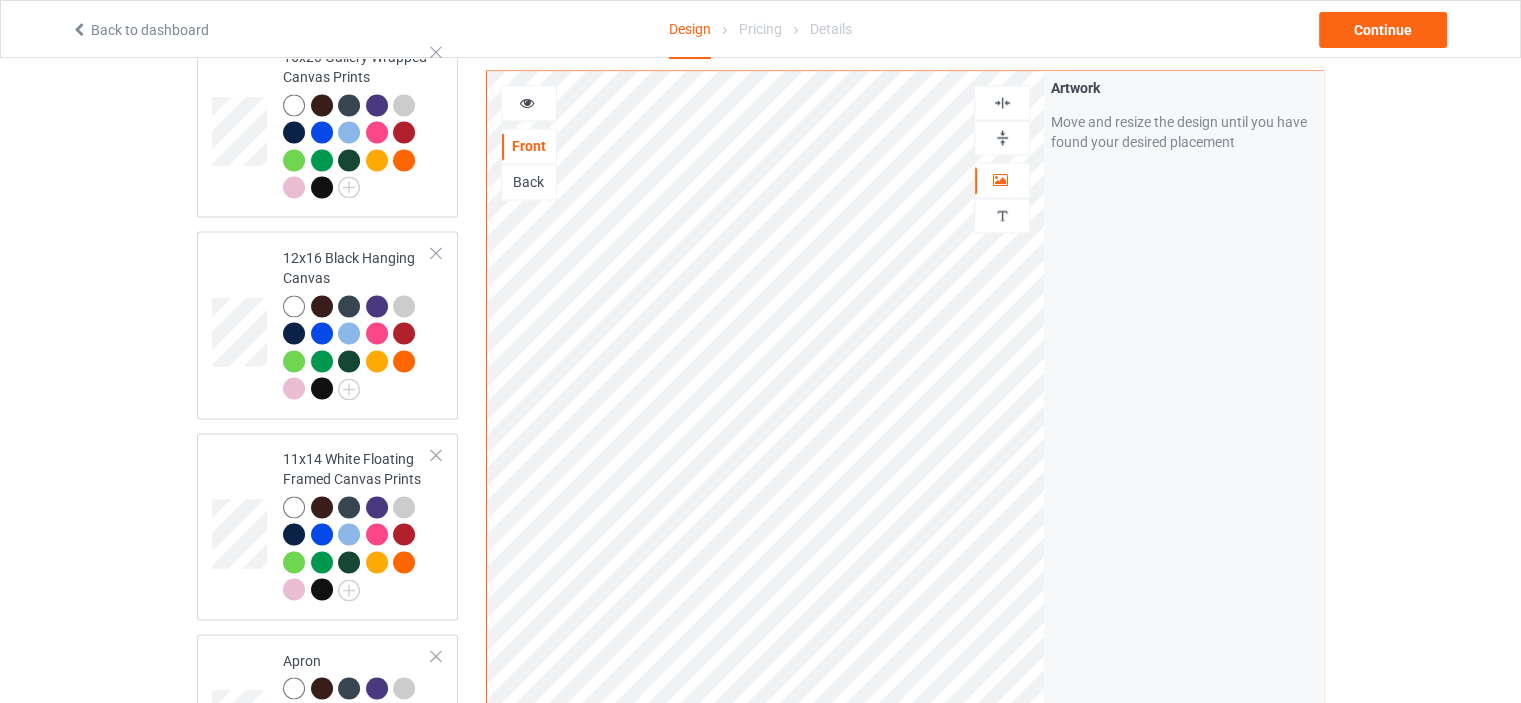 click at bounding box center (1002, 102) 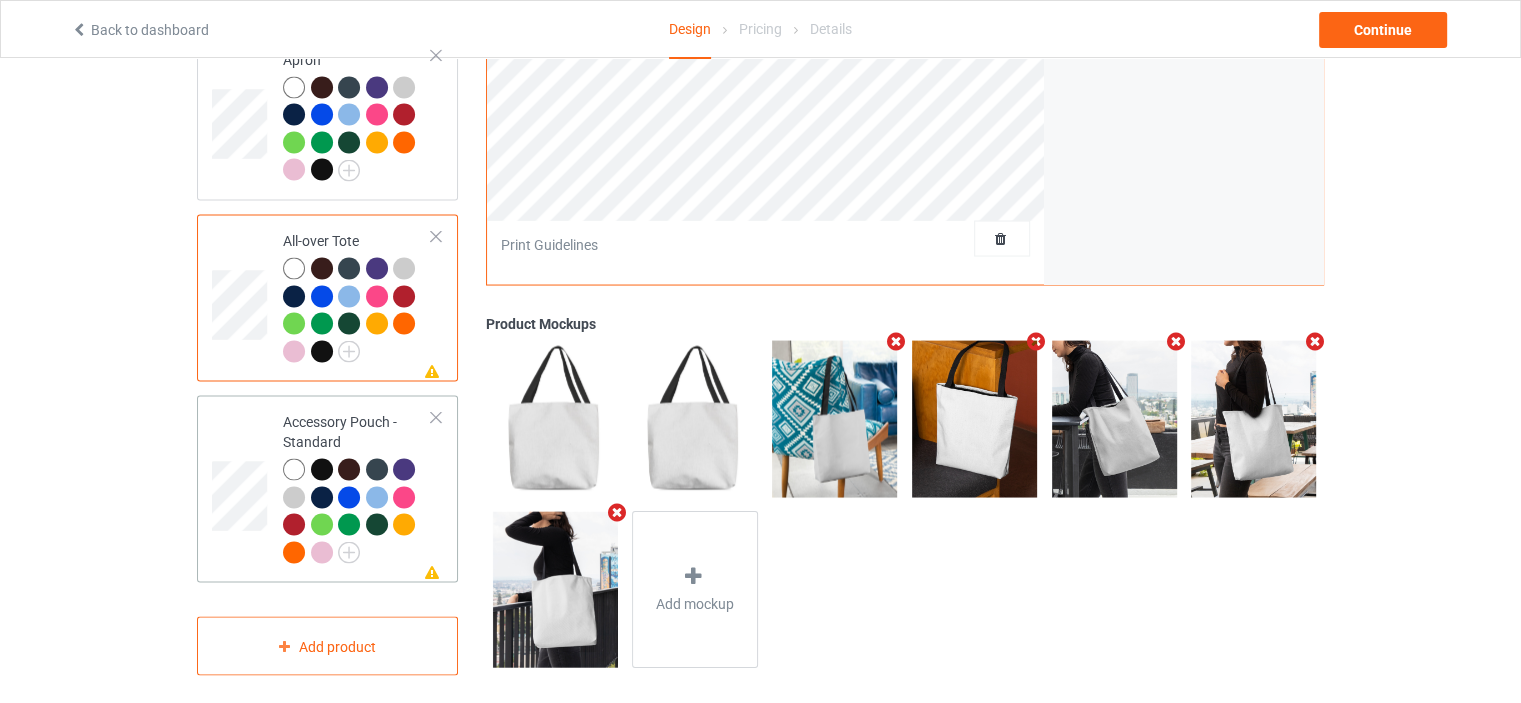 click on "Accessory Pouch - Standard" at bounding box center [357, 487] 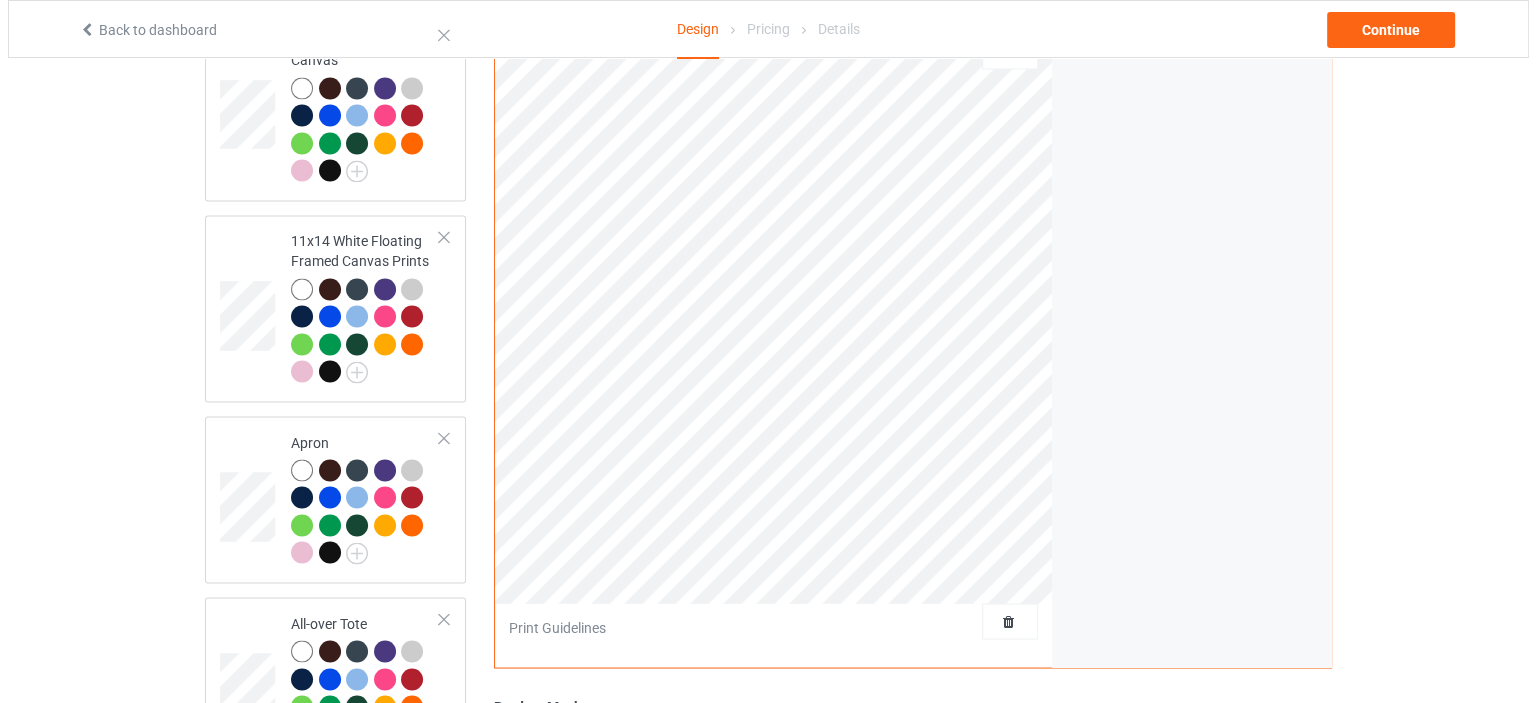 scroll, scrollTop: 3445, scrollLeft: 0, axis: vertical 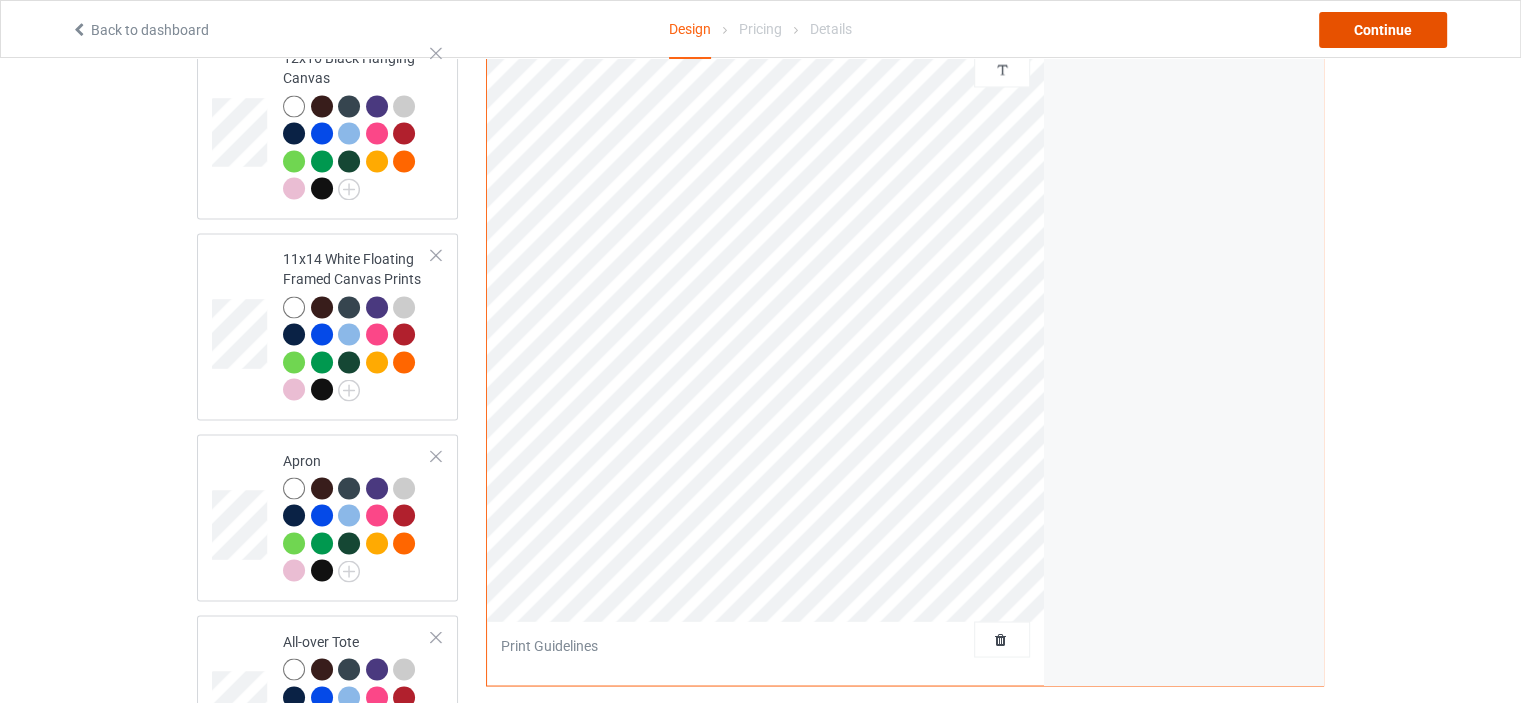 click on "Continue" at bounding box center [1383, 30] 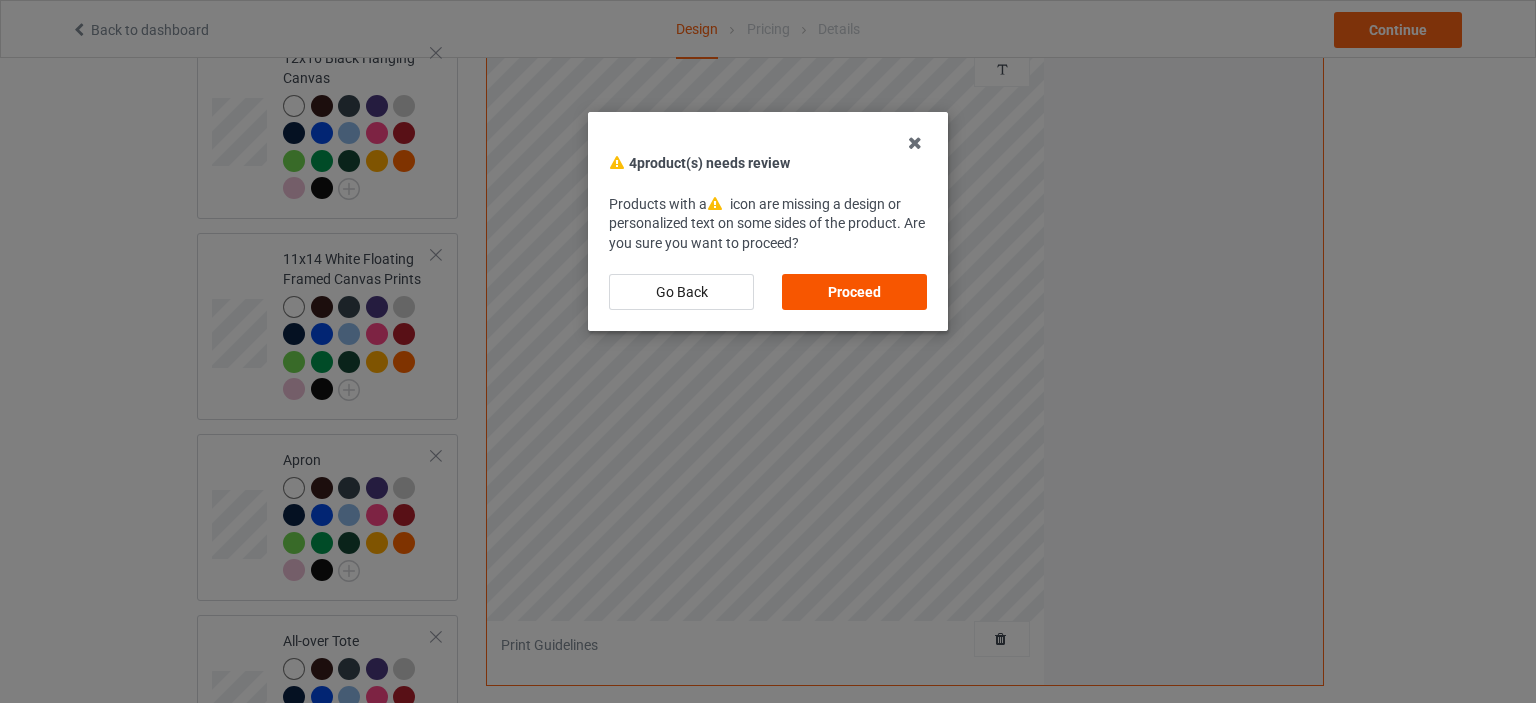 click on "Proceed" at bounding box center (854, 292) 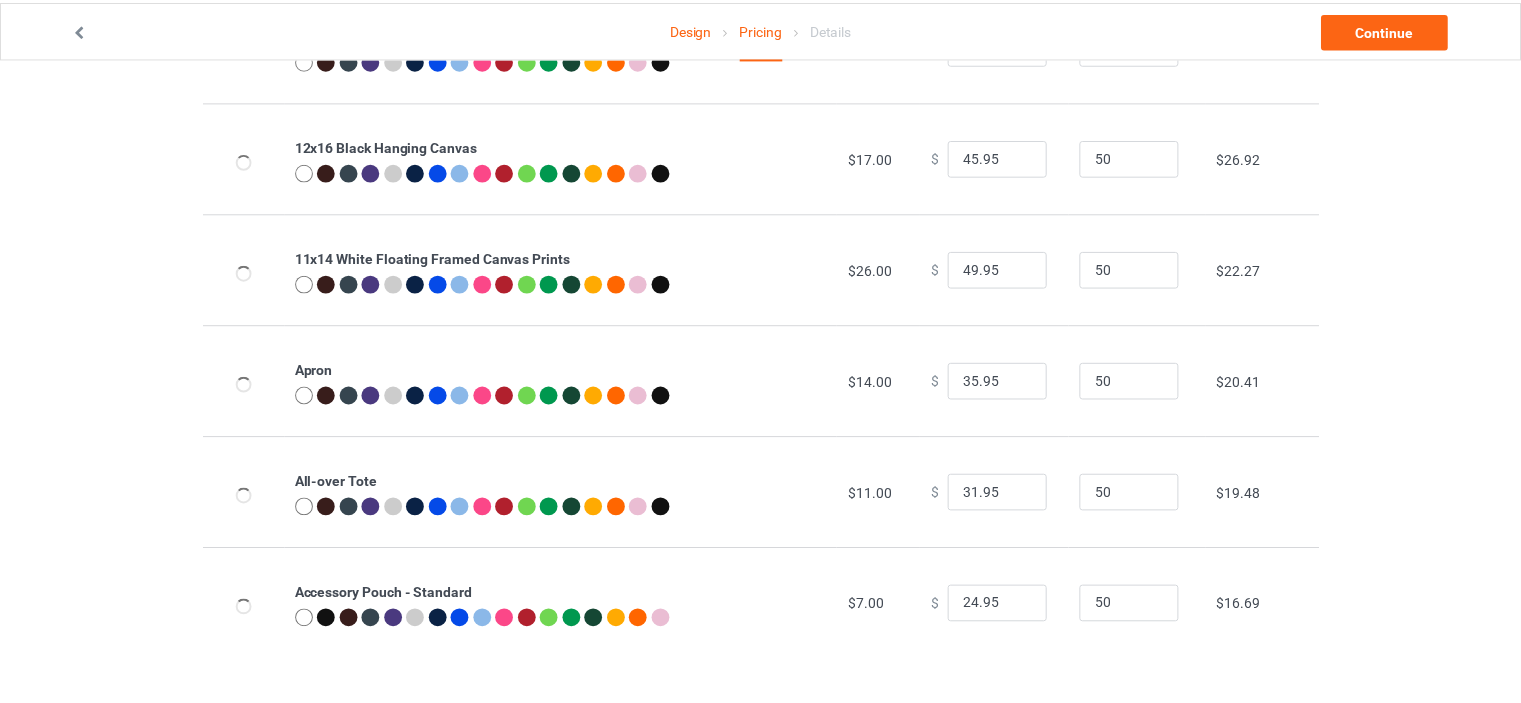 scroll, scrollTop: 0, scrollLeft: 0, axis: both 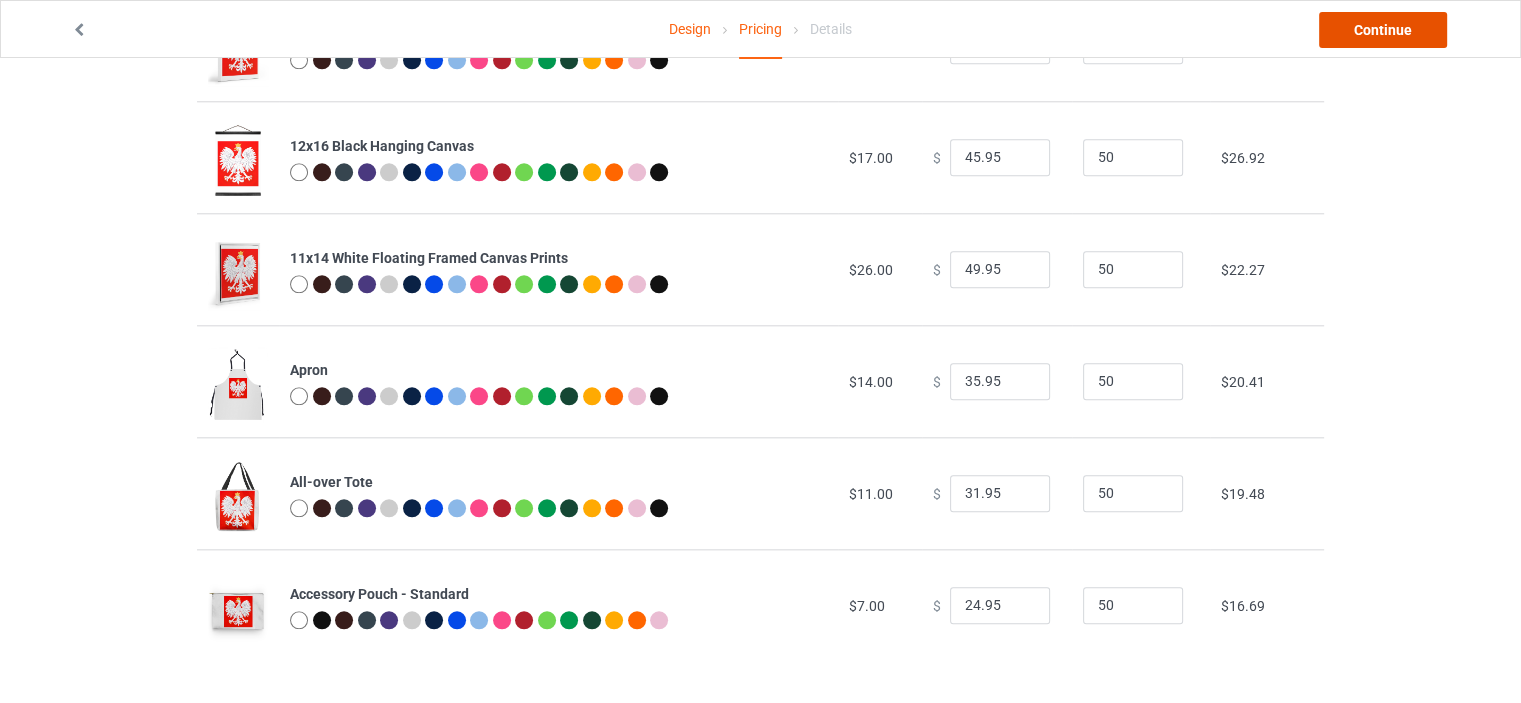click on "Continue" at bounding box center (1383, 30) 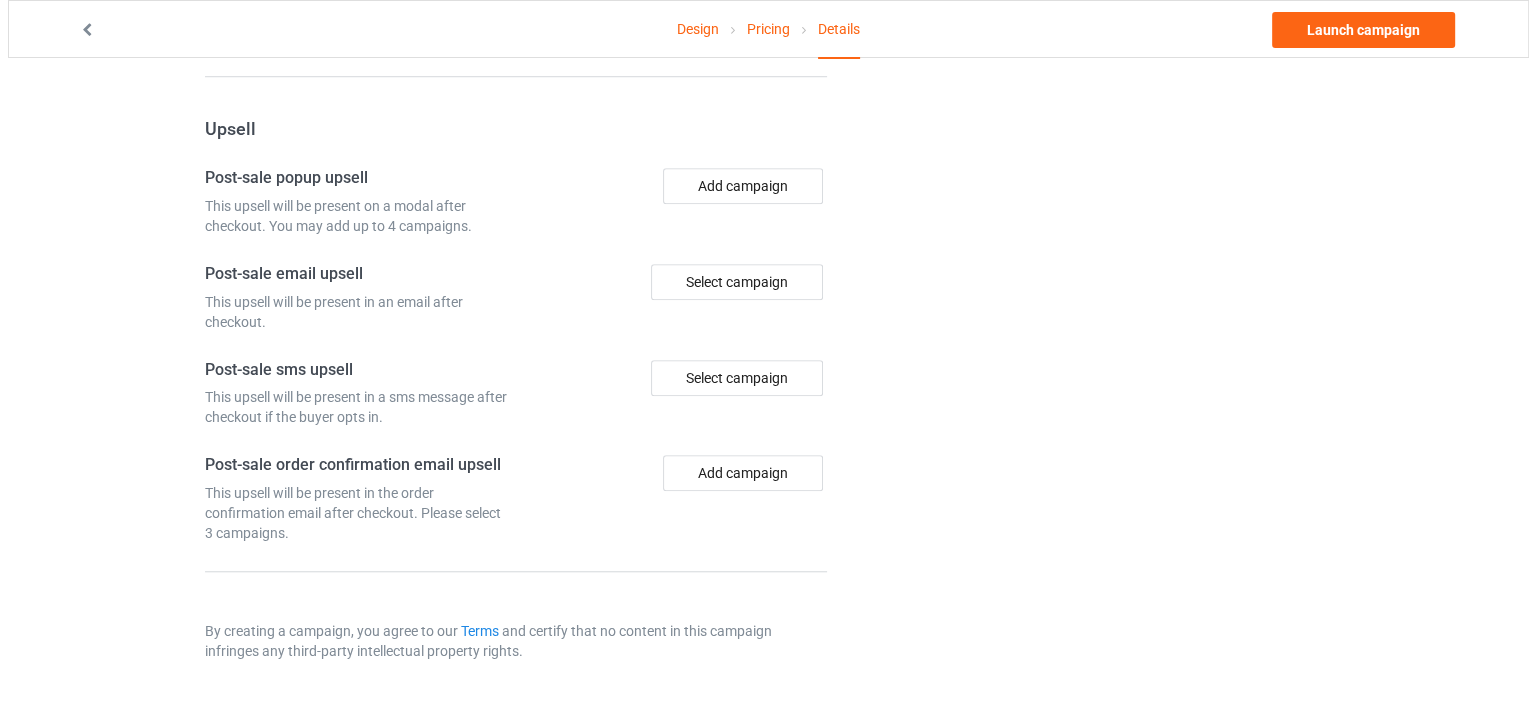 scroll, scrollTop: 0, scrollLeft: 0, axis: both 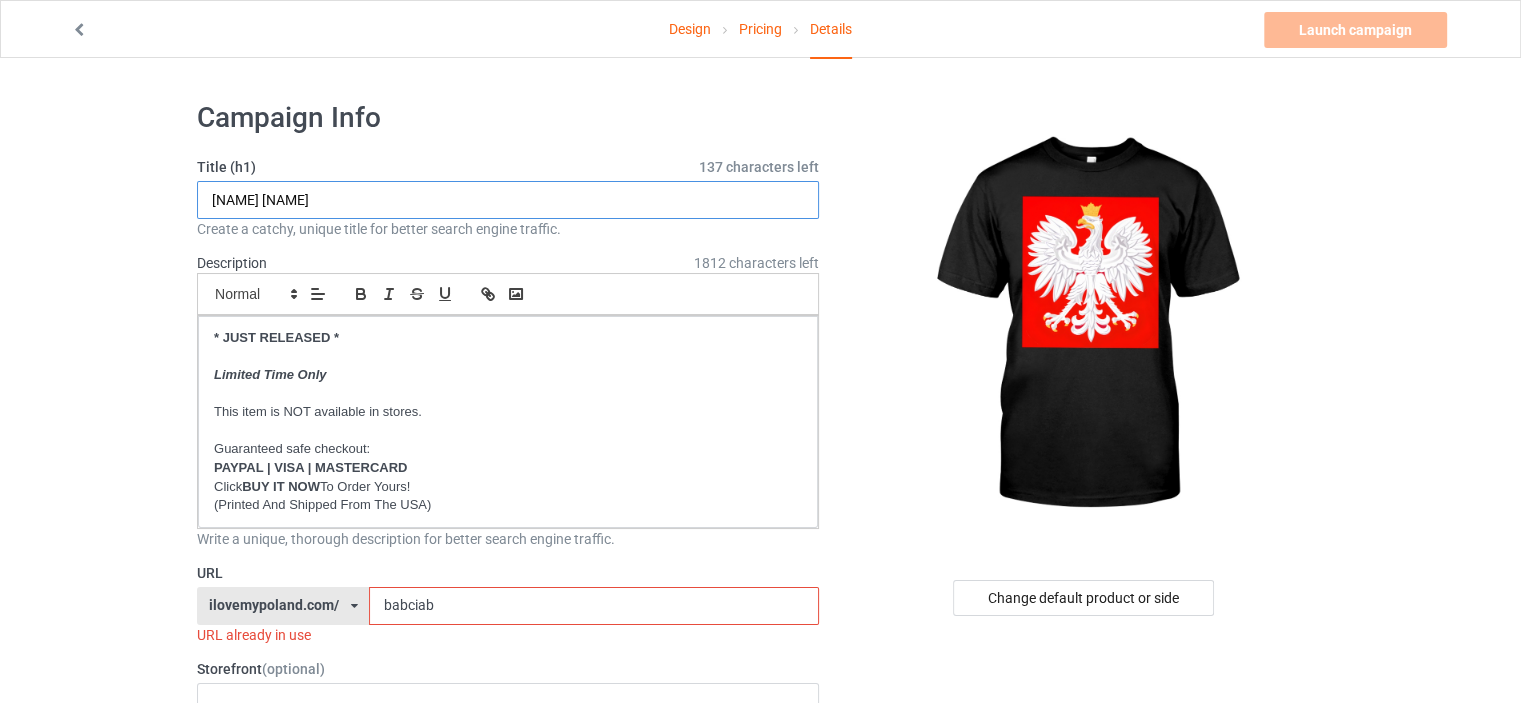 drag, startPoint x: 357, startPoint y: 198, endPoint x: 27, endPoint y: 173, distance: 330.94562 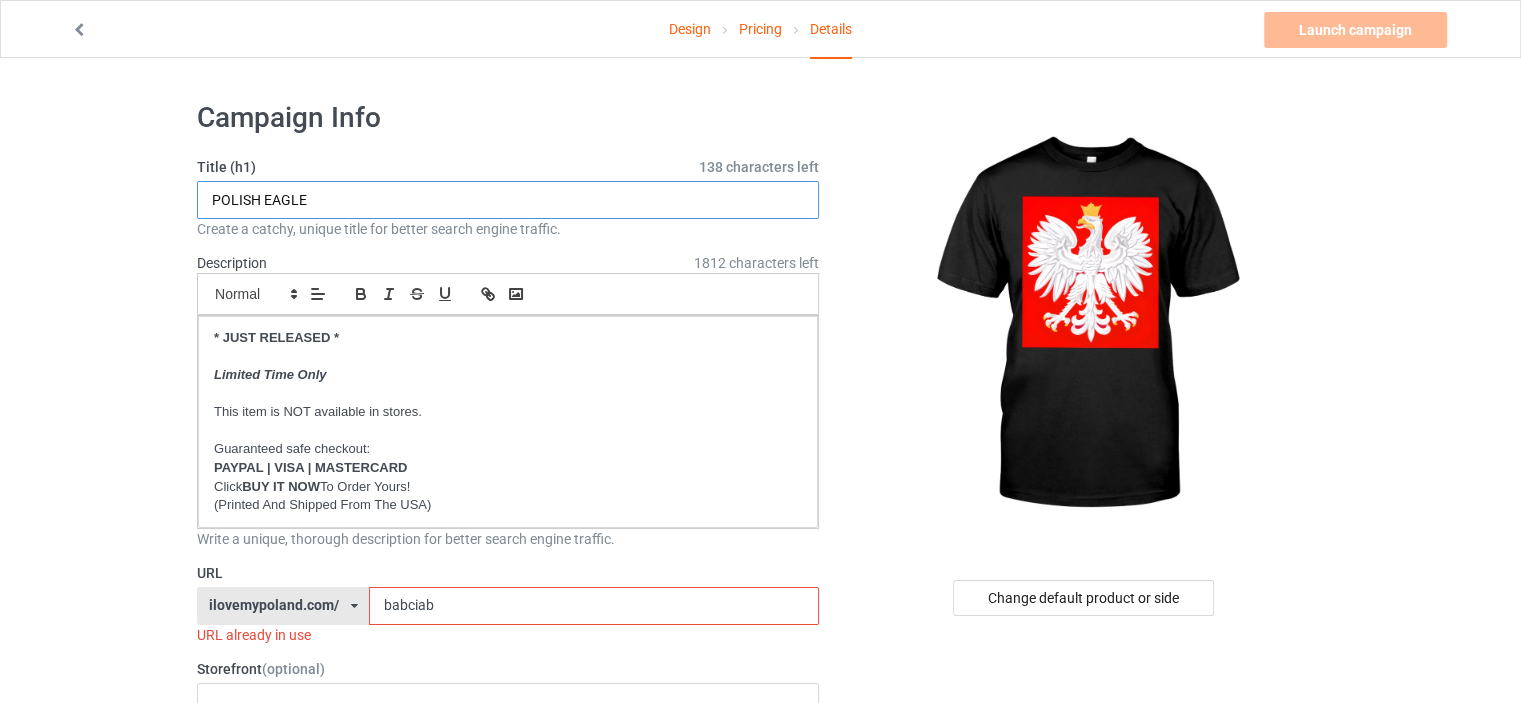 type on "POLISH EAGLE" 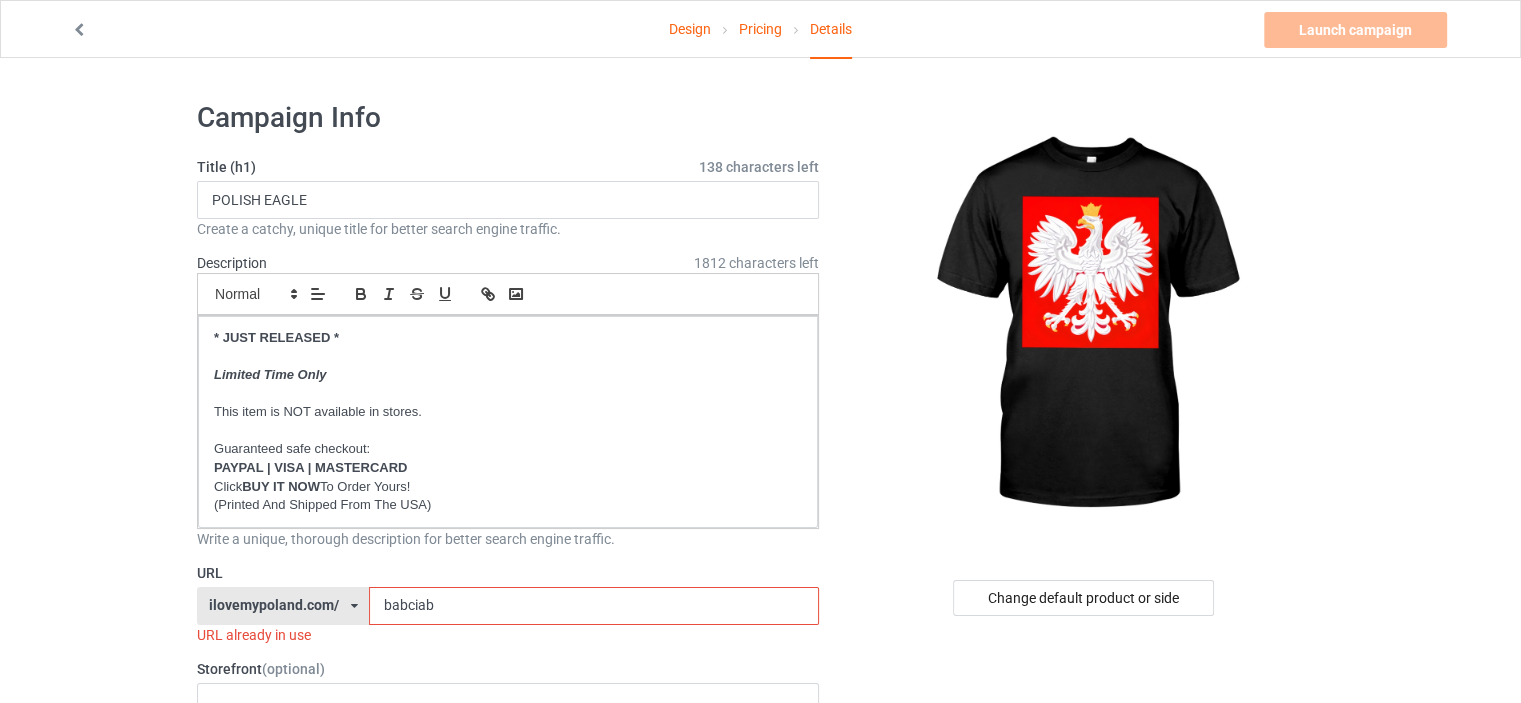 click on "Design Pricing Details Launch campaign Invalid campaign URL Campaign Info Title (h1) 138   characters left POLISH EAGLE Create a catchy, unique title for better search engine traffic. Description 1812   characters left       Small Normal Large Big Huge                                                                                     * JUST RELEASED * Limited Time Only This item is NOT available in stores. Guaranteed safe checkout: PAYPAL | VISA | MASTERCARD Click  BUY IT NOW  To Order Yours! (Printed And Shipped From The USA) Write a unique, thorough description for better search engine traffic. URL ilovemypoland.com/ britishlook.net/ danishlegends.com/ familyworldgifts.com/ finnishlegends.com/ funnyteeworld.com/ ilovemyaustralia.com/ ilovemycanada.net/ ilovemydenmark.com/ ilovemyfinland.com/ ilovemyfrance.com/ ilovemygermany.com/ ilovemygnomes.com/ ilovemyireland.com/ ilovemyitaly.com/ ilovemynetherlands.com/ ilovemynorway.com/ ilovemypoland.com/ ilovemyredhair.net/ ilovemyscotland.com/ vikingproud.com/" at bounding box center (760, 1168) 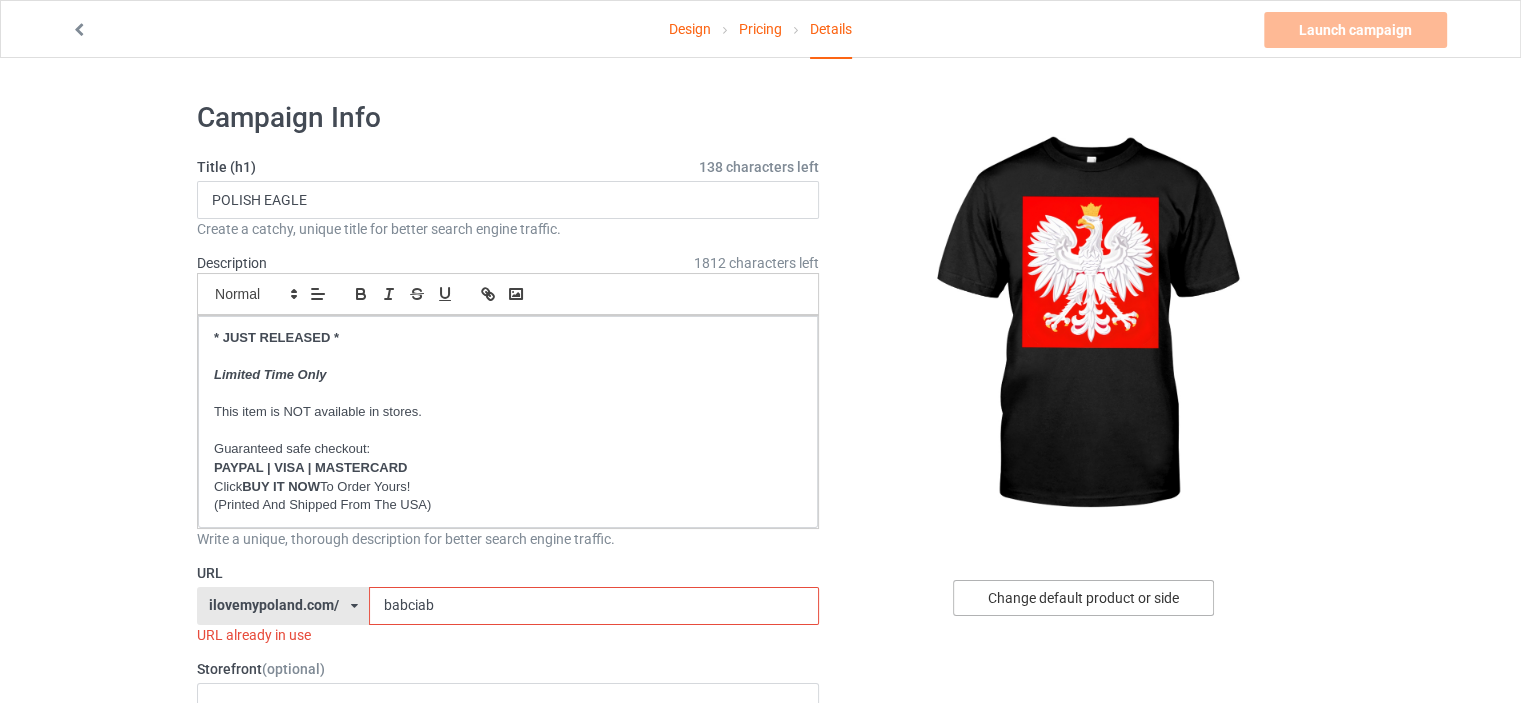 click on "Change default product or side" at bounding box center [1083, 598] 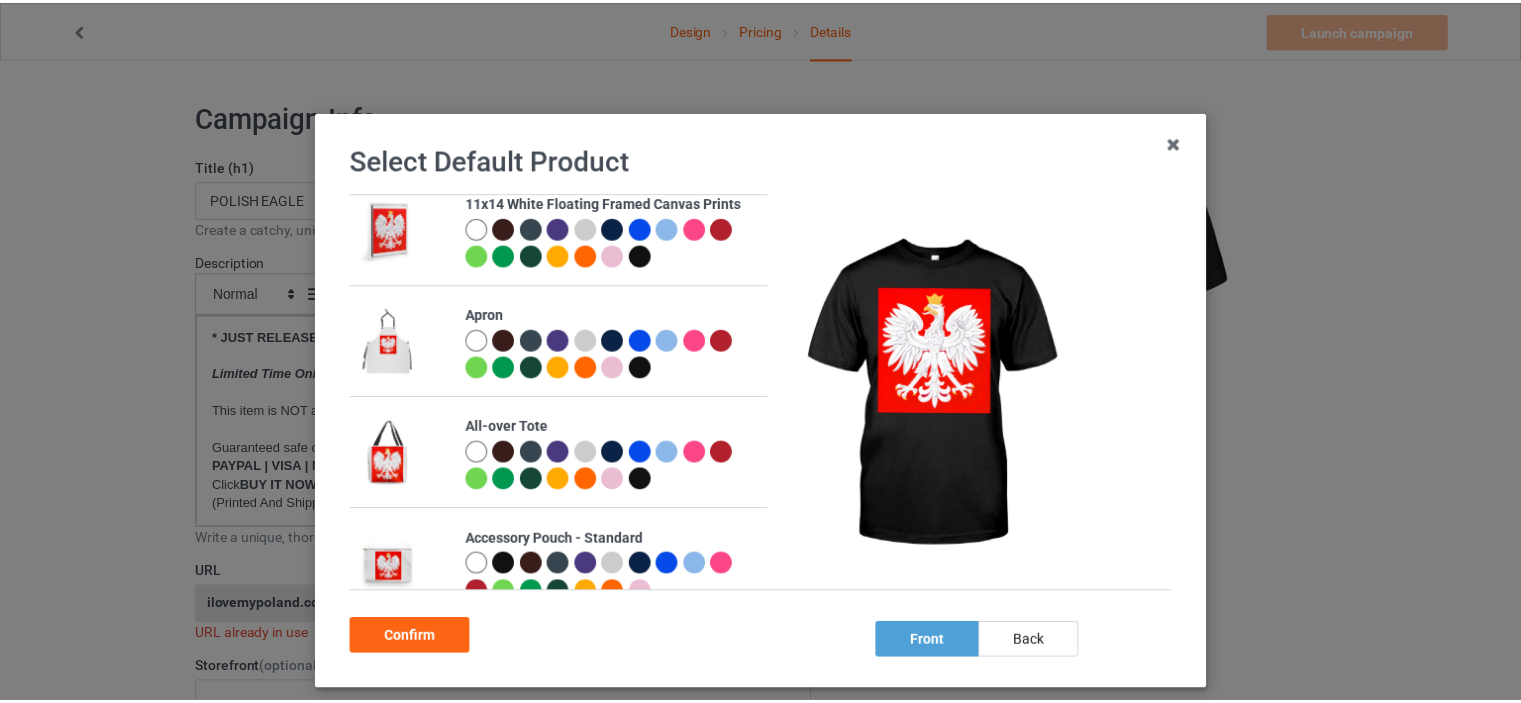 scroll, scrollTop: 2184, scrollLeft: 0, axis: vertical 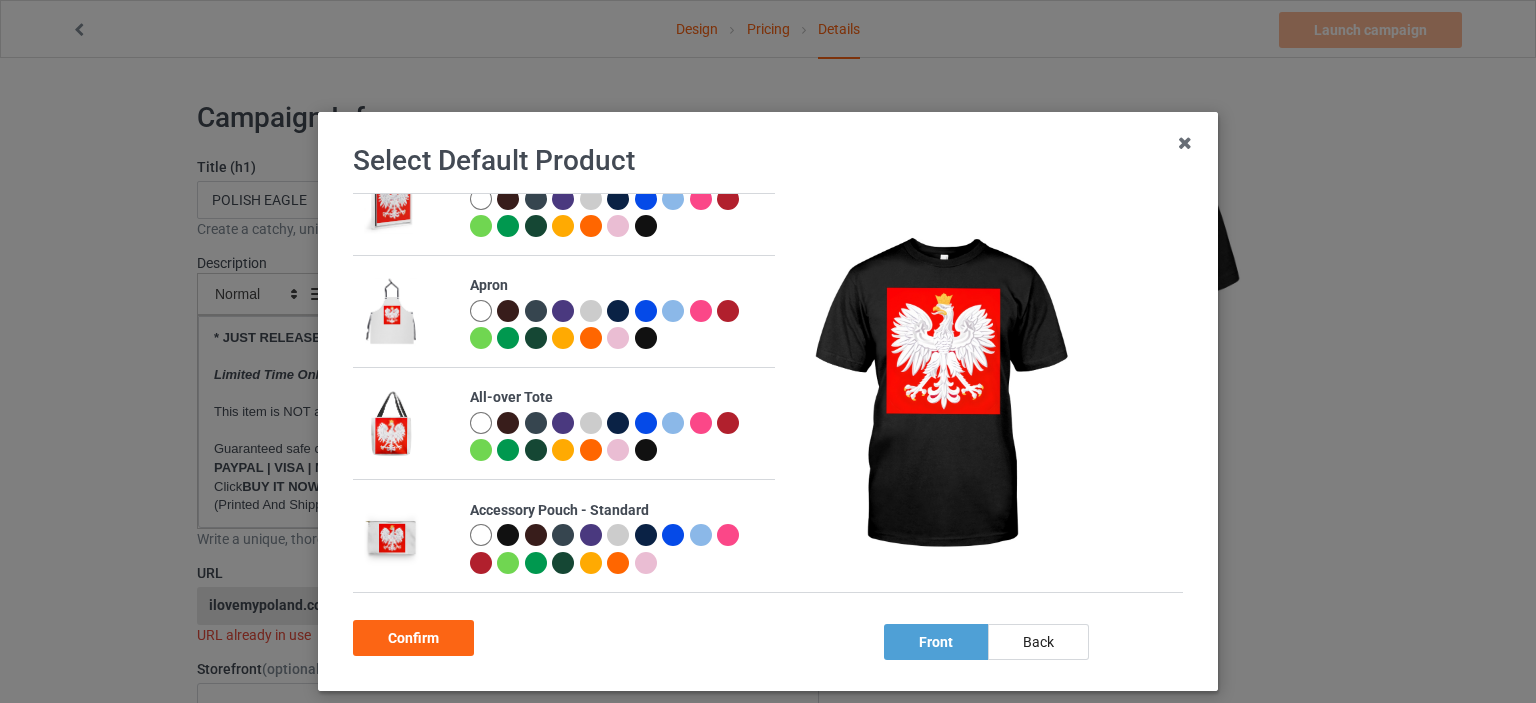 click at bounding box center [508, 311] 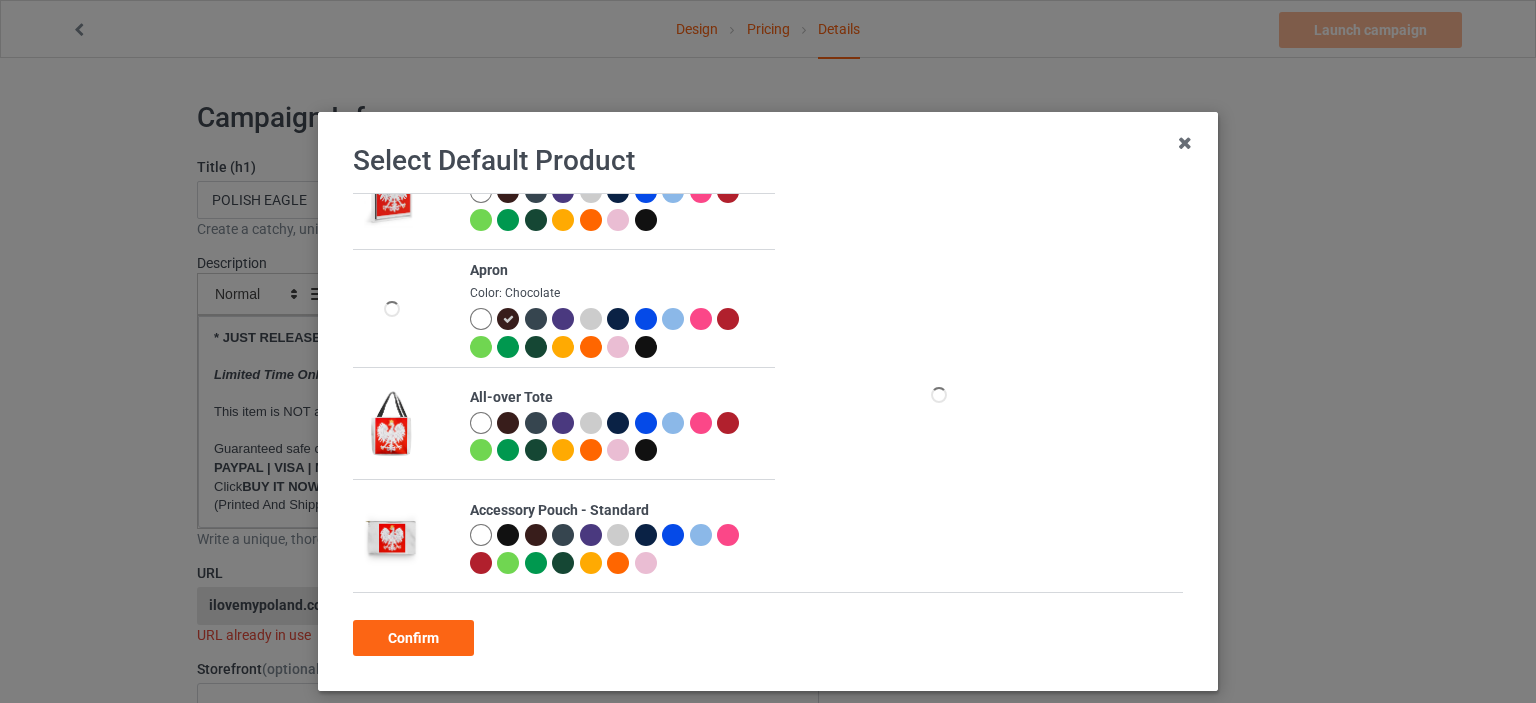 click at bounding box center [646, 347] 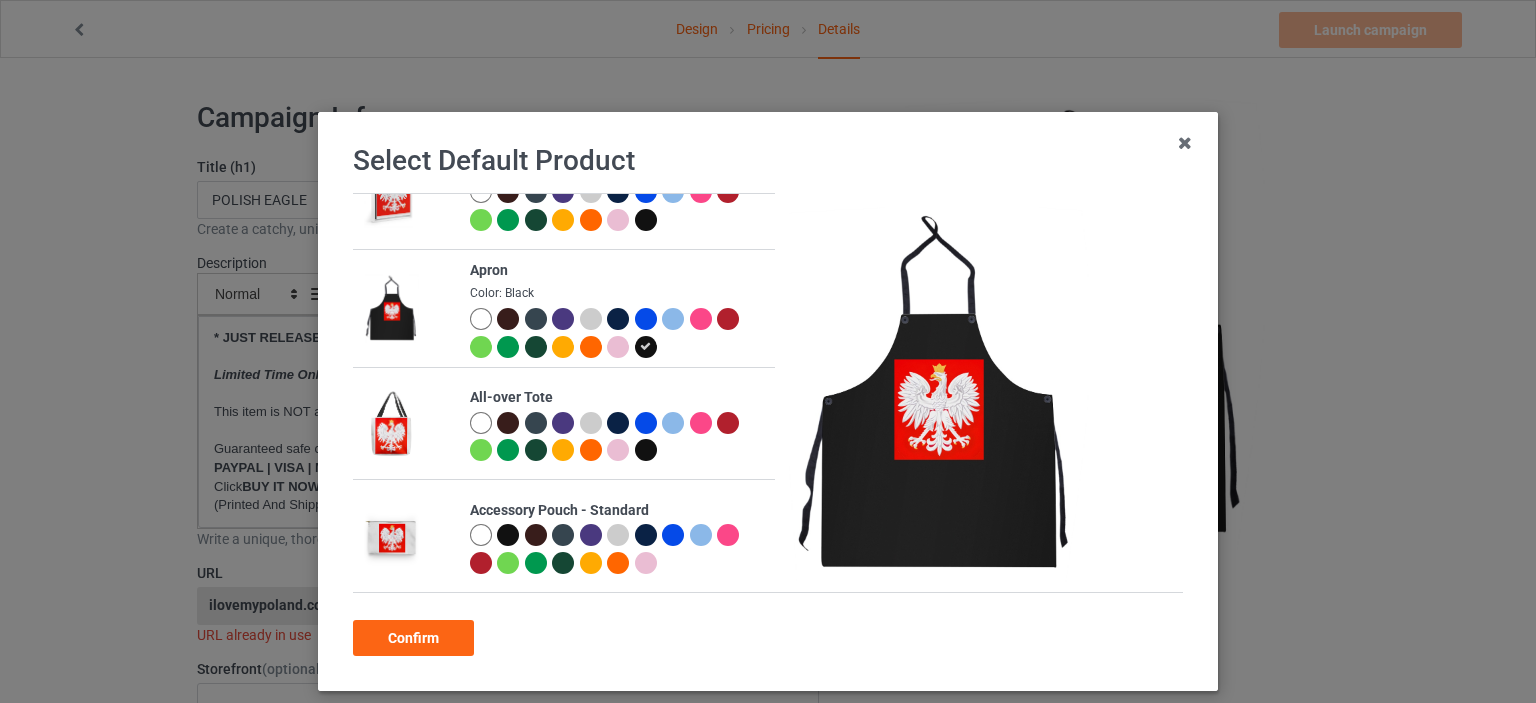 click at bounding box center (481, 319) 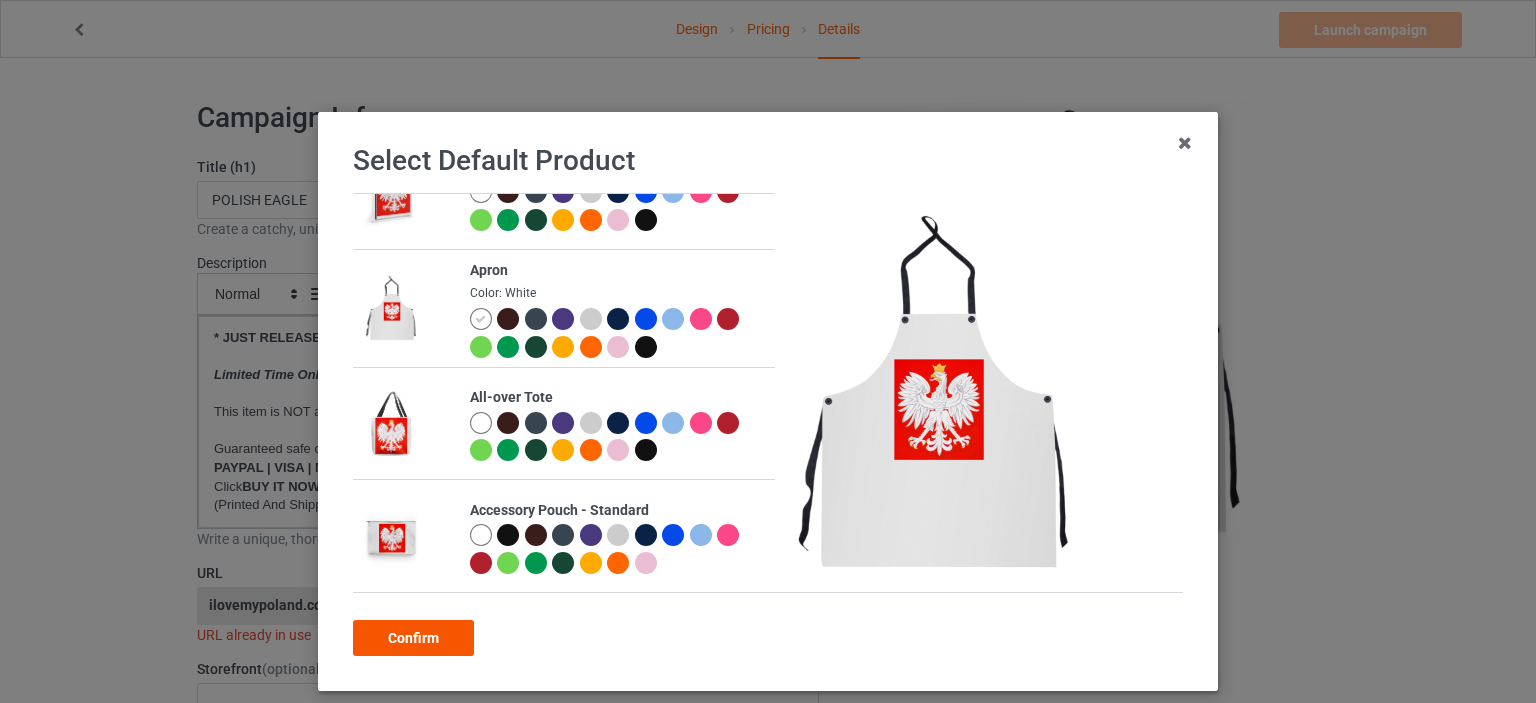 click on "Confirm" at bounding box center [413, 638] 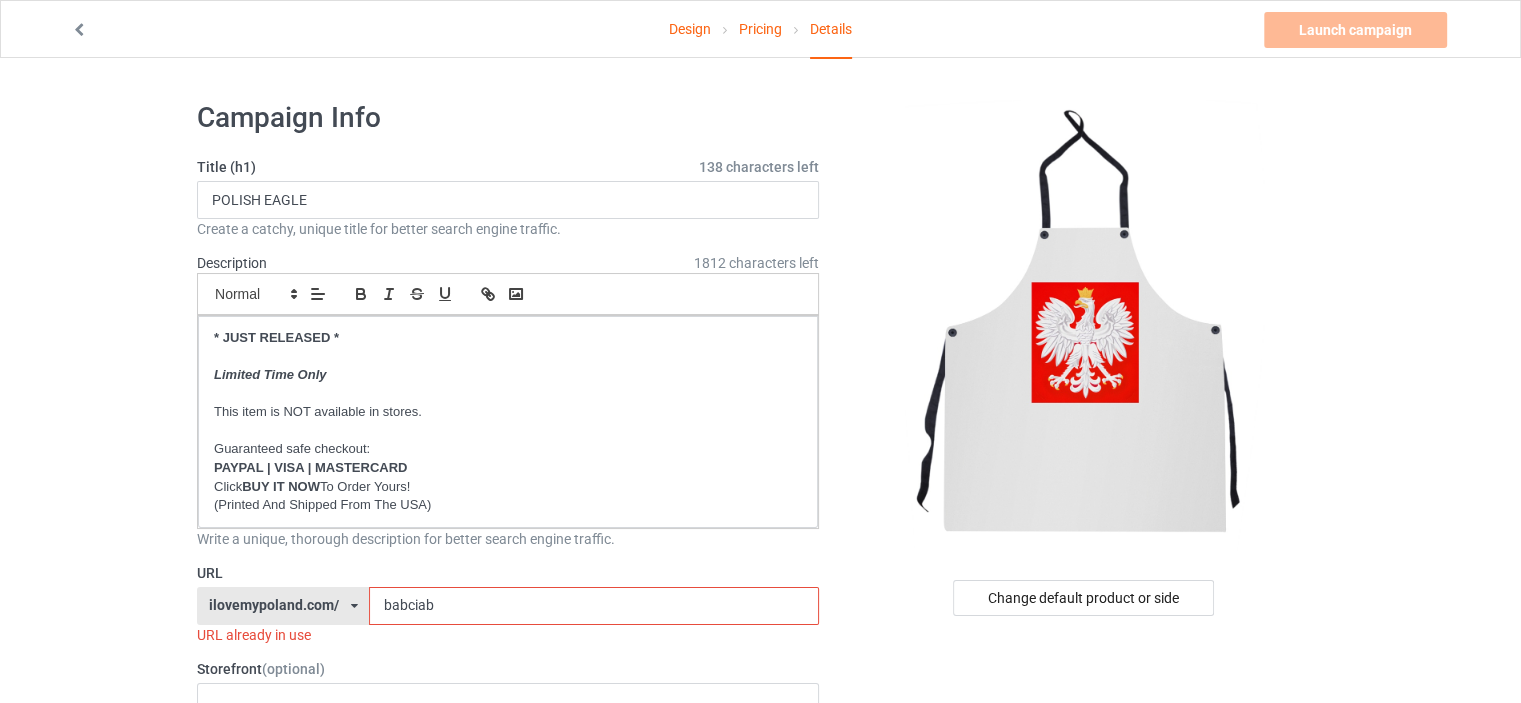 drag, startPoint x: 443, startPoint y: 603, endPoint x: 132, endPoint y: 603, distance: 311 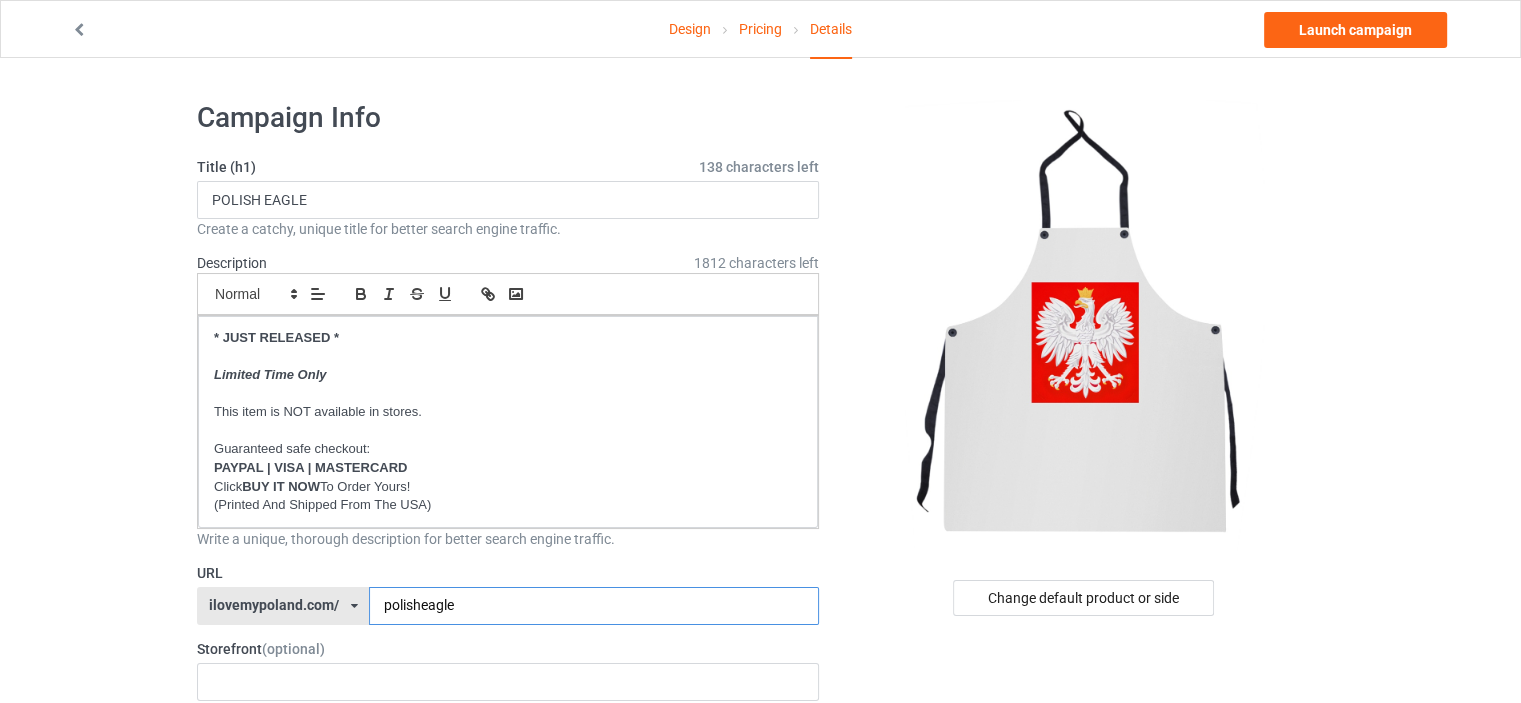 type on "polisheagle" 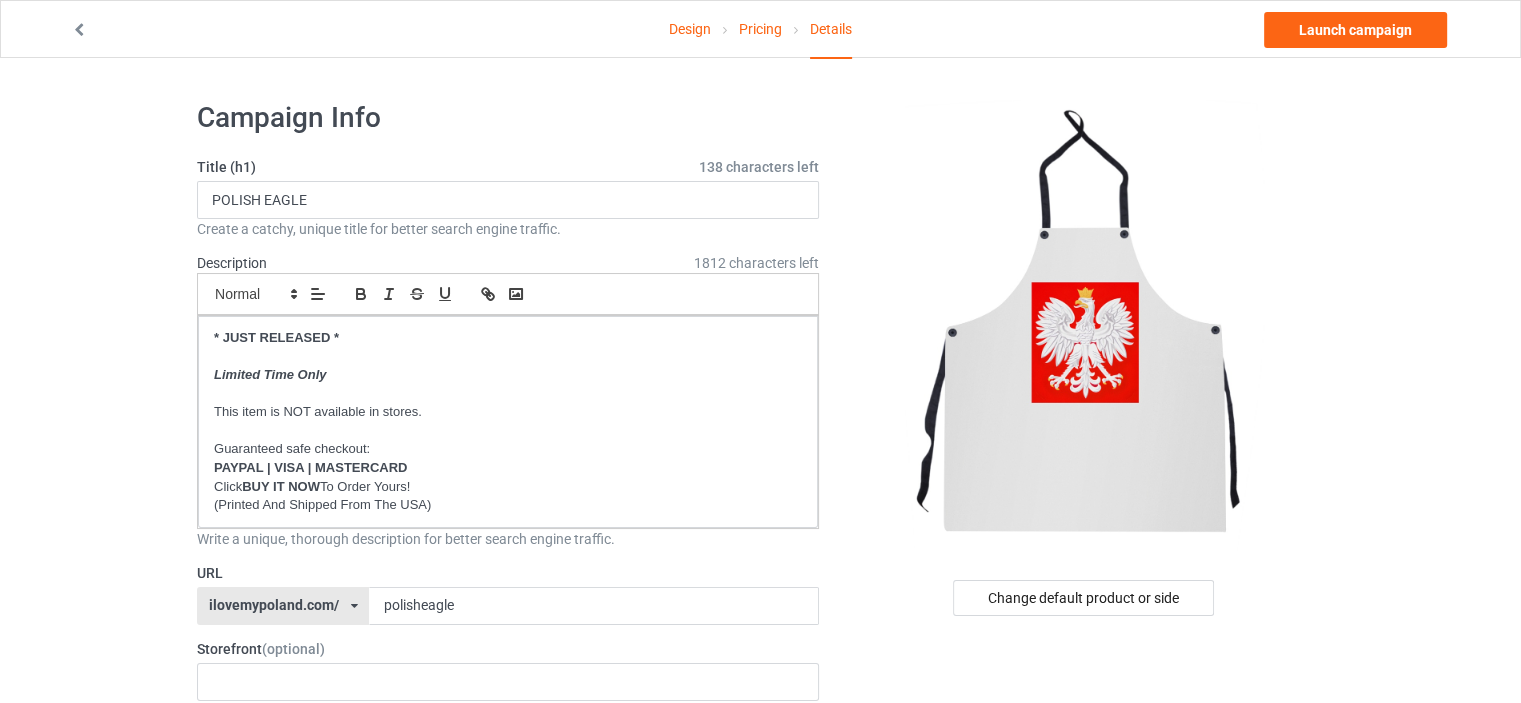 click on "Design Pricing Details Launch campaign Campaign Info Title (h1) 138   characters left POLISH EAGLE Create a catchy, unique title for better search engine traffic. Description 1812   characters left       Small Normal Large Big Huge                                                                                     * JUST RELEASED * Limited Time Only This item is NOT available in stores. Guaranteed safe checkout: PAYPAL | VISA | MASTERCARD Click  BUY IT NOW  To Order Yours! (Printed And Shipped From The USA) Write a unique, thorough description for better search engine traffic. URL ilovemypoland.com/ britishlook.net/ danishlegends.com/ familyworldgifts.com/ finnishlegends.com/ funnyteeworld.com/ ilovemyaustralia.com/ ilovemycanada.net/ ilovemydenmark.com/ ilovemyfinland.com/ ilovemyfrance.com/ ilovemygermany.com/ ilovemygnomes.com/ ilovemyireland.com/ ilovemyitaly.com/ ilovemynetherlands.com/ ilovemynorway.com/ ilovemypoland.com/ ilovemyredhair.net/ ilovemyscotland.com/ ilovemysweden.com/ vikingproud.com/ 3" at bounding box center [760, 1158] 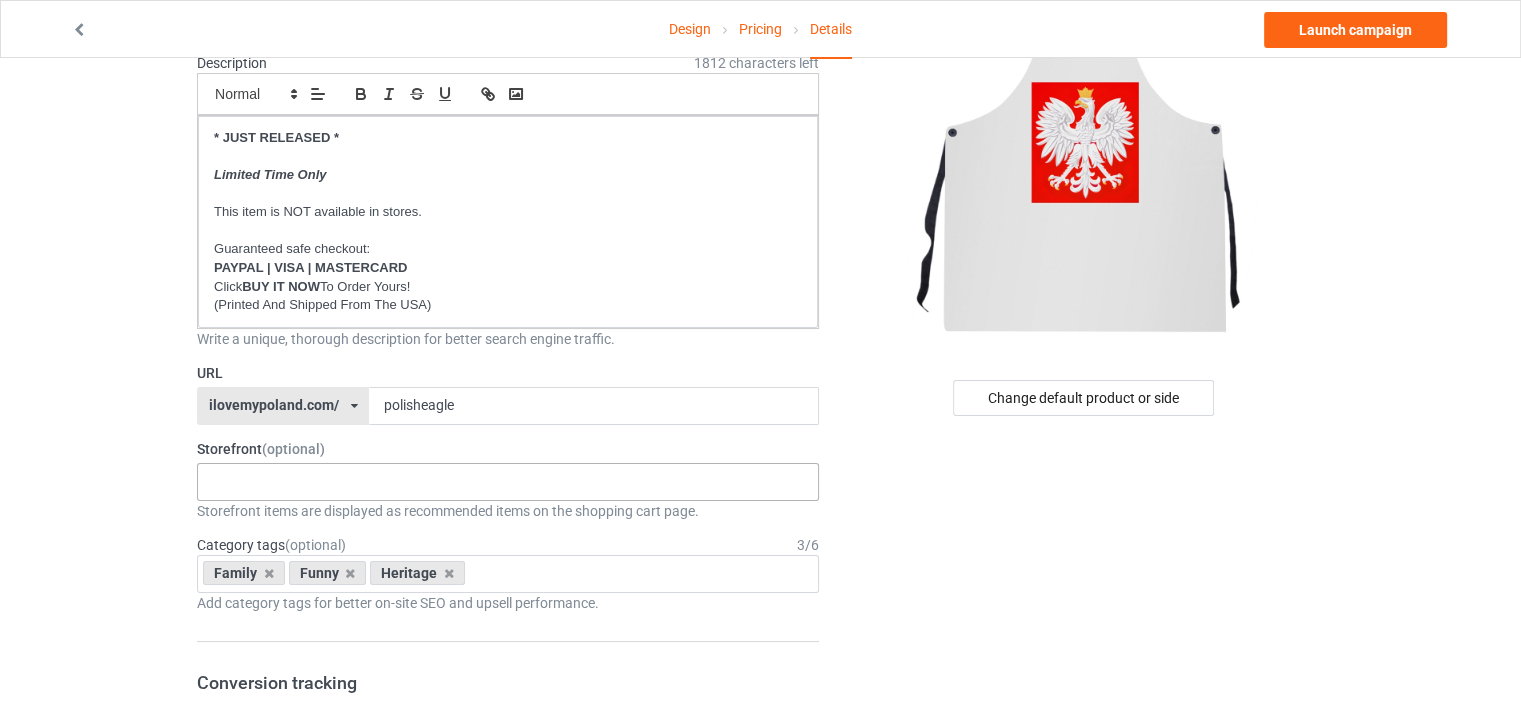 click on "No result found" at bounding box center (508, 482) 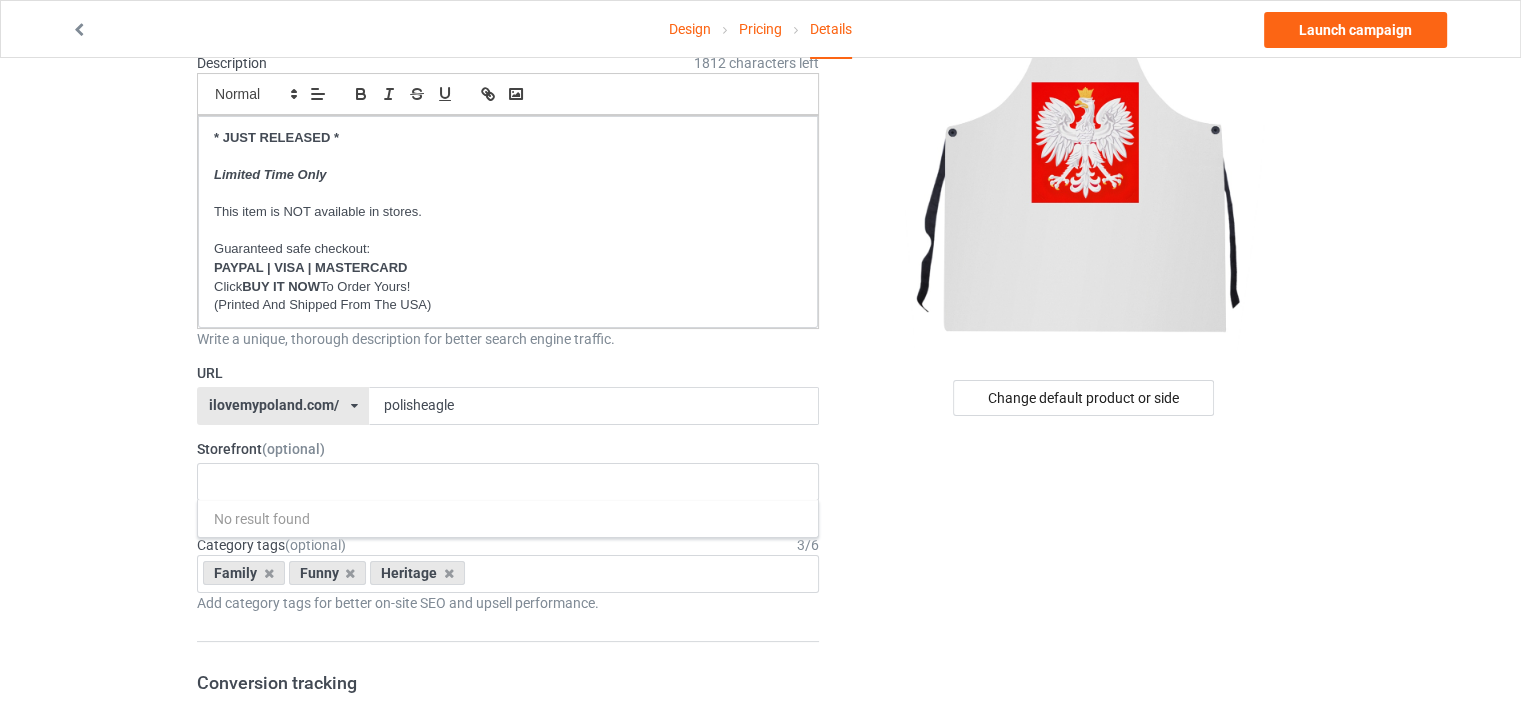 click on "Design Pricing Details Launch campaign Campaign Info Title (h1) 138   characters left POLISH EAGLE Create a catchy, unique title for better search engine traffic. Description 1812   characters left       Small Normal Large Big Huge                                                                                     * JUST RELEASED * Limited Time Only This item is NOT available in stores. Guaranteed safe checkout: PAYPAL | VISA | MASTERCARD Click  BUY IT NOW  To Order Yours! (Printed And Shipped From The USA) Write a unique, thorough description for better search engine traffic. URL ilovemypoland.com/ britishlook.net/ danishlegends.com/ familyworldgifts.com/ finnishlegends.com/ funnyteeworld.com/ ilovemyaustralia.com/ ilovemycanada.net/ ilovemydenmark.com/ ilovemyfinland.com/ ilovemyfrance.com/ ilovemygermany.com/ ilovemygnomes.com/ ilovemyireland.com/ ilovemyitaly.com/ ilovemynetherlands.com/ ilovemynorway.com/ ilovemypoland.com/ ilovemyredhair.net/ ilovemyscotland.com/ ilovemysweden.com/ vikingproud.com/ 3" at bounding box center (760, 958) 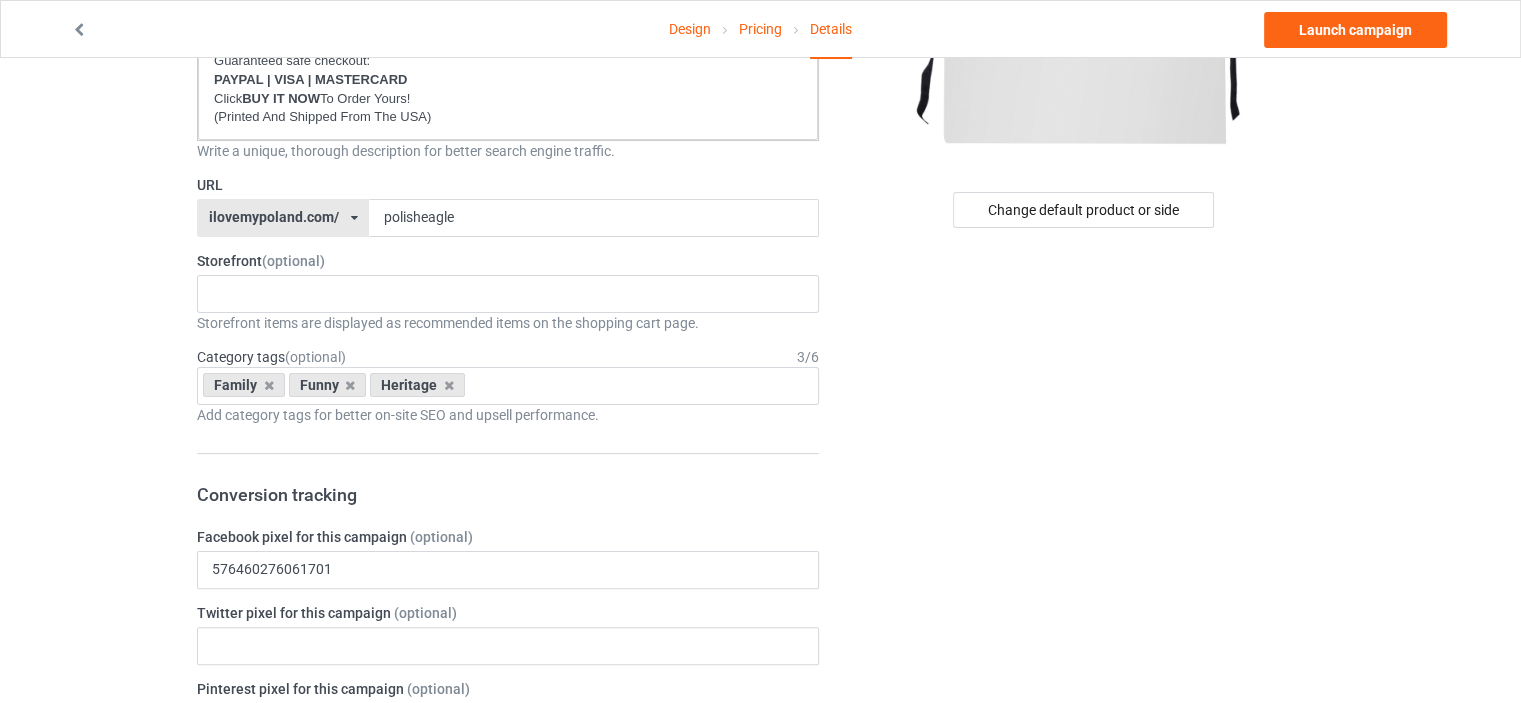 scroll, scrollTop: 400, scrollLeft: 0, axis: vertical 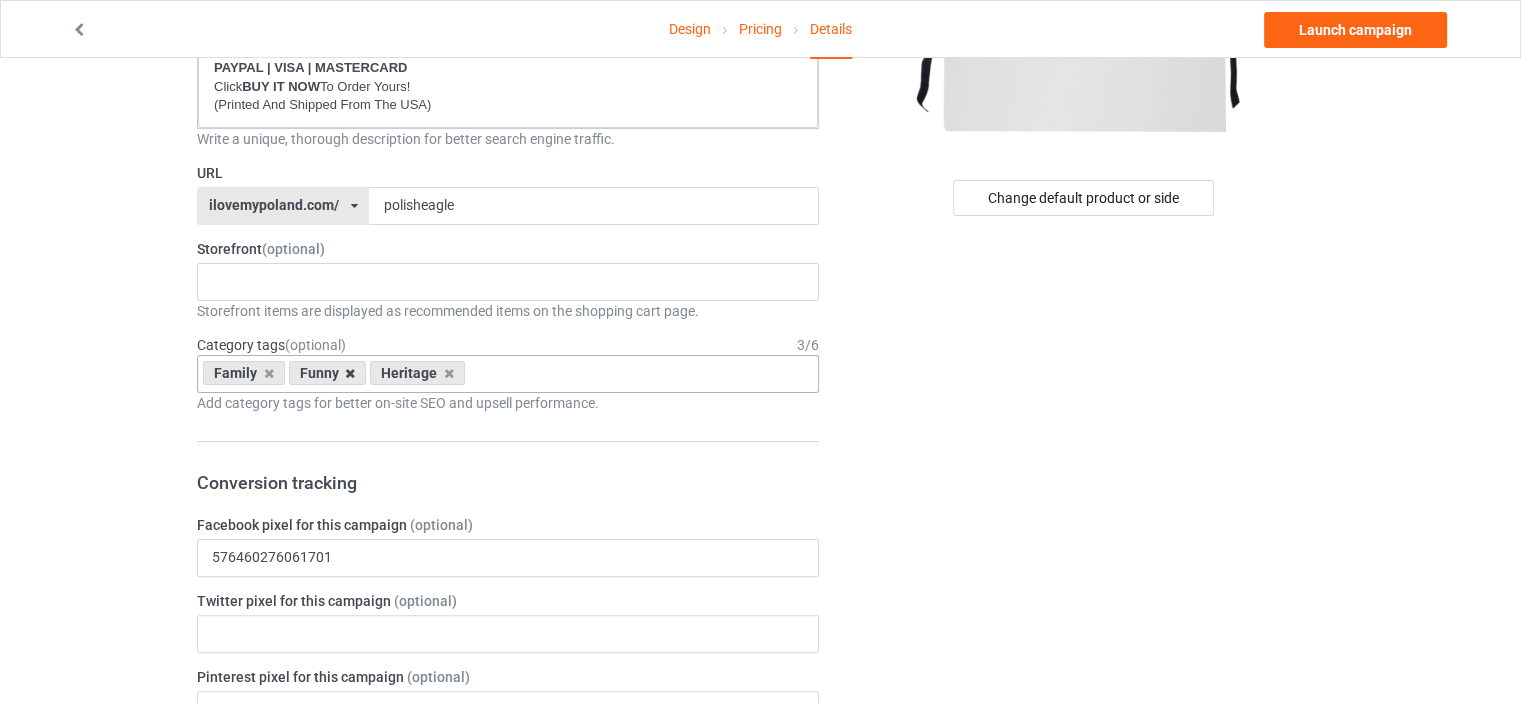 click at bounding box center (350, 373) 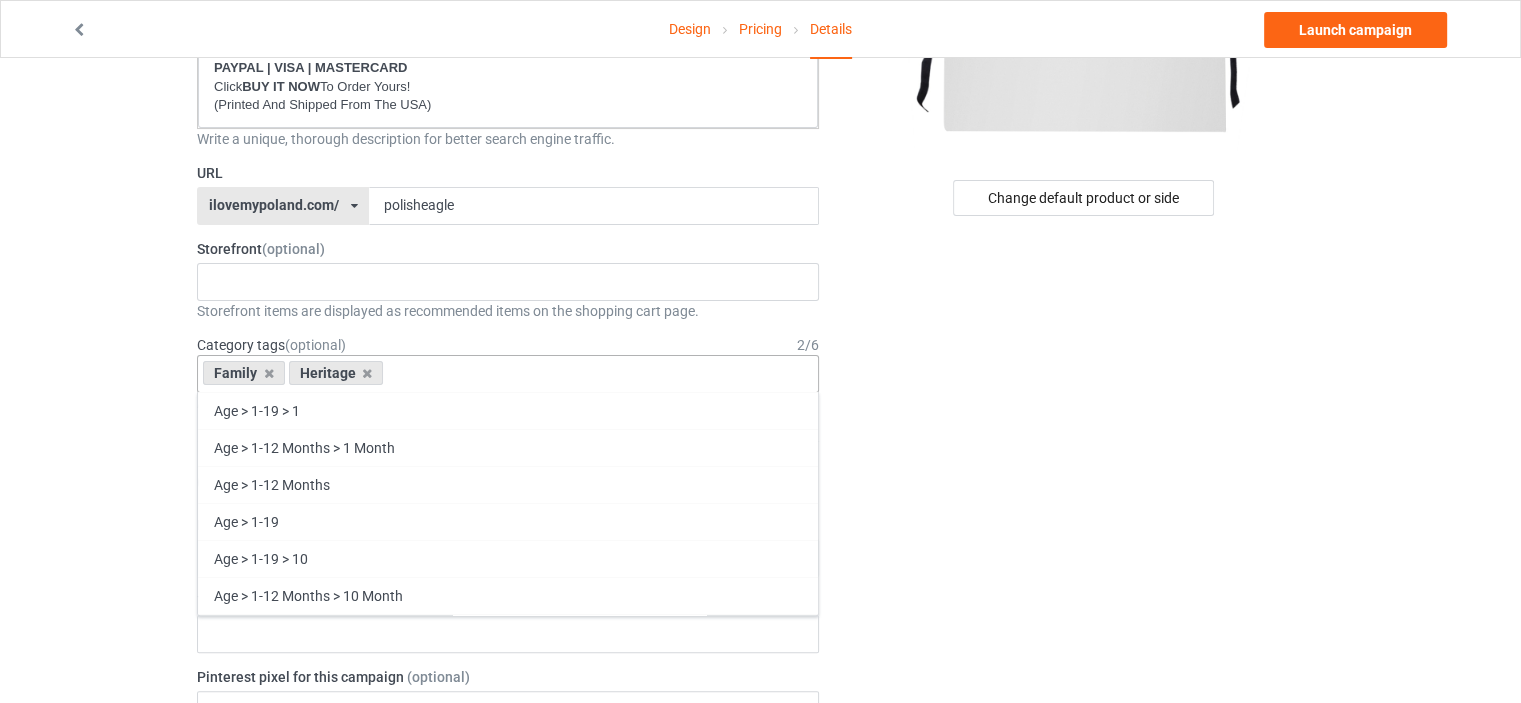 click on "Change default product or side" at bounding box center [1085, 758] 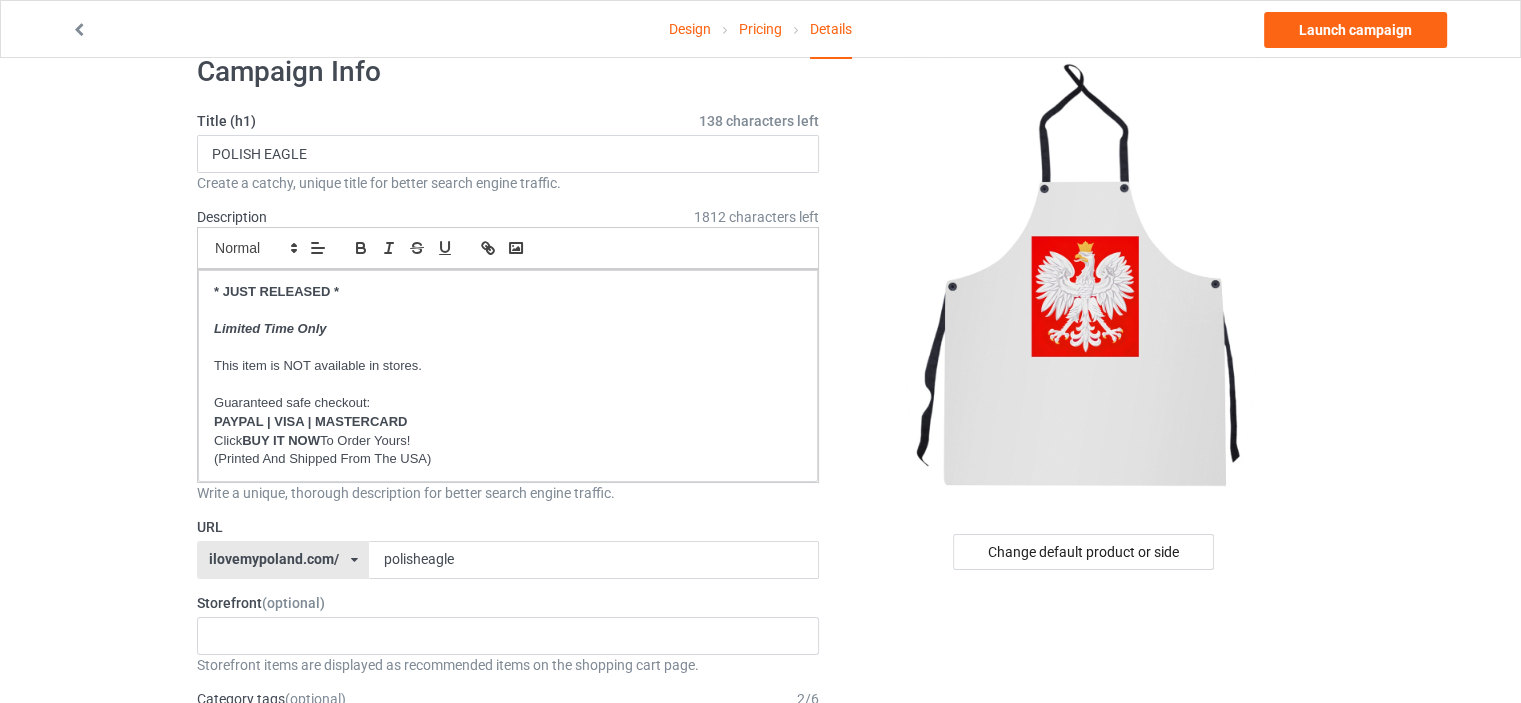 scroll, scrollTop: 0, scrollLeft: 0, axis: both 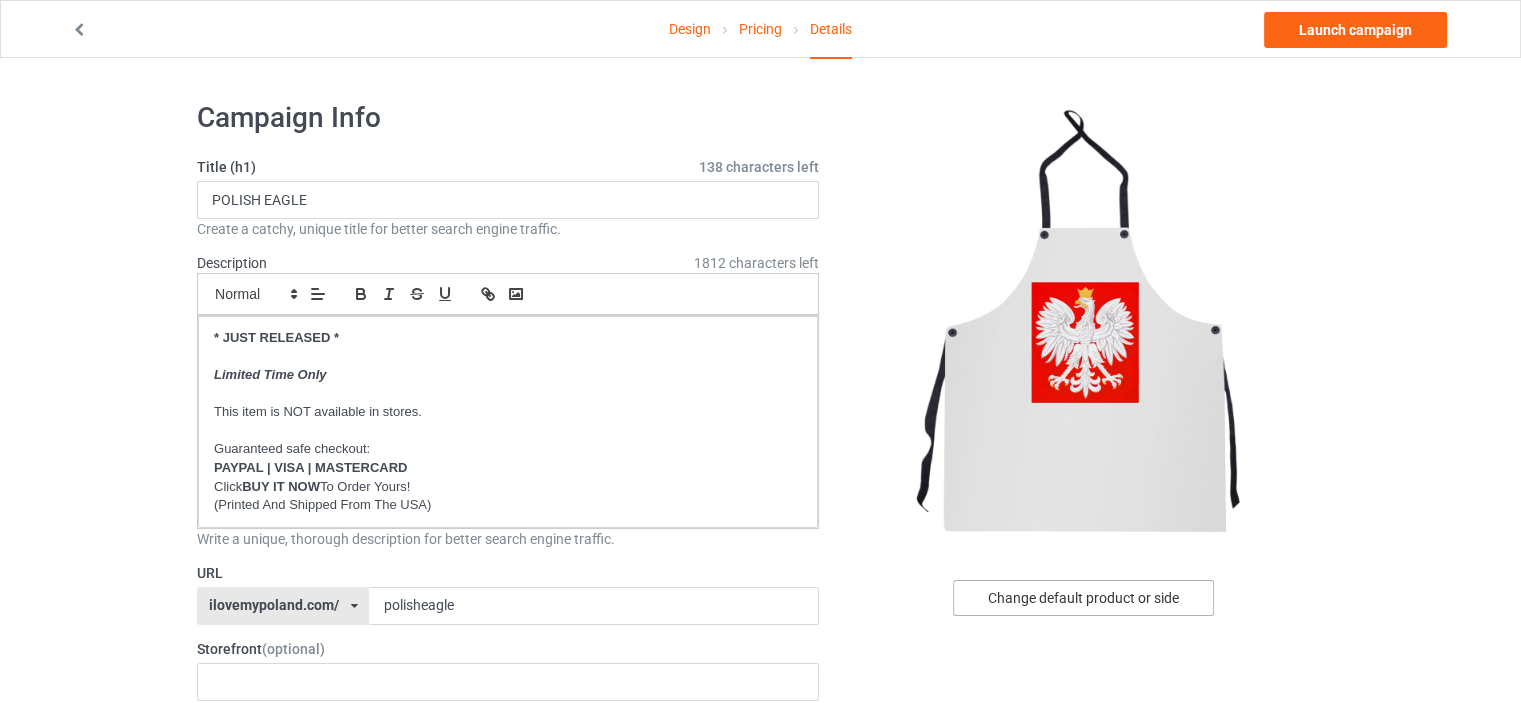 click on "Change default product or side" at bounding box center [1083, 598] 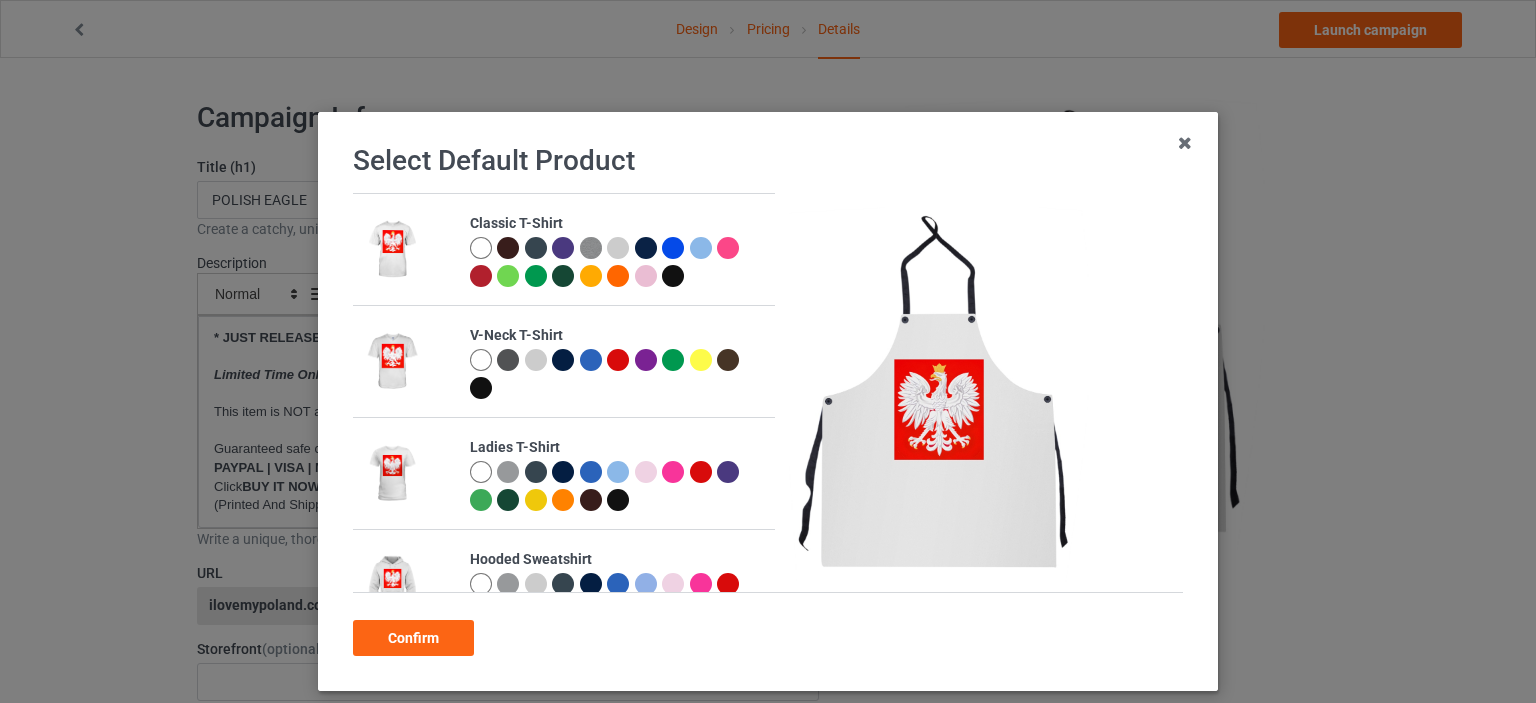 click at bounding box center [508, 248] 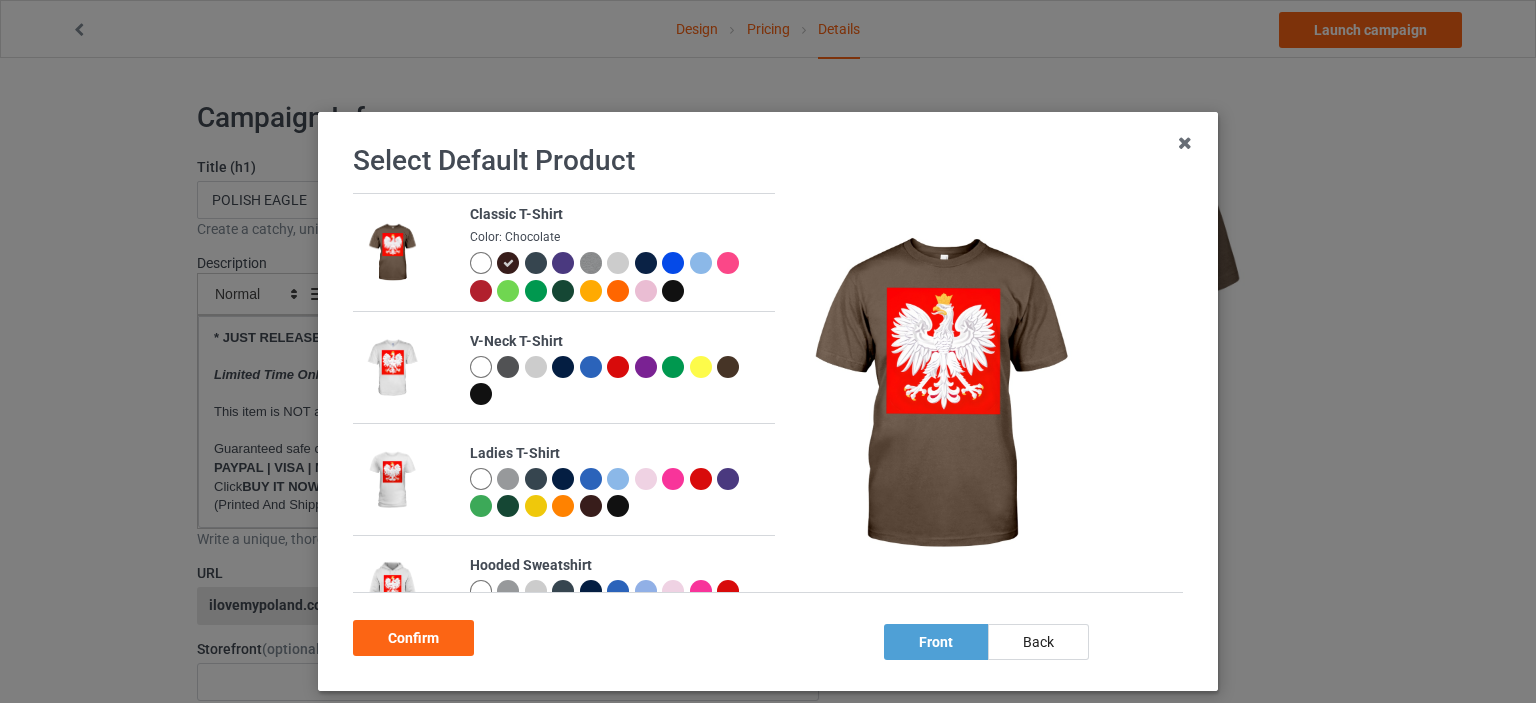 click at bounding box center [673, 291] 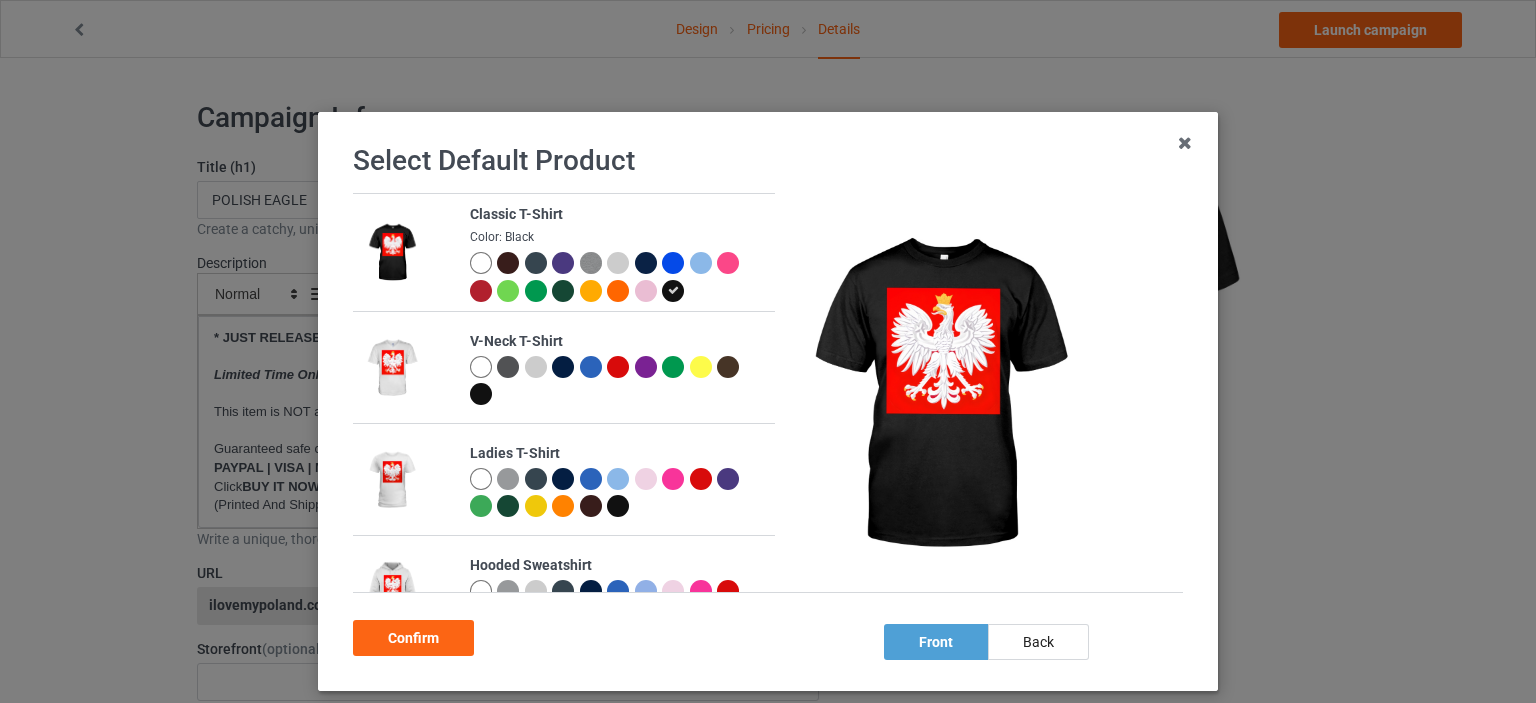 click at bounding box center (481, 263) 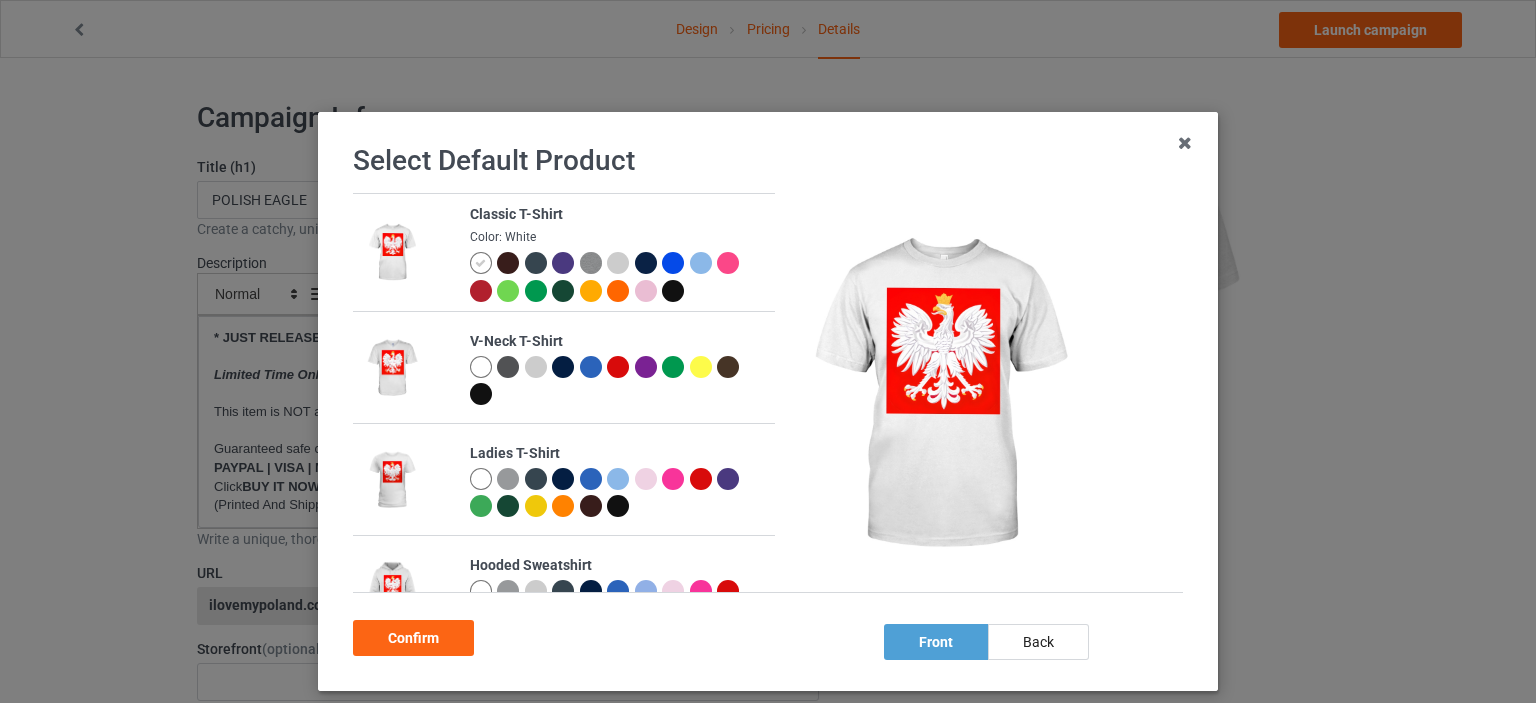 click at bounding box center (673, 291) 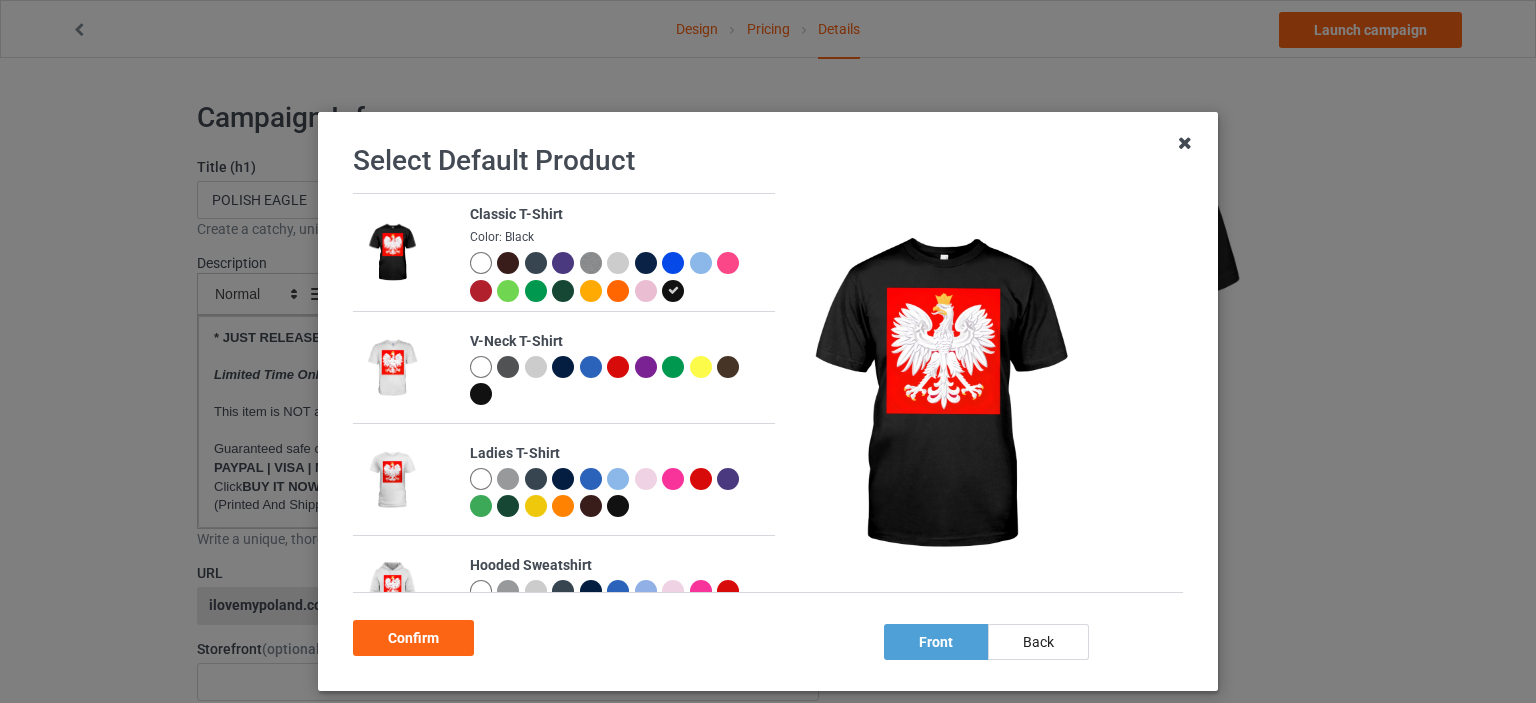 click at bounding box center [1185, 143] 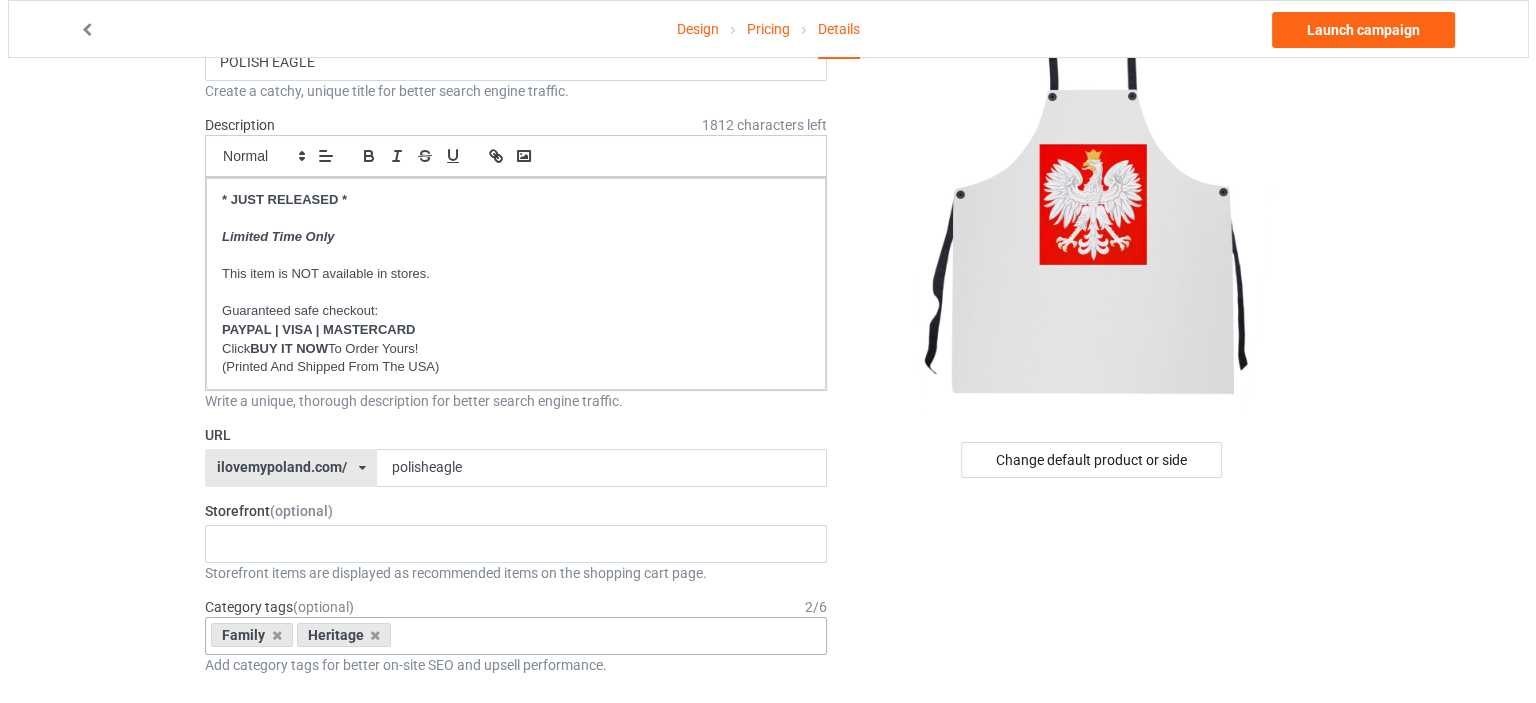 scroll, scrollTop: 0, scrollLeft: 0, axis: both 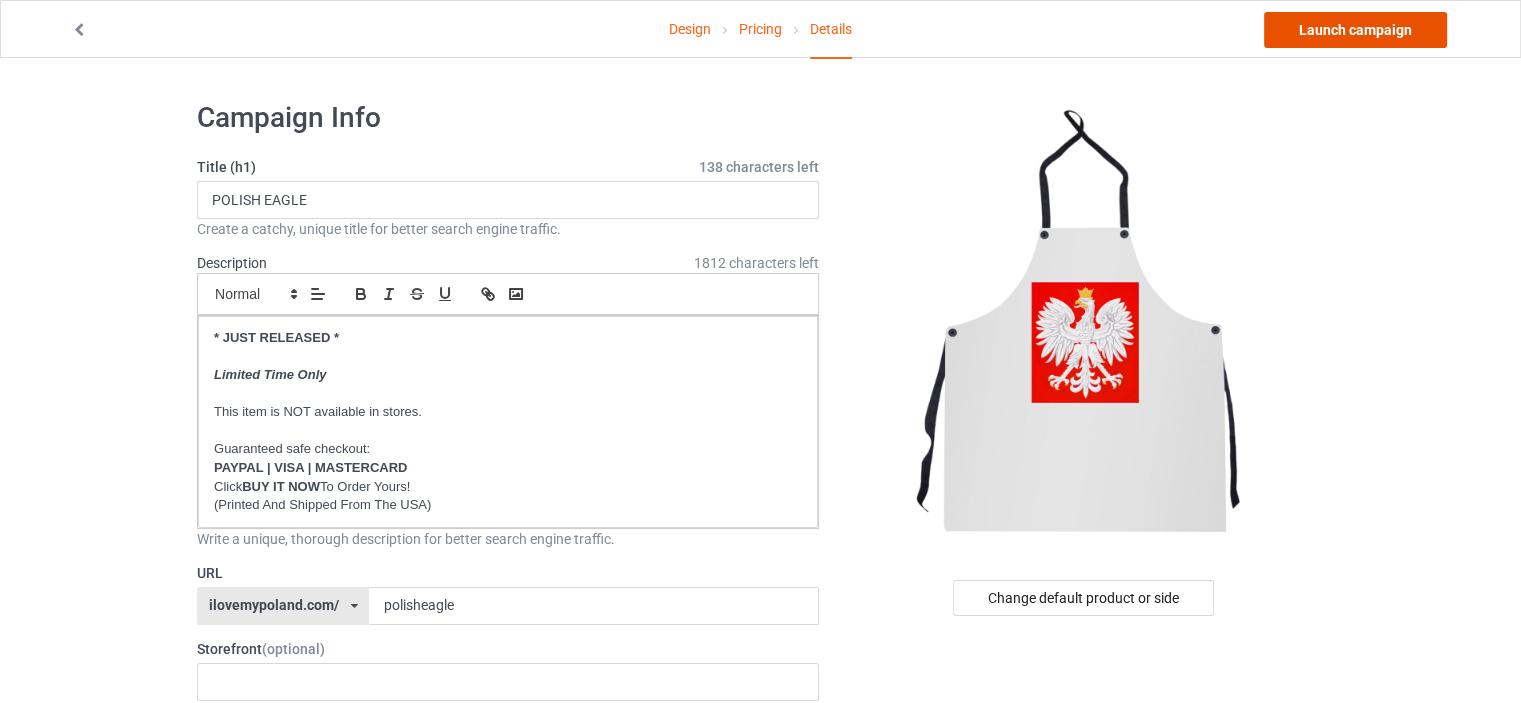 click on "Launch campaign" at bounding box center (1355, 30) 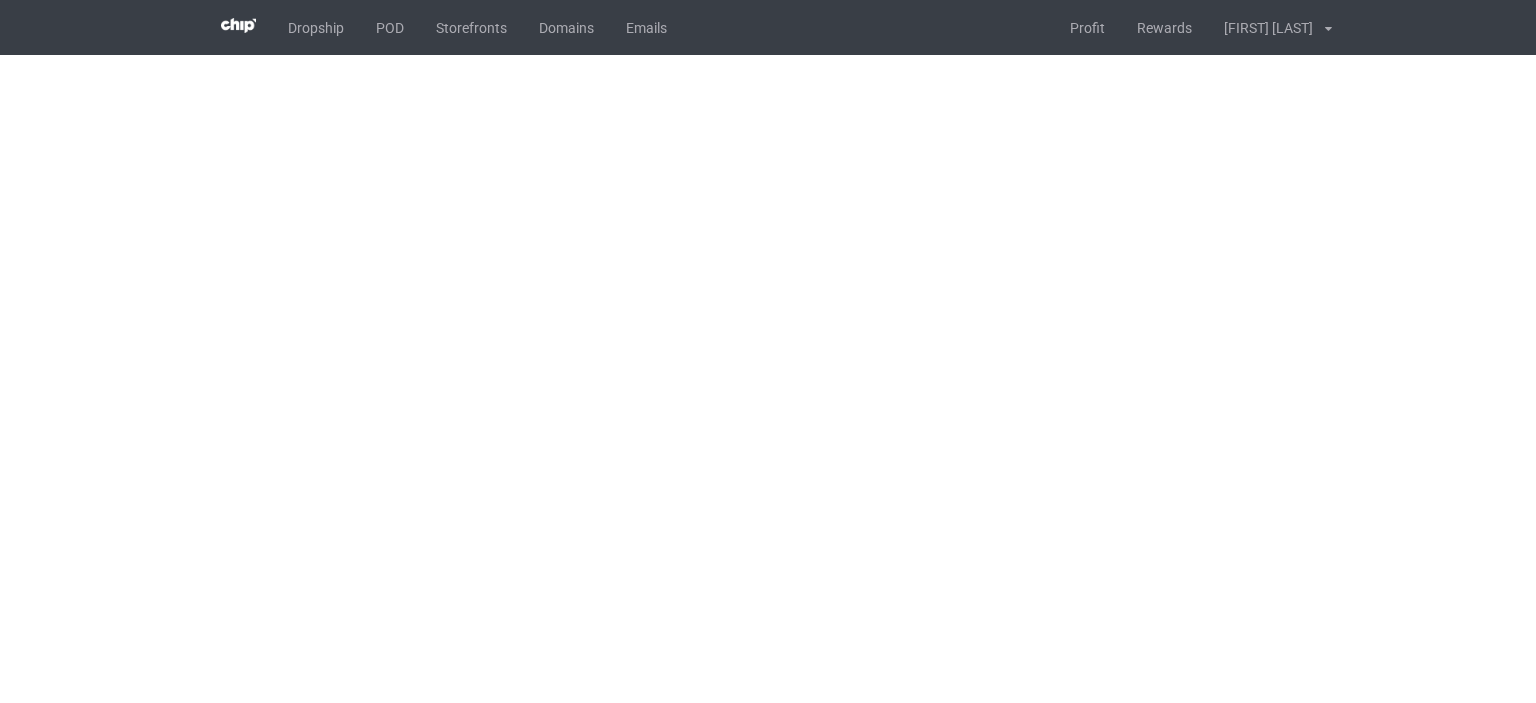 scroll, scrollTop: 0, scrollLeft: 0, axis: both 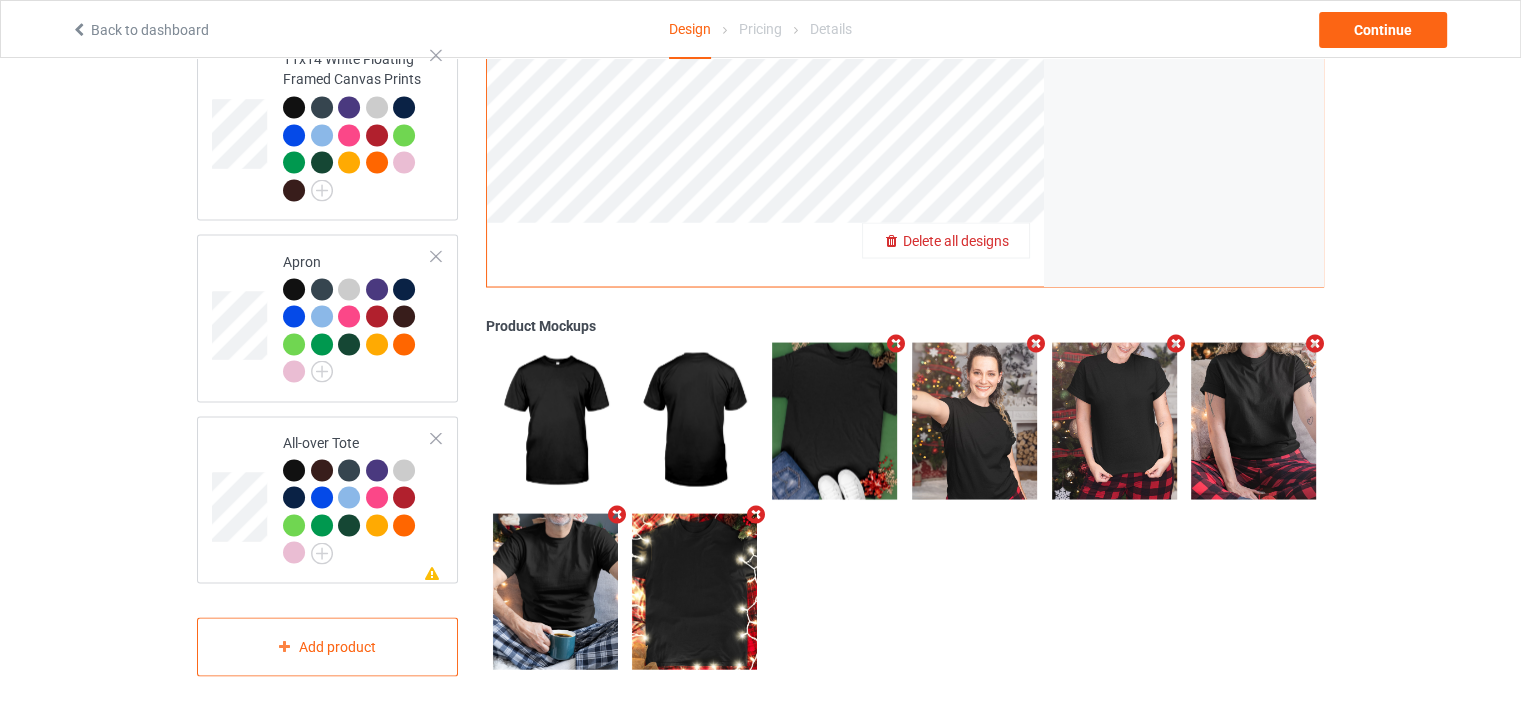 click on "Delete all designs" at bounding box center [956, 240] 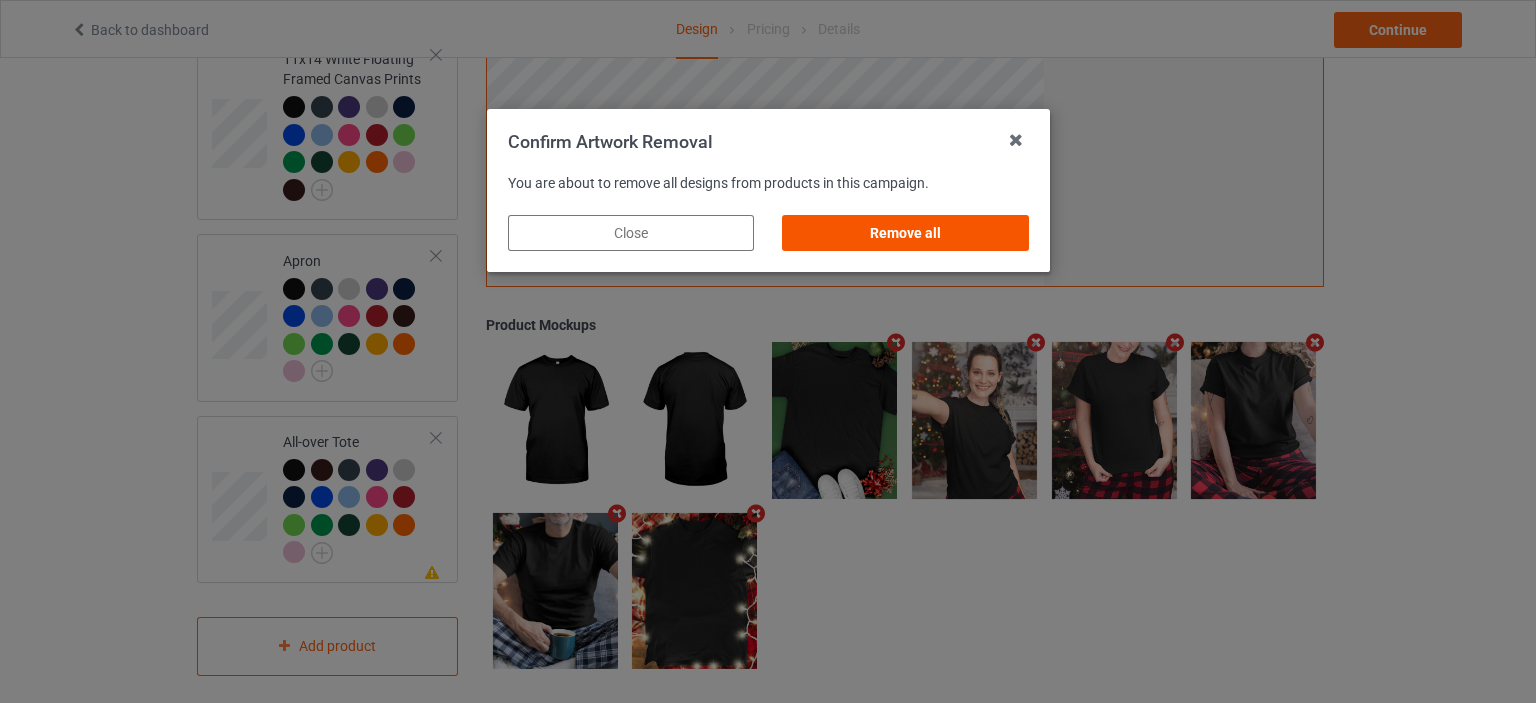 click on "Remove all" at bounding box center [905, 233] 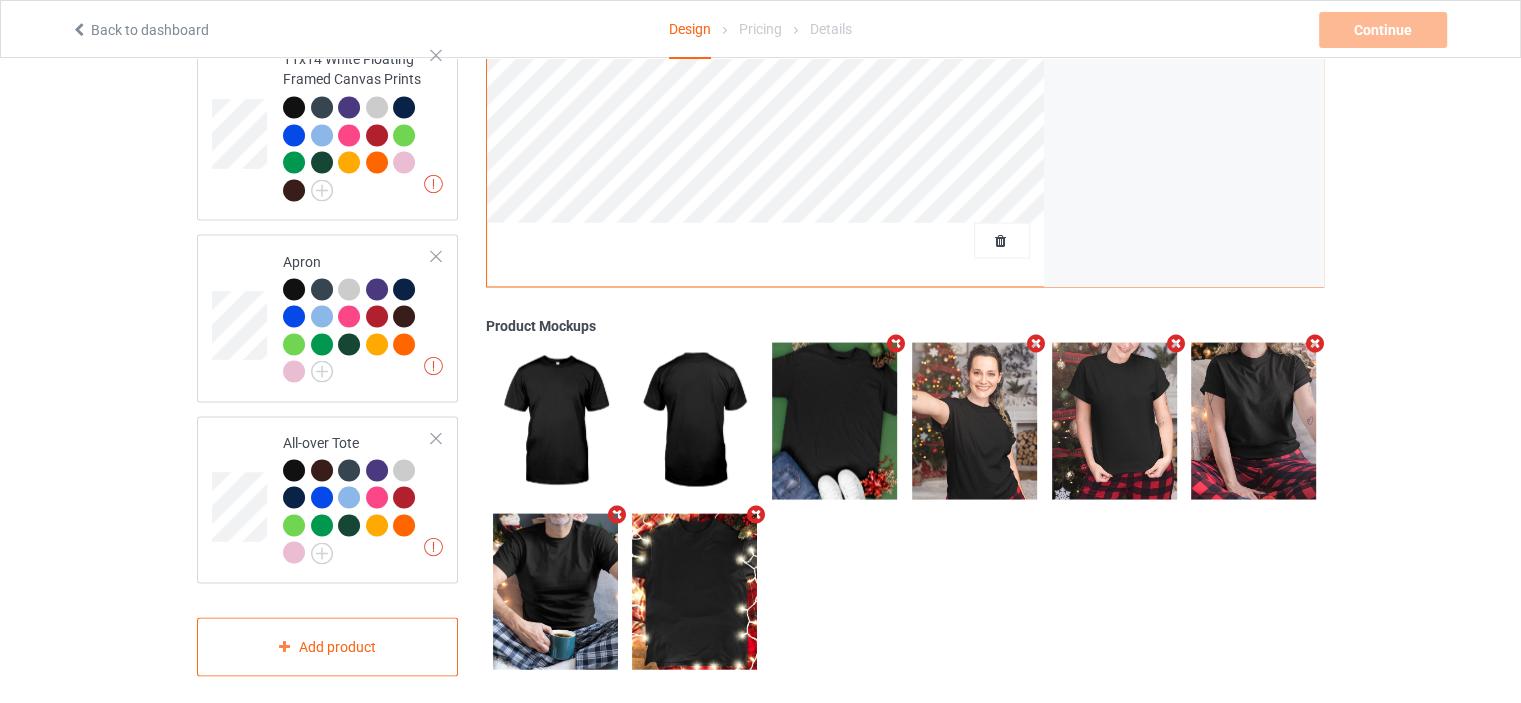 scroll, scrollTop: 392, scrollLeft: 0, axis: vertical 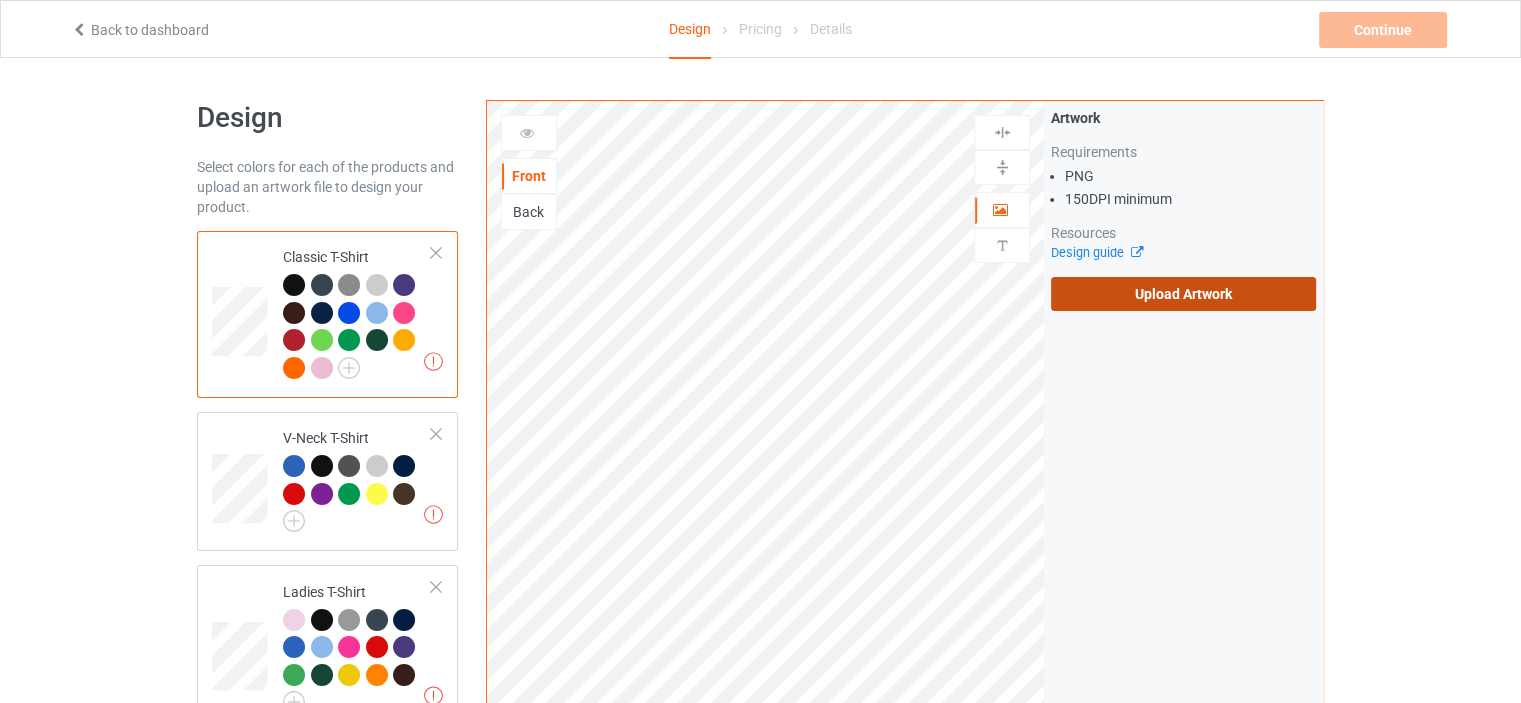 click on "Upload Artwork" at bounding box center [1183, 294] 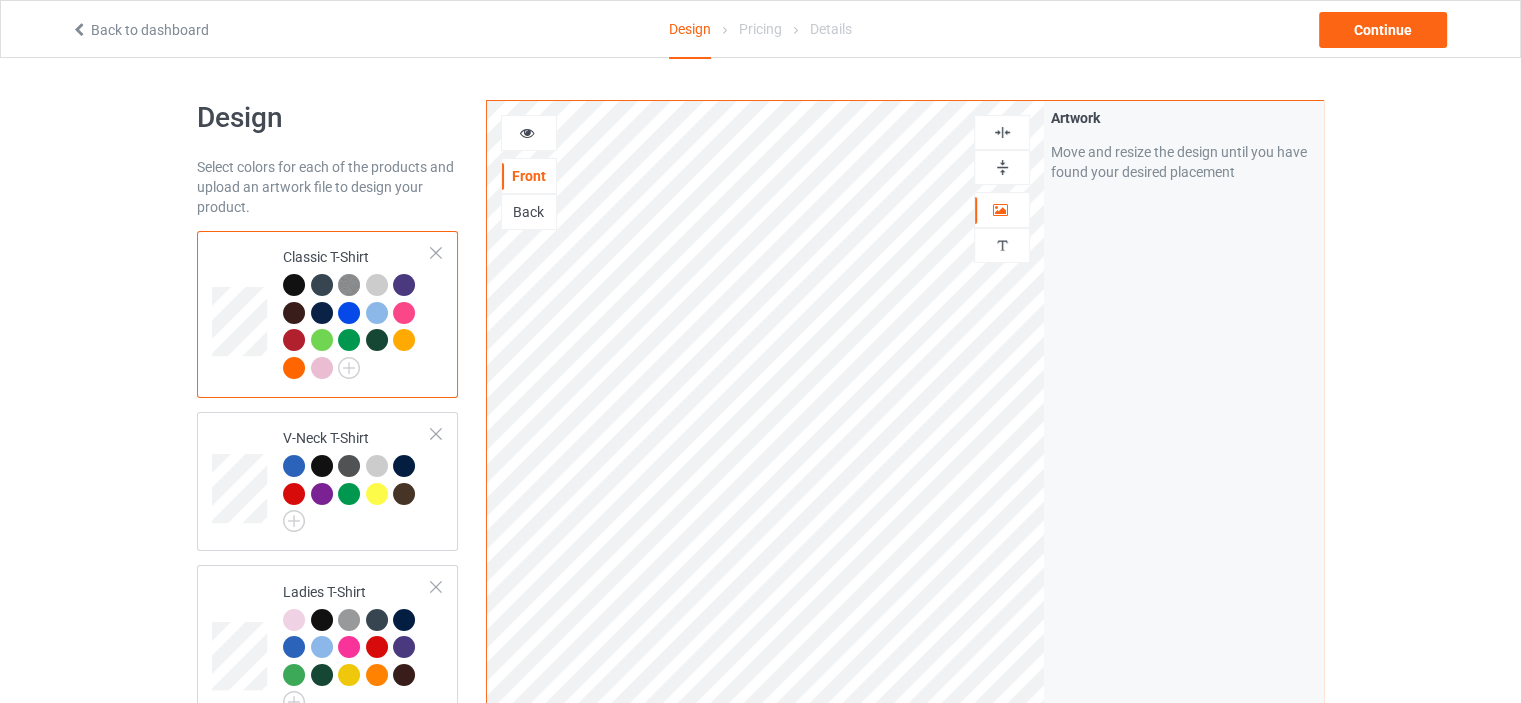 click at bounding box center (1002, 167) 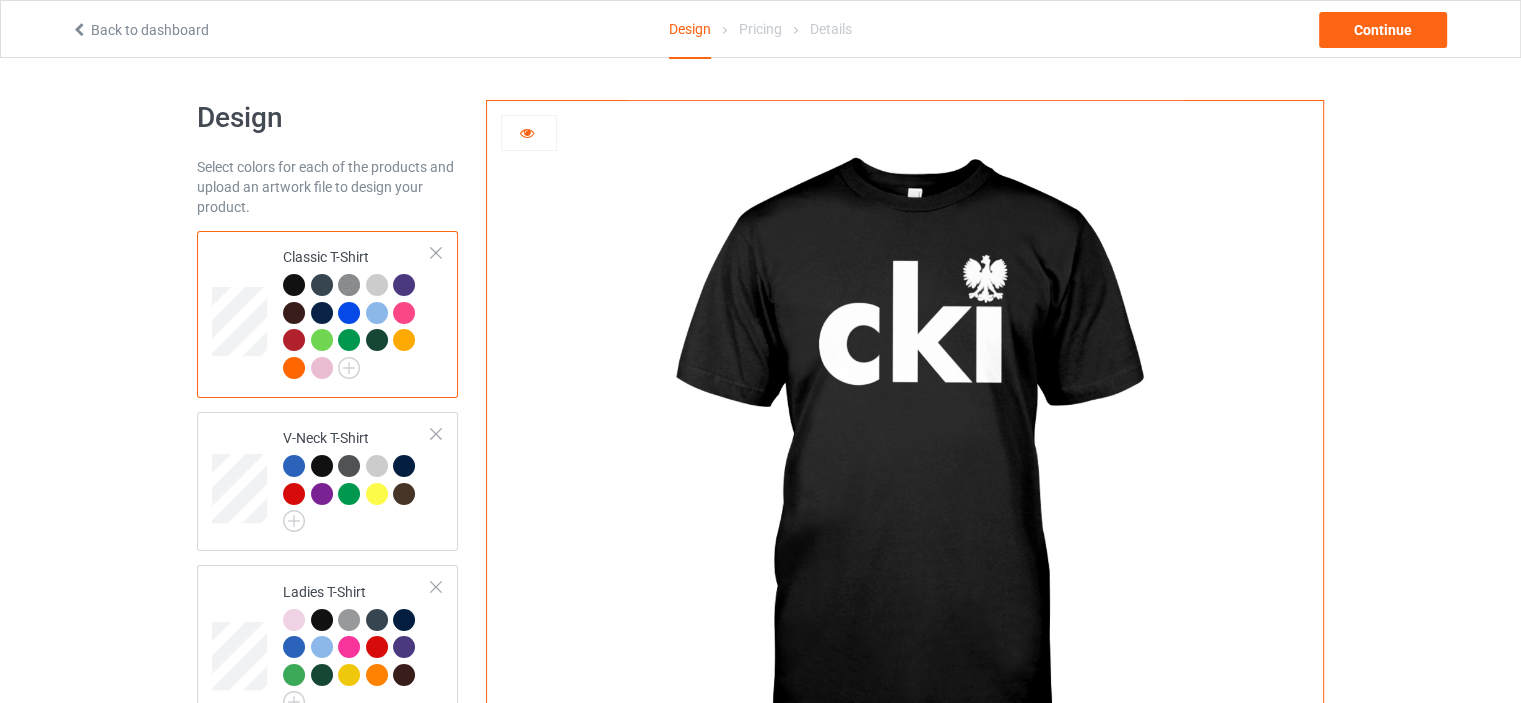 click at bounding box center [527, 130] 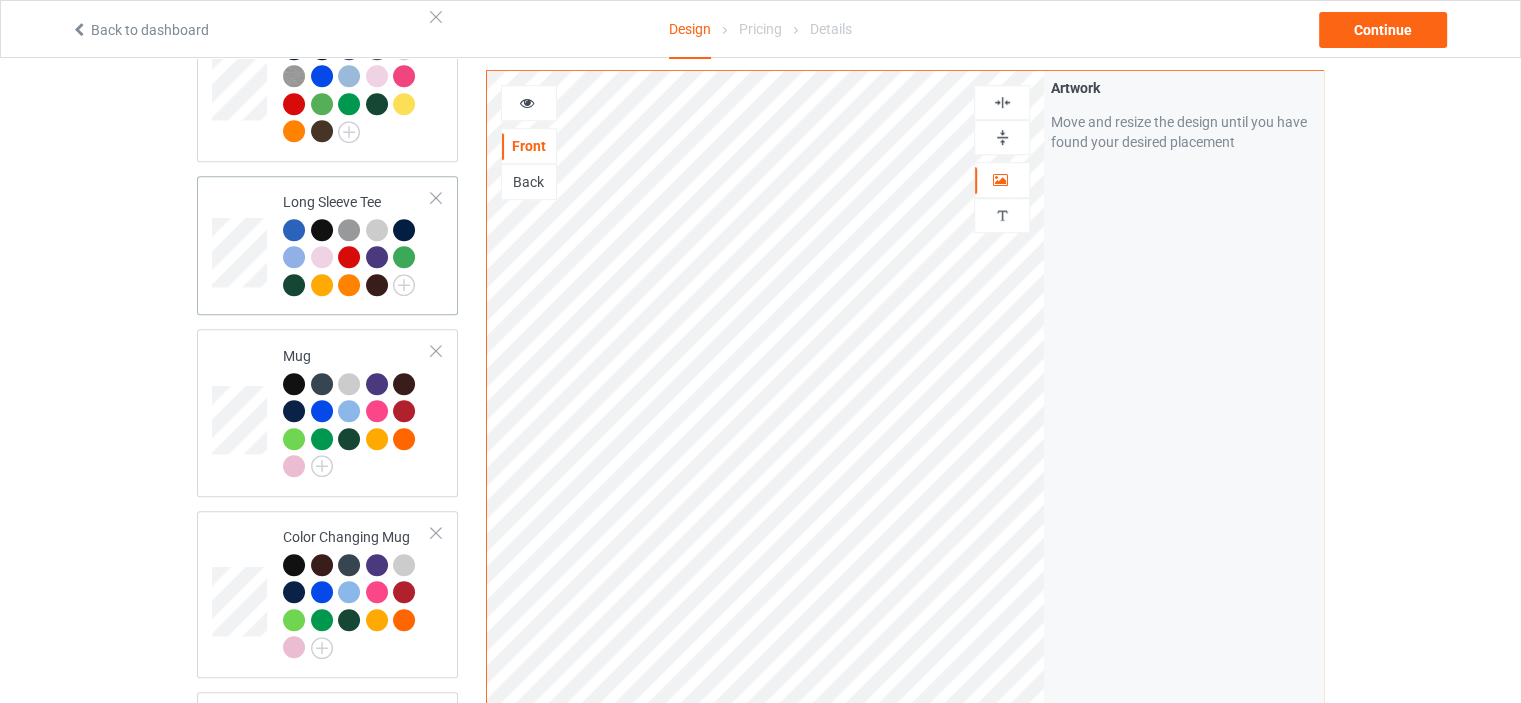 scroll, scrollTop: 1200, scrollLeft: 0, axis: vertical 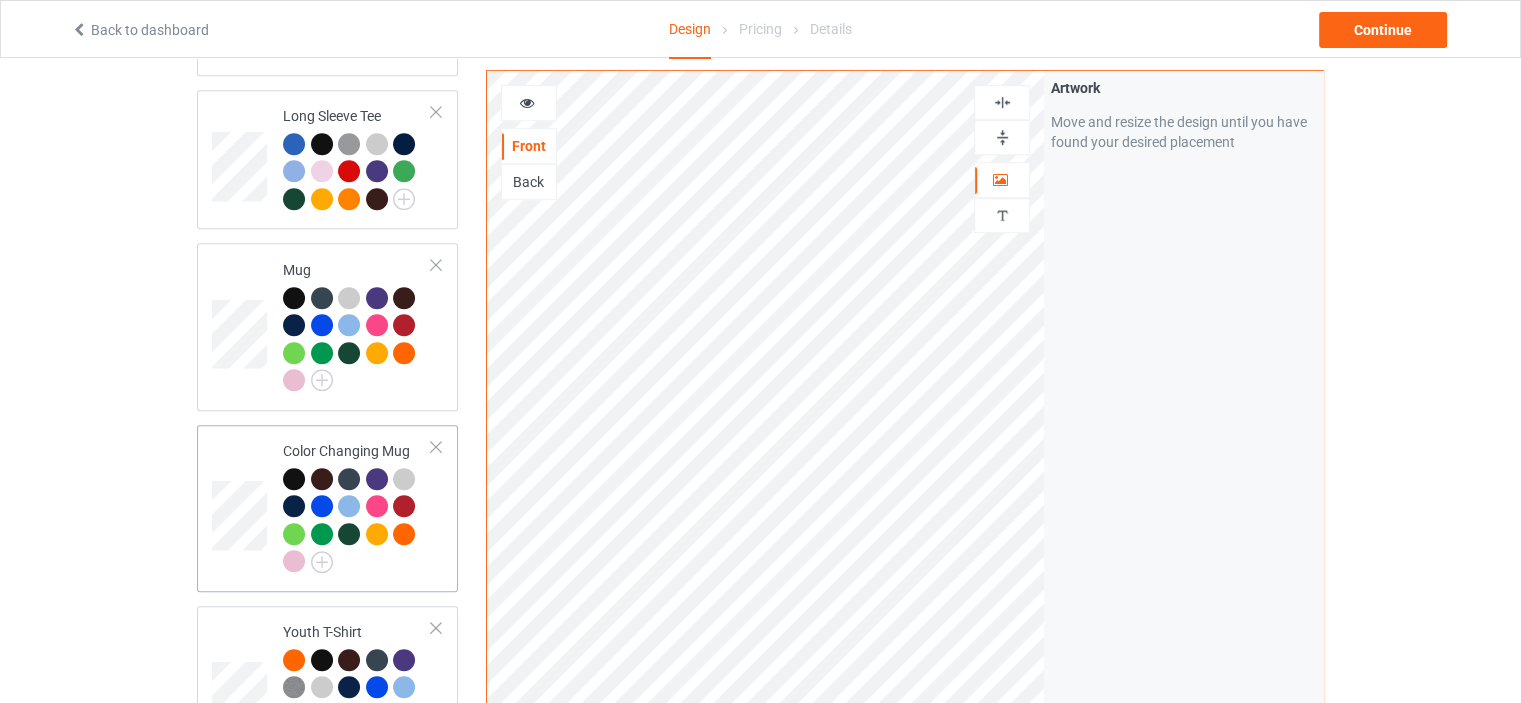 click on "Color Changing Mug" at bounding box center (357, 506) 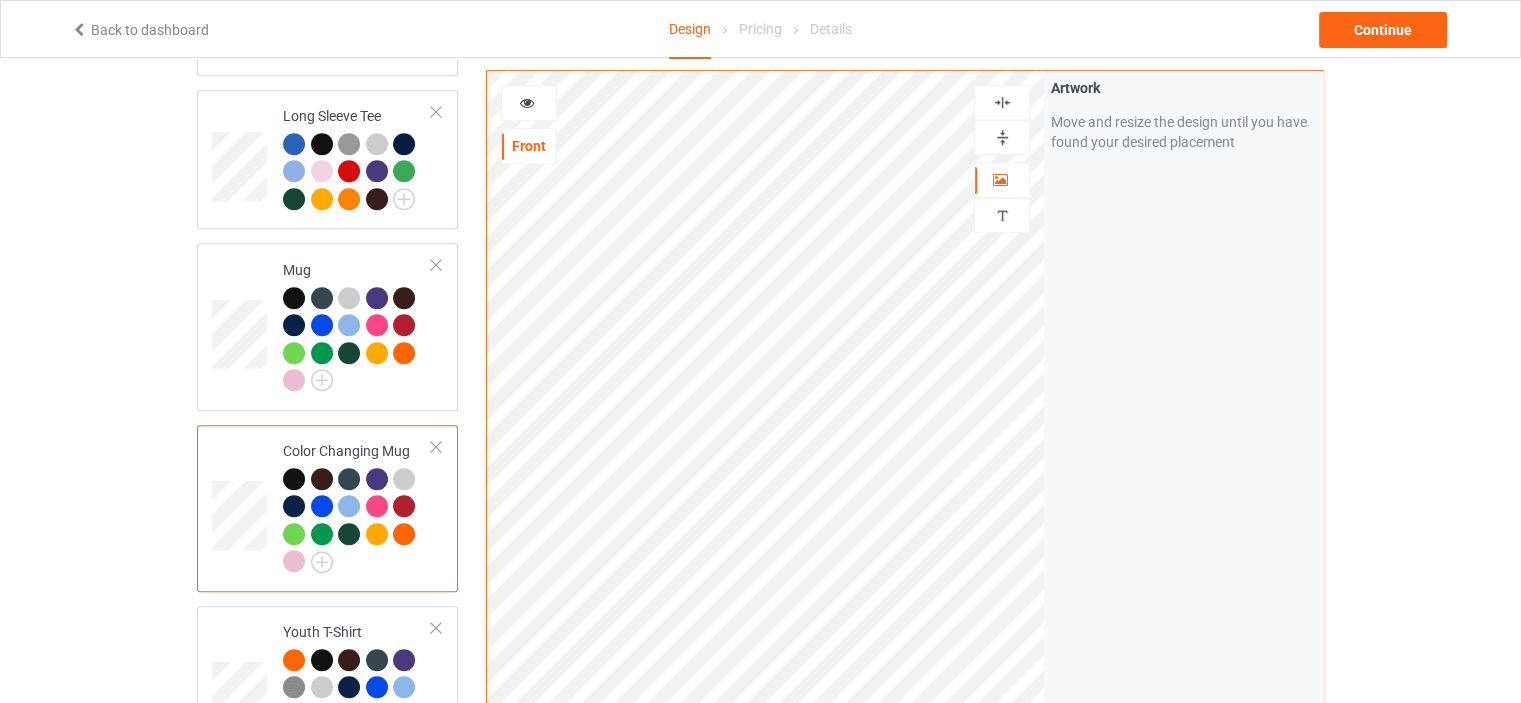 click at bounding box center [1002, 137] 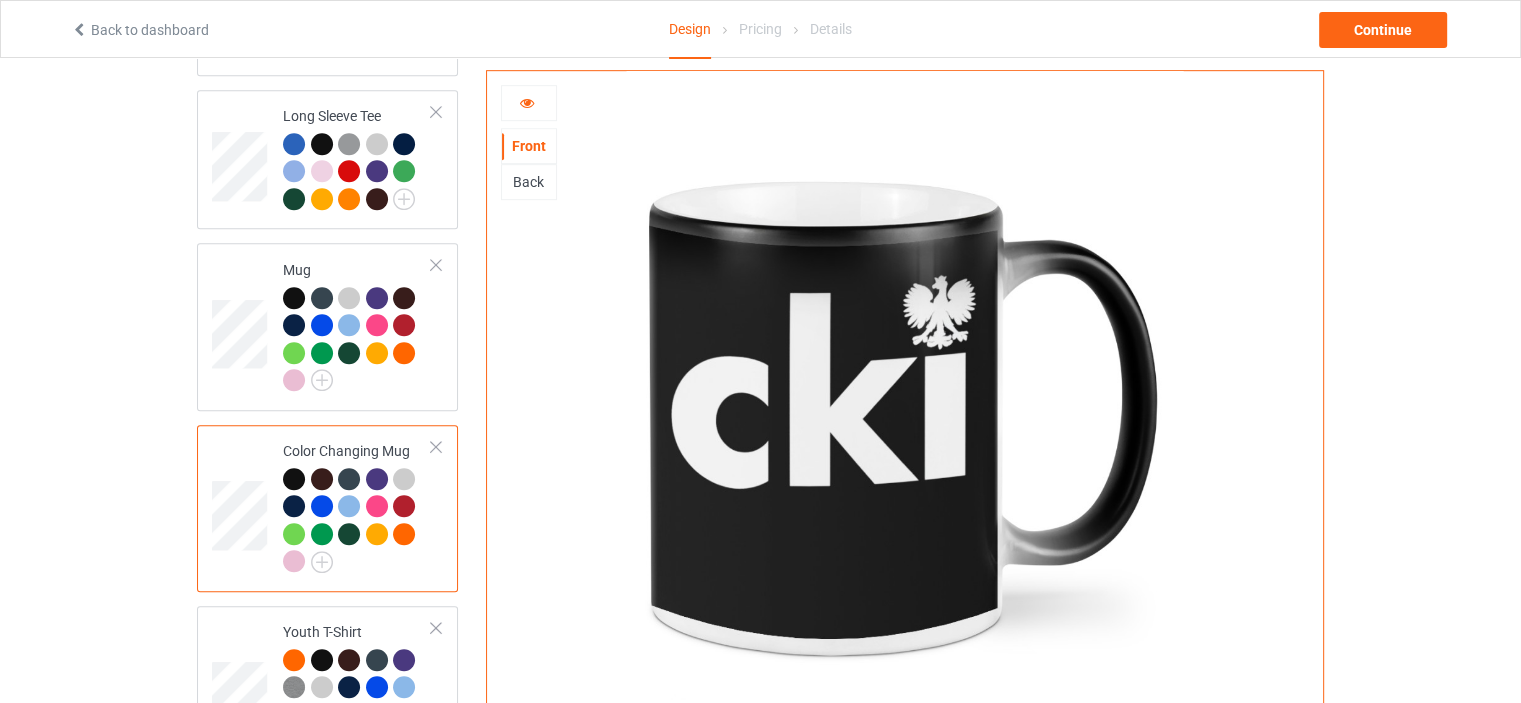 click at bounding box center [529, 103] 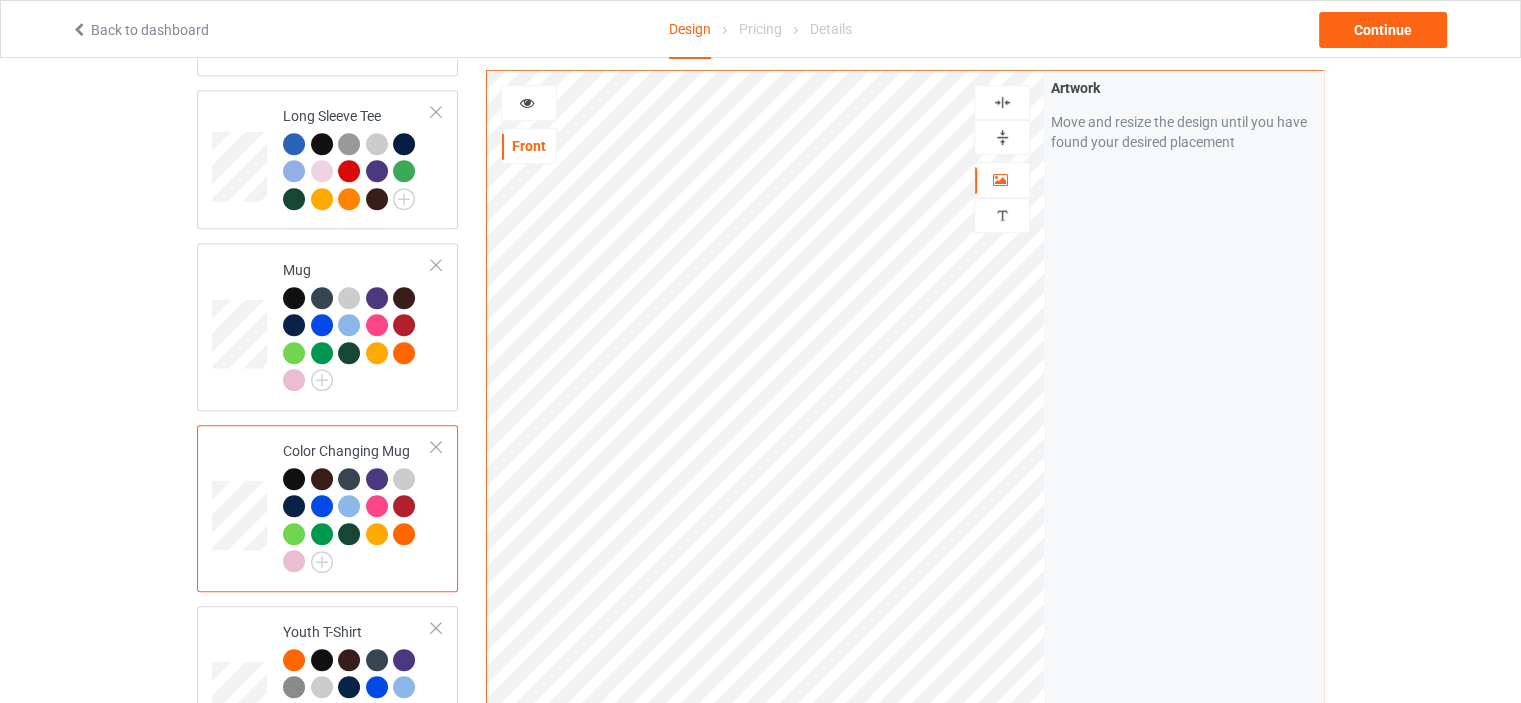 click at bounding box center [527, 100] 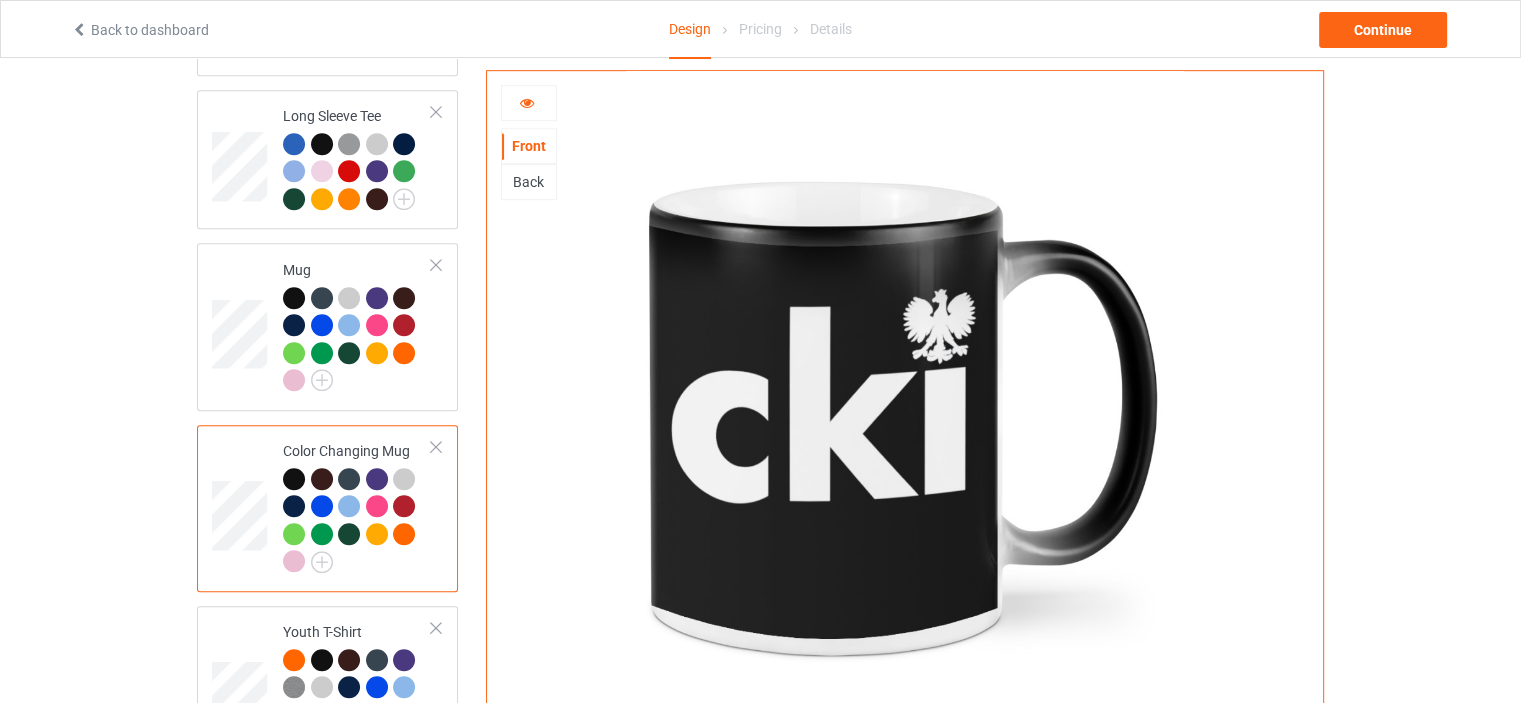 click at bounding box center (529, 103) 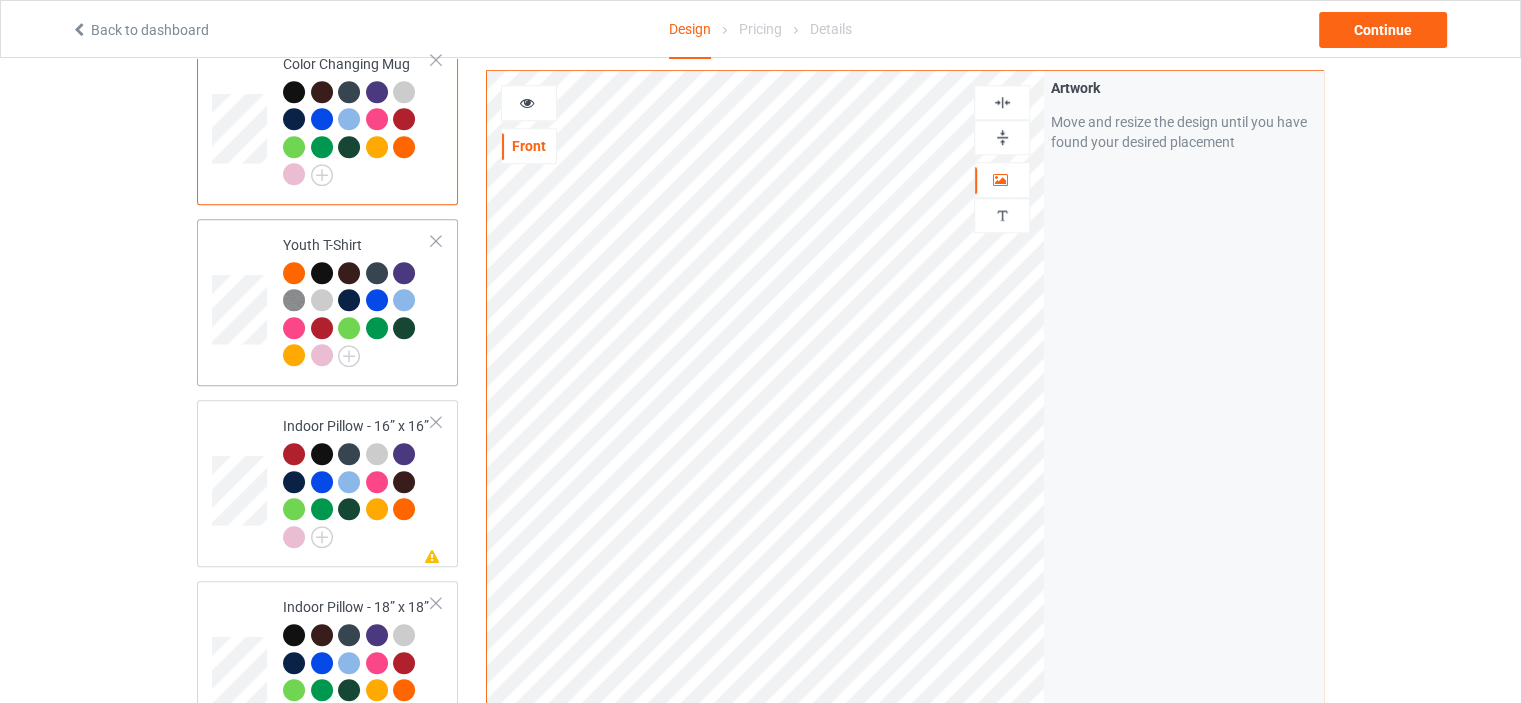 scroll, scrollTop: 1600, scrollLeft: 0, axis: vertical 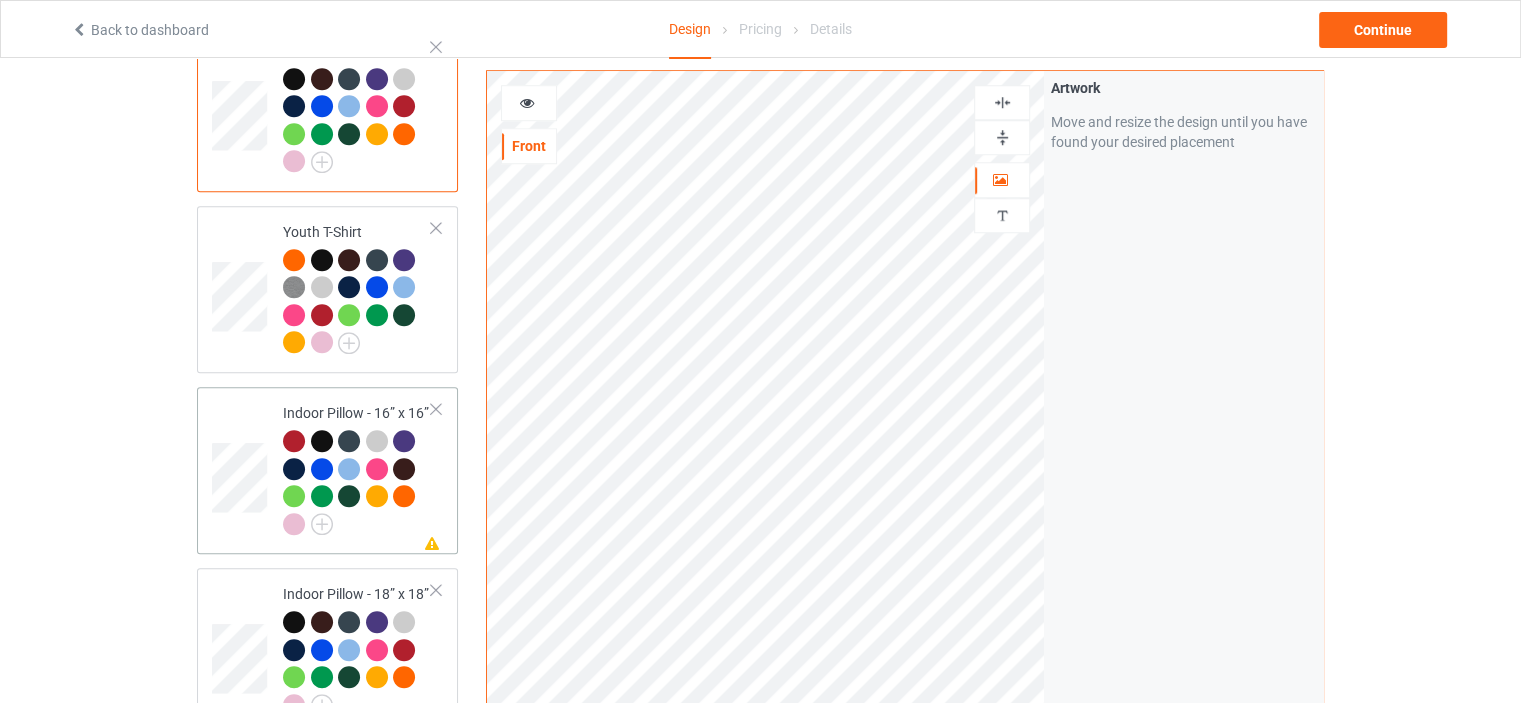 click on "Indoor Pillow - 16” x 16”" at bounding box center [357, 468] 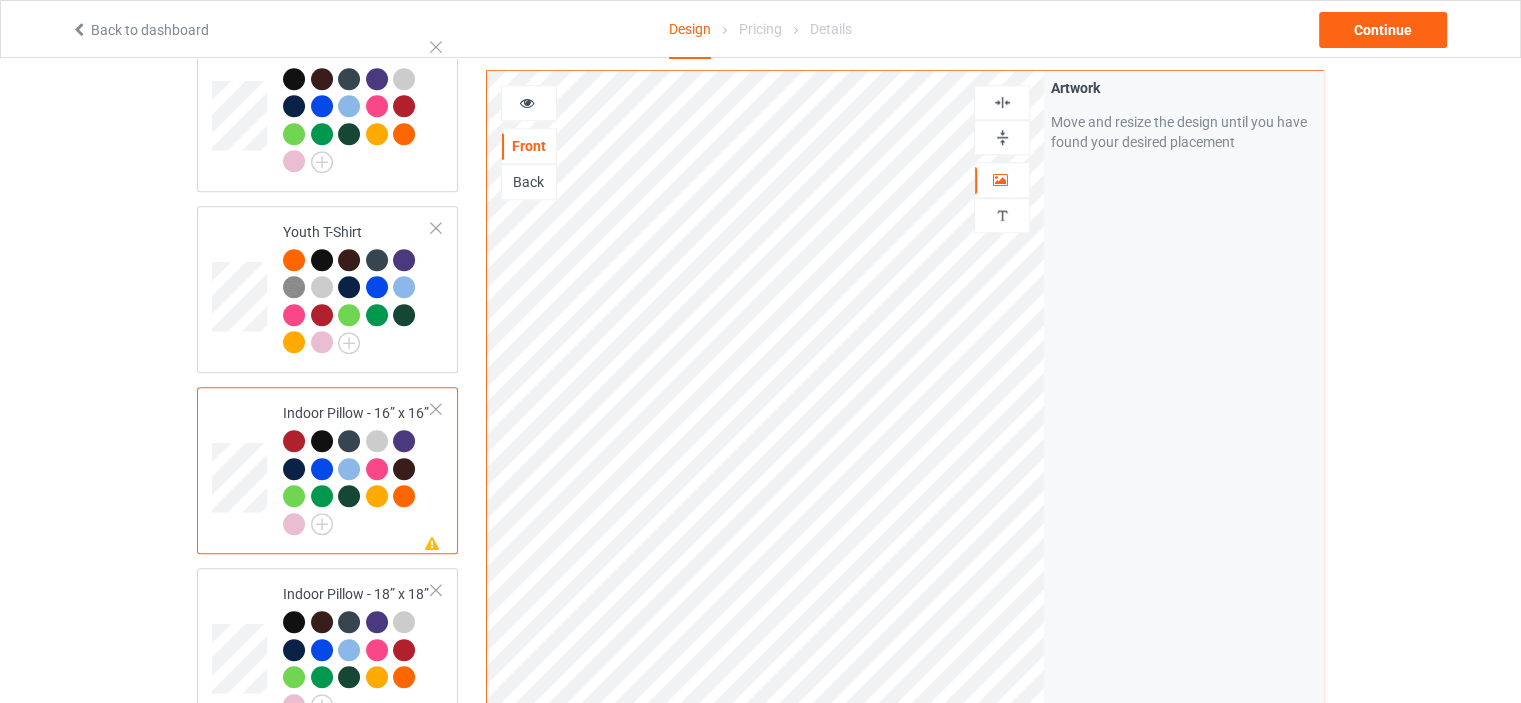 click at bounding box center (1002, 137) 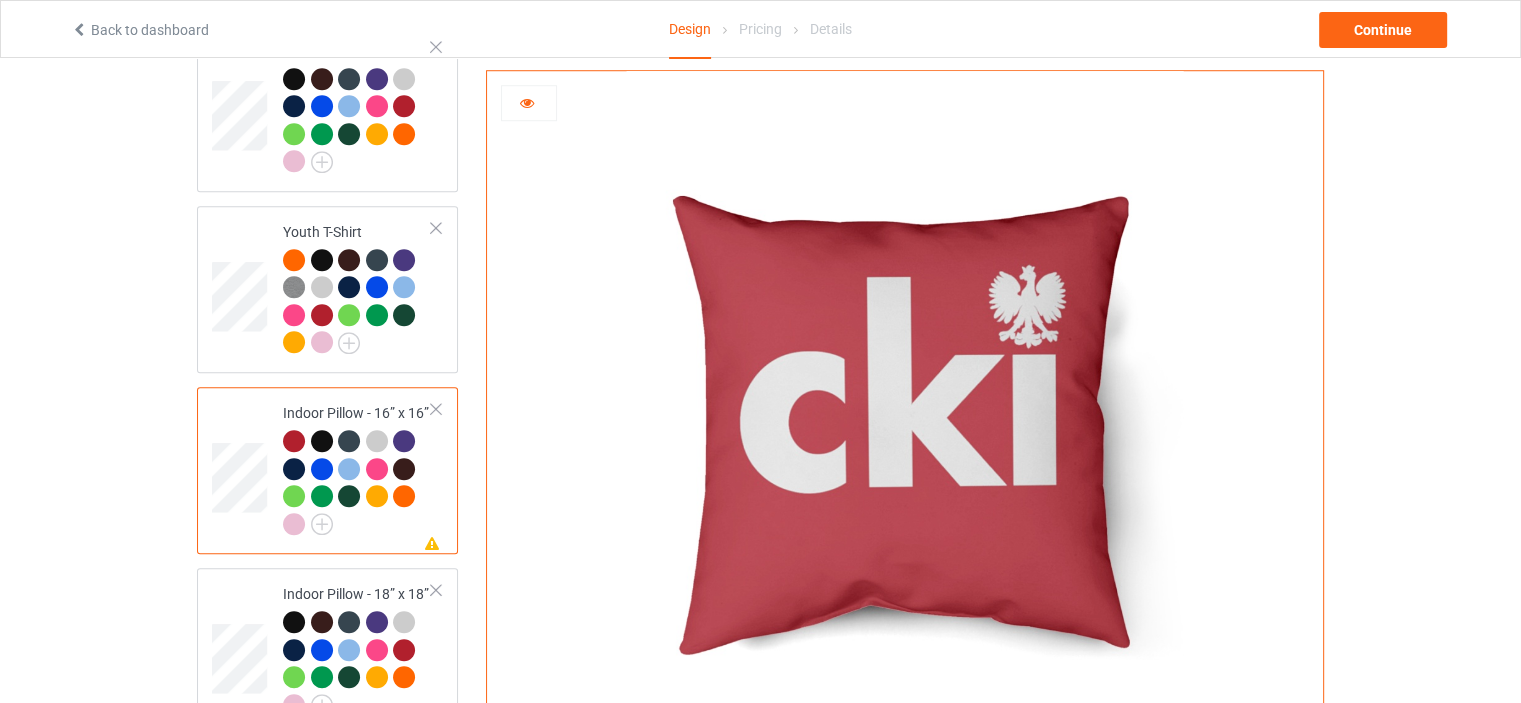 click at bounding box center [529, 103] 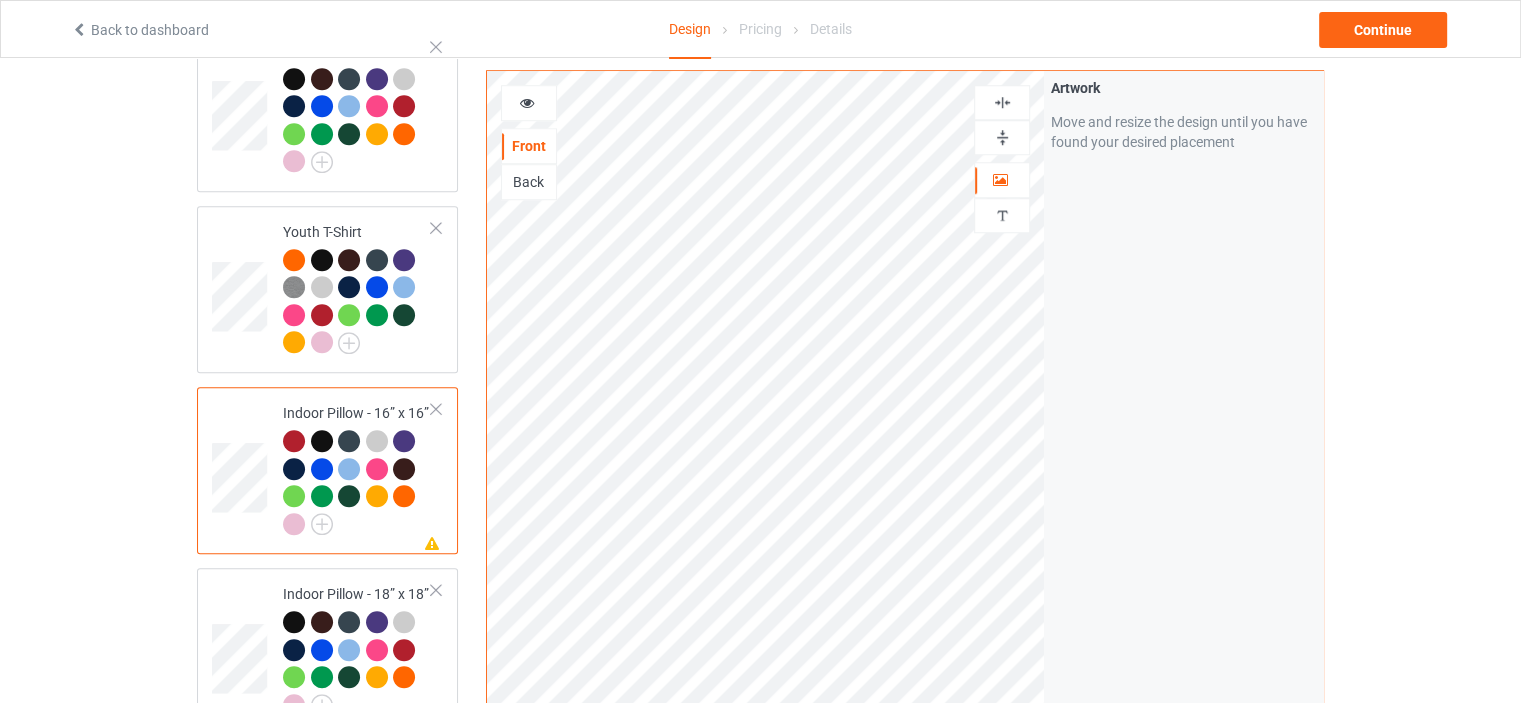 scroll, scrollTop: 1800, scrollLeft: 0, axis: vertical 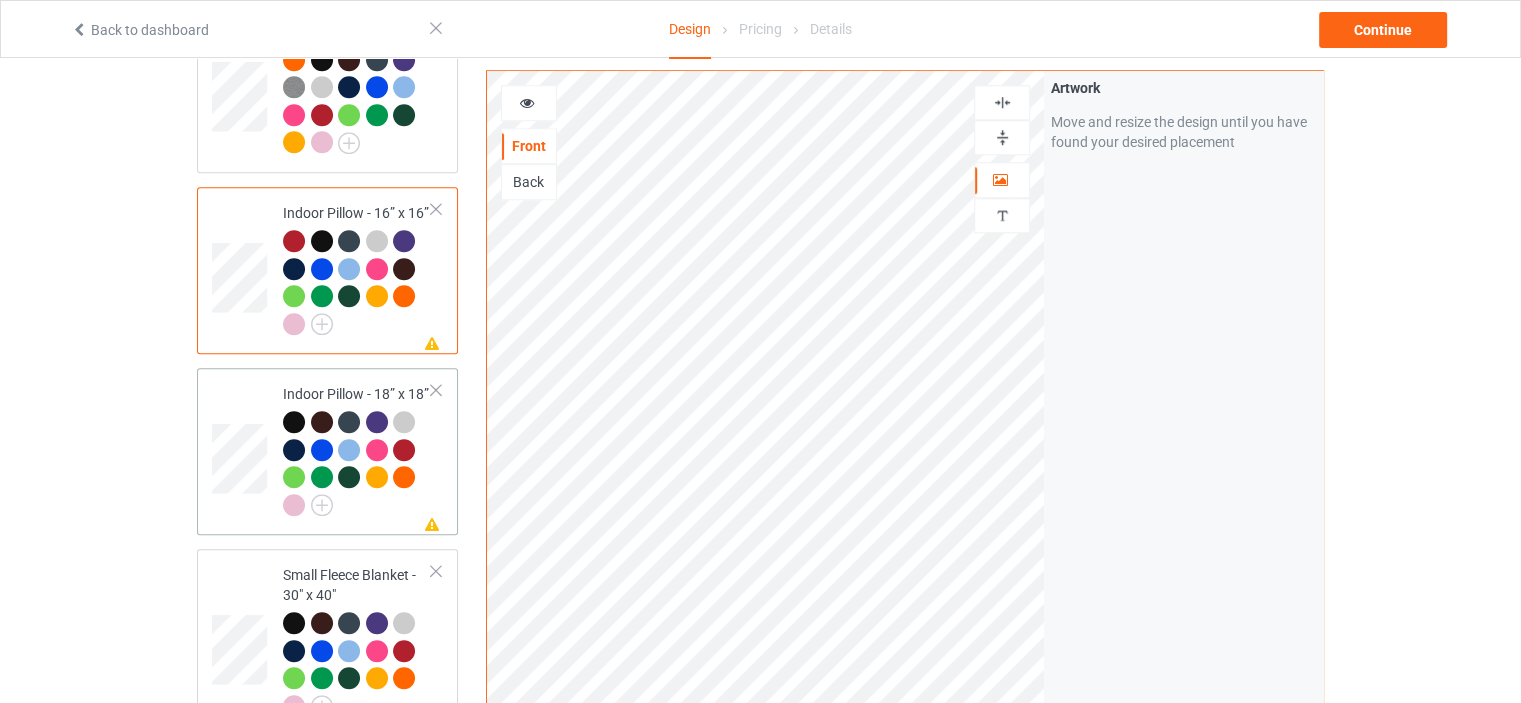 click on "Indoor Pillow - 18” x 18”" at bounding box center [357, 449] 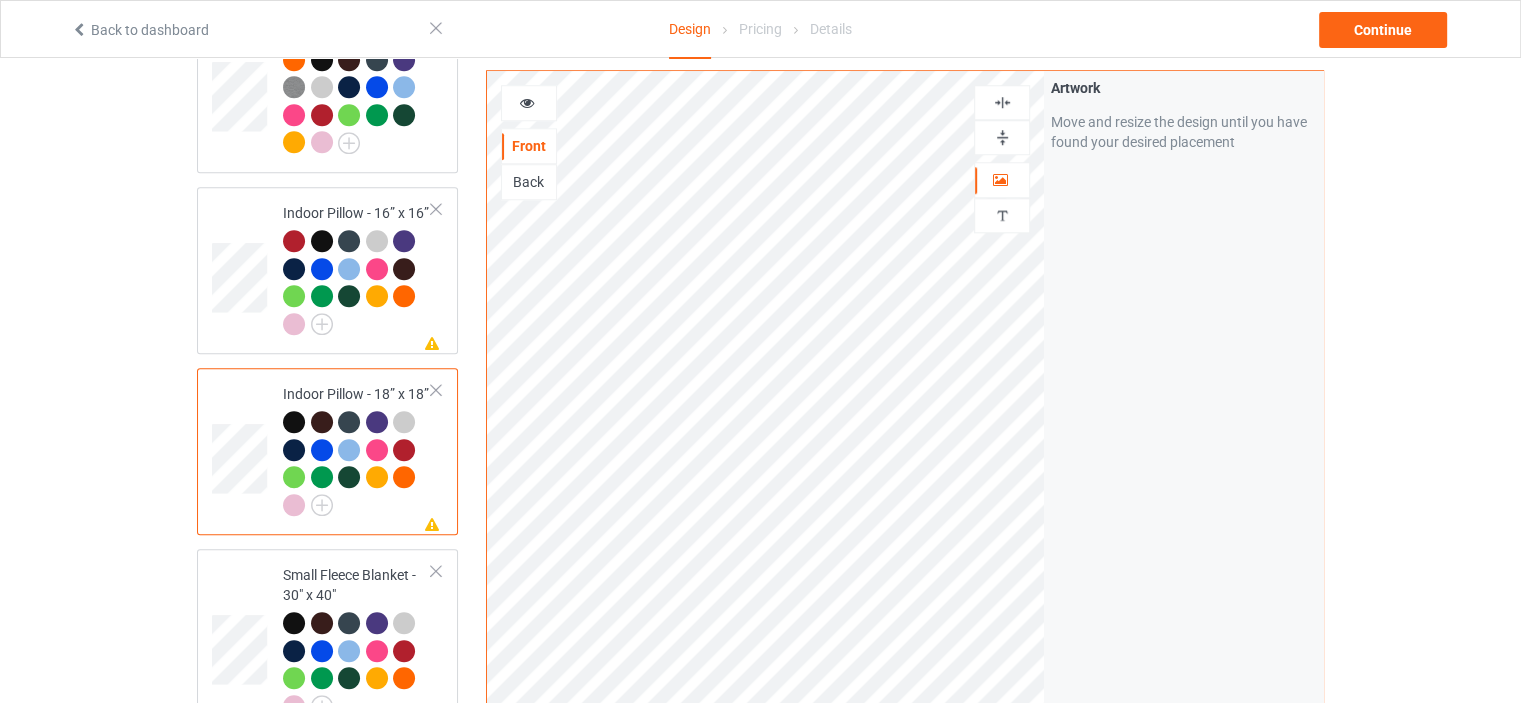 click at bounding box center (1002, 137) 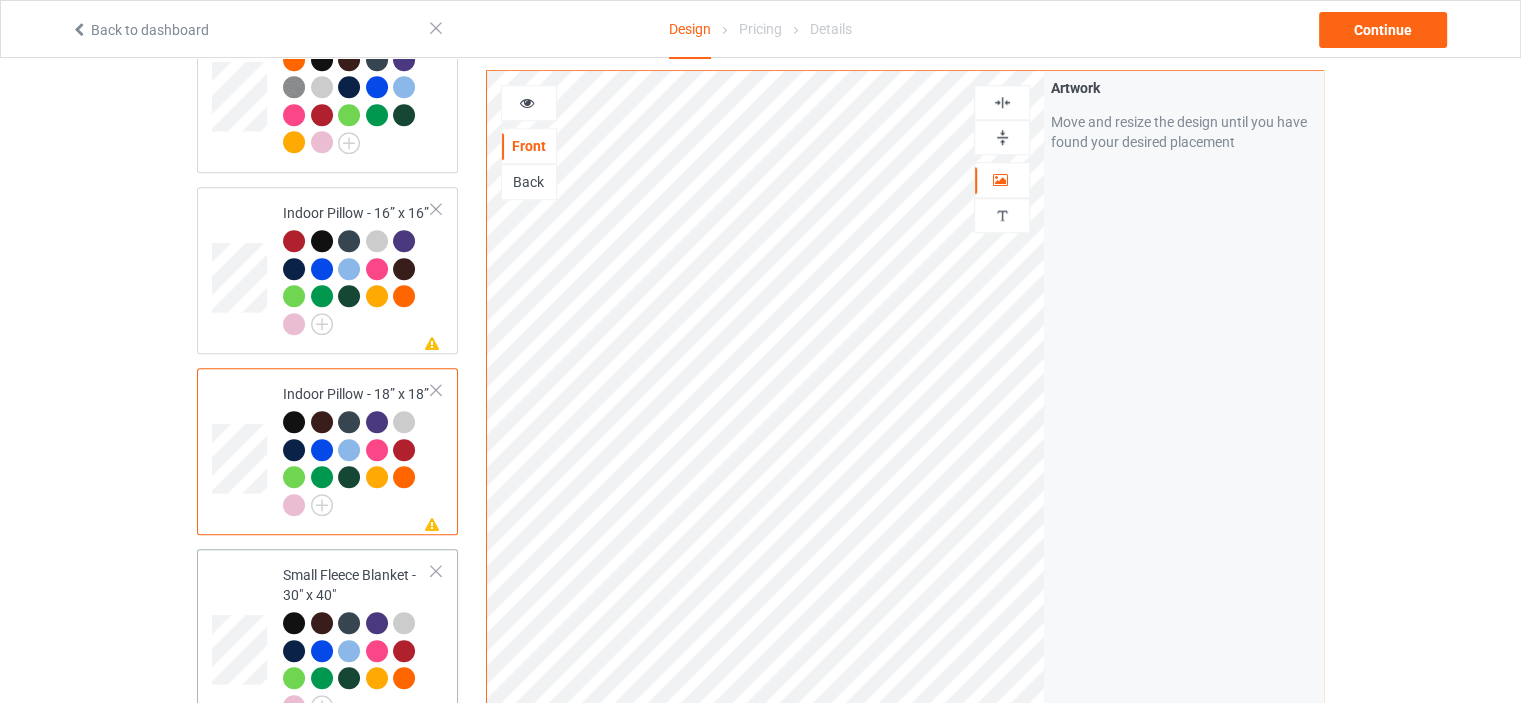 click on "Small Fleece Blanket - 30" x 40"" at bounding box center (357, 640) 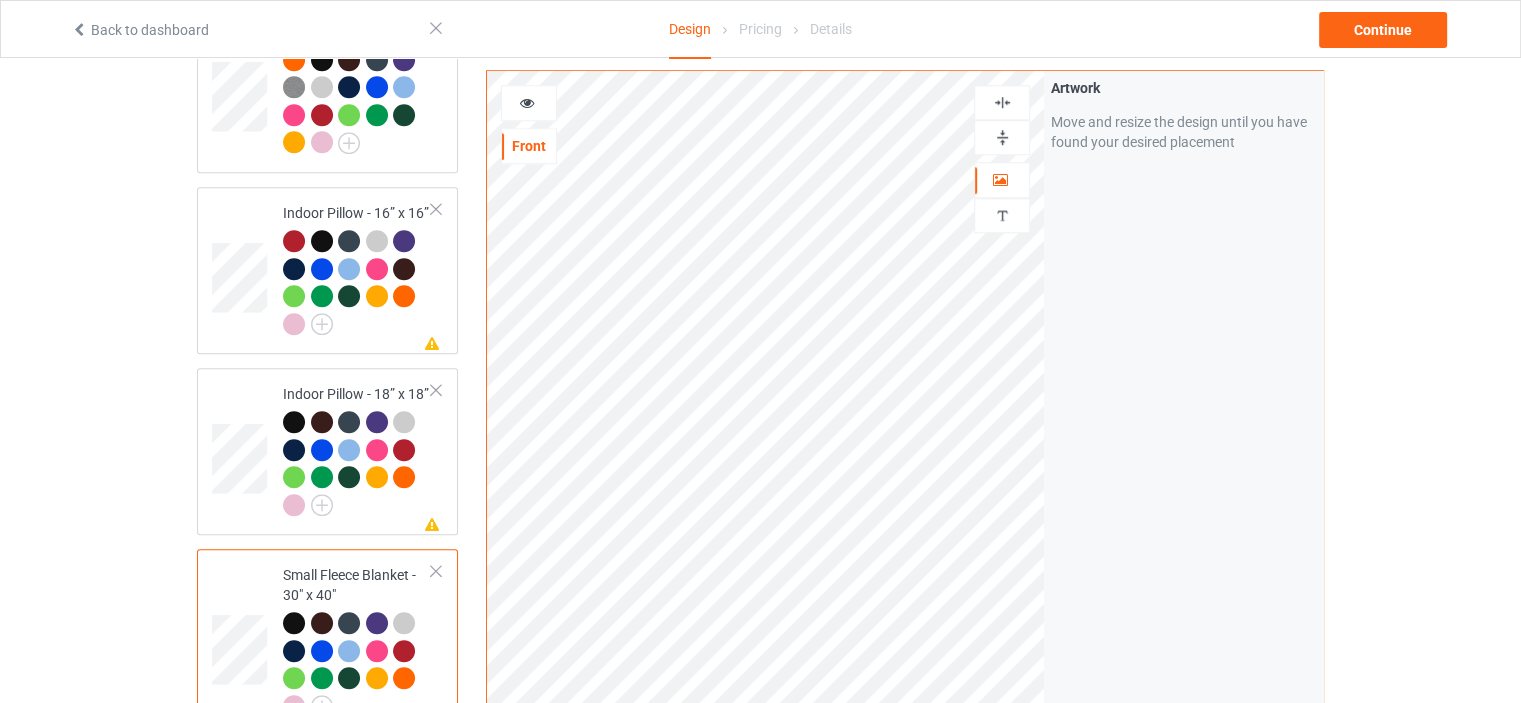 click at bounding box center (1002, 137) 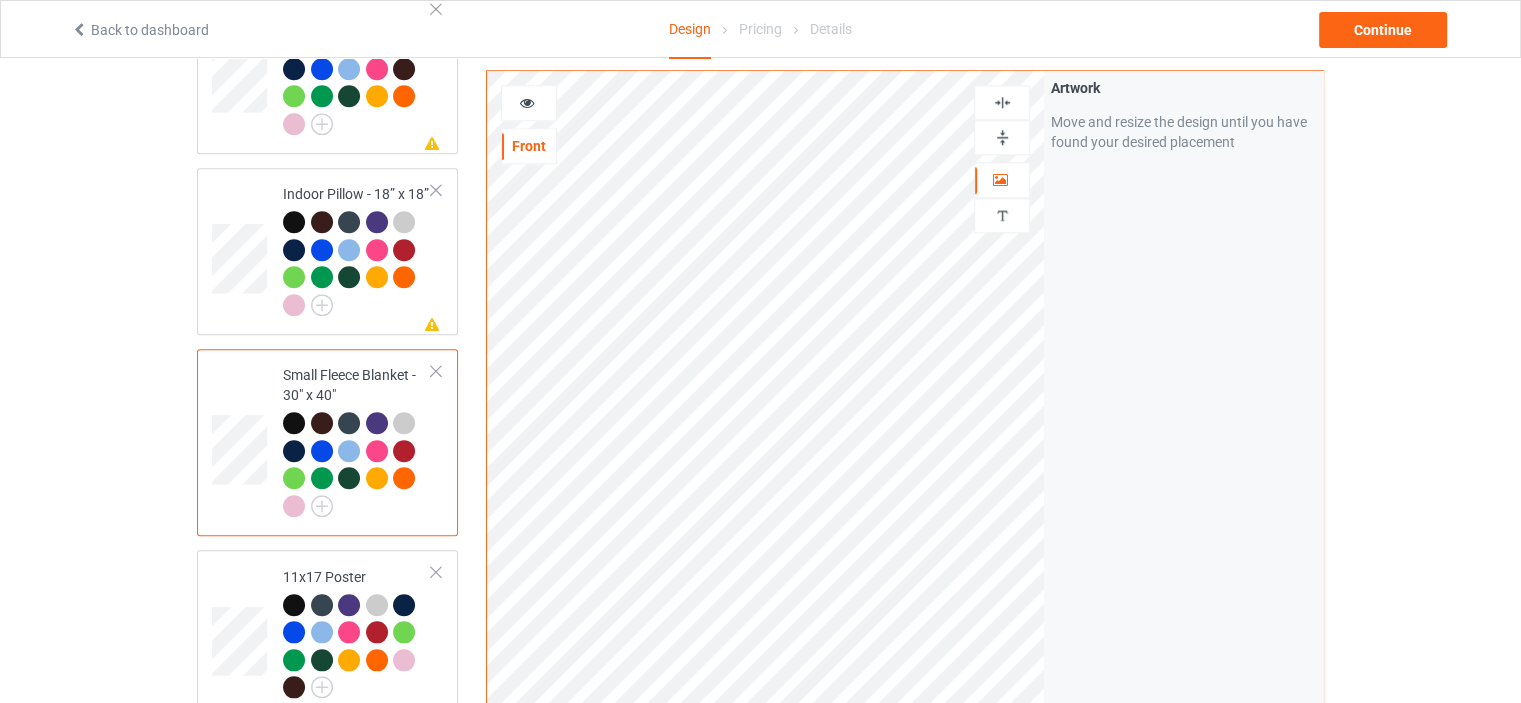 scroll, scrollTop: 2100, scrollLeft: 0, axis: vertical 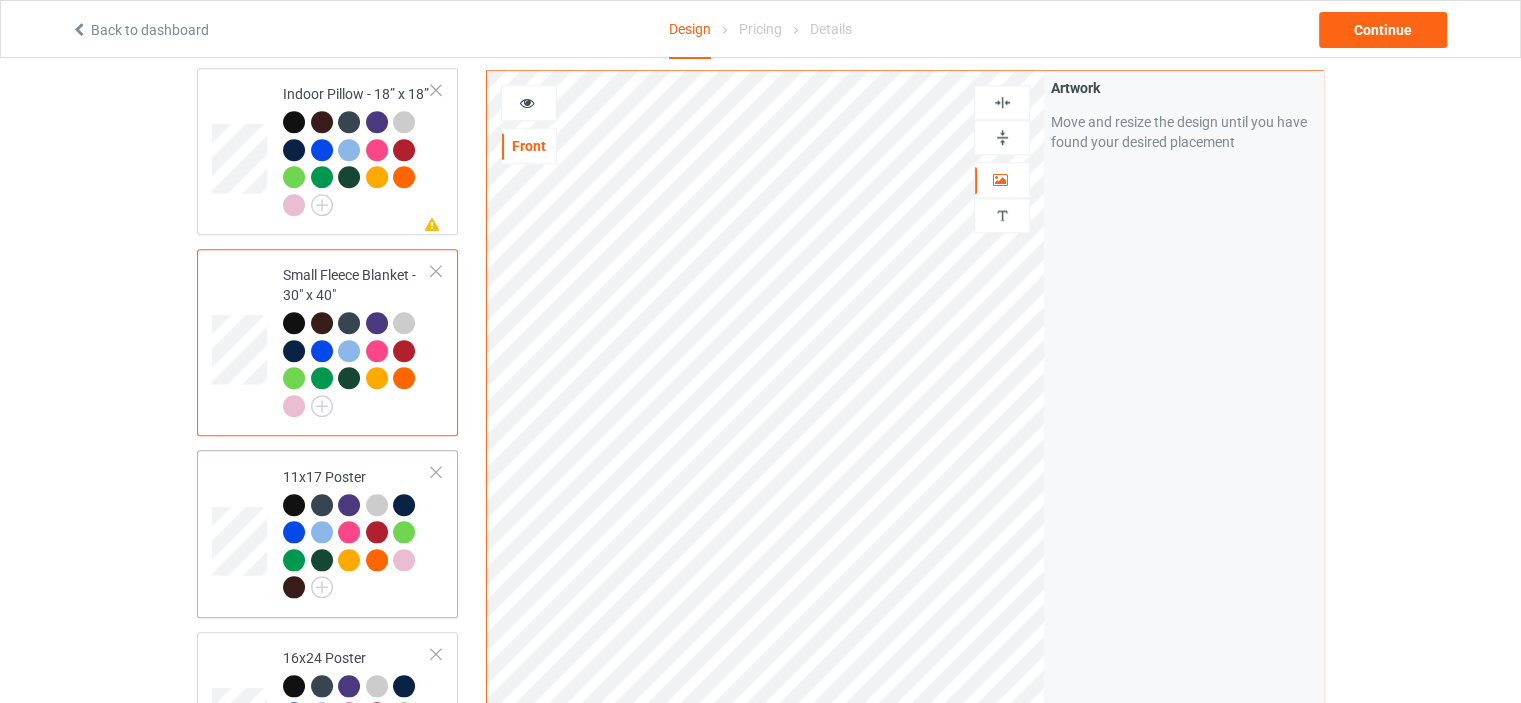 click on "11x17 Poster" at bounding box center [357, 533] 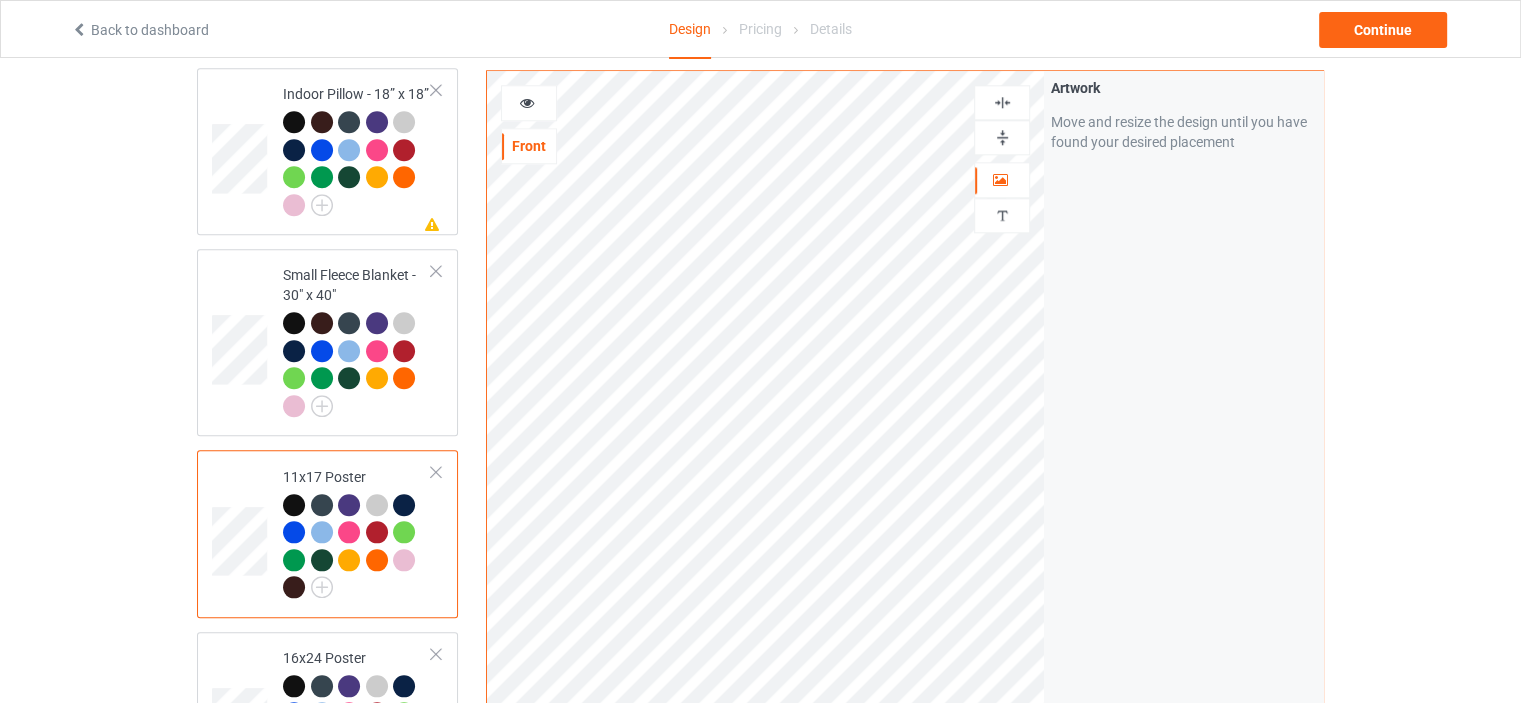 click at bounding box center (1002, 137) 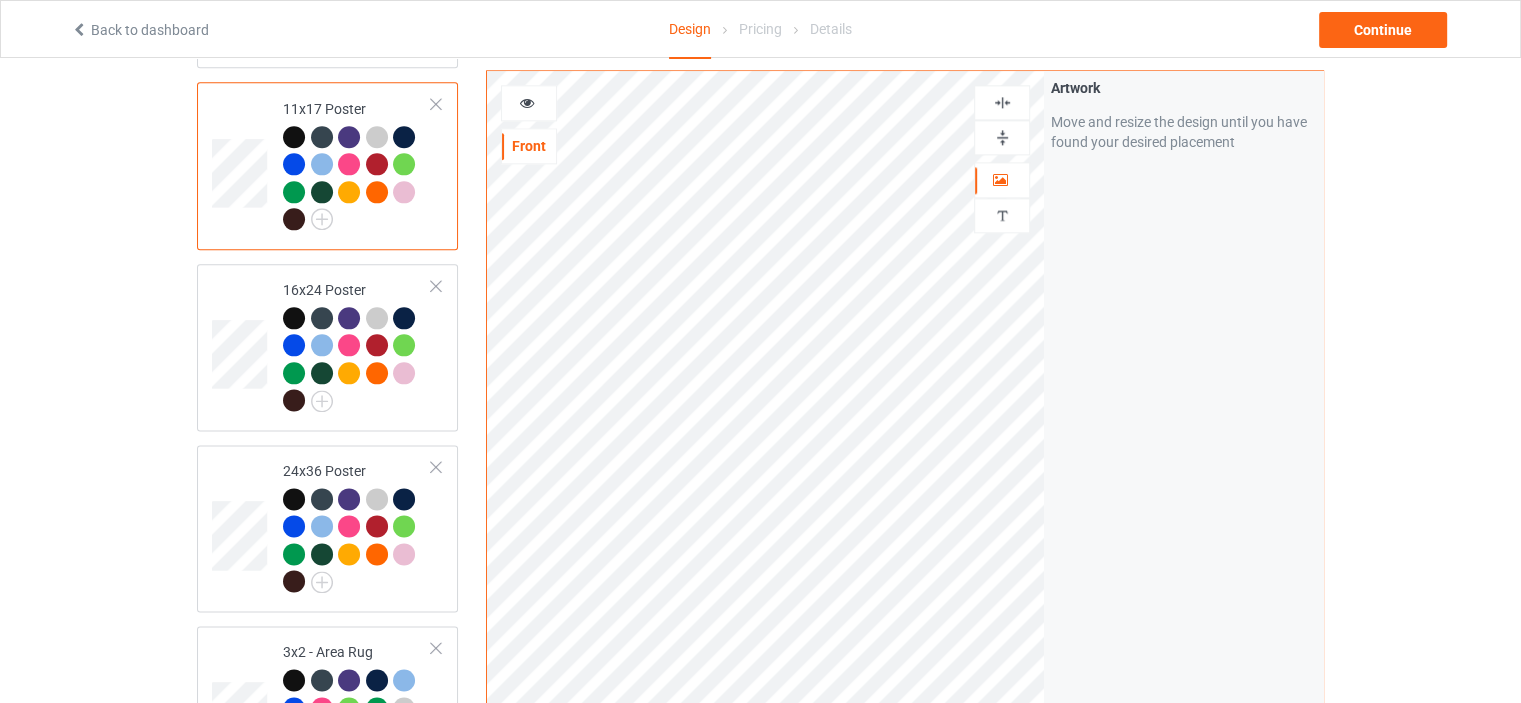scroll, scrollTop: 2600, scrollLeft: 0, axis: vertical 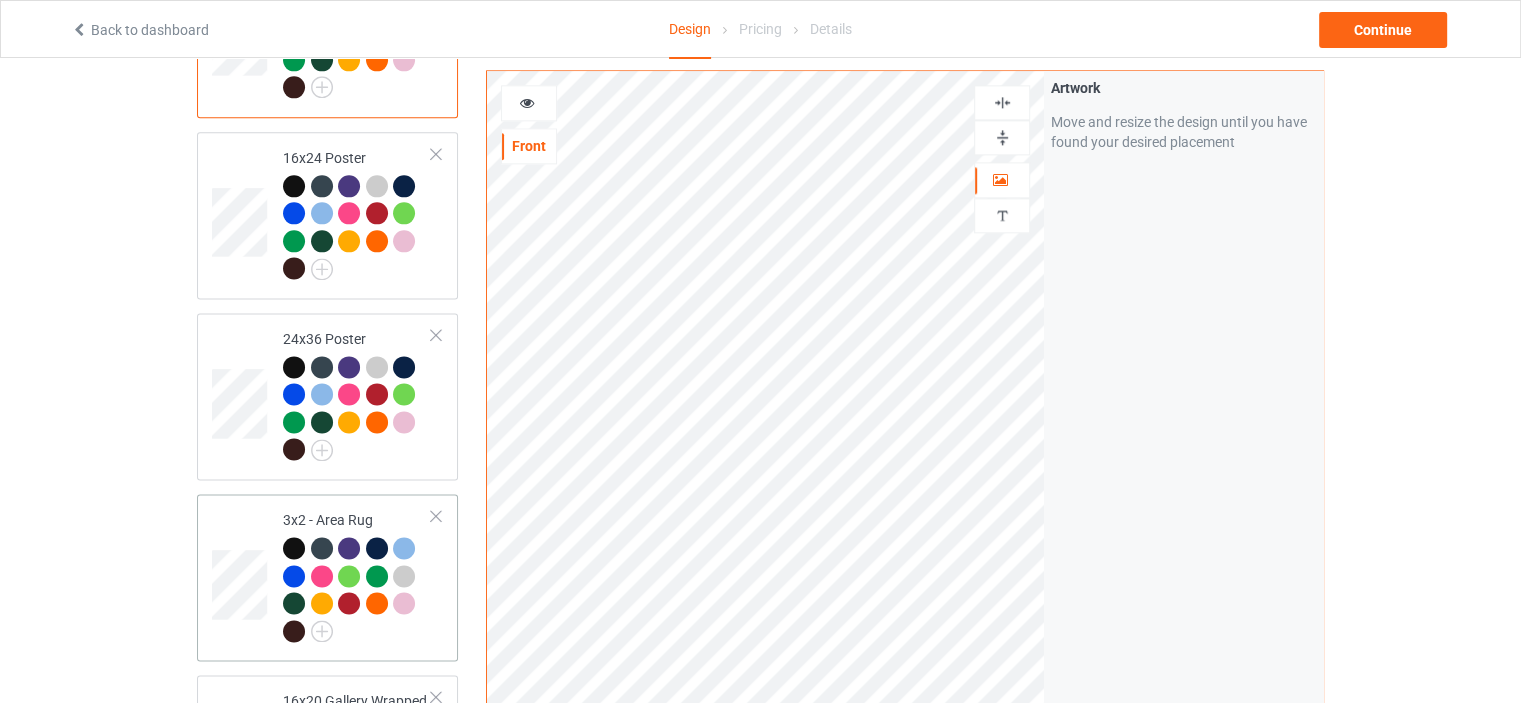 click on "3x2 - Area Rug" at bounding box center (357, 575) 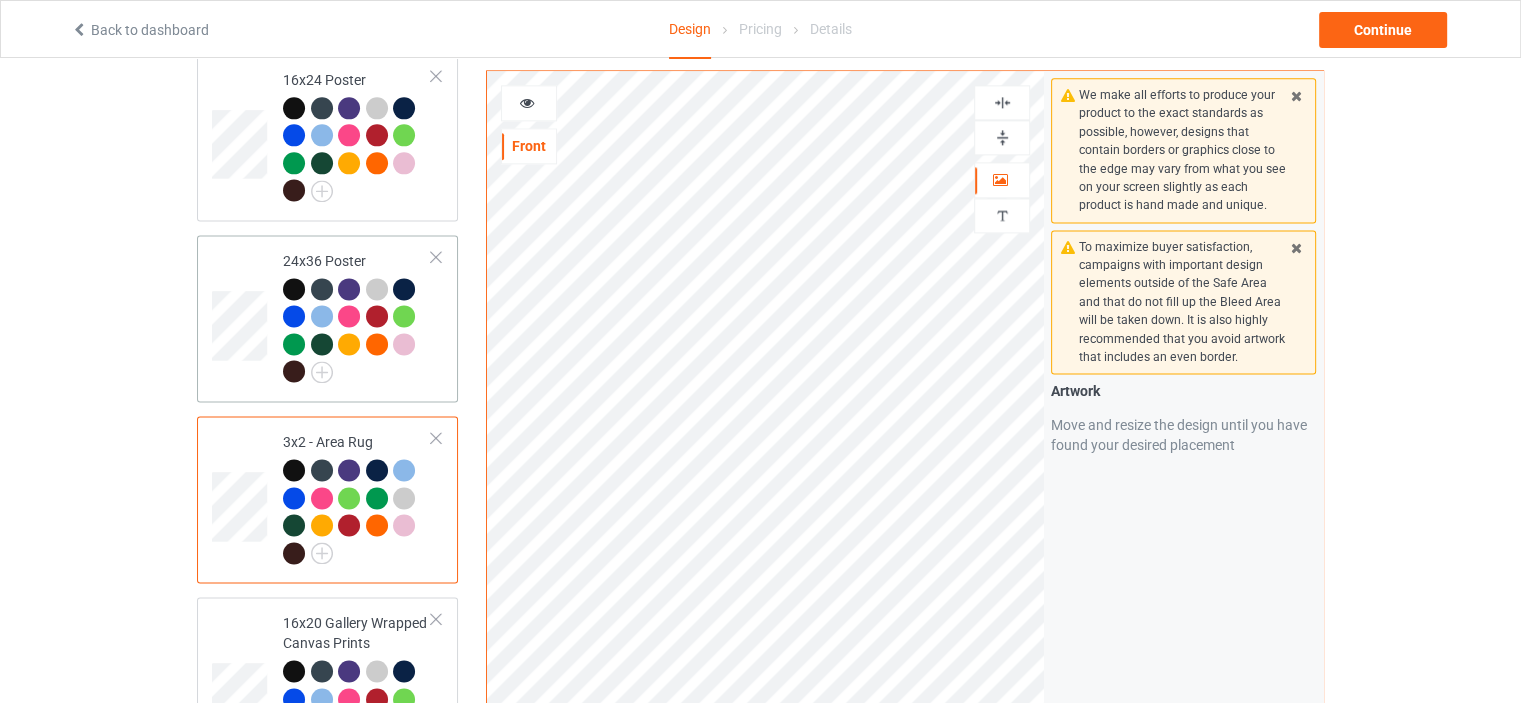 scroll, scrollTop: 2800, scrollLeft: 0, axis: vertical 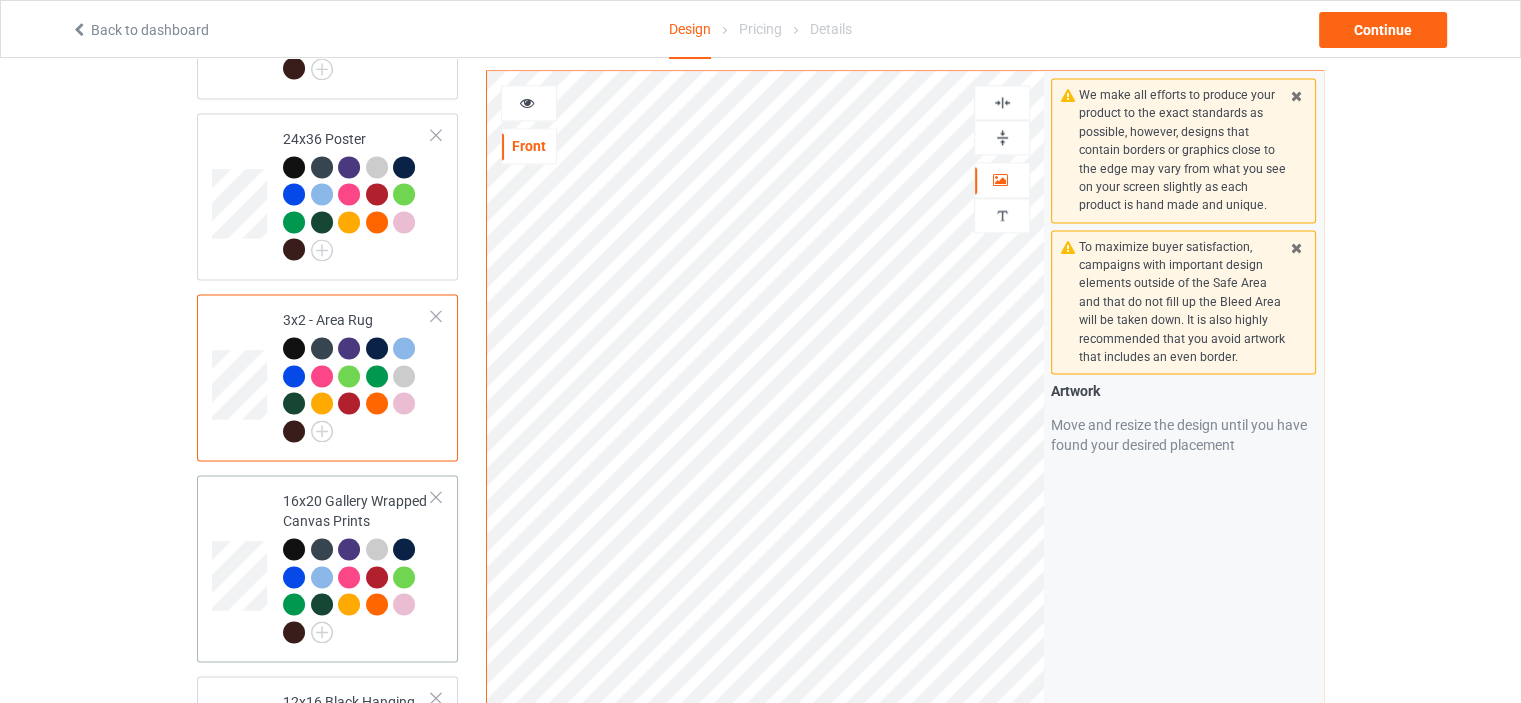 click on "16x20 Gallery Wrapped Canvas Prints" at bounding box center (357, 568) 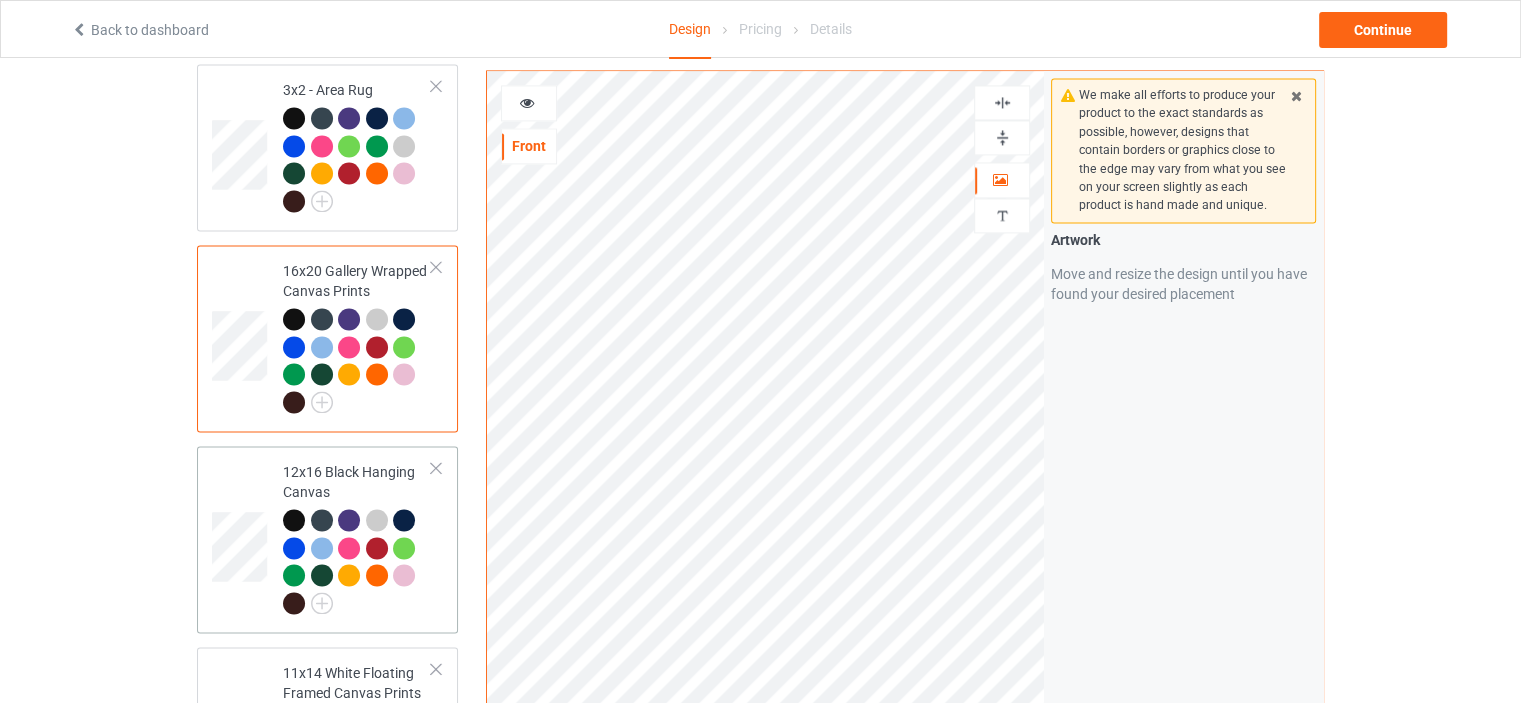 scroll, scrollTop: 3100, scrollLeft: 0, axis: vertical 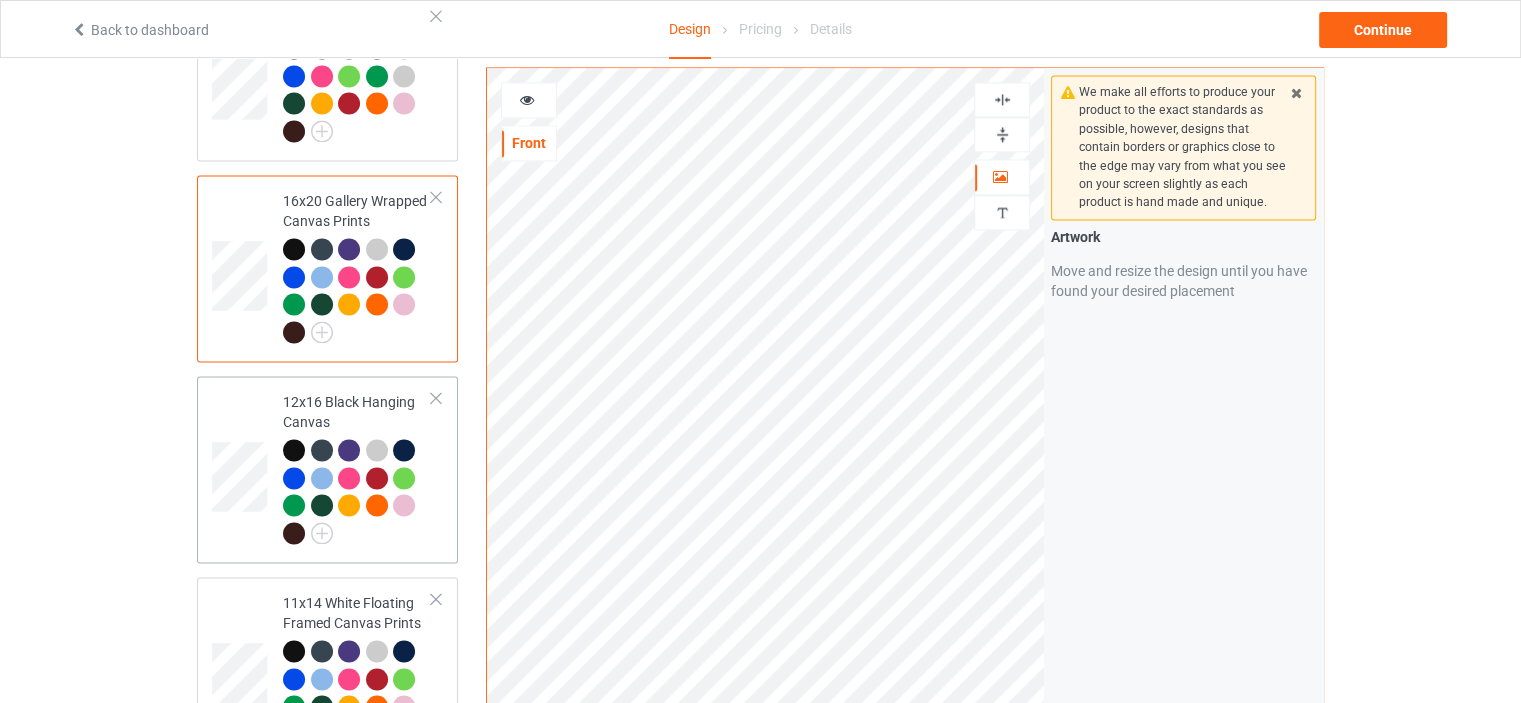 click on "12x16 Black Hanging Canvas" at bounding box center [357, 467] 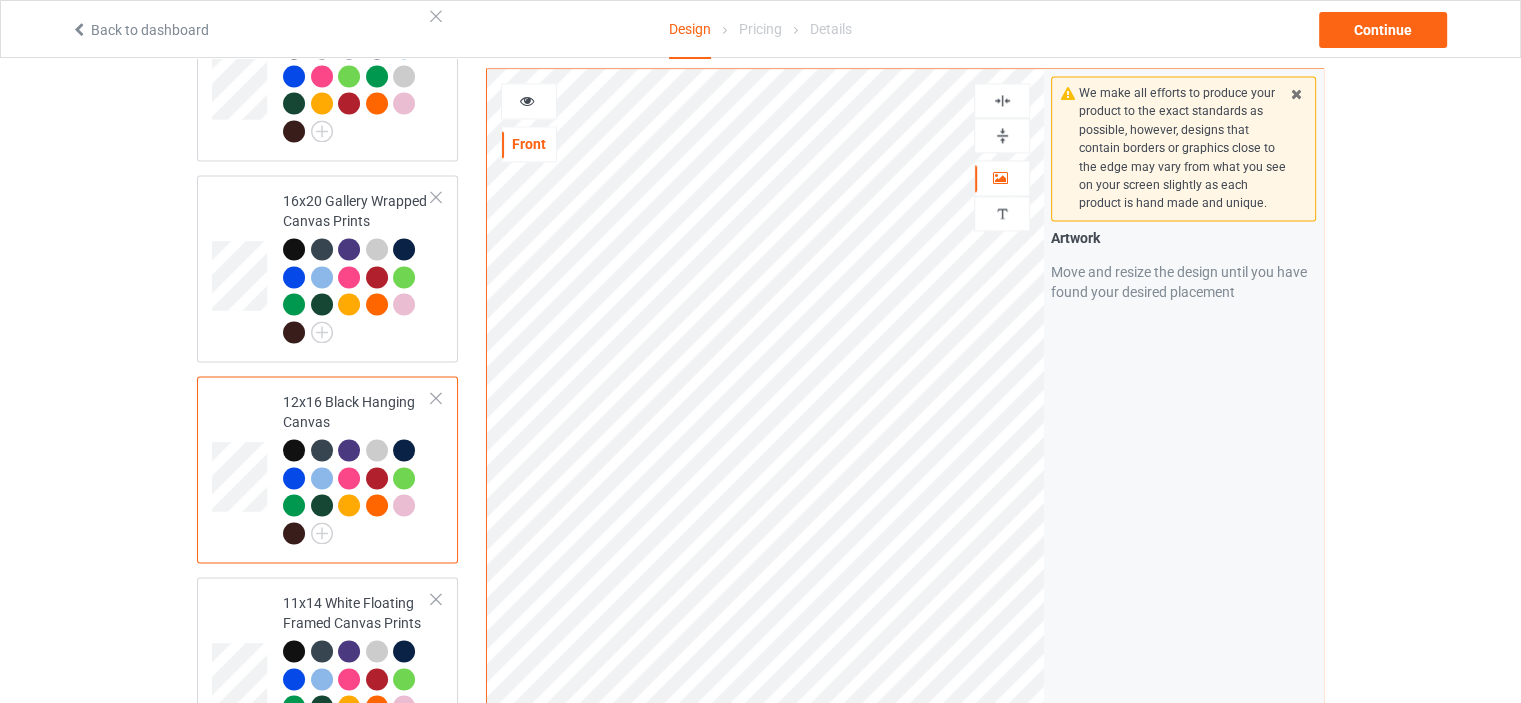 click at bounding box center (1002, 135) 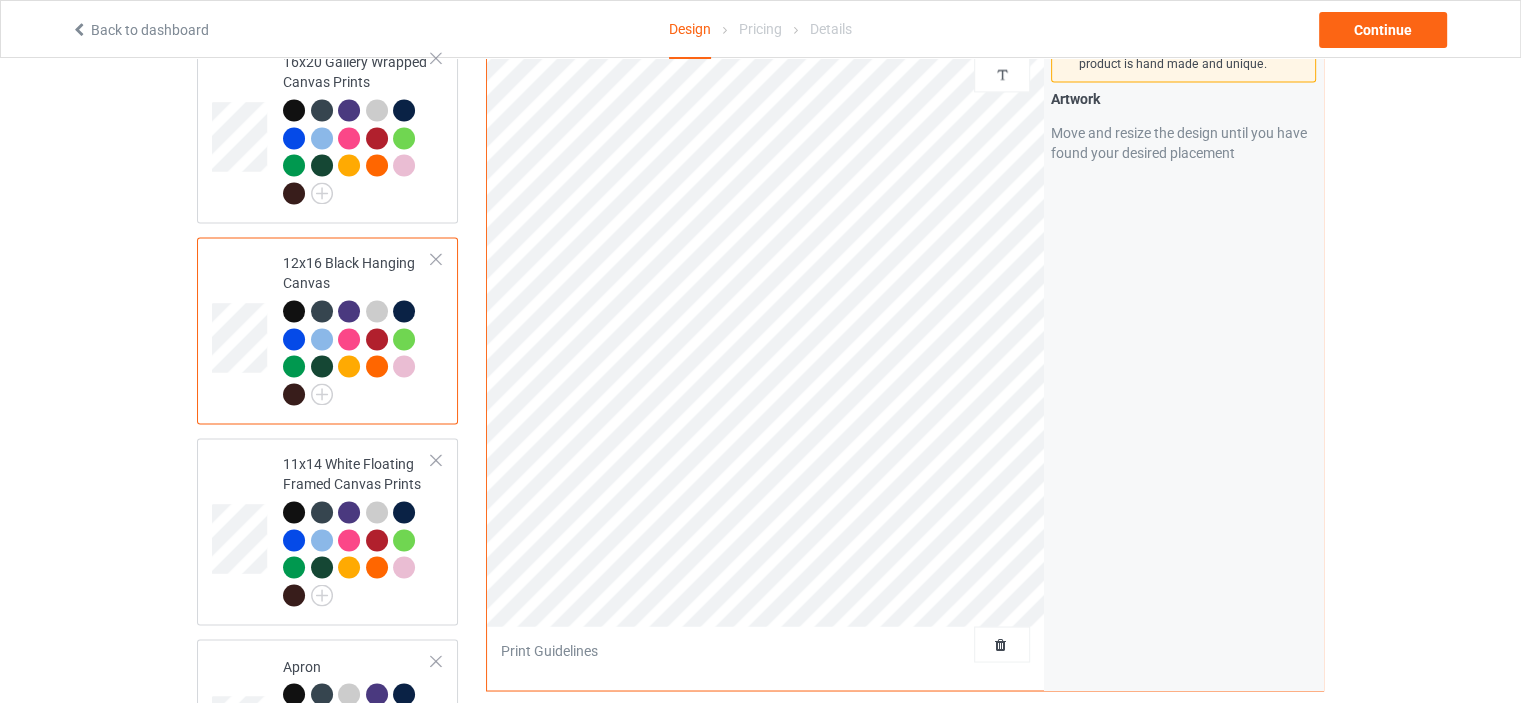 scroll, scrollTop: 3300, scrollLeft: 0, axis: vertical 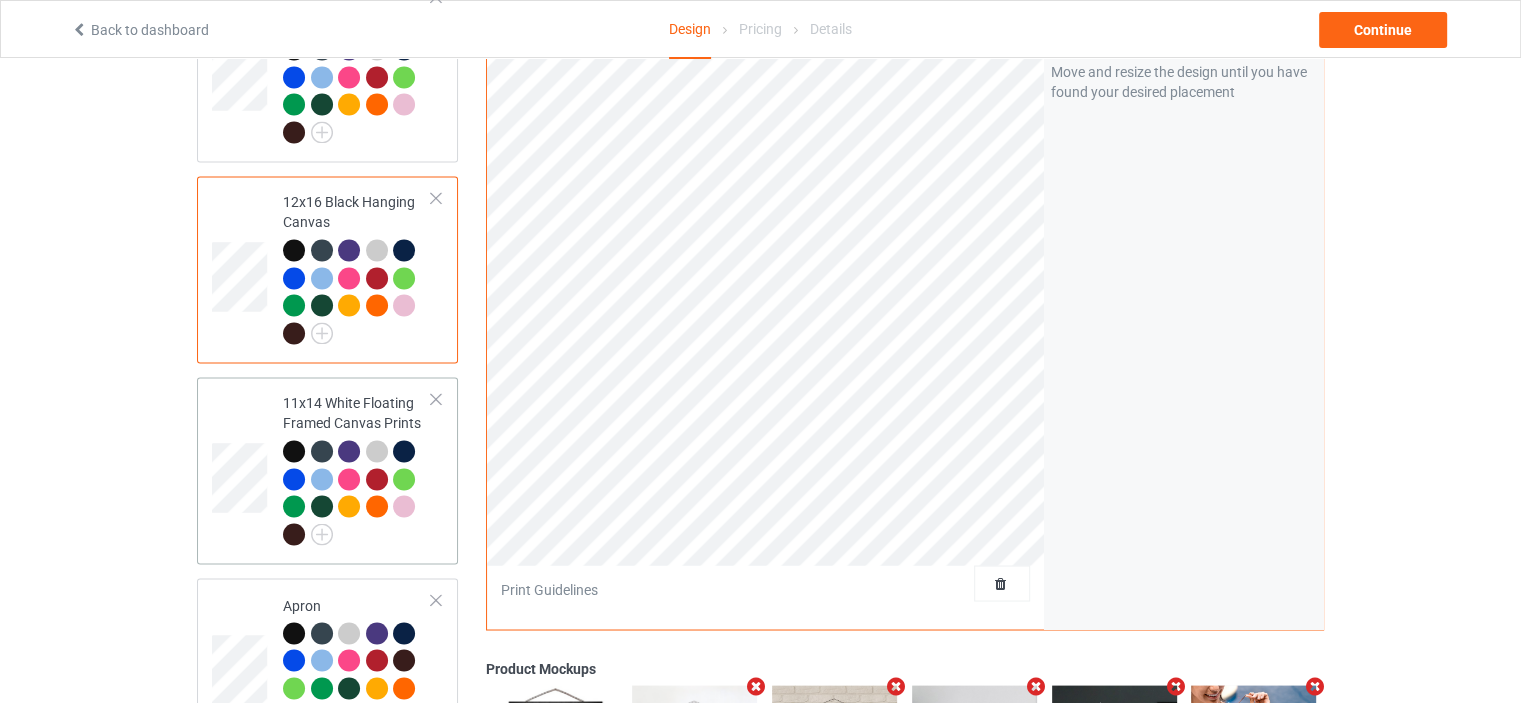 click on "11x14 White Floating Framed Canvas Prints" at bounding box center (357, 470) 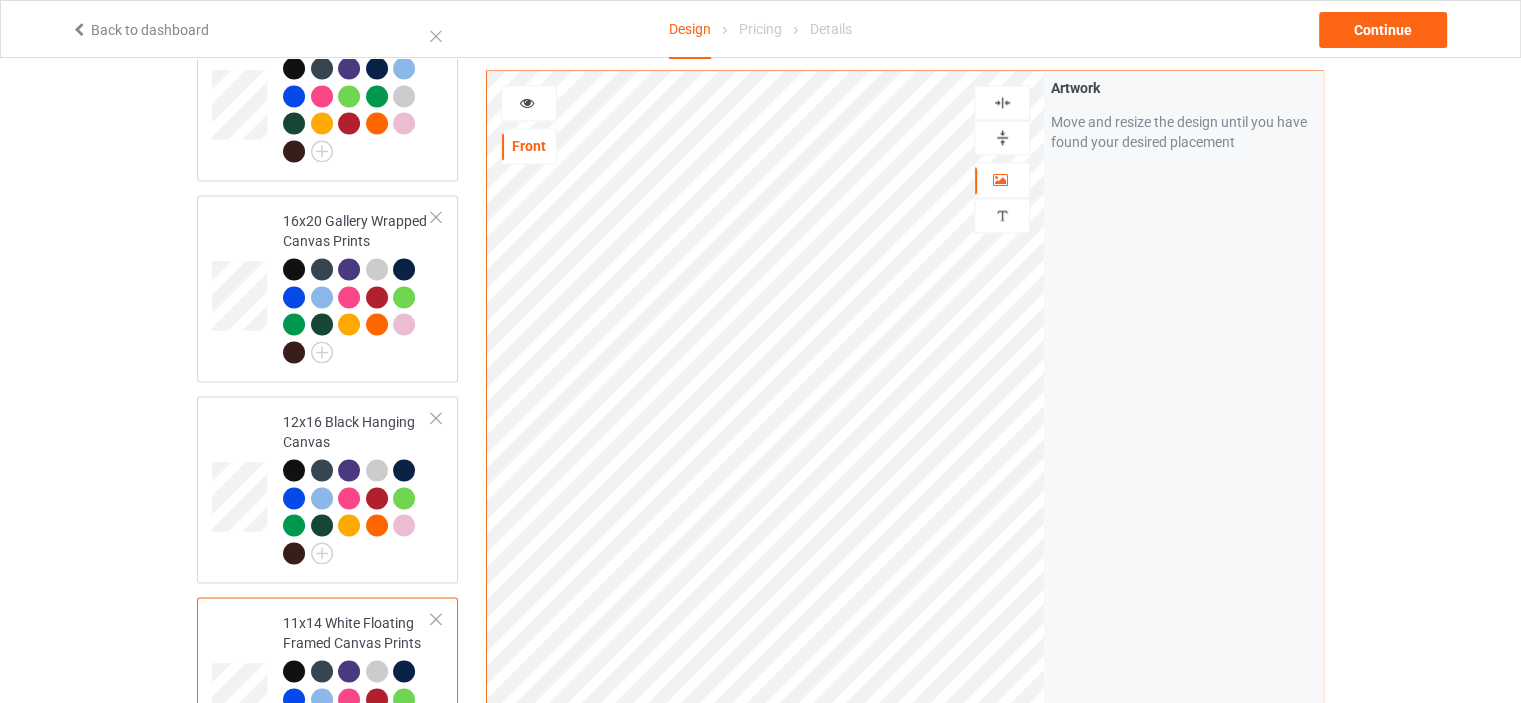 scroll, scrollTop: 2900, scrollLeft: 0, axis: vertical 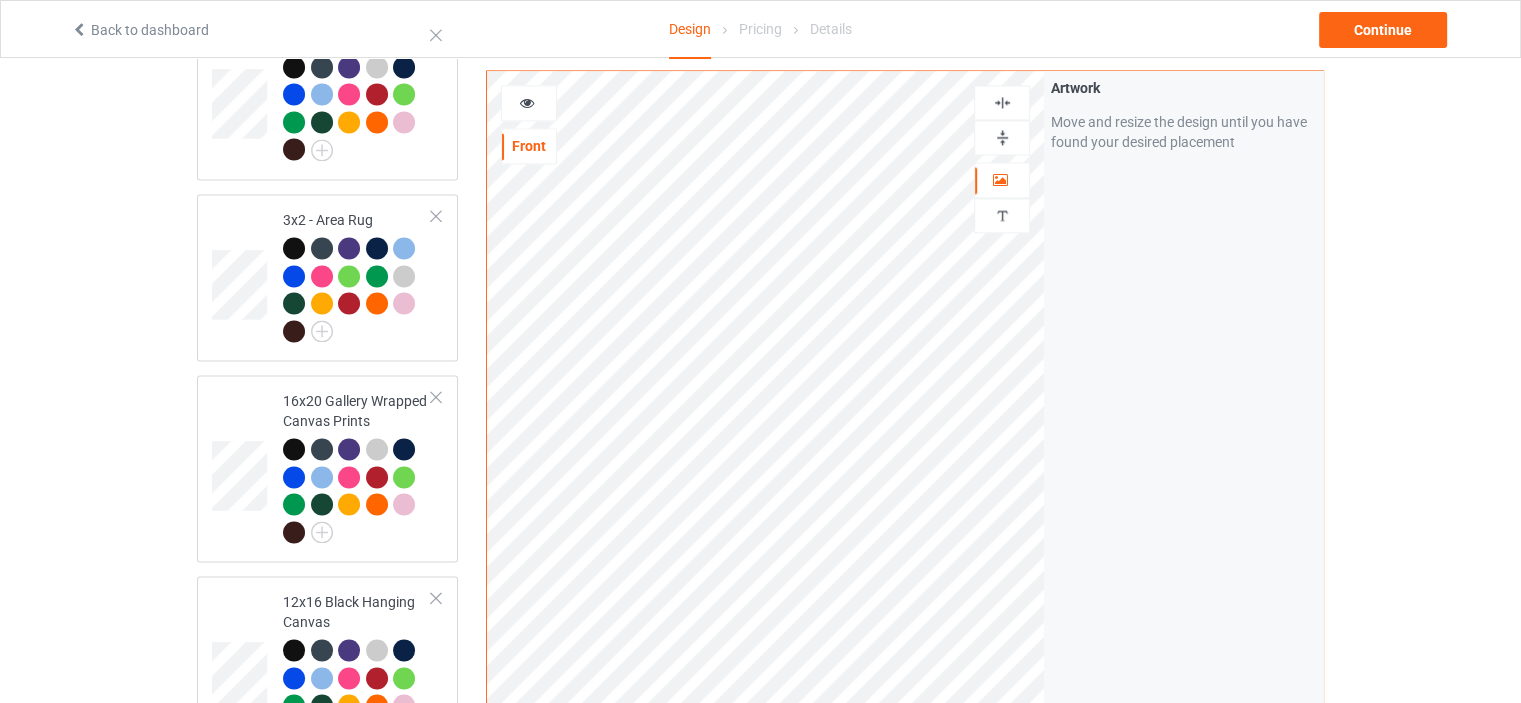 click at bounding box center (1002, 137) 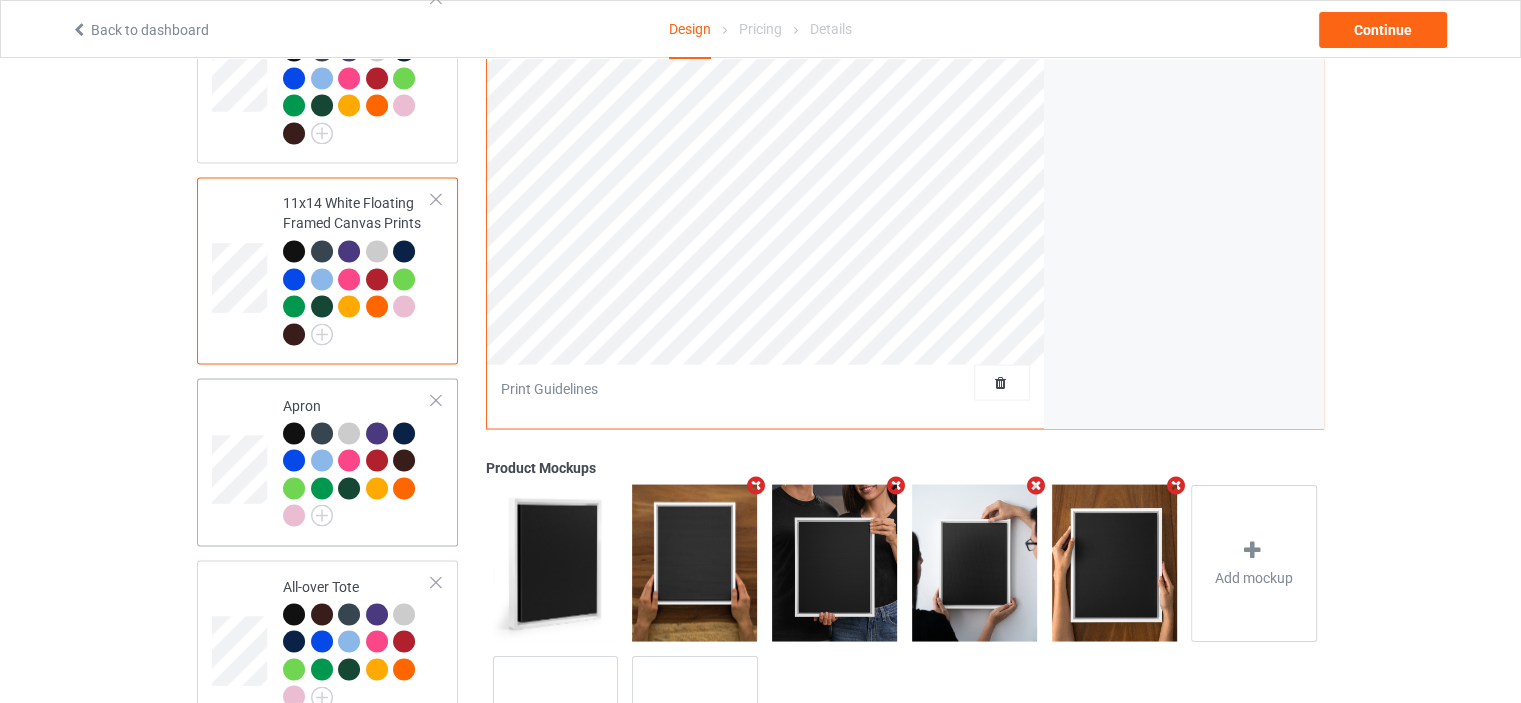 click on "Apron" at bounding box center (357, 460) 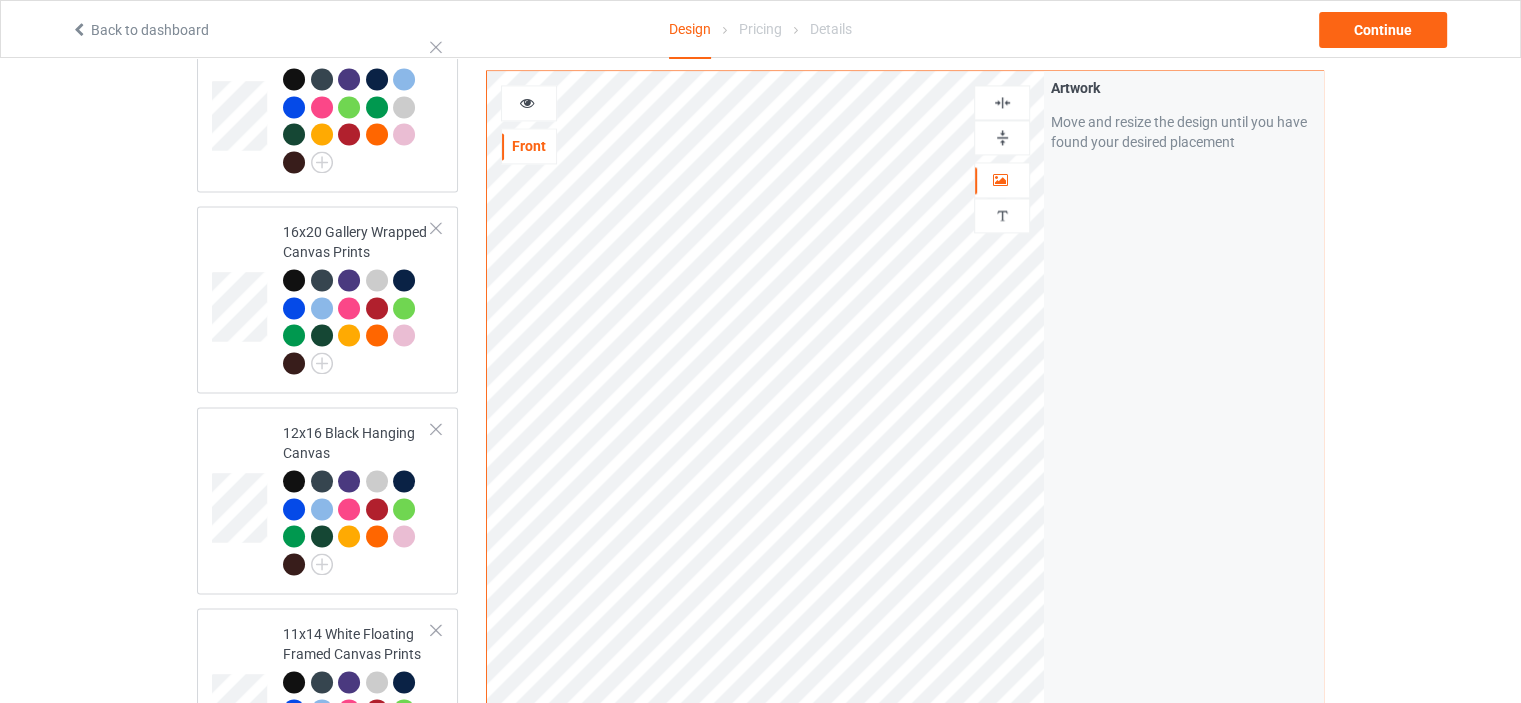 scroll, scrollTop: 3000, scrollLeft: 0, axis: vertical 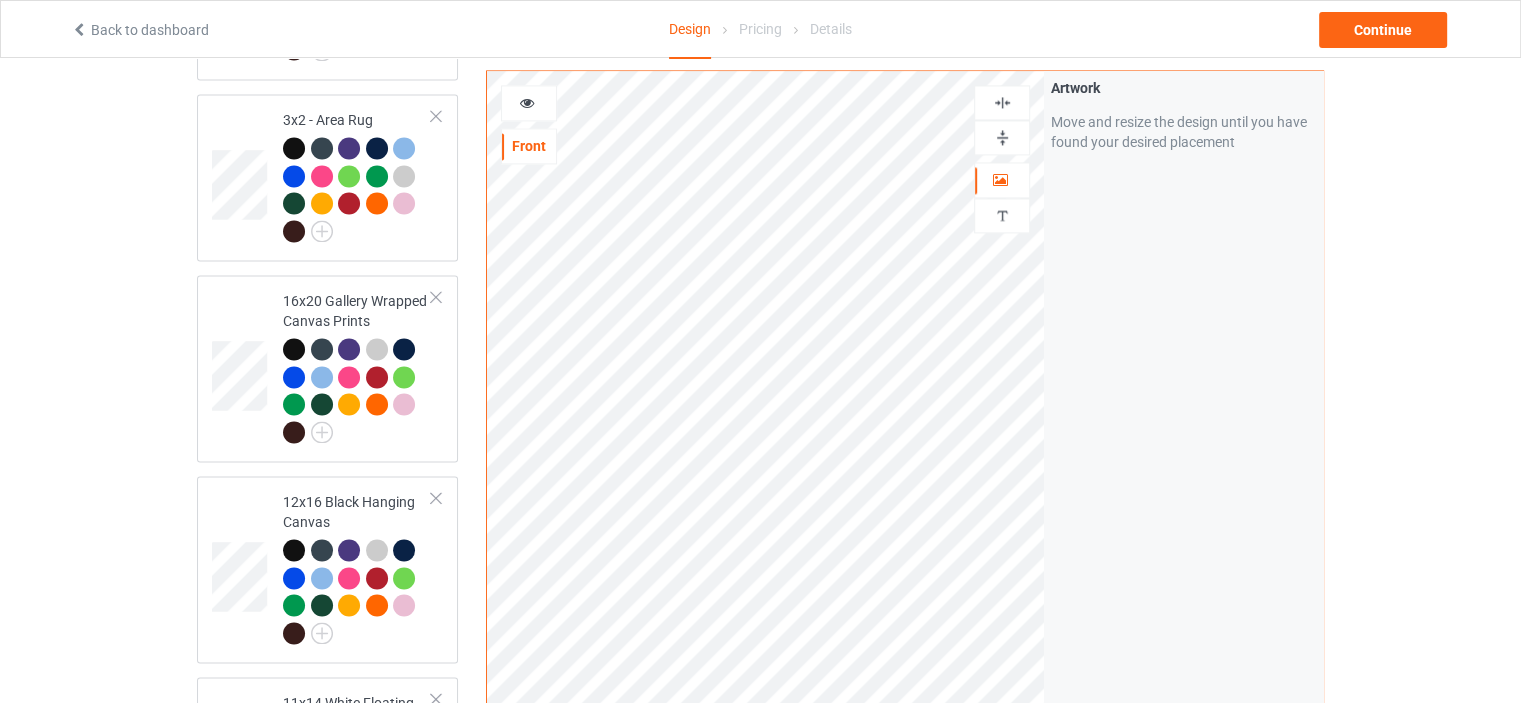click at bounding box center (1002, 102) 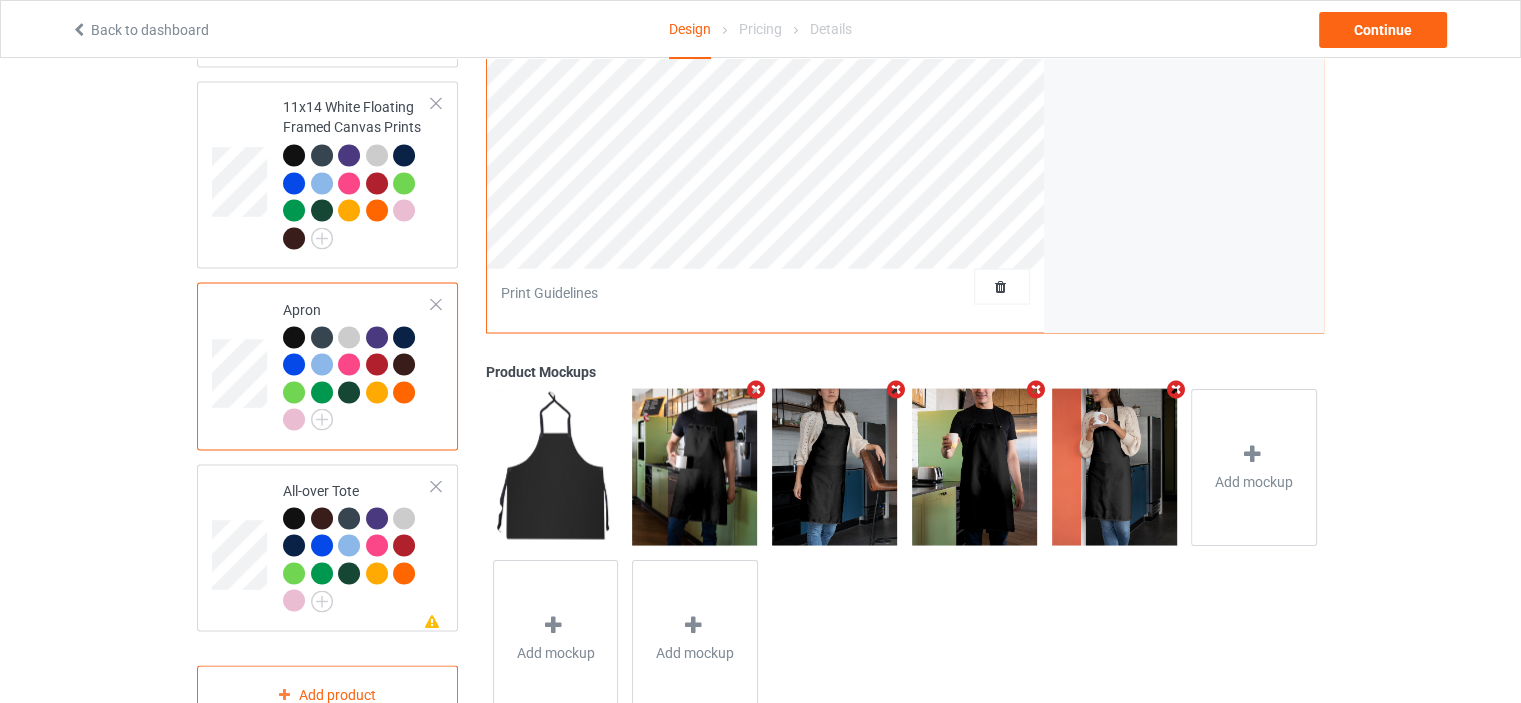 scroll, scrollTop: 3600, scrollLeft: 0, axis: vertical 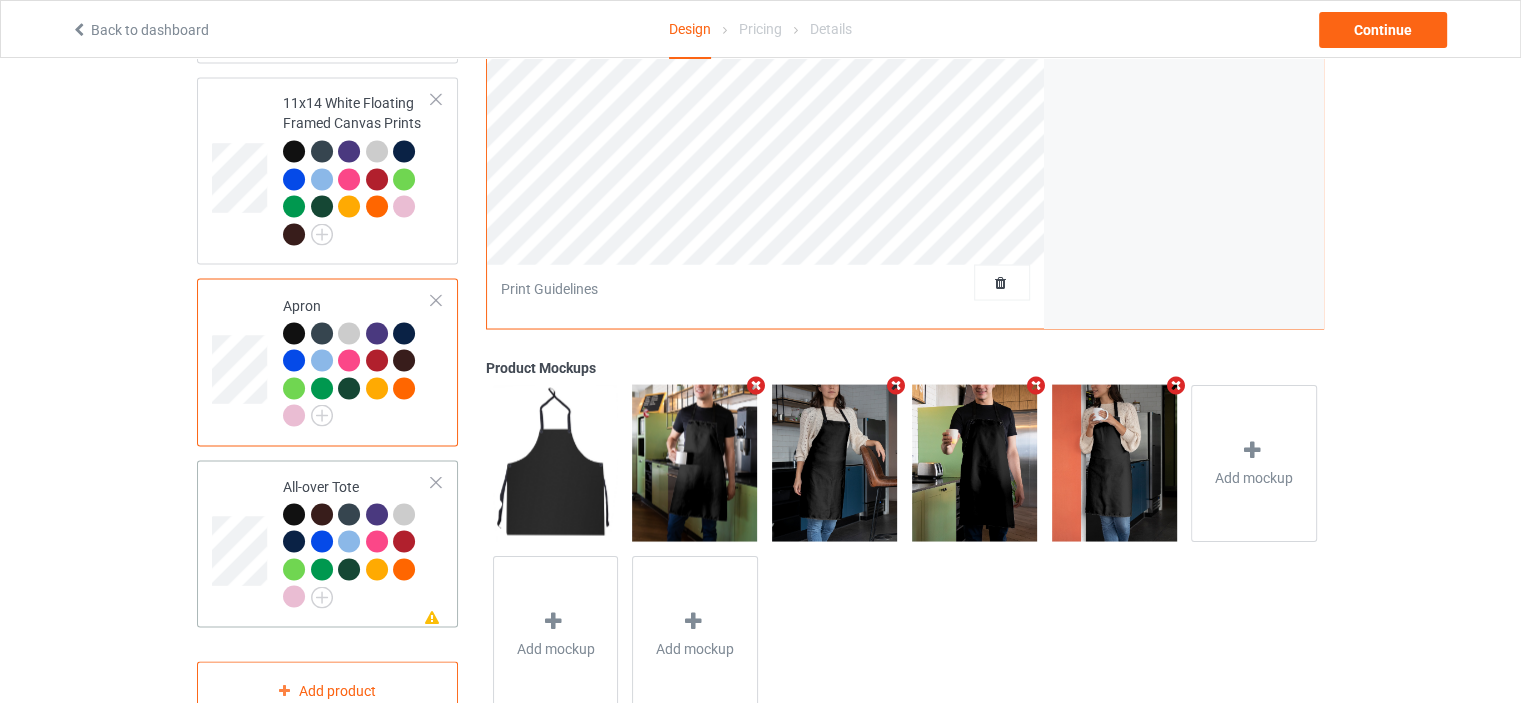 click on "Missing artwork on 1 side(s) All-over Tote" at bounding box center [357, 543] 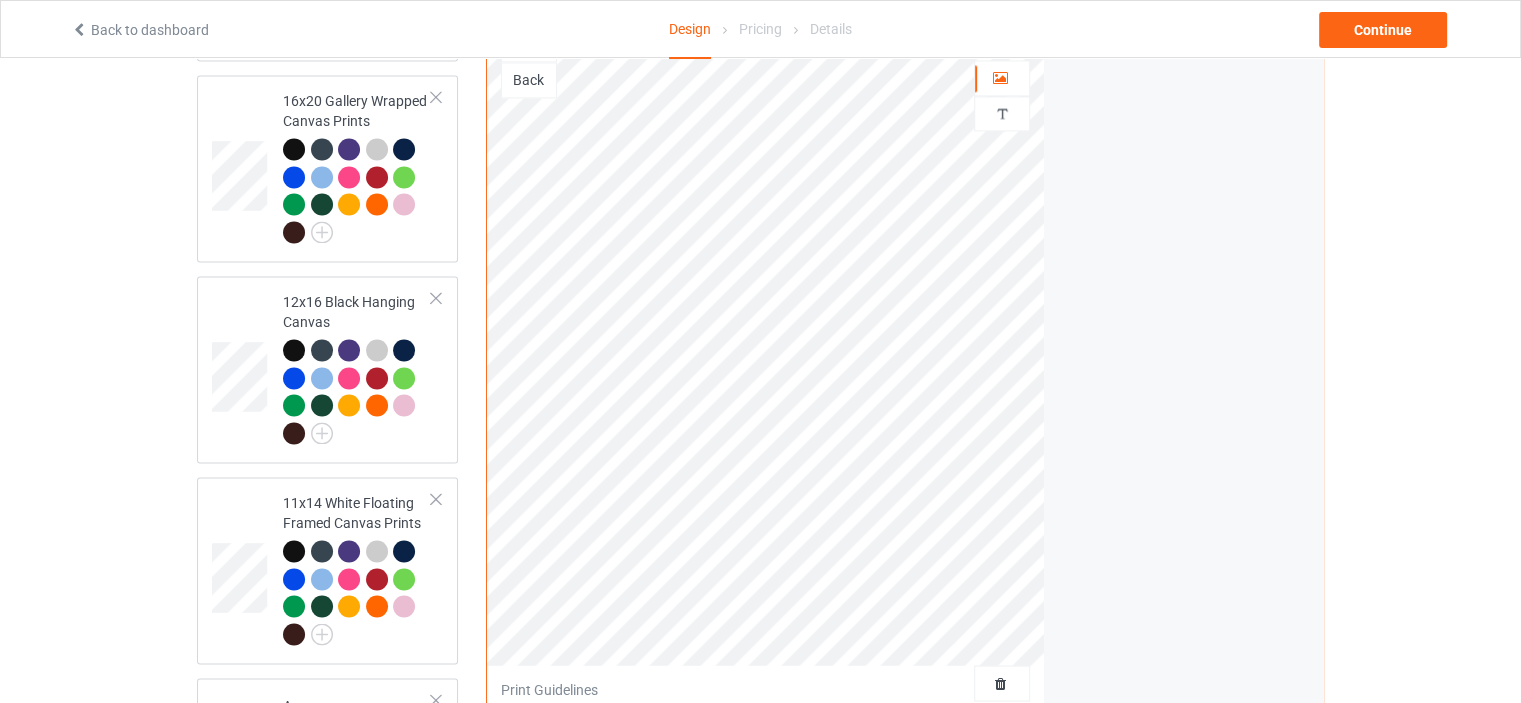 scroll, scrollTop: 3100, scrollLeft: 0, axis: vertical 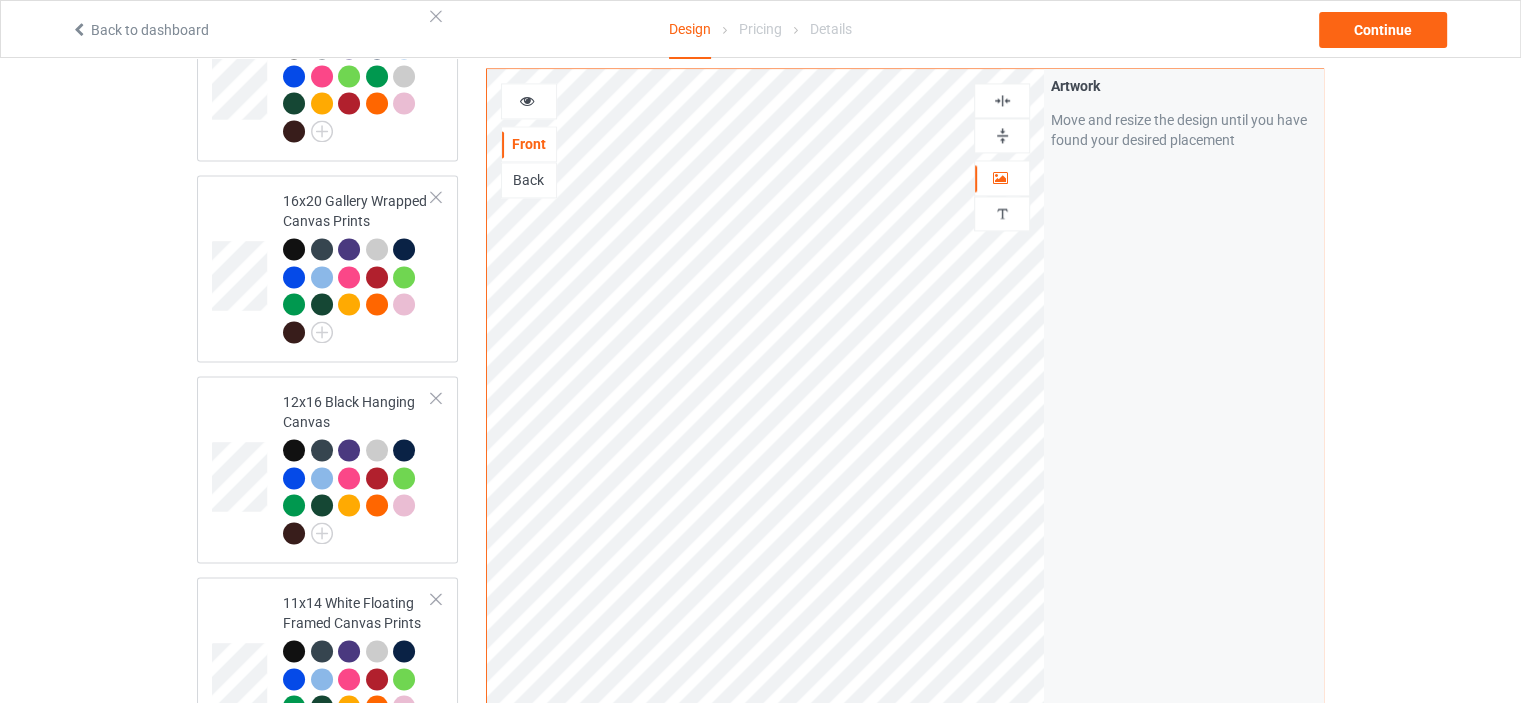 click at bounding box center (1002, 100) 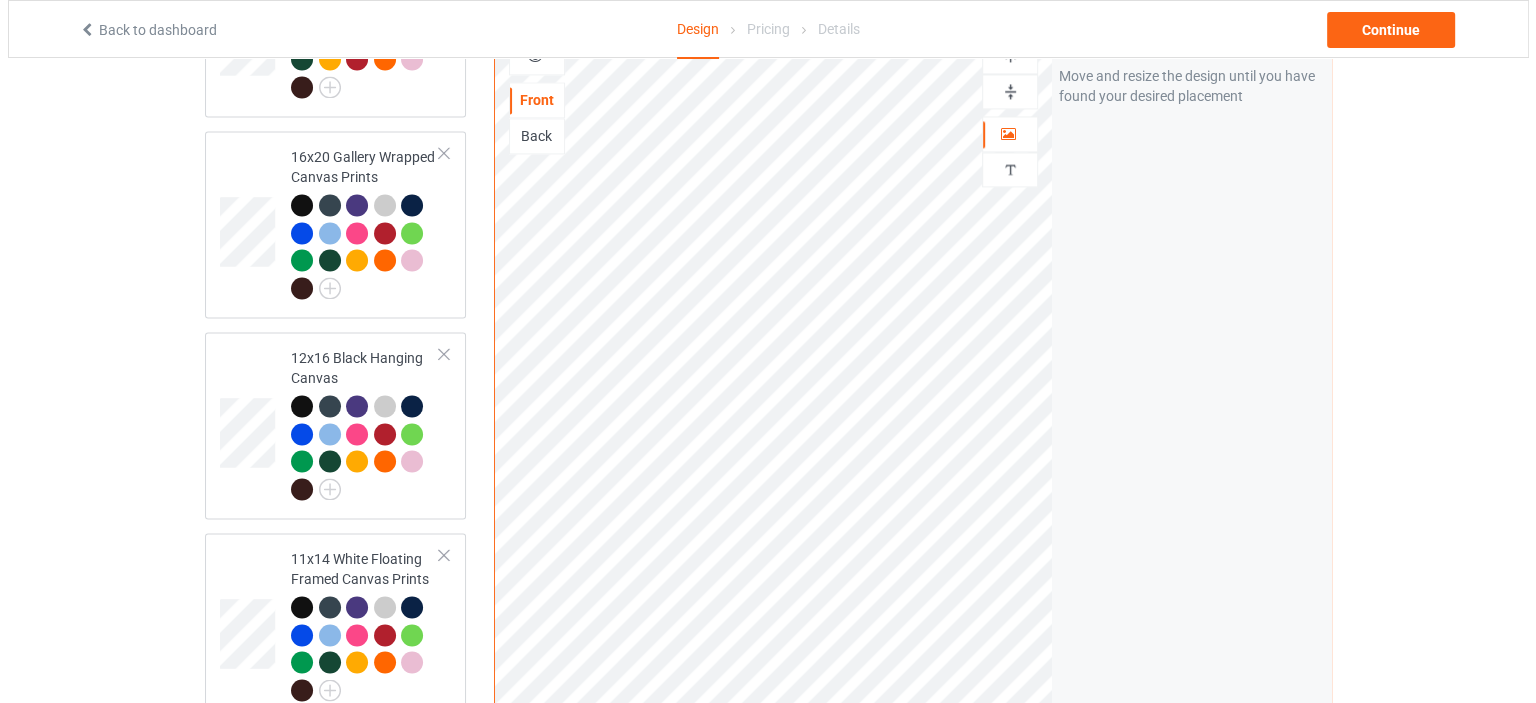 scroll, scrollTop: 3644, scrollLeft: 0, axis: vertical 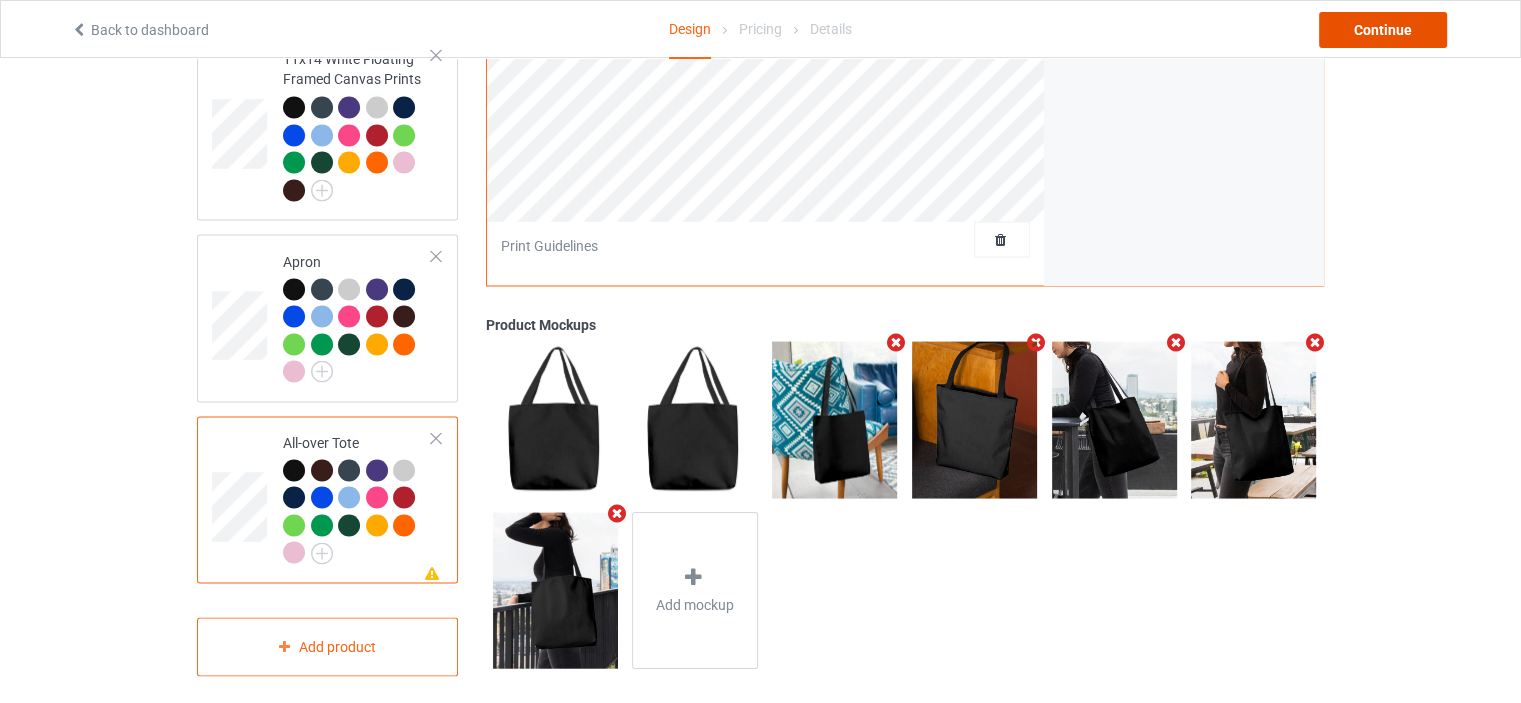 click on "Continue" at bounding box center [1383, 30] 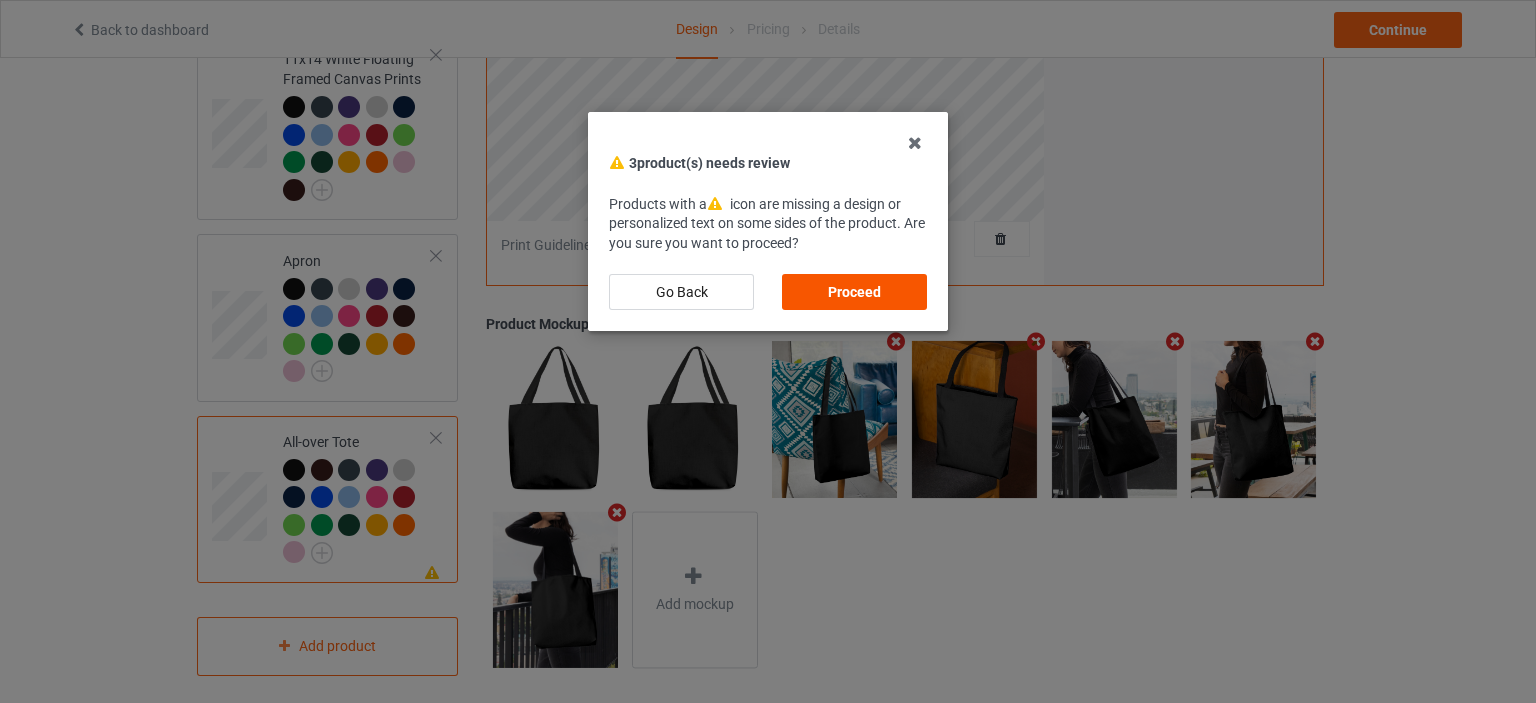 click on "Proceed" at bounding box center [854, 292] 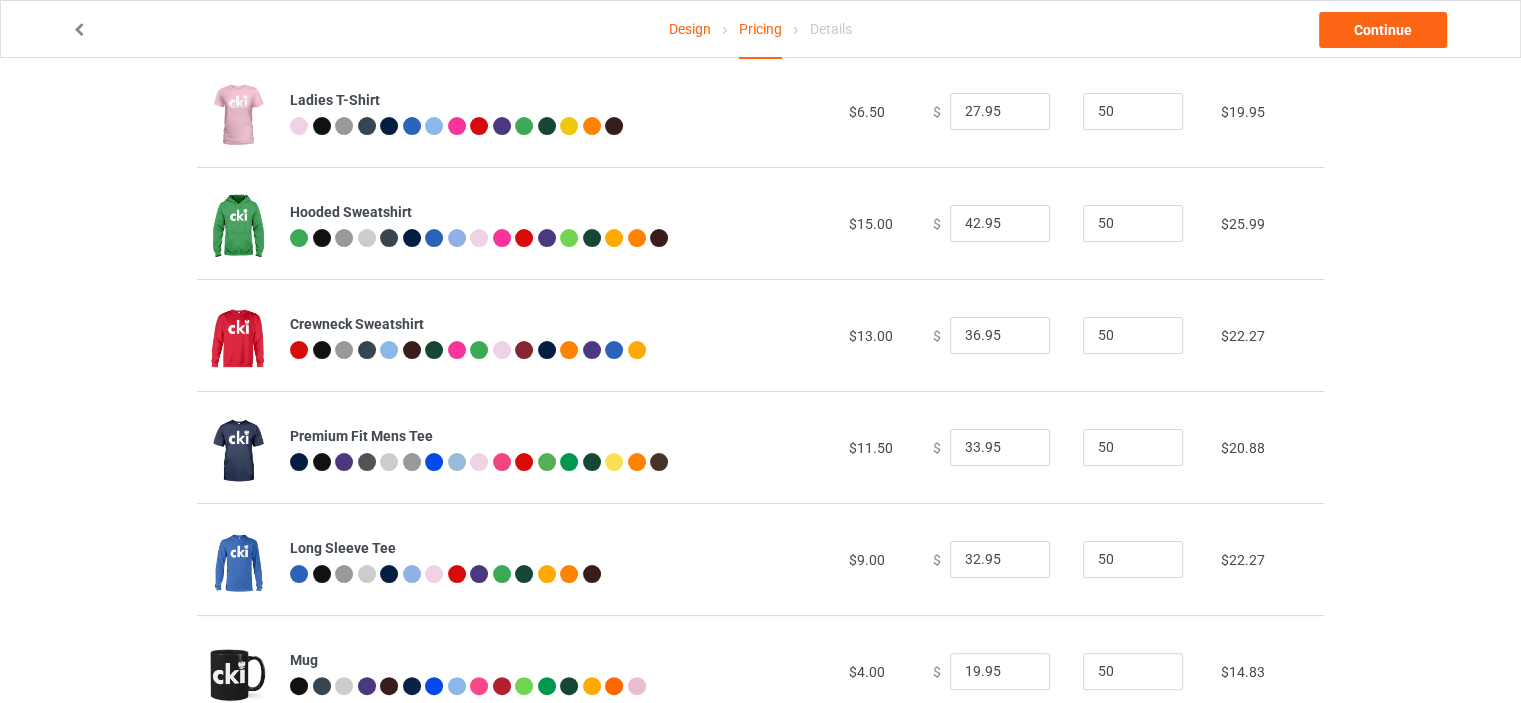 scroll, scrollTop: 0, scrollLeft: 0, axis: both 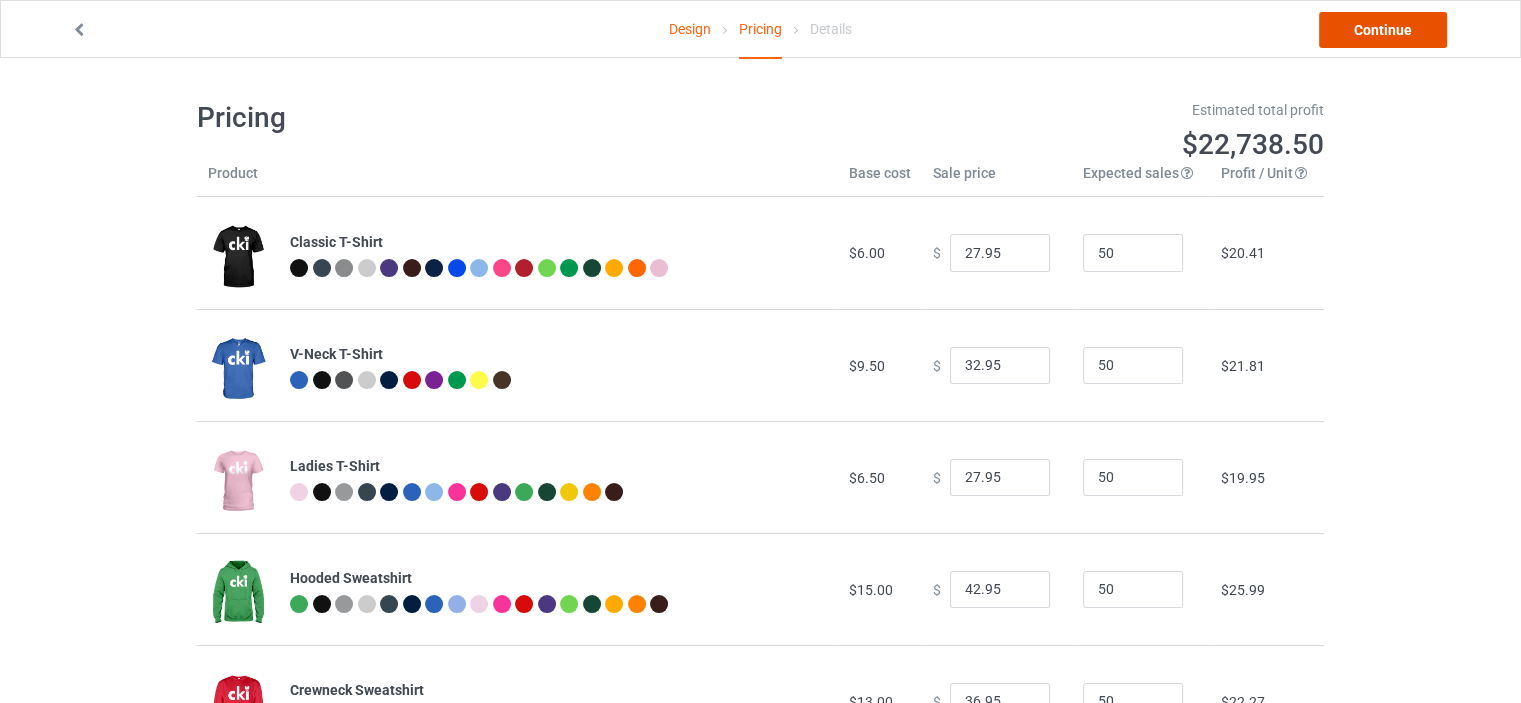 click on "Continue" at bounding box center (1383, 30) 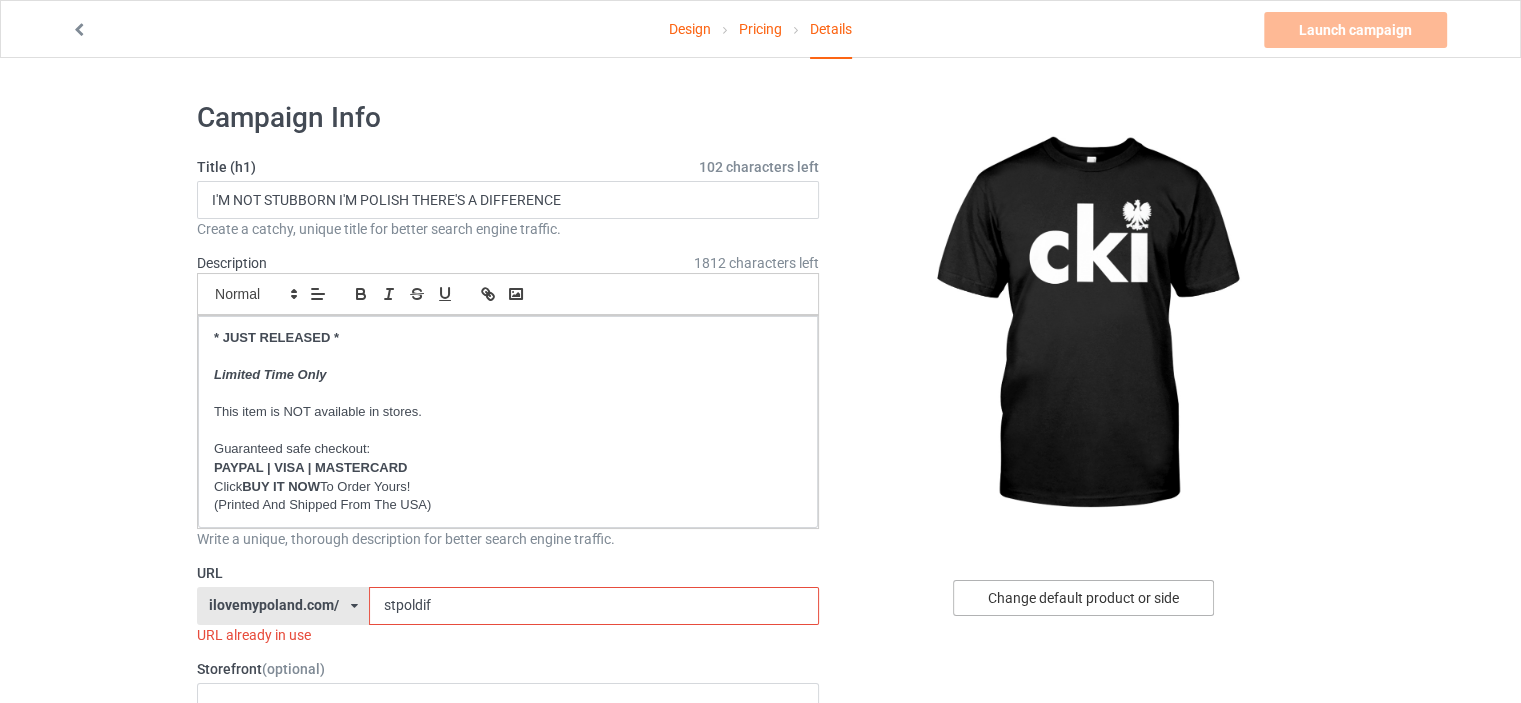 click on "Change default product or side" at bounding box center (1083, 598) 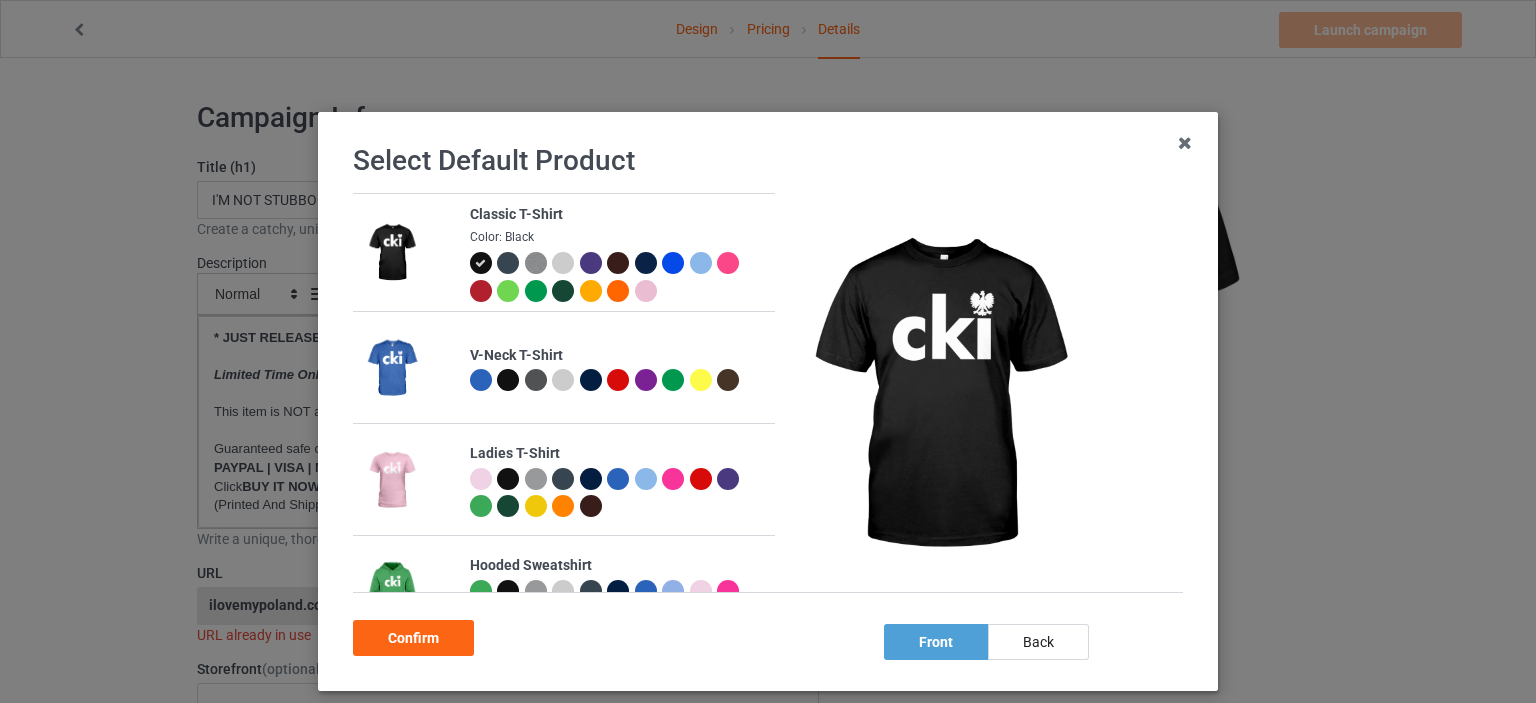 click at bounding box center (481, 291) 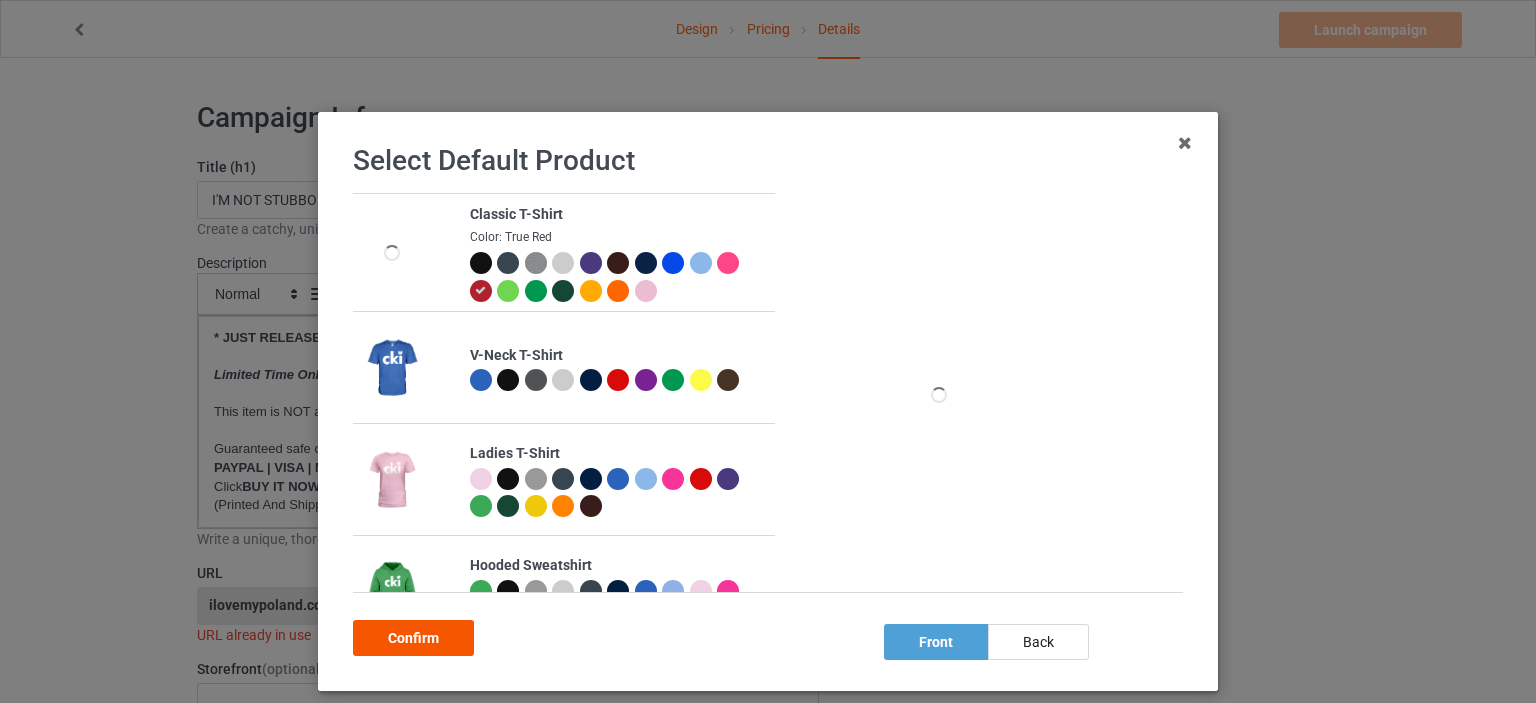 click on "Confirm" at bounding box center [413, 638] 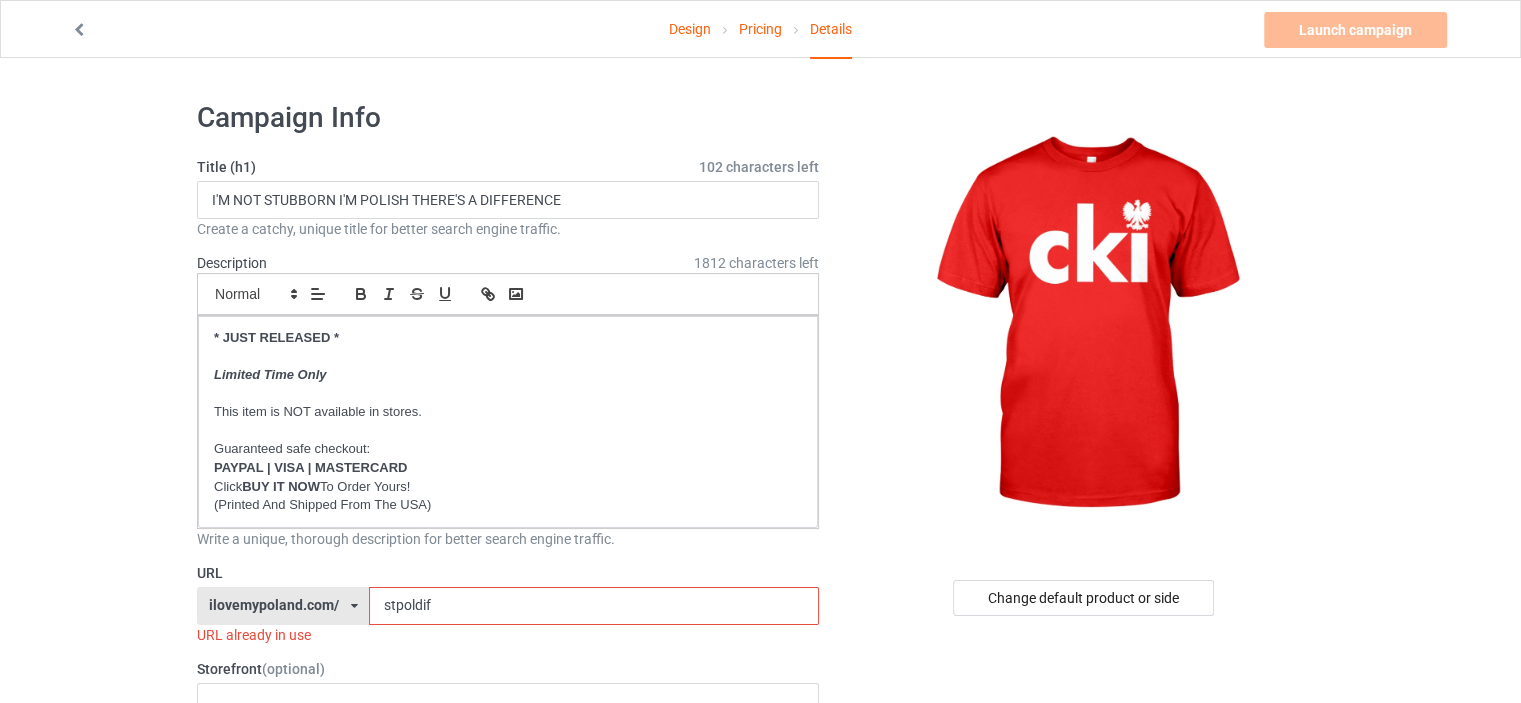drag, startPoint x: 456, startPoint y: 611, endPoint x: 0, endPoint y: 538, distance: 461.80624 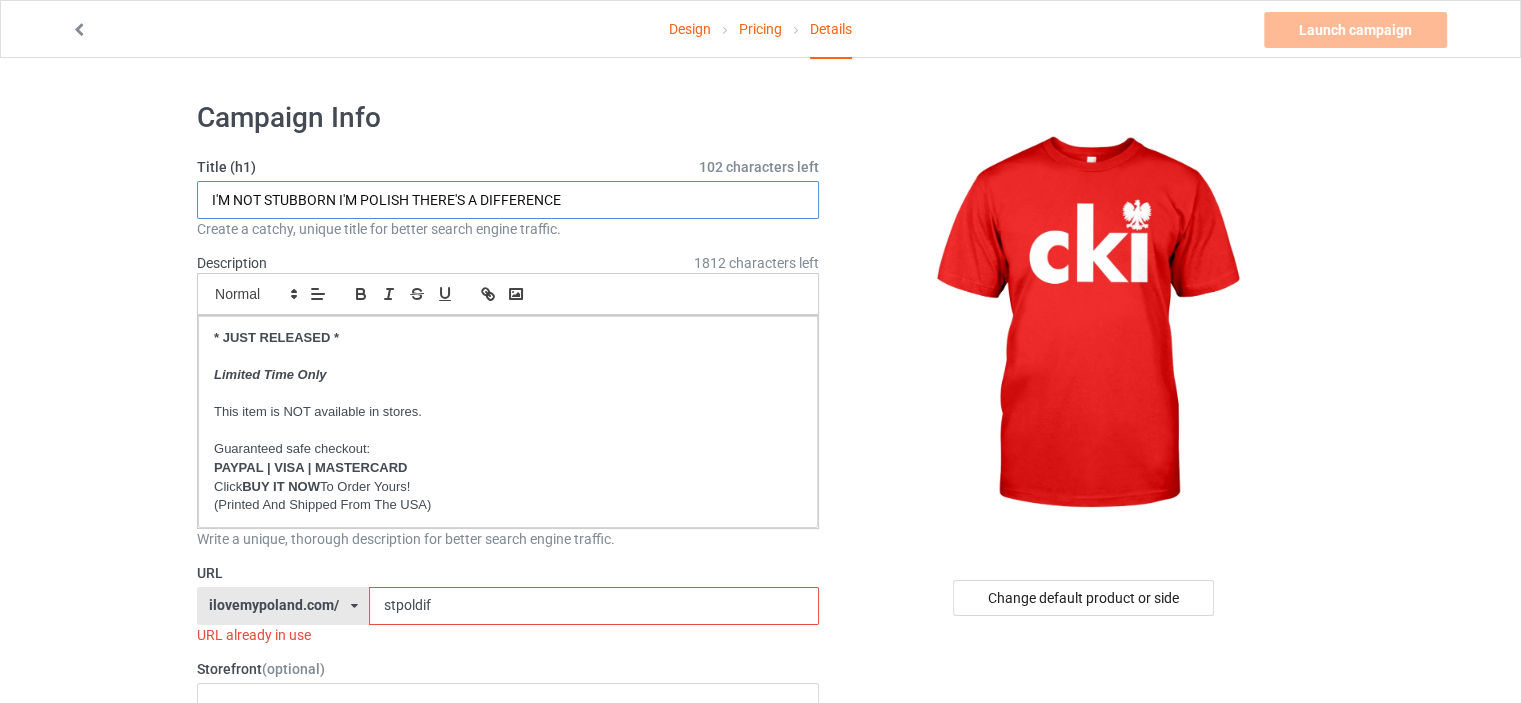 drag, startPoint x: 630, startPoint y: 205, endPoint x: 0, endPoint y: 226, distance: 630.3499 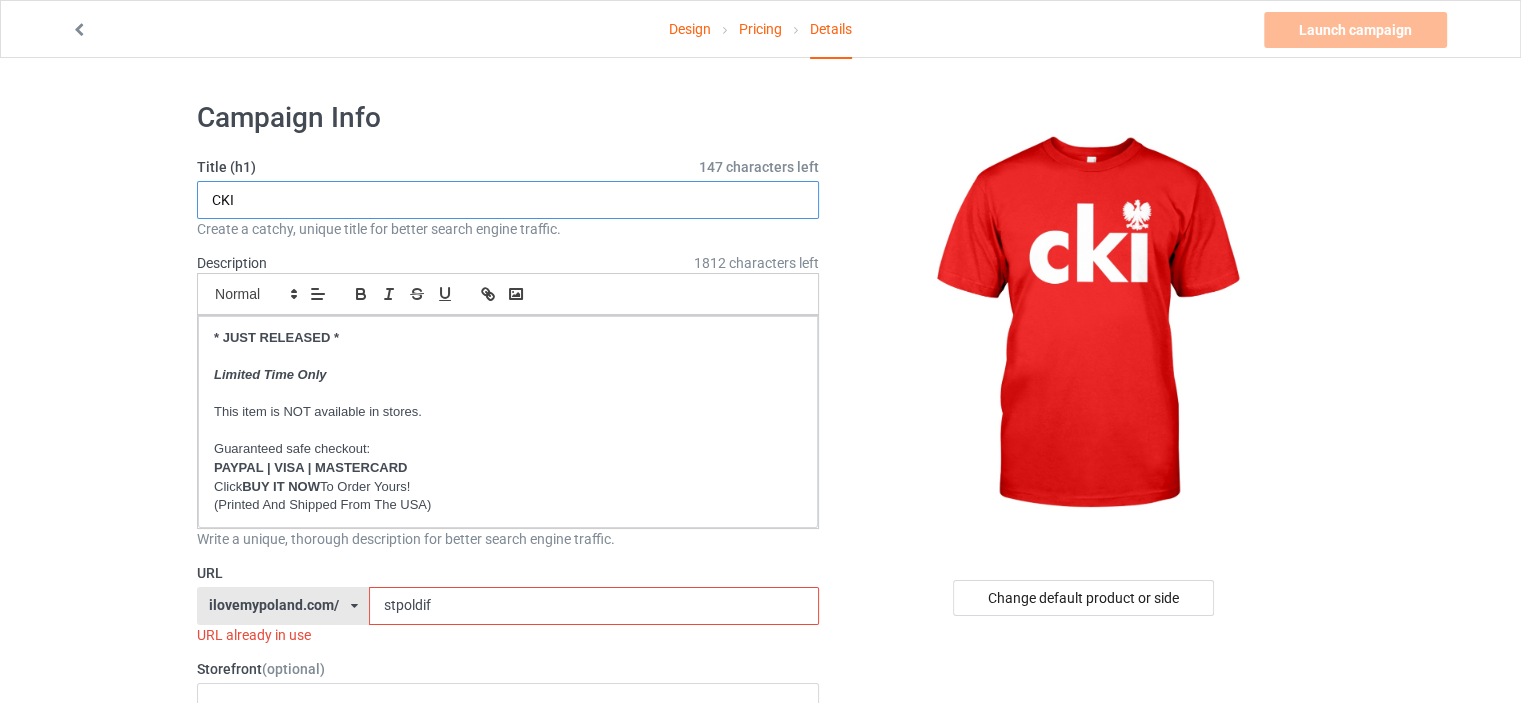 type on "CKI" 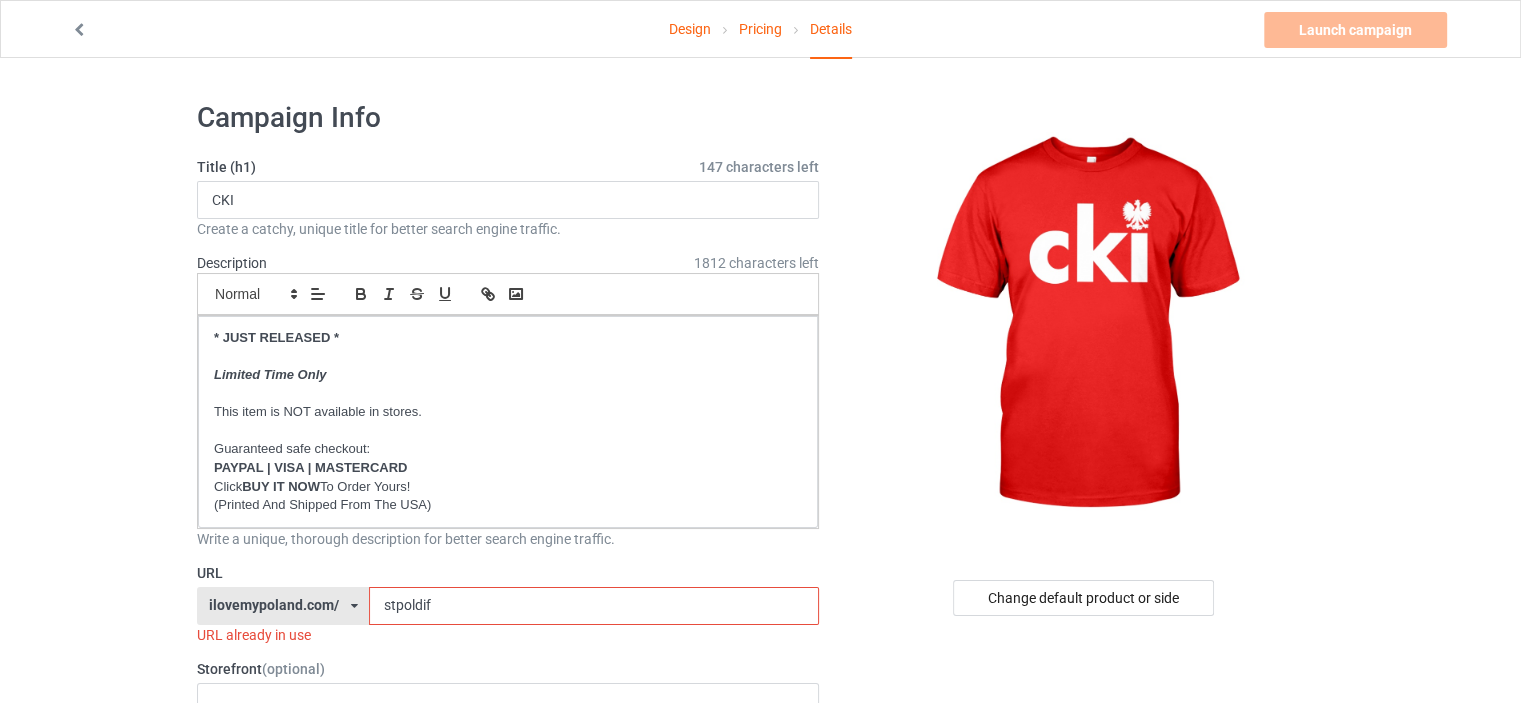 click on "Design Pricing Details Launch campaign Invalid campaign URL Campaign Info Title (h1) 147   characters left CKI Create a catchy, unique title for better search engine traffic. Description 1812   characters left       Small Normal Large Big Huge                                                                                     * JUST RELEASED * Limited Time Only This item is NOT available in stores. Guaranteed safe checkout: PAYPAL | VISA | MASTERCARD Click  BUY IT NOW  To Order Yours! (Printed And Shipped From The USA) Write a unique, thorough description for better search engine traffic. URL ilovemypoland.com/ britishlook.net/ danishlegends.com/ familyworldgifts.com/ finnishlegends.com/ funnyteeworld.com/ ilovemyaustralia.com/ ilovemycanada.net/ ilovemydenmark.com/ ilovemyfinland.com/ ilovemyfrance.com/ ilovemygermany.com/ ilovemygnomes.com/ ilovemyireland.com/ ilovemyitaly.com/ ilovemynetherlands.com/ ilovemynorway.com/ ilovemypoland.com/ ilovemyredhair.net/ ilovemyscotland.com/ ilovemysweden.com/ 3 / 6" at bounding box center (760, 1168) 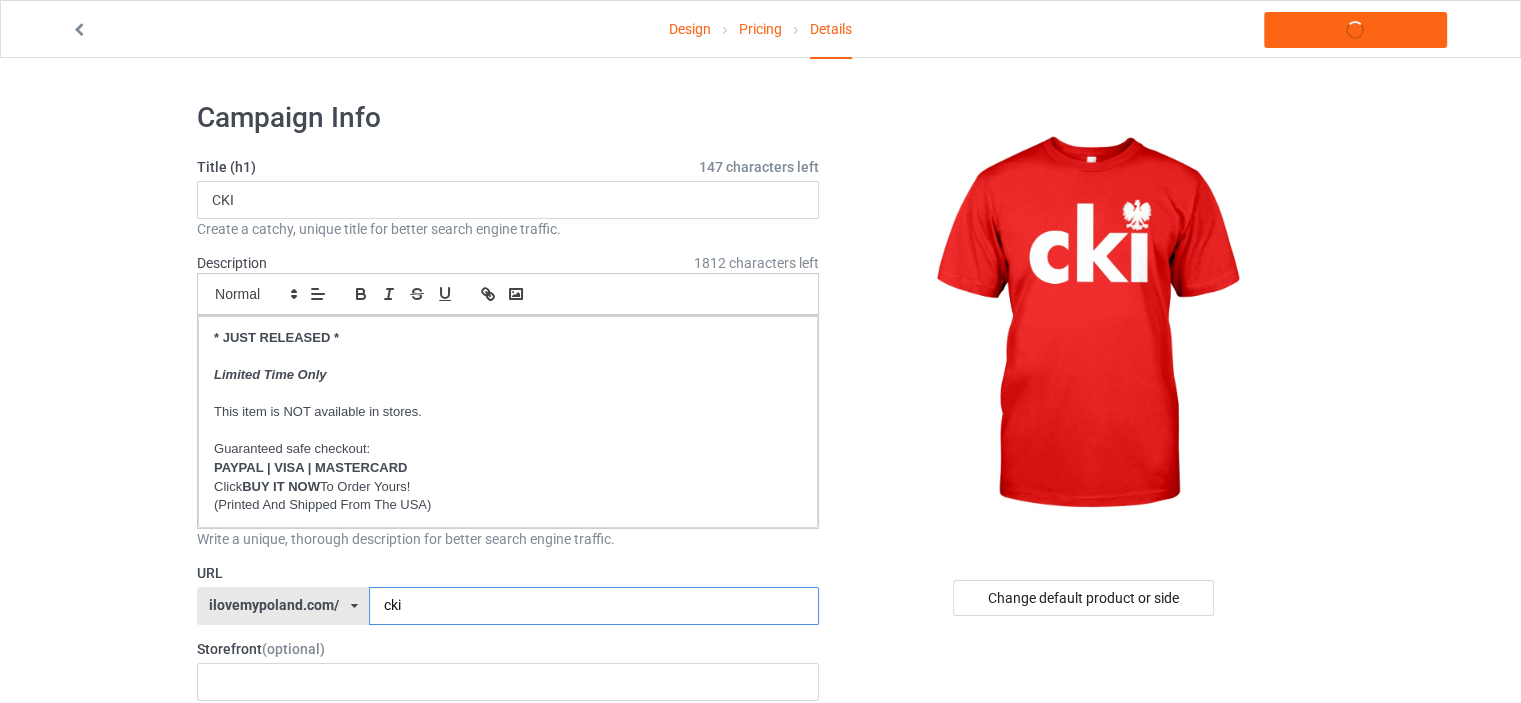 type on "cki" 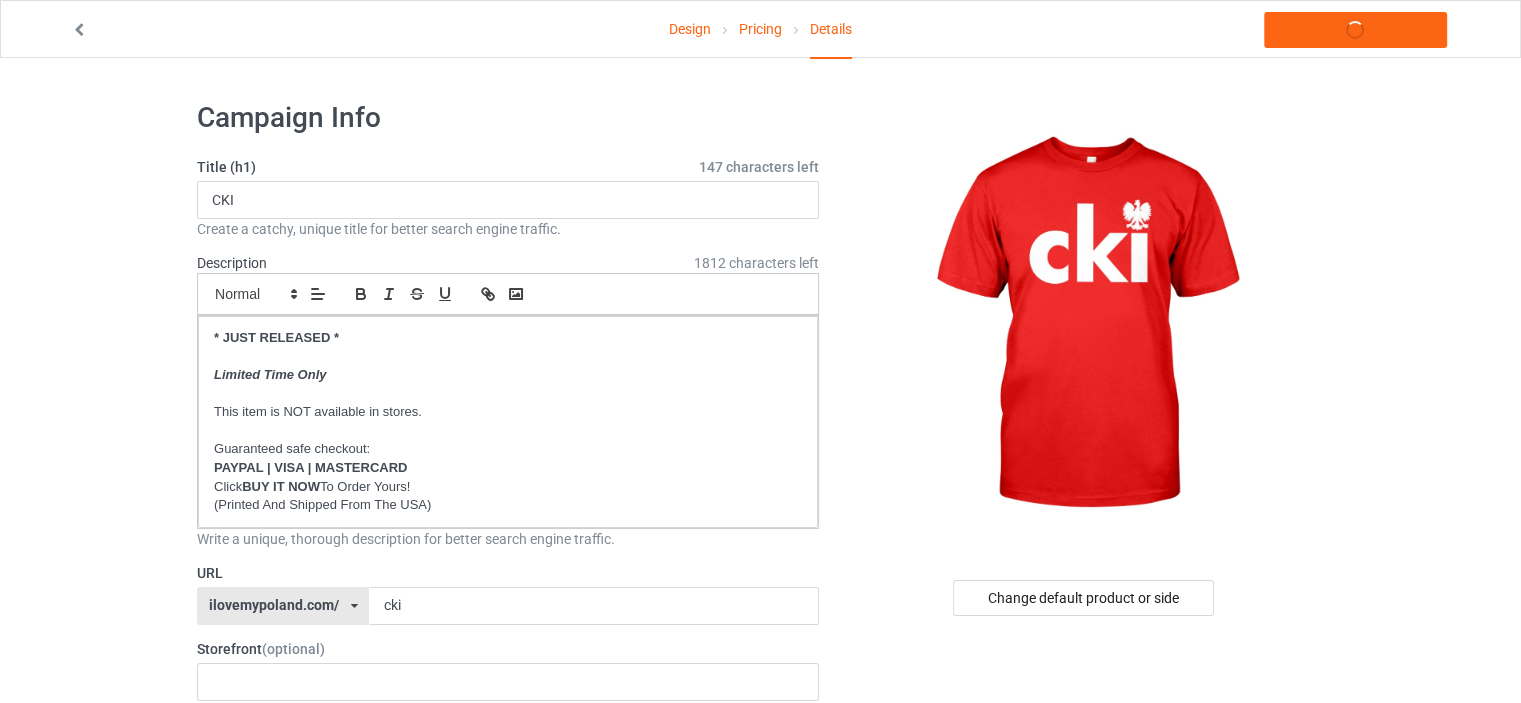 click on "Design Pricing Details Launch campaign Campaign Info Title (h1) 147   characters left CKI Create a catchy, unique title for better search engine traffic. Description 1812   characters left       Small Normal Large Big Huge                                                                                     * JUST RELEASED * Limited Time Only This item is NOT available in stores. Guaranteed safe checkout: PAYPAL | VISA | MASTERCARD Click  BUY IT NOW  To Order Yours! (Printed And Shipped From The USA) Write a unique, thorough description for better search engine traffic. URL ilovemypoland.com/ britishlook.net/ danishlegends.com/ familyworldgifts.com/ finnishlegends.com/ funnyteeworld.com/ ilovemyaustralia.com/ ilovemycanada.net/ ilovemydenmark.com/ ilovemyfinland.com/ ilovemyfrance.com/ ilovemygermany.com/ ilovemygnomes.com/ ilovemyireland.com/ ilovemyitaly.com/ ilovemynetherlands.com/ ilovemynorway.com/ ilovemypoland.com/ ilovemyredhair.net/ ilovemyscotland.com/ ilovemysweden.com/ legendsfromgermany.com/ cki" at bounding box center (760, 1158) 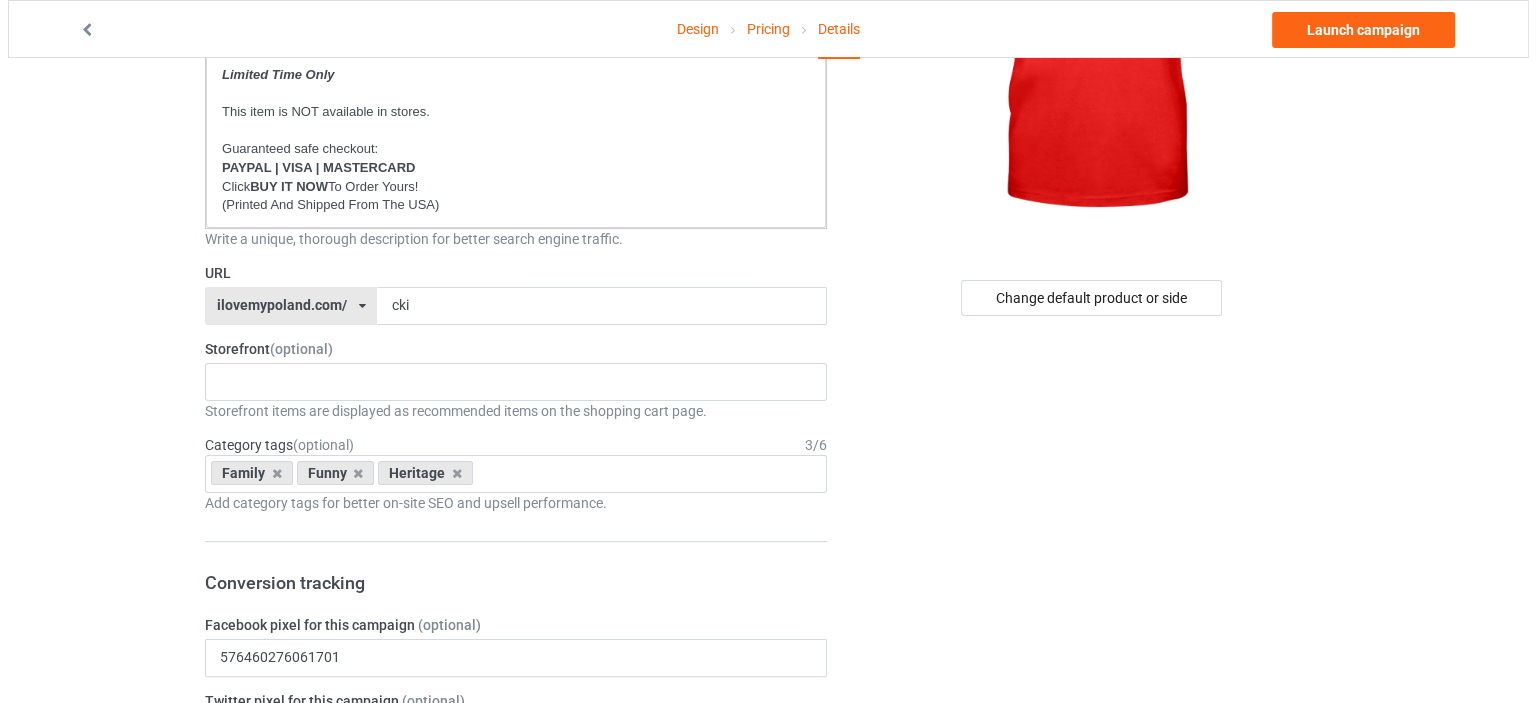scroll, scrollTop: 0, scrollLeft: 0, axis: both 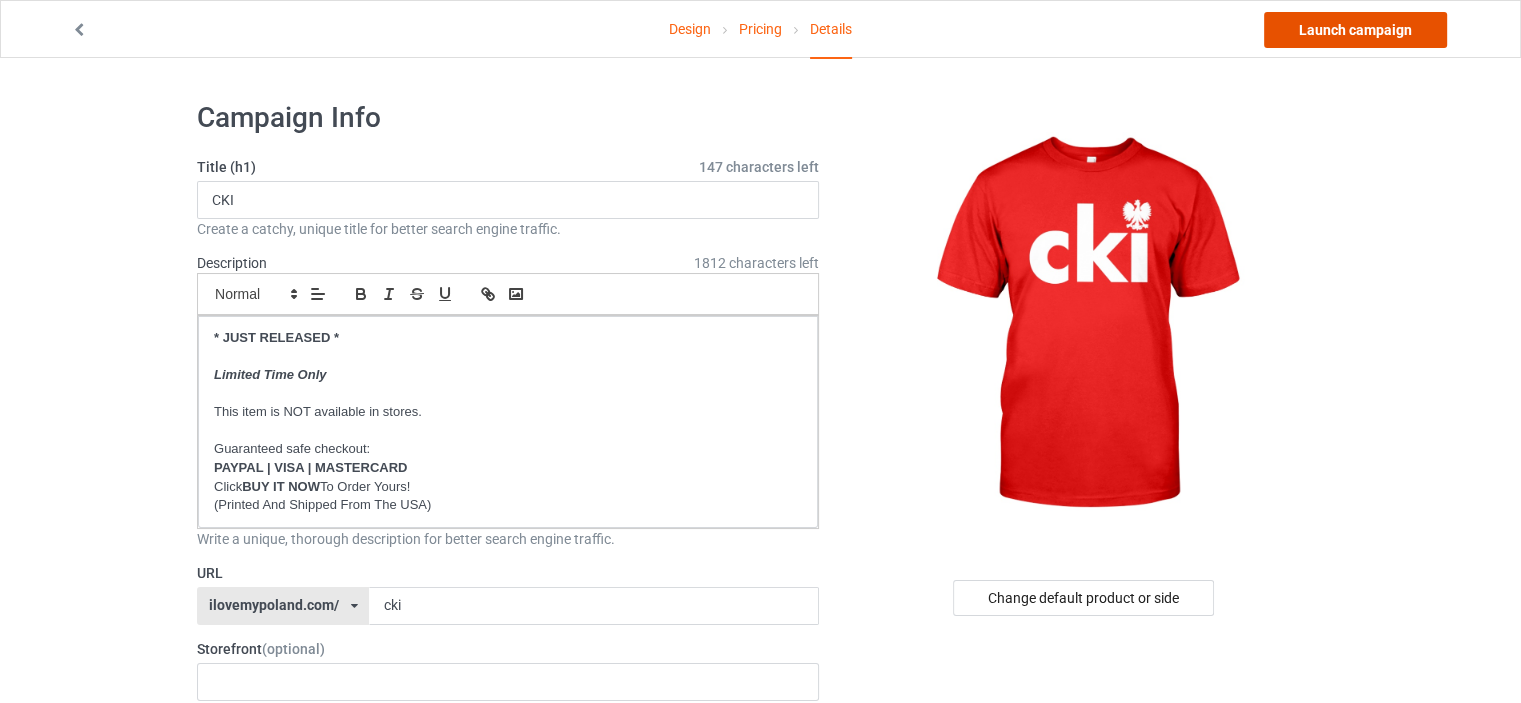click on "Launch campaign" at bounding box center (1355, 30) 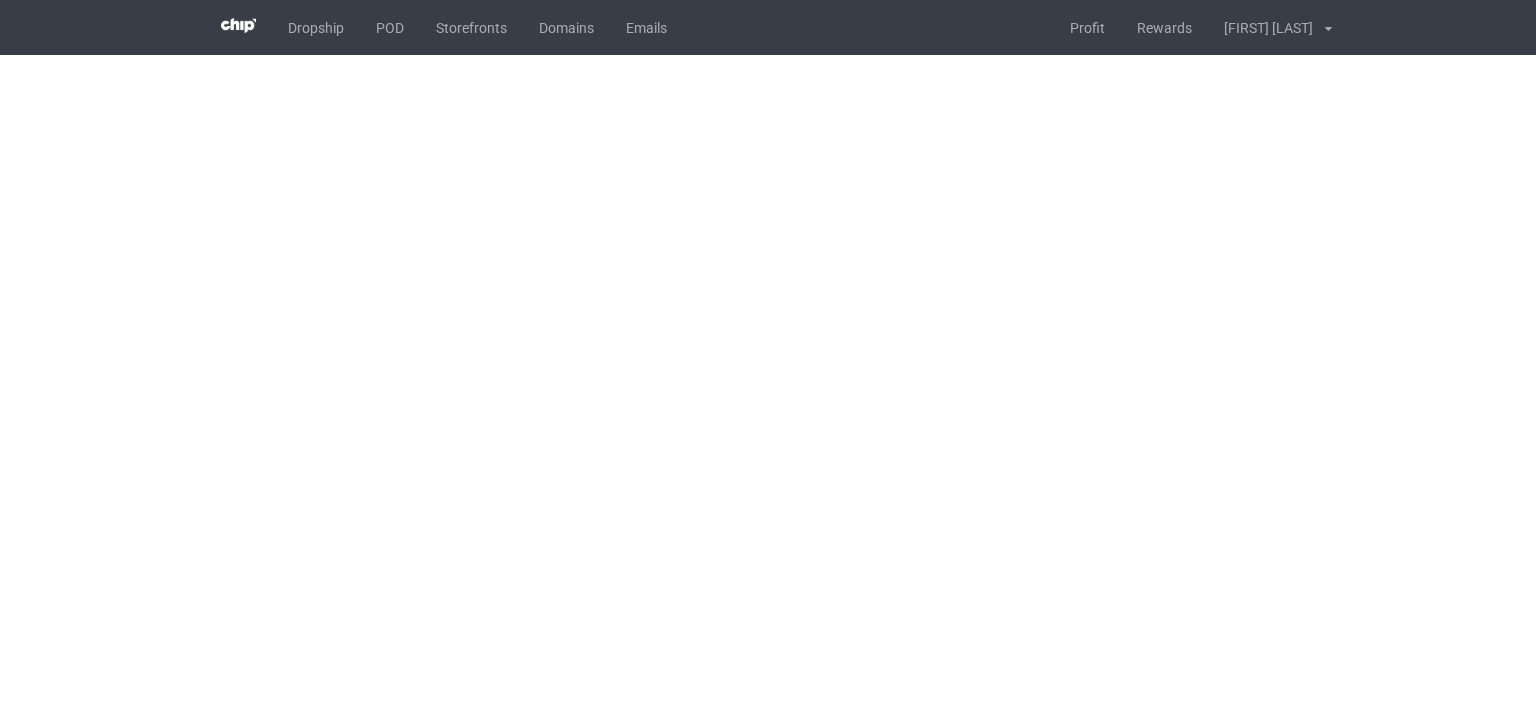 scroll, scrollTop: 0, scrollLeft: 0, axis: both 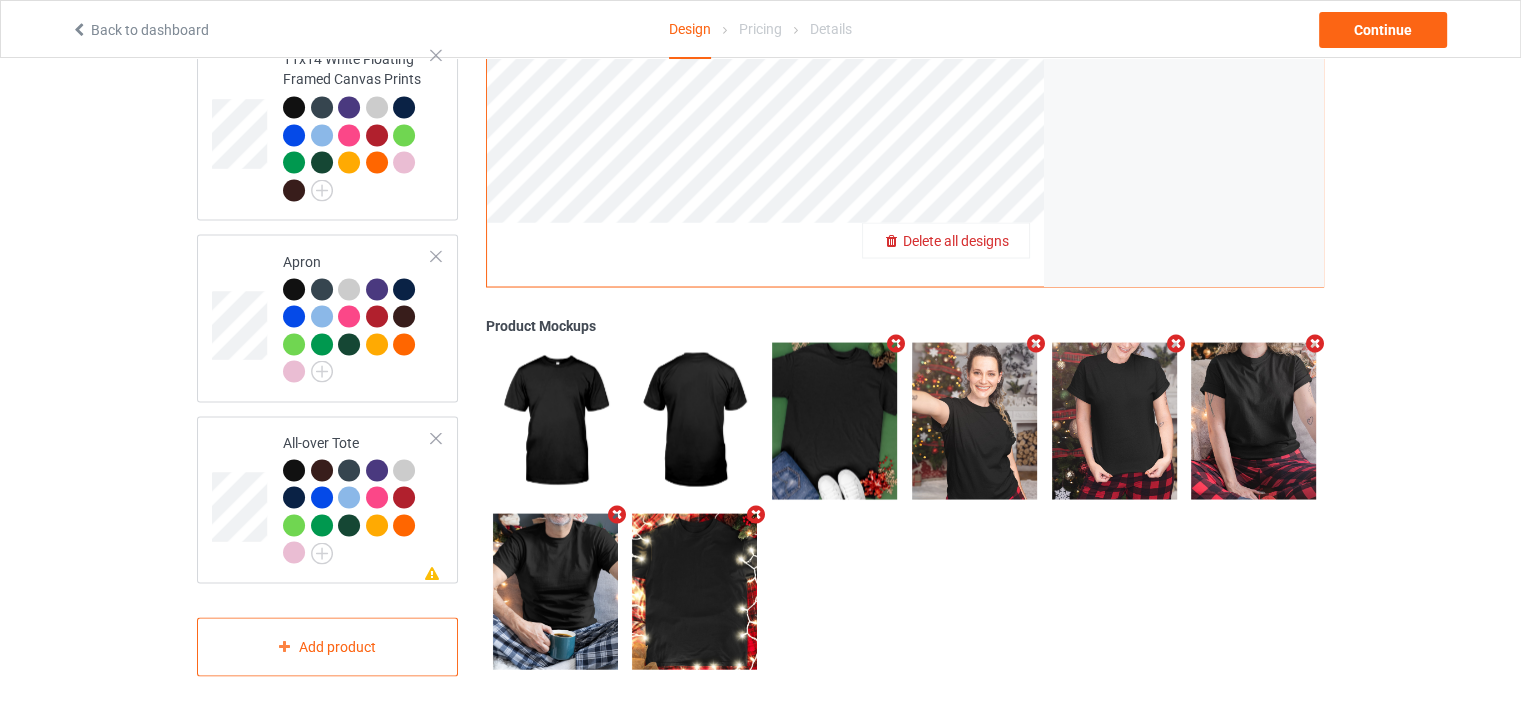 click on "Delete all designs" at bounding box center (956, 240) 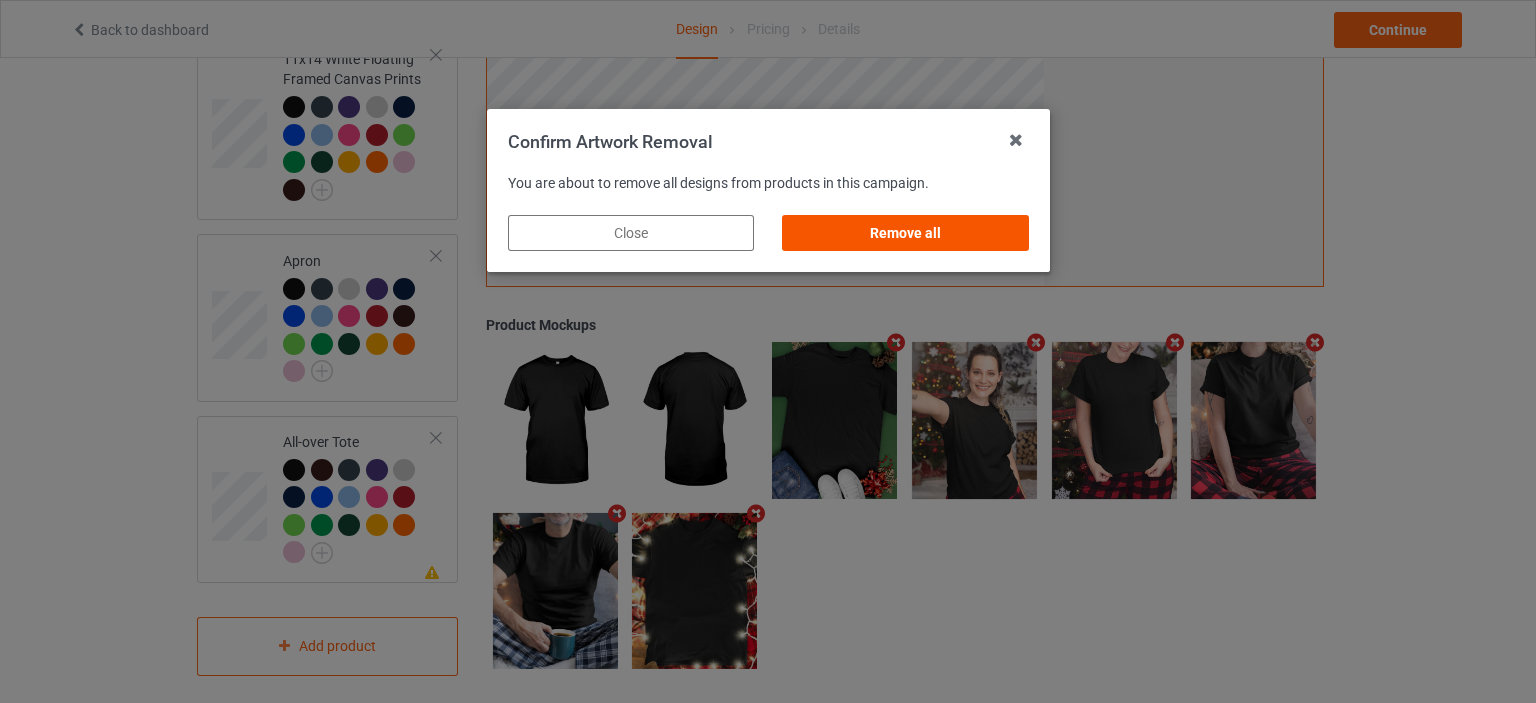 click on "Remove all" at bounding box center (905, 233) 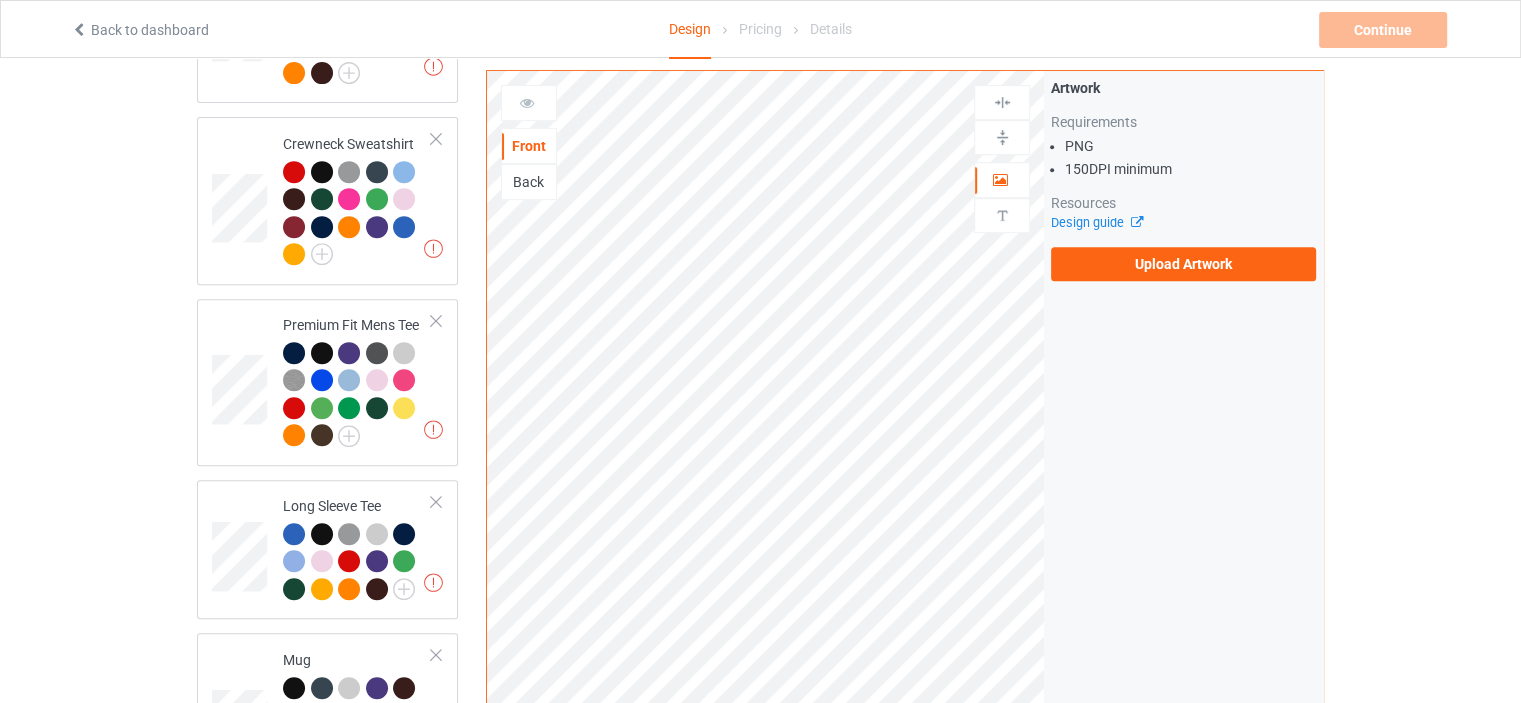 scroll, scrollTop: 0, scrollLeft: 0, axis: both 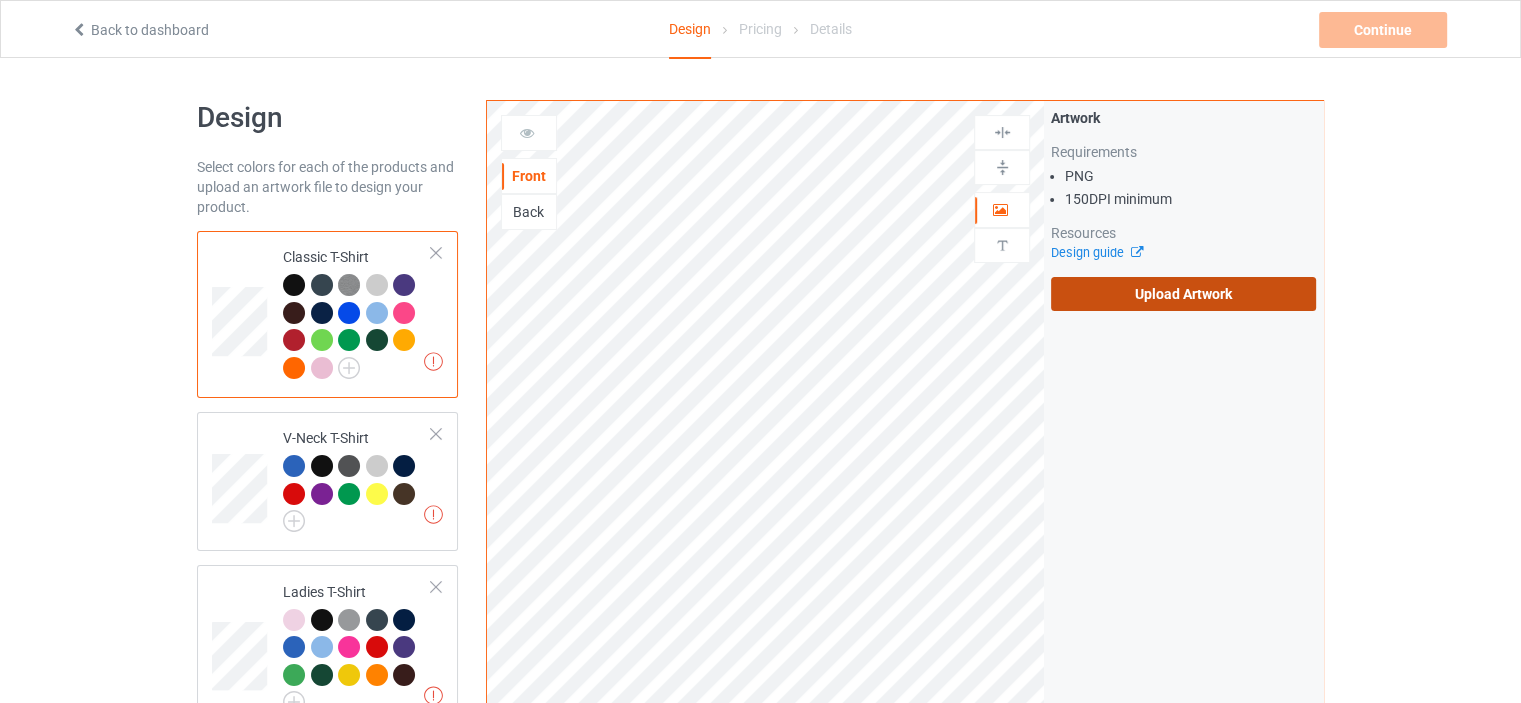 click on "Upload Artwork" at bounding box center (1183, 294) 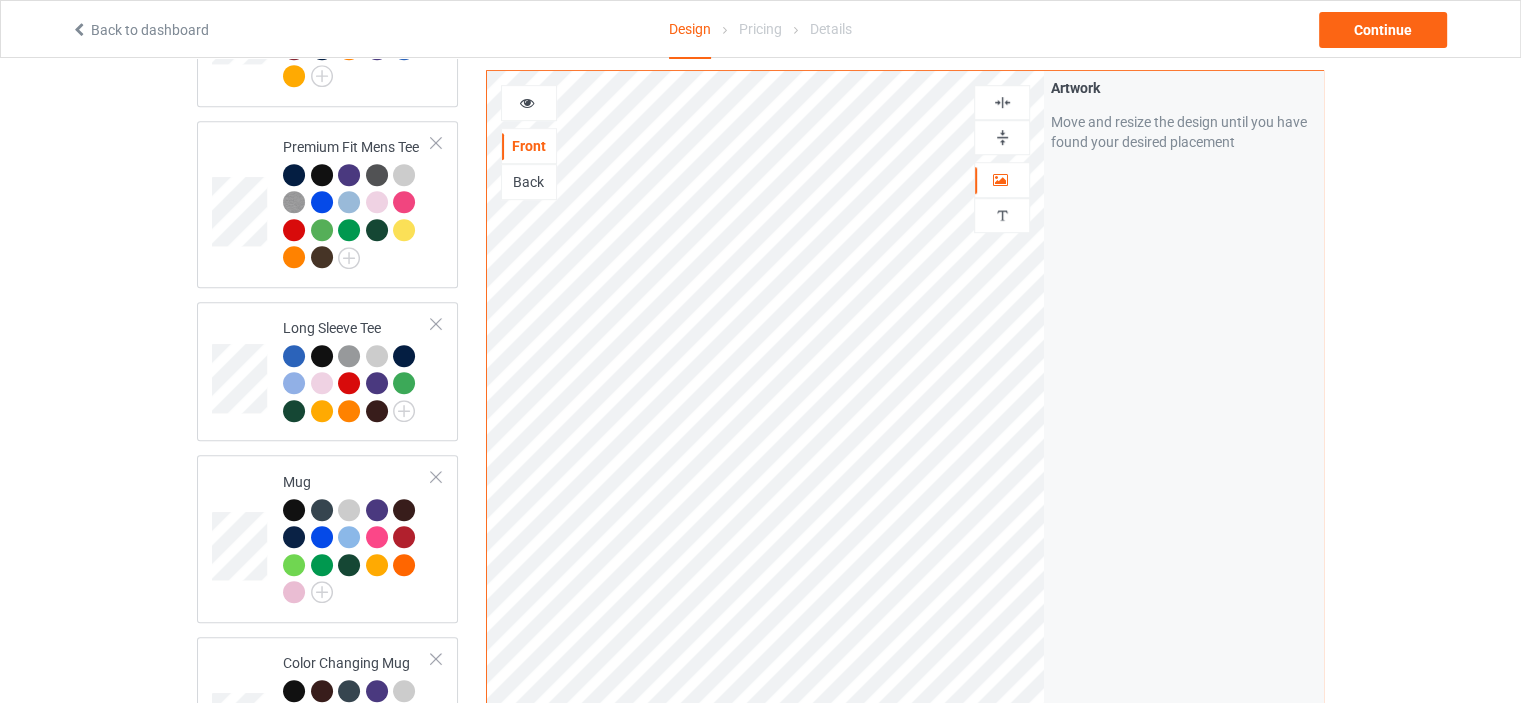 scroll, scrollTop: 1100, scrollLeft: 0, axis: vertical 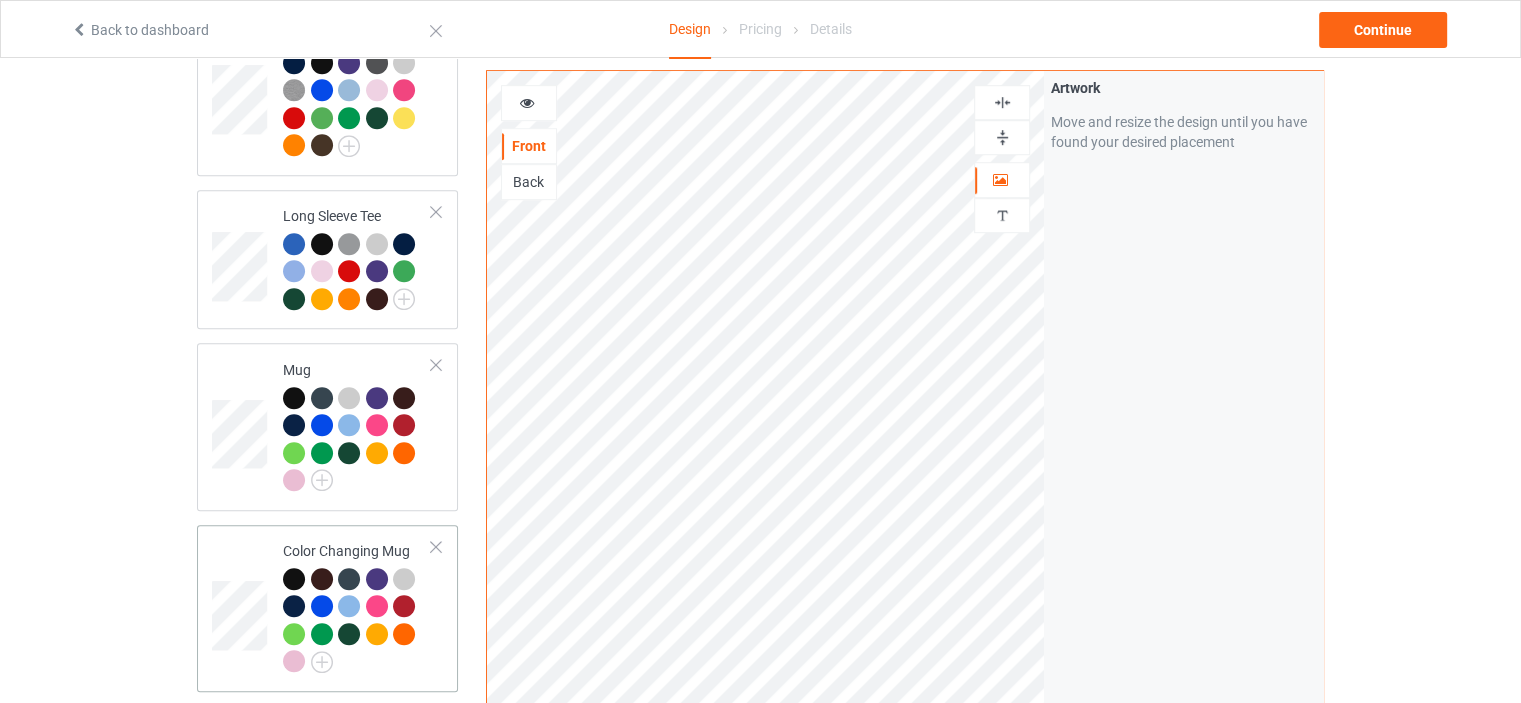 click on "Color Changing Mug" at bounding box center (357, 606) 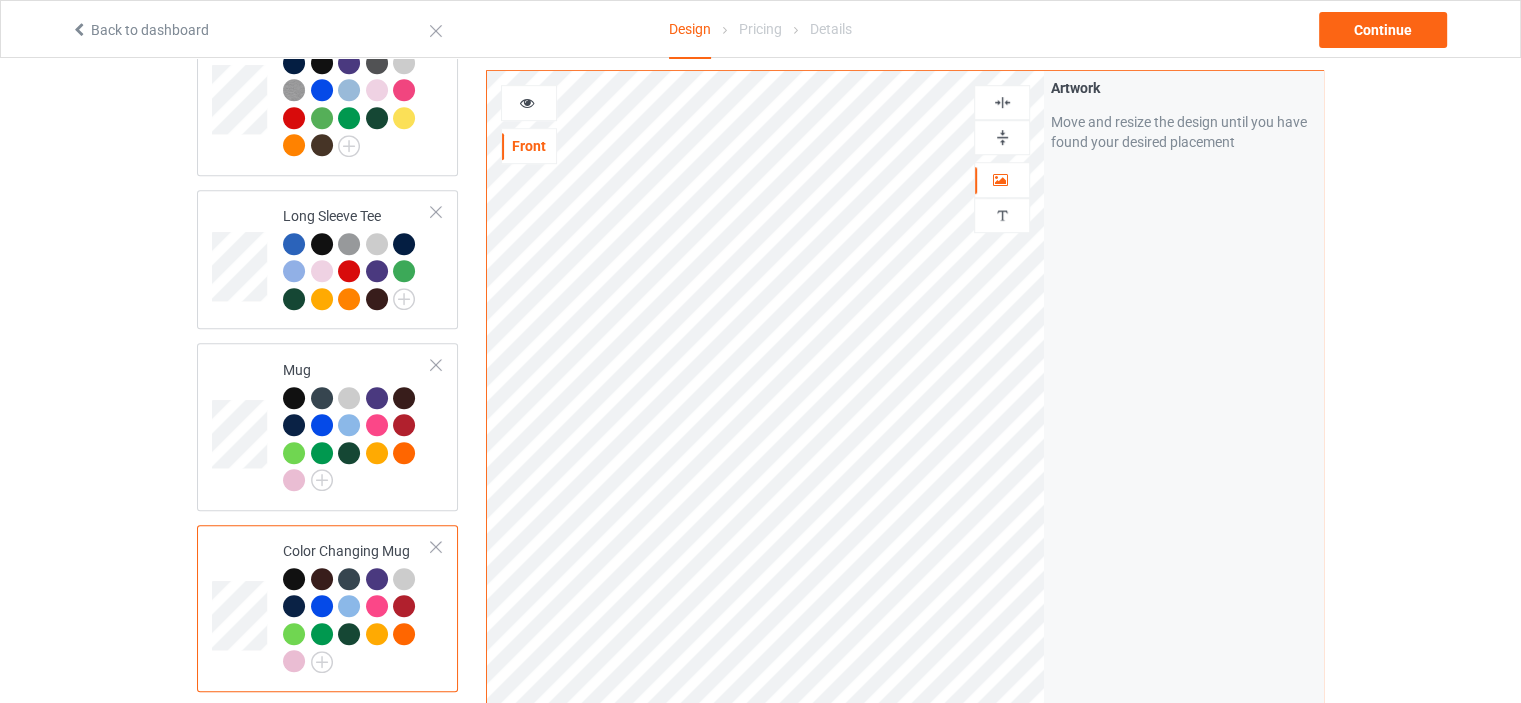 click at bounding box center [1002, 137] 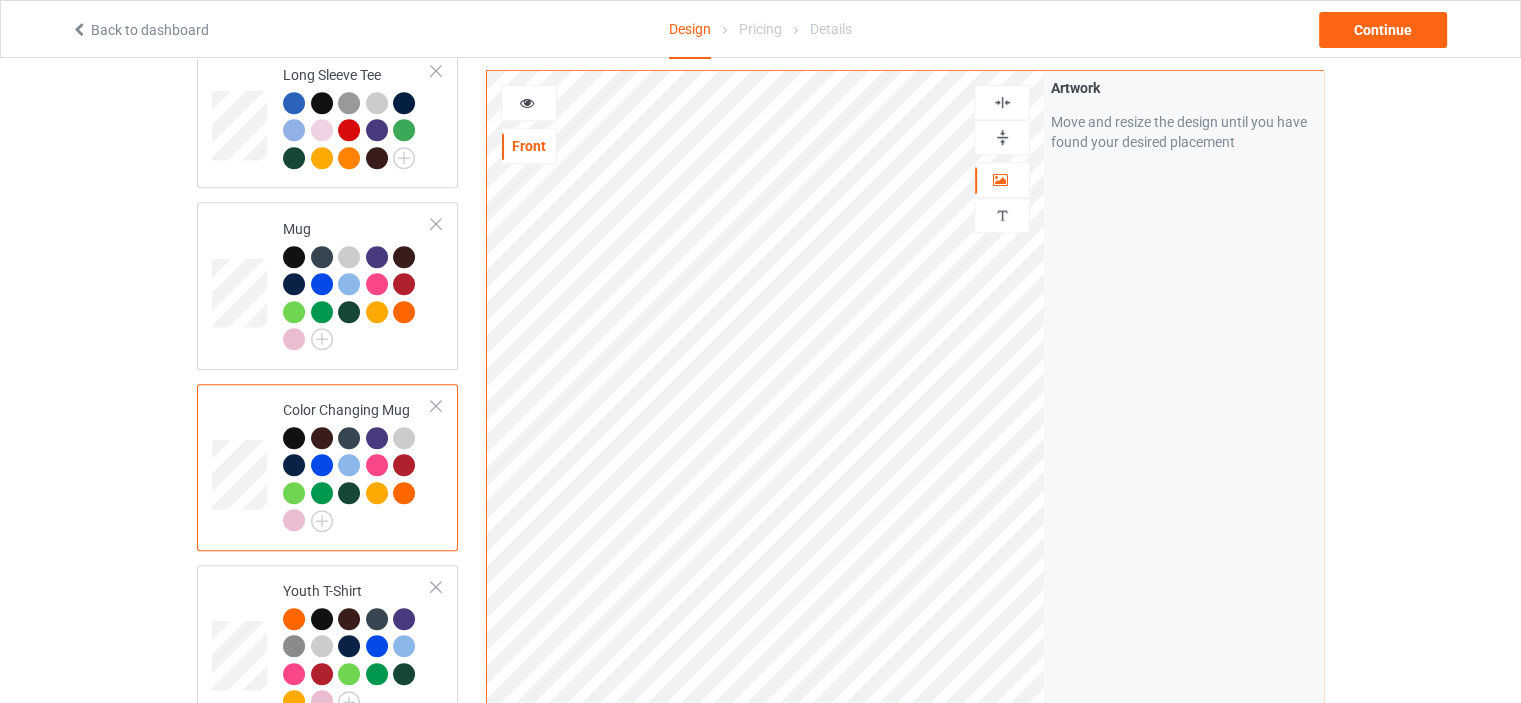 scroll, scrollTop: 1400, scrollLeft: 0, axis: vertical 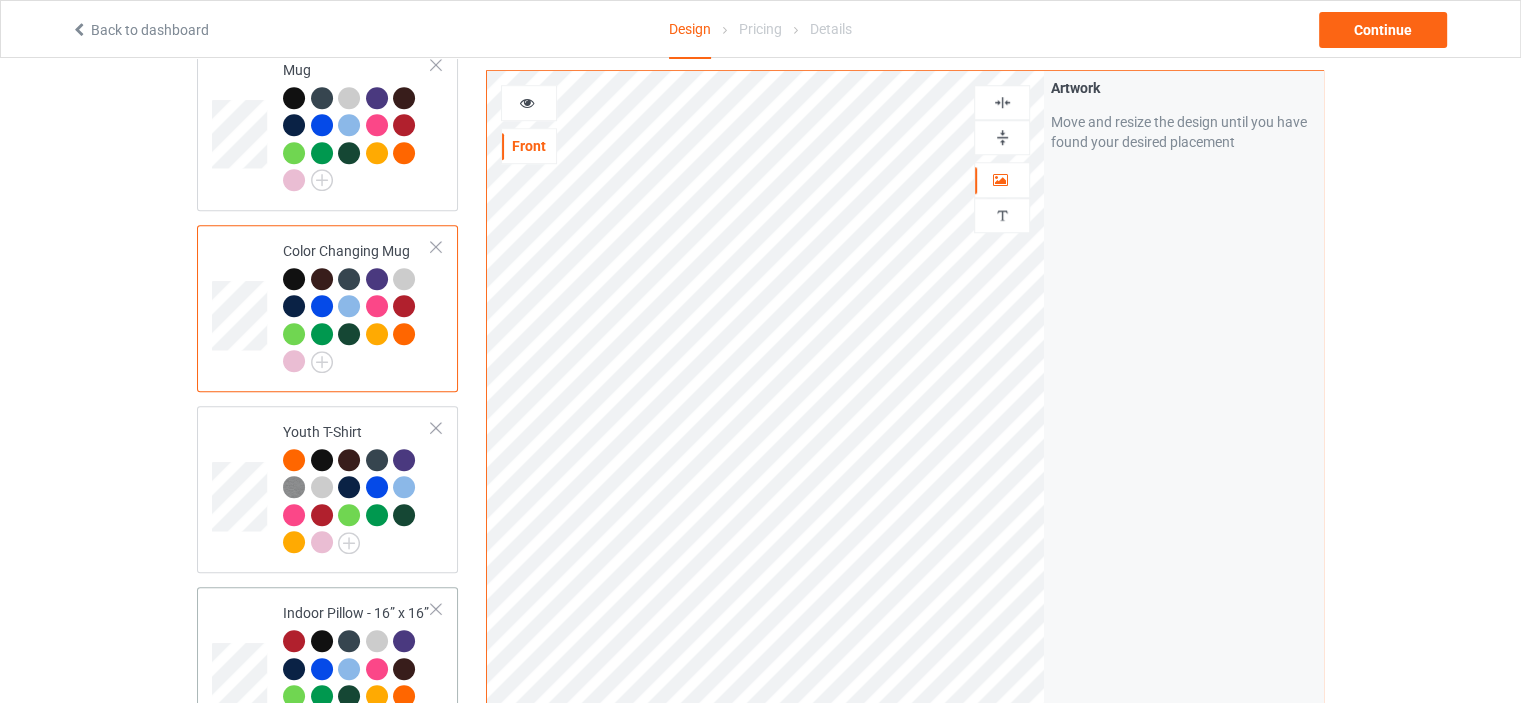 click on "Missing artwork on 1 side(s) Indoor Pillow - 16” x 16”" at bounding box center [357, 670] 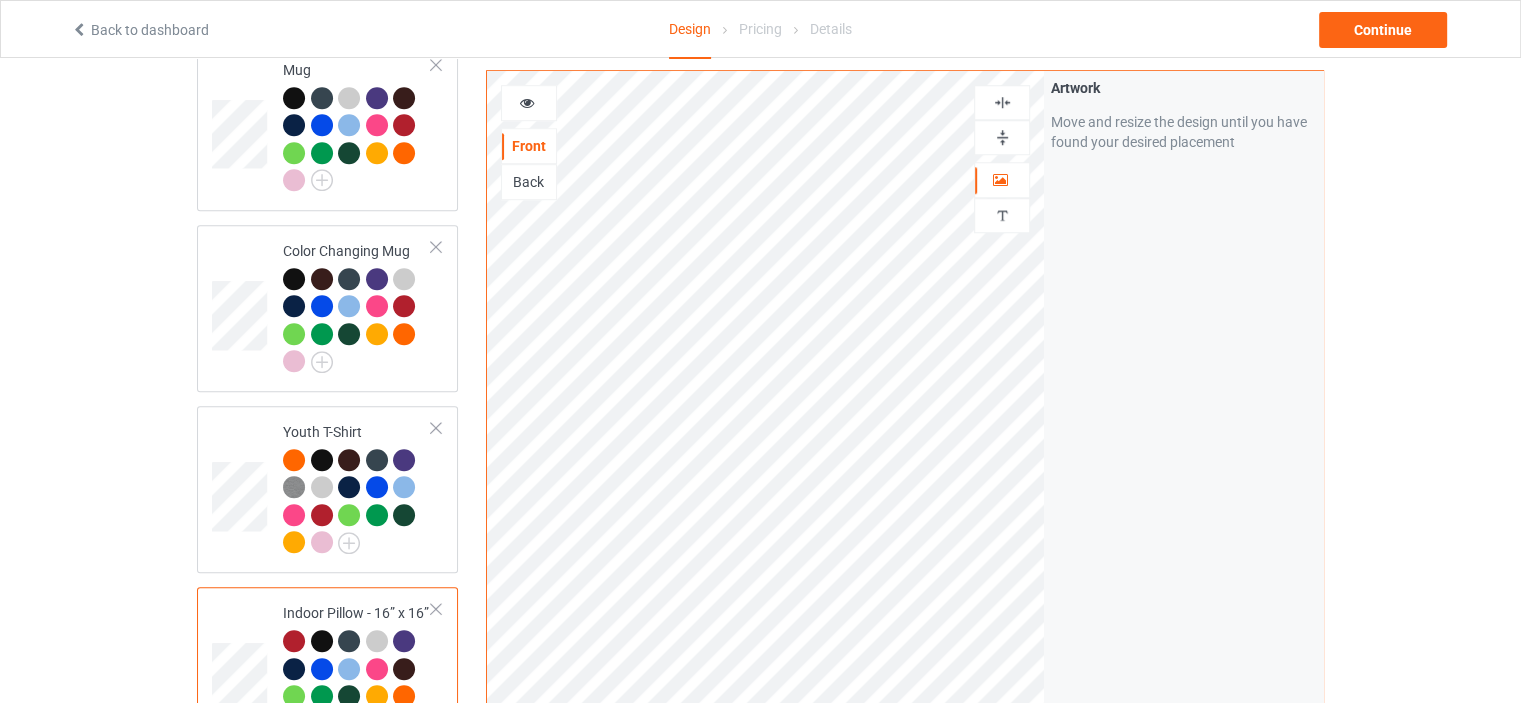 click at bounding box center (1002, 137) 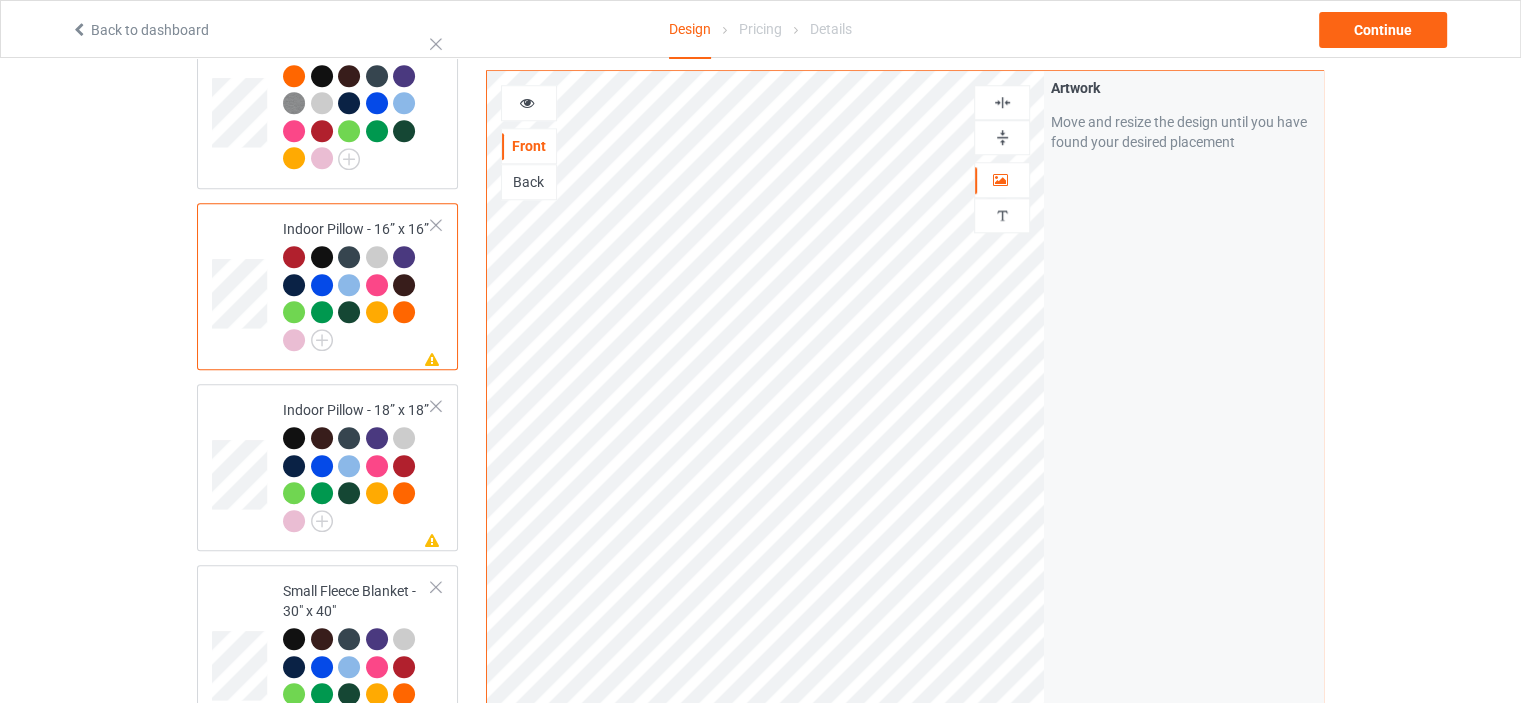scroll, scrollTop: 1800, scrollLeft: 0, axis: vertical 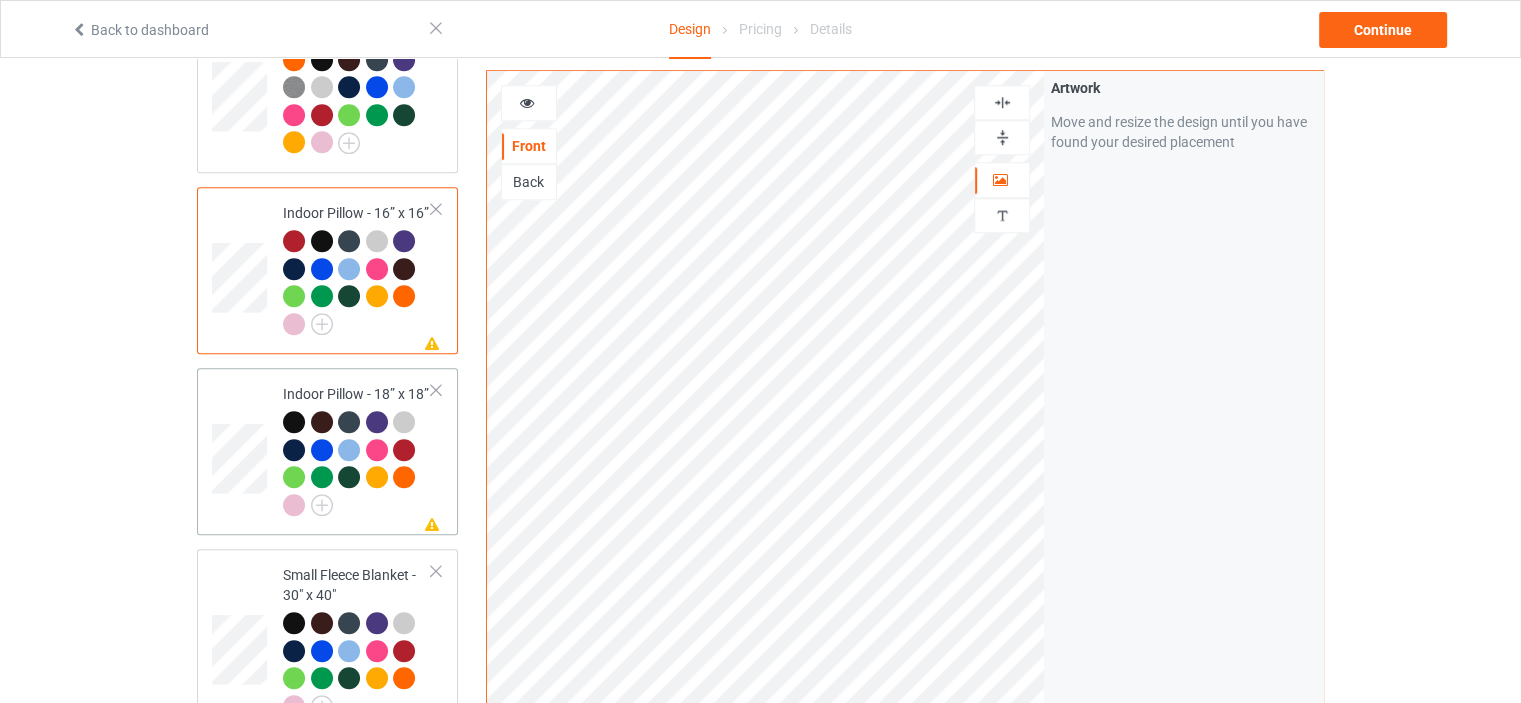 click on "Missing artwork on 1 side(s) Indoor Pillow - 18” x 18”" at bounding box center [357, 451] 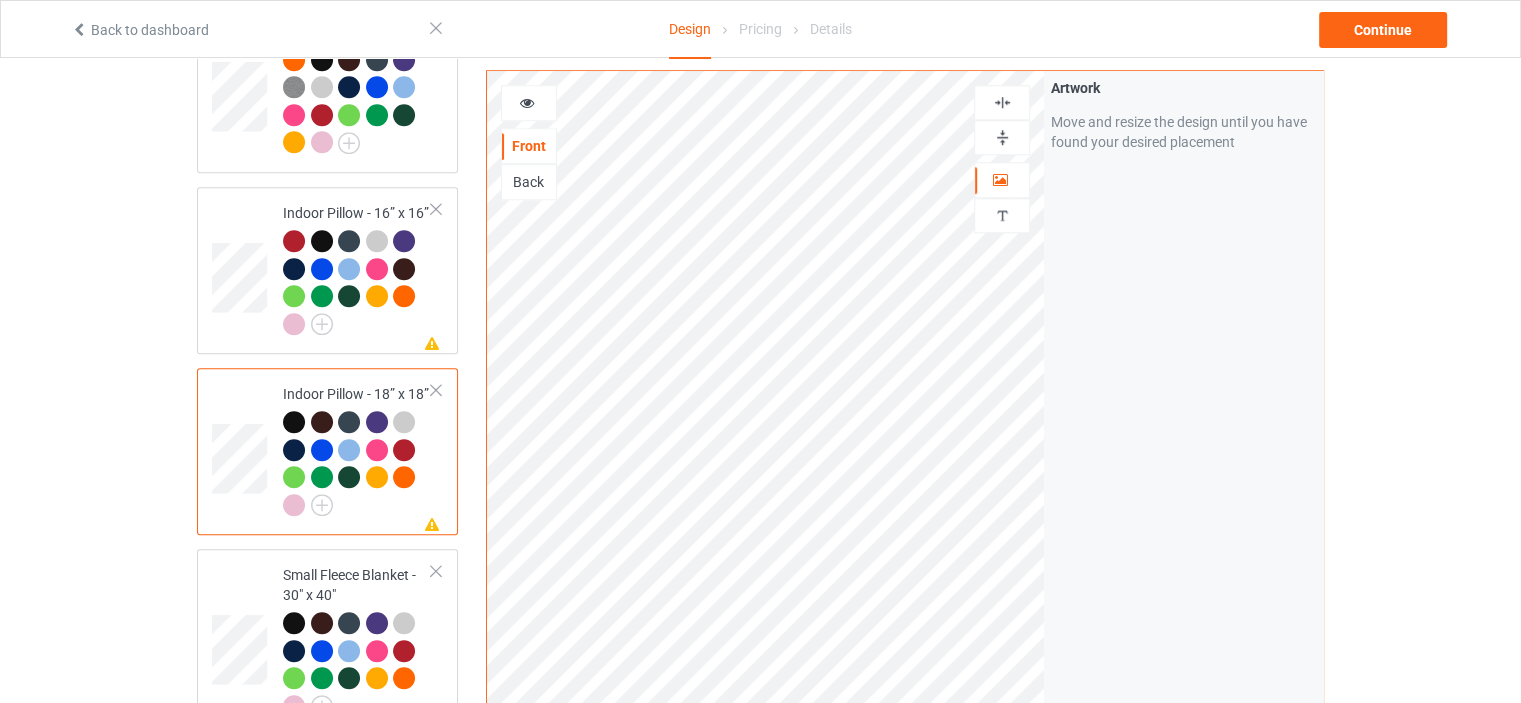 drag, startPoint x: 1009, startPoint y: 139, endPoint x: 1011, endPoint y: 84, distance: 55.03635 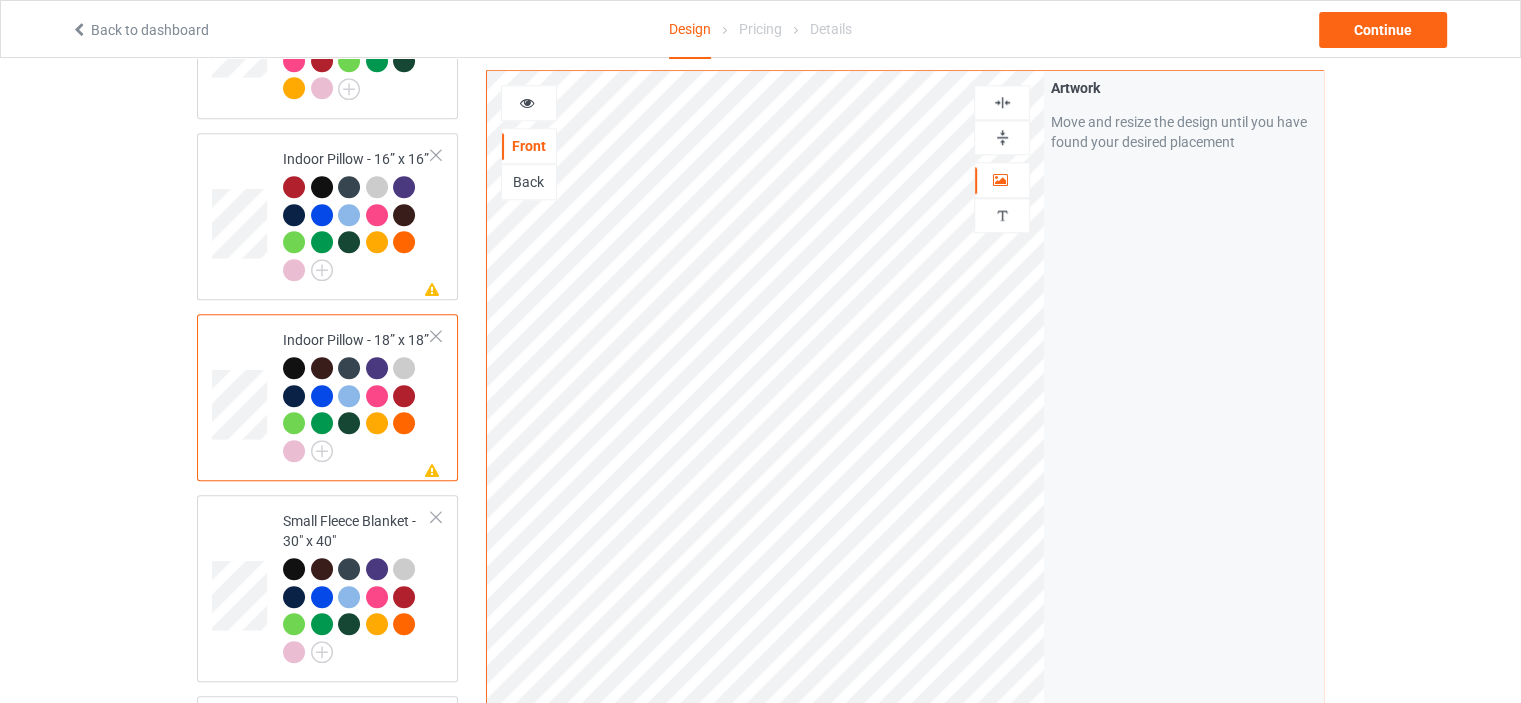scroll, scrollTop: 1900, scrollLeft: 0, axis: vertical 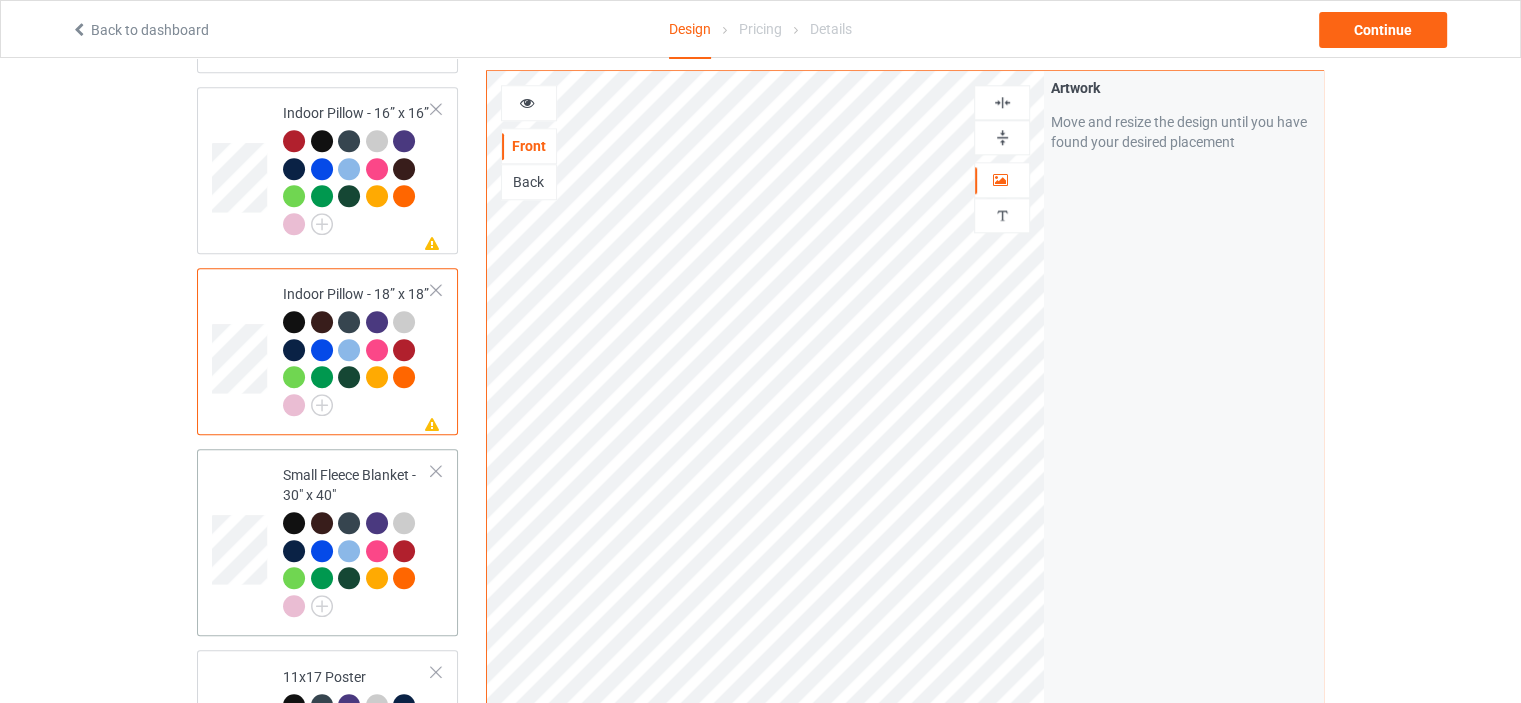 click on "Small Fleece Blanket - 30" x 40"" at bounding box center (357, 540) 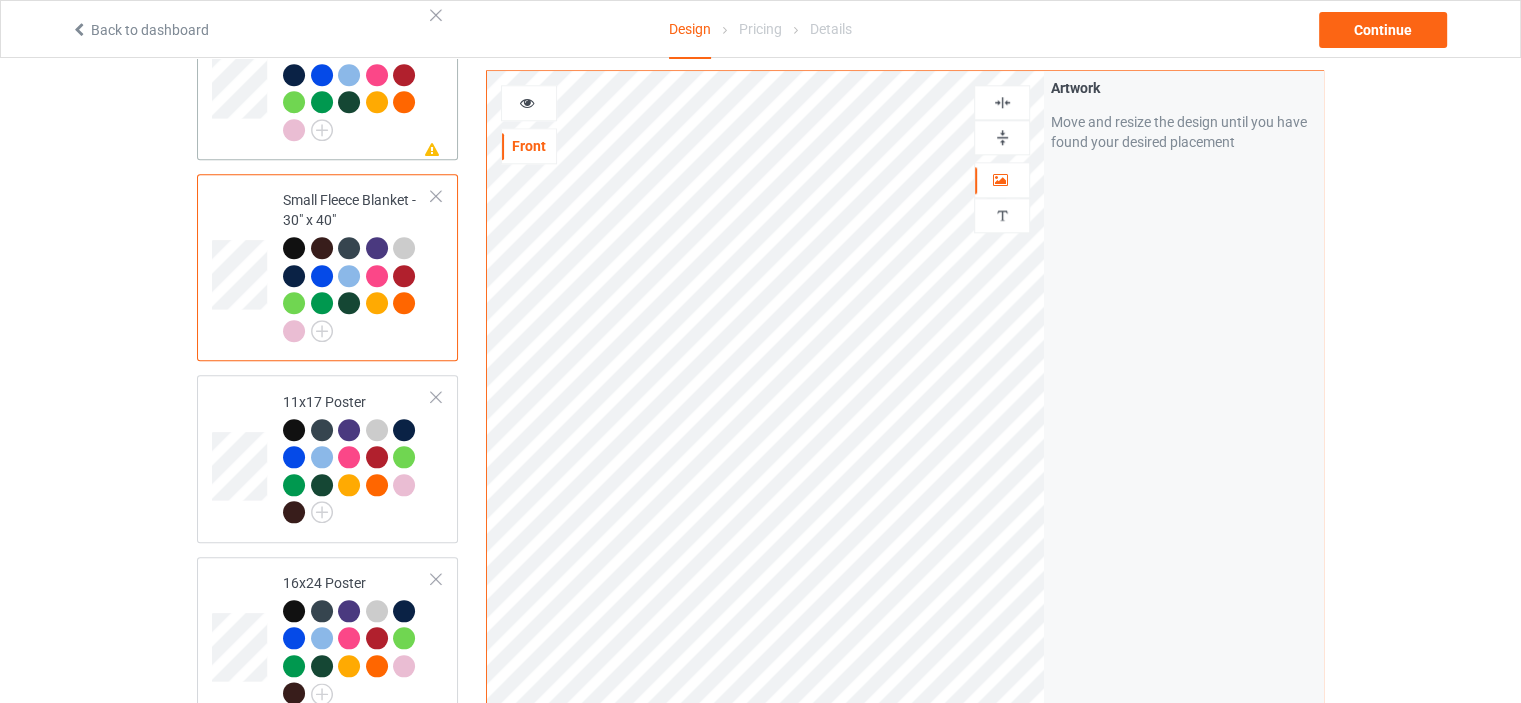 scroll, scrollTop: 2200, scrollLeft: 0, axis: vertical 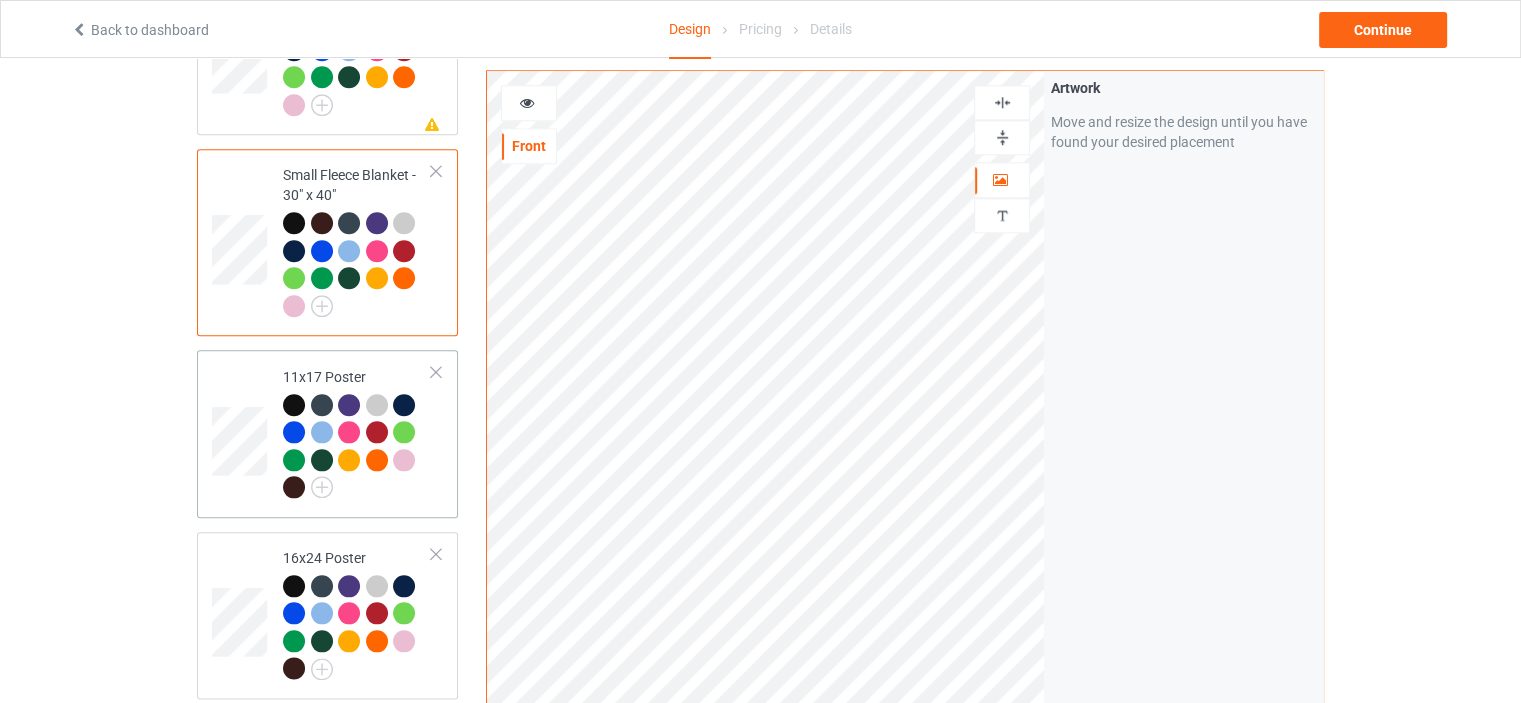 click on "11x17 Poster" at bounding box center [357, 432] 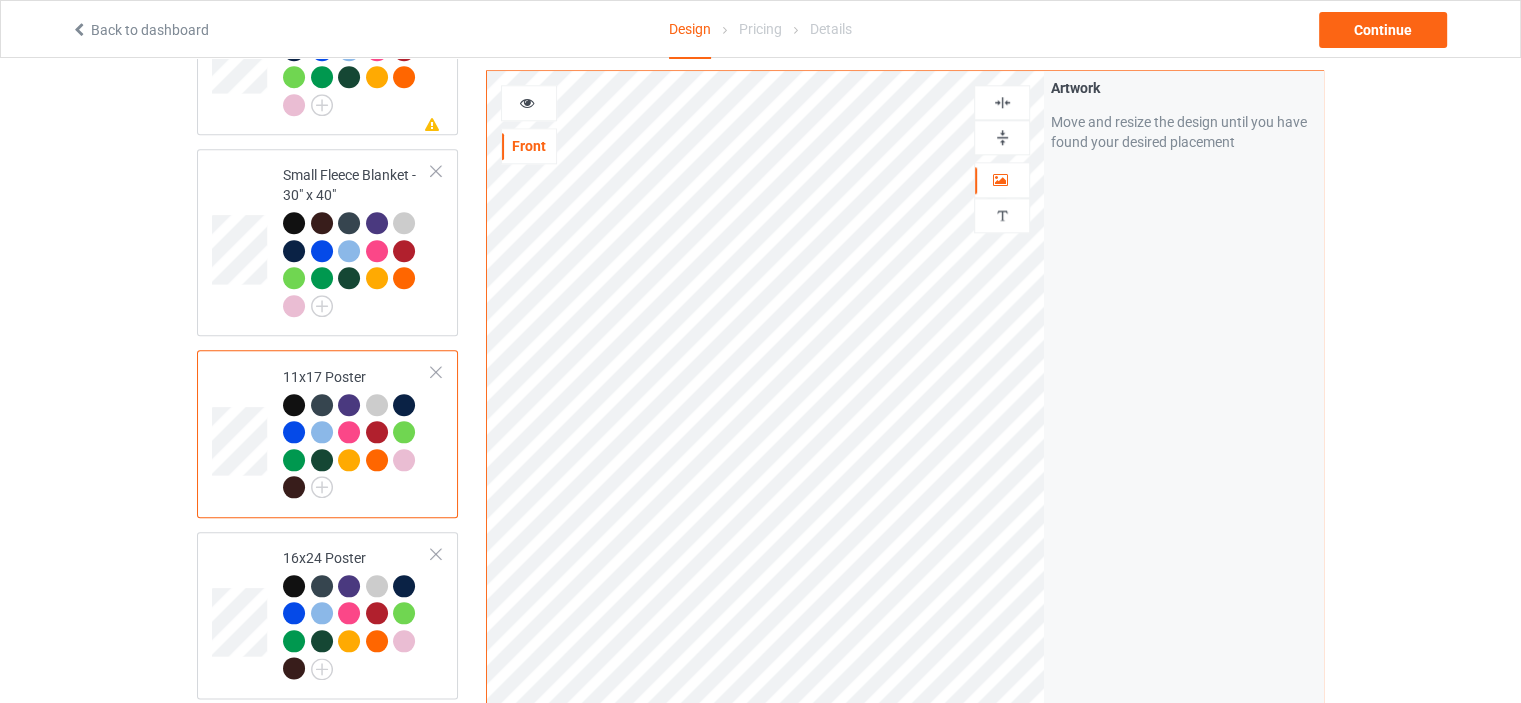 click at bounding box center [1002, 137] 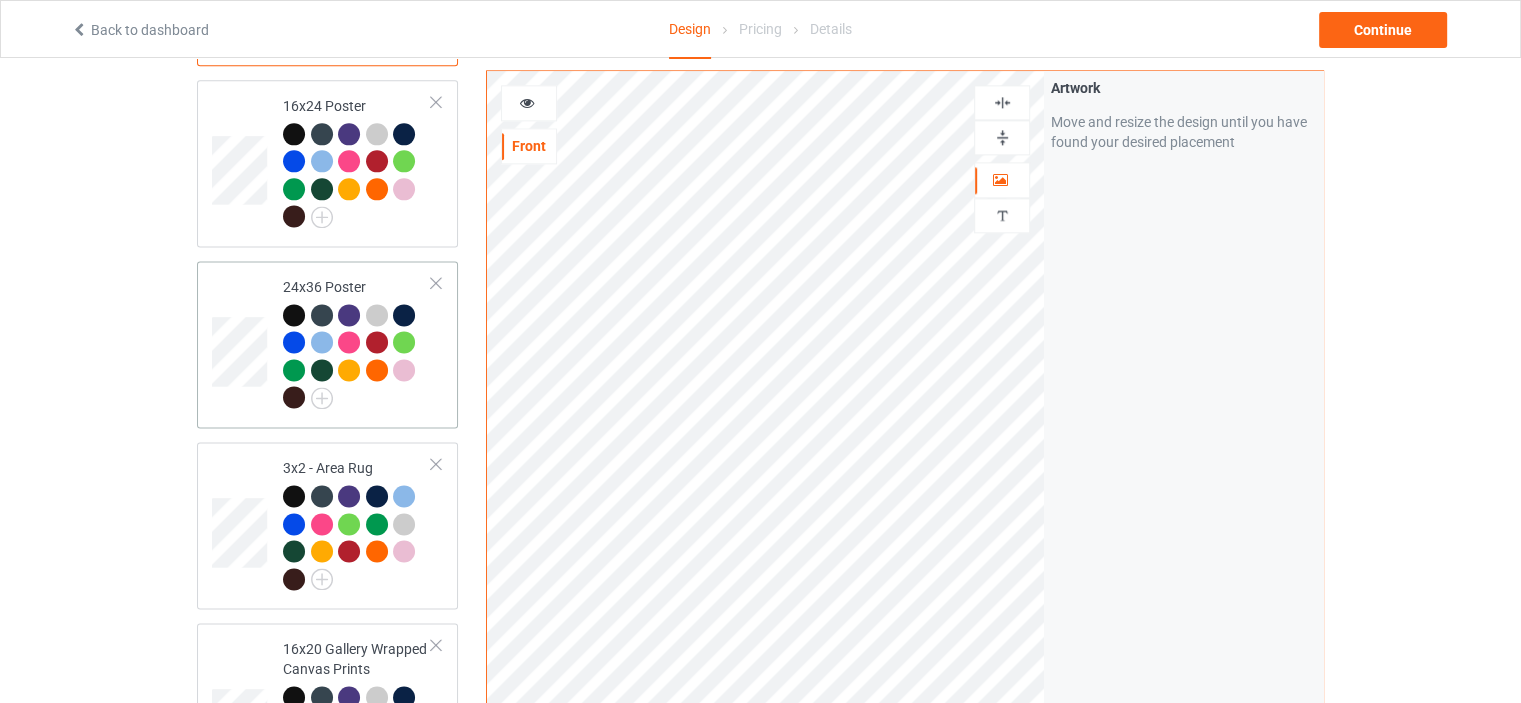 scroll, scrollTop: 2700, scrollLeft: 0, axis: vertical 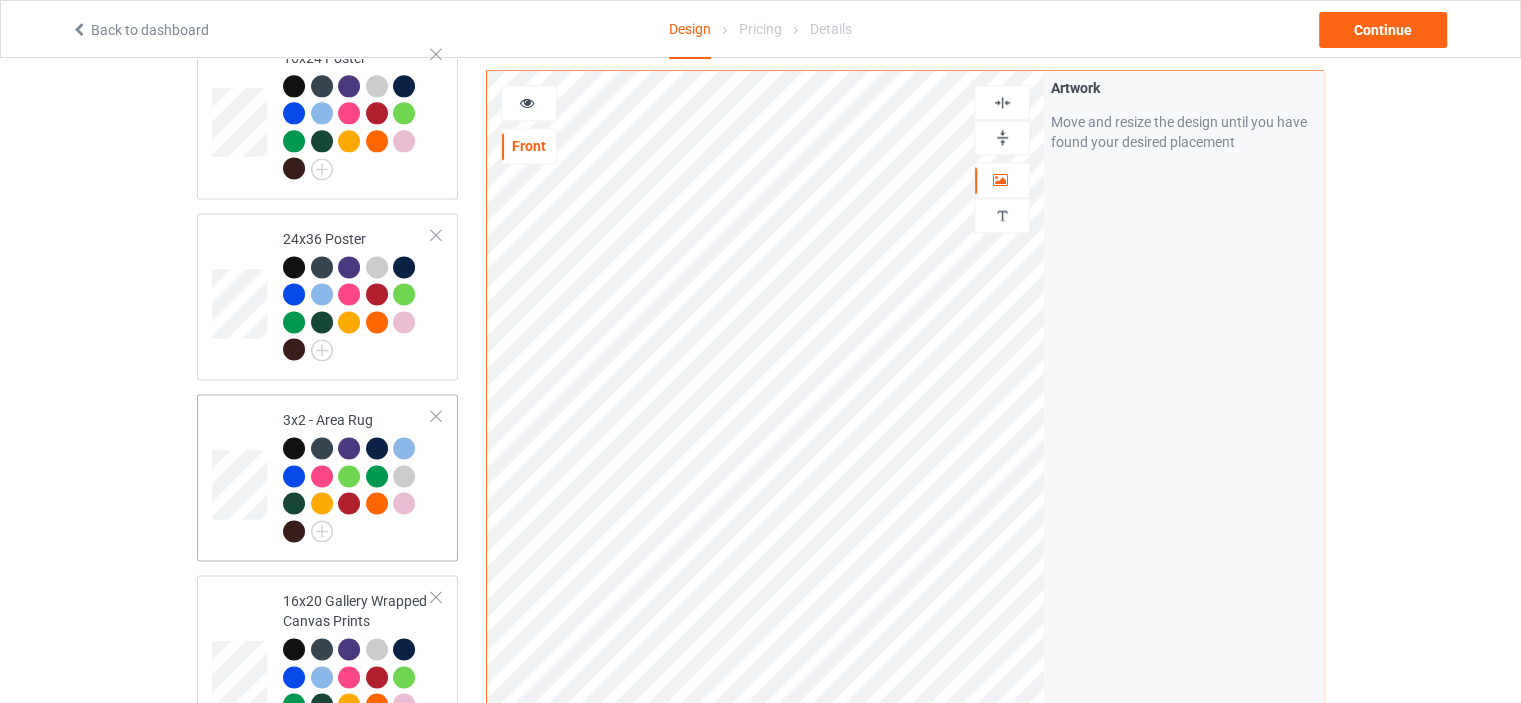 click on "3x2 - Area Rug" at bounding box center [357, 477] 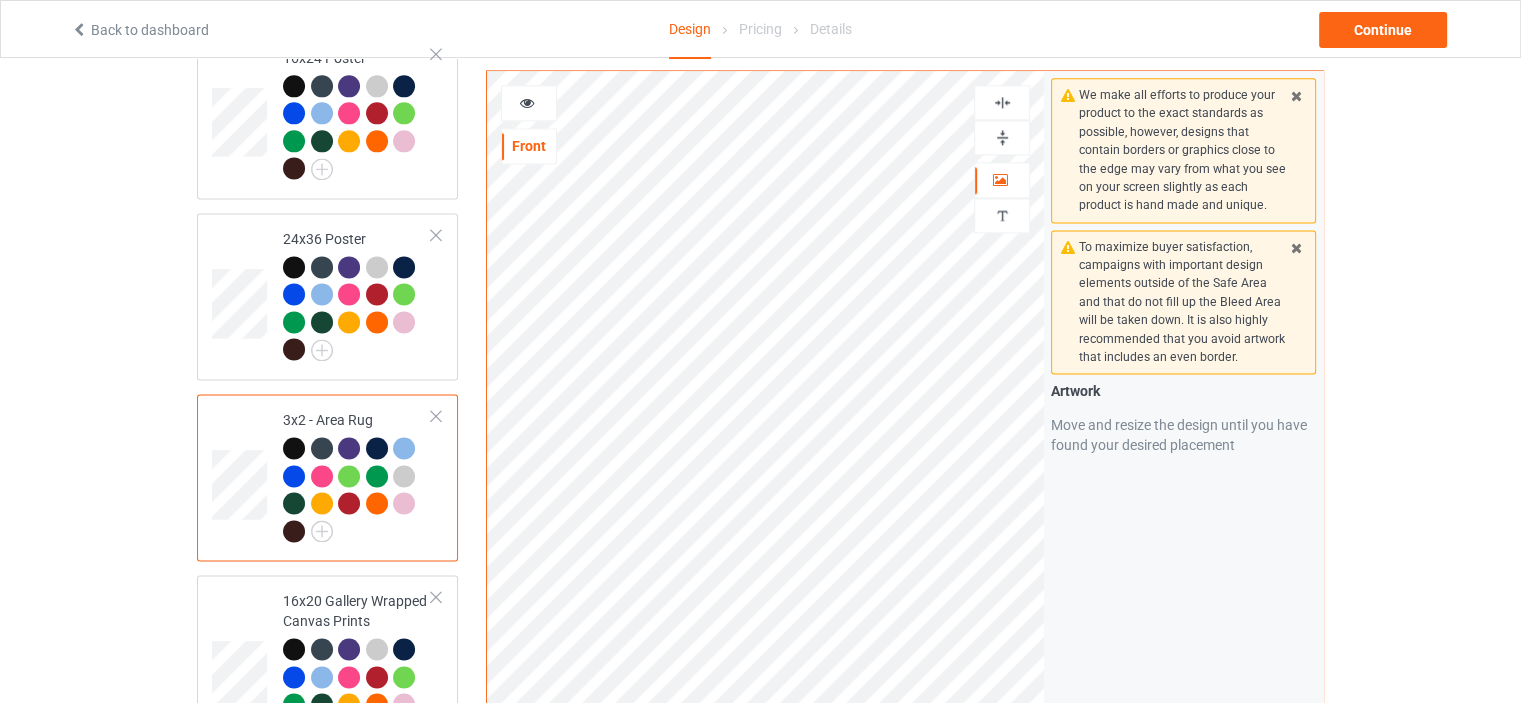 click at bounding box center [1002, 137] 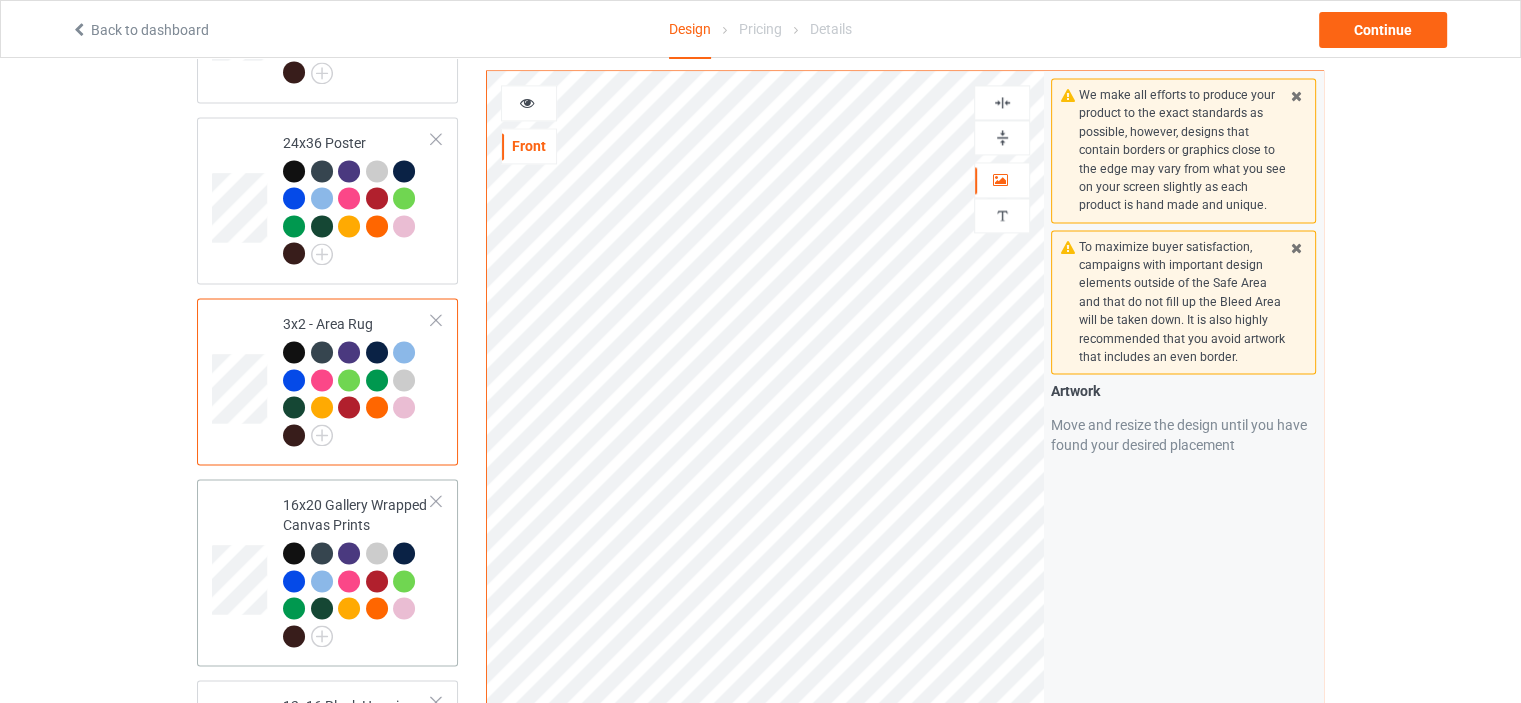 scroll, scrollTop: 2900, scrollLeft: 0, axis: vertical 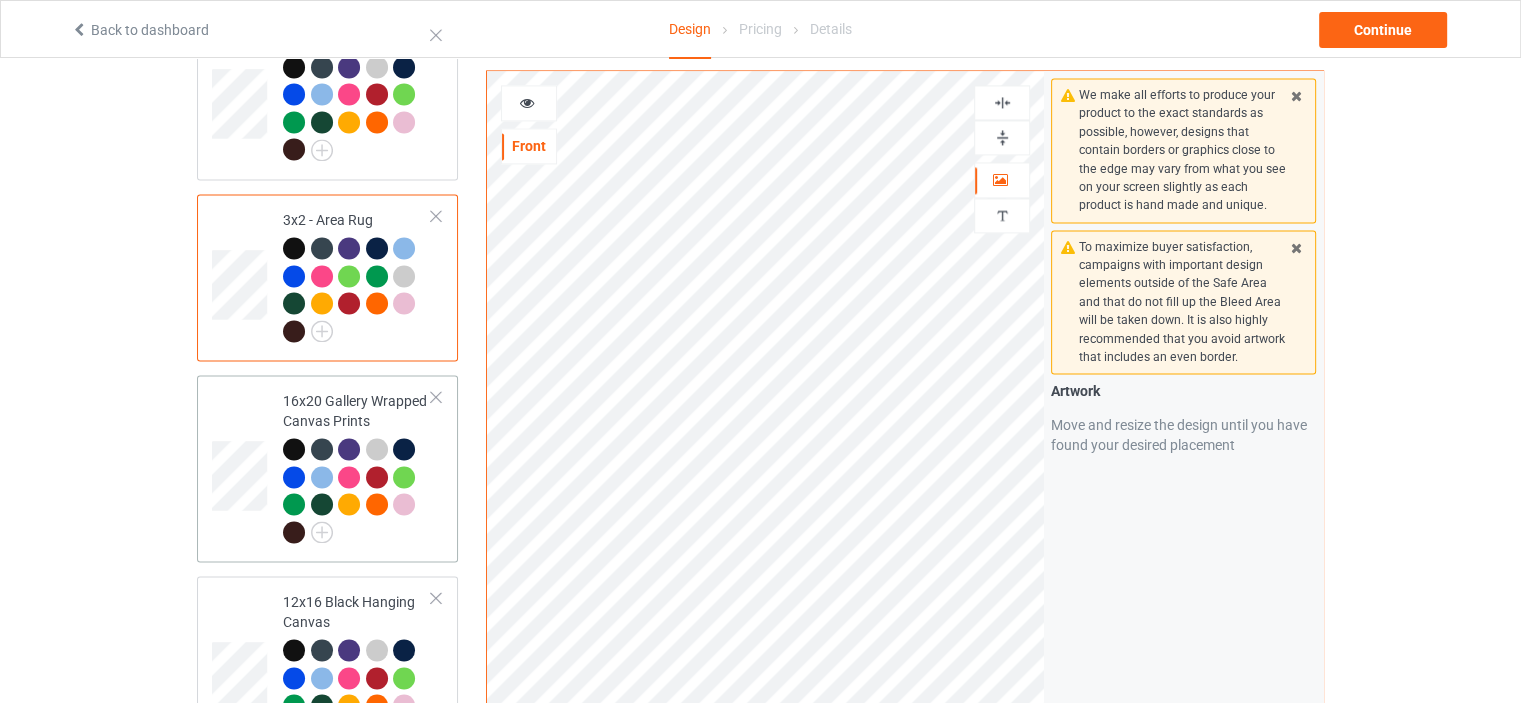 click on "16x20 Gallery Wrapped Canvas Prints" at bounding box center [357, 466] 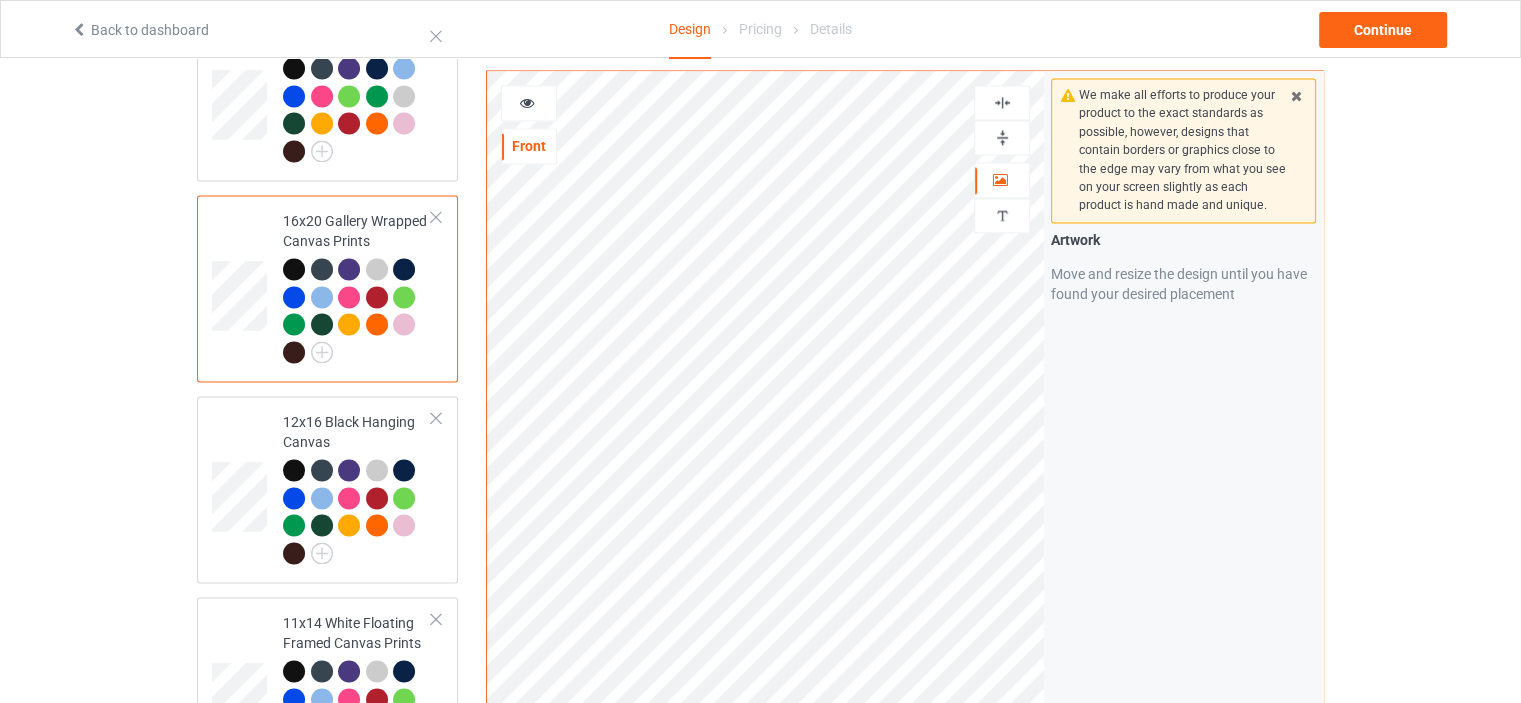 scroll, scrollTop: 3100, scrollLeft: 0, axis: vertical 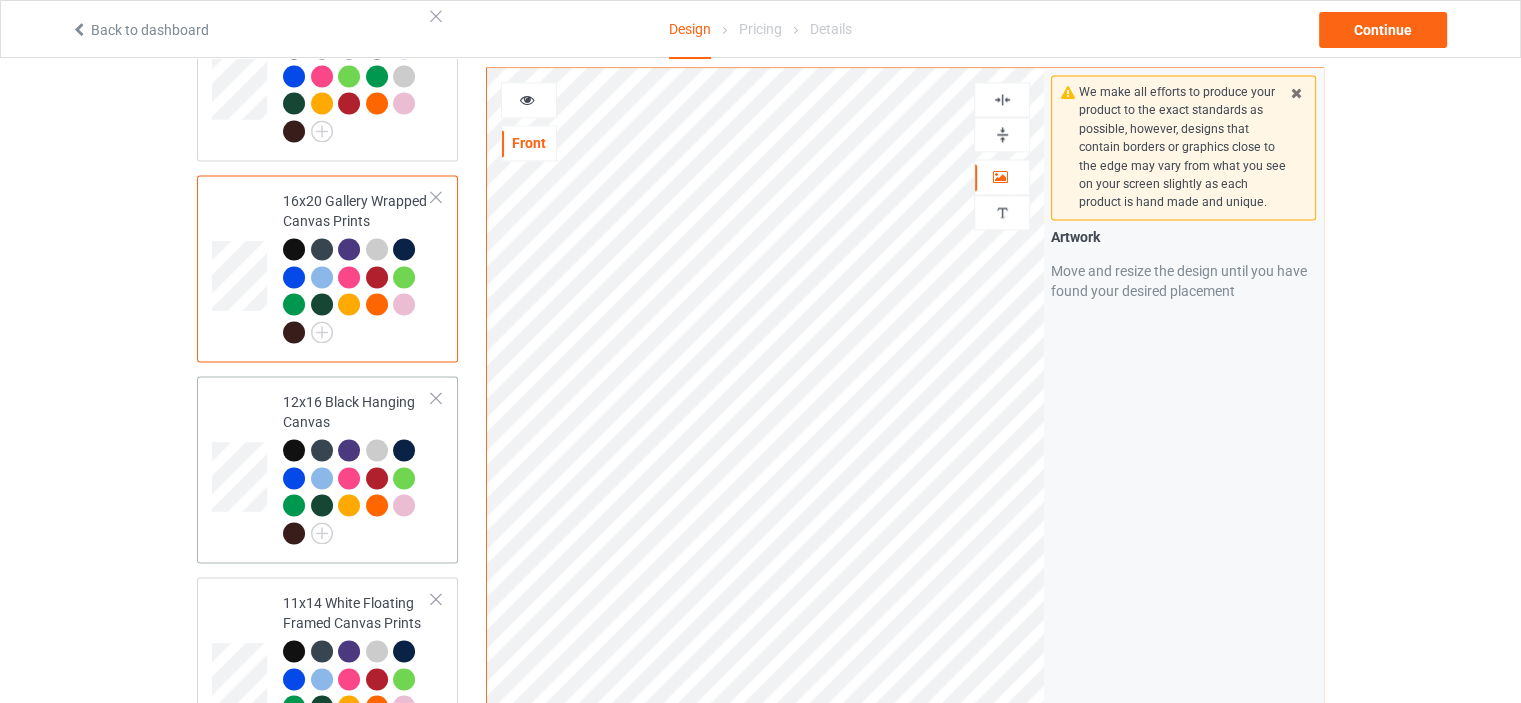 click on "12x16 Black Hanging Canvas" at bounding box center (357, 467) 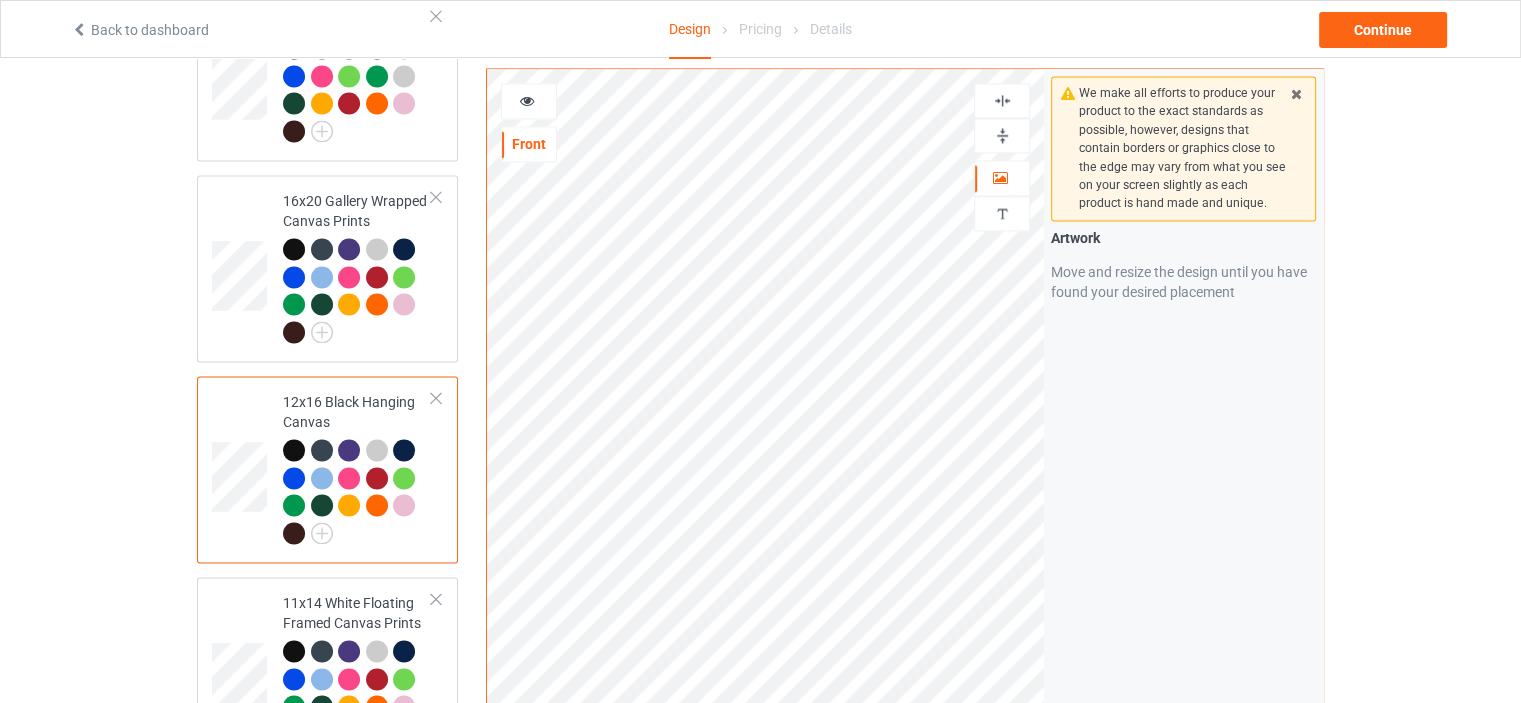 drag, startPoint x: 1001, startPoint y: 115, endPoint x: 1008, endPoint y: 95, distance: 21.189621 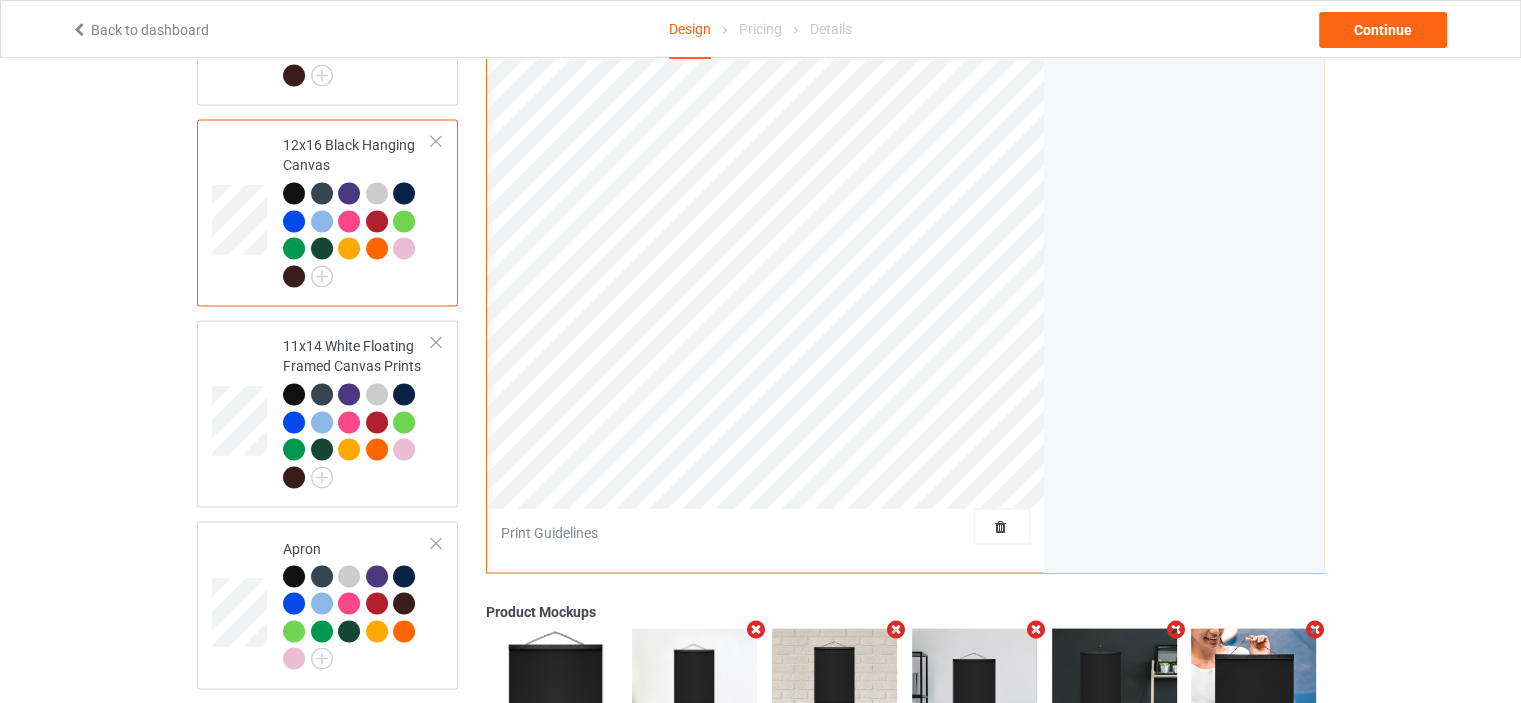 scroll, scrollTop: 3500, scrollLeft: 0, axis: vertical 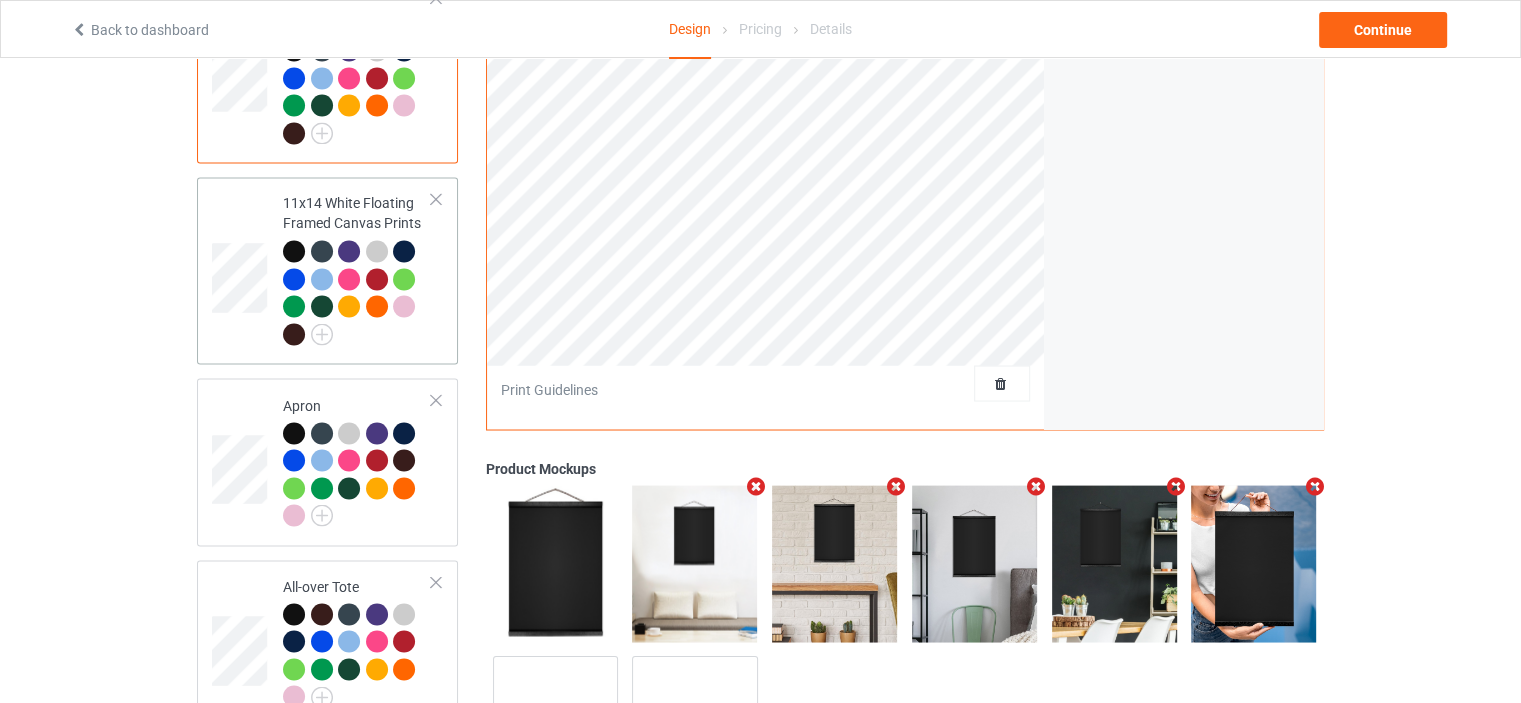 click on "11x14 White Floating Framed Canvas Prints" at bounding box center (357, 268) 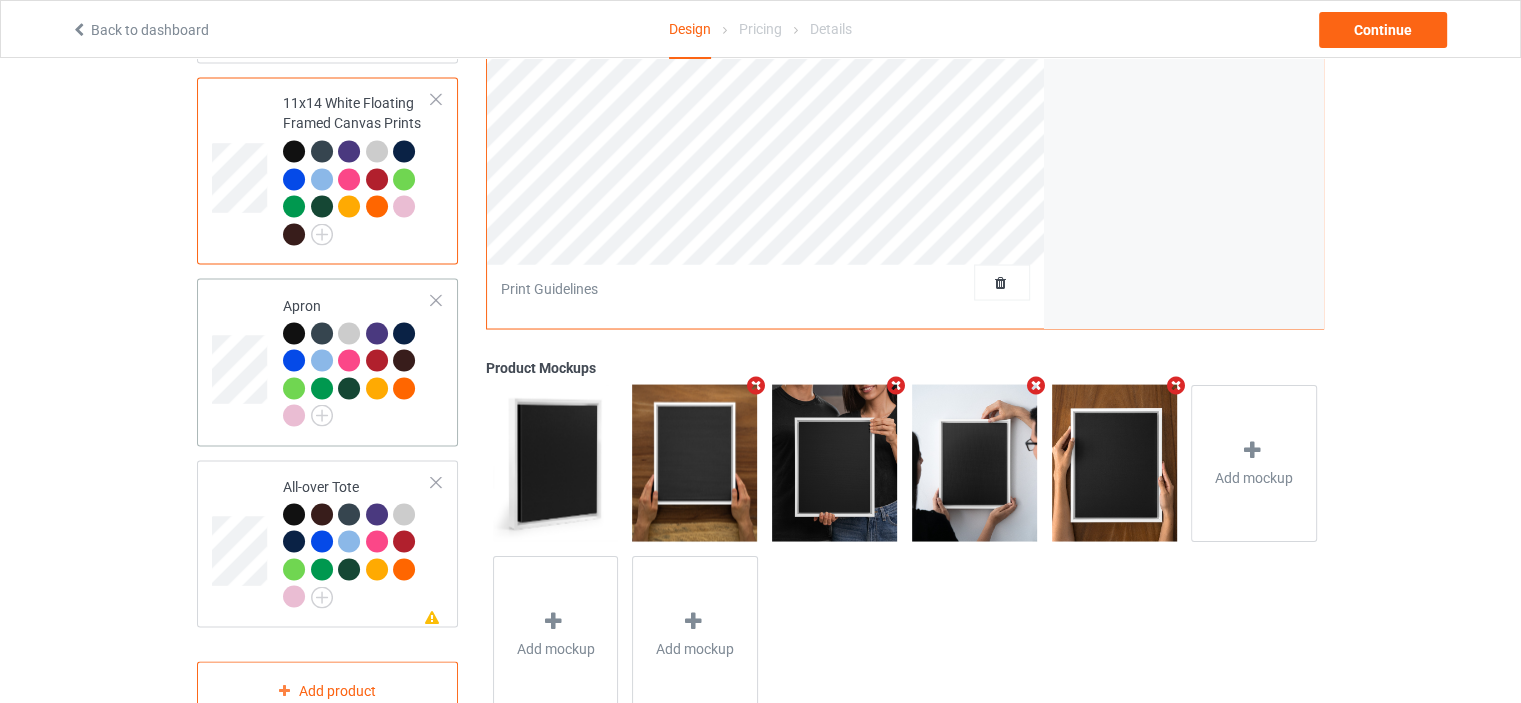 click on "Apron" at bounding box center [357, 360] 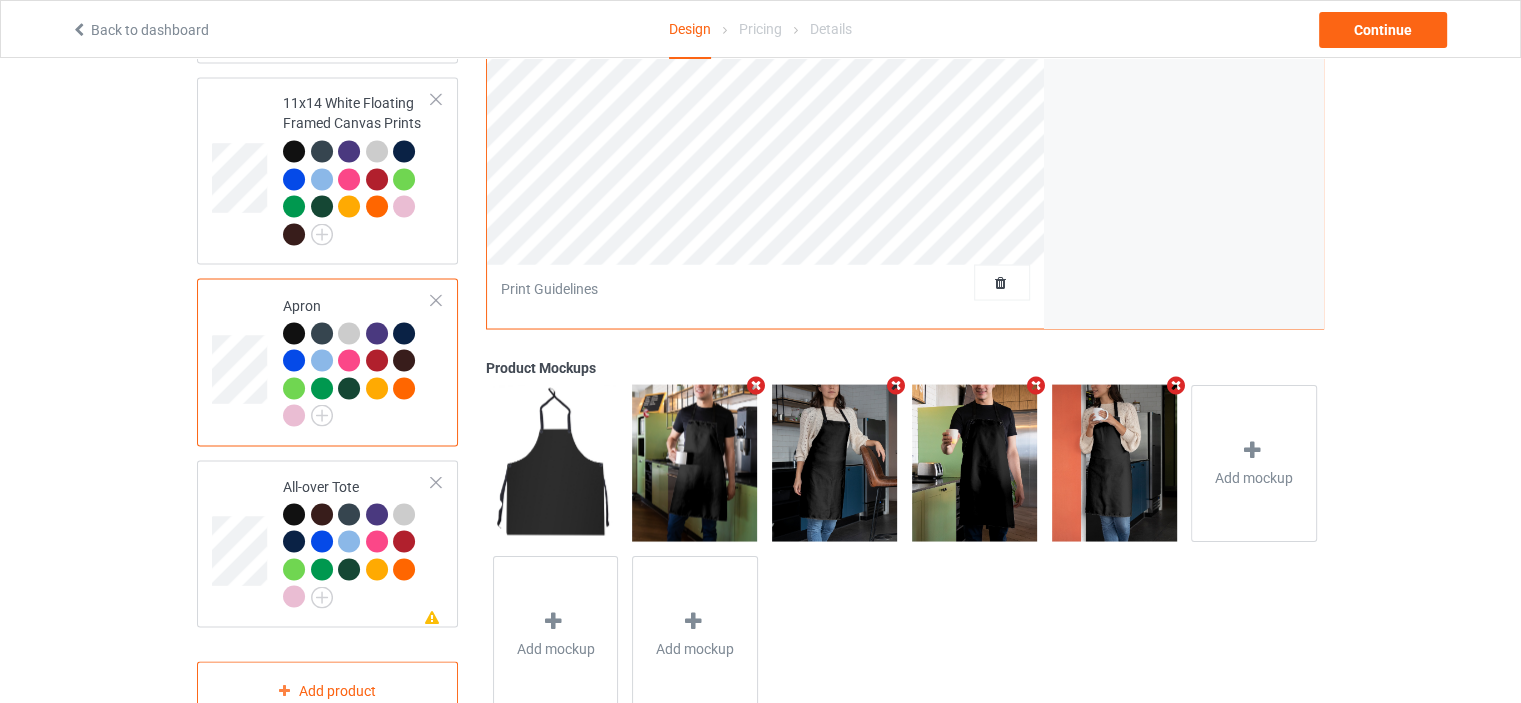 scroll, scrollTop: 3100, scrollLeft: 0, axis: vertical 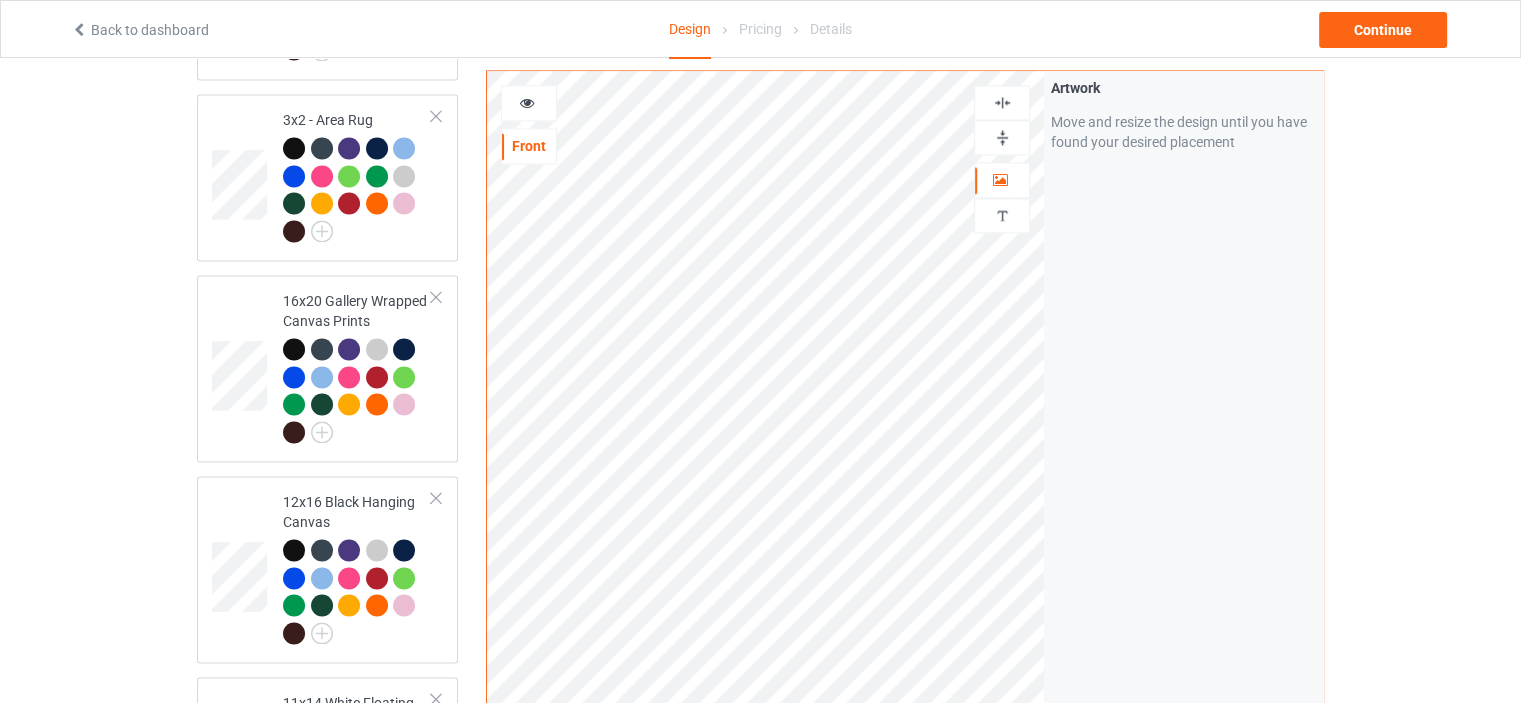 click at bounding box center [1002, 102] 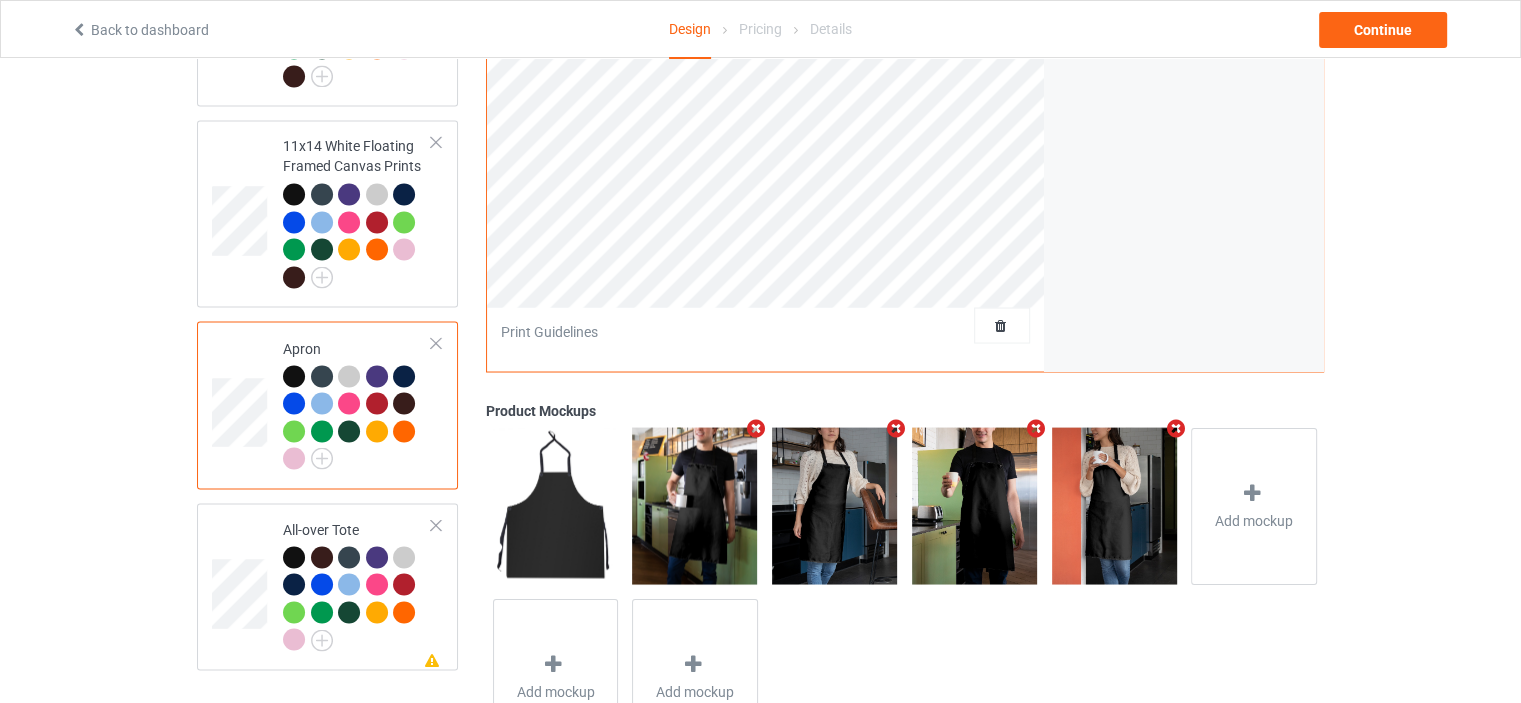 scroll, scrollTop: 3644, scrollLeft: 0, axis: vertical 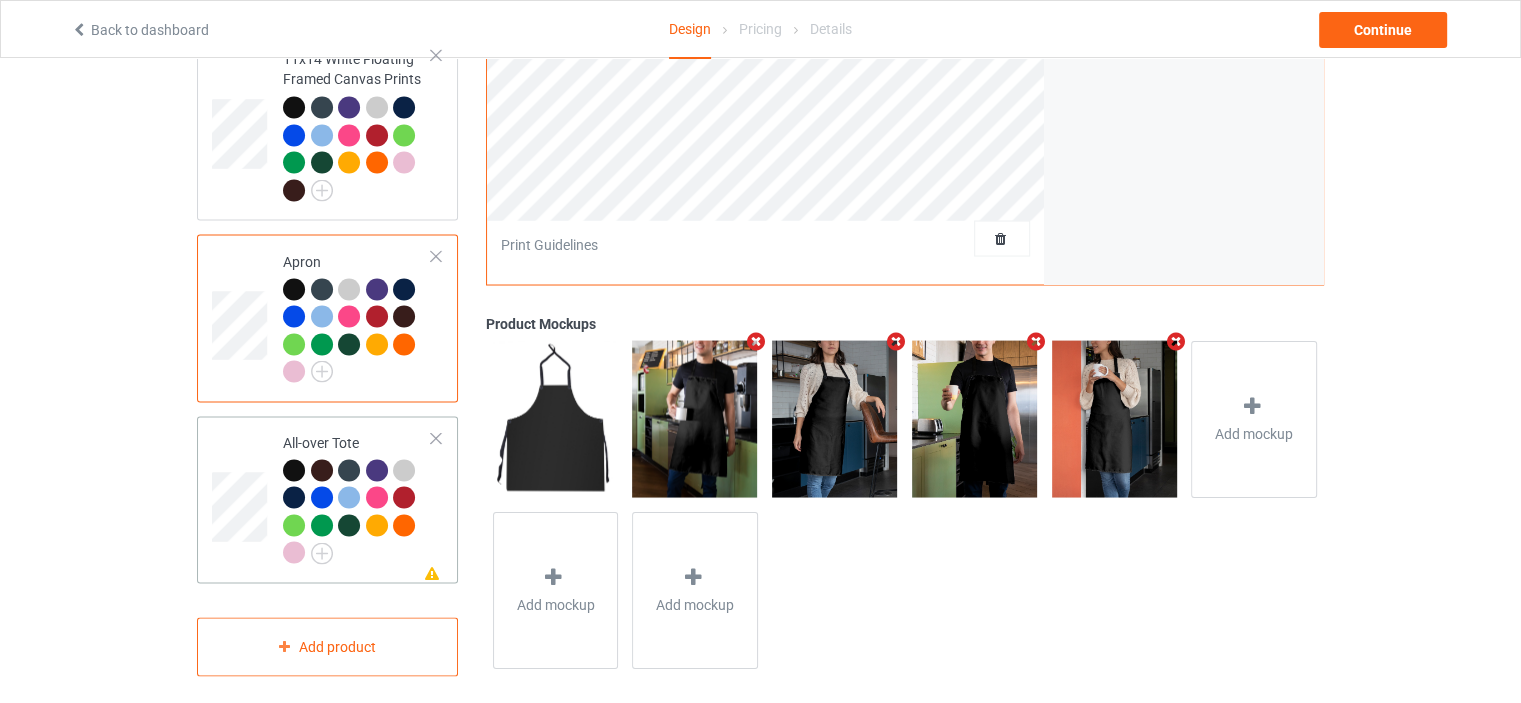 click on "All-over Tote" at bounding box center (357, 497) 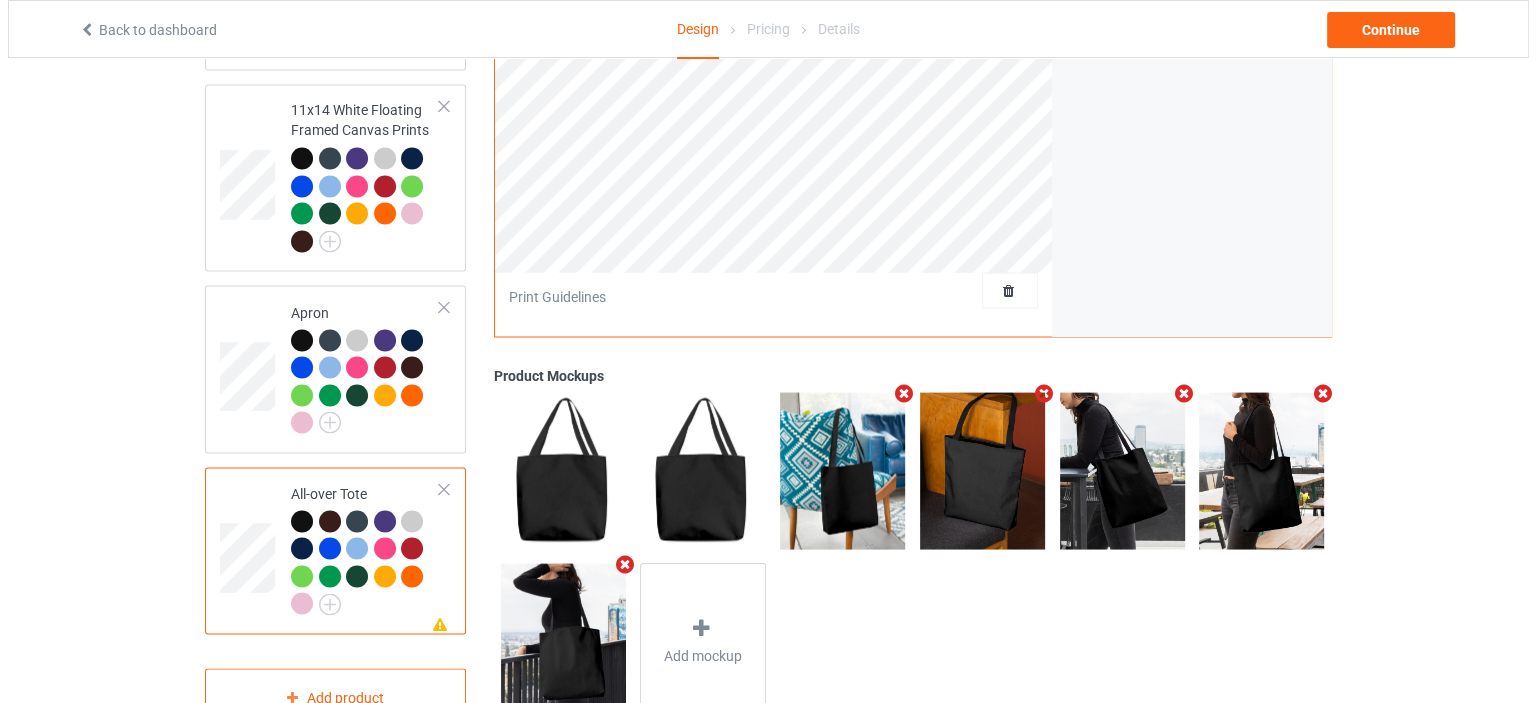 scroll, scrollTop: 3644, scrollLeft: 0, axis: vertical 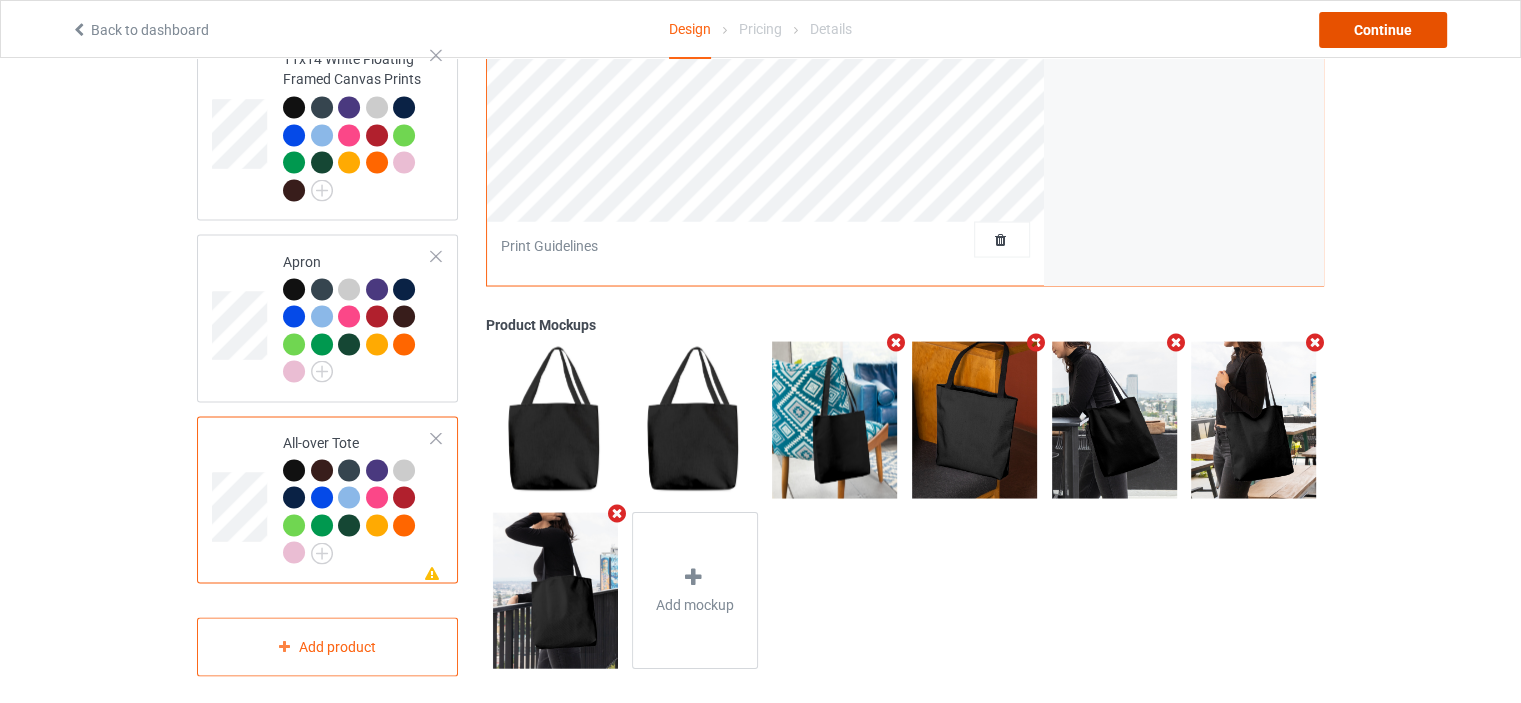click on "Continue" at bounding box center (1383, 30) 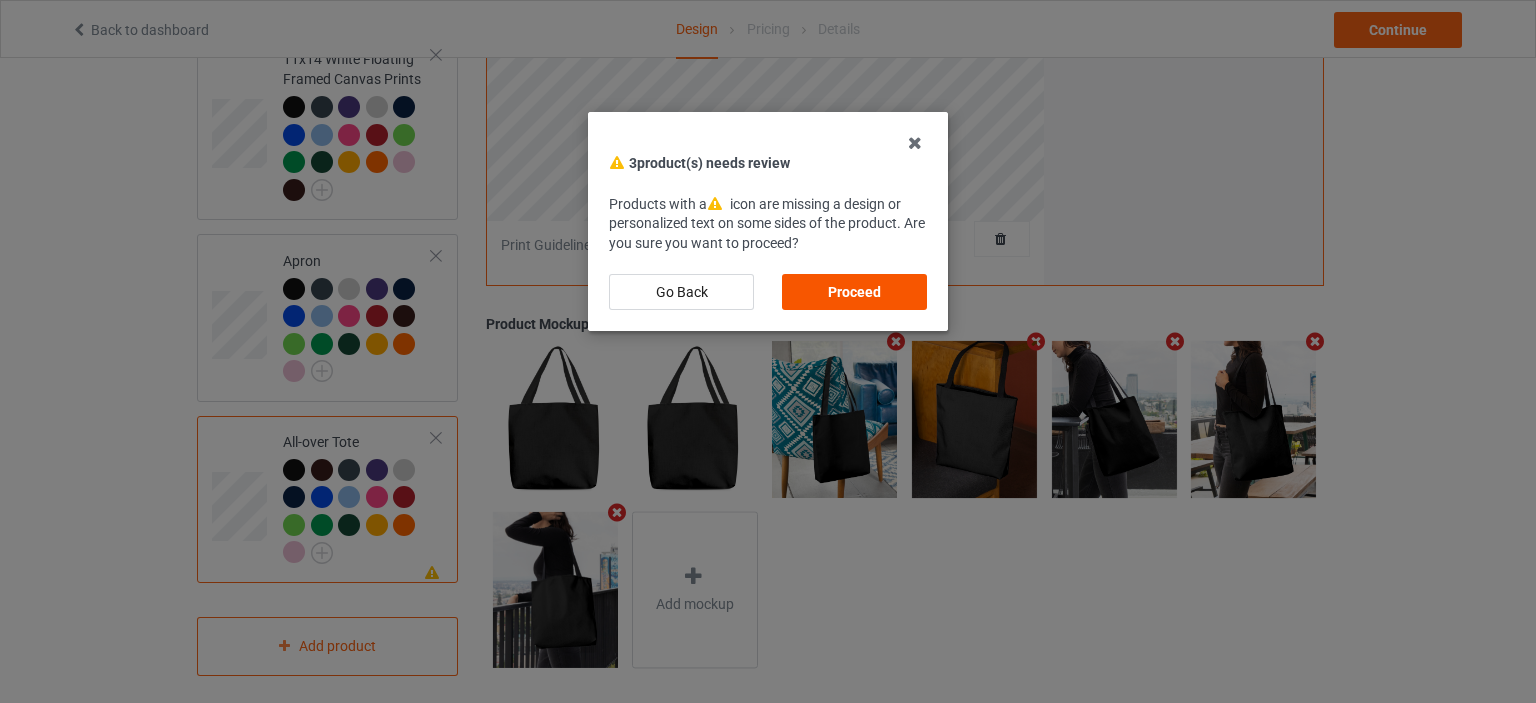 click on "Proceed" at bounding box center [854, 292] 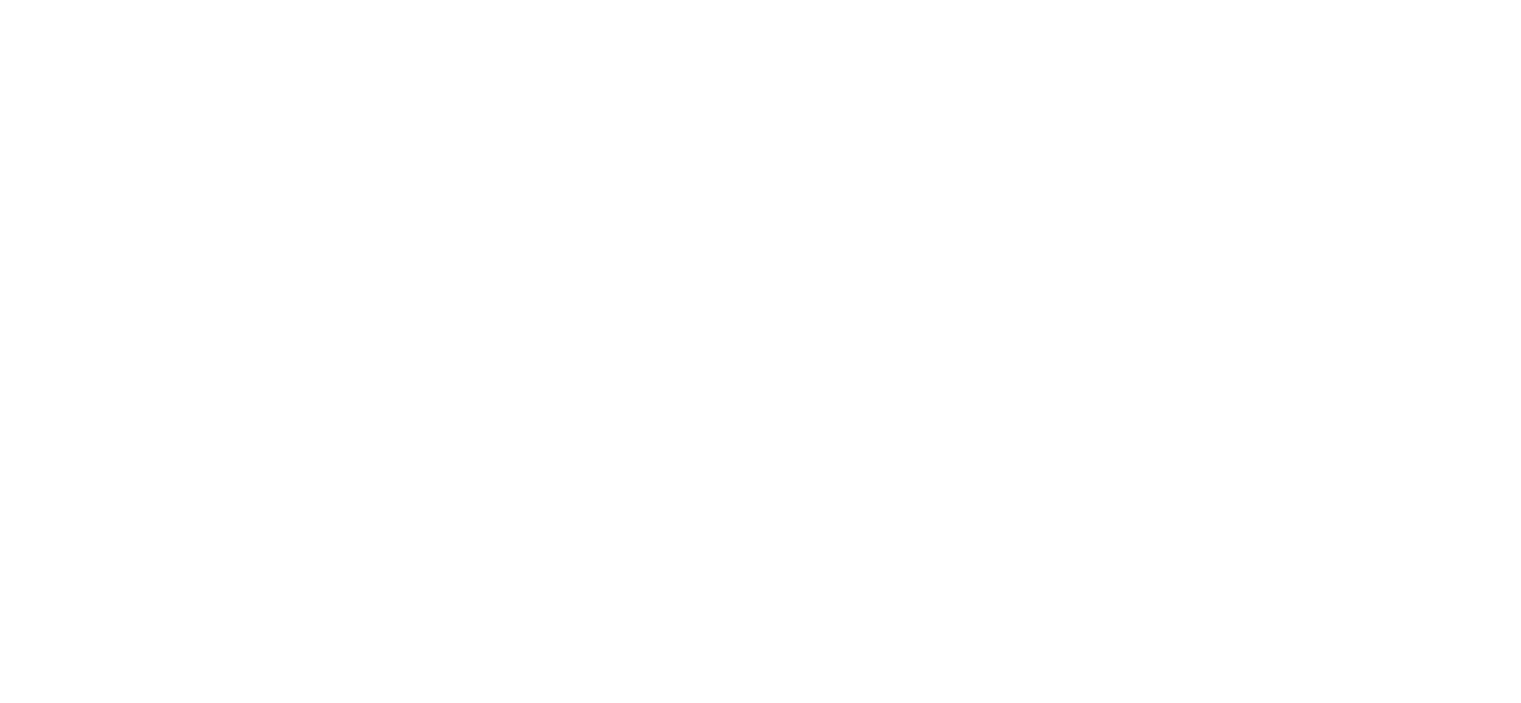 scroll, scrollTop: 0, scrollLeft: 0, axis: both 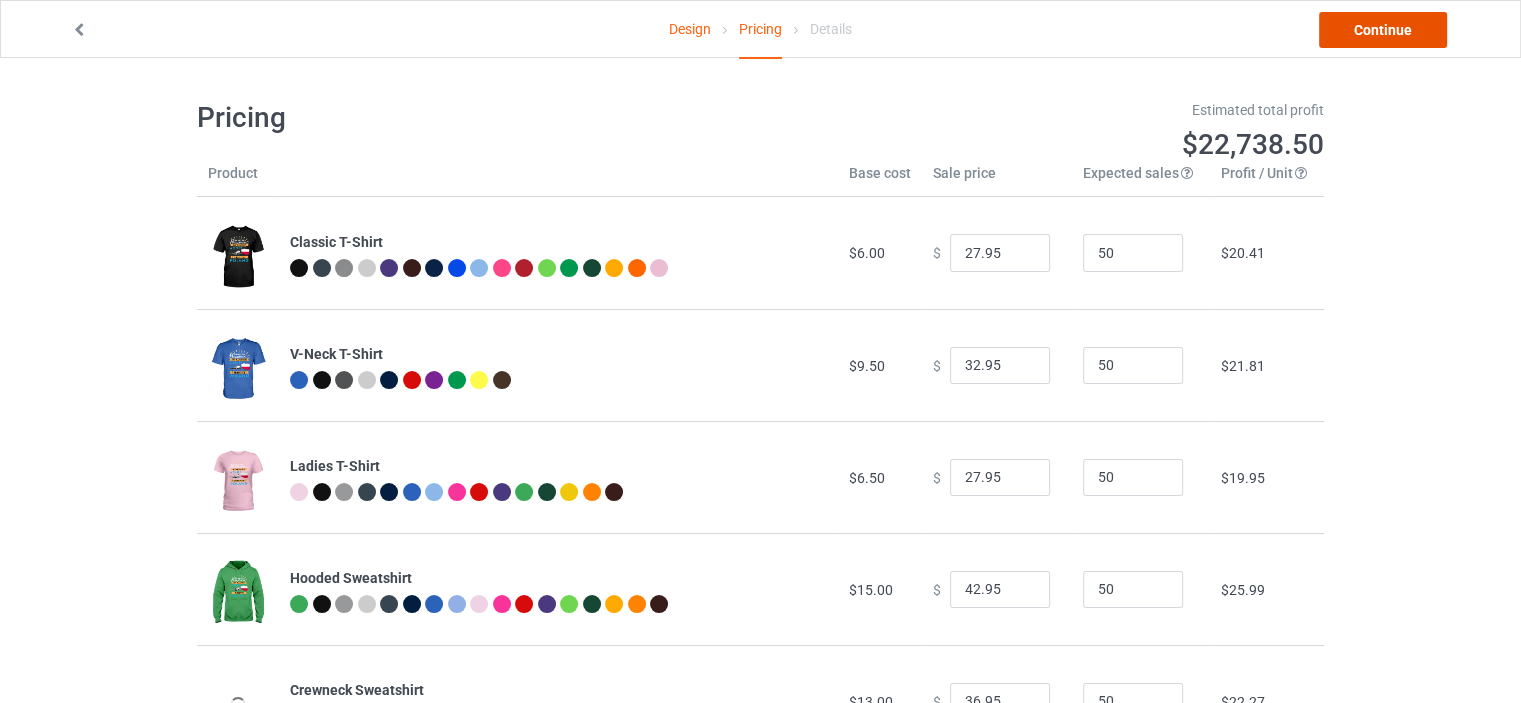 click on "Continue" at bounding box center (1383, 30) 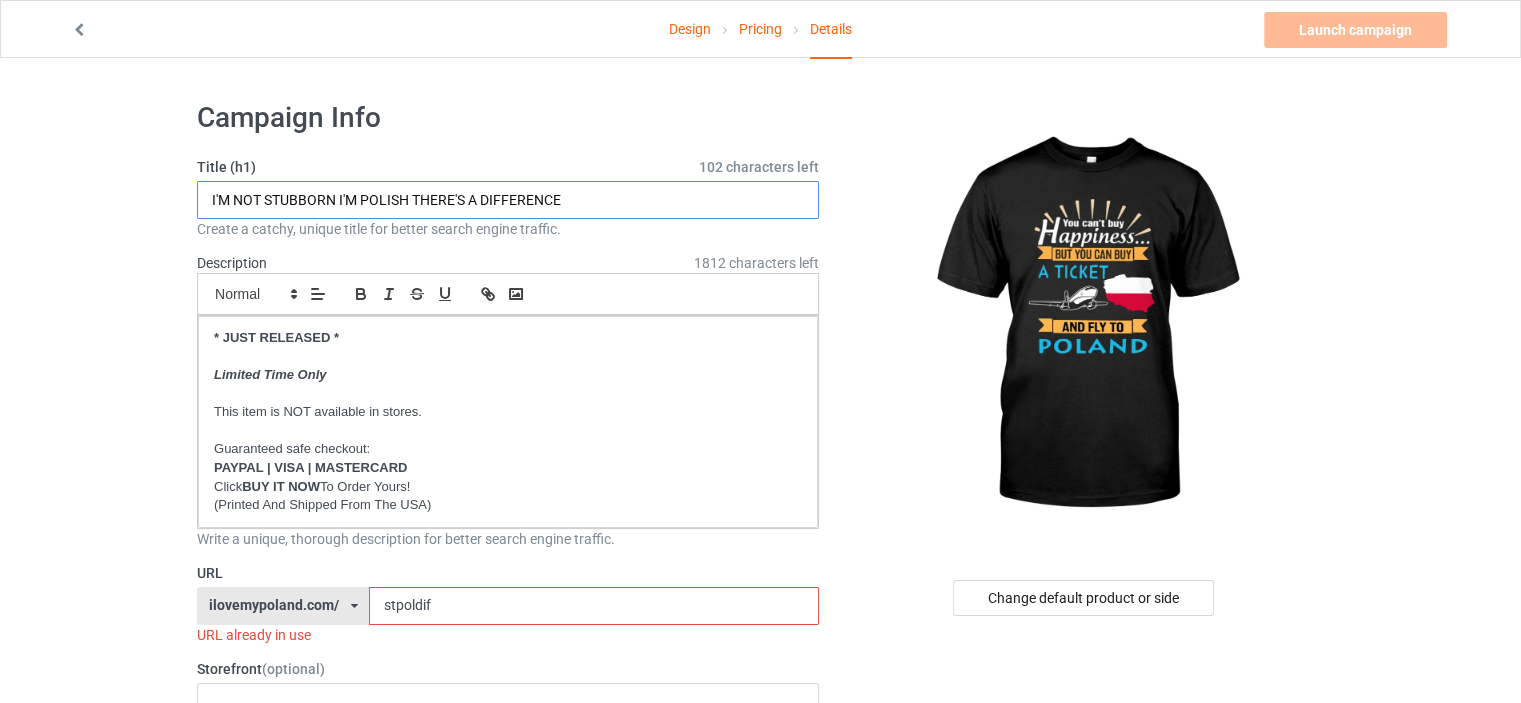 drag, startPoint x: 572, startPoint y: 199, endPoint x: 0, endPoint y: 199, distance: 572 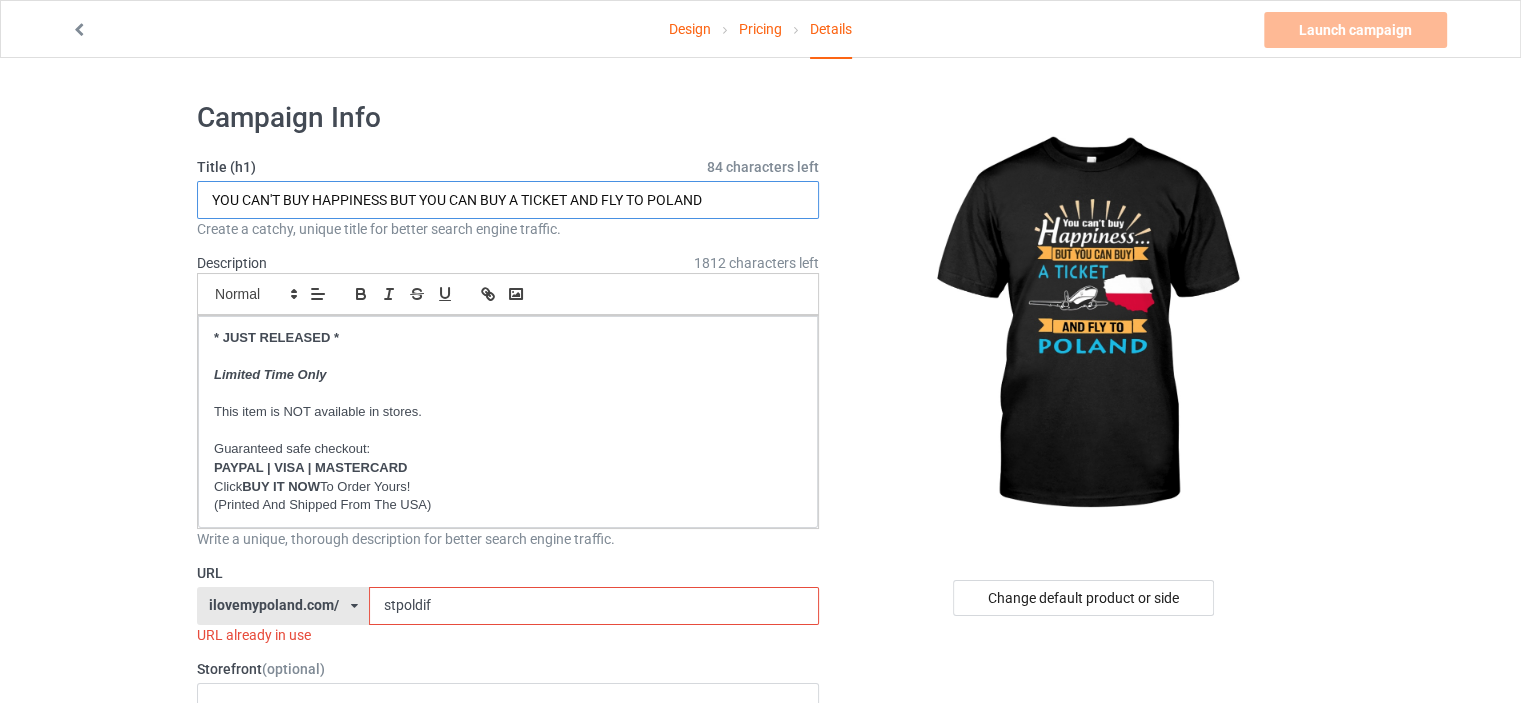 type on "YOU CAN'T BUY HAPPINESS BUT YOU CAN BUY A TICKET AND FLY TO POLAND" 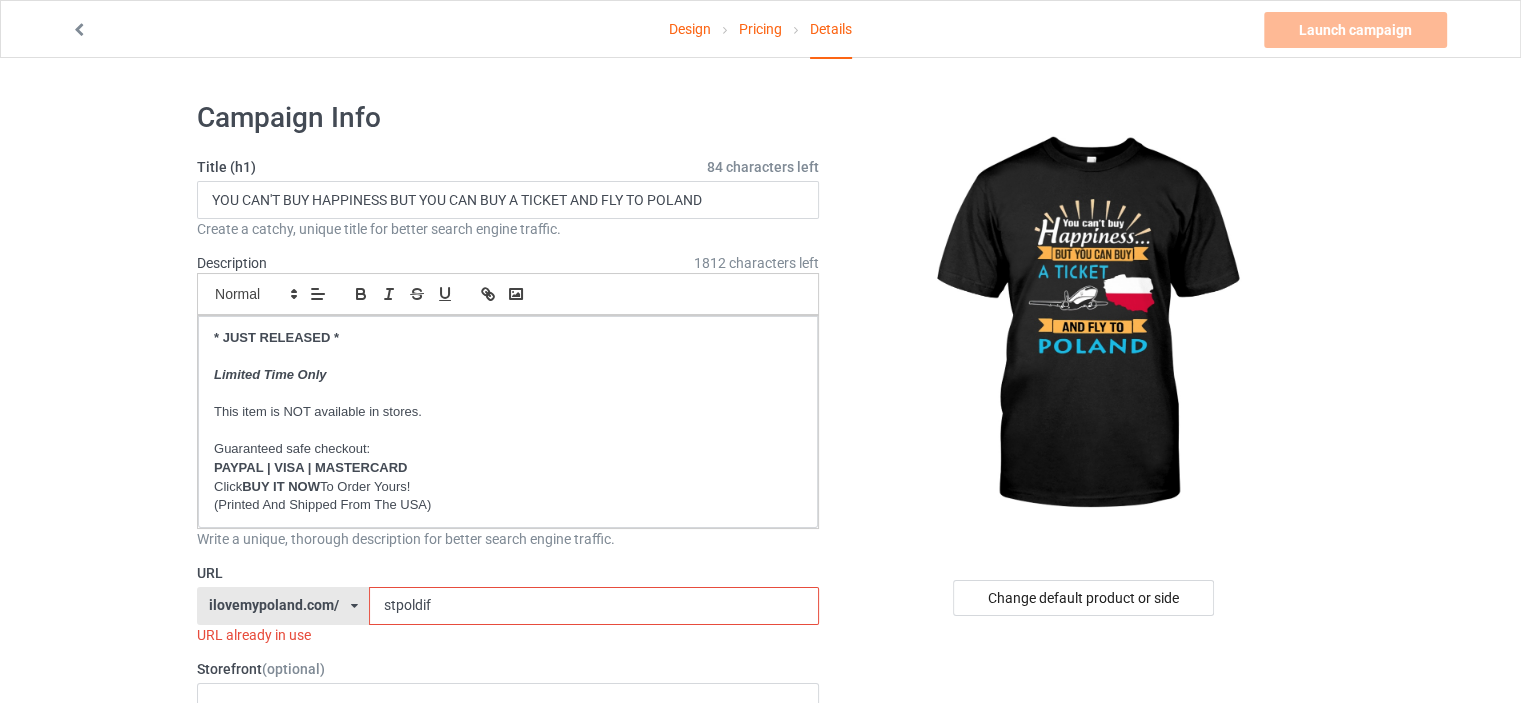 click on "Design Pricing Details Launch campaign Invalid campaign URL Campaign Info Title (h1) 84   characters left YOU CAN'T BUY HAPPINESS BUT YOU CAN BUY A TICKET AND FLY TO POLAND Create a catchy, unique title for better search engine traffic. Description 1812   characters left       Small Normal Large Big Huge                                                                                     * JUST RELEASED * Limited Time Only This item is NOT available in stores. Guaranteed safe checkout: PAYPAL | VISA | MASTERCARD Click  BUY IT NOW  To Order Yours! (Printed And Shipped From The USA) Write a unique, thorough description for better search engine traffic. URL ilovemypoland.com/ britishlook.net/ danishlegends.com/ familyworldgifts.com/ finnishlegends.com/ funnyteeworld.com/ ilovemyaustralia.com/ ilovemycanada.net/ ilovemydenmark.com/ ilovemyfinland.com/ ilovemyfrance.com/ ilovemygermany.com/ ilovemygnomes.com/ ilovemyireland.com/ ilovemyitaly.com/ ilovemynetherlands.com/ ilovemynorway.com/ ilovemypoland.com/ 3 /" at bounding box center (760, 1168) 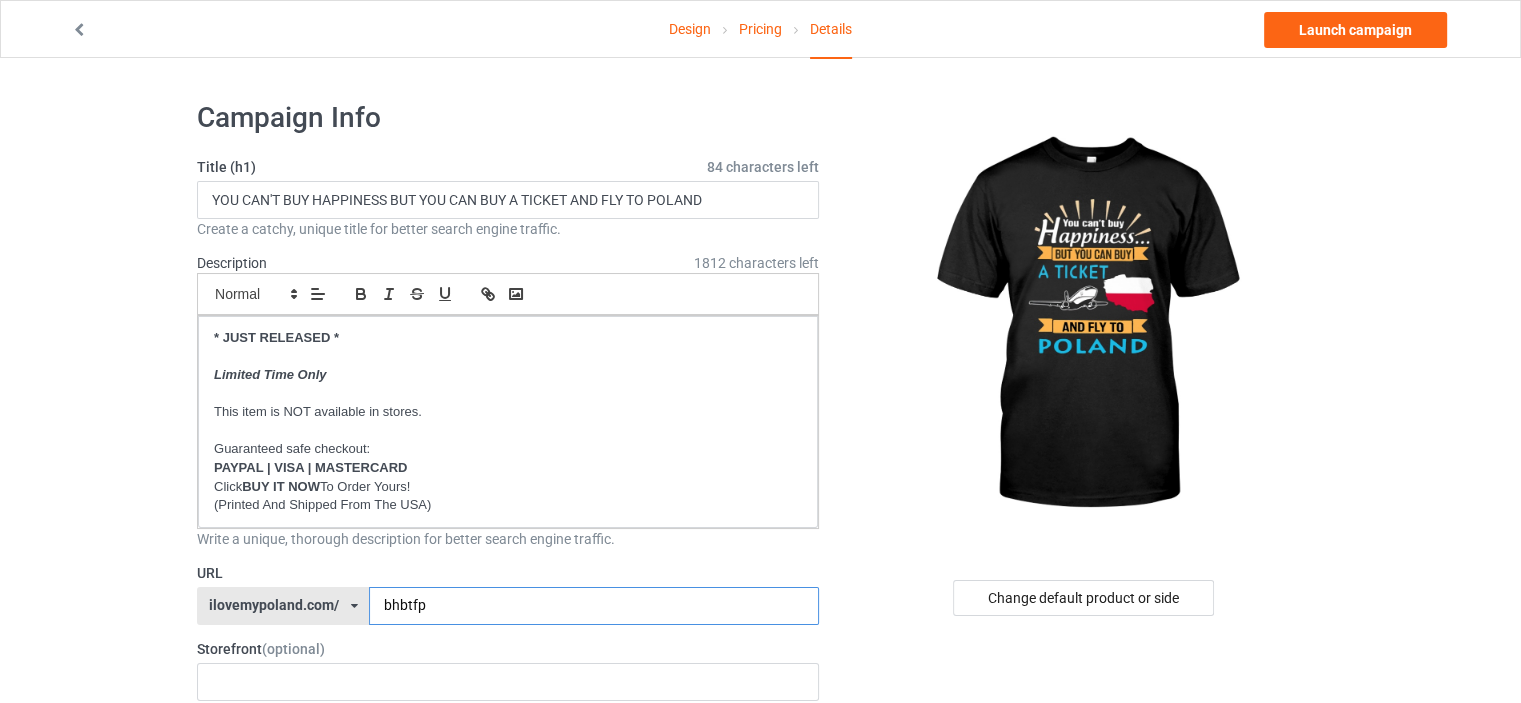 type on "bhbtfp" 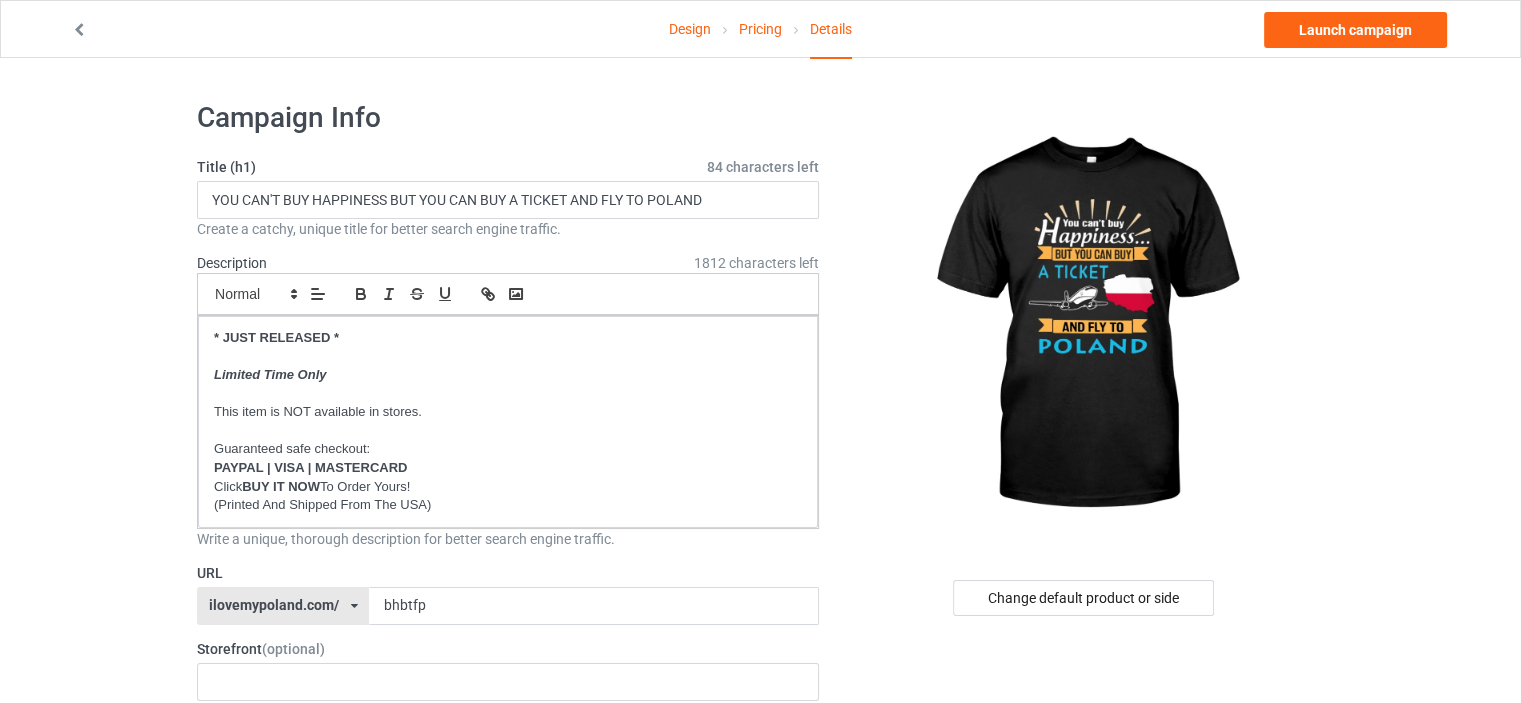 click on "Design Pricing Details Launch campaign Campaign Info Title (h1) 84   characters left YOU CAN'T BUY HAPPINESS BUT YOU CAN BUY A TICKET AND FLY TO [COUNTRY] Create a catchy, unique title for better search engine traffic. Description 1812   characters left       Small Normal Large Big Huge                                                                                     * JUST RELEASED * Limited Time Only This item is NOT available in stores. Guaranteed safe checkout: PAYPAL | VISA | MASTERCARD Click  BUY IT NOW  To Order Yours! (Printed And Shipped From The USA) Write a unique, thorough description for better search engine traffic. URL ilovemypoland.com/ britishlook.net/ danishlegends.com/ familyworldgifts.com/ finnishlegends.com/ funnyteeworld.com/ ilovemyaustralia.com/ ilovemycanada.net/ ilovemydenmark.com/ ilovemyfinland.com/ ilovemyfrance.com/ ilovemygermany.com/ ilovemygnomes.com/ ilovemyireland.com/ ilovemyitaly.com/ ilovemynetherlands.com/ ilovemynorway.com/ ilovemypoland.com/ ilovemyredhair.net/ 3 / 6" at bounding box center (760, 1158) 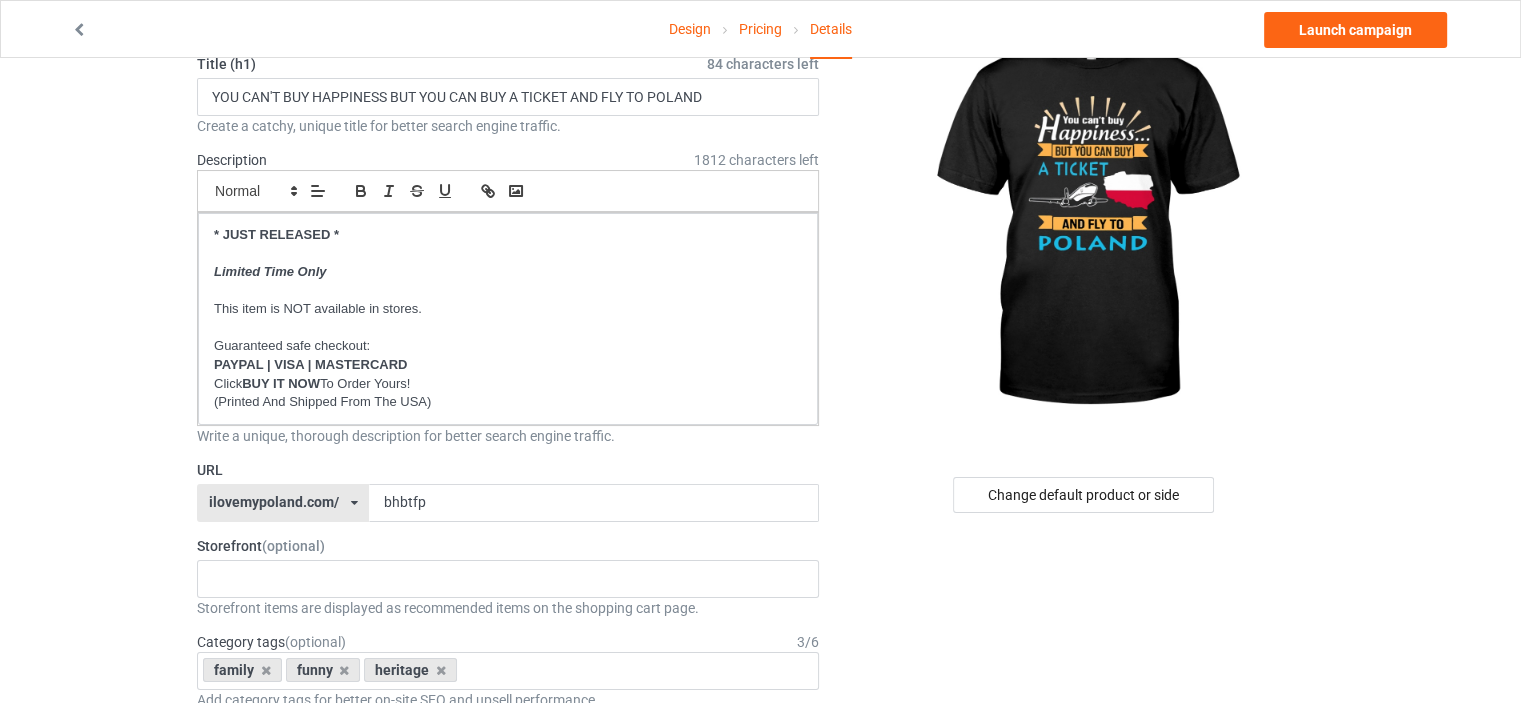 scroll, scrollTop: 200, scrollLeft: 0, axis: vertical 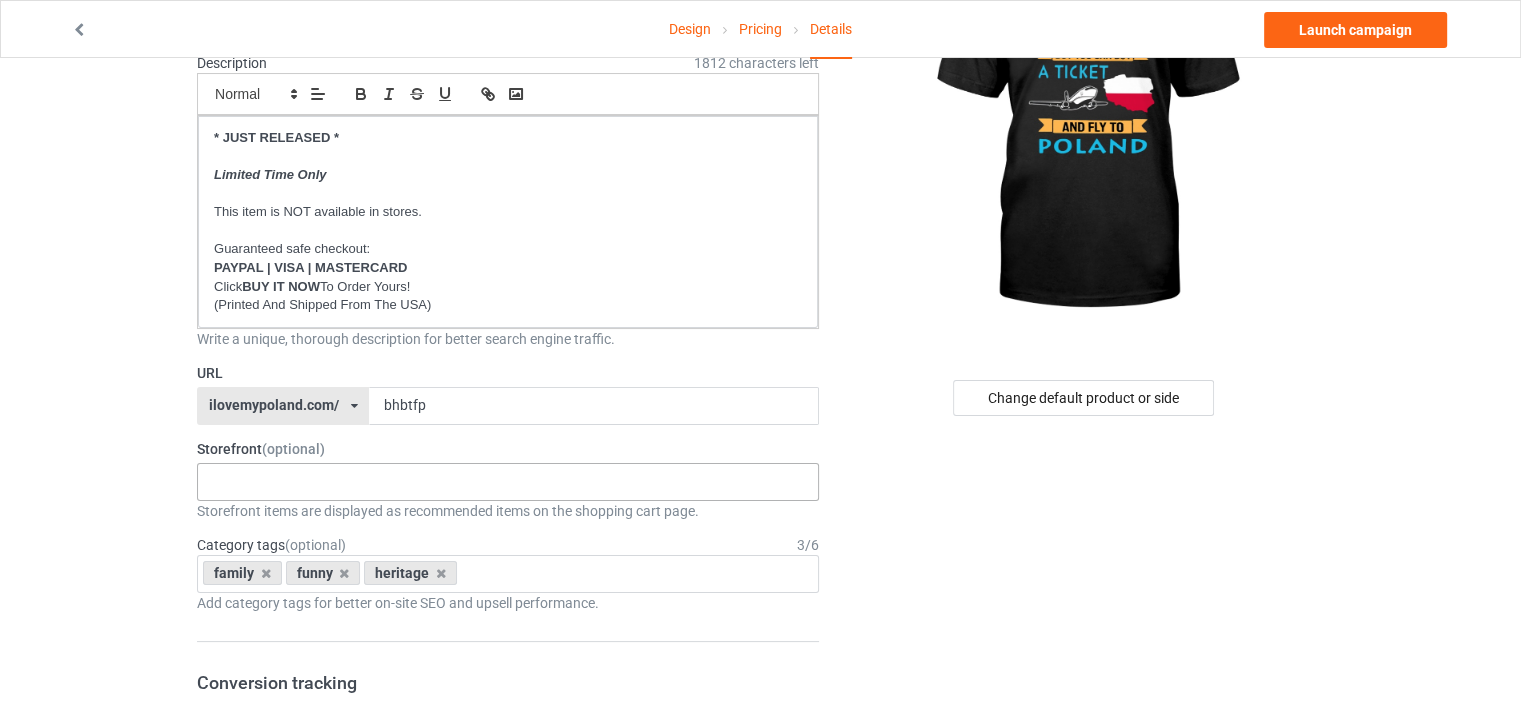 click on "No result found" at bounding box center [508, 482] 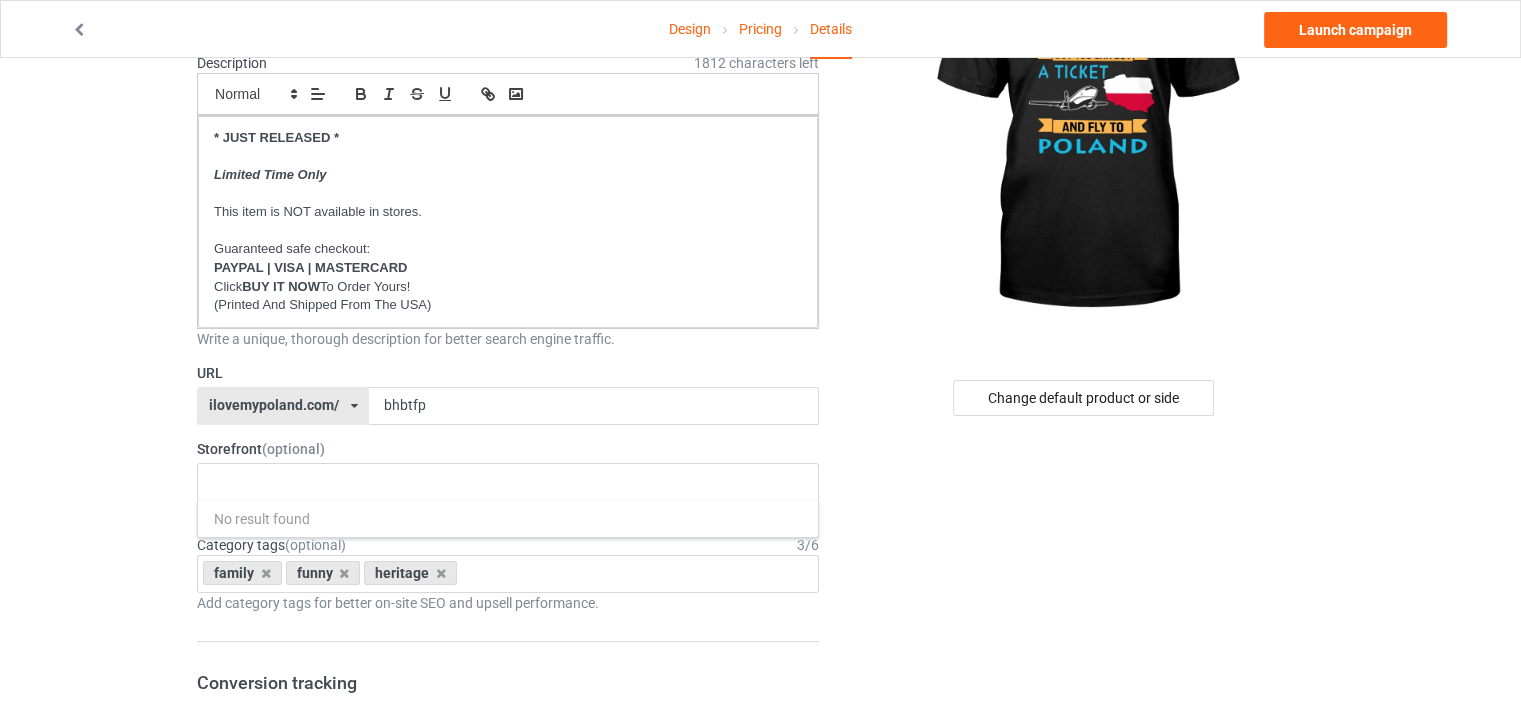 click on "Design Pricing Details Launch campaign Campaign Info Title (h1) 84   characters left YOU CAN'T BUY HAPPINESS BUT YOU CAN BUY A TICKET AND FLY TO [COUNTRY] Create a catchy, unique title for better search engine traffic. Description 1812   characters left       Small Normal Large Big Huge                                                                                     * JUST RELEASED * Limited Time Only This item is NOT available in stores. Guaranteed safe checkout: PAYPAL | VISA | MASTERCARD Click  BUY IT NOW  To Order Yours! (Printed And Shipped From The USA) Write a unique, thorough description for better search engine traffic. URL ilovemypoland.com/ britishlook.net/ danishlegends.com/ familyworldgifts.com/ finnishlegends.com/ funnyteeworld.com/ ilovemyaustralia.com/ ilovemycanada.net/ ilovemydenmark.com/ ilovemyfinland.com/ ilovemyfrance.com/ ilovemygermany.com/ ilovemygnomes.com/ ilovemyireland.com/ ilovemyitaly.com/ ilovemynetherlands.com/ ilovemynorway.com/ ilovemypoland.com/ ilovemyredhair.net/ 3 / 6" at bounding box center (760, 958) 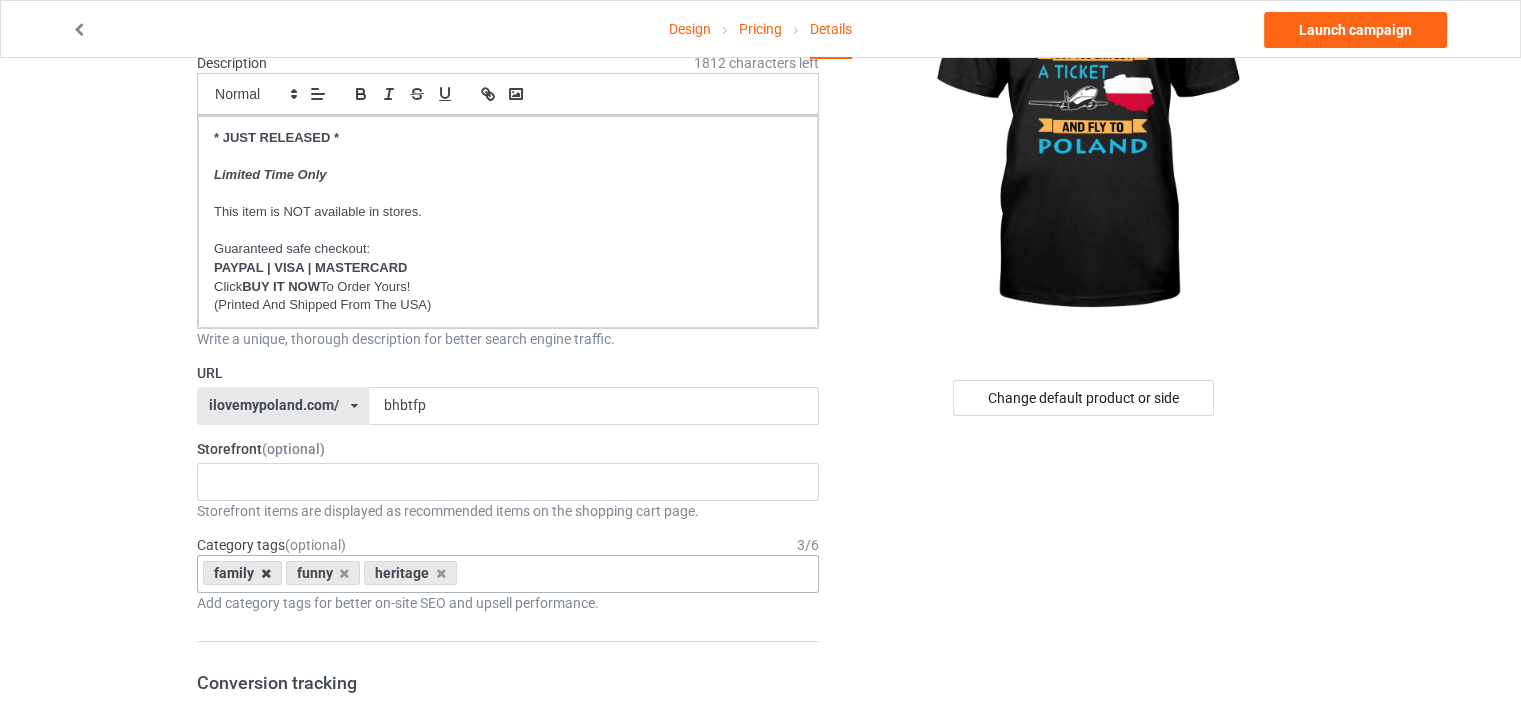 click at bounding box center [266, 573] 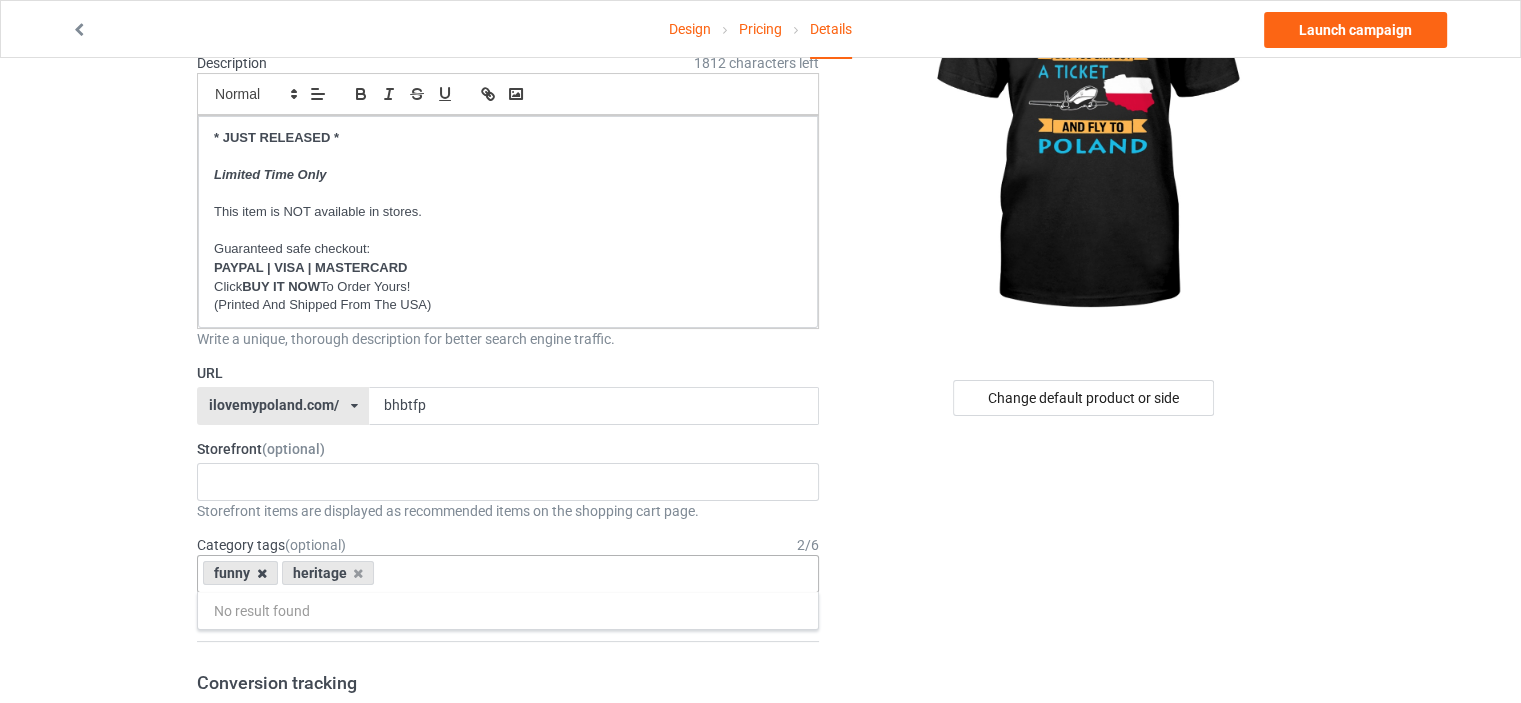 click at bounding box center [262, 573] 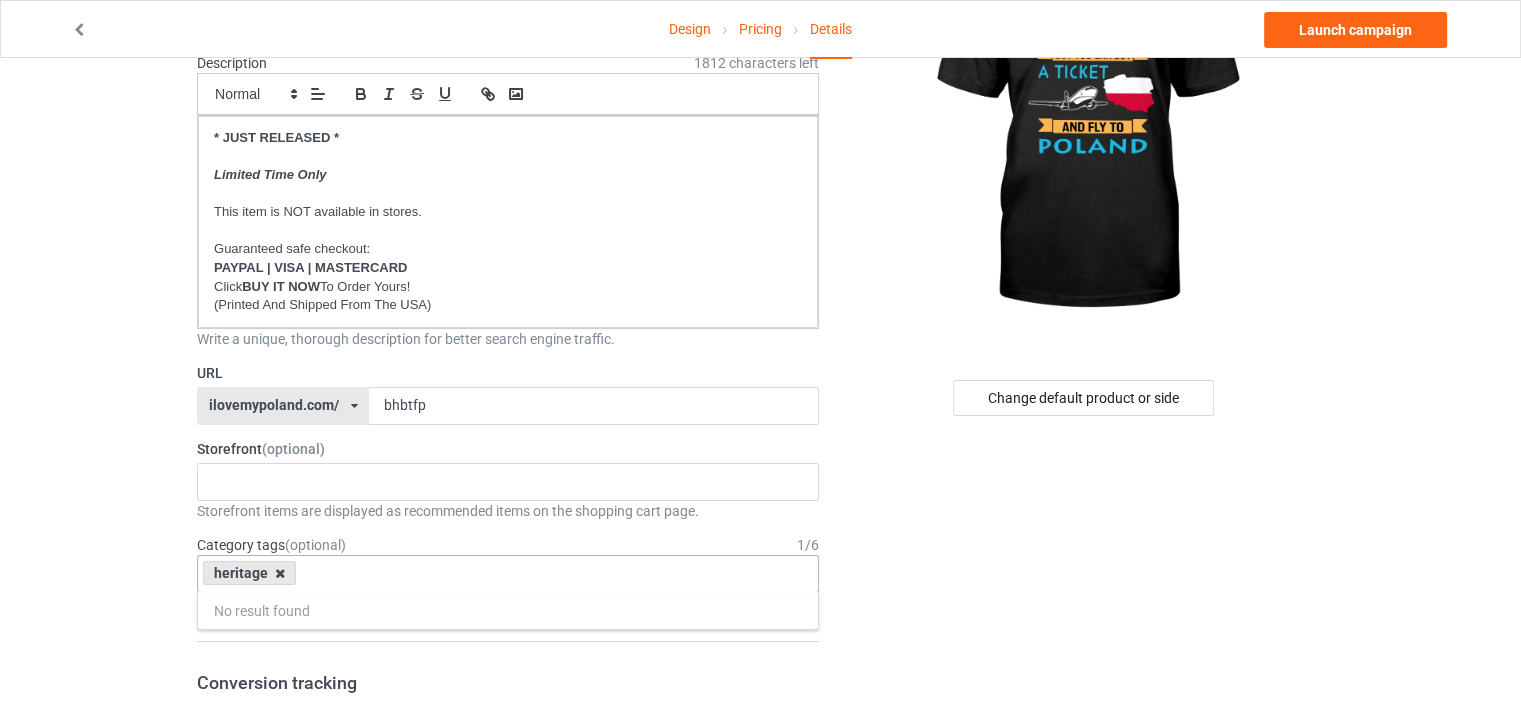 click at bounding box center [280, 573] 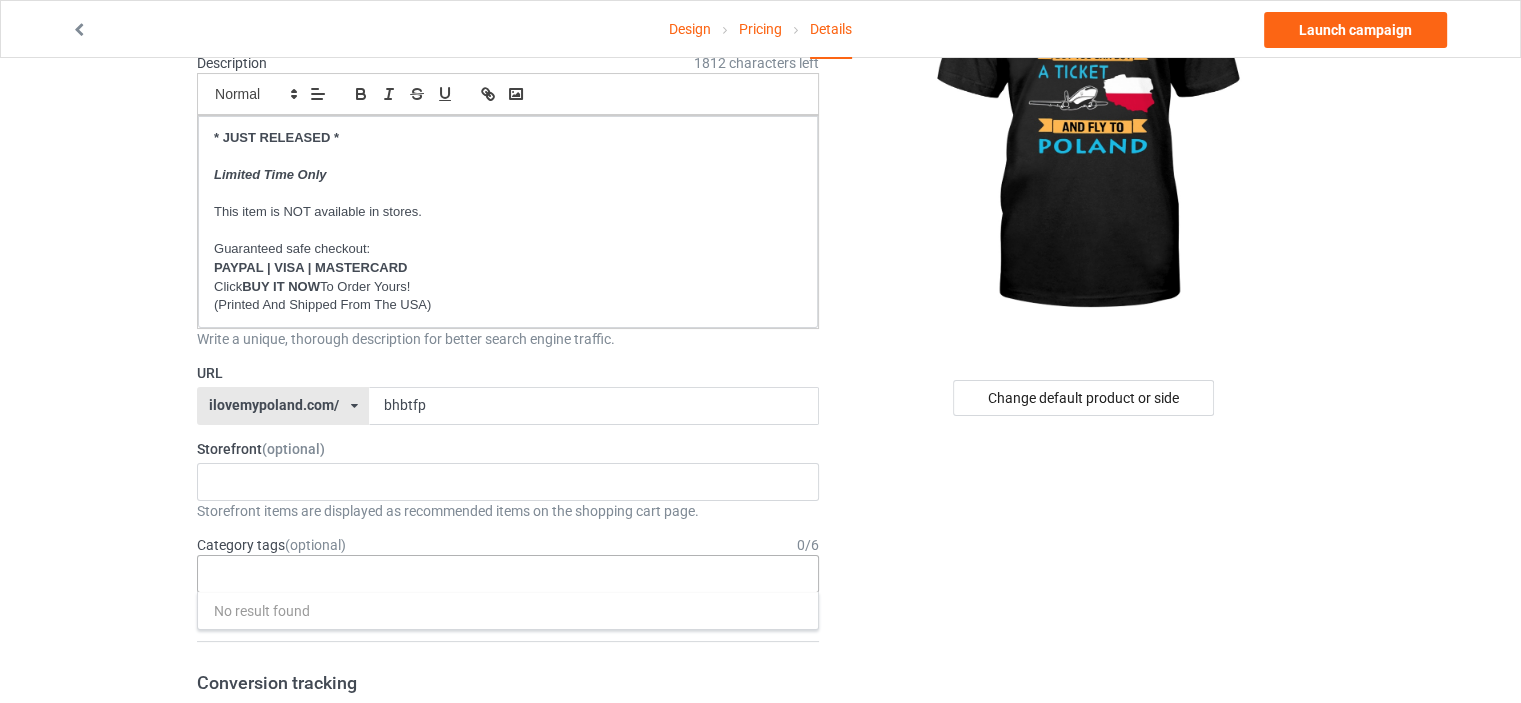 click on "Pricing" at bounding box center (760, 29) 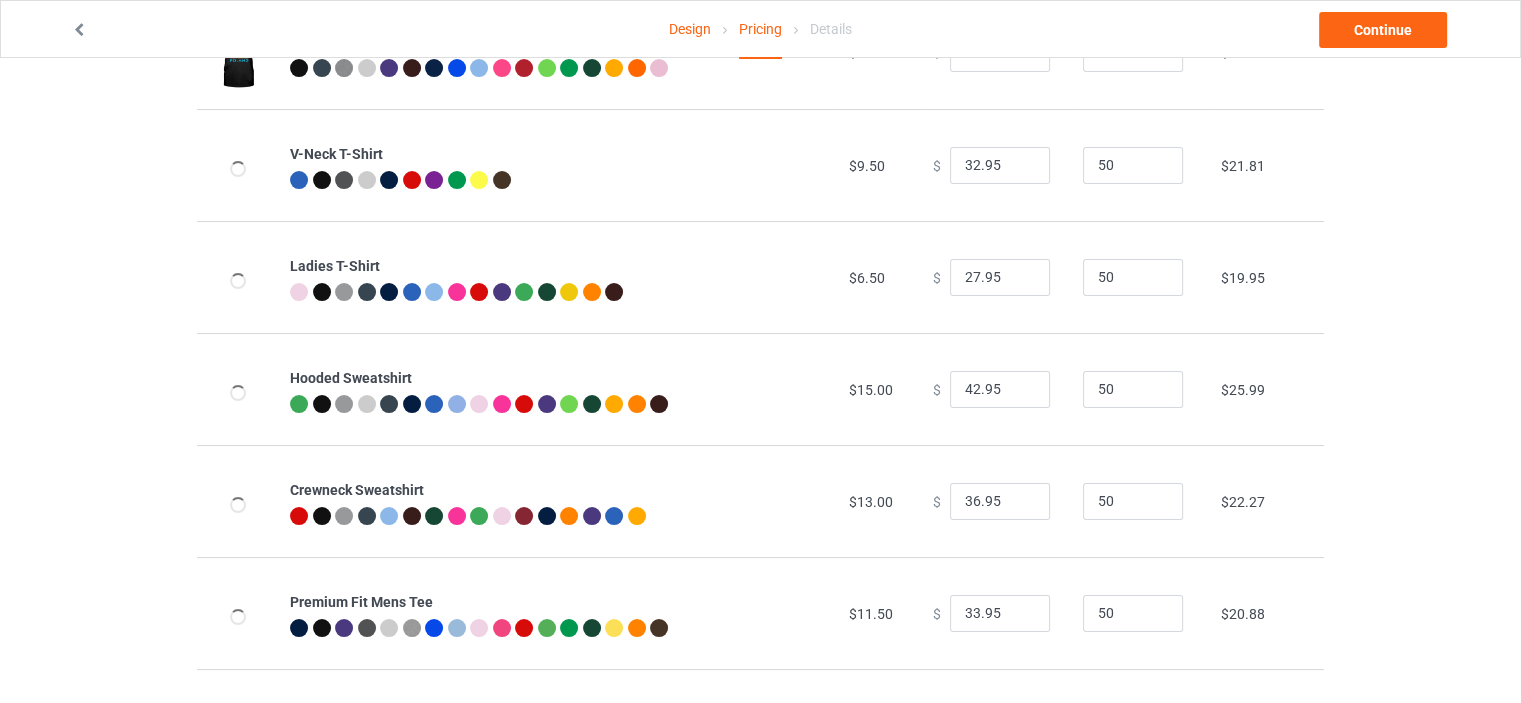 scroll, scrollTop: 0, scrollLeft: 0, axis: both 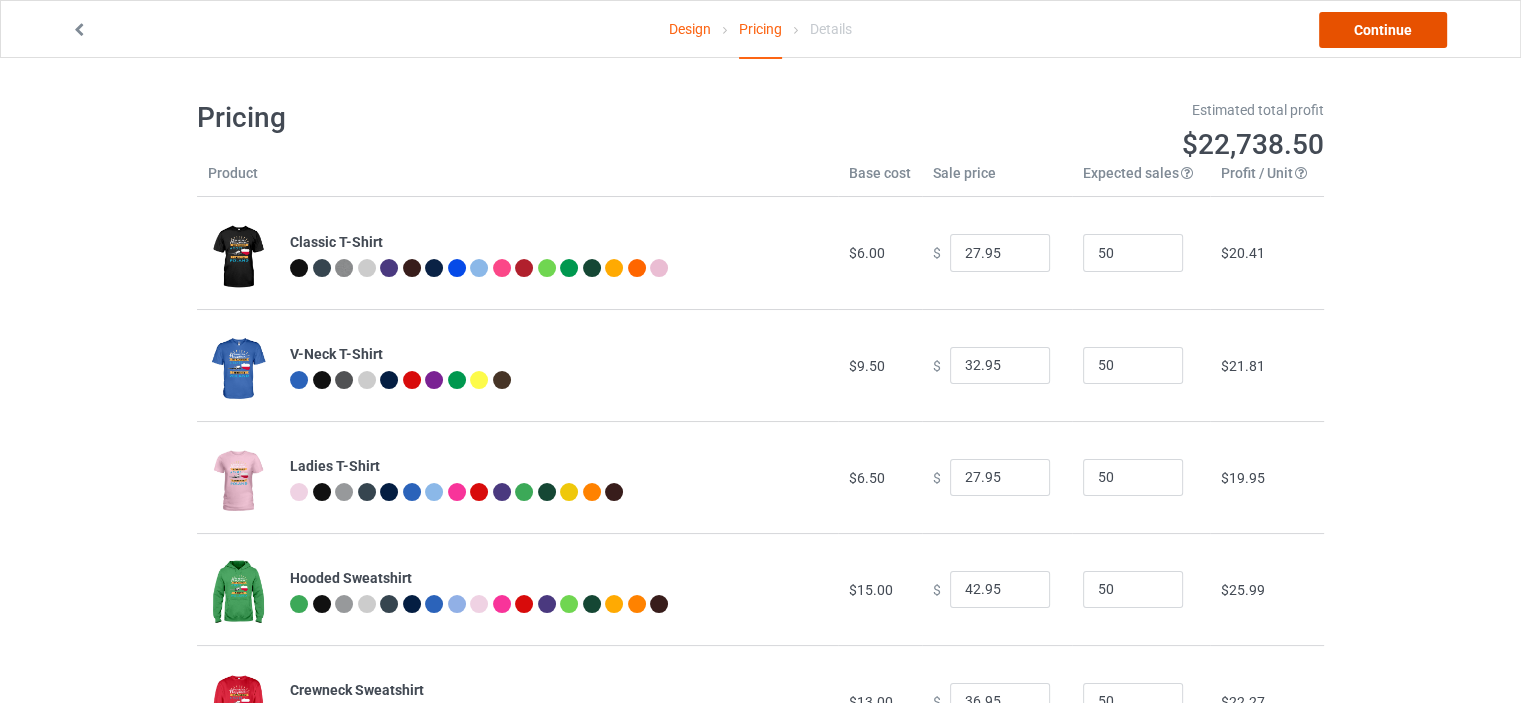 click on "Continue" at bounding box center [1383, 30] 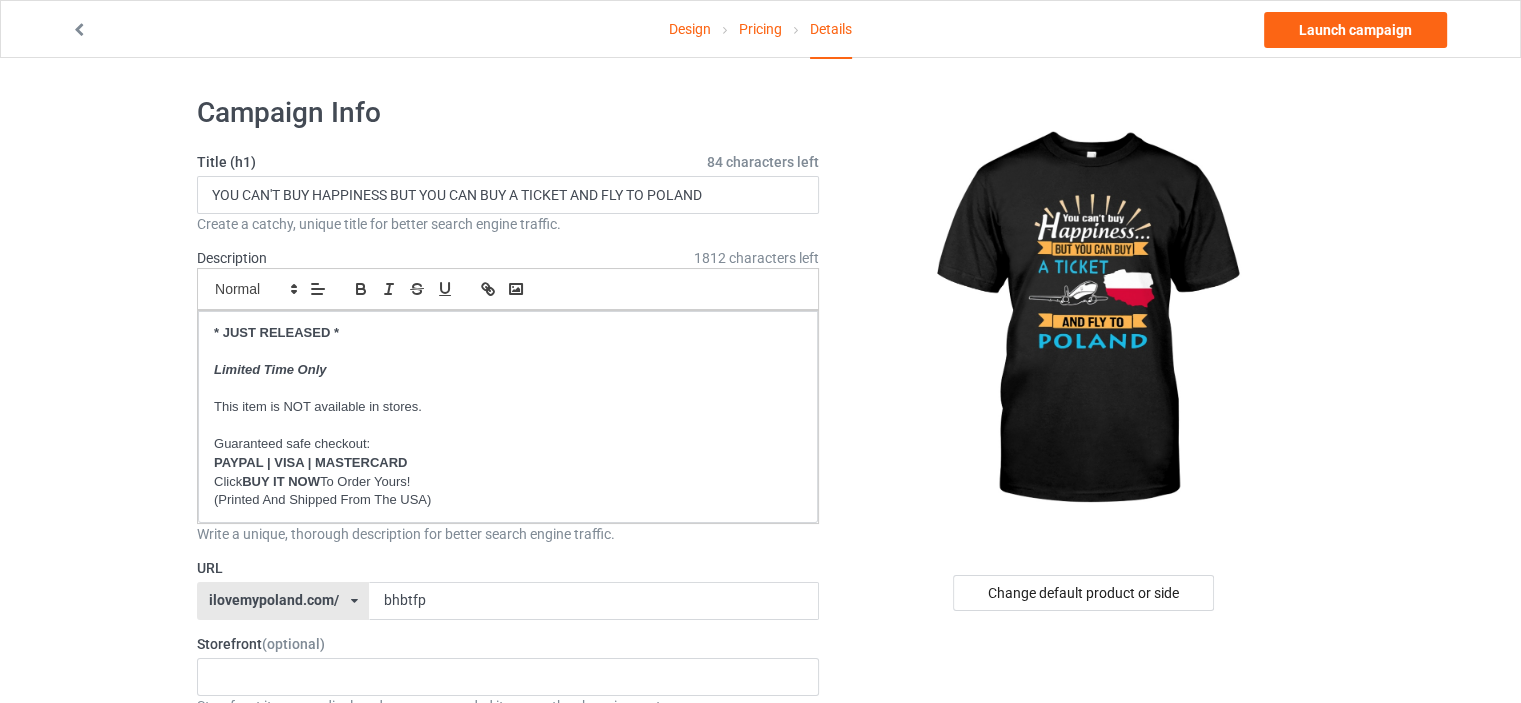 scroll, scrollTop: 400, scrollLeft: 0, axis: vertical 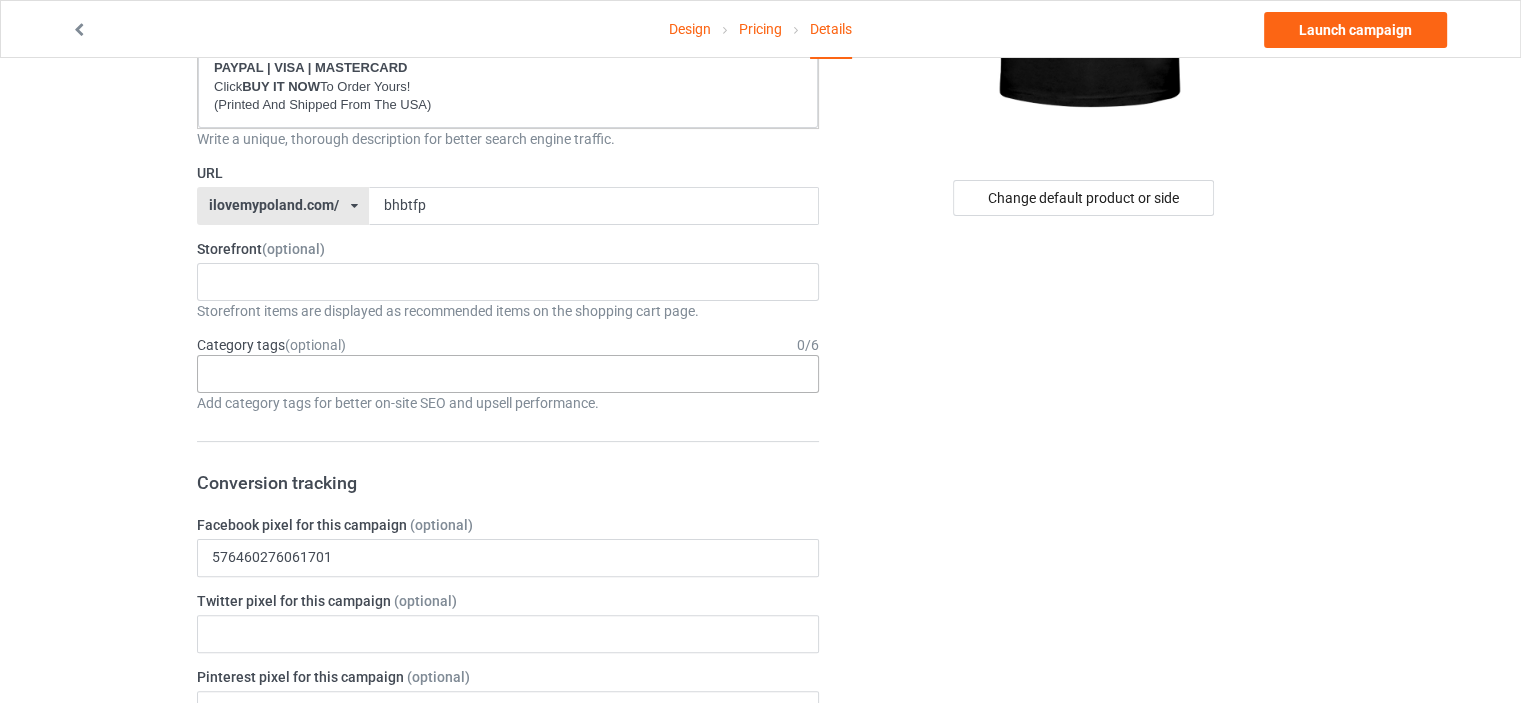 click on "Age > 1-19 > 1 Age > 1-12 Months > 1 Month Age > 1-12 Months Age > 1-19 Age > 1-19 > 10 Age > 1-12 Months > 10 Month Age > 80-100 > 100 Sports > Running > 10K Run Age > 1-19 > 11 Age > 1-12 Months > 11 Month Age > 1-19 > 12 Age > 1-12 Months > 12 Month Age > 1-19 > 13 Age > 1-19 > 14 Age > 1-19 > 15 Sports > Running > 15K Run Age > 1-19 > 16 Age > 1-19 > 17 Age > 1-19 > 18 Age > 1-19 > 19 Age > Decades > 1920s Age > Decades > 1930s Age > Decades > 1940s Age > Decades > 1950s Age > Decades > 1960s Age > Decades > 1970s Age > Decades > 1980s Age > Decades > 1990s Age > 1-19 > 2 Age > 1-12 Months > 2 Month Age > 20-39 > 20 Age > 20-39 Age > Decades > 2000s Age > Decades > 2010s Age > 20-39 > 21 Age > 20-39 > 22 Age > 20-39 > 23 Age > 20-39 > 24 Age > 20-39 > 25 Age > 20-39 > 26 Age > 20-39 > 27 Age > 20-39 > 28 Age > 20-39 > 29 Age > 1-19 > 3 Age > 1-12 Months > 3 Month Sports > Basketball > 3-Pointer Age > 20-39 > 30 Age > 20-39 > 31 Age > 20-39 > 32 Age > 20-39 > 33 Age > 20-39 > 34 Age > 20-39 > 35 Age Jobs 1" at bounding box center [508, 374] 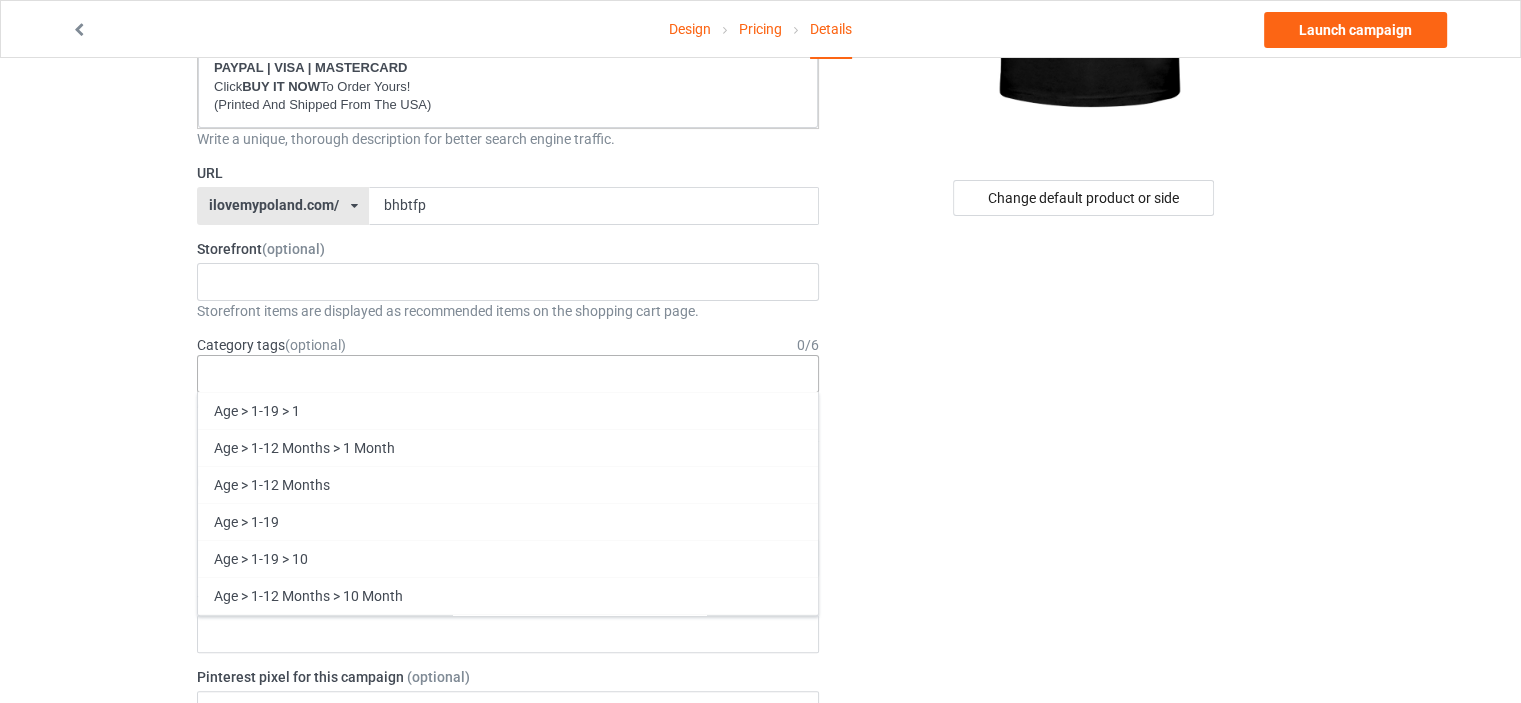 scroll, scrollTop: 85667, scrollLeft: 0, axis: vertical 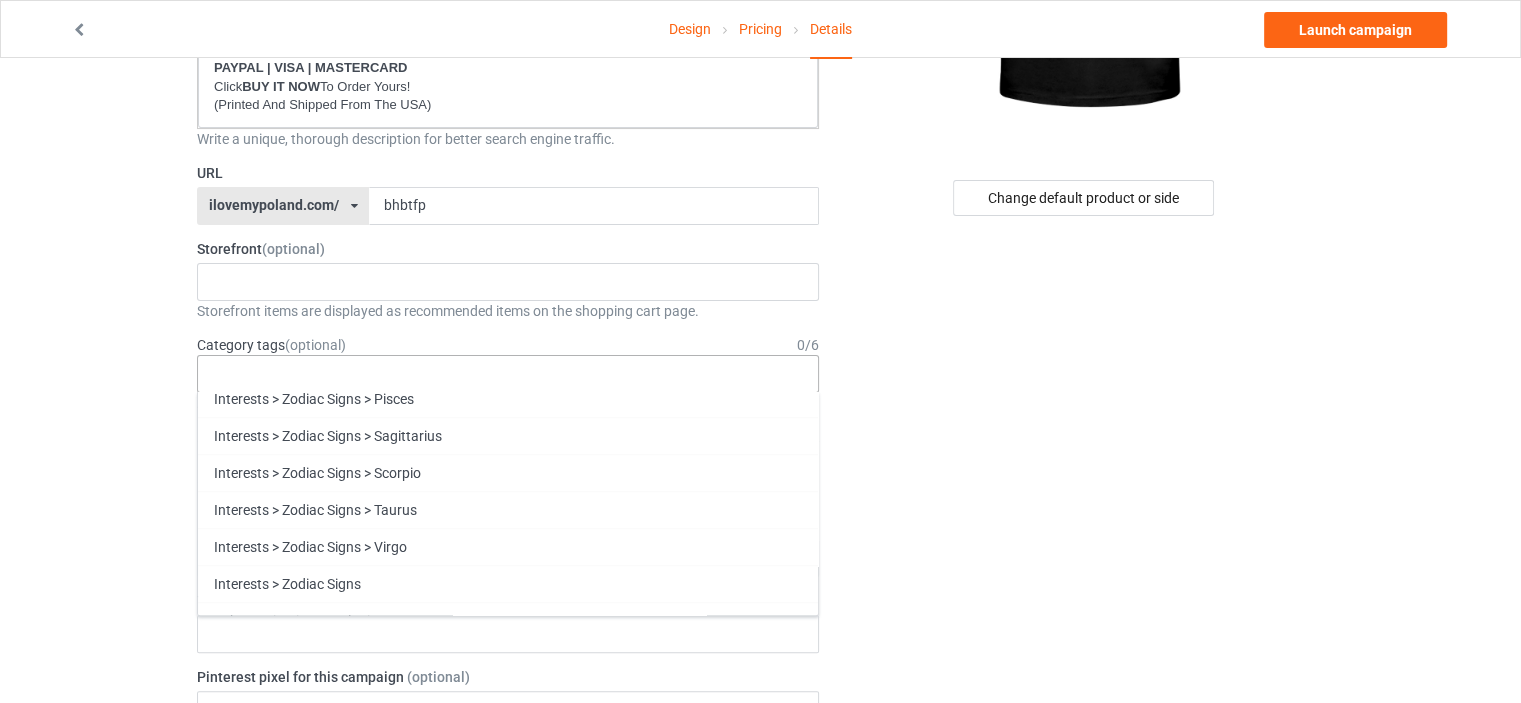 click on "Funny" at bounding box center (508, 990) 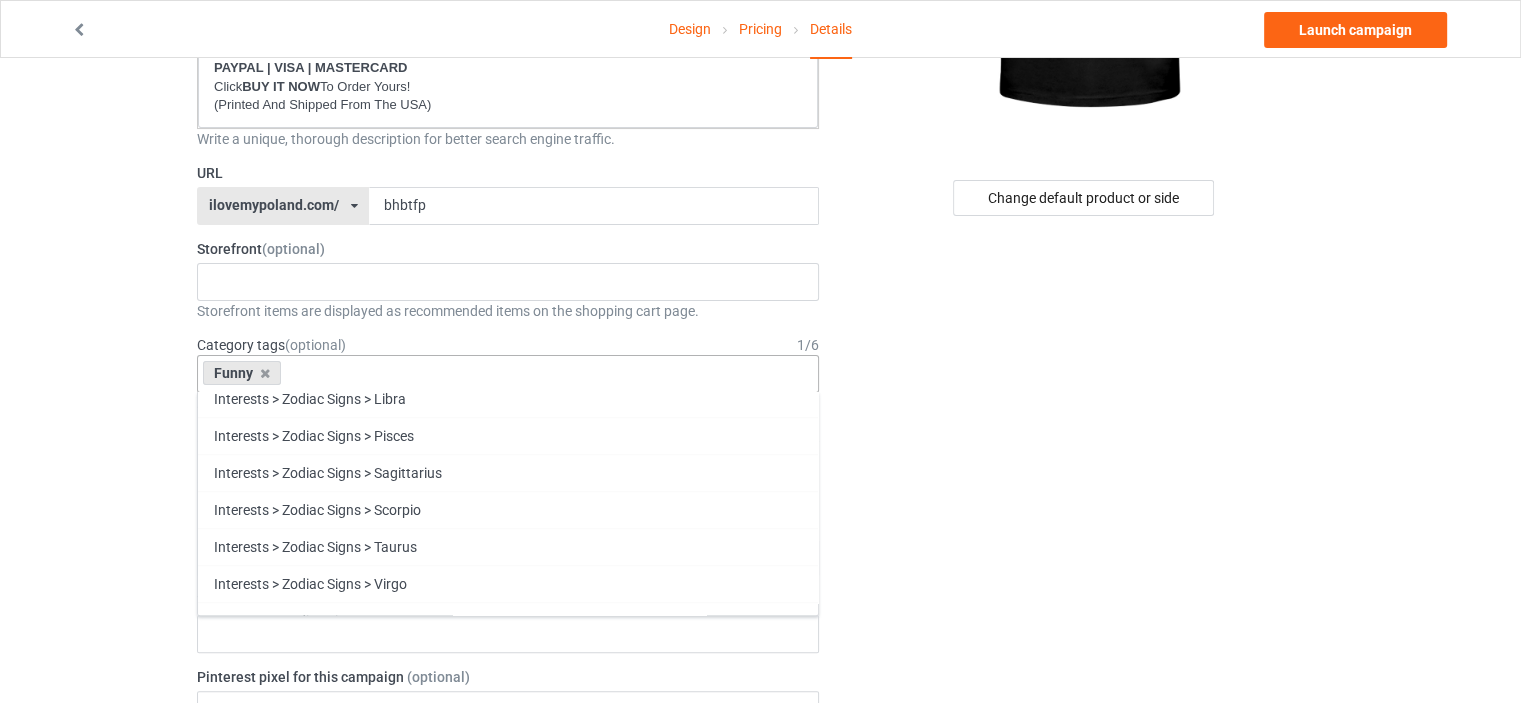 click on "Family" at bounding box center (508, 990) 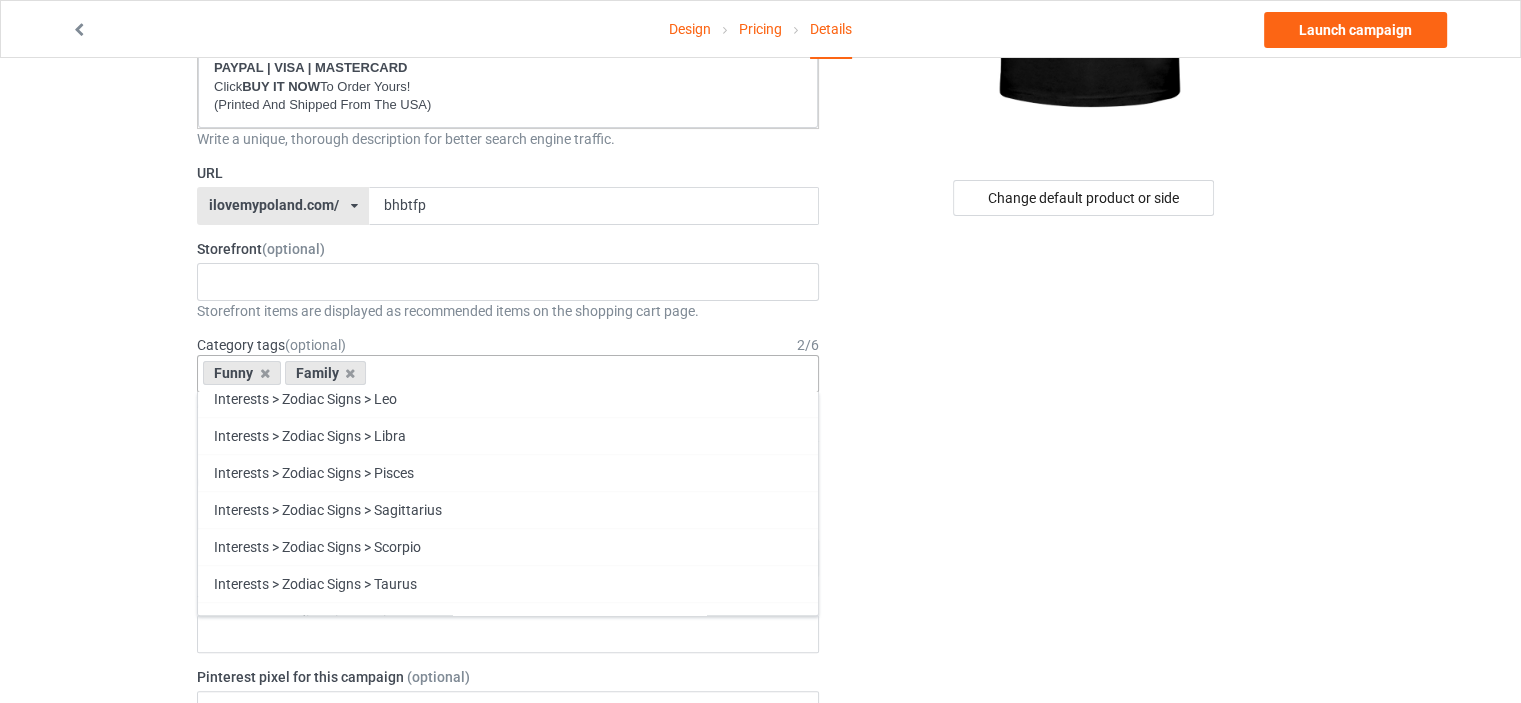 click on "Heritage" at bounding box center (508, 1027) 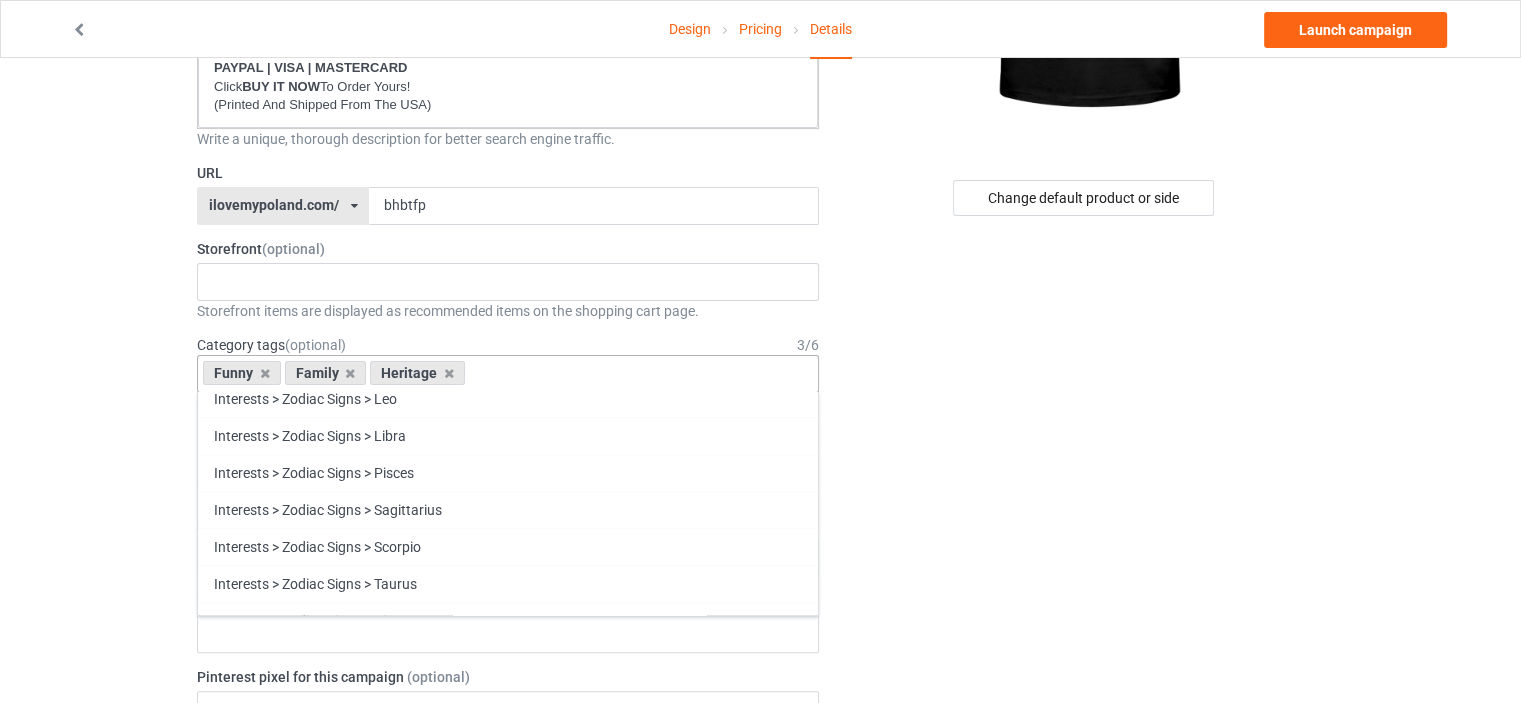 scroll, scrollTop: 85556, scrollLeft: 0, axis: vertical 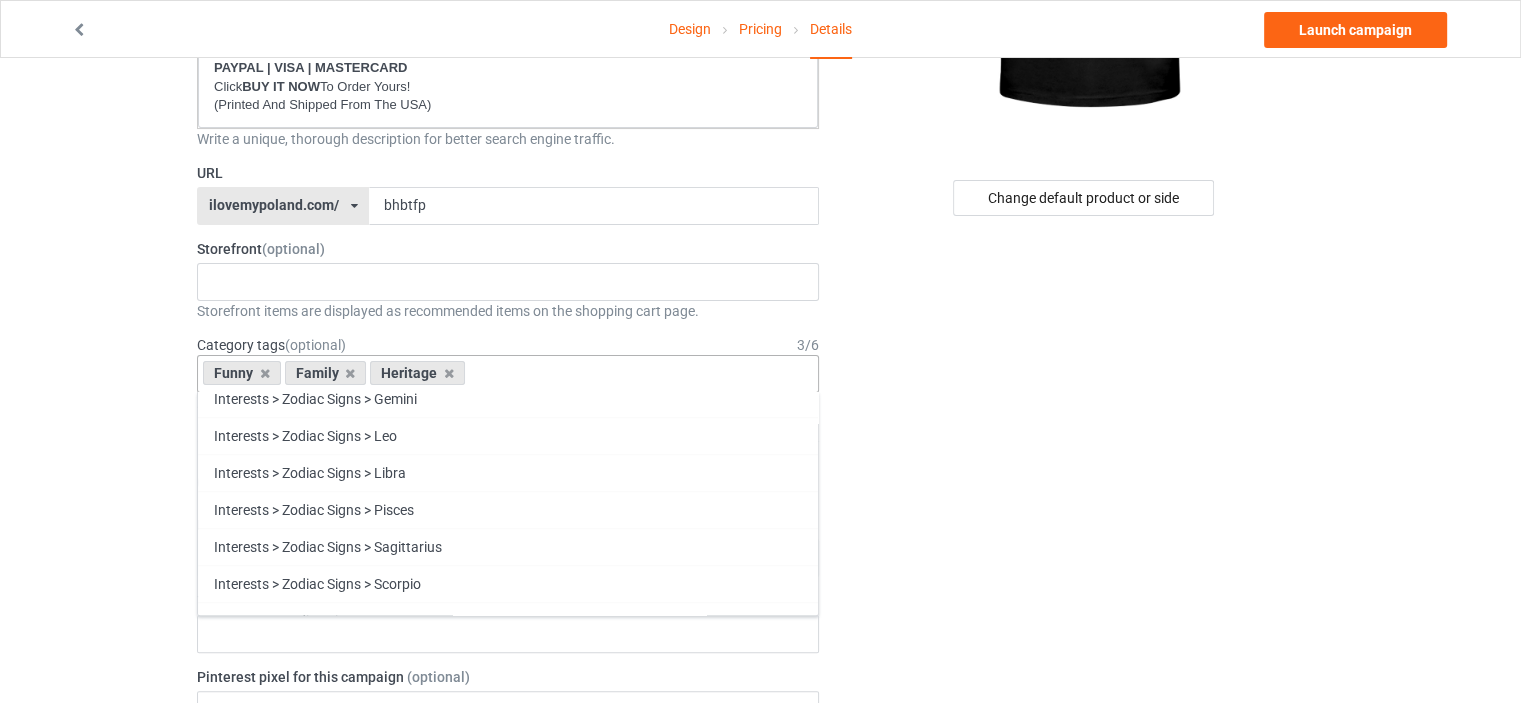click on "Change default product or side" at bounding box center [1085, 758] 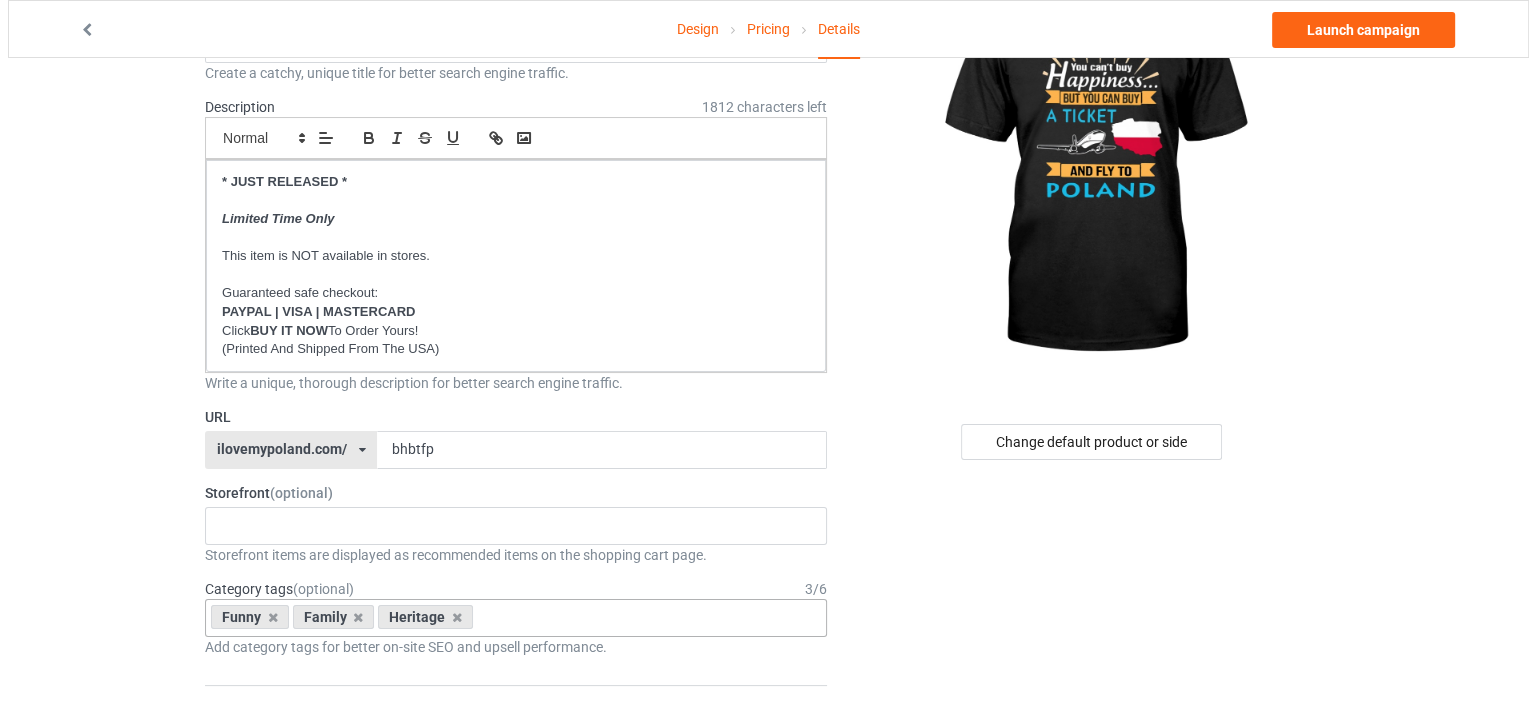 scroll, scrollTop: 0, scrollLeft: 0, axis: both 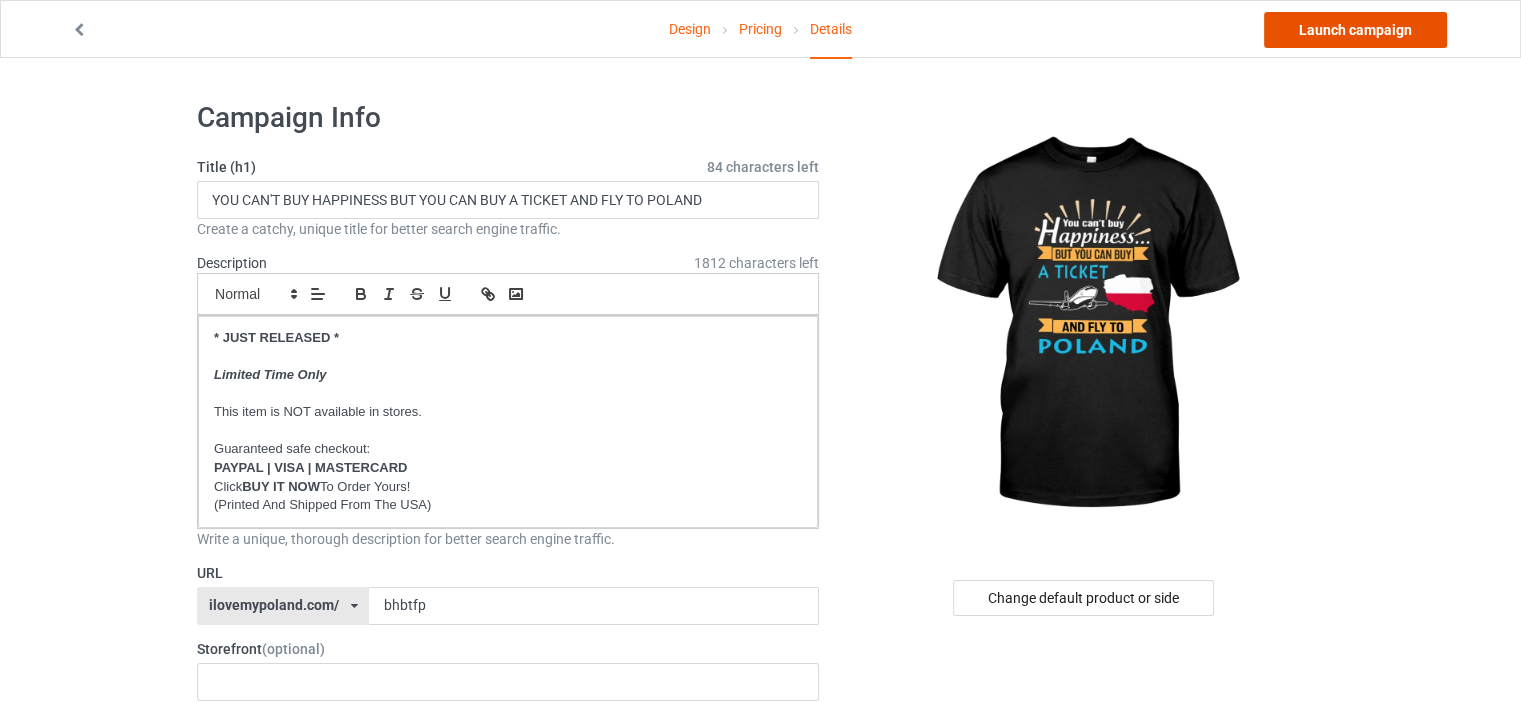 click on "Launch campaign" at bounding box center [1355, 30] 